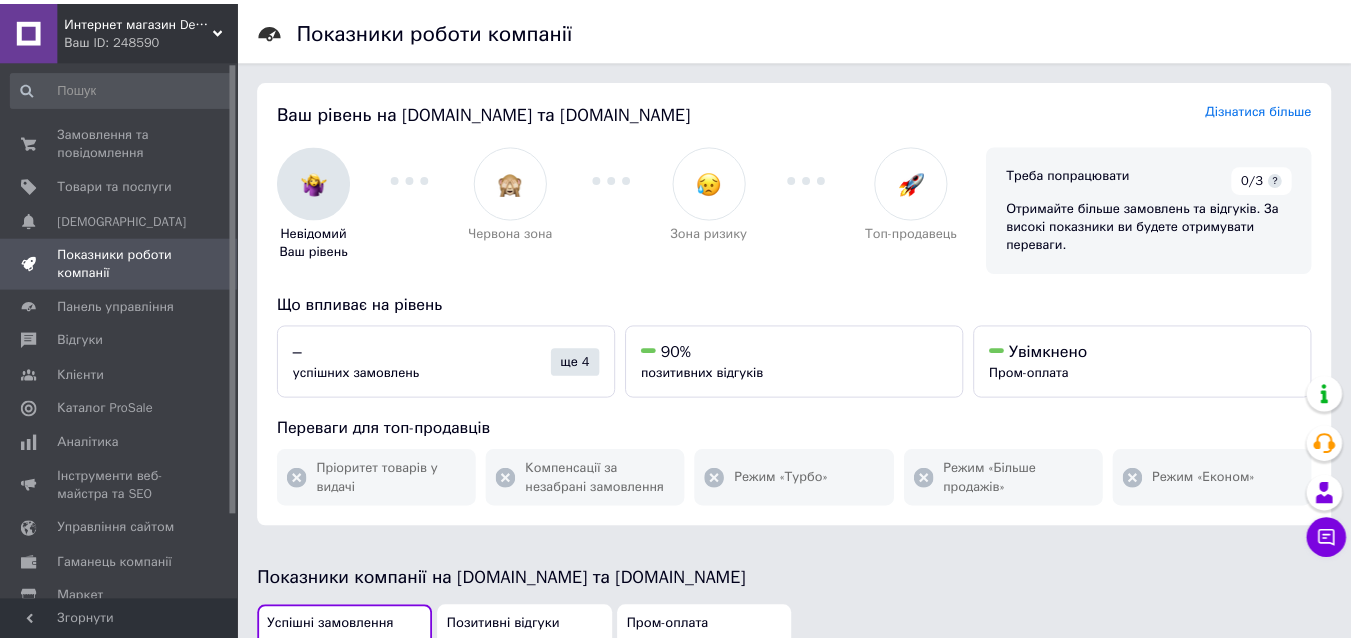 scroll, scrollTop: 106, scrollLeft: 0, axis: vertical 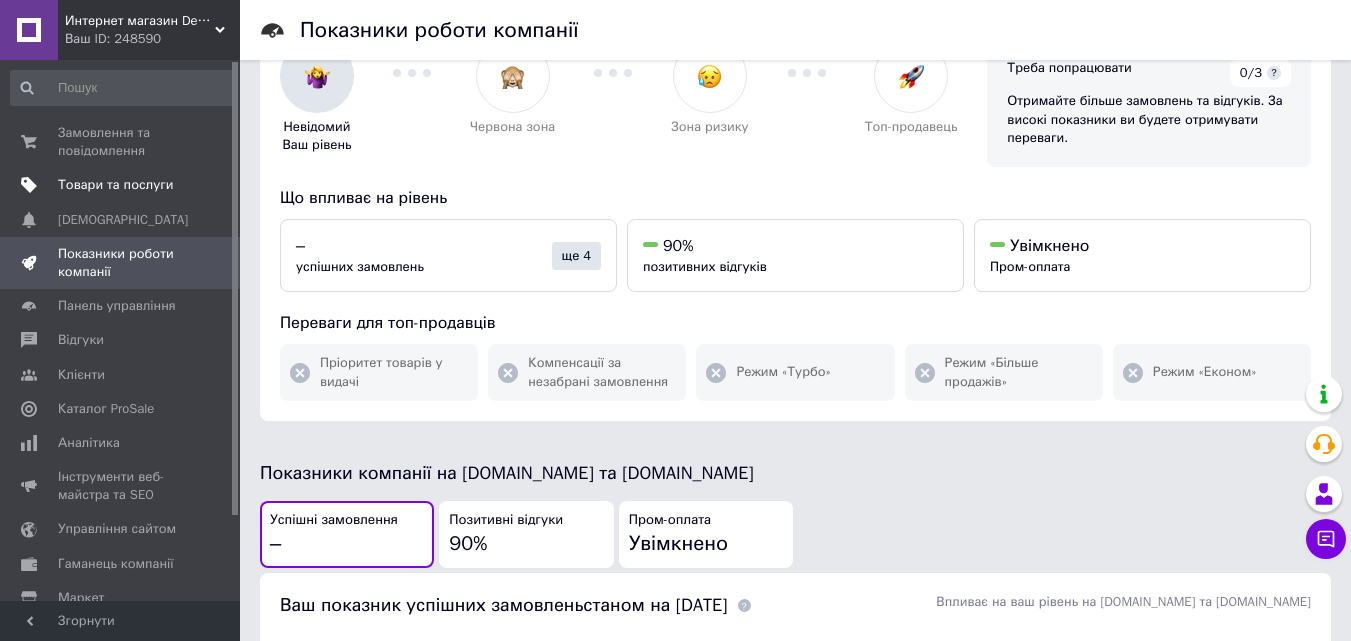 click on "Товари та послуги" at bounding box center [121, 185] 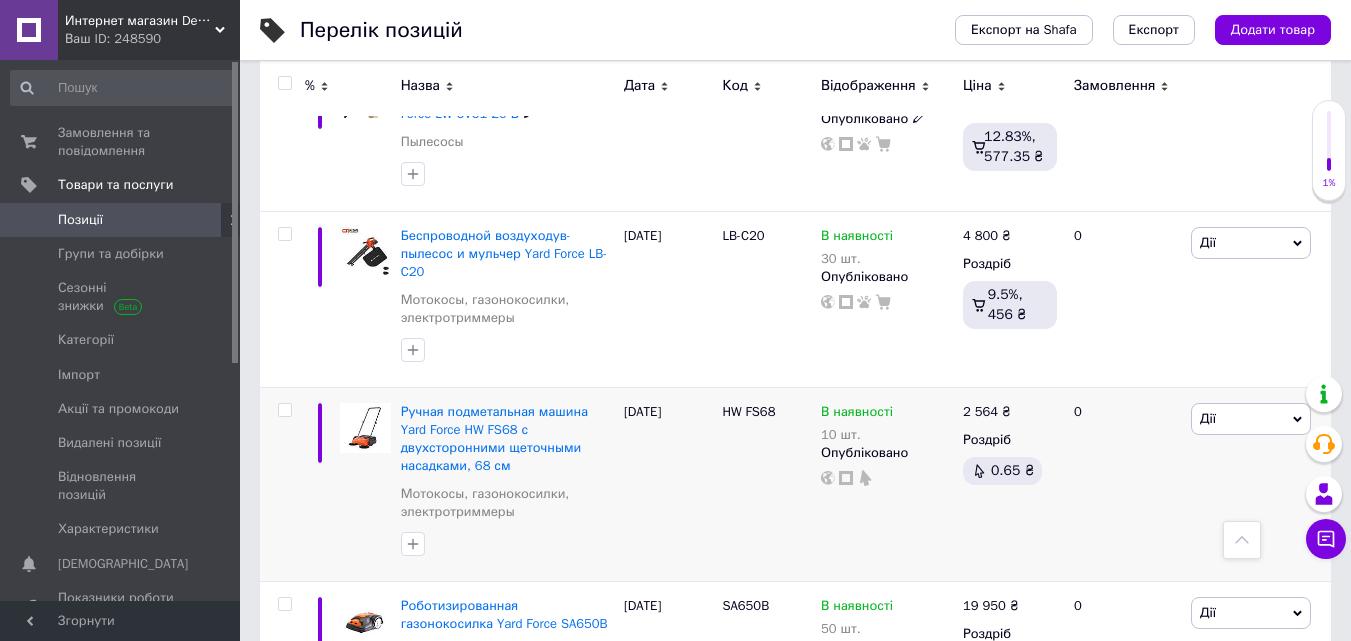 scroll, scrollTop: 1500, scrollLeft: 0, axis: vertical 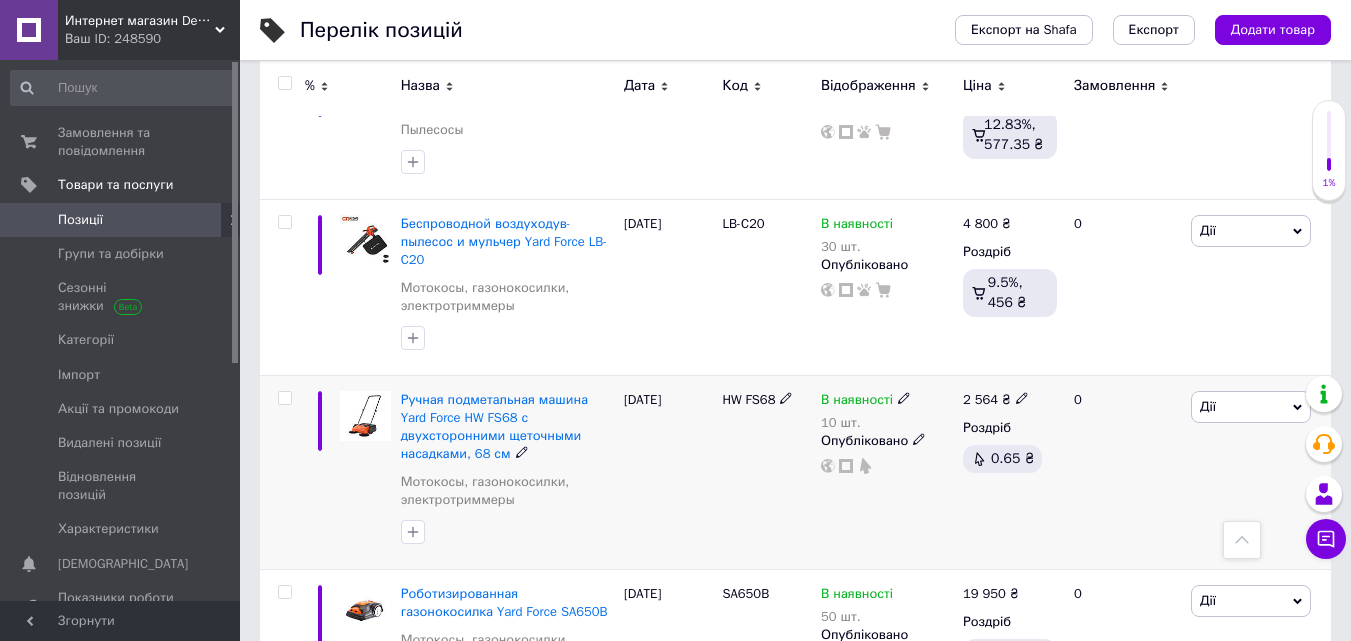 click 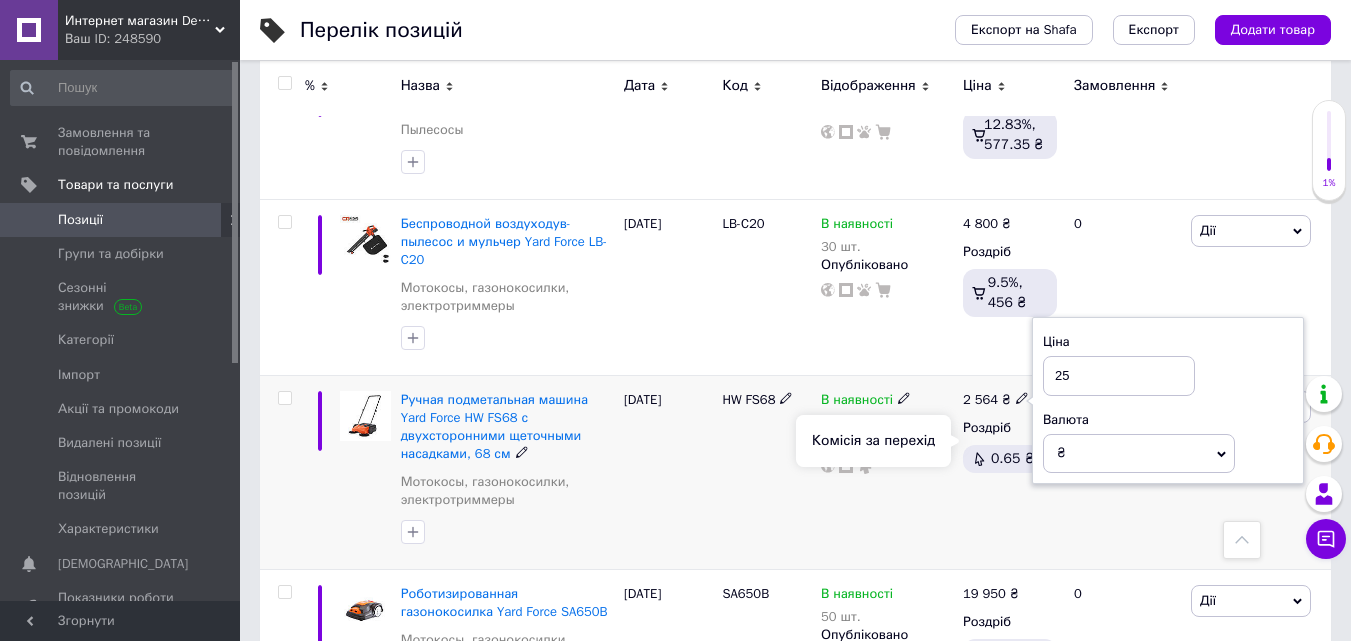 type on "2" 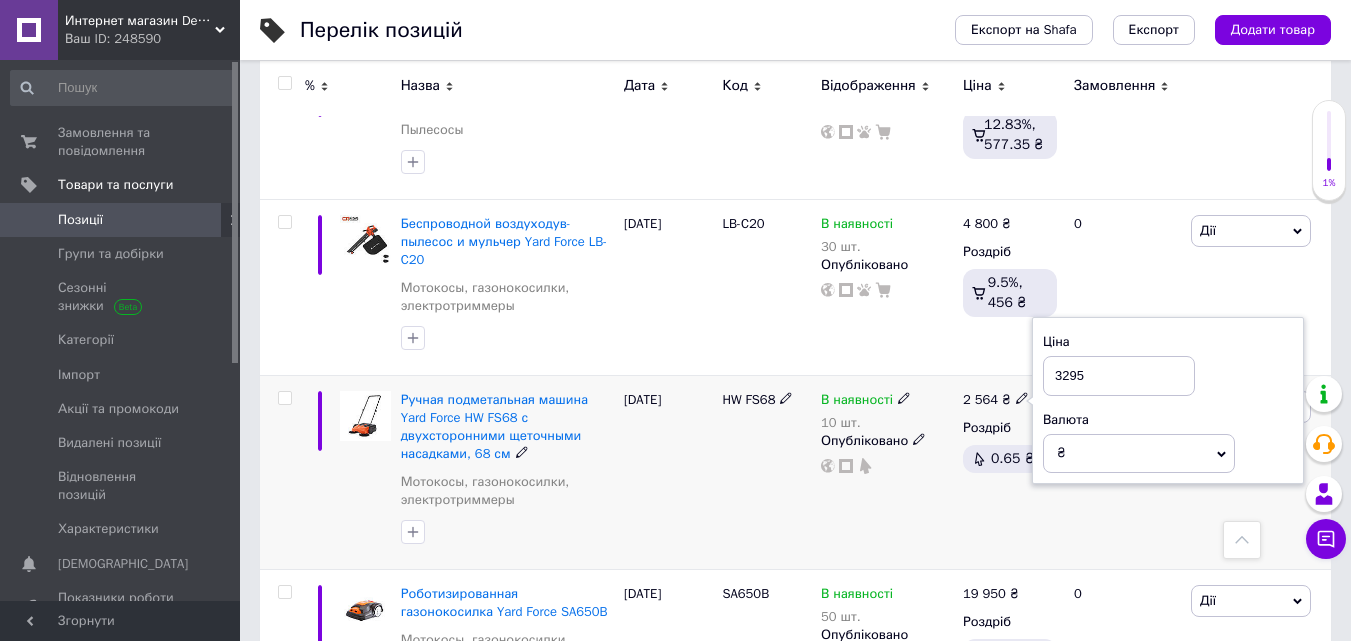 type on "3295" 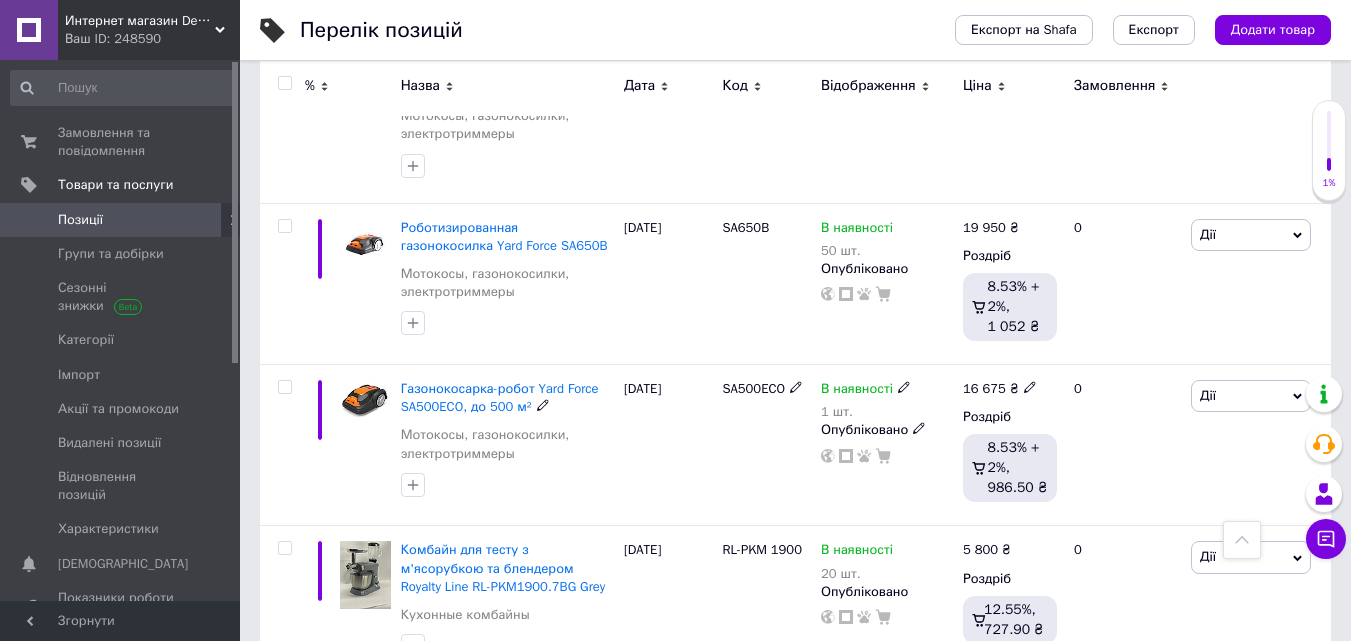 scroll, scrollTop: 1900, scrollLeft: 0, axis: vertical 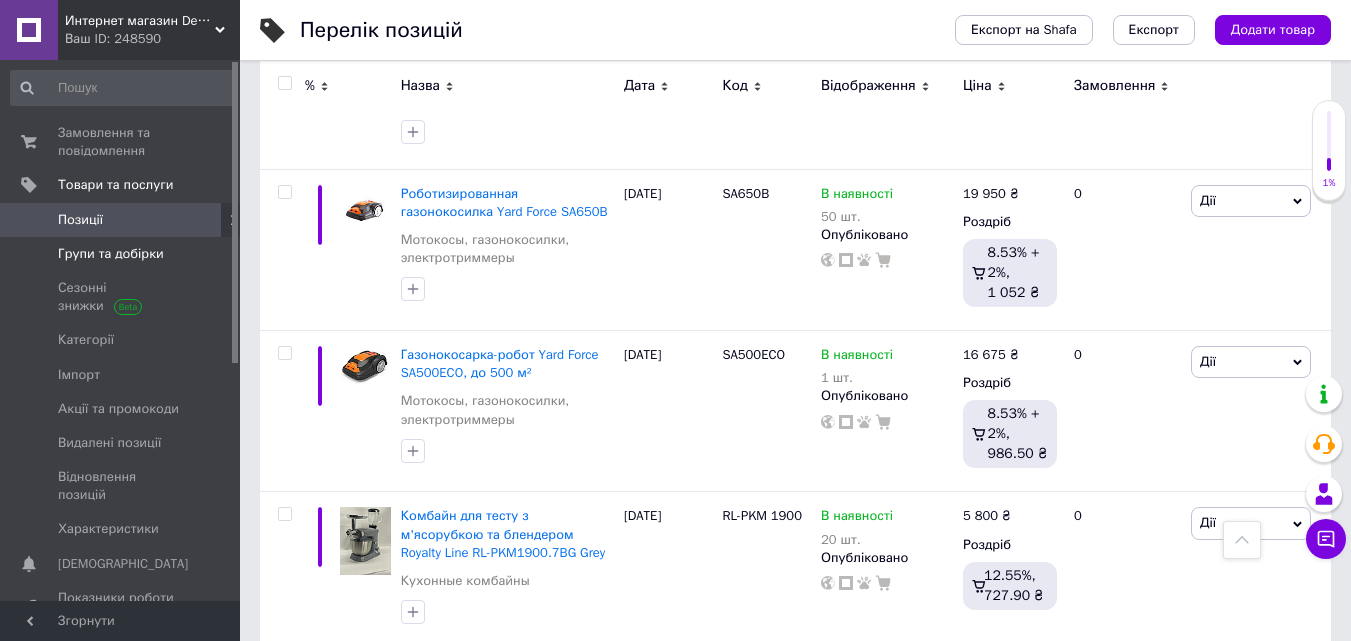 click on "Групи та добірки" at bounding box center (111, 254) 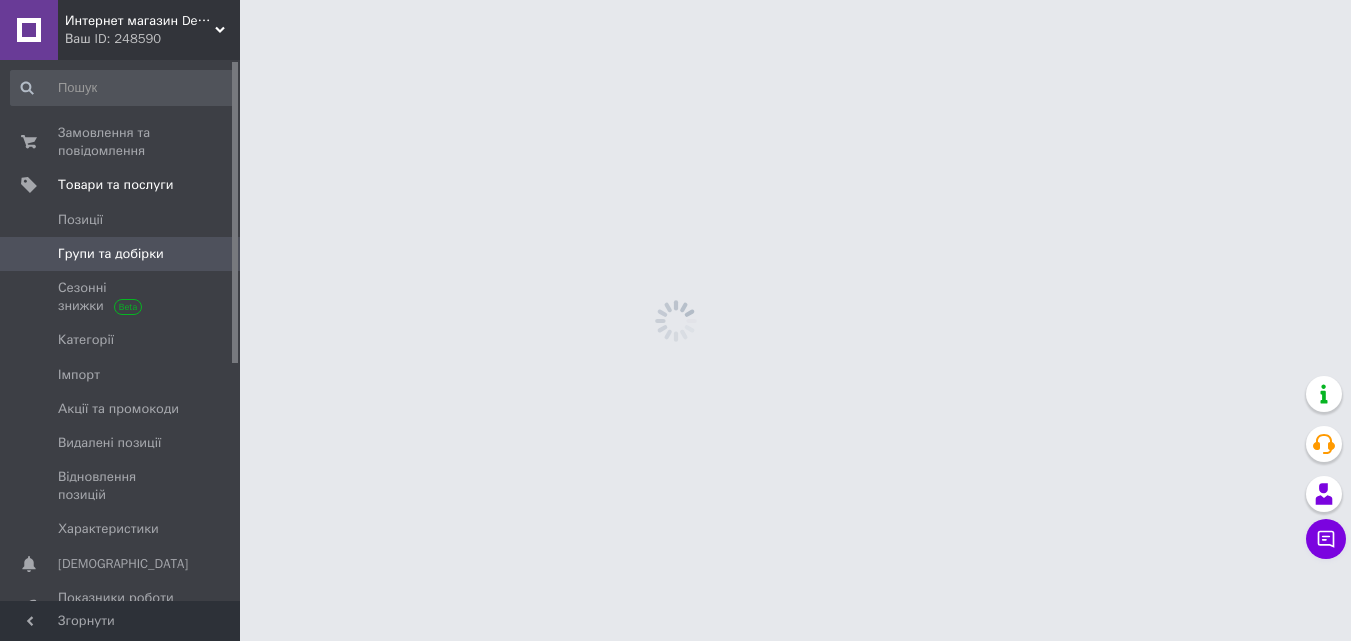 scroll, scrollTop: 0, scrollLeft: 0, axis: both 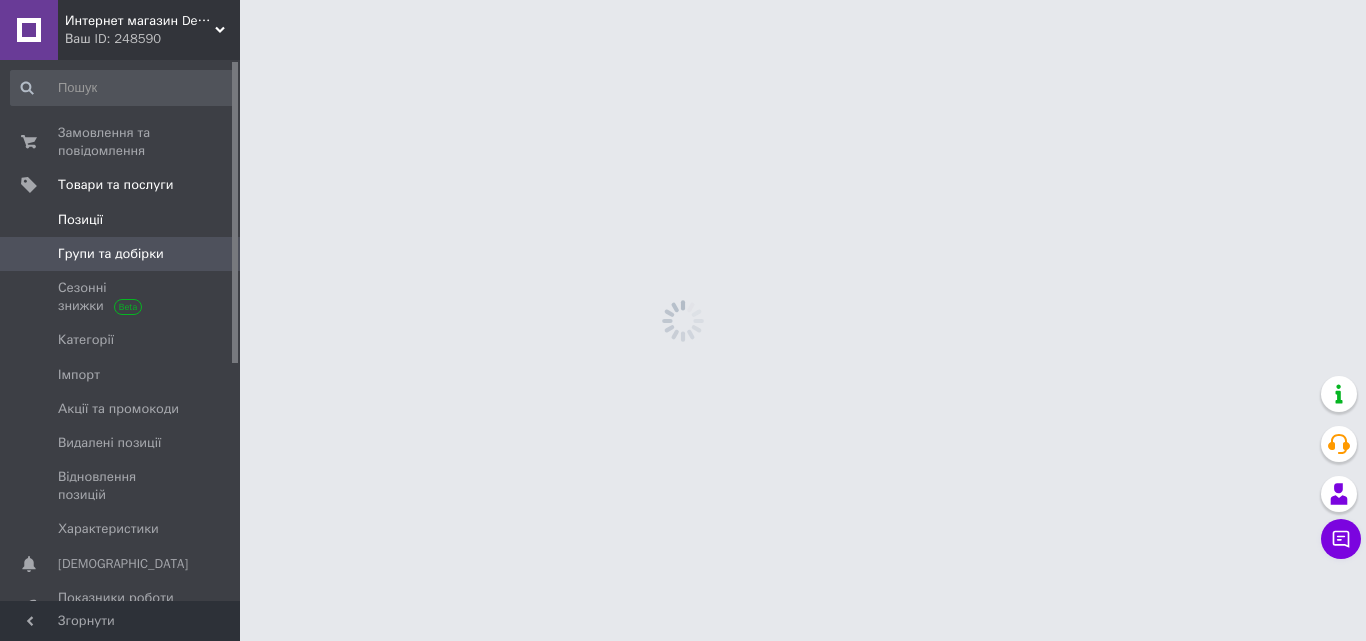 click on "Позиції" at bounding box center (123, 220) 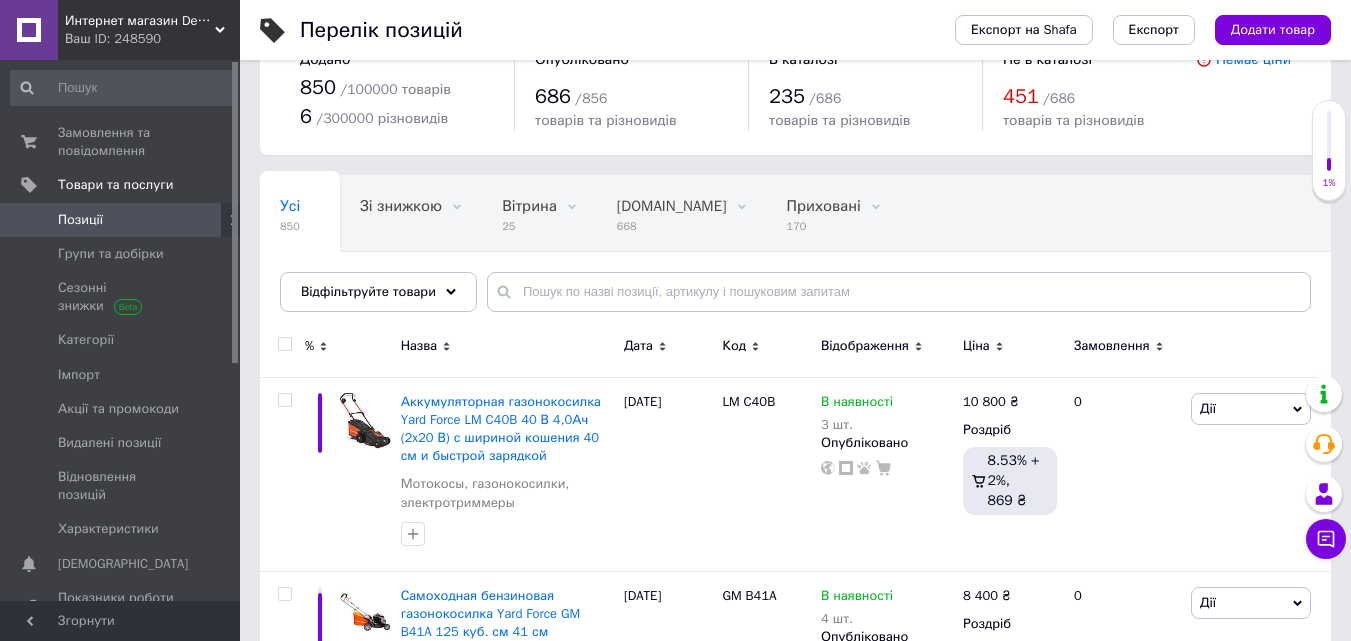 scroll, scrollTop: 100, scrollLeft: 0, axis: vertical 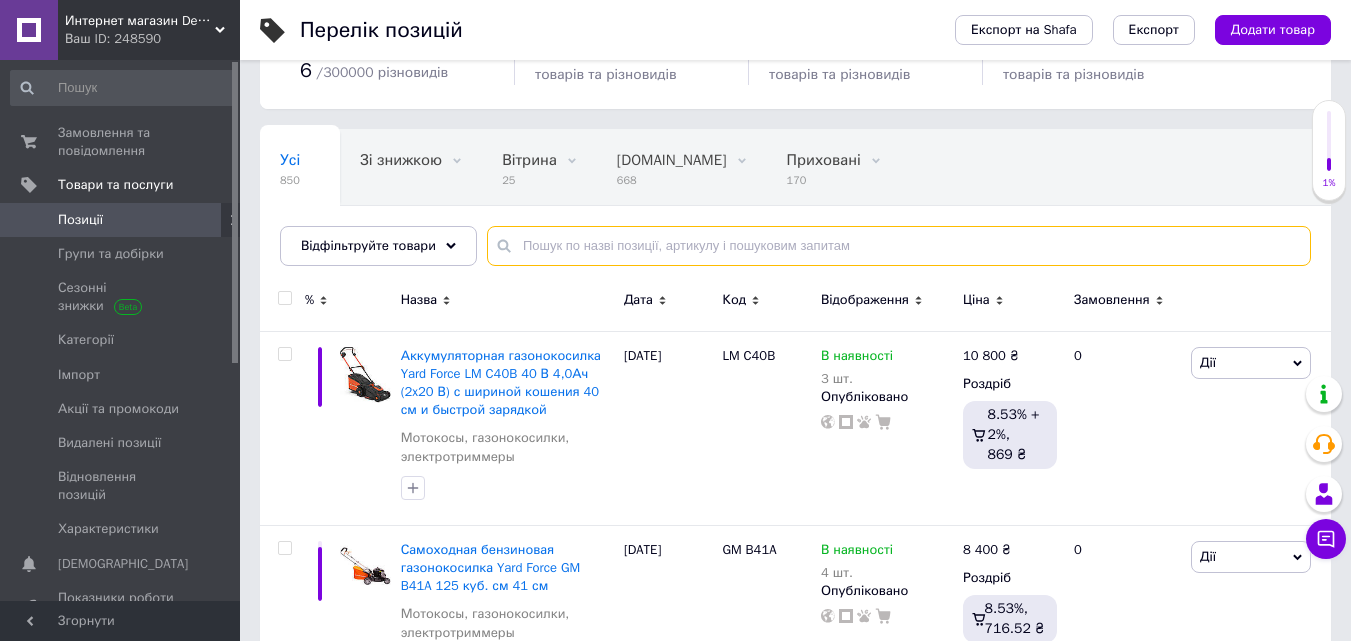 click at bounding box center (899, 246) 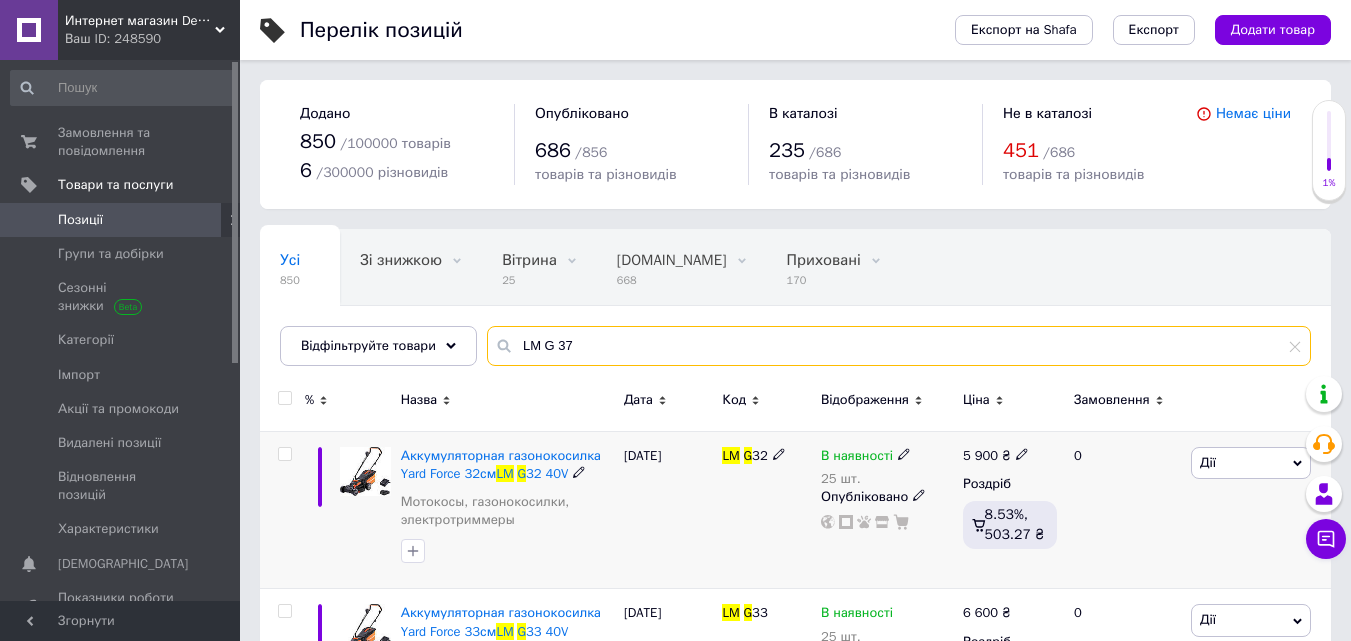 scroll, scrollTop: 100, scrollLeft: 0, axis: vertical 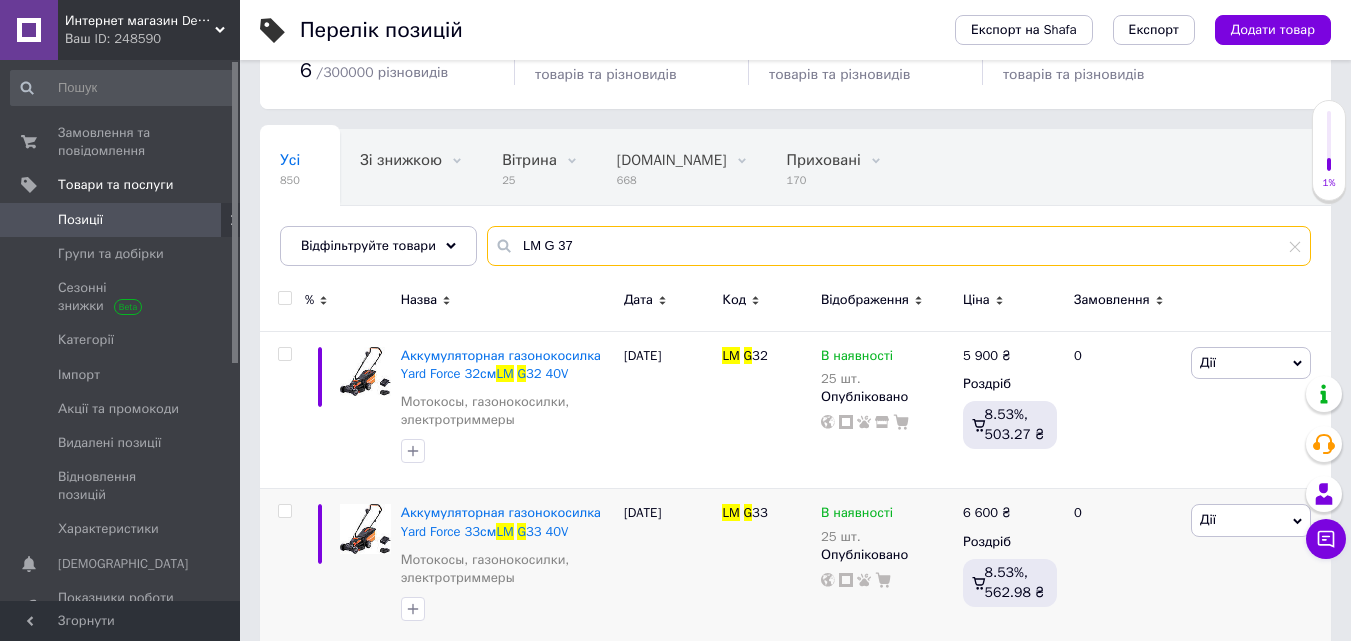 type on "LM G 37" 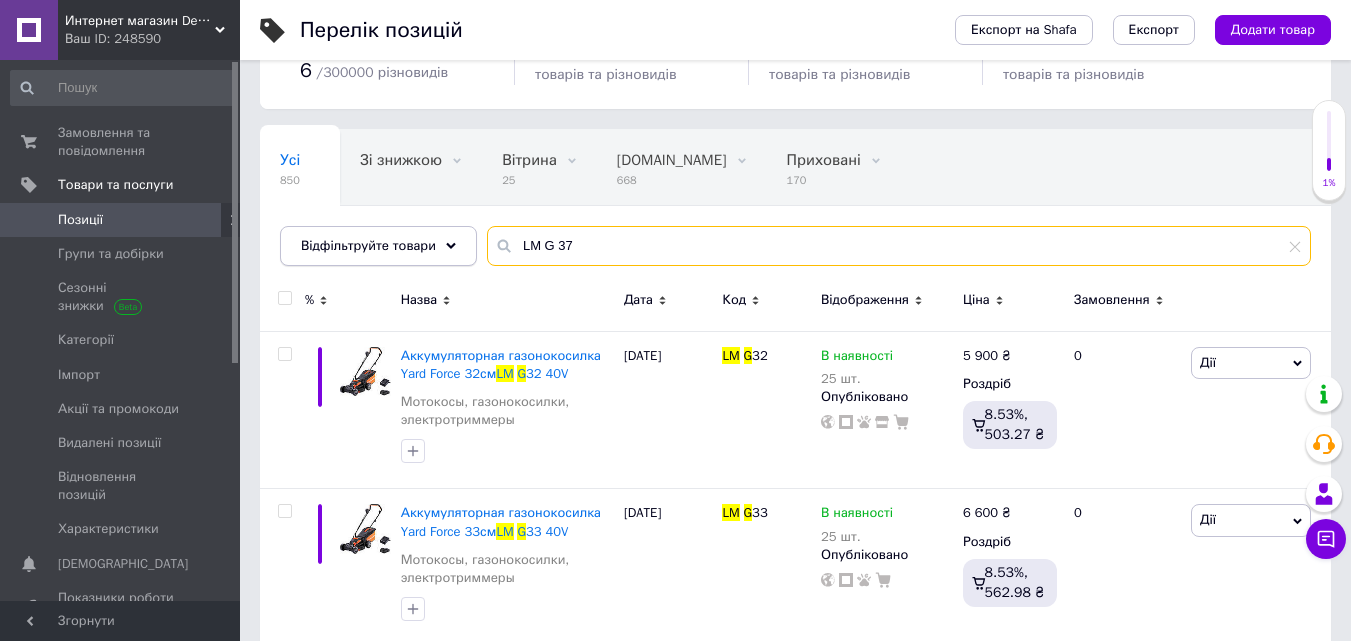 drag, startPoint x: 599, startPoint y: 250, endPoint x: 455, endPoint y: 254, distance: 144.05554 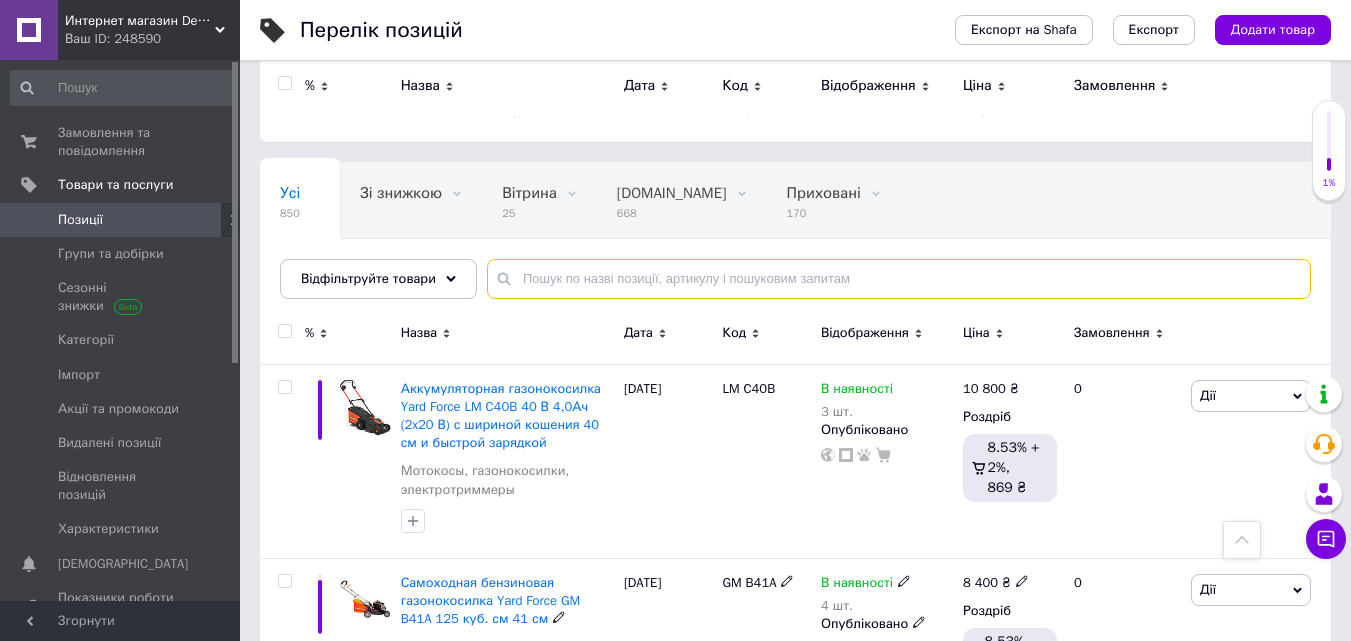 scroll, scrollTop: 0, scrollLeft: 0, axis: both 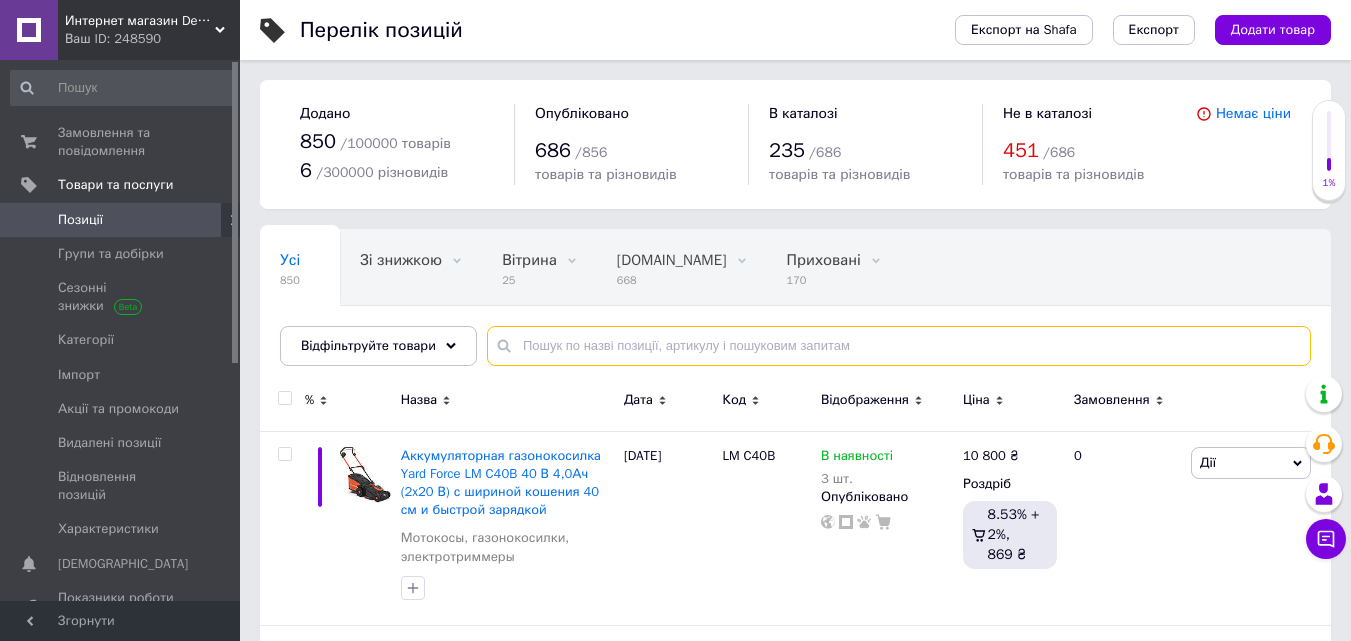 type 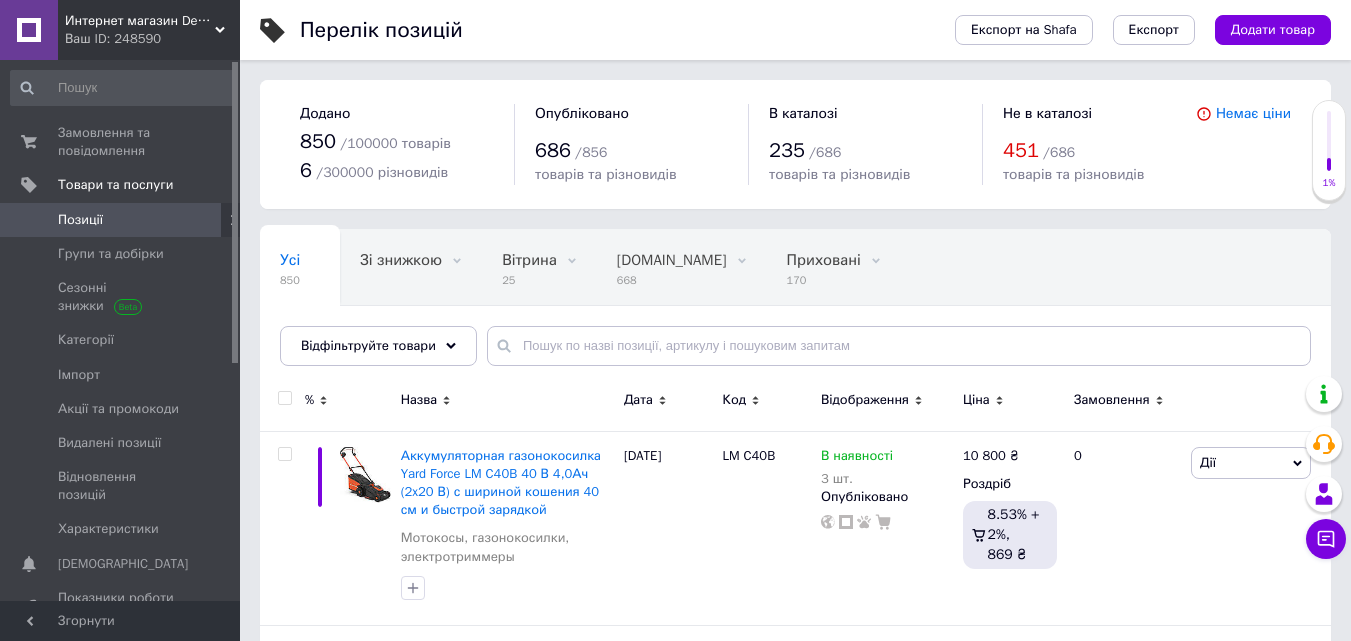click on "Додати товар" at bounding box center [1273, 30] 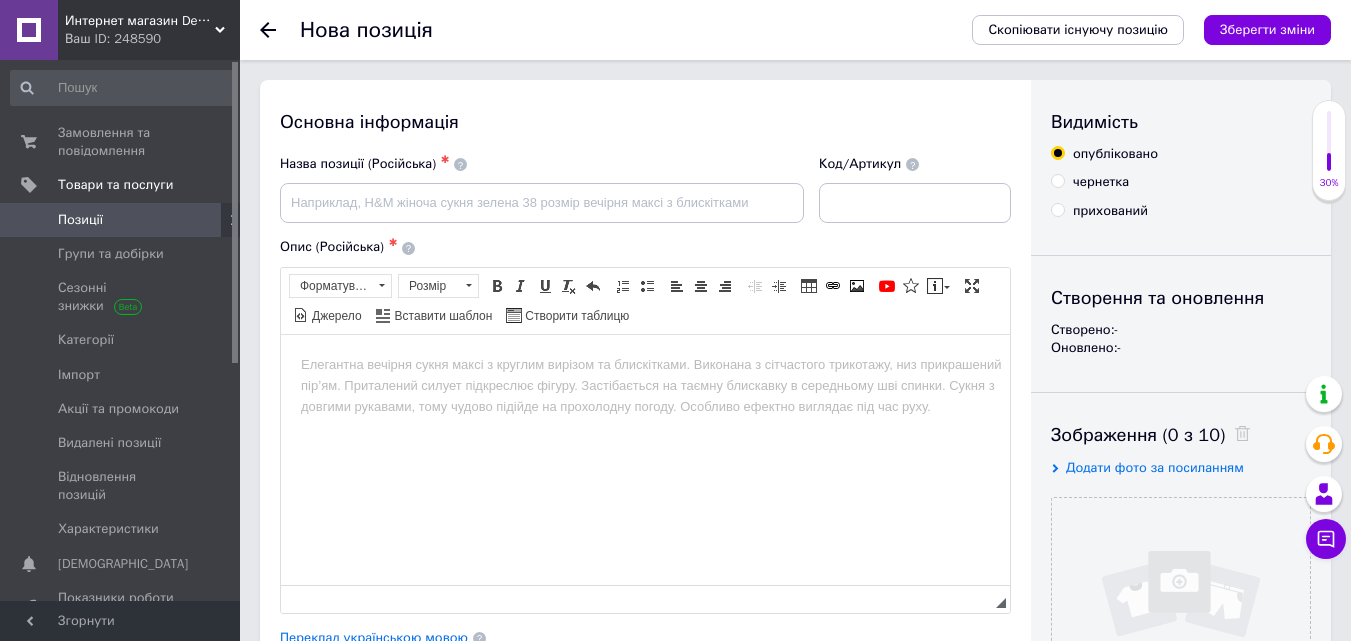 scroll, scrollTop: 0, scrollLeft: 0, axis: both 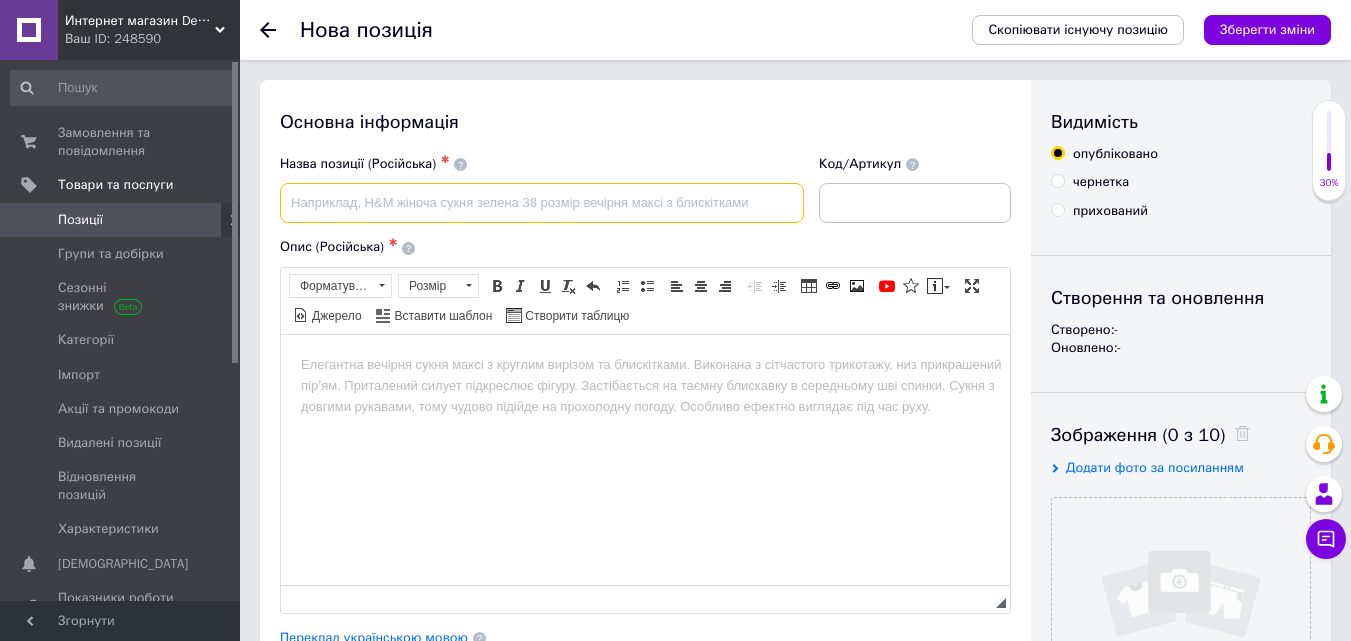 click at bounding box center (542, 203) 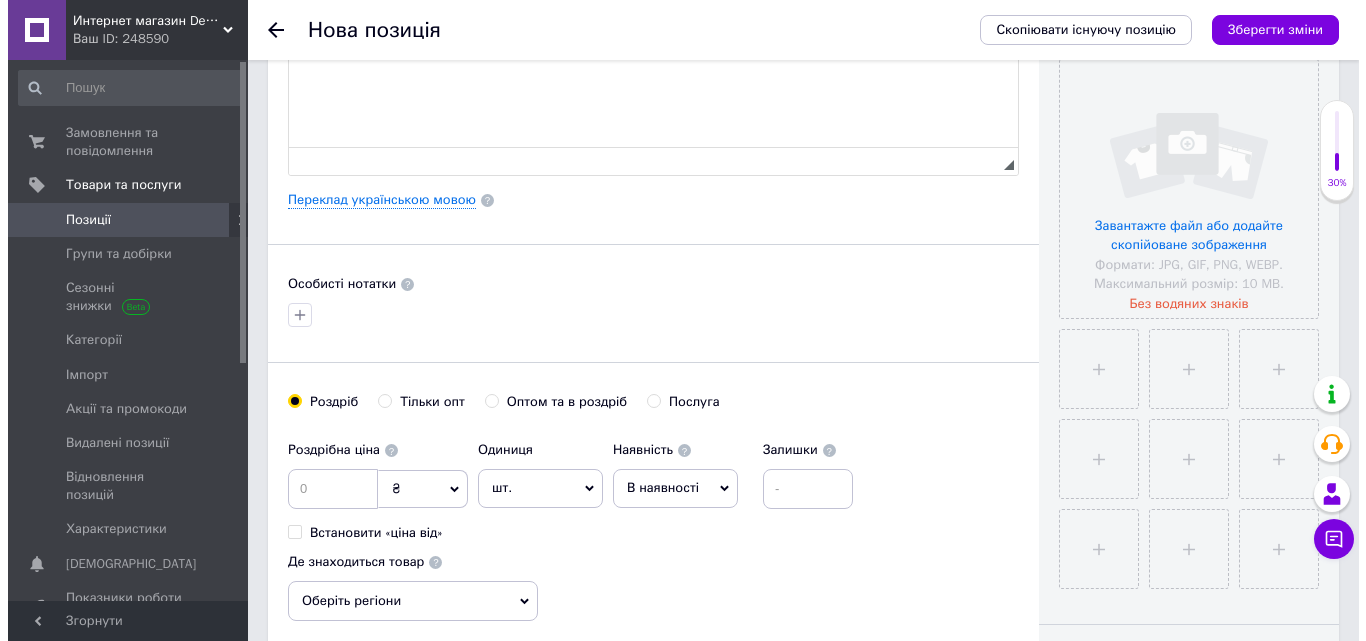 scroll, scrollTop: 500, scrollLeft: 0, axis: vertical 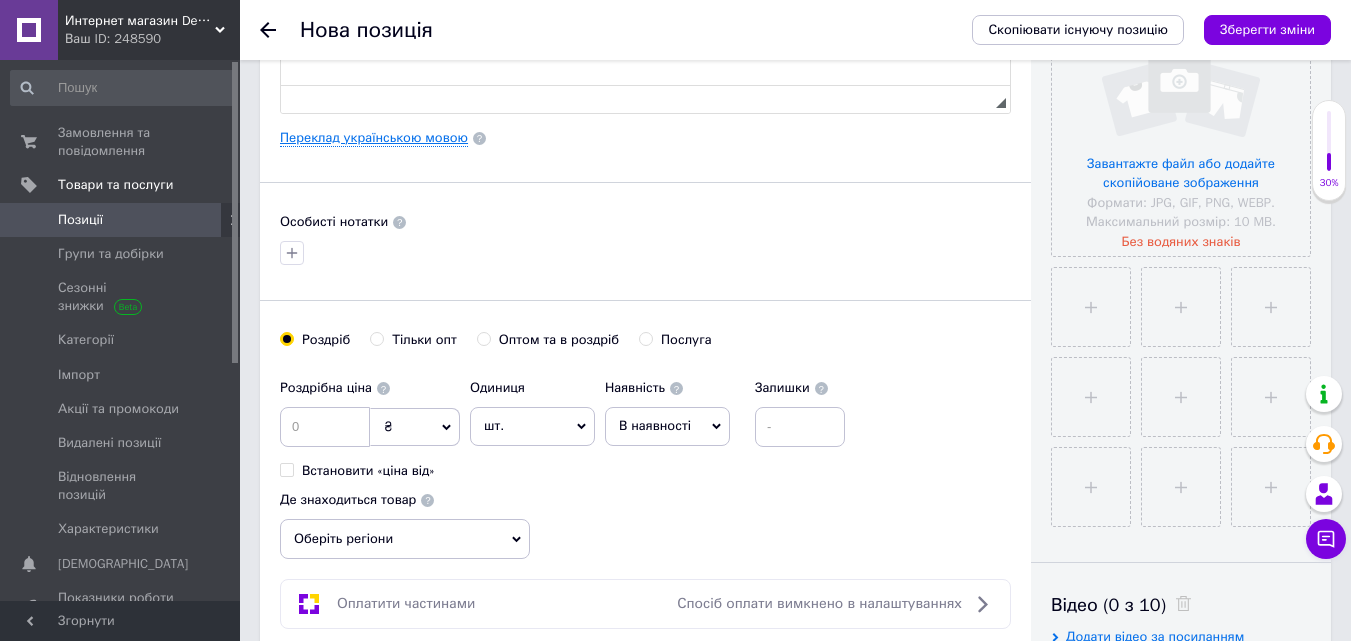 click on "Переклад українською мовою" at bounding box center [374, 138] 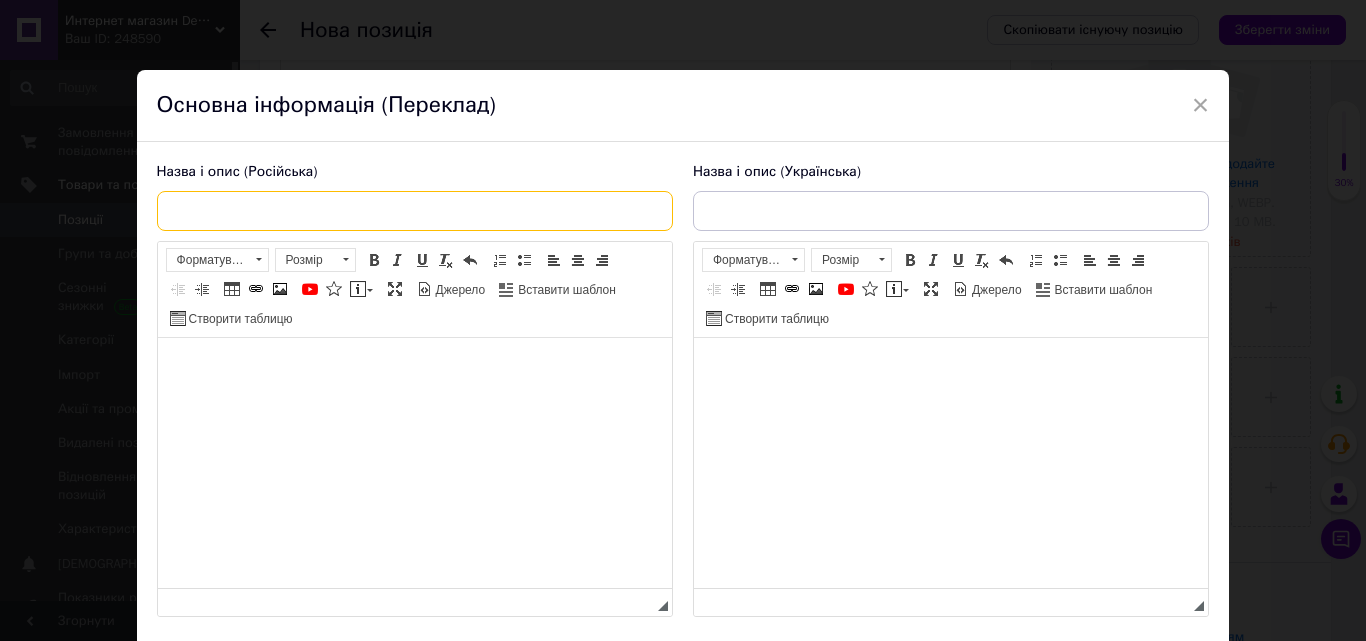 click at bounding box center [415, 211] 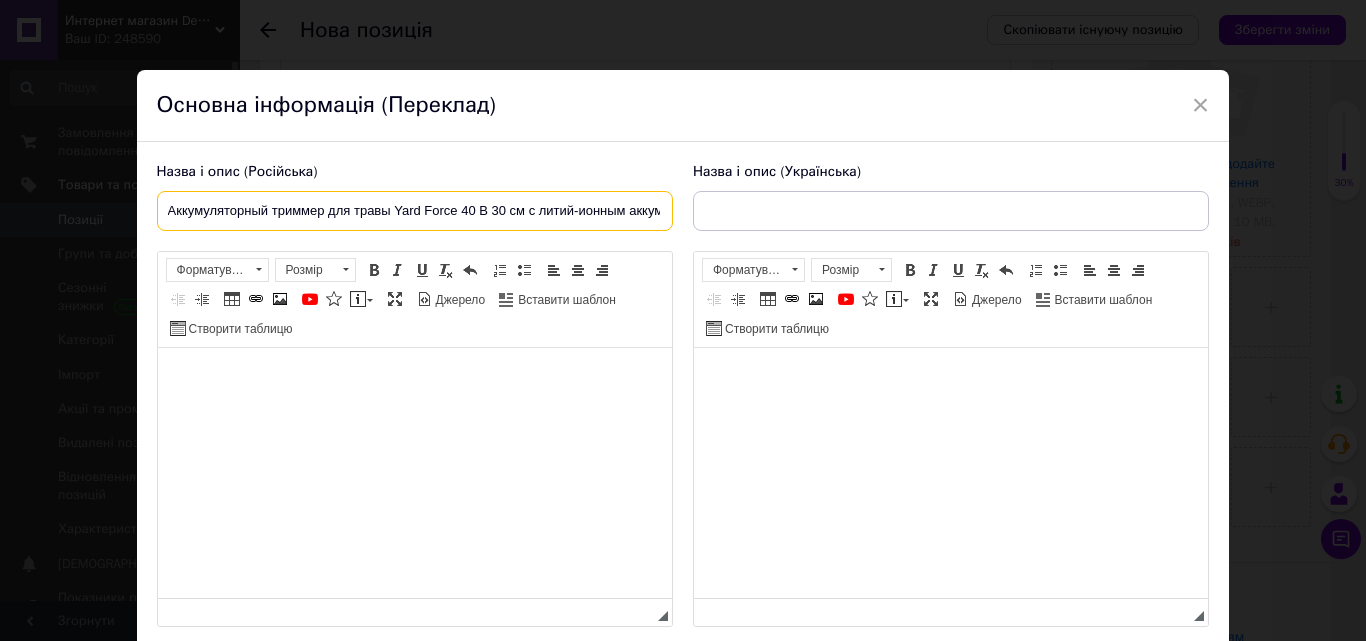 scroll, scrollTop: 0, scrollLeft: 233, axis: horizontal 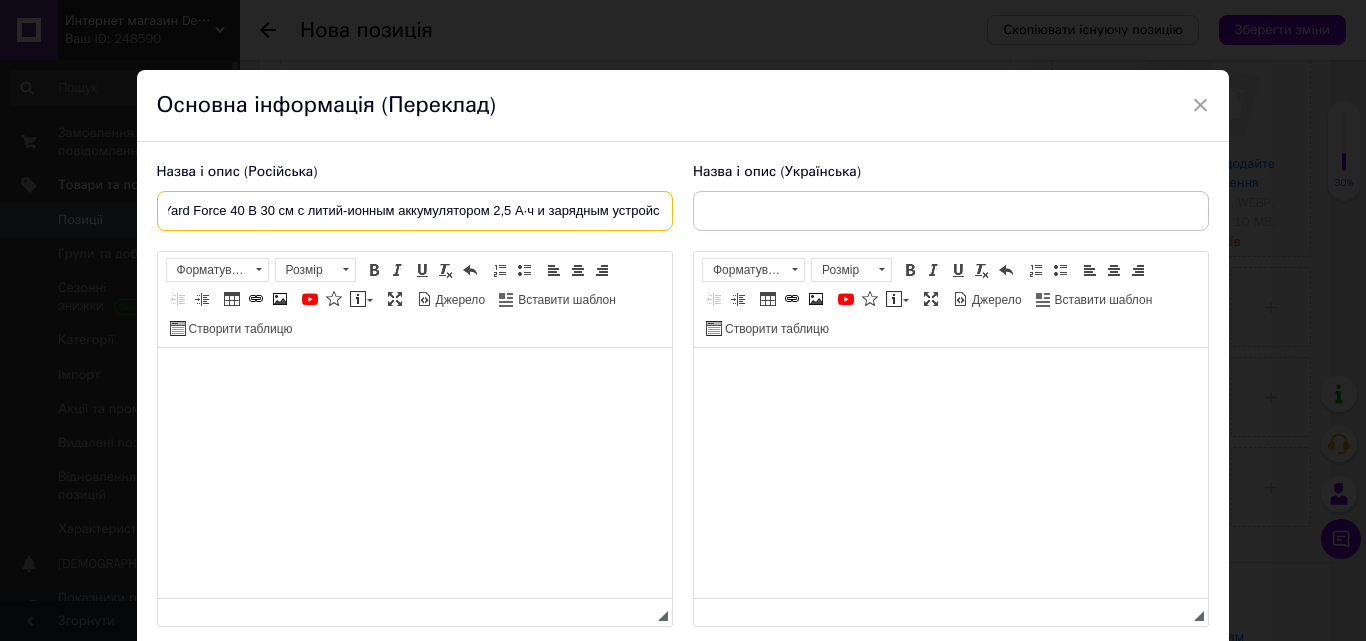 drag, startPoint x: 542, startPoint y: 211, endPoint x: 688, endPoint y: 215, distance: 146.05478 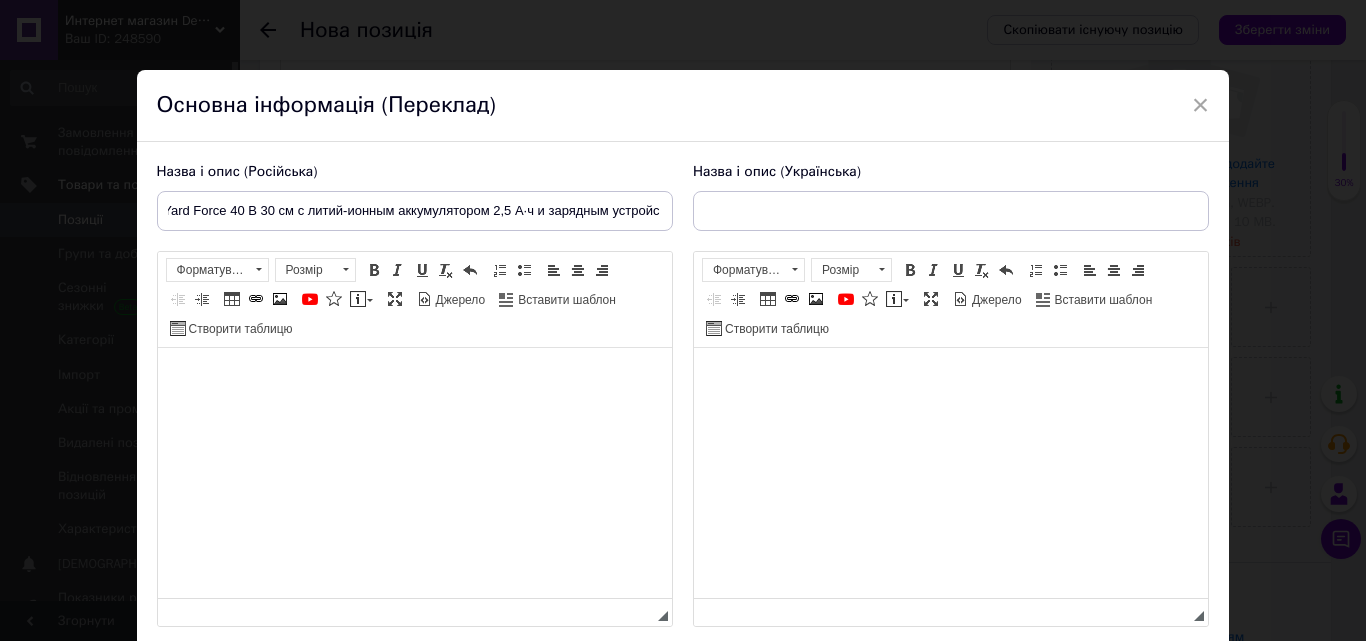 scroll, scrollTop: 0, scrollLeft: 0, axis: both 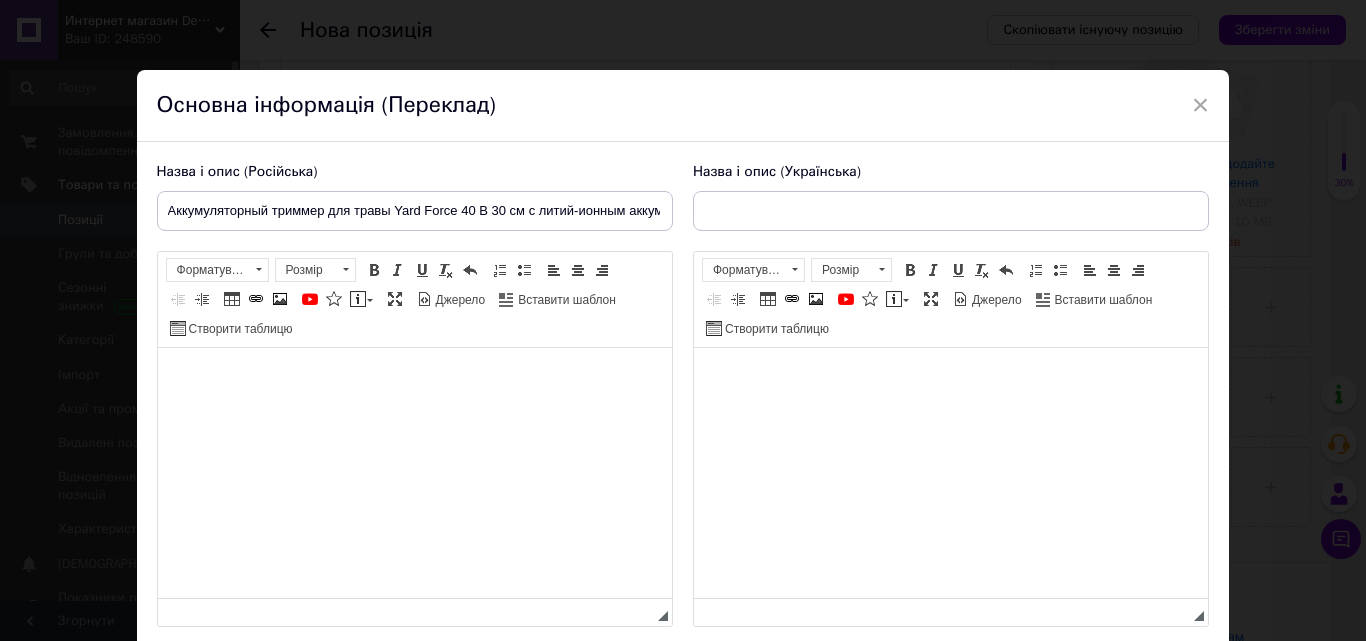 click on "Назва і опис (Російська) Аккумуляторный триммер для травы Yard Force 40 В 30 см с литий-ионным аккумулятором 2,5 А·ч и зарядным устройс Розширений текстовий редактор, A3568129-84EB-4938-B492-26438551082D Панель інструментів редактора Форматування Форматування Розмір Розмір   Жирний  Сполучення клавіш Ctrl+B   Курсив  Сполучення клавіш Ctrl+I   Підкреслений  Сполучення клавіш Ctrl+U   Видалити форматування   Повернути  Сполучення клавіш Ctrl+Z   Вставити/видалити нумерований список   Вставити/видалити маркований список   По лівому краю   По центру   По правому краю   Зменшити відступ" at bounding box center (415, 395) 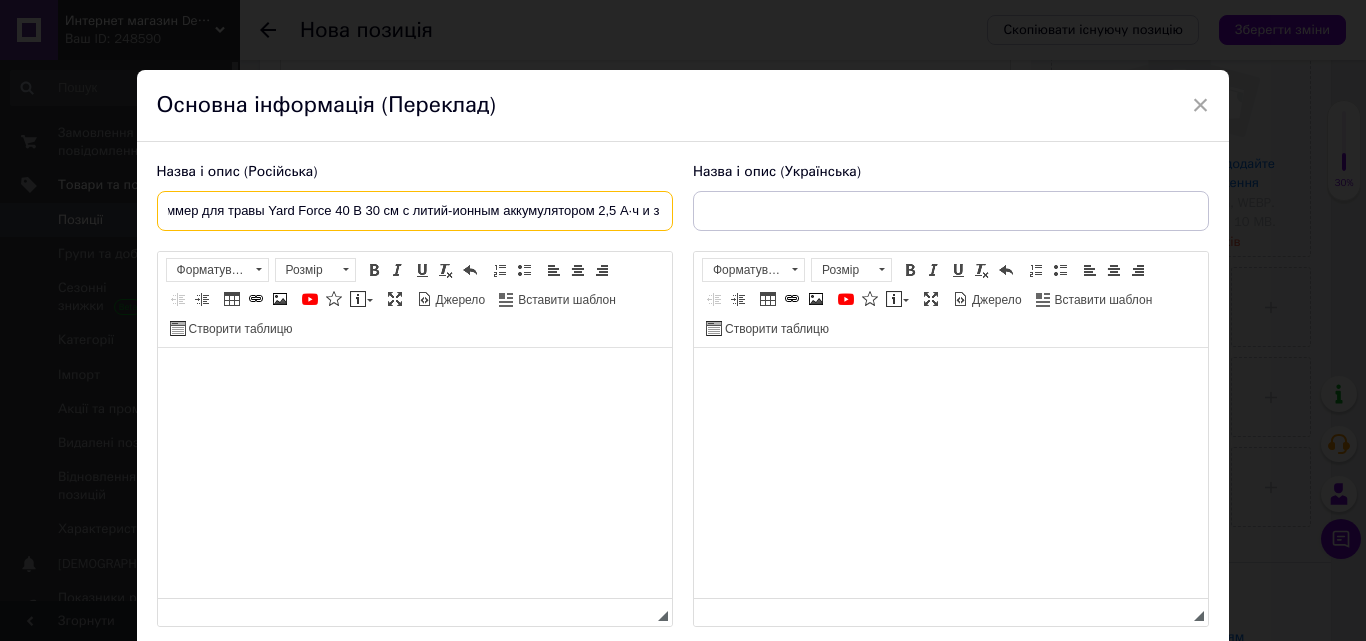 scroll, scrollTop: 0, scrollLeft: 234, axis: horizontal 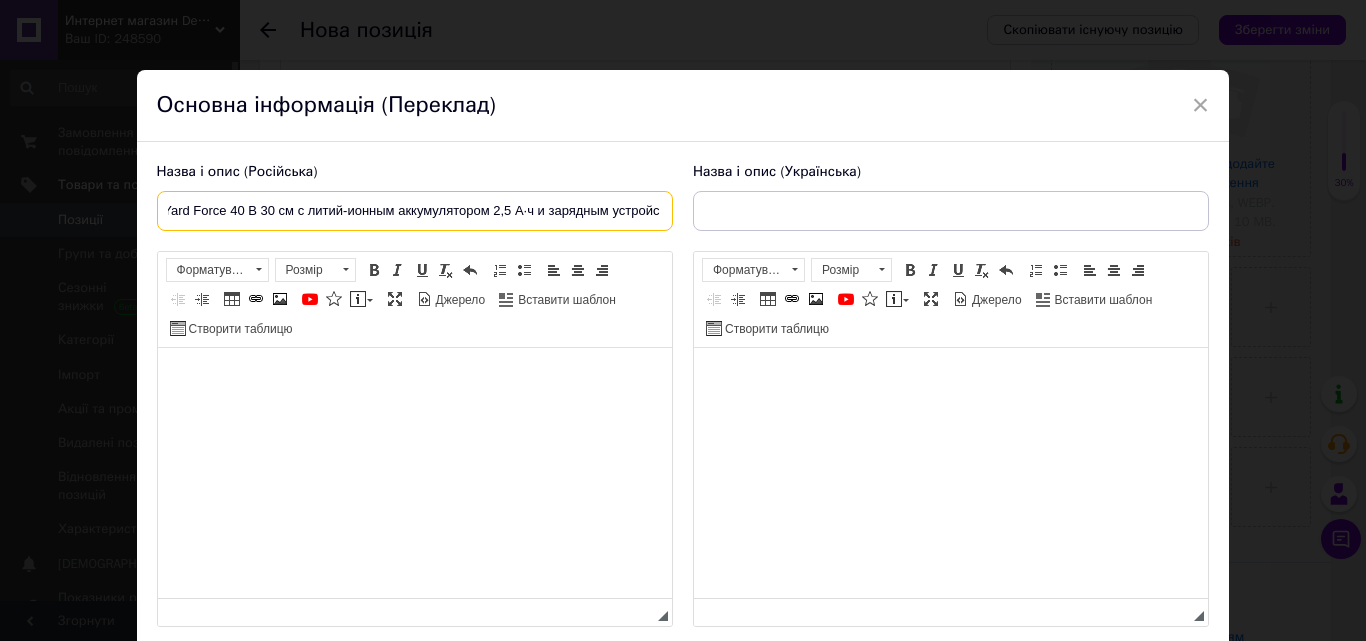 drag, startPoint x: 612, startPoint y: 209, endPoint x: 672, endPoint y: 210, distance: 60.00833 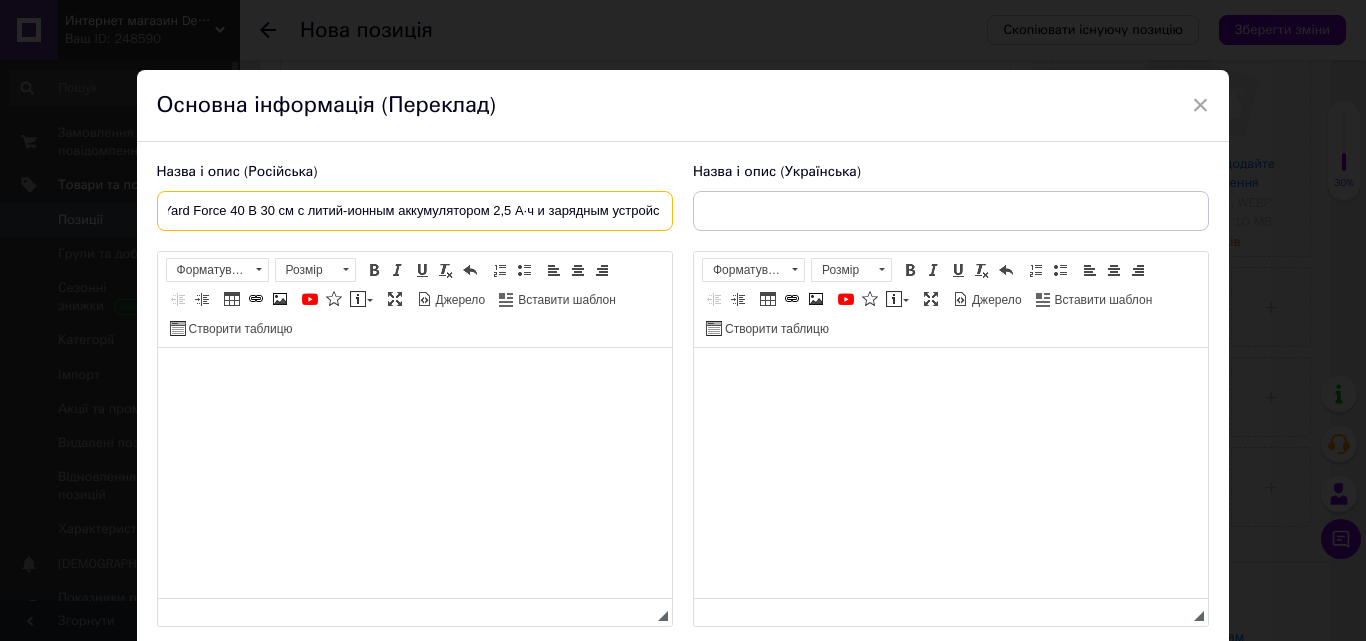 drag, startPoint x: 535, startPoint y: 213, endPoint x: 669, endPoint y: 221, distance: 134.23859 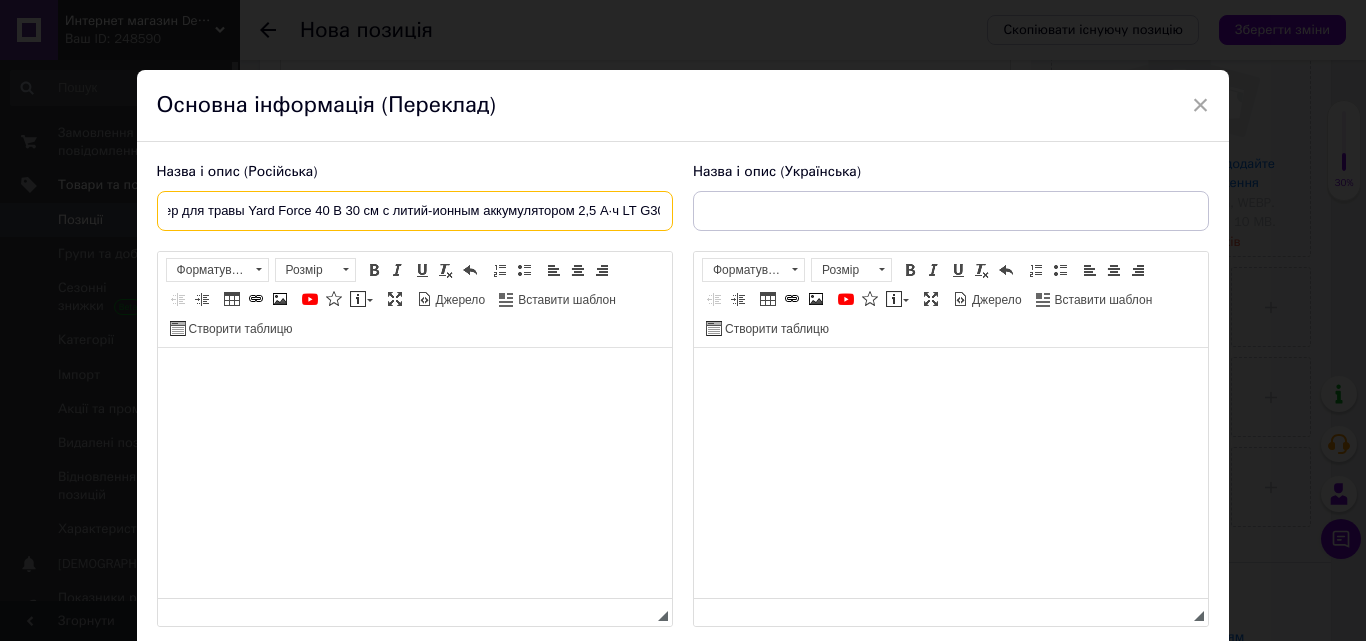 scroll, scrollTop: 0, scrollLeft: 153, axis: horizontal 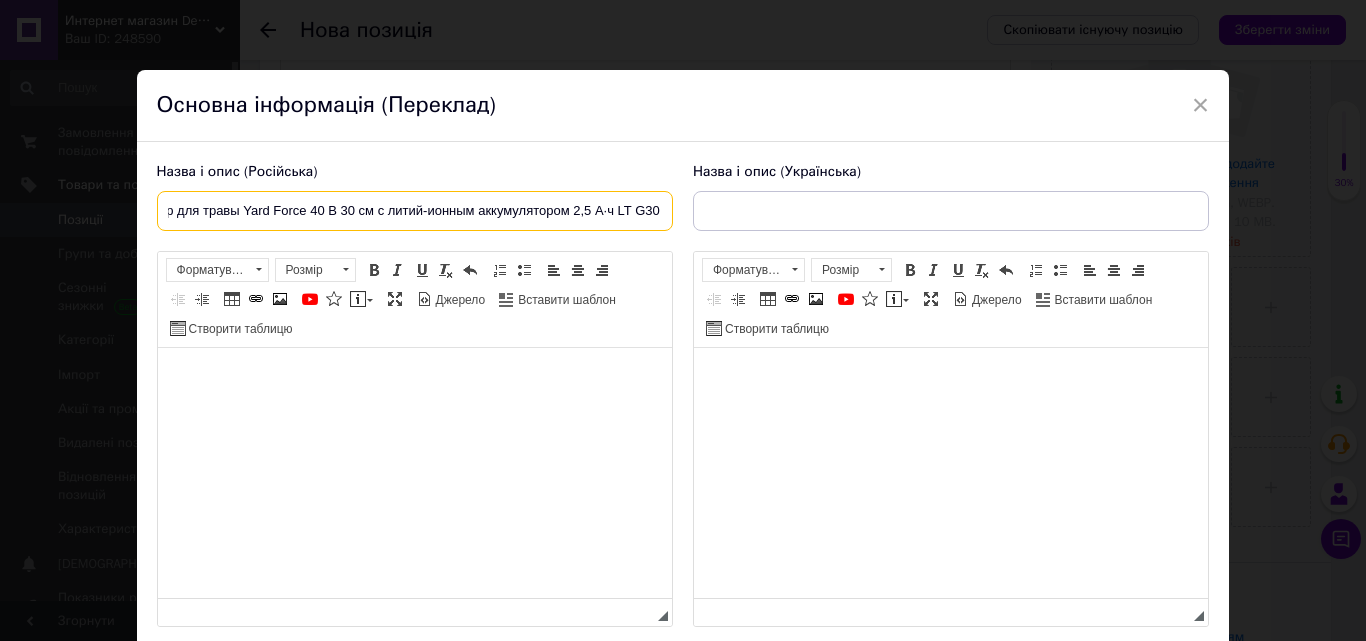 type on "Аккумуляторный триммер для травы Yard Force 40 В 30 см с литий-ионным аккумулятором 2,5 А·ч LT G30" 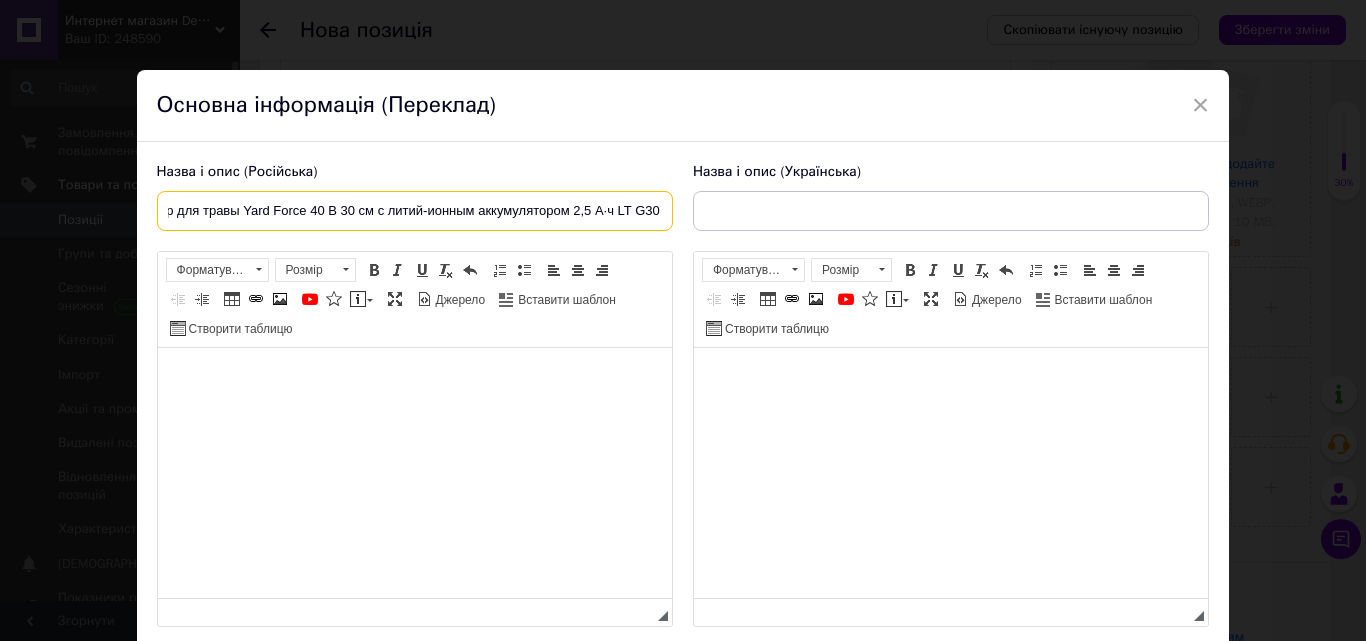 scroll, scrollTop: 0, scrollLeft: 0, axis: both 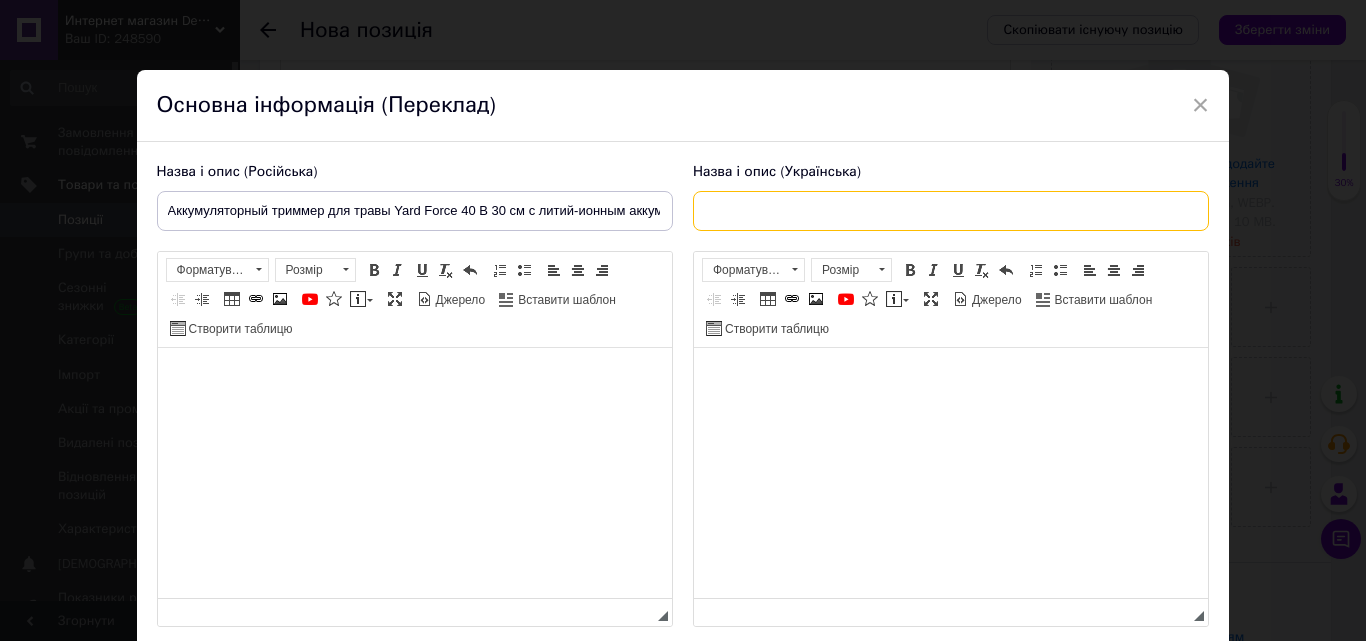 click at bounding box center [951, 211] 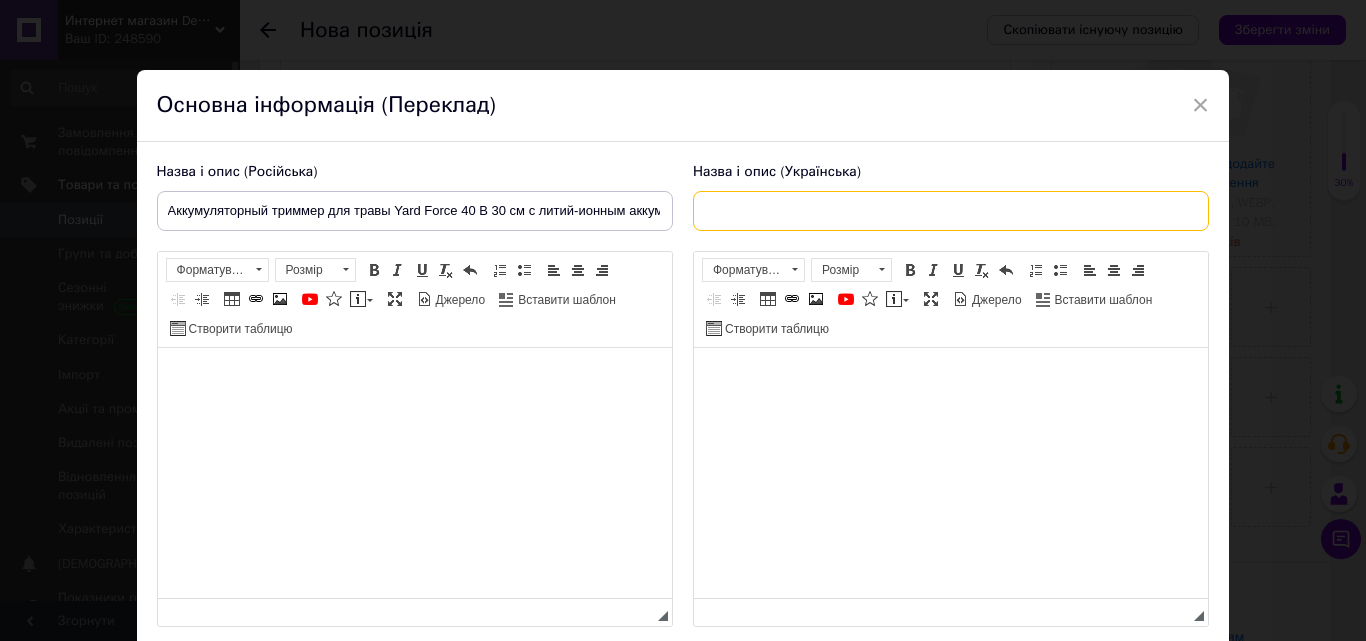 type on "v" 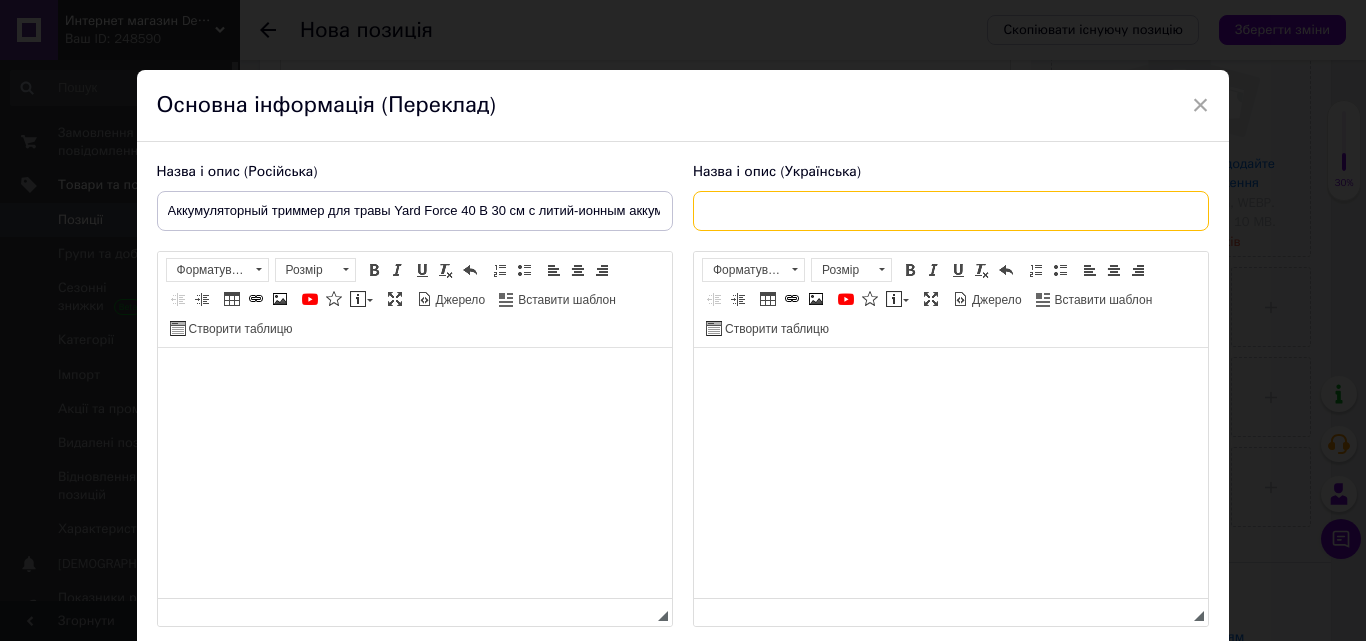 paste on "Акумуляторний триммер для трави Yard Force 40 В 30 см з літій-іонним акумулятором 2,5 А·год LT G30" 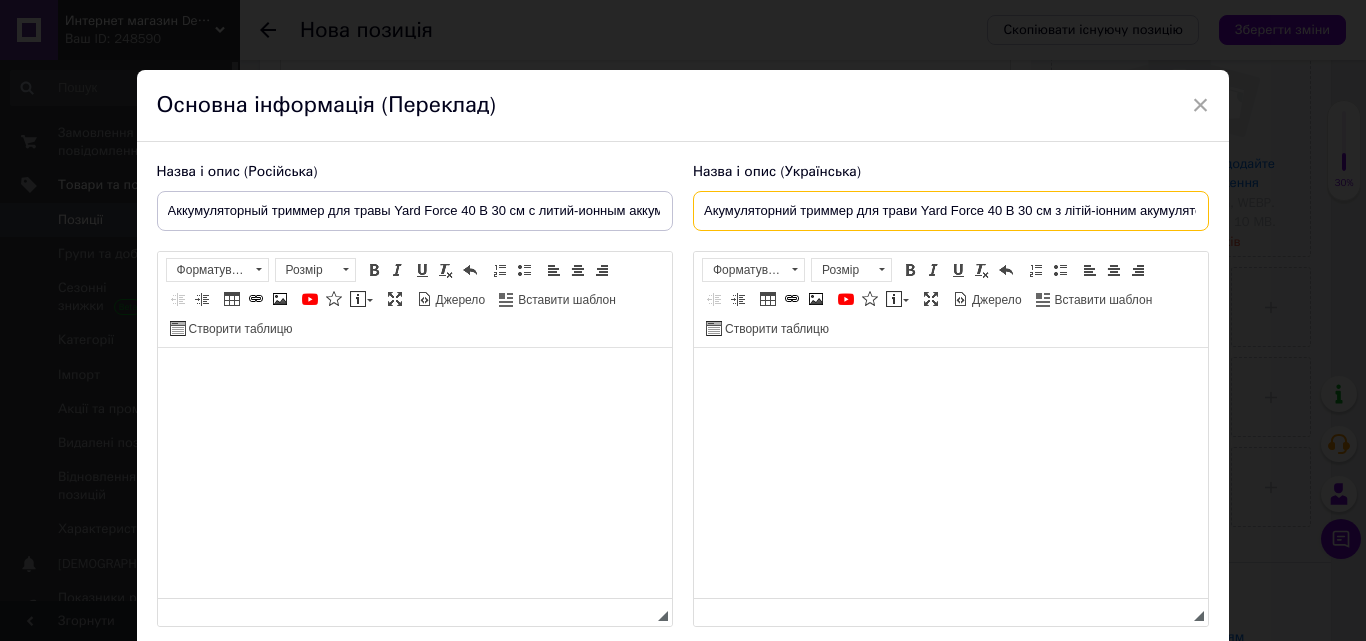 scroll, scrollTop: 0, scrollLeft: 134, axis: horizontal 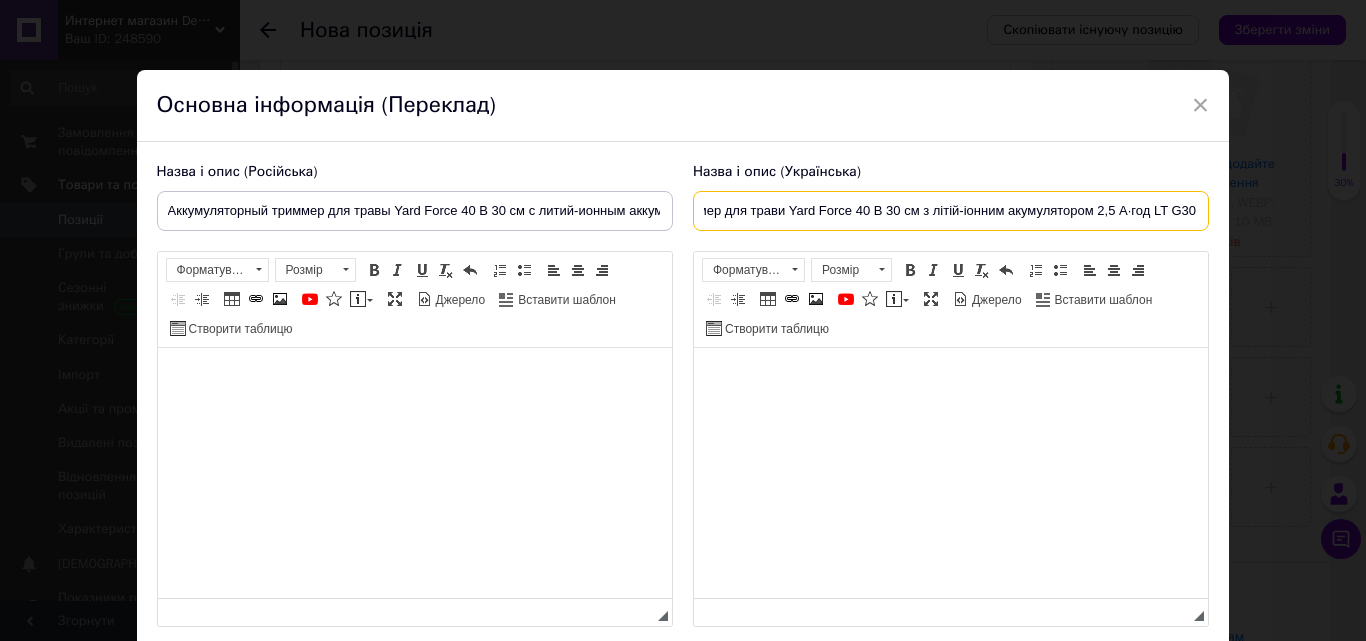type on "Акумуляторний триммер для трави Yard Force 40 В 30 см з літій-іонним акумулятором 2,5 А·год LT G30" 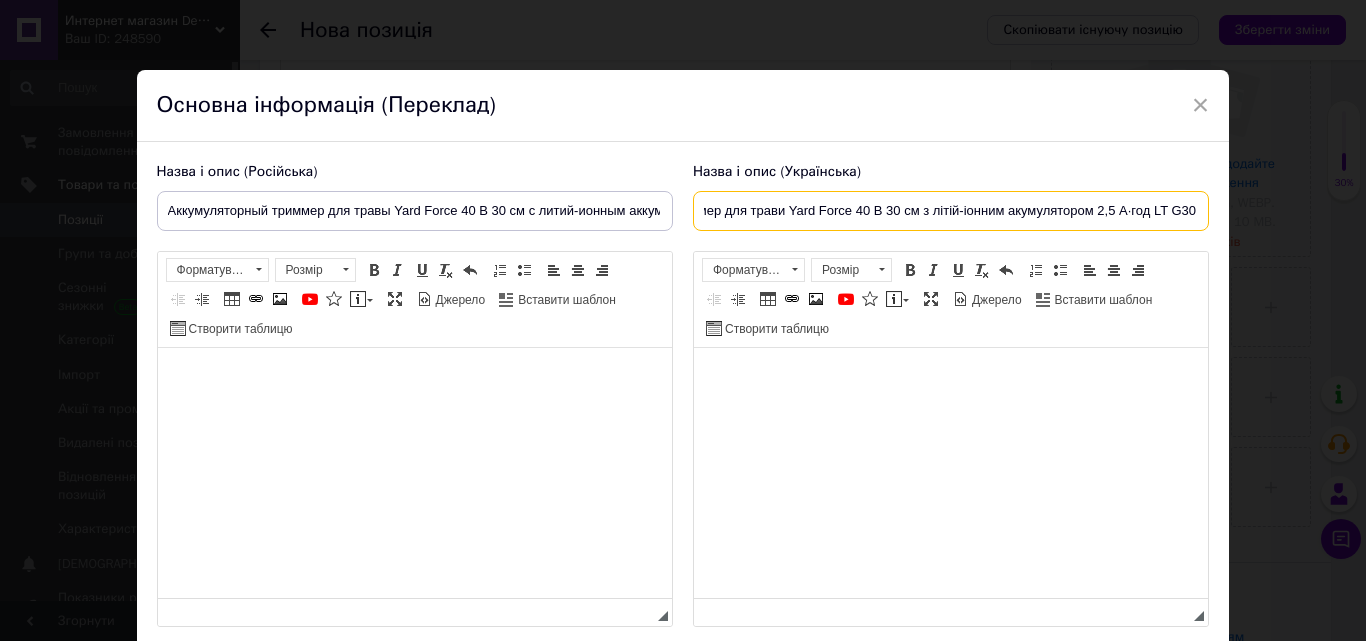 scroll, scrollTop: 0, scrollLeft: 0, axis: both 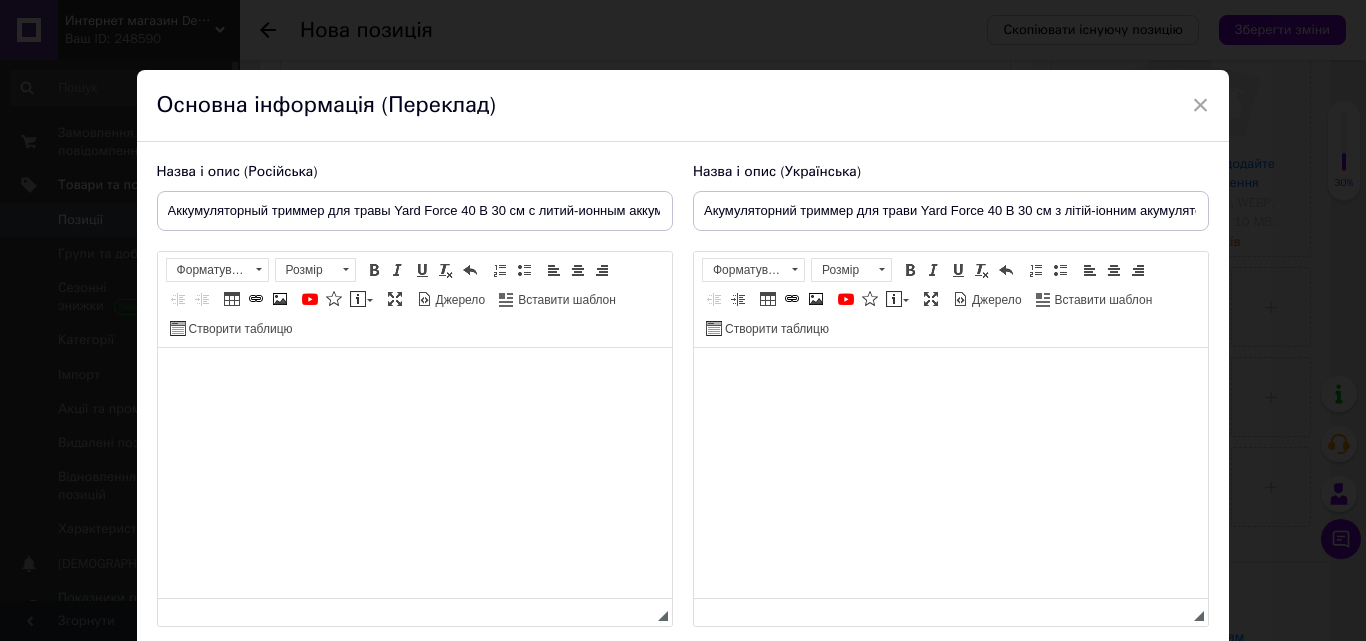 click at bounding box center (414, 378) 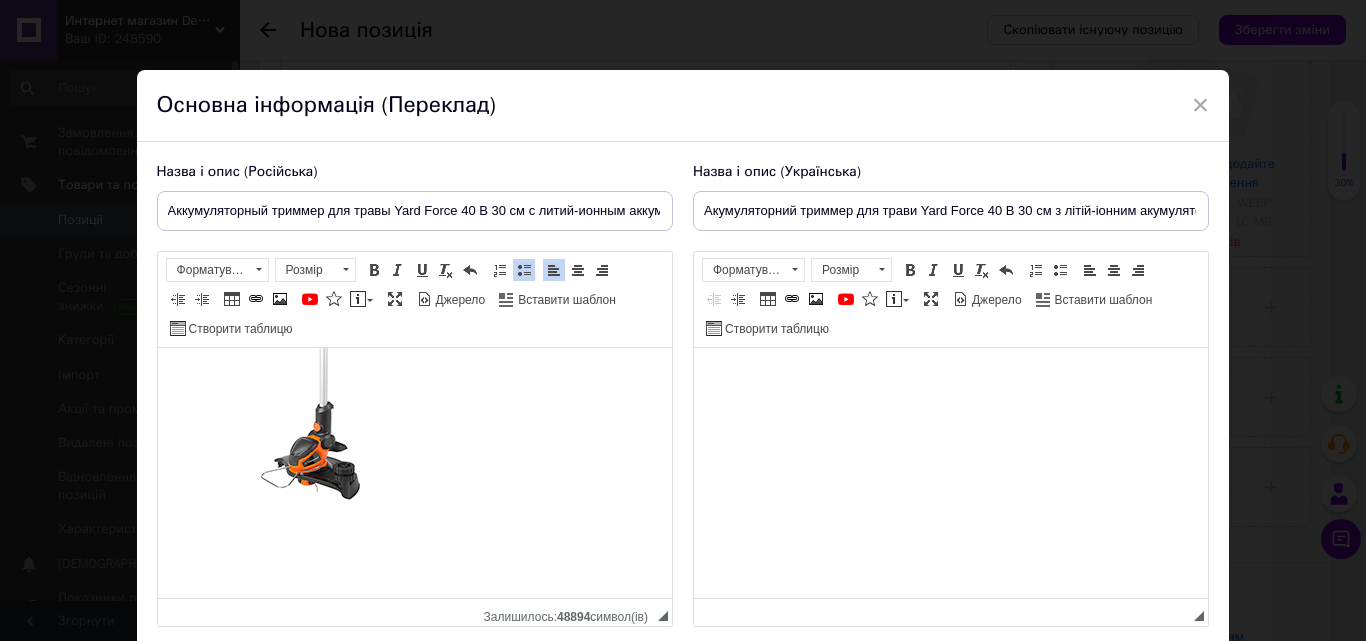 scroll, scrollTop: 200, scrollLeft: 0, axis: vertical 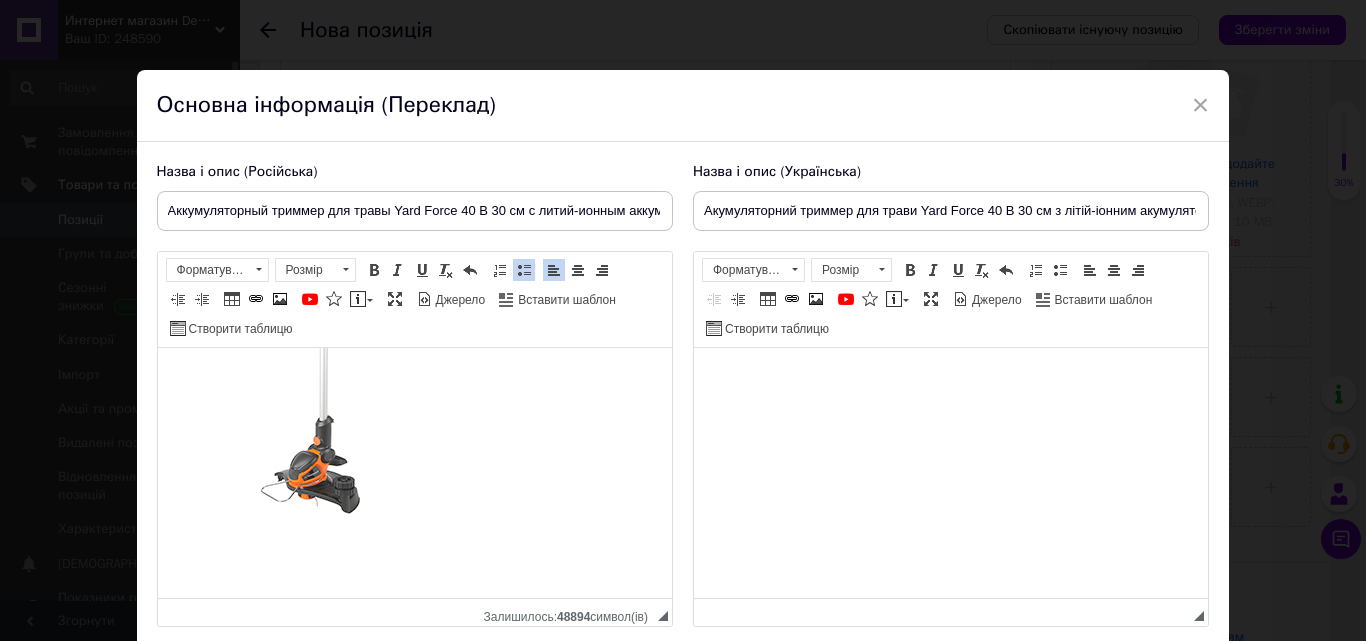 click at bounding box center (327, 368) 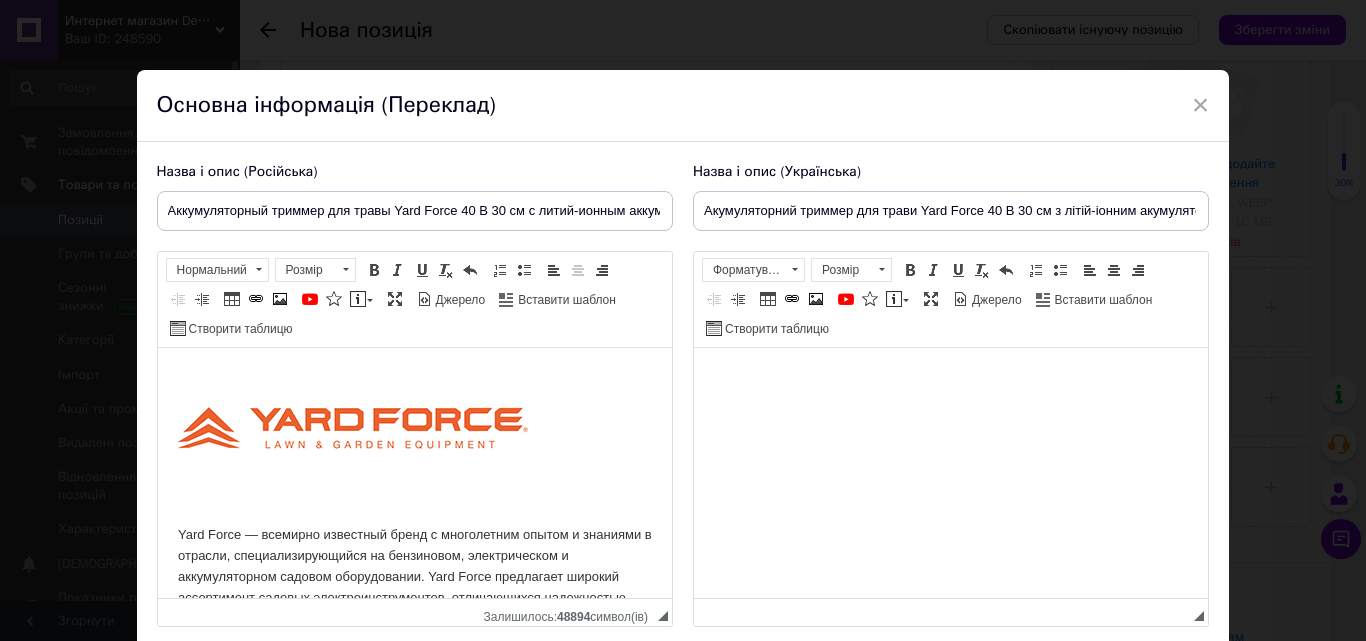 scroll, scrollTop: 500, scrollLeft: 0, axis: vertical 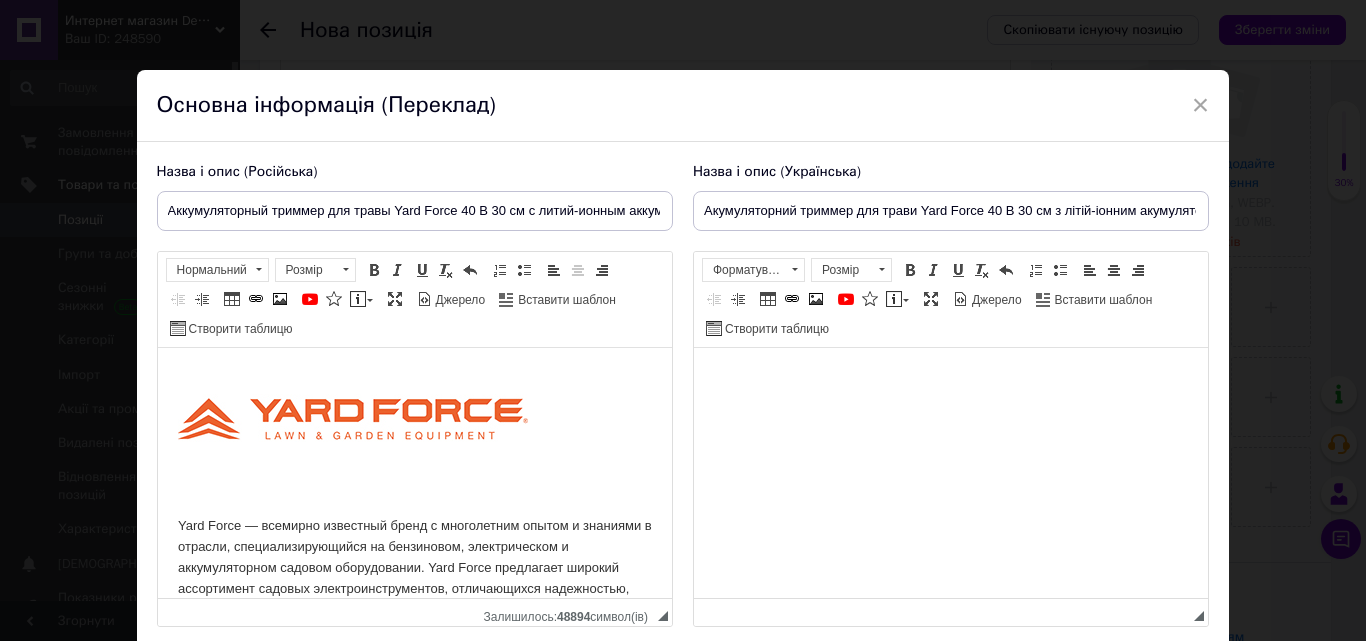 click at bounding box center [352, 409] 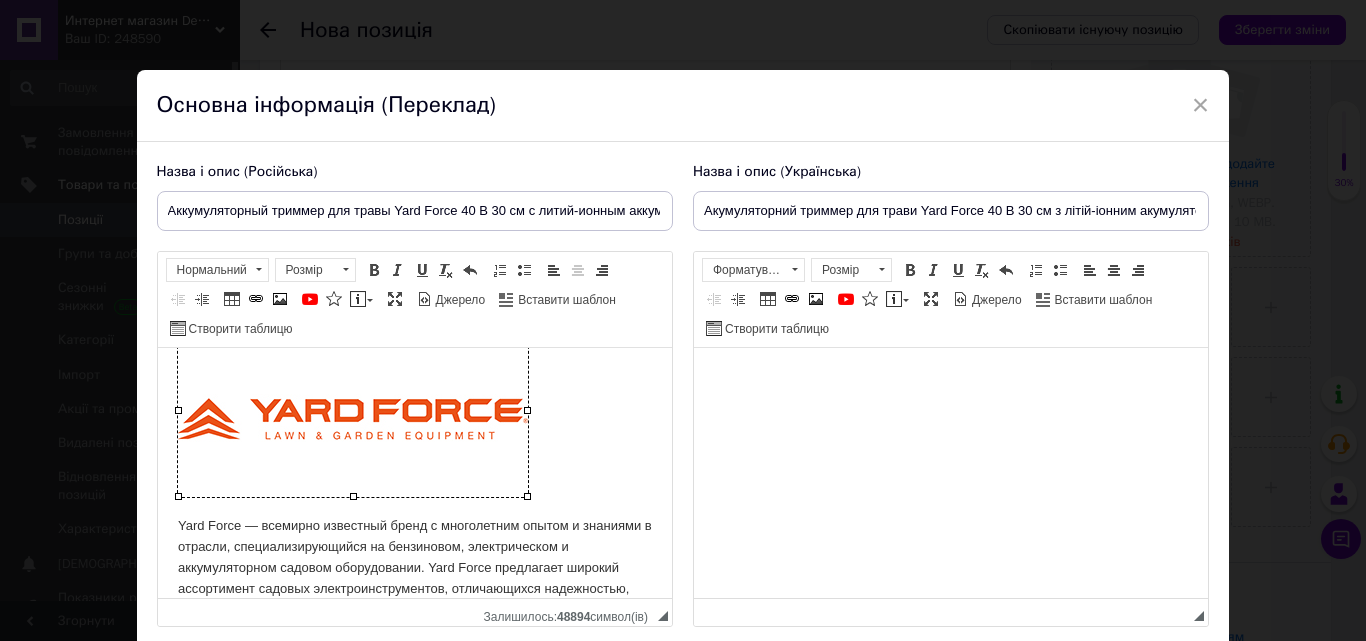 drag, startPoint x: 142, startPoint y: 486, endPoint x: 149, endPoint y: 477, distance: 11.401754 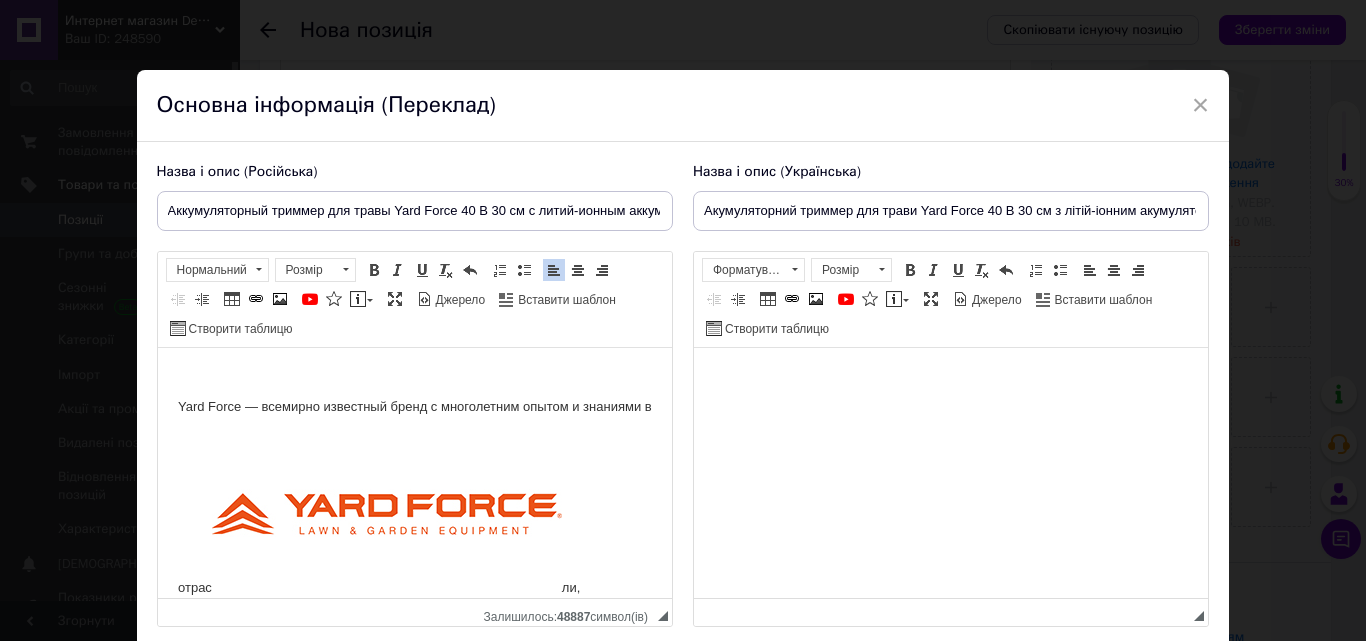 scroll, scrollTop: 400, scrollLeft: 0, axis: vertical 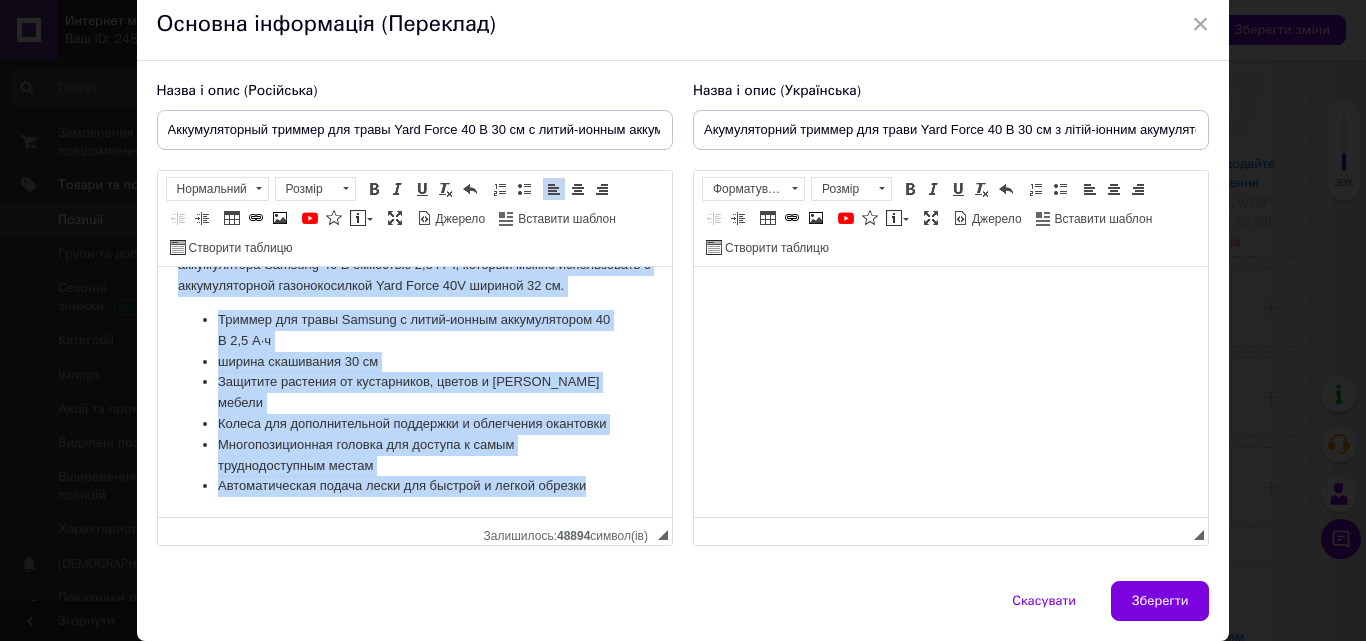 drag, startPoint x: 172, startPoint y: 346, endPoint x: 606, endPoint y: 500, distance: 460.51276 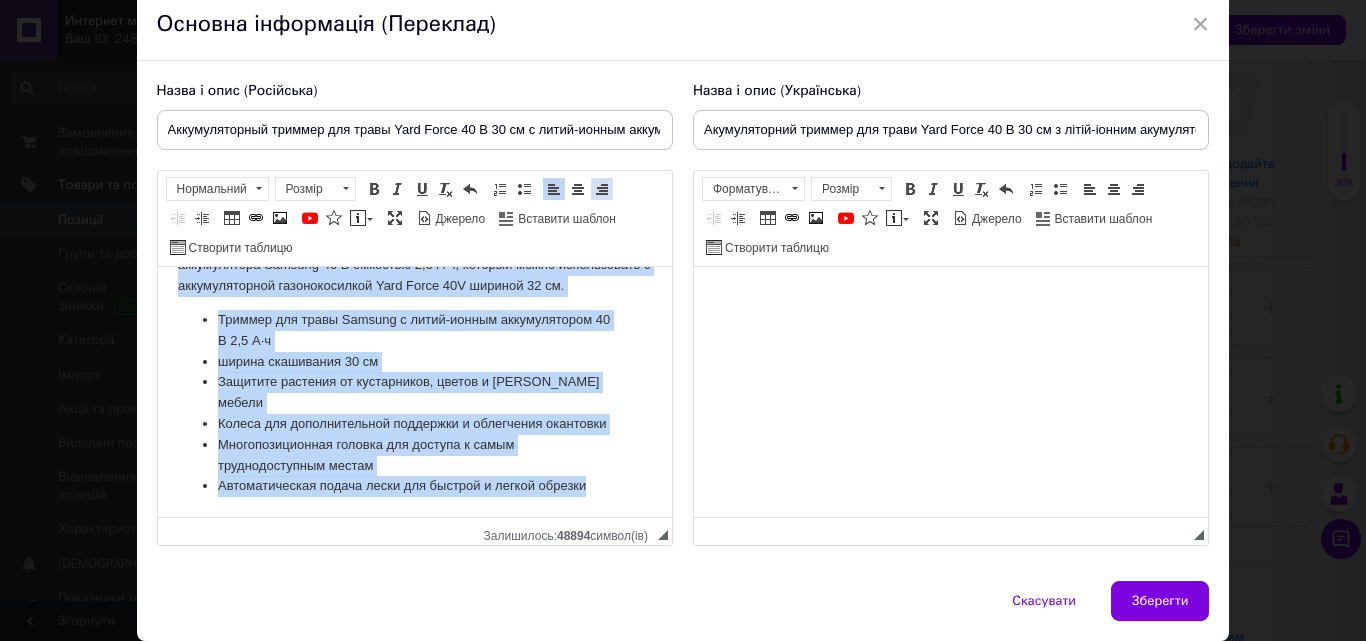 click at bounding box center [602, 189] 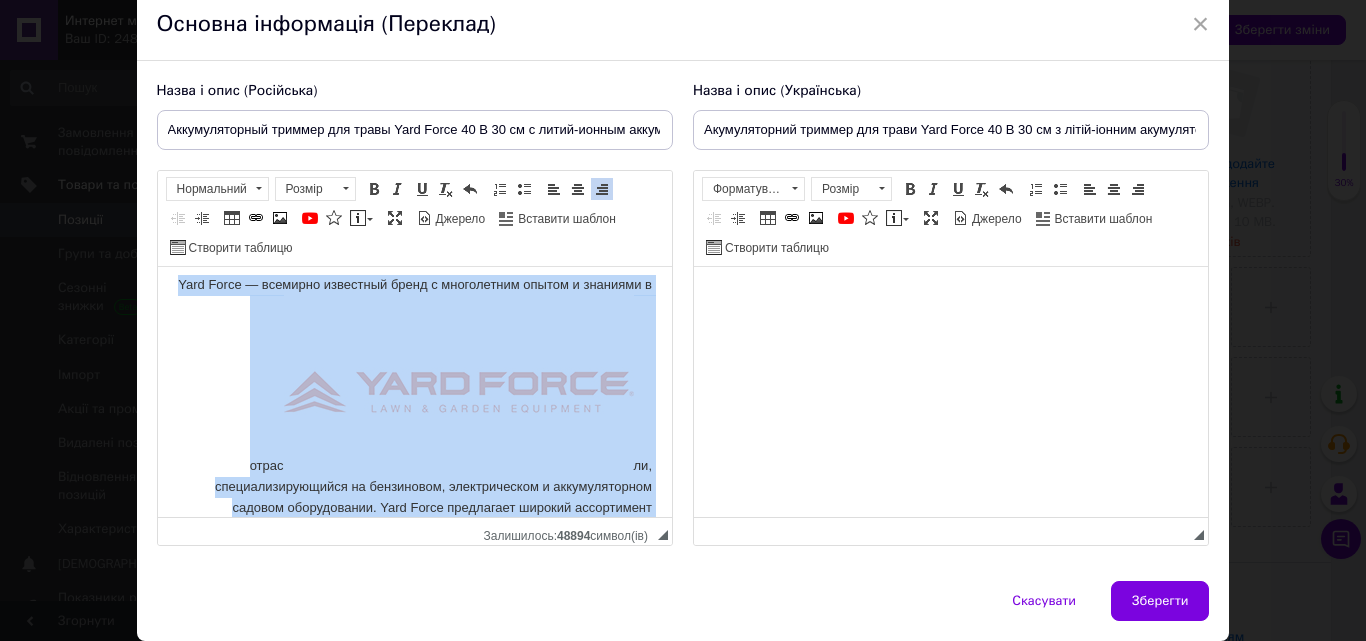 scroll, scrollTop: 438, scrollLeft: 0, axis: vertical 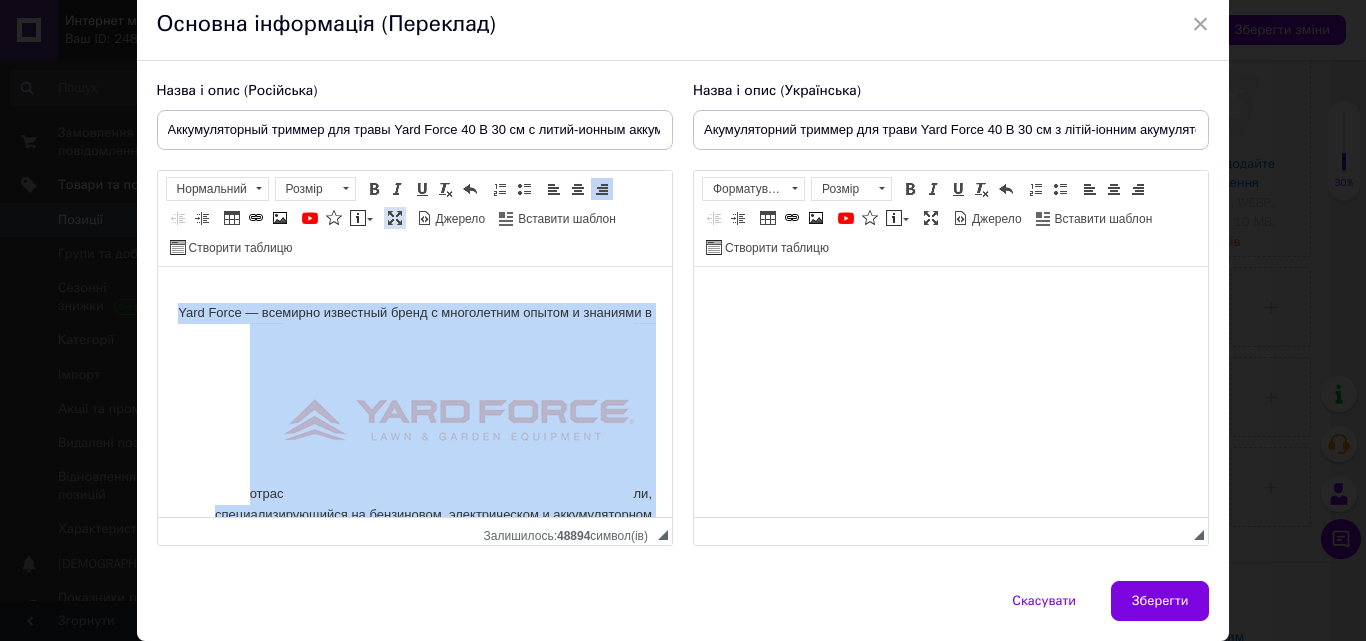 click at bounding box center (395, 218) 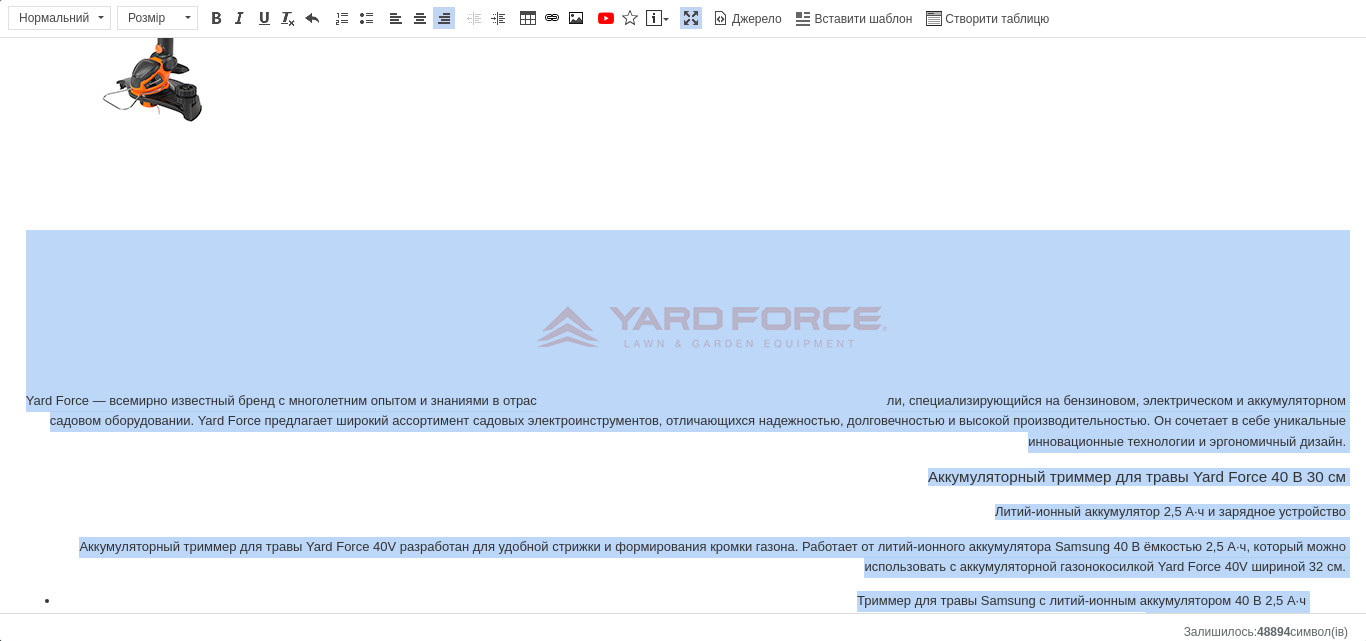 scroll, scrollTop: 300, scrollLeft: 0, axis: vertical 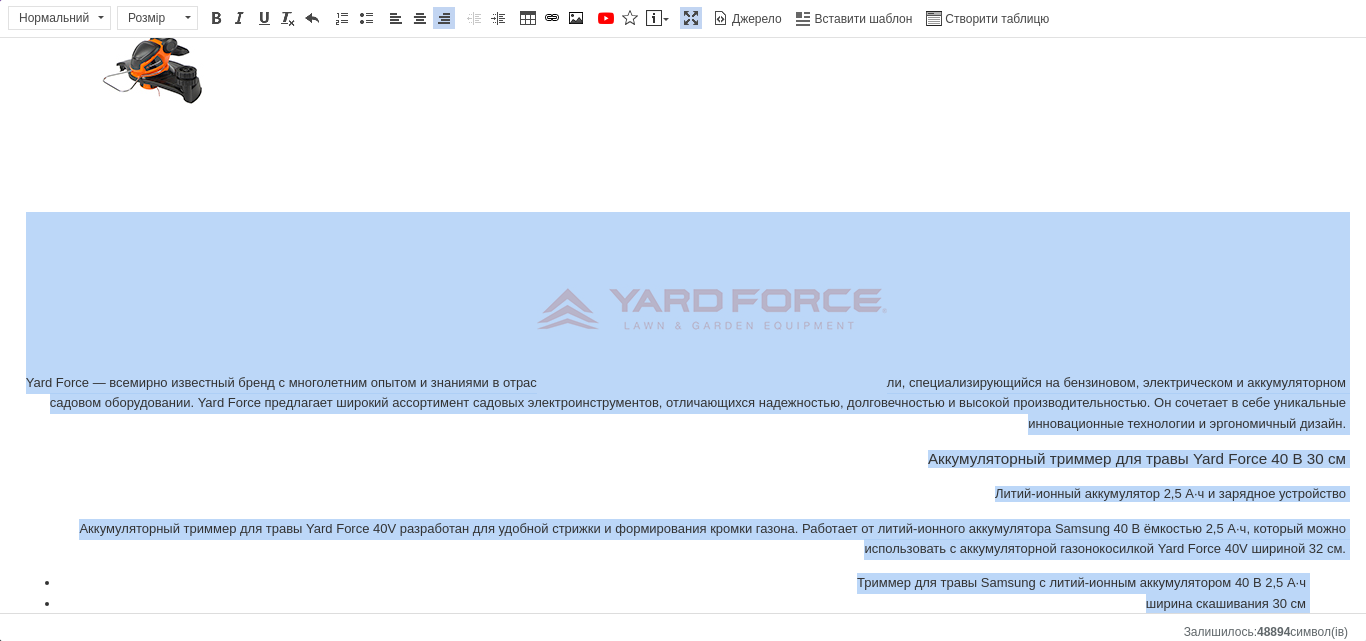 click at bounding box center (683, 188) 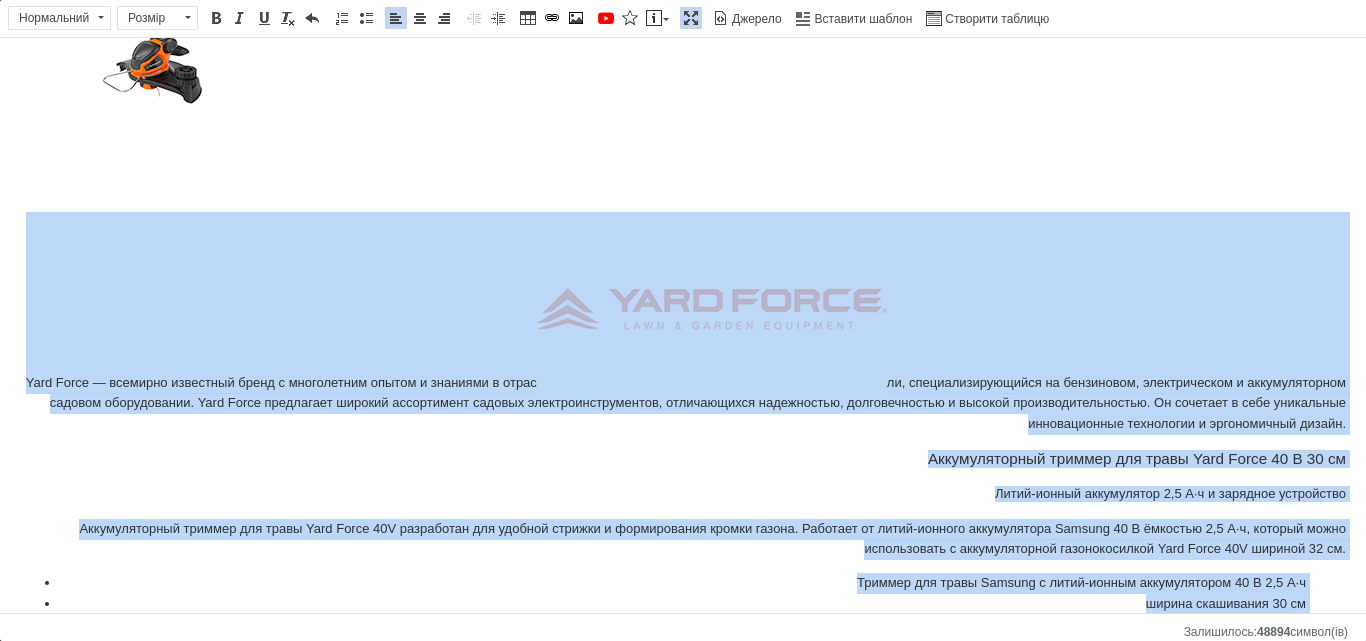 scroll, scrollTop: 405, scrollLeft: 0, axis: vertical 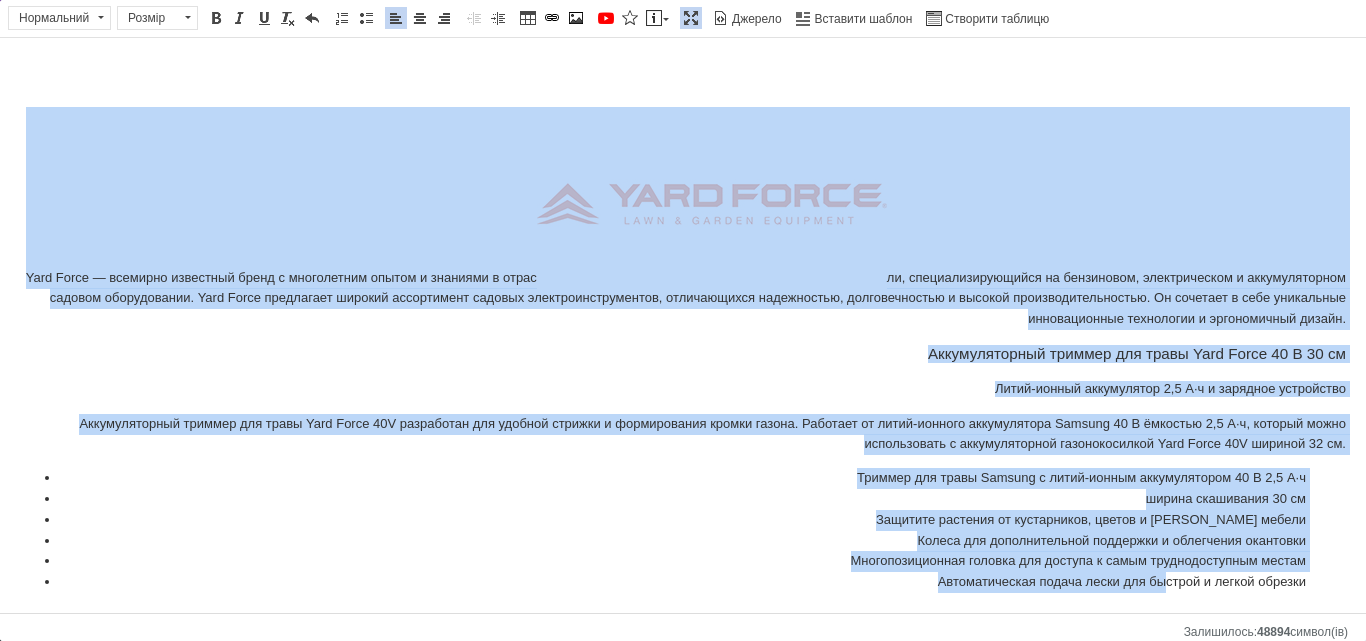 drag, startPoint x: 70, startPoint y: 361, endPoint x: 1147, endPoint y: 667, distance: 1119.6272 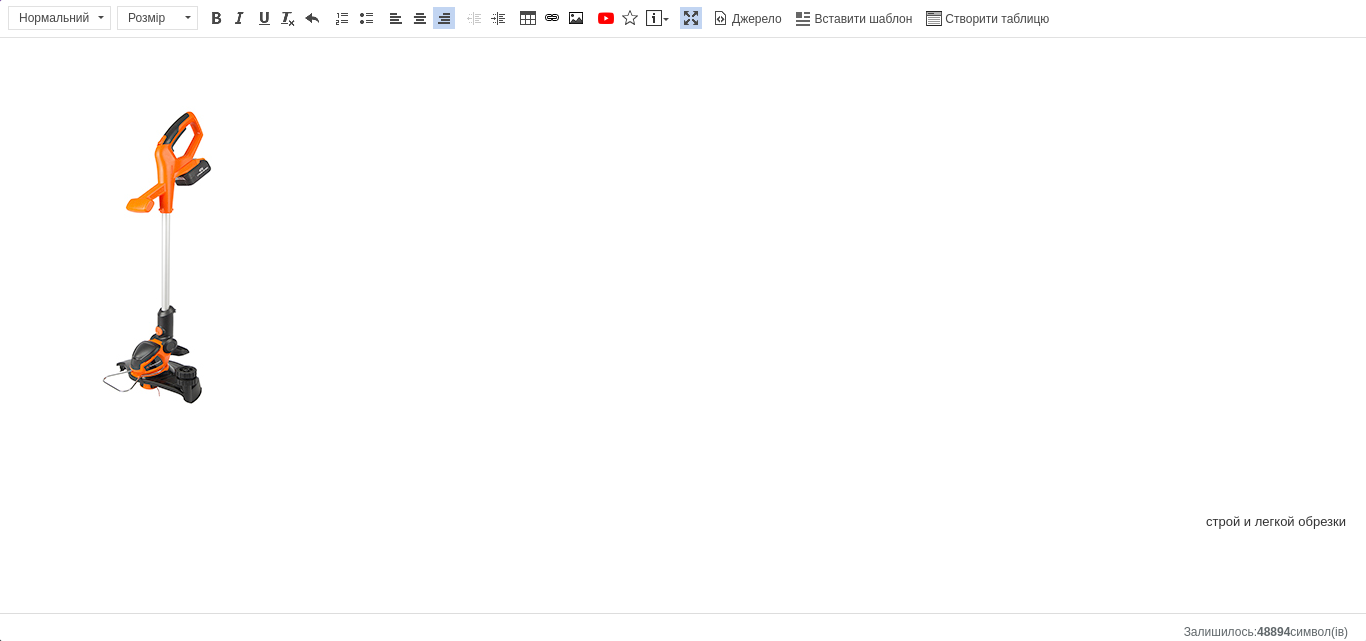 scroll, scrollTop: 0, scrollLeft: 0, axis: both 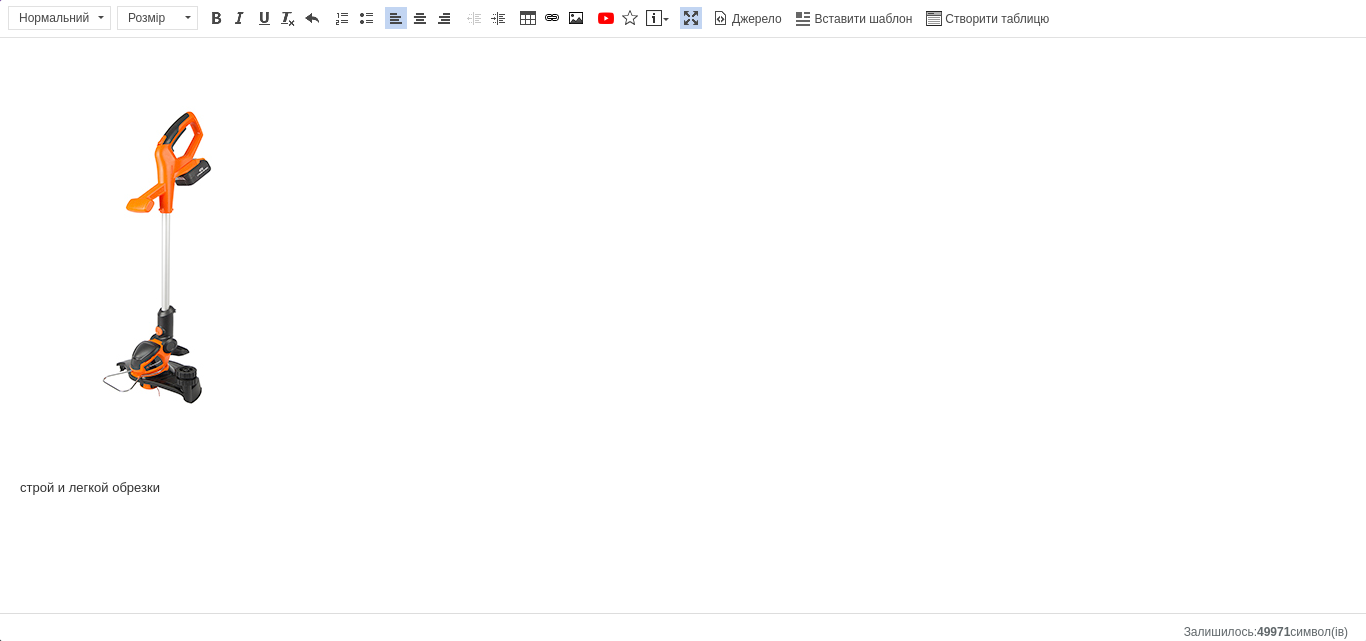 type 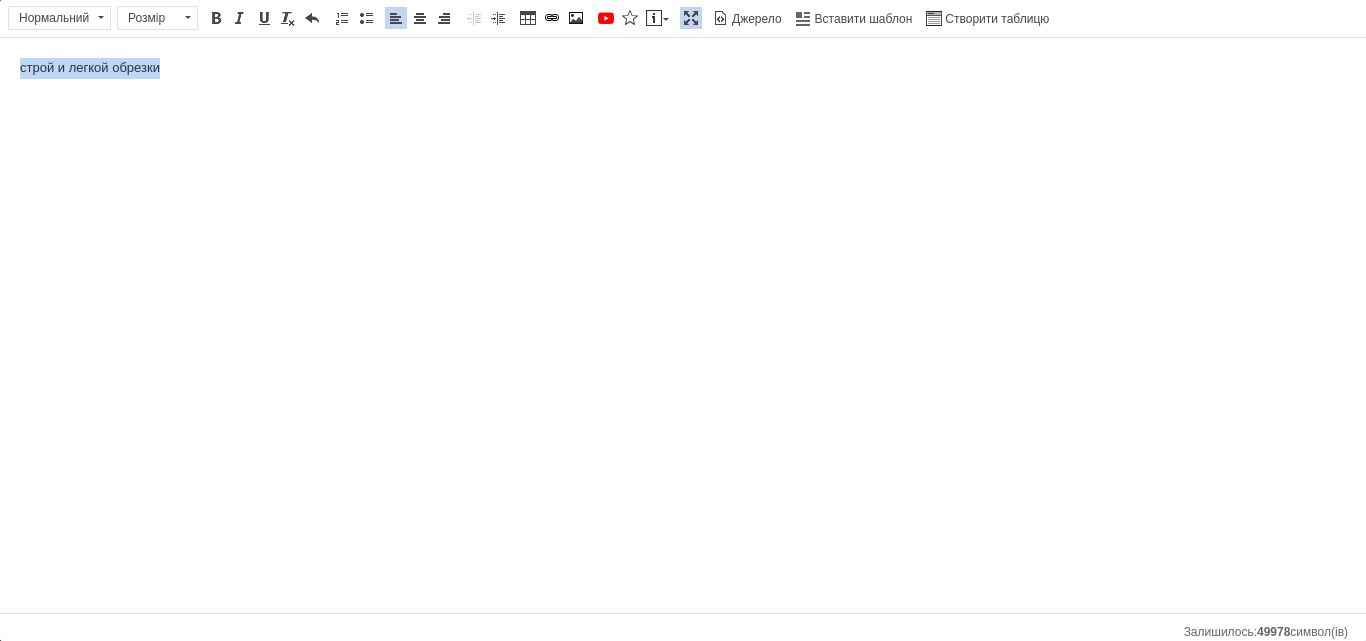 drag, startPoint x: 163, startPoint y: 85, endPoint x: 0, endPoint y: 79, distance: 163.1104 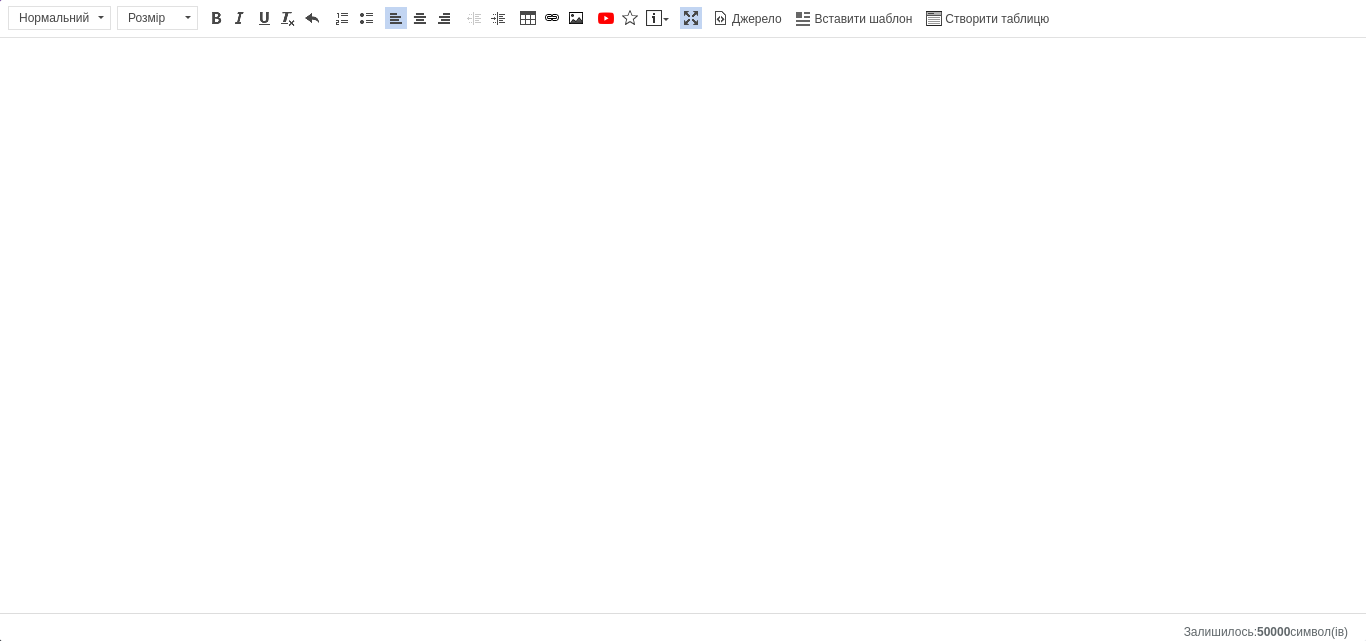 click at bounding box center [683, 68] 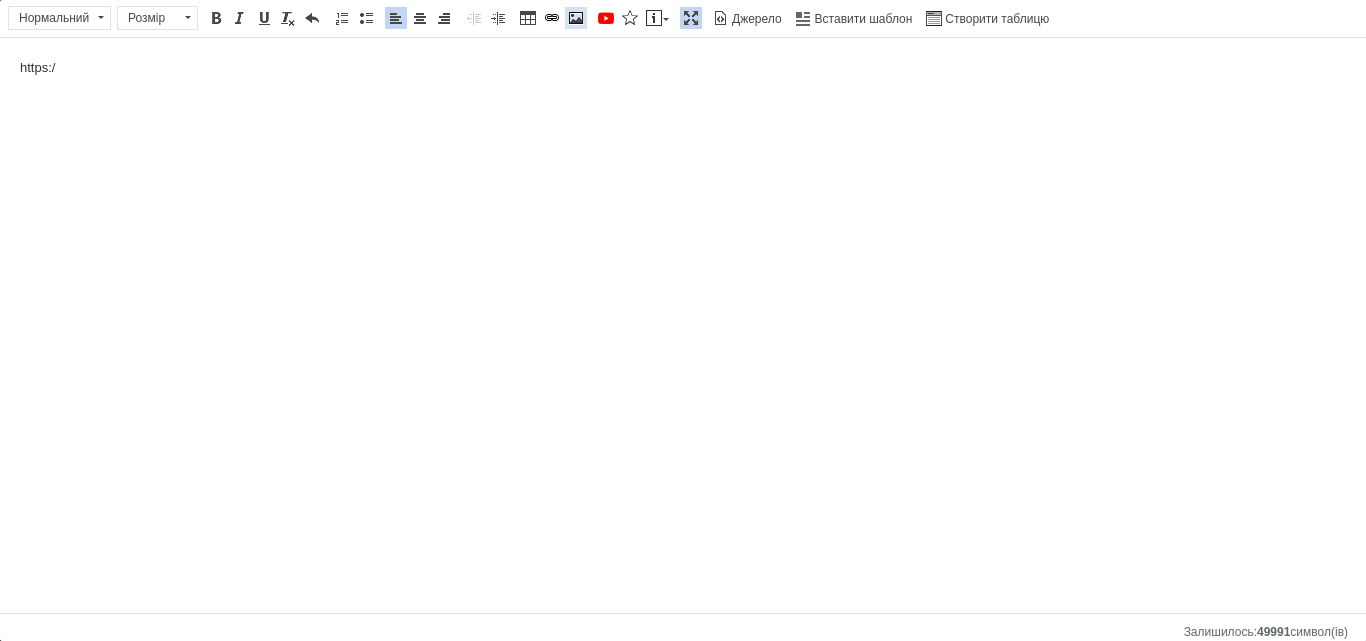 click on "Зображення" at bounding box center (576, 18) 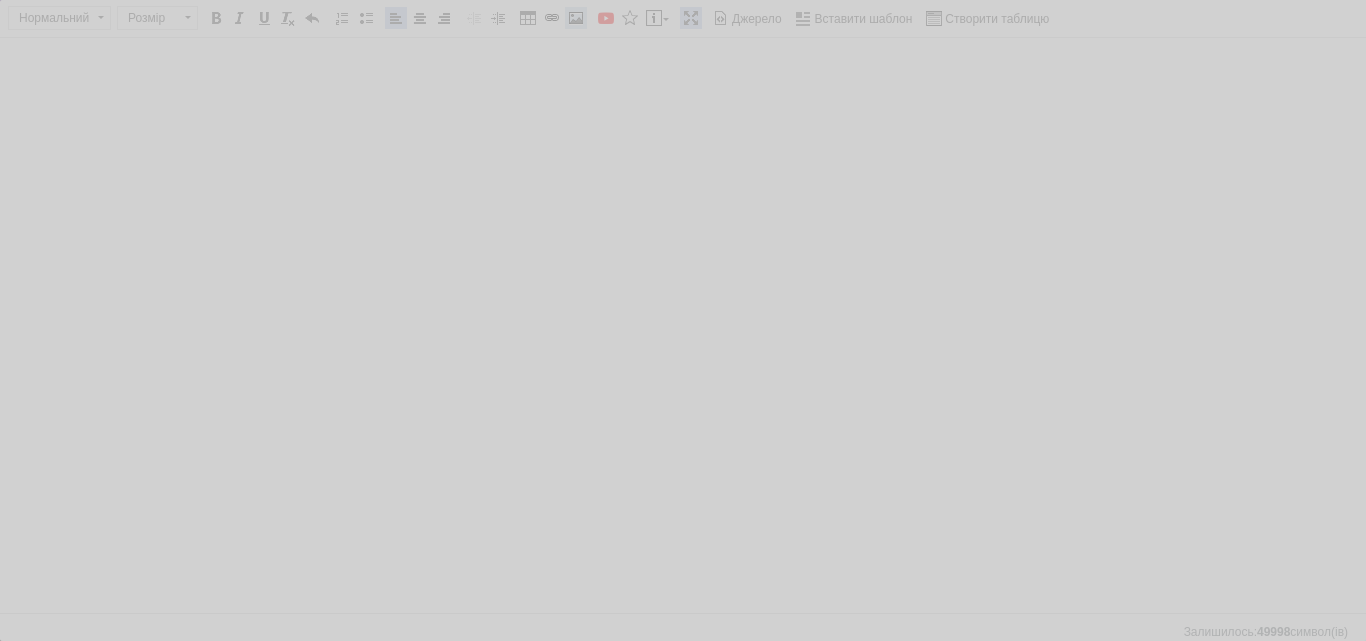 select 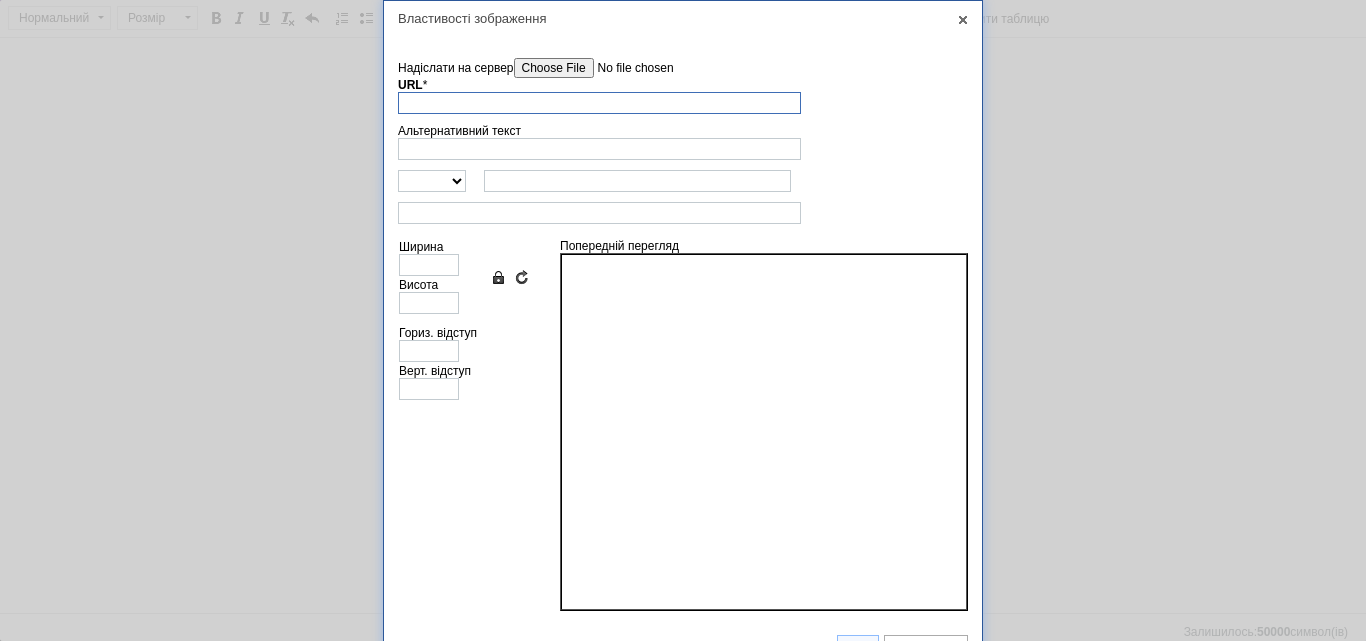 paste on "[URL][DOMAIN_NAME]" 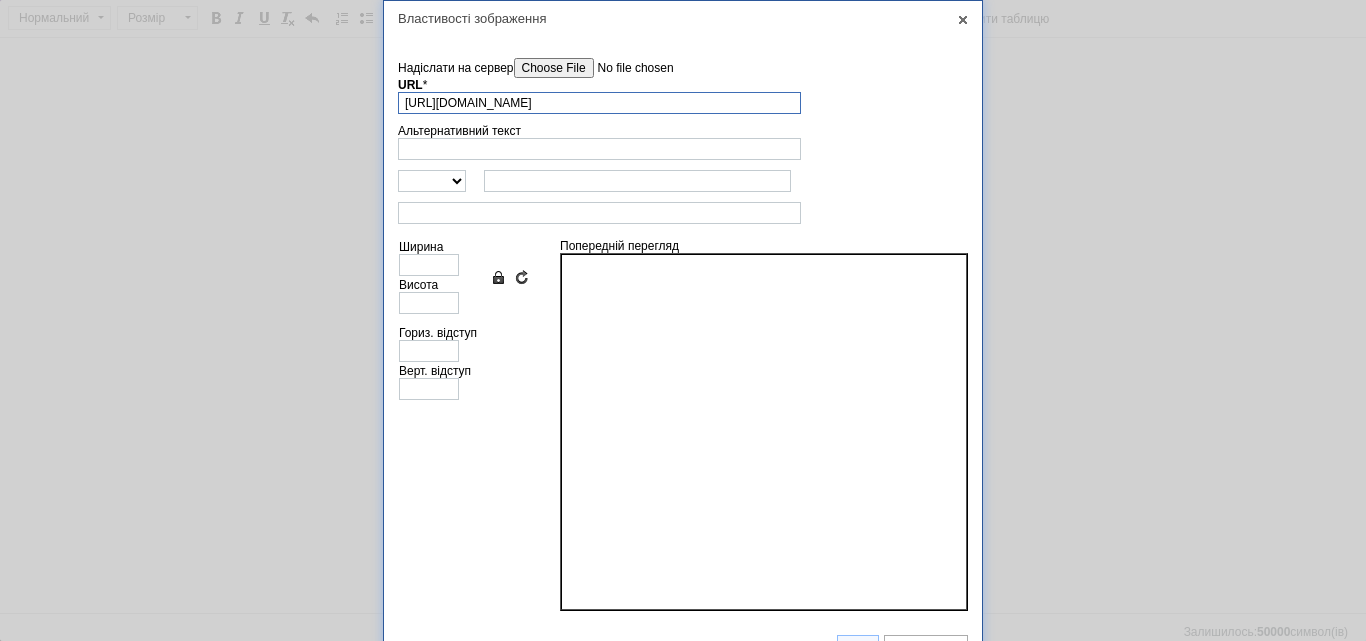 scroll, scrollTop: 0, scrollLeft: 358, axis: horizontal 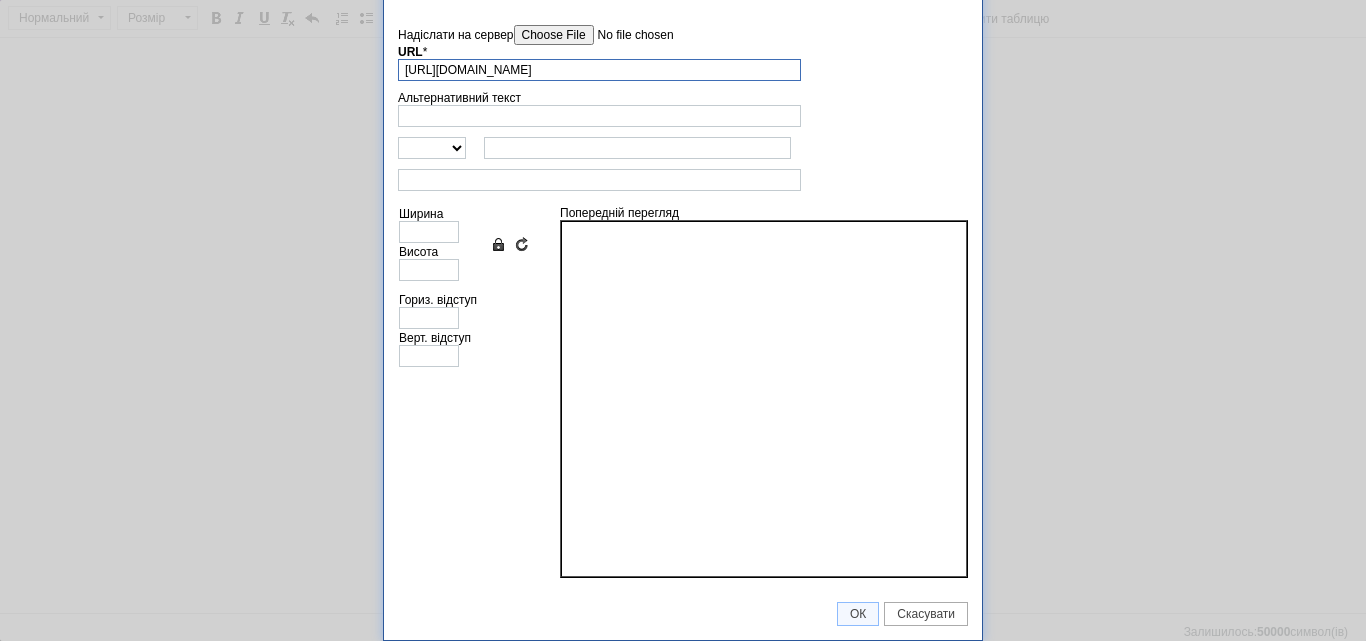 type on "[URL][DOMAIN_NAME]" 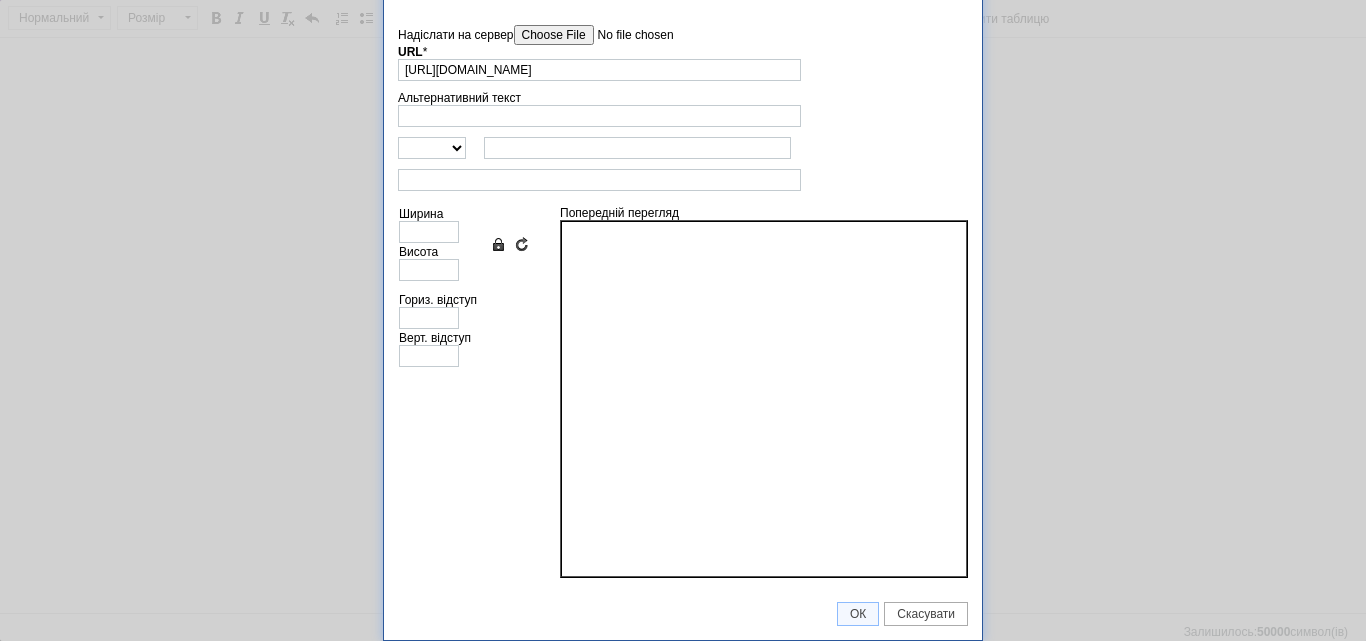 type on "300" 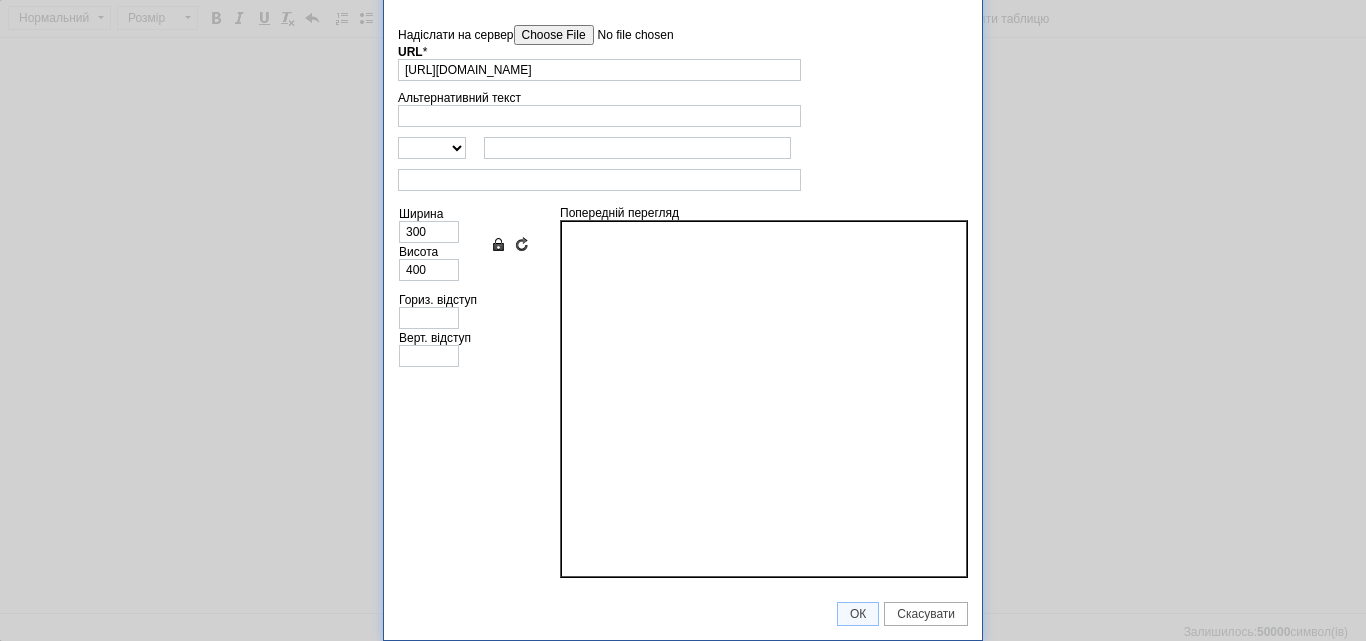 click on "Ширина 300 Висота 400 Зберегти пропорції Очистити поля розмірів Гориз. відступ Верт. відступ" at bounding box center (469, 392) 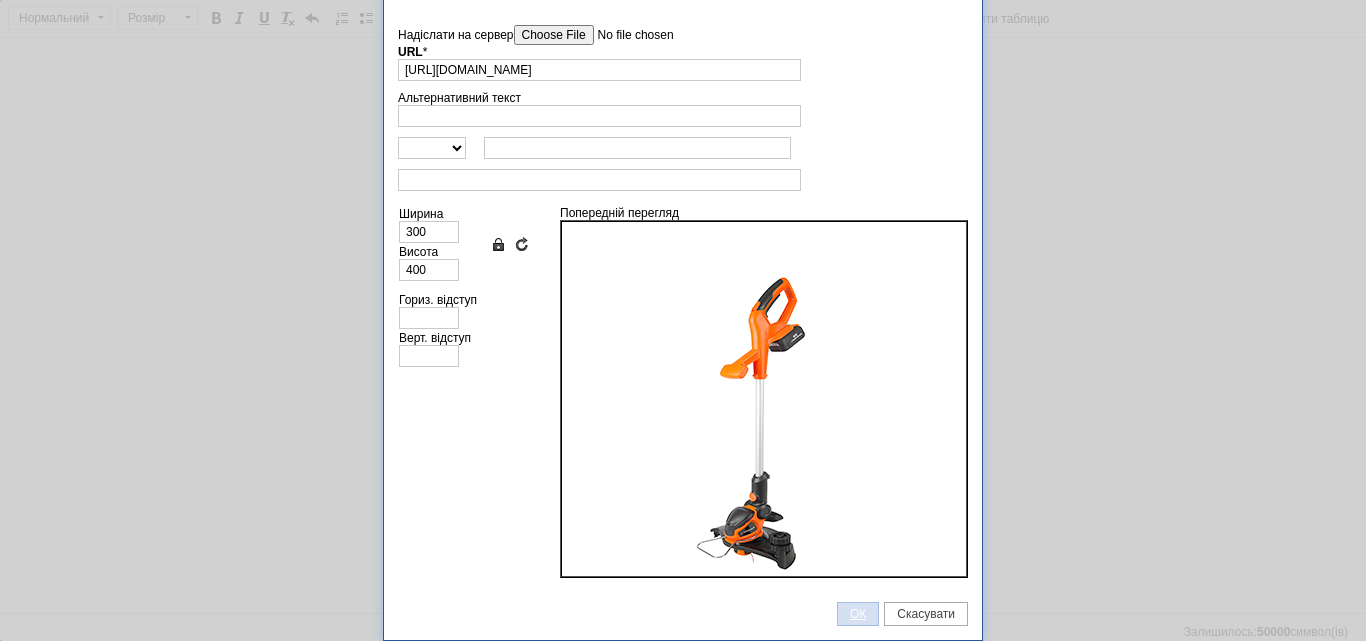 click on "ОК" at bounding box center (858, 614) 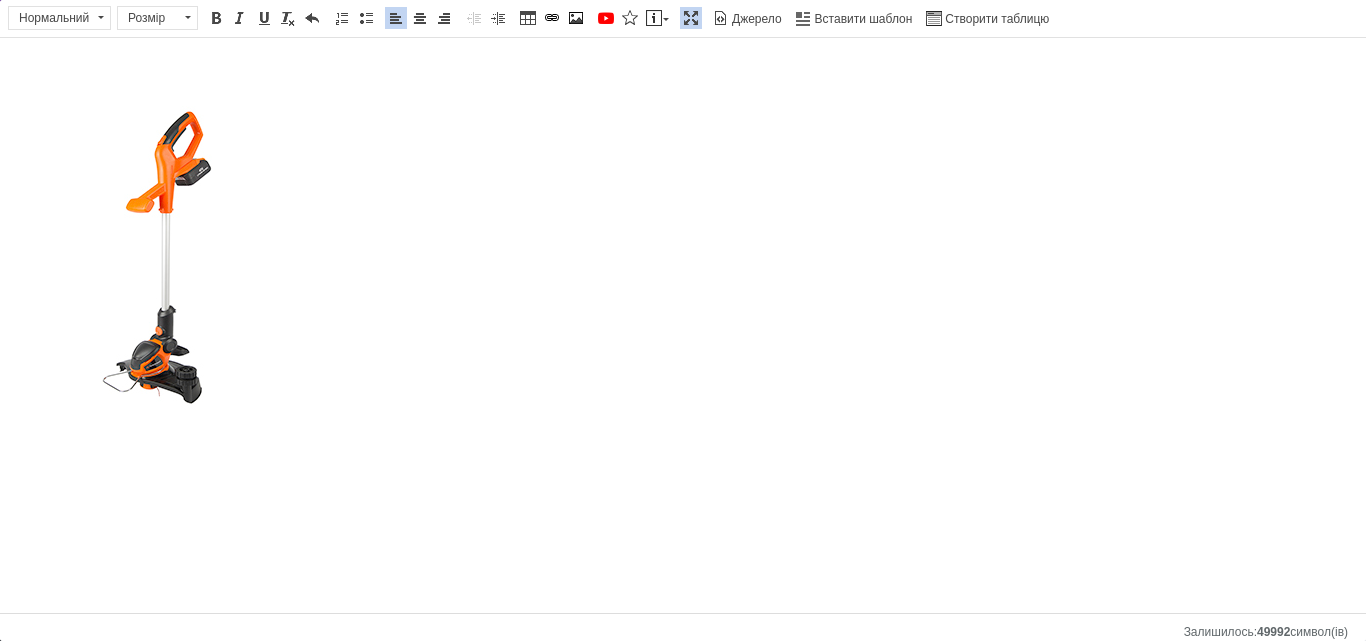 click on "​​​​​​​" at bounding box center (683, 261) 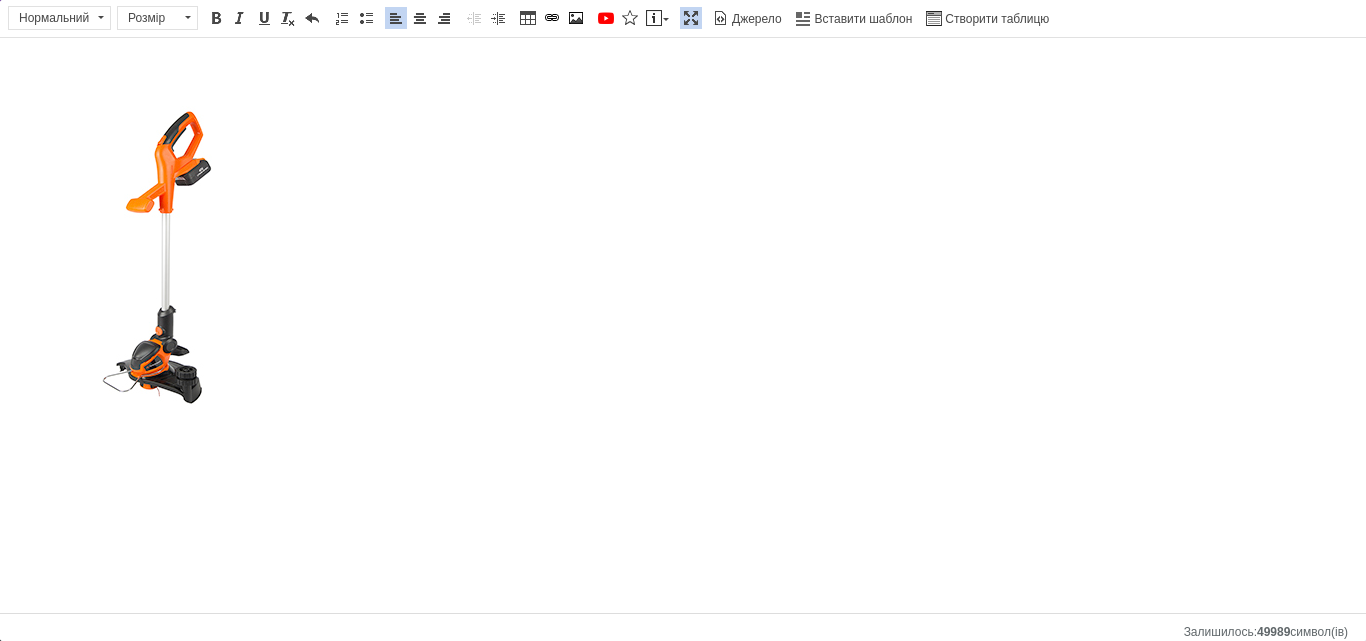 click on "​​​​​​​" at bounding box center [683, 261] 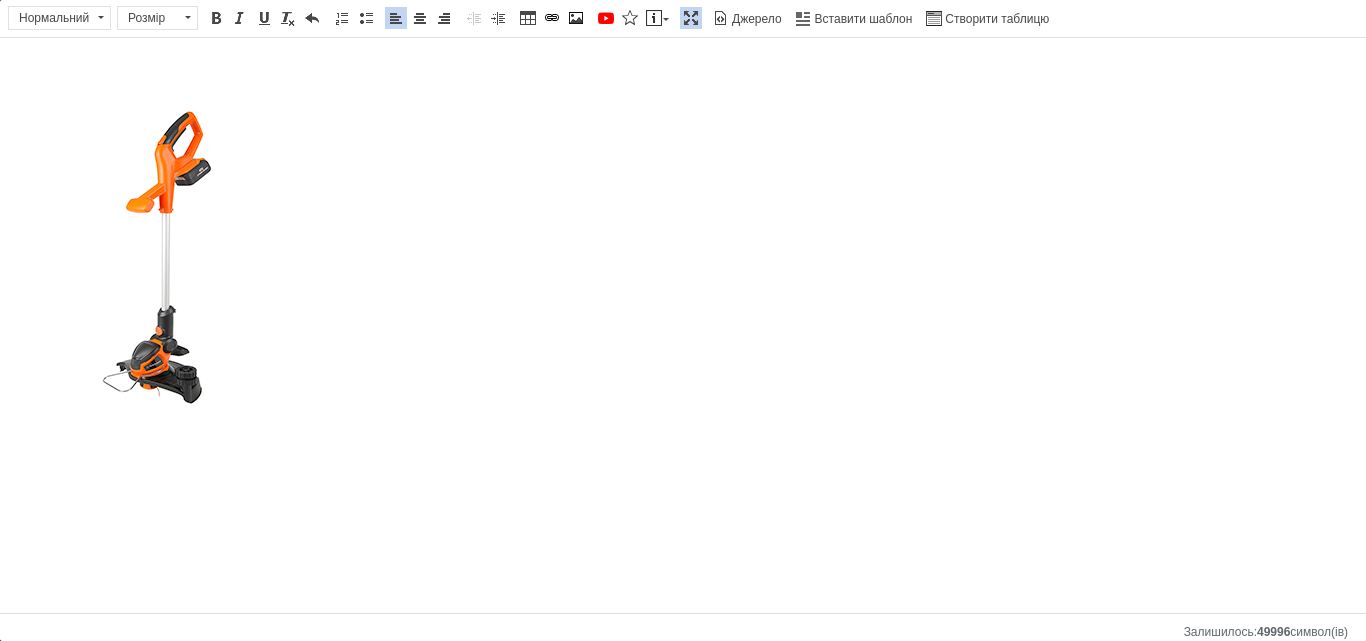 drag, startPoint x: 66, startPoint y: 519, endPoint x: 210, endPoint y: 506, distance: 144.58562 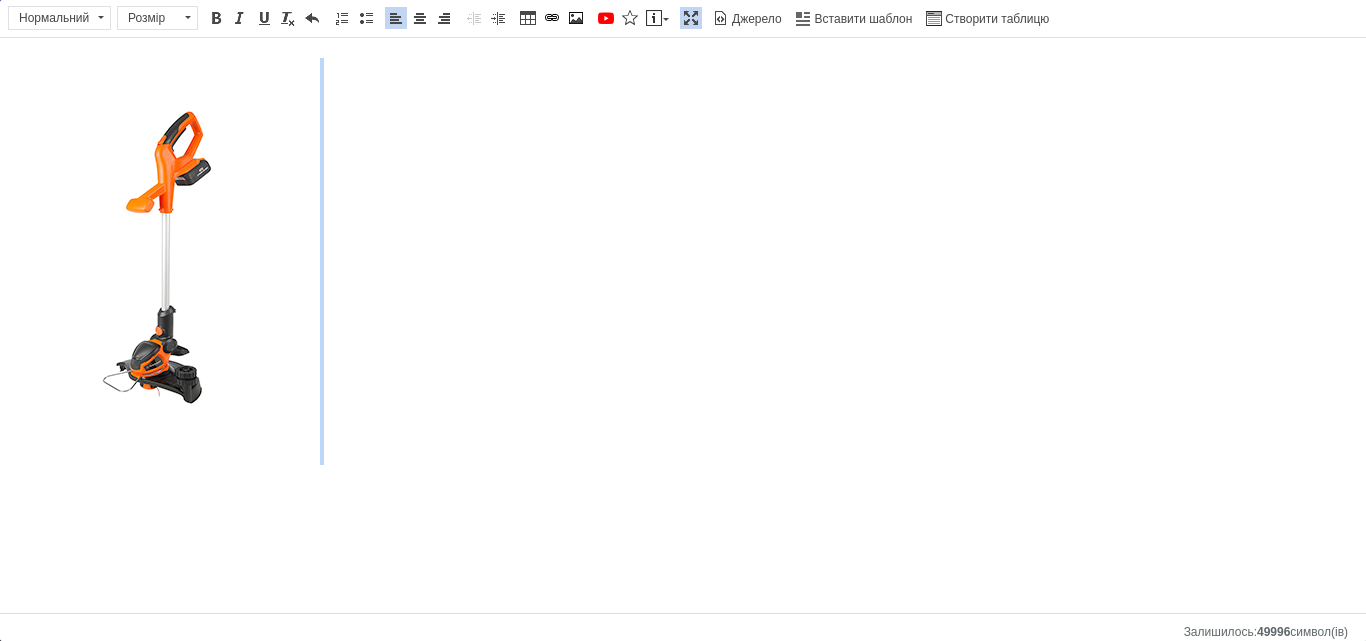 drag, startPoint x: 326, startPoint y: 474, endPoint x: 550, endPoint y: 233, distance: 329.02432 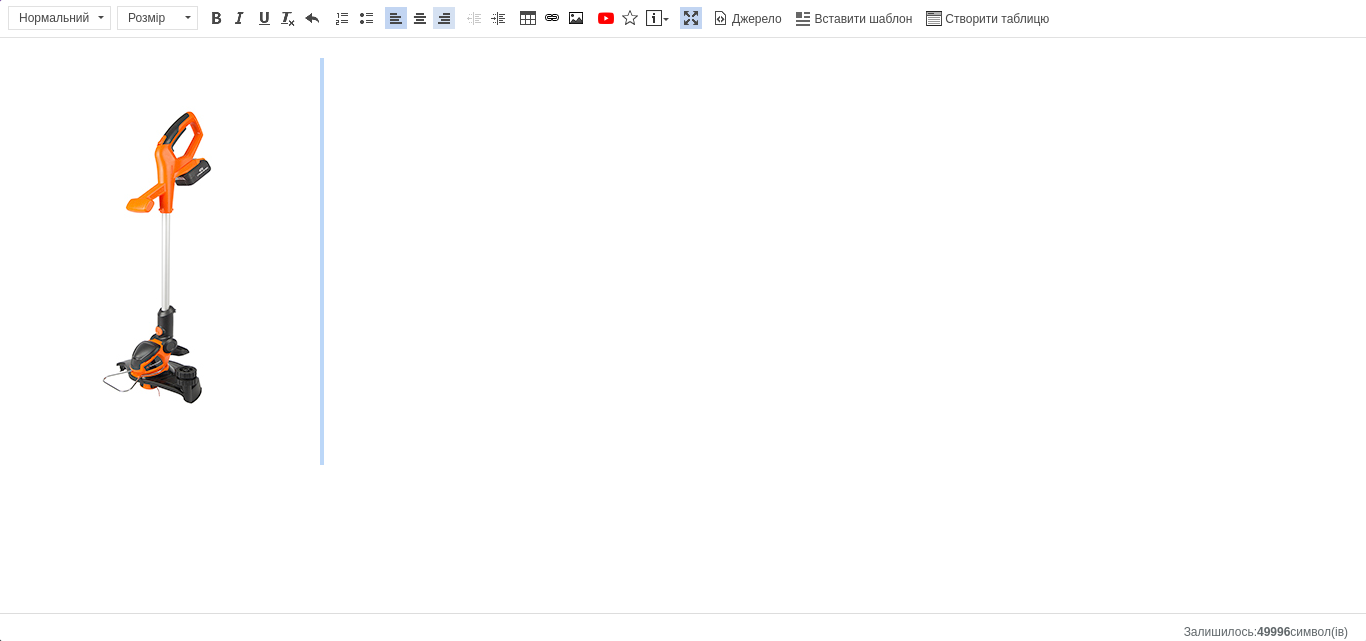 click at bounding box center (444, 18) 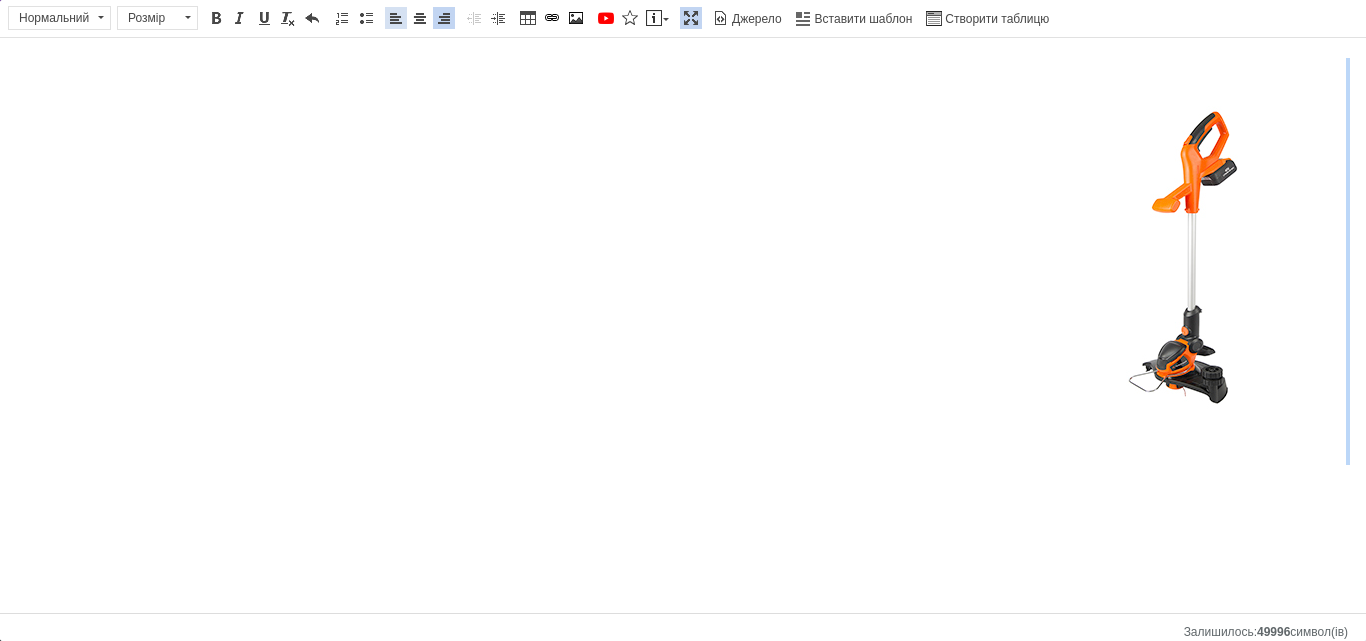 click on "По лівому краю" at bounding box center (396, 18) 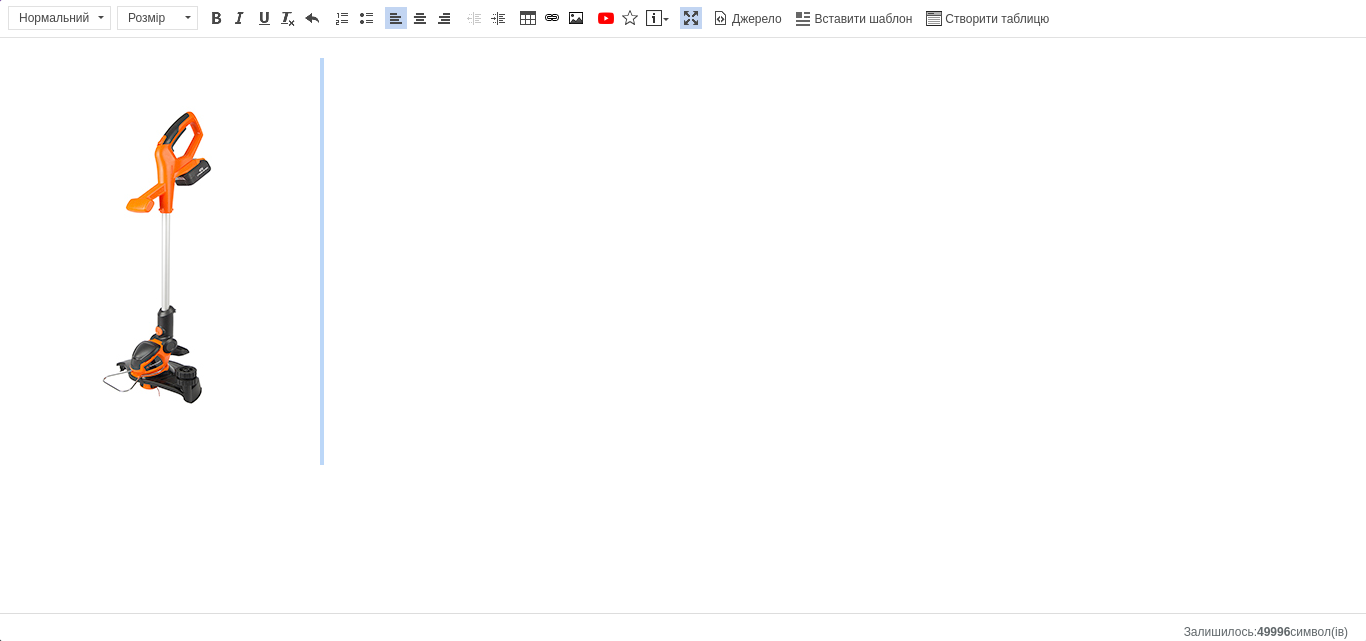 click at bounding box center (683, 261) 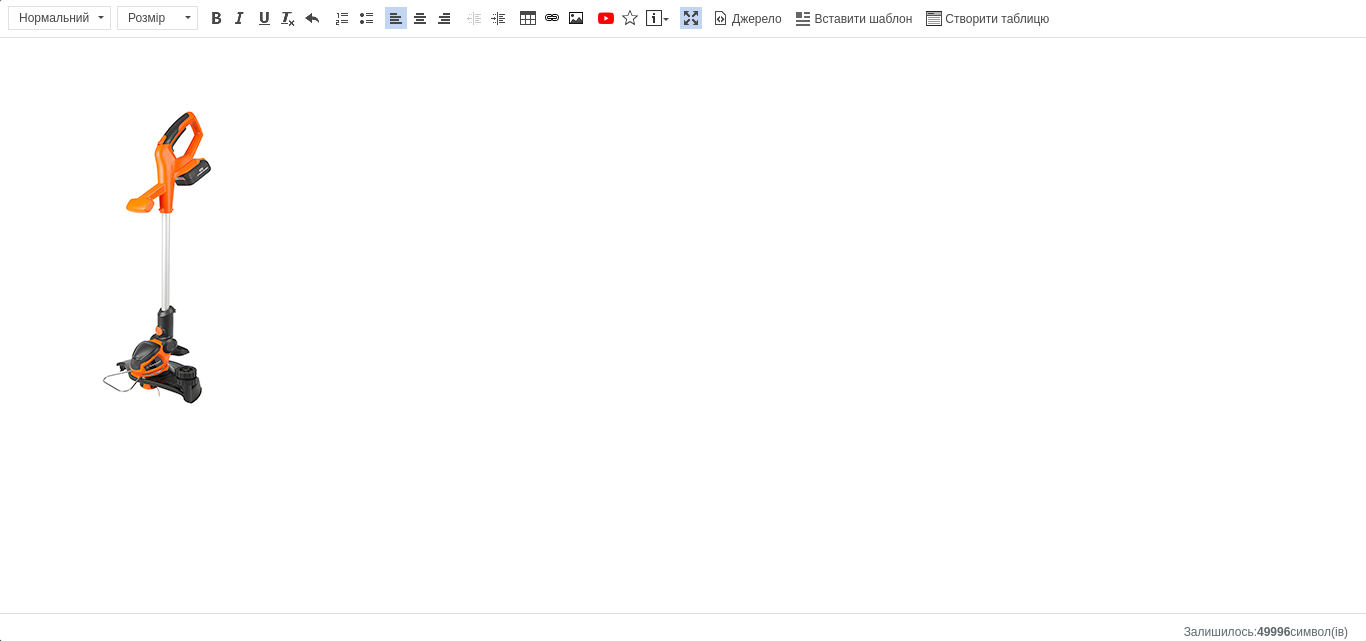 click at bounding box center (683, 261) 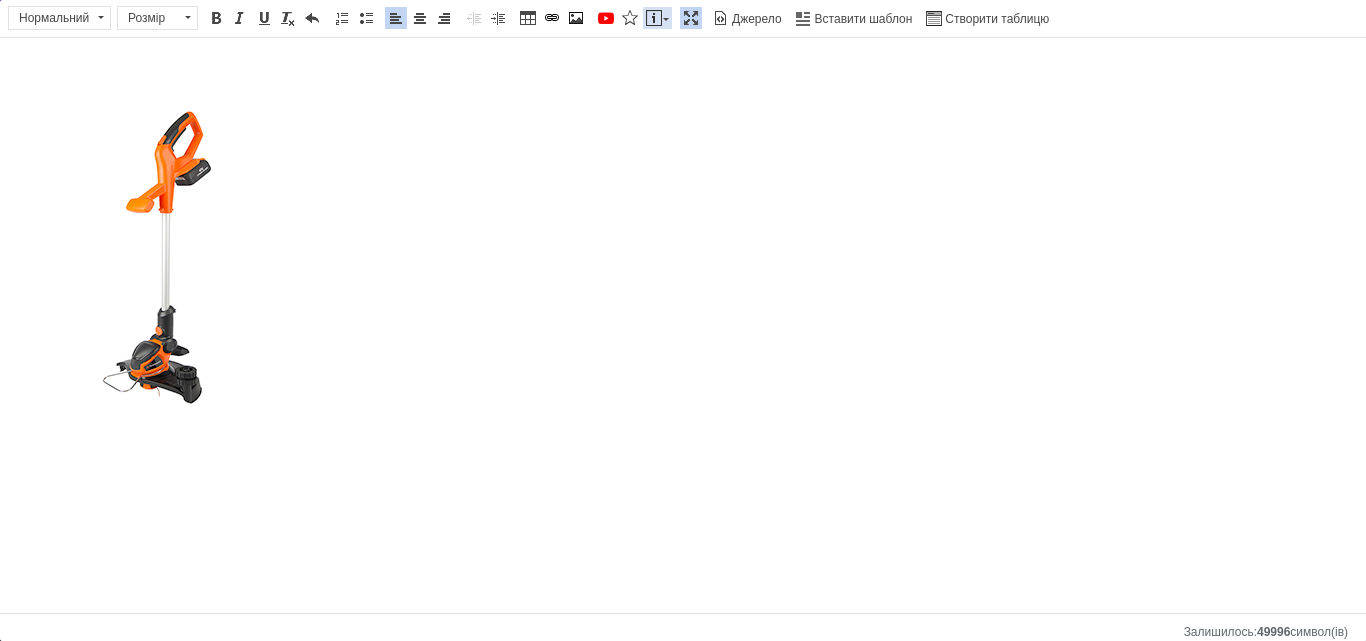 click at bounding box center [654, 18] 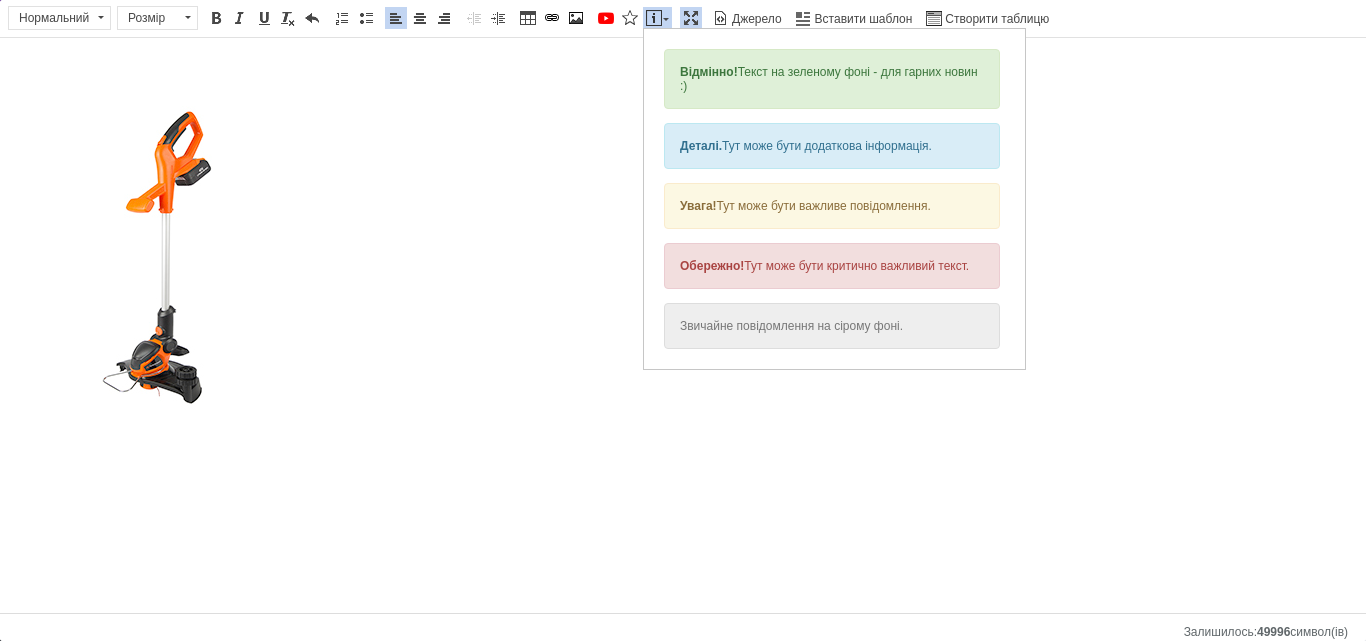 scroll, scrollTop: 0, scrollLeft: 0, axis: both 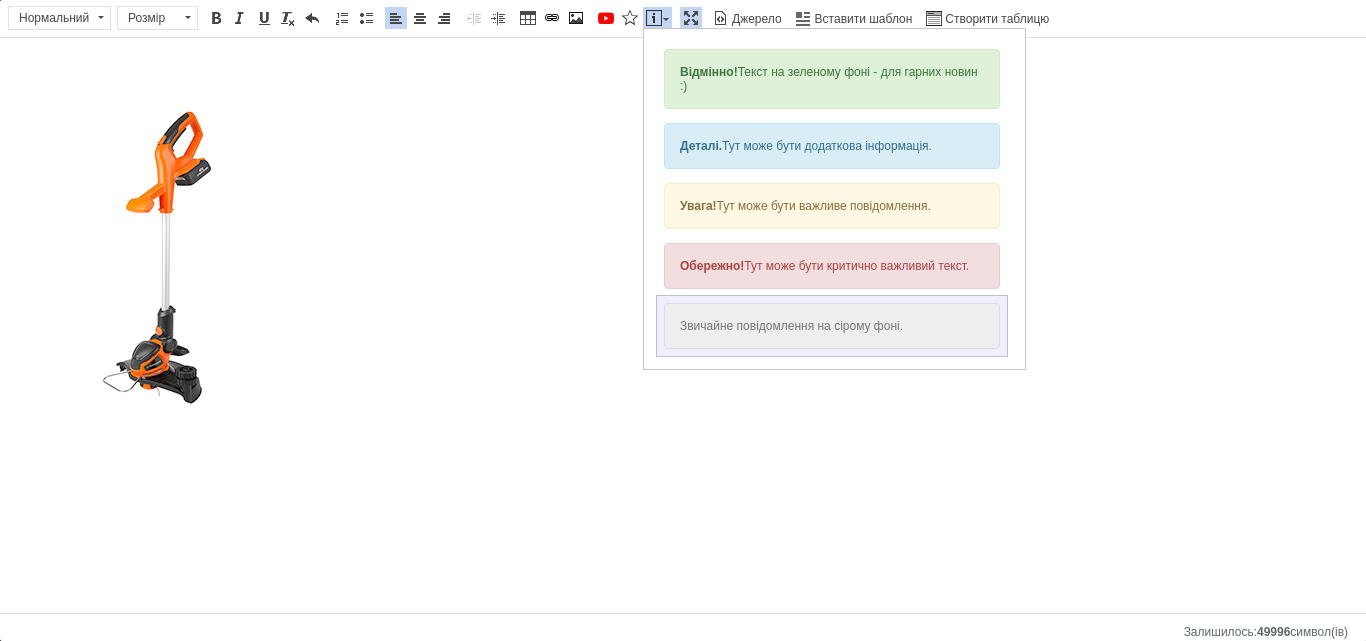 click on "Звичайне повідомлення на сірому фоні." at bounding box center (832, 326) 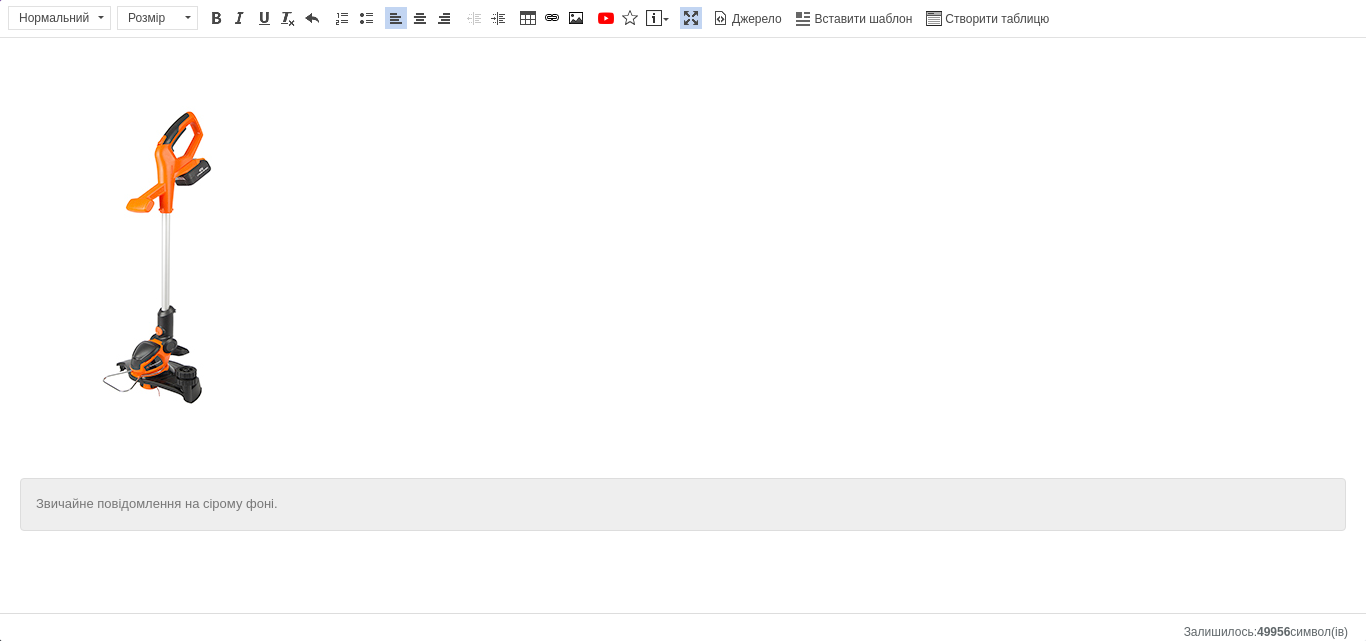 drag, startPoint x: 590, startPoint y: 274, endPoint x: 554, endPoint y: 315, distance: 54.56189 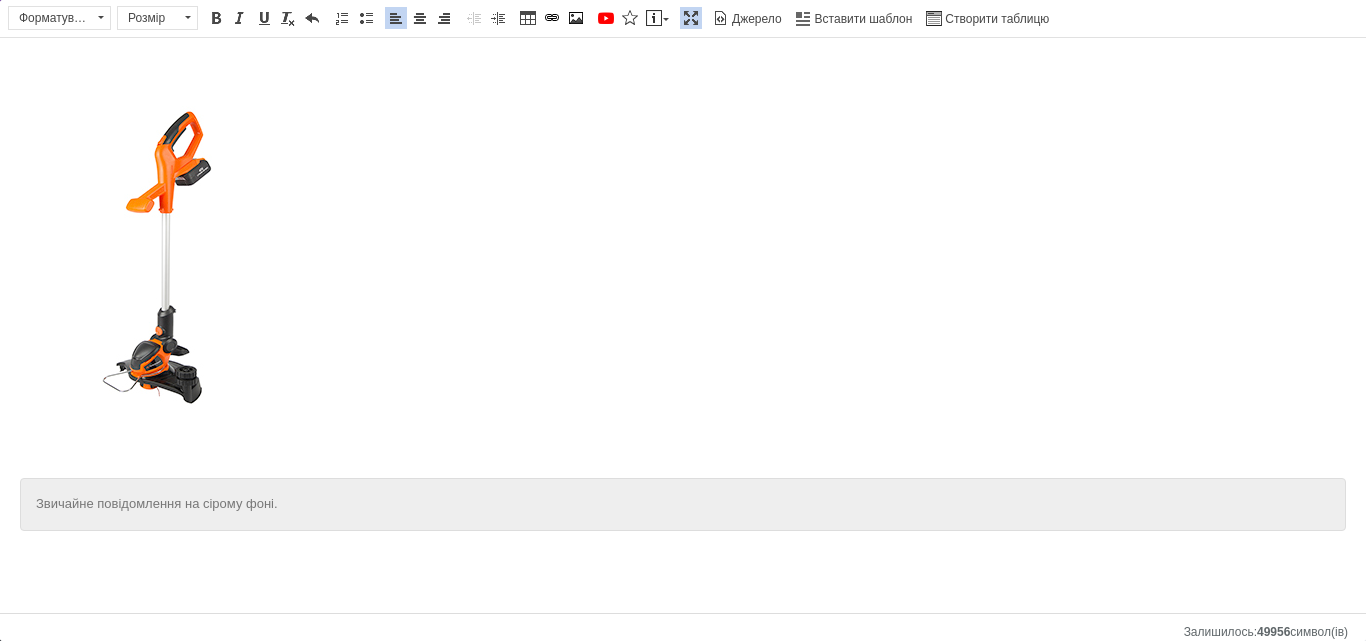 drag, startPoint x: 1305, startPoint y: 520, endPoint x: 487, endPoint y: 188, distance: 882.8069 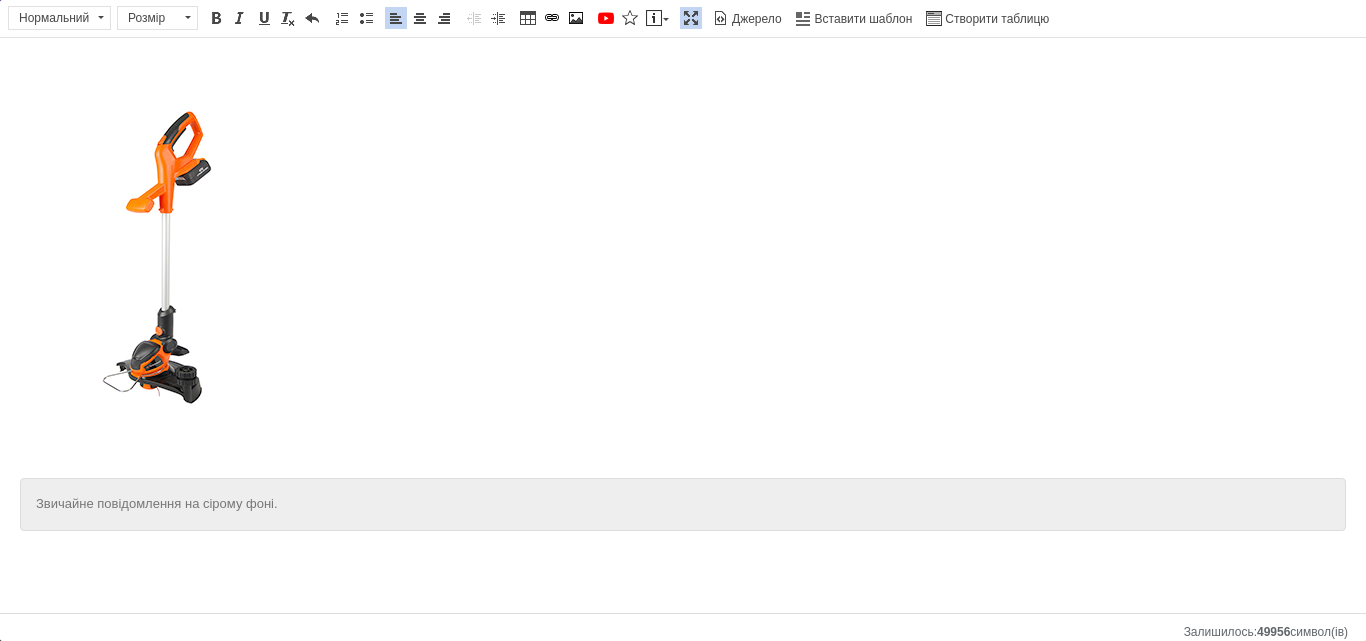 click on "Звичайне повідомлення на сірому фоні." at bounding box center (683, 504) 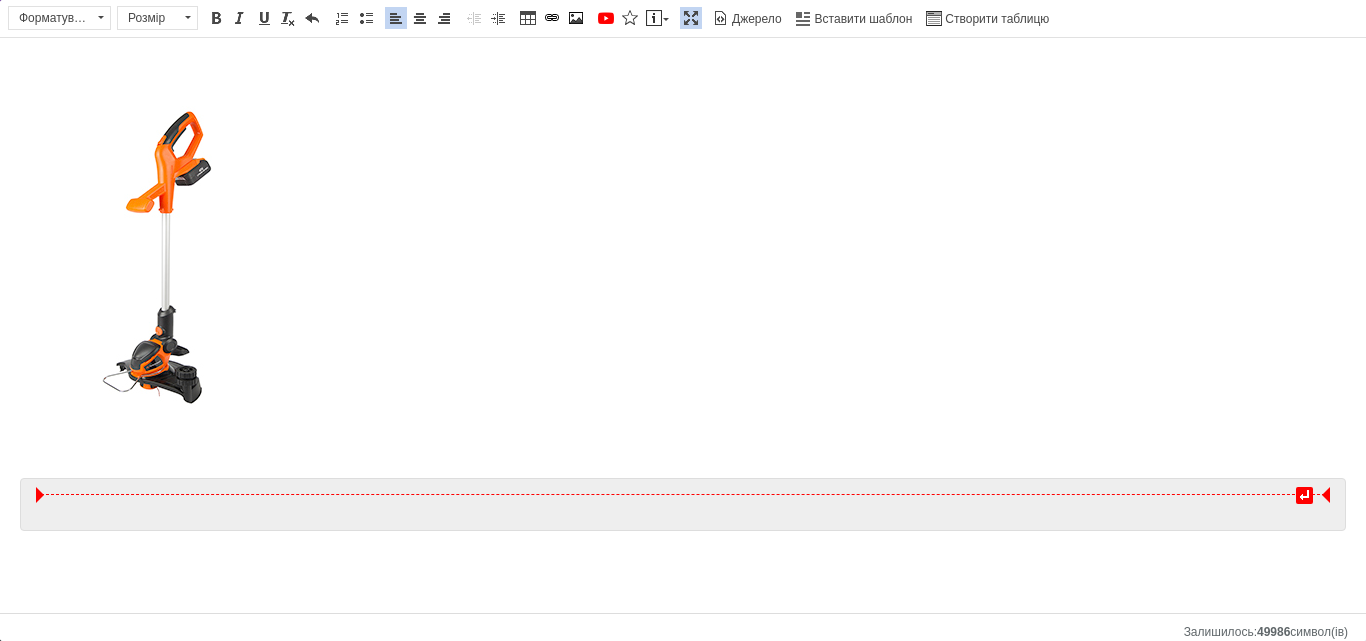 click at bounding box center (683, 504) 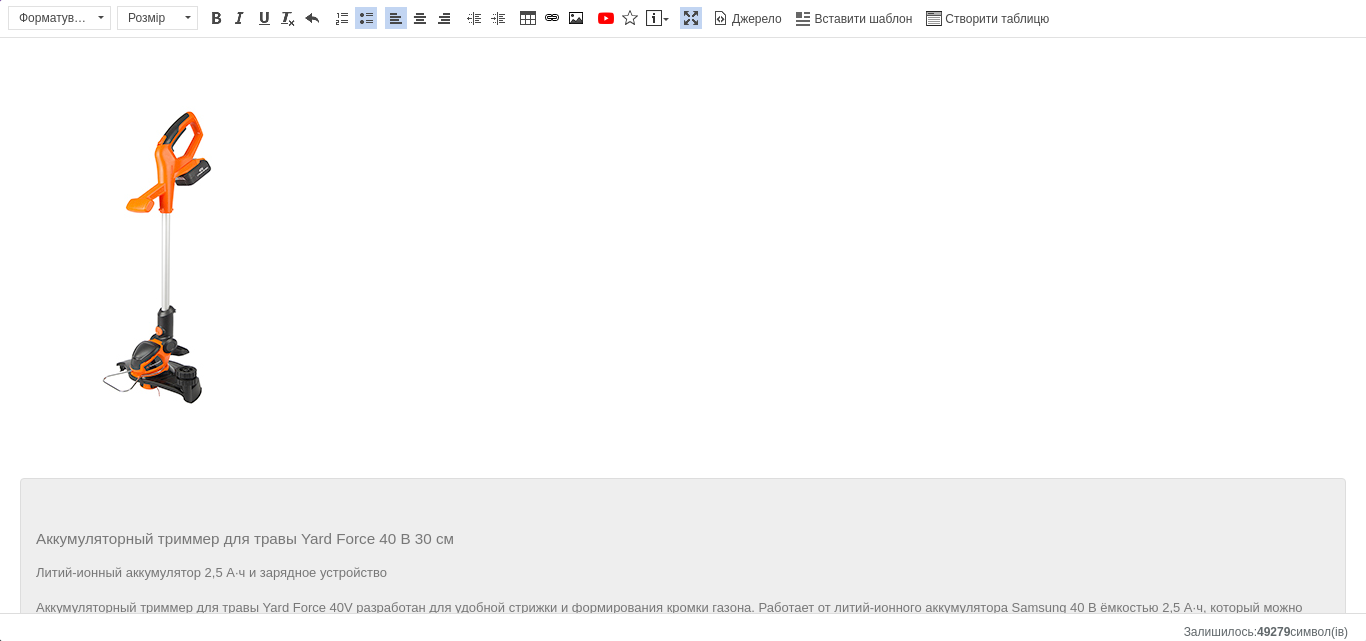 scroll, scrollTop: 161, scrollLeft: 0, axis: vertical 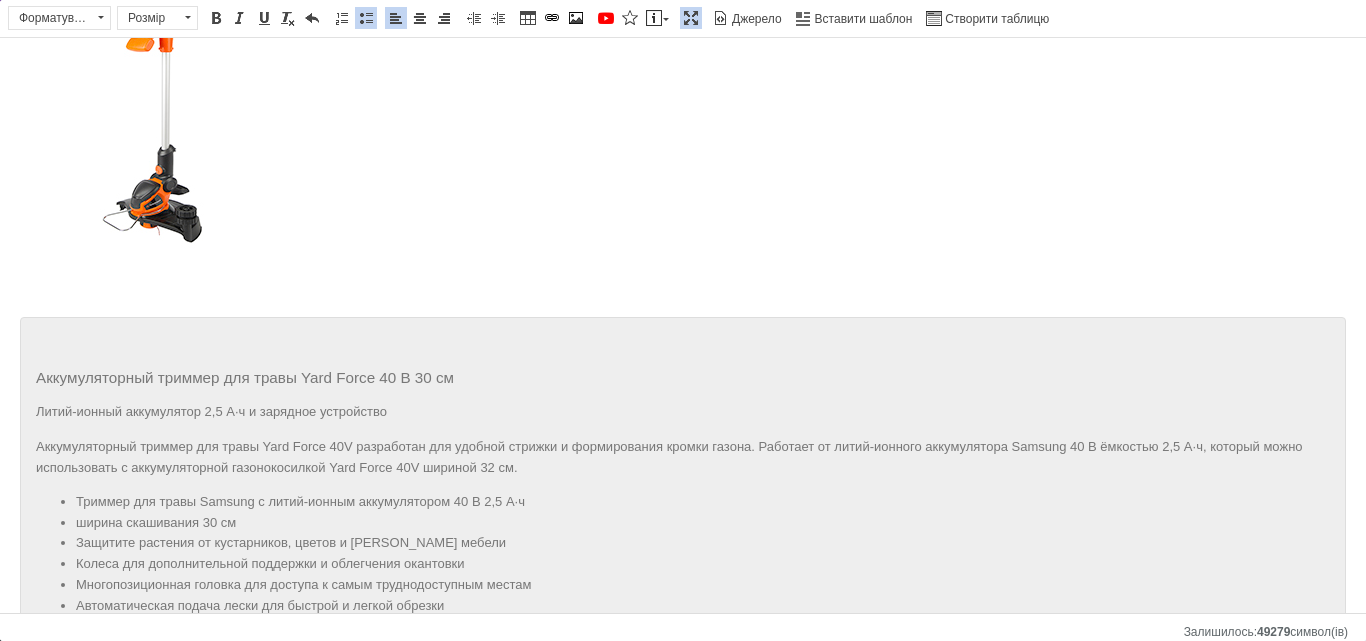click on "Триммер для травы Samsung с литий-ионным аккумулятором 40 В 2,5 А·ч" at bounding box center (300, 501) 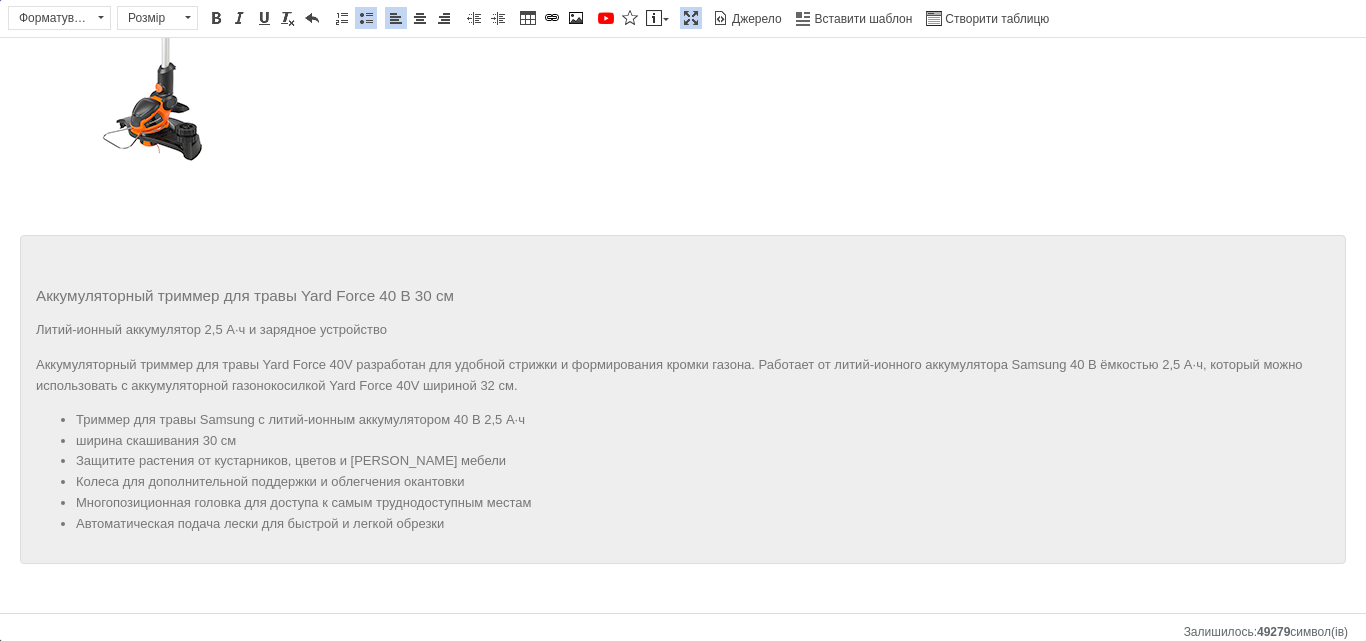 scroll, scrollTop: 247, scrollLeft: 0, axis: vertical 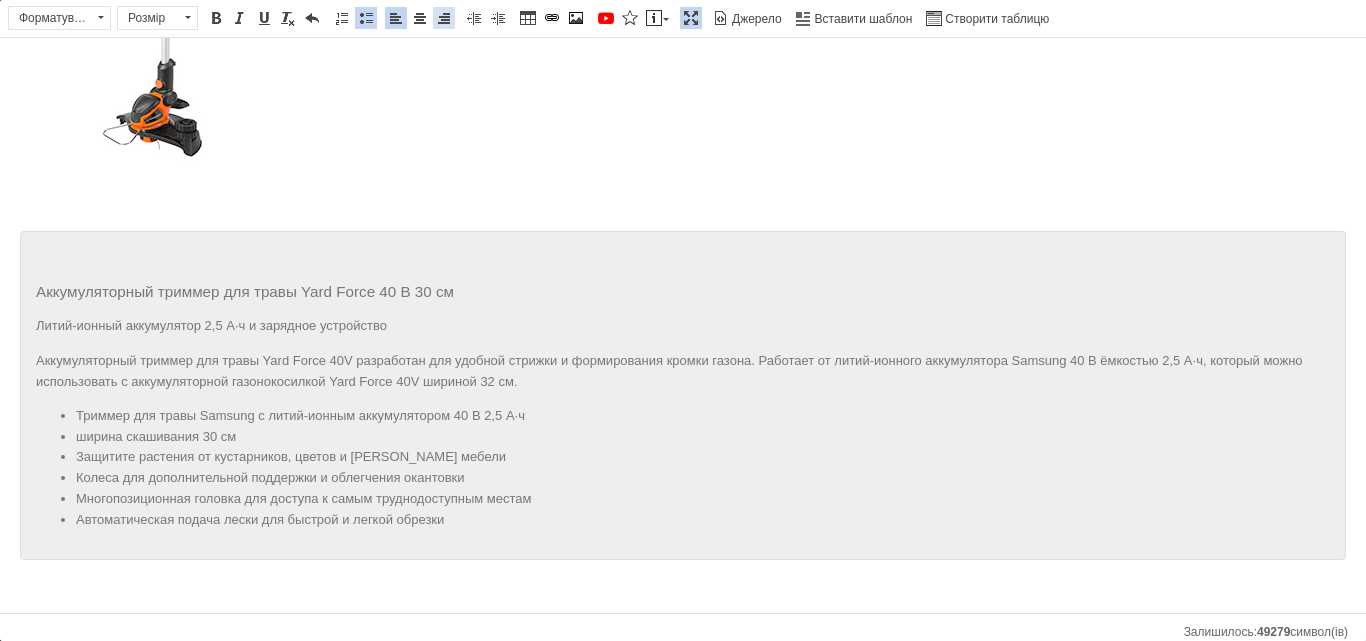 click on "По правому краю" at bounding box center (444, 18) 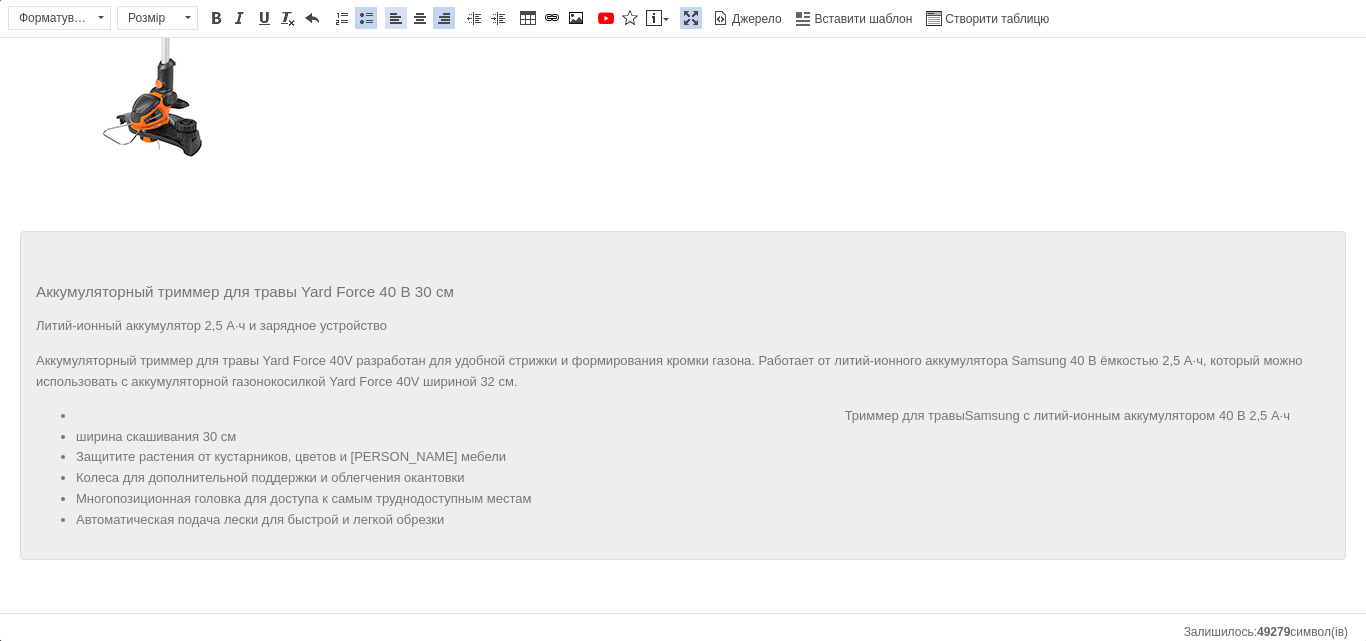 click at bounding box center (396, 18) 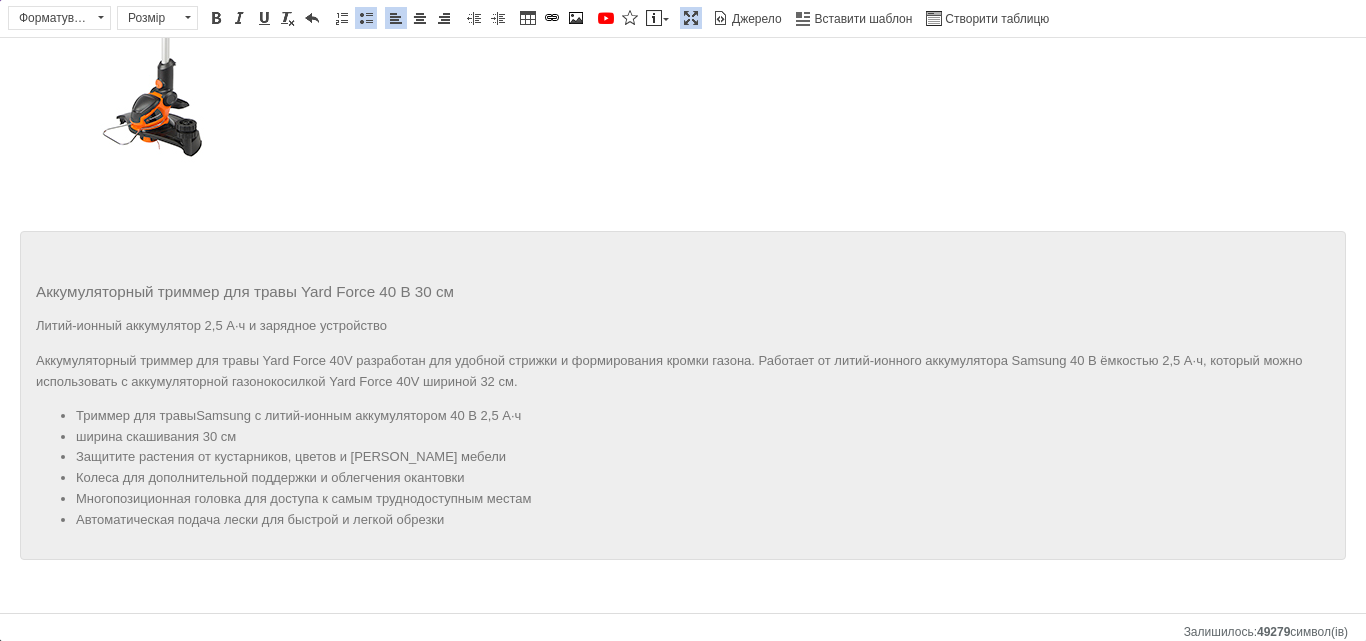 click on "Аккумуляторный триммер для травы Yard Force 40 В 30 см Литий-ионный аккумулятор 2,5 А·ч и зарядное устройство Аккумуляторный триммер для травы Yard Force 40V разработан для удобной стрижки и формирования кромки газона. Работает от литий-ионного аккумулятора Samsung 40 В ёмкостью 2,5 А·ч, который можно использовать с аккумуляторной газонокосилкой Yard Force 40V шириной 32 см. Триммер для травы  Samsung с литий-ионным аккумулятором 40 В 2,5 А·ч ширина скашивания 30 см Защитите растения от кустарников, цветов и [PERSON_NAME] мебели Колеса для дополнительной поддержки и облегчения окантовки" at bounding box center [683, 395] 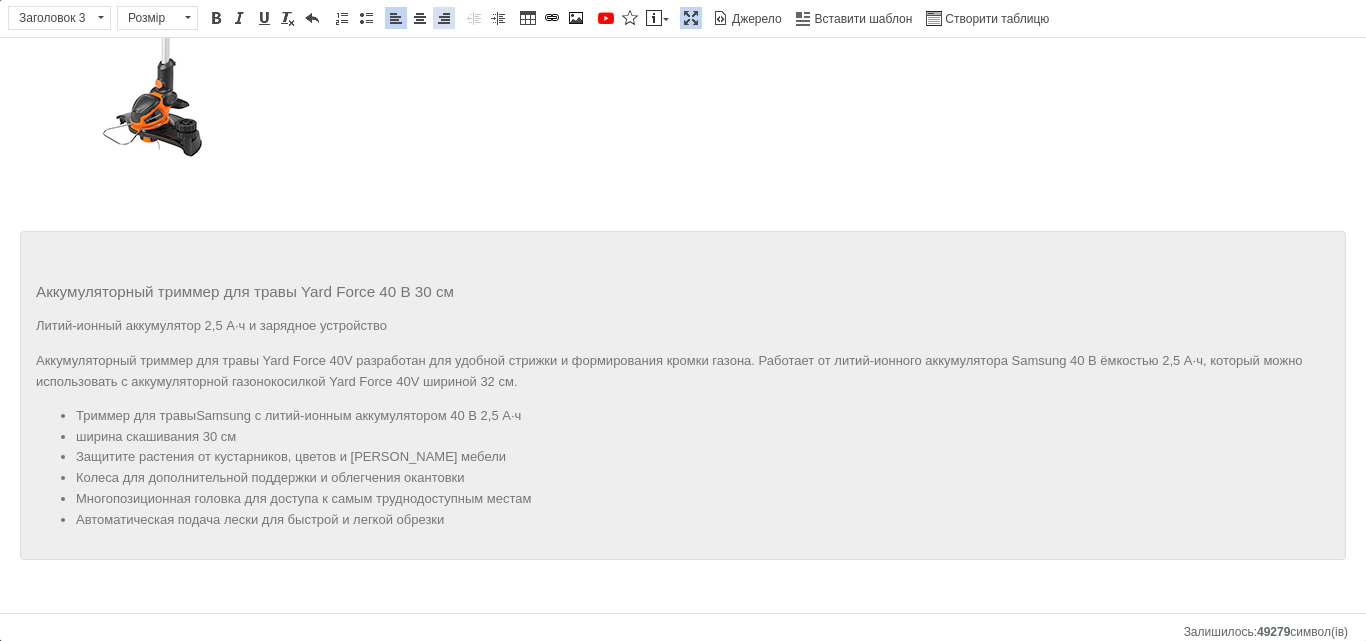 click at bounding box center (444, 18) 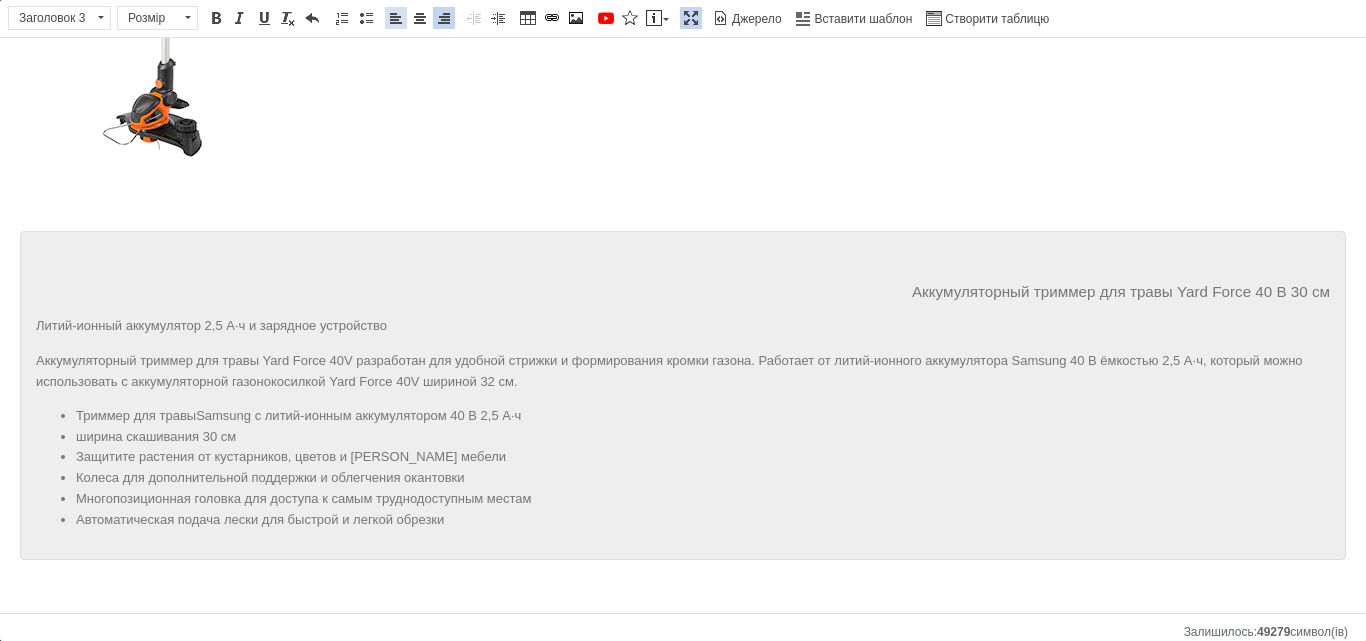 click at bounding box center (396, 18) 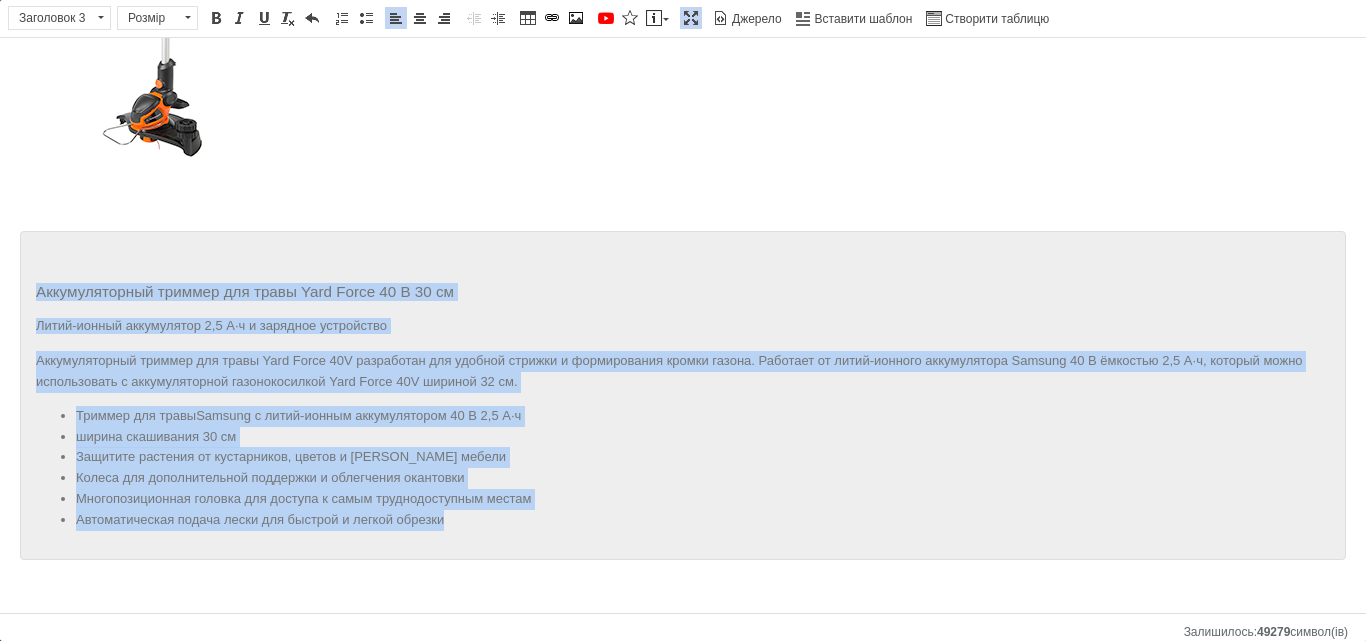 drag, startPoint x: 39, startPoint y: 275, endPoint x: 570, endPoint y: 535, distance: 591.2368 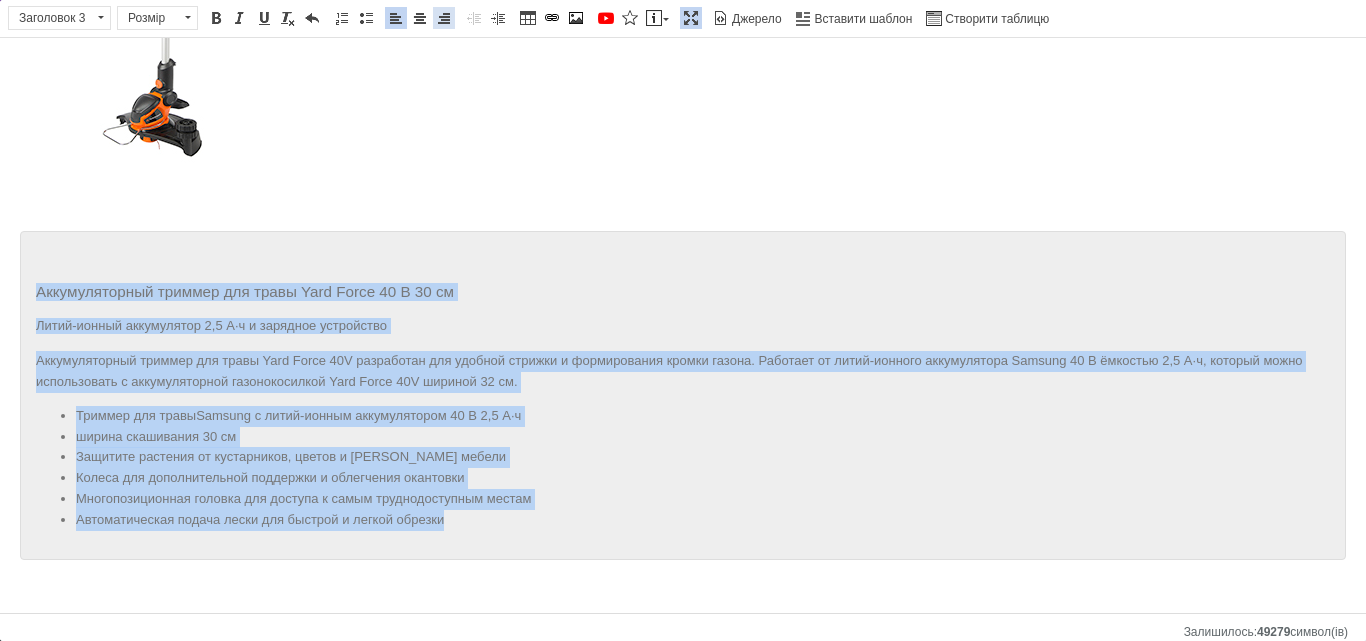 click at bounding box center (444, 18) 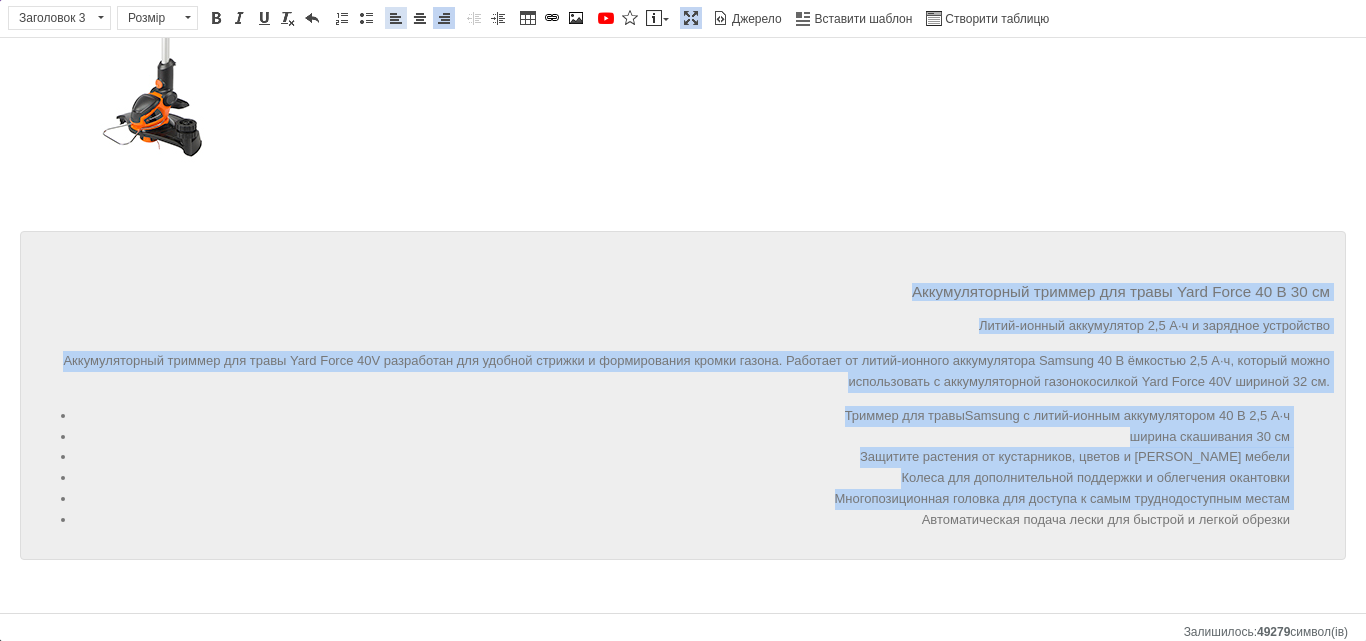 click at bounding box center (396, 18) 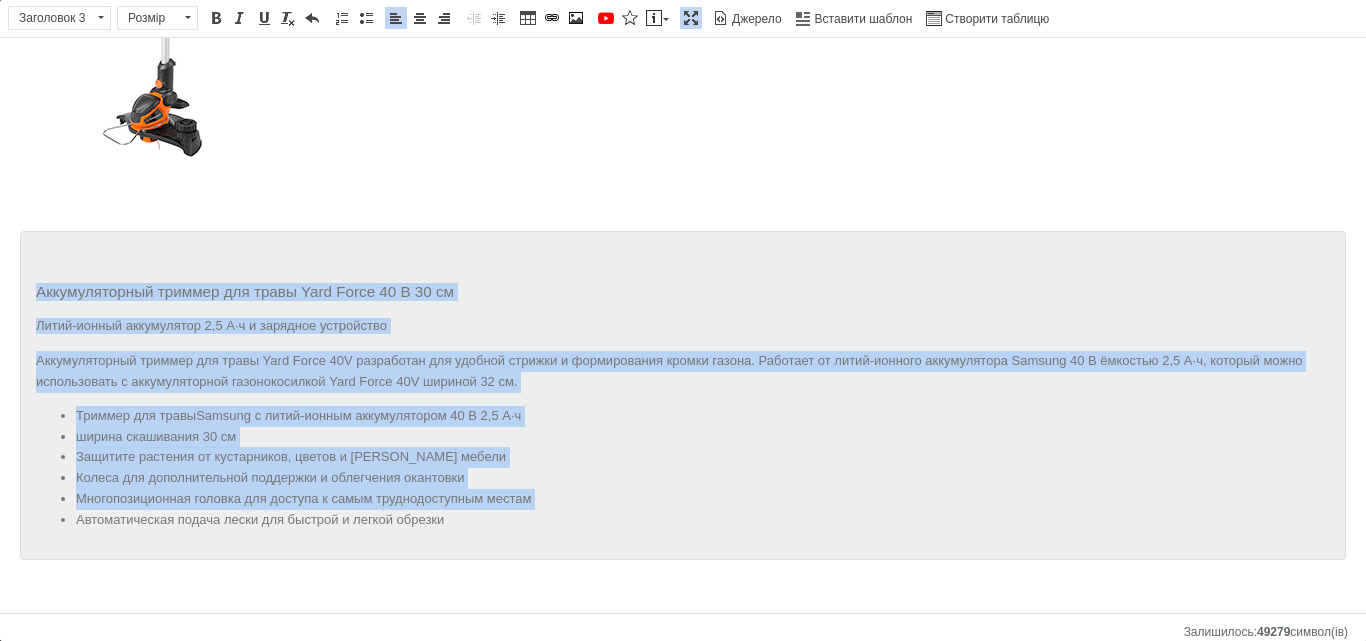 click on "Аккумуляторный триммер для травы Yard Force 40 В 30 см" at bounding box center [683, 292] 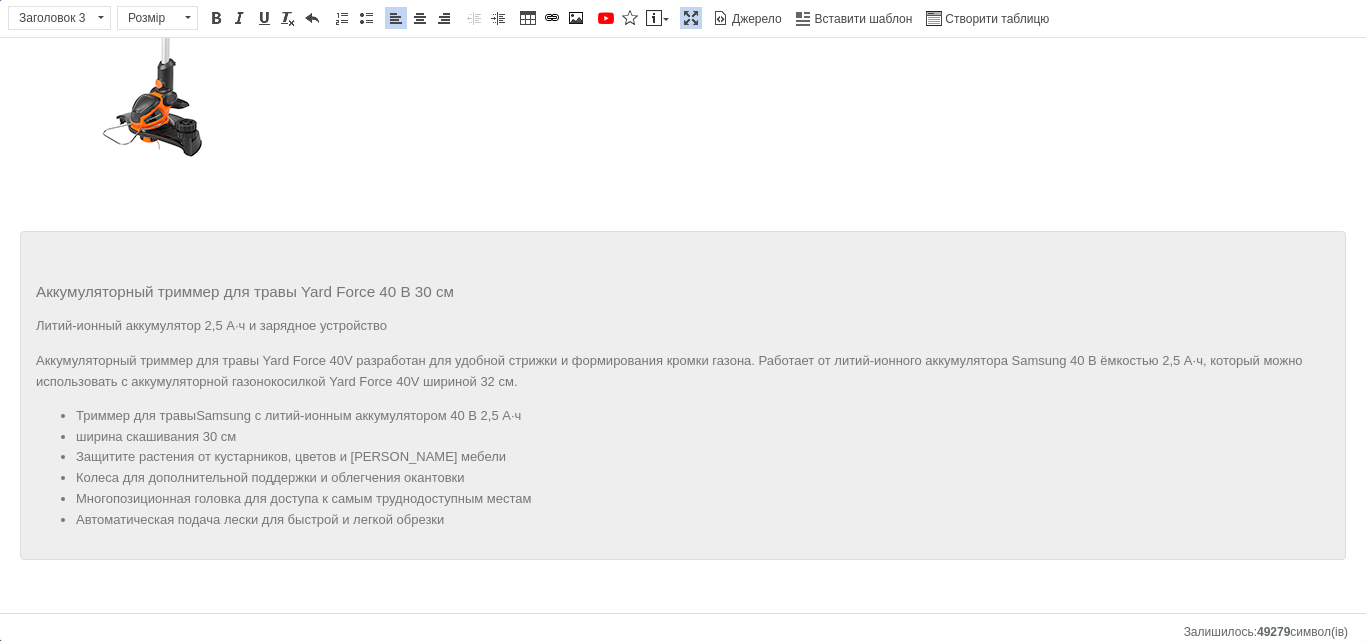 click at bounding box center (683, 14) 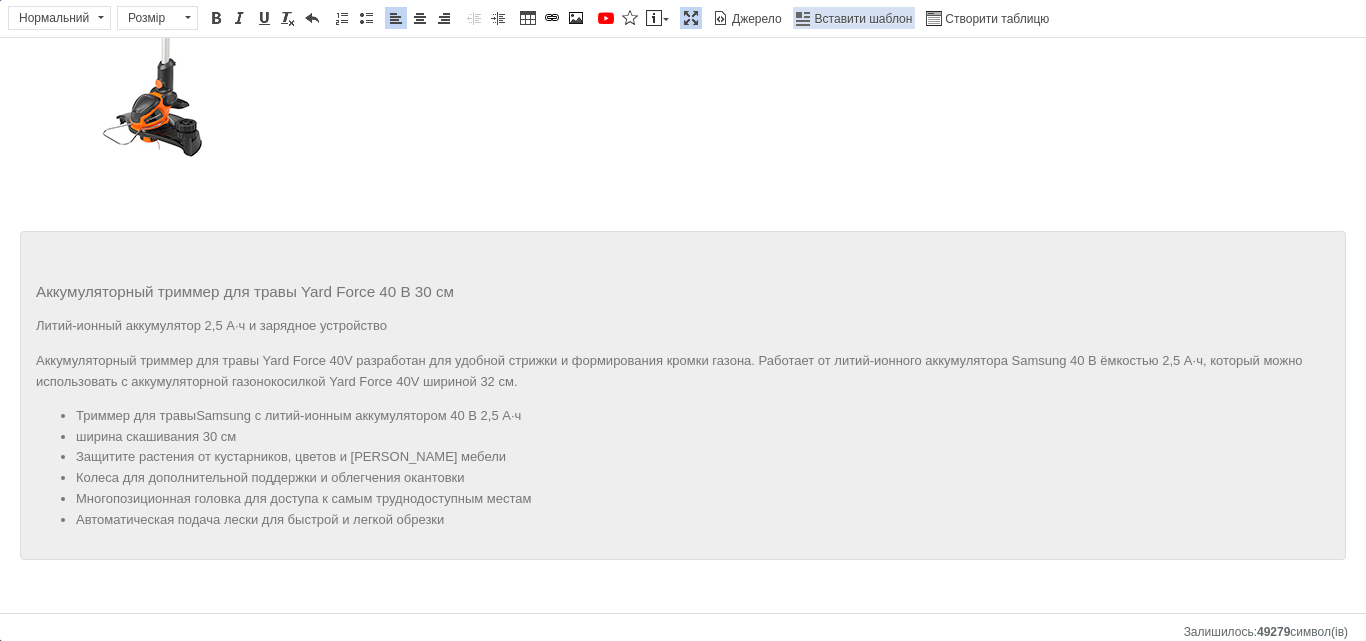 click on "Вставити шаблон" at bounding box center [862, 19] 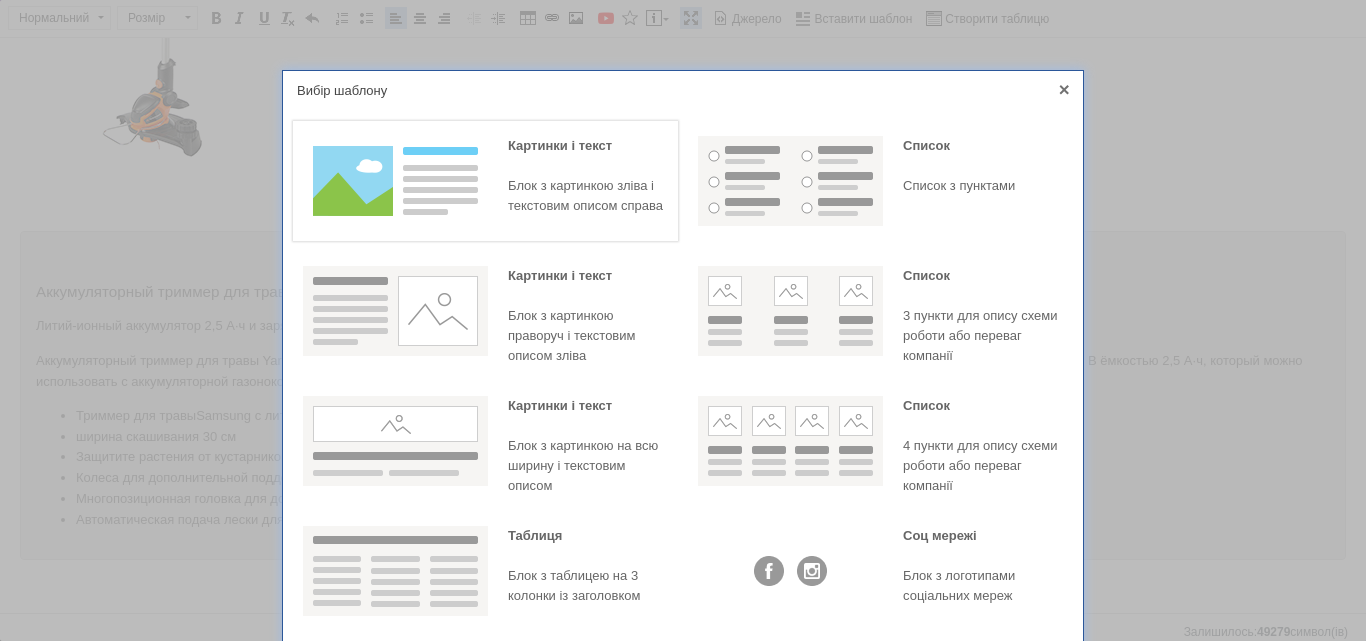 click at bounding box center (395, 181) 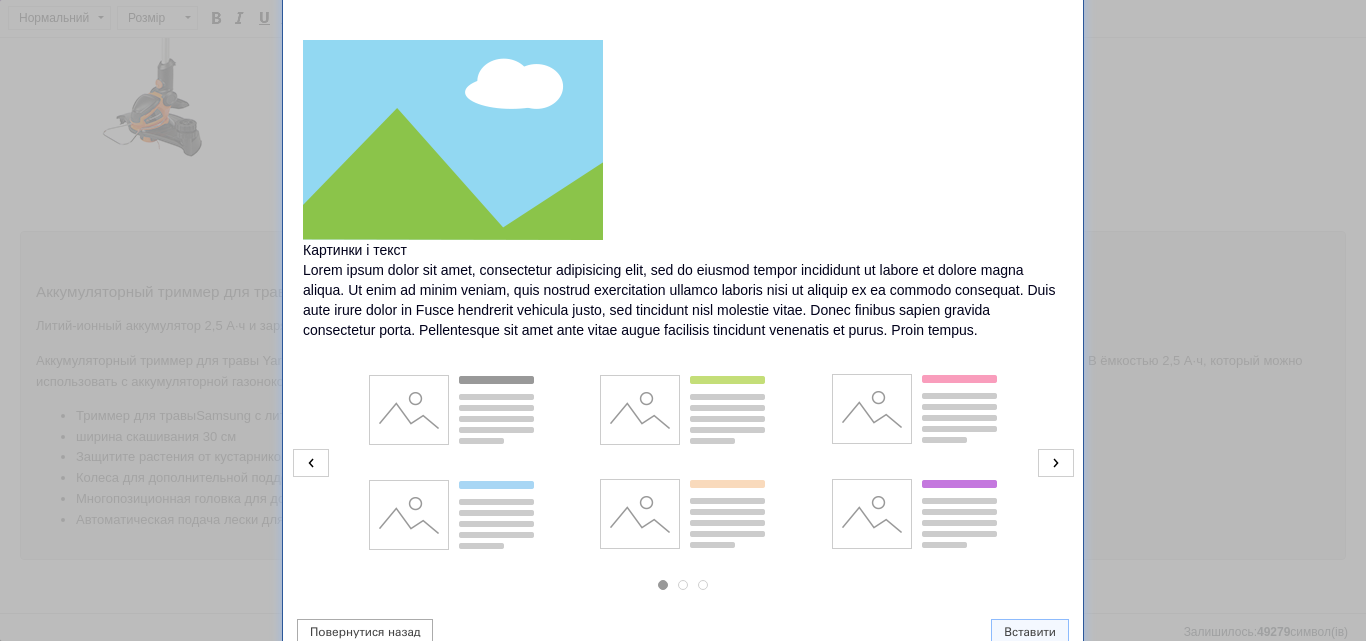 scroll, scrollTop: 190, scrollLeft: 0, axis: vertical 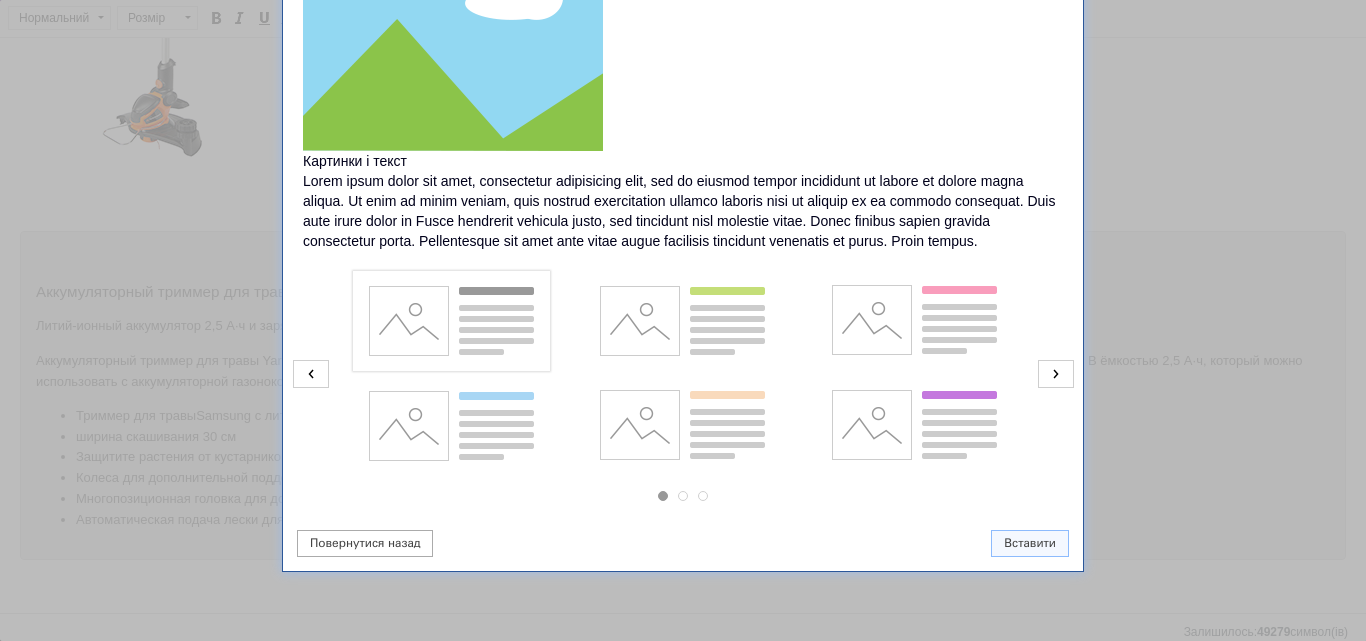 click at bounding box center (451, 321) 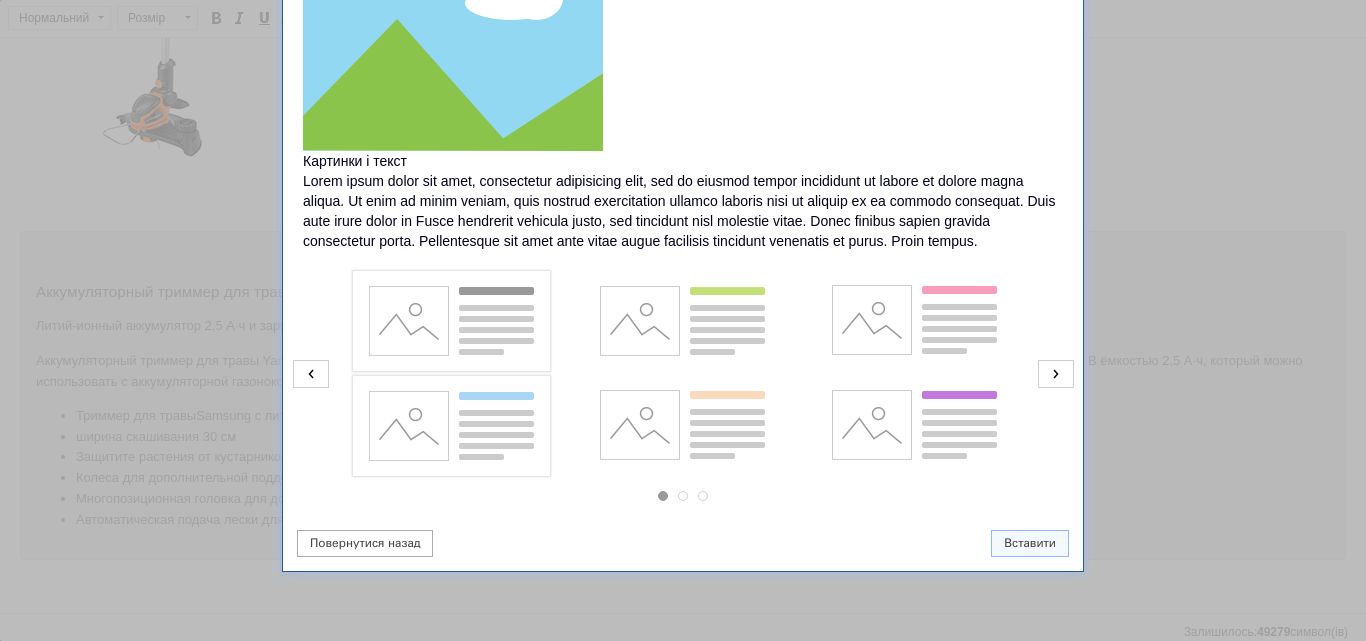 click at bounding box center (451, 426) 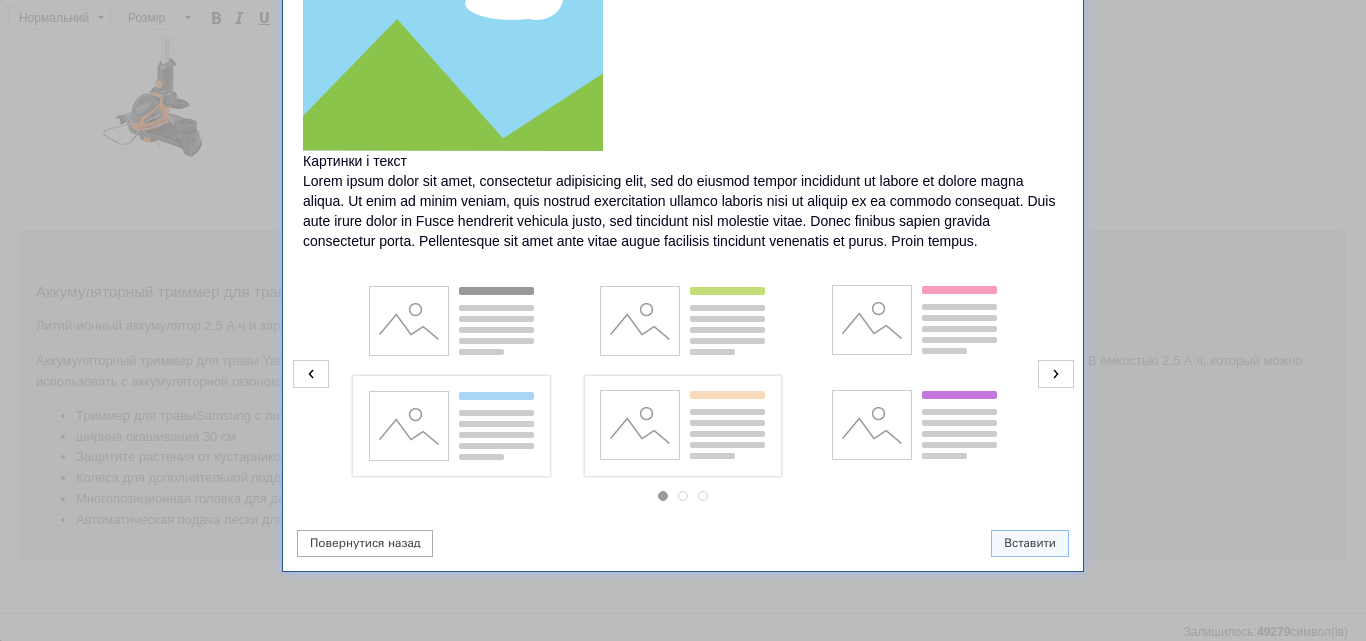 click at bounding box center [682, 426] 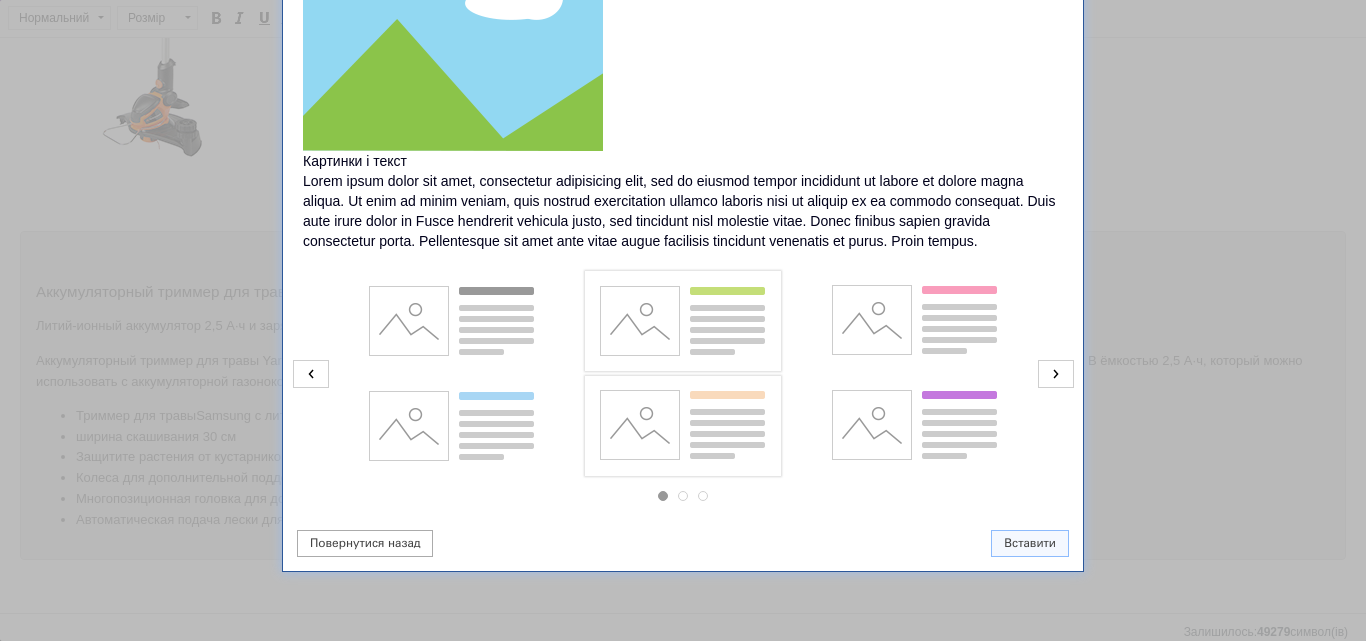 click at bounding box center [682, 321] 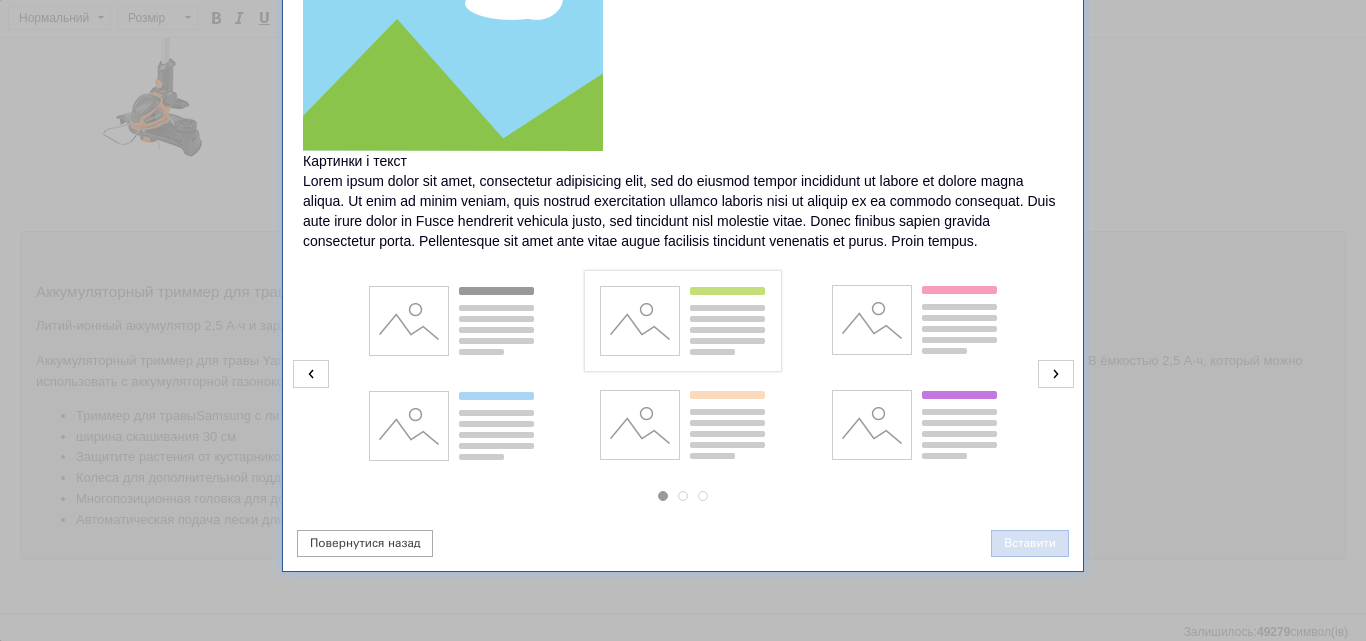 click on "Вставити" at bounding box center (1030, 543) 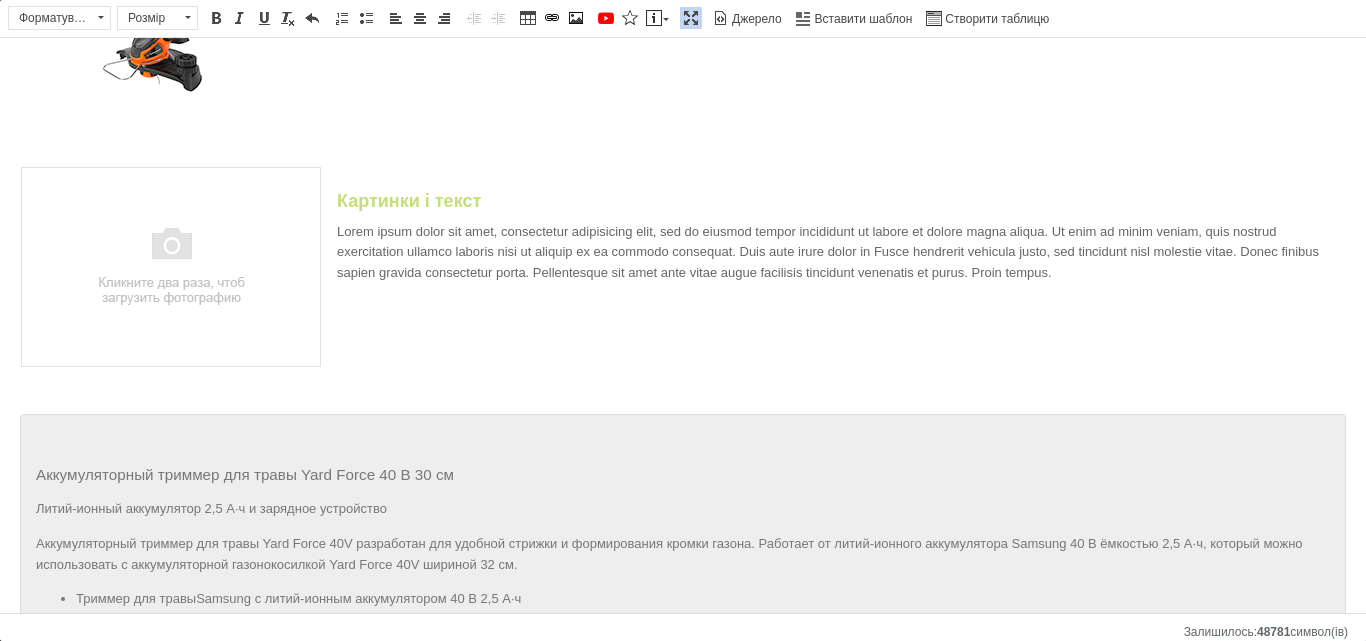 scroll, scrollTop: 347, scrollLeft: 0, axis: vertical 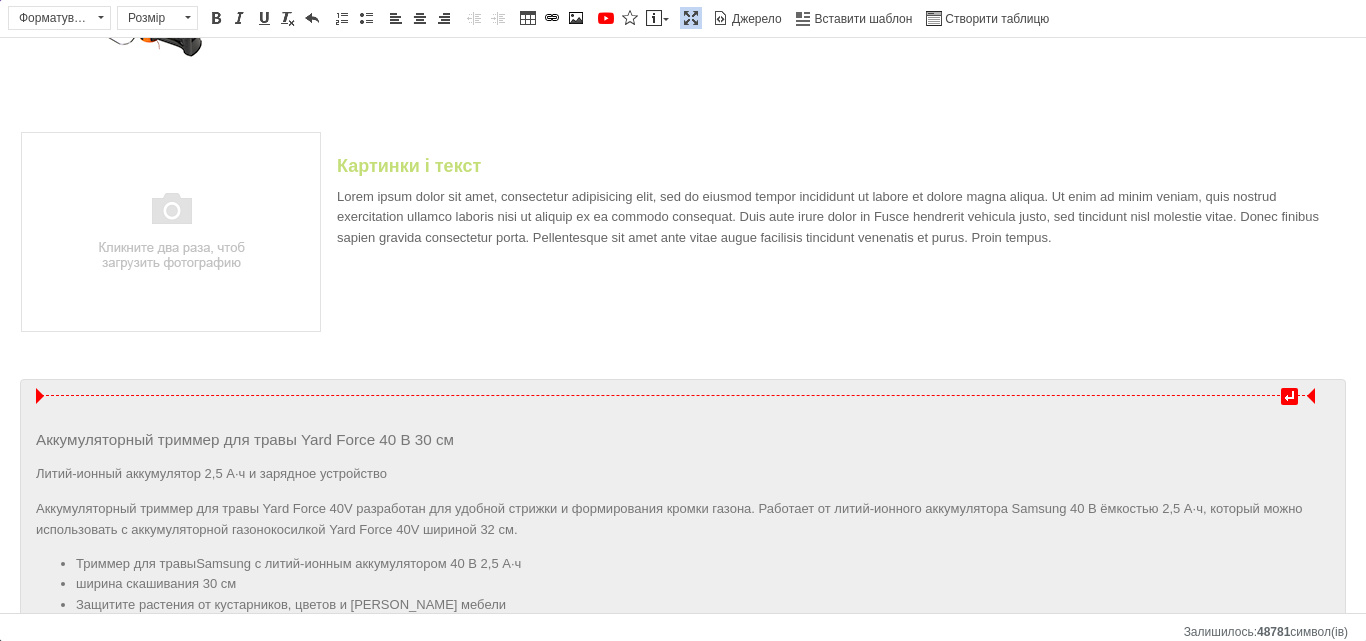 click on "Аккумуляторный триммер для травы Yard Force 40 В 30 см Литий-ионный аккумулятор 2,5 А·ч и зарядное устройство Аккумуляторный триммер для травы Yard Force 40V разработан для удобной стрижки и формирования кромки газона. Работает от литий-ионного аккумулятора Samsung 40 В ёмкостью 2,5 А·ч, который можно использовать с аккумуляторной газонокосилкой Yard Force 40V шириной 32 см. Триммер для травы  Samsung с литий-ионным аккумулятором 40 В 2,5 А·ч ширина скашивания 30 см Защитите растения от кустарников, цветов и [PERSON_NAME] мебели Колеса для дополнительной поддержки и облегчения окантовки" 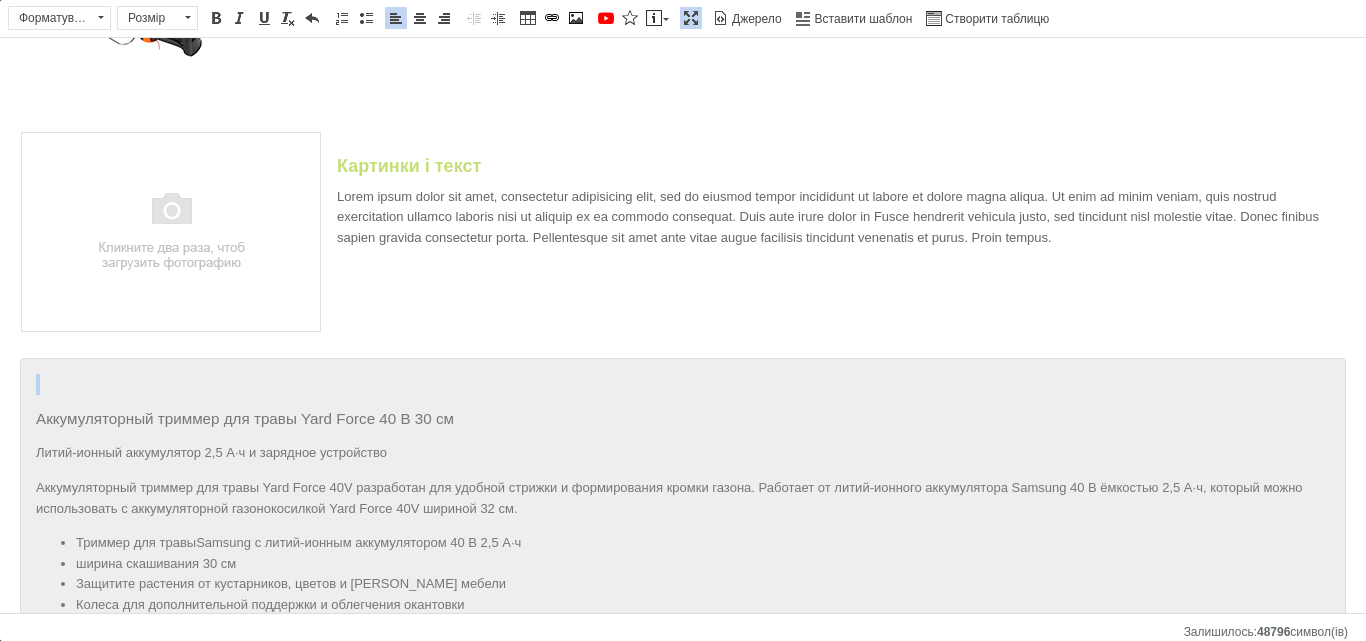 click on "Аккумуляторный триммер для травы Yard Force 40 В 30 см Литий-ионный аккумулятор 2,5 А·ч и зарядное устройство Аккумуляторный триммер для травы Yard Force 40V разработан для удобной стрижки и формирования кромки газона. Работает от литий-ионного аккумулятора Samsung 40 В ёмкостью 2,5 А·ч, который можно использовать с аккумуляторной газонокосилкой Yard Force 40V шириной 32 см. Триммер для травы  Samsung с литий-ионным аккумулятором 40 В 2,5 А·ч ширина скашивания 30 см Защитите растения от кустарников, цветов и [PERSON_NAME] мебели Колеса для дополнительной поддержки и облегчения окантовки" 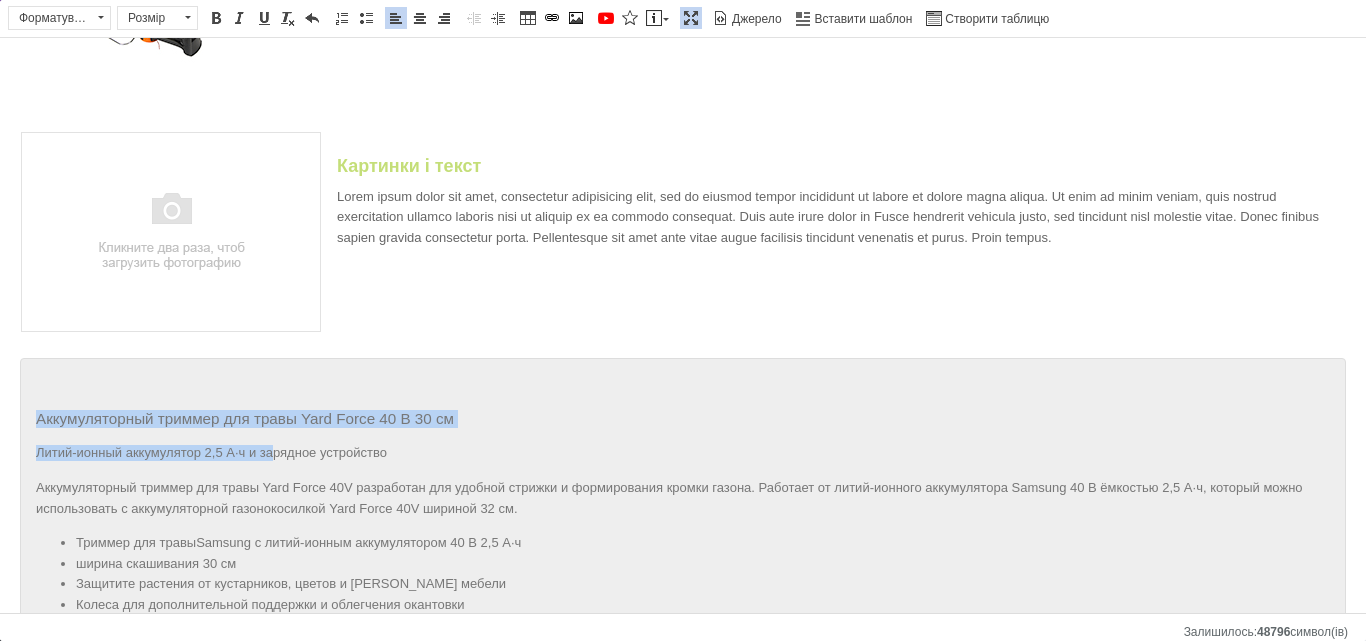 drag, startPoint x: 35, startPoint y: 417, endPoint x: 274, endPoint y: 445, distance: 240.63458 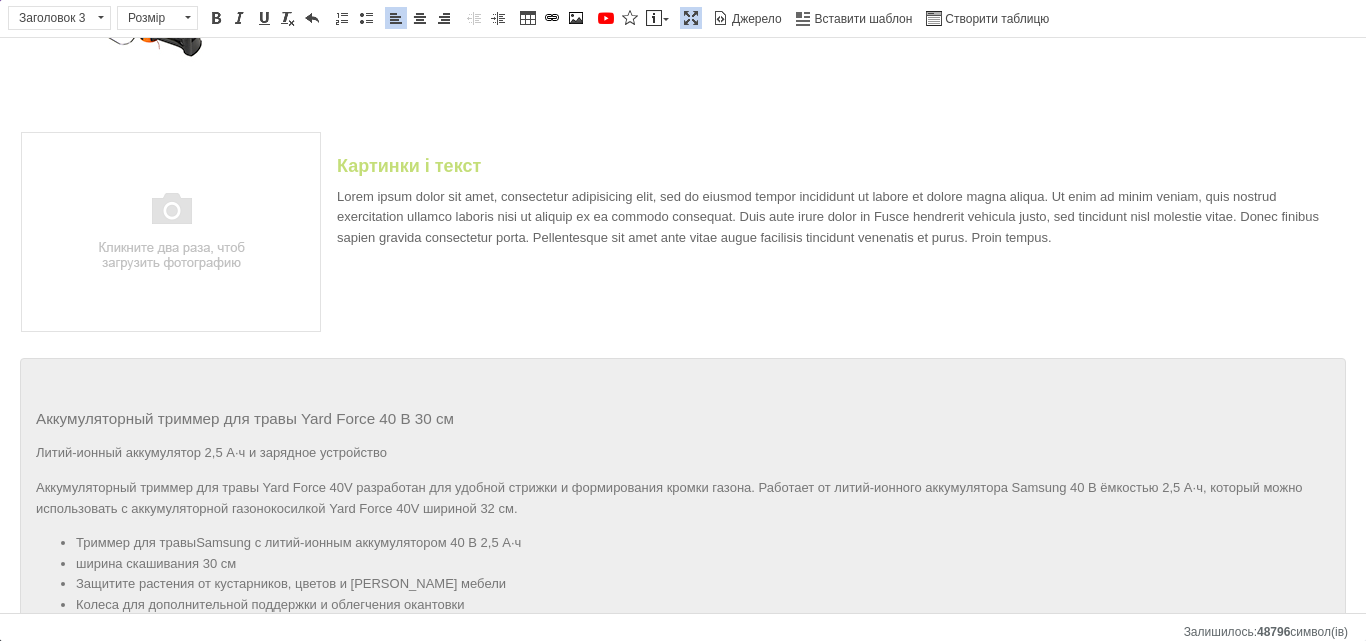 drag, startPoint x: 867, startPoint y: 273, endPoint x: 902, endPoint y: 277, distance: 35.22783 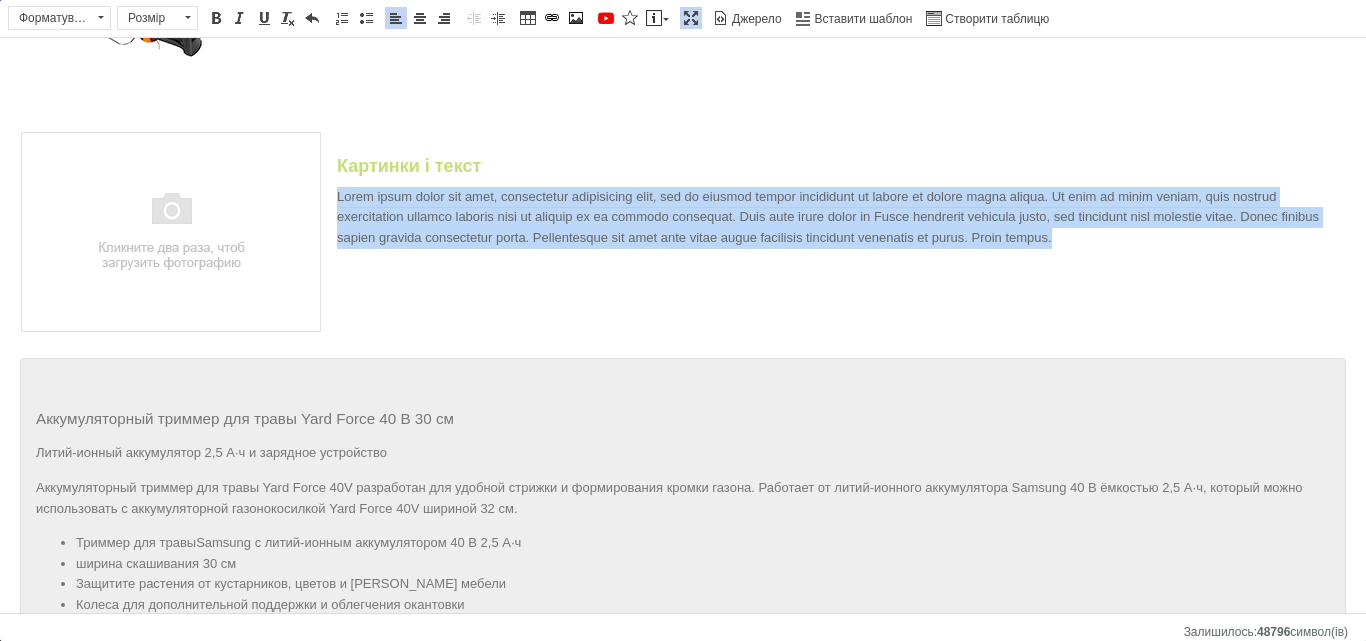 drag, startPoint x: 1137, startPoint y: 243, endPoint x: 327, endPoint y: 204, distance: 810.93835 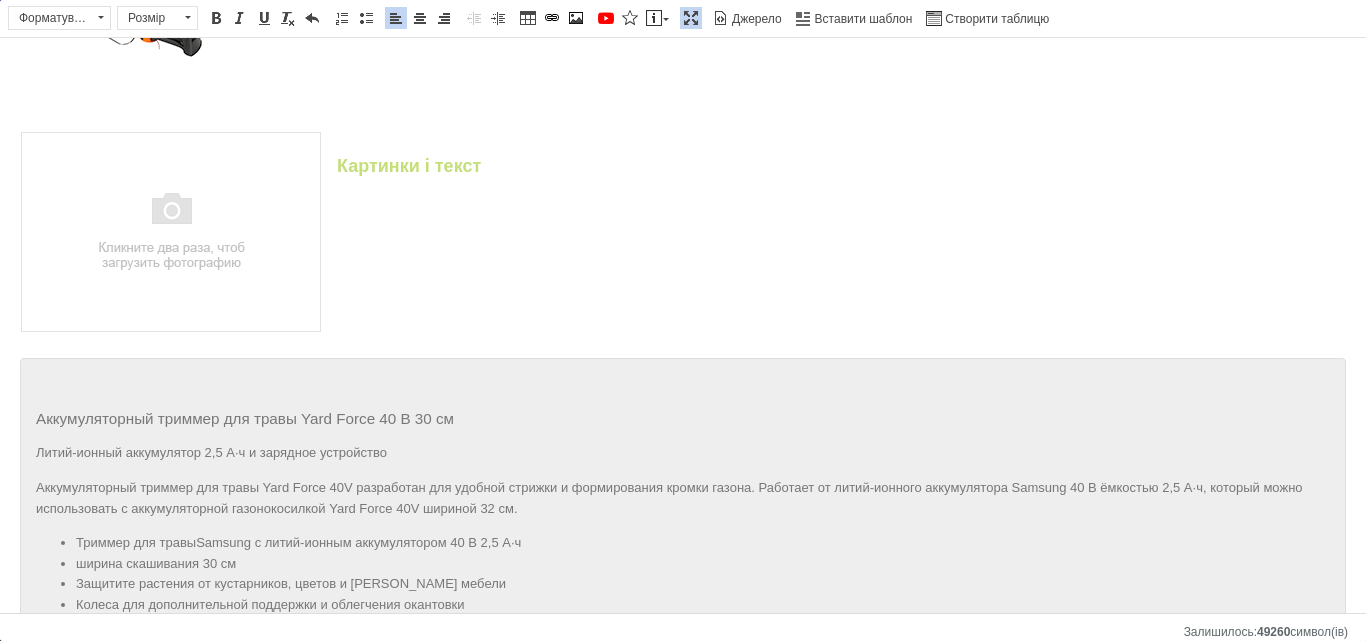 click on "Картинки і текст" at bounding box center (683, 182) 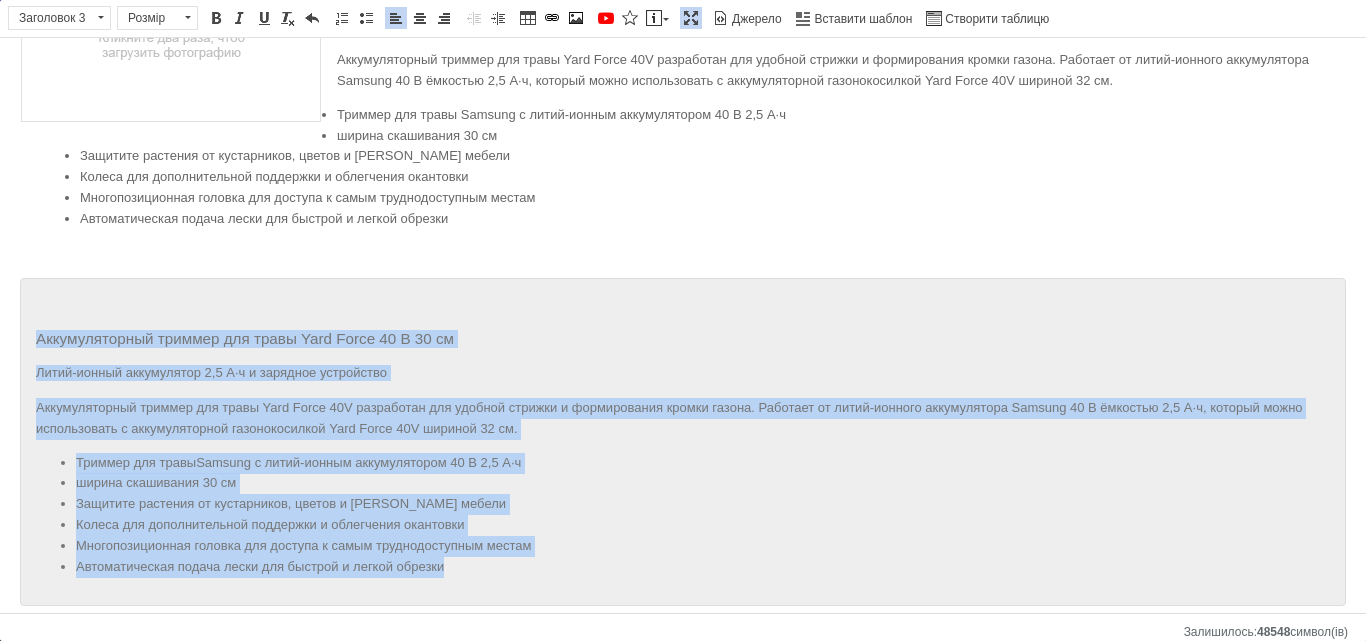 scroll, scrollTop: 604, scrollLeft: 0, axis: vertical 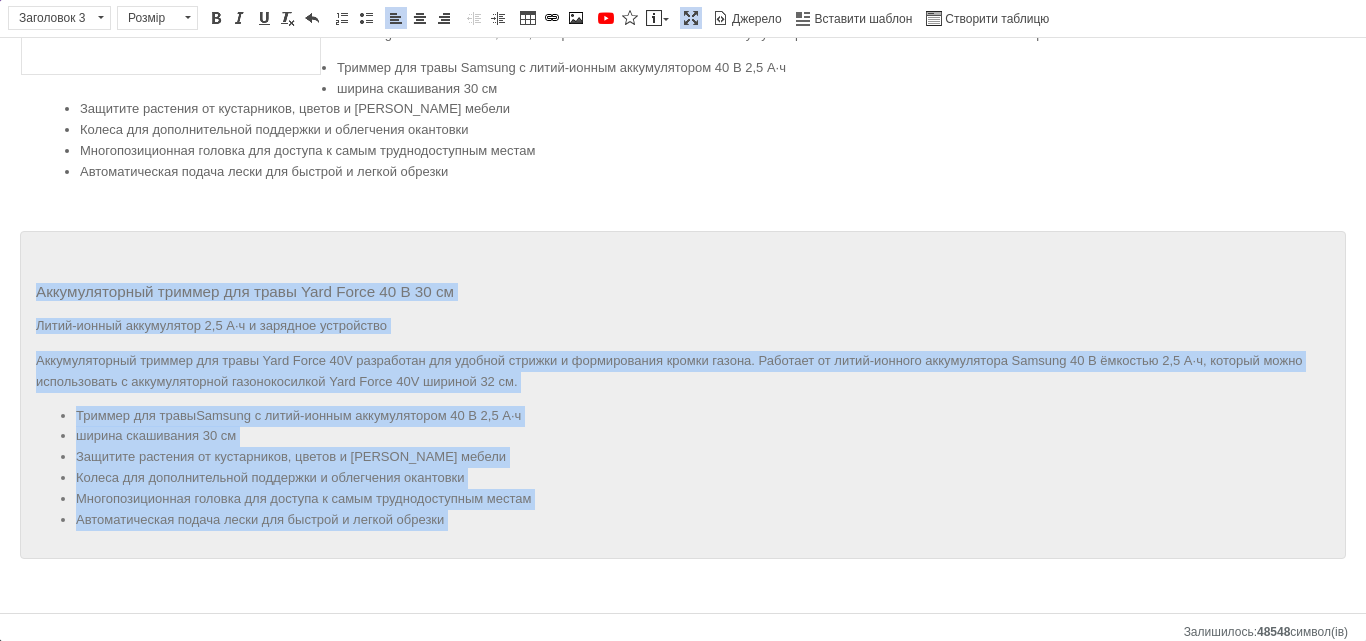 drag, startPoint x: 10, startPoint y: 527, endPoint x: 607, endPoint y: 574, distance: 598.8472 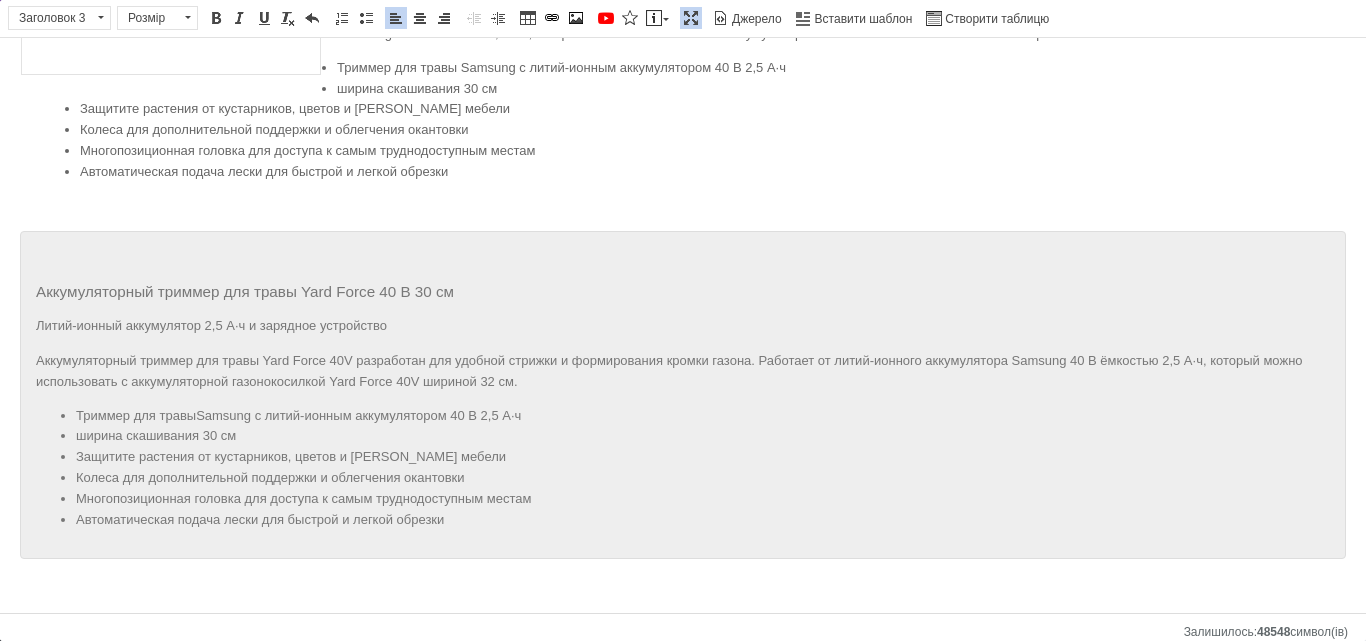 scroll, scrollTop: 377, scrollLeft: 0, axis: vertical 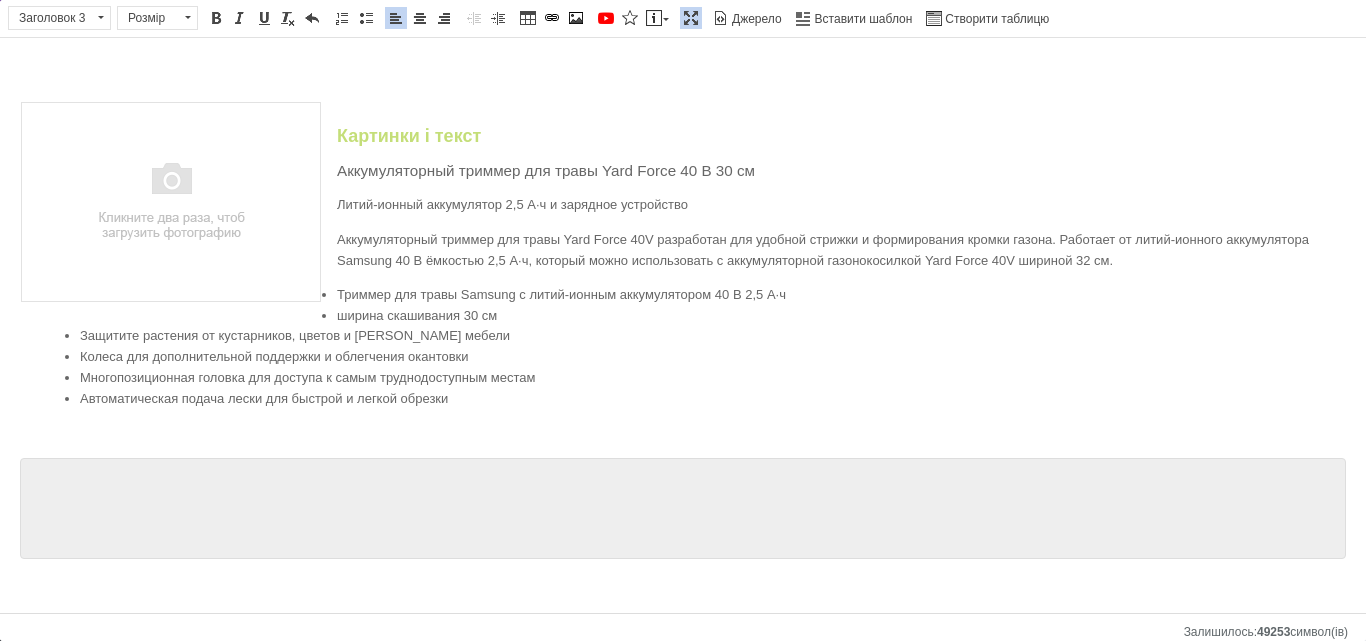 click at bounding box center (683, 519) 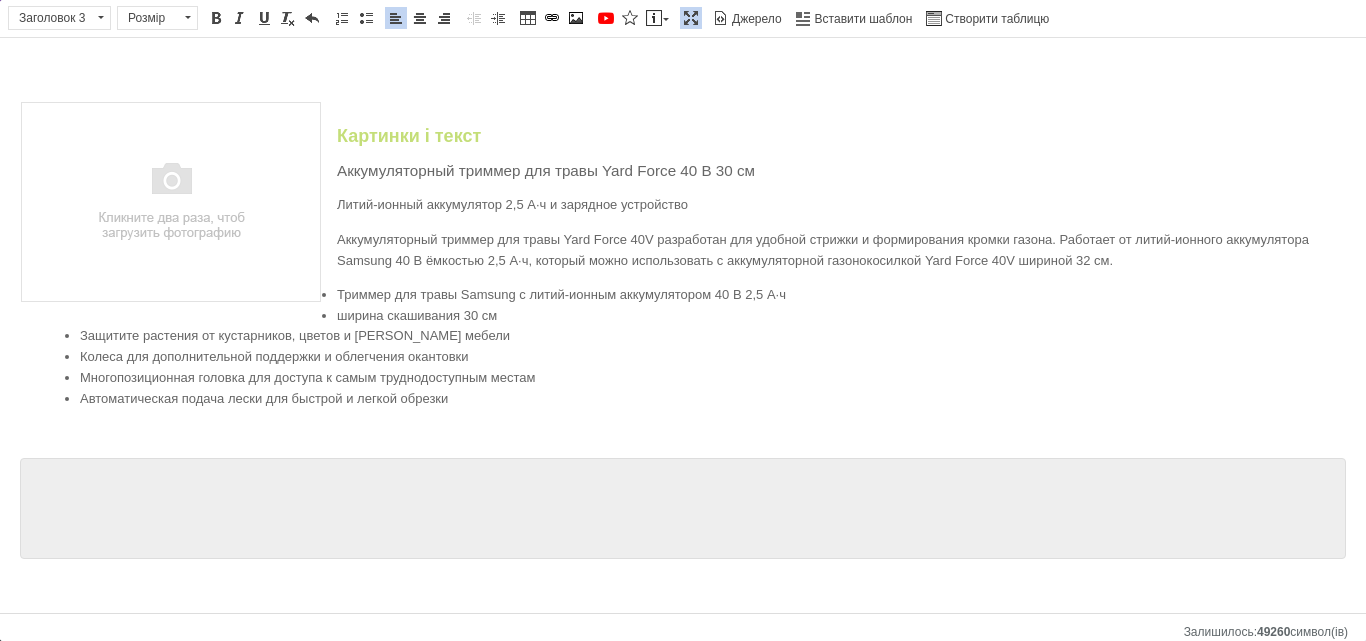 click 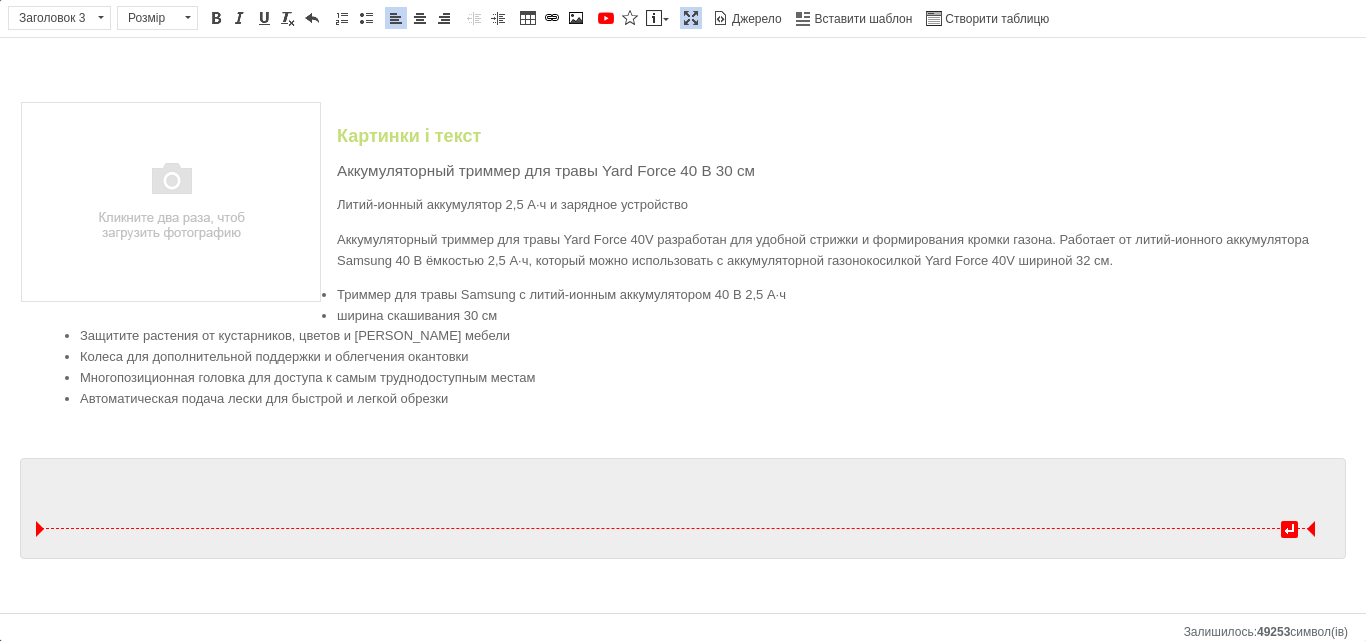 scroll, scrollTop: 328, scrollLeft: 0, axis: vertical 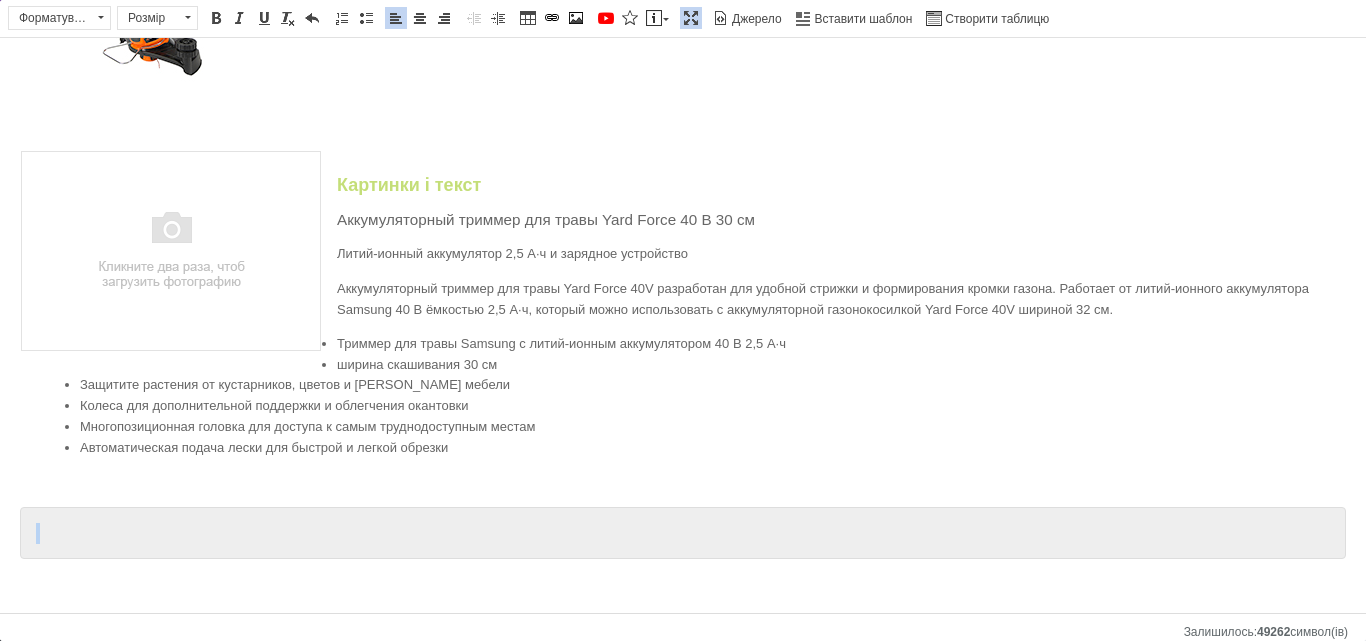 drag, startPoint x: 919, startPoint y: 445, endPoint x: 955, endPoint y: 568, distance: 128.16005 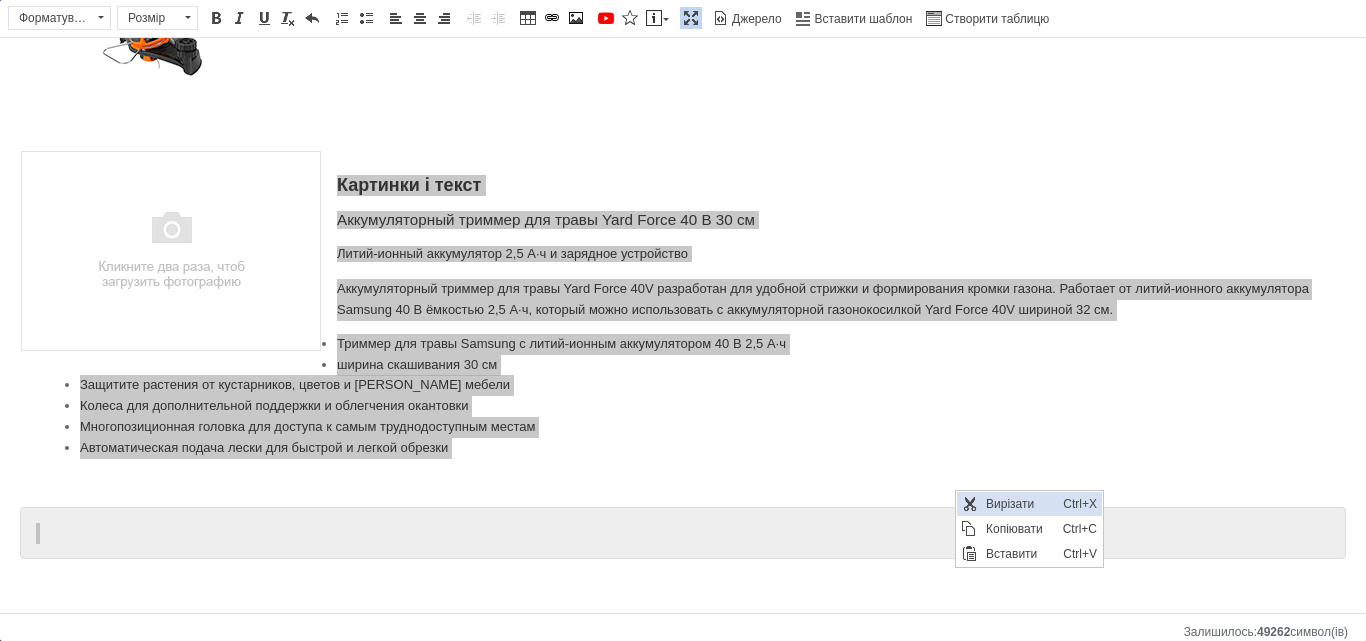 click on "Вирізати" at bounding box center (1019, 504) 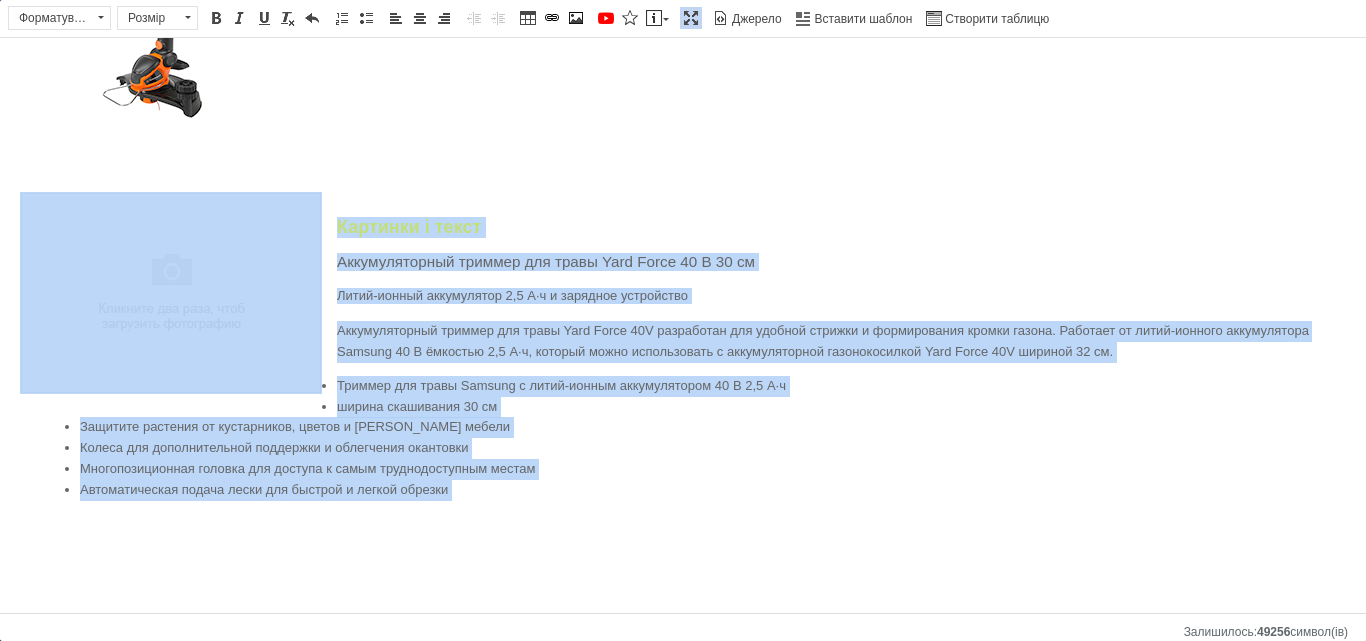 scroll, scrollTop: 286, scrollLeft: 0, axis: vertical 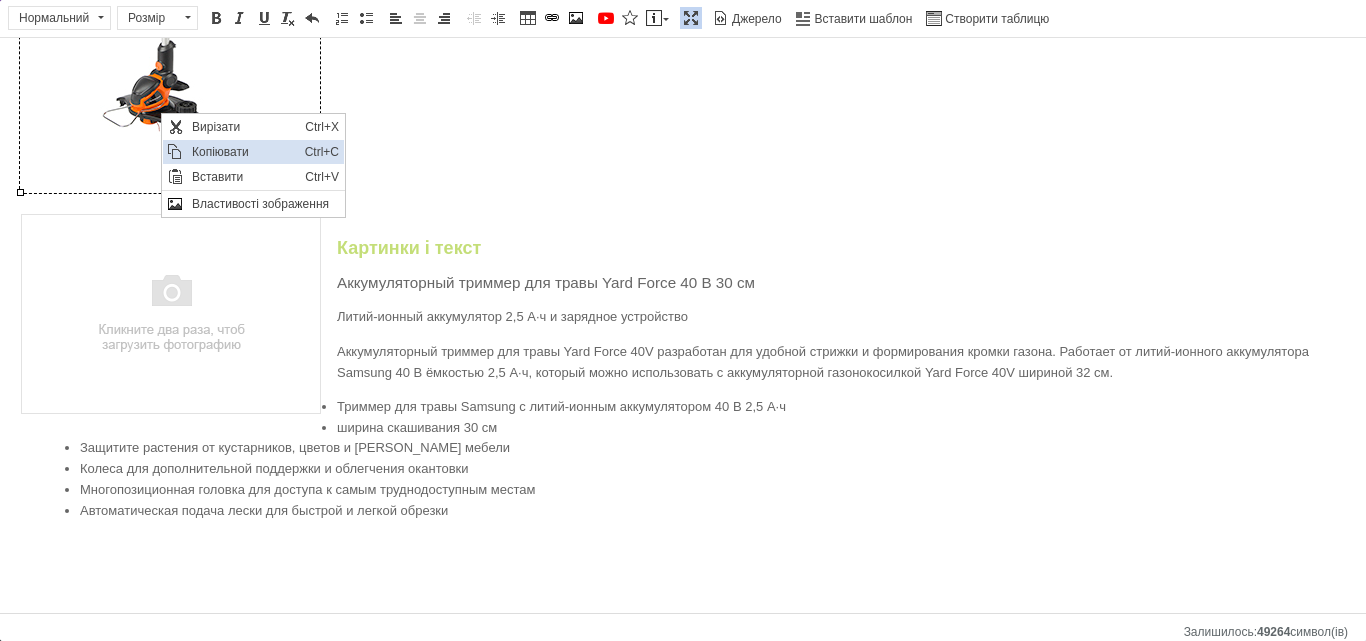 click on "Копіювати" at bounding box center [243, 152] 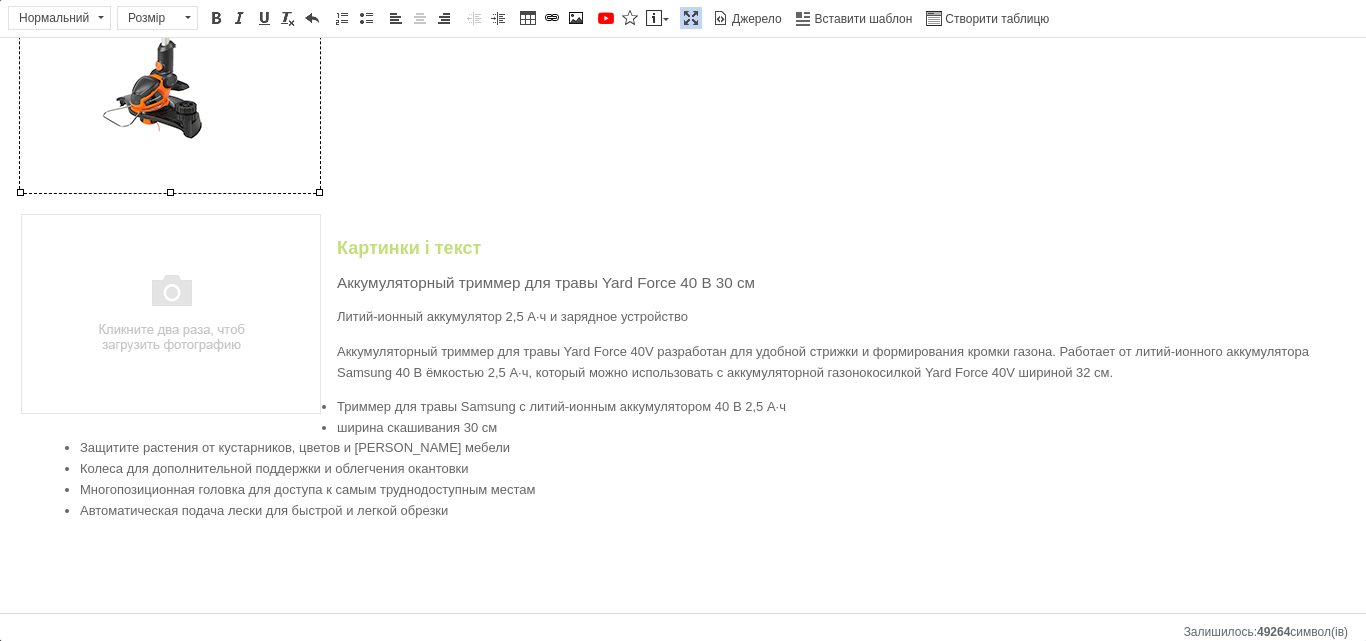 click at bounding box center (171, 314) 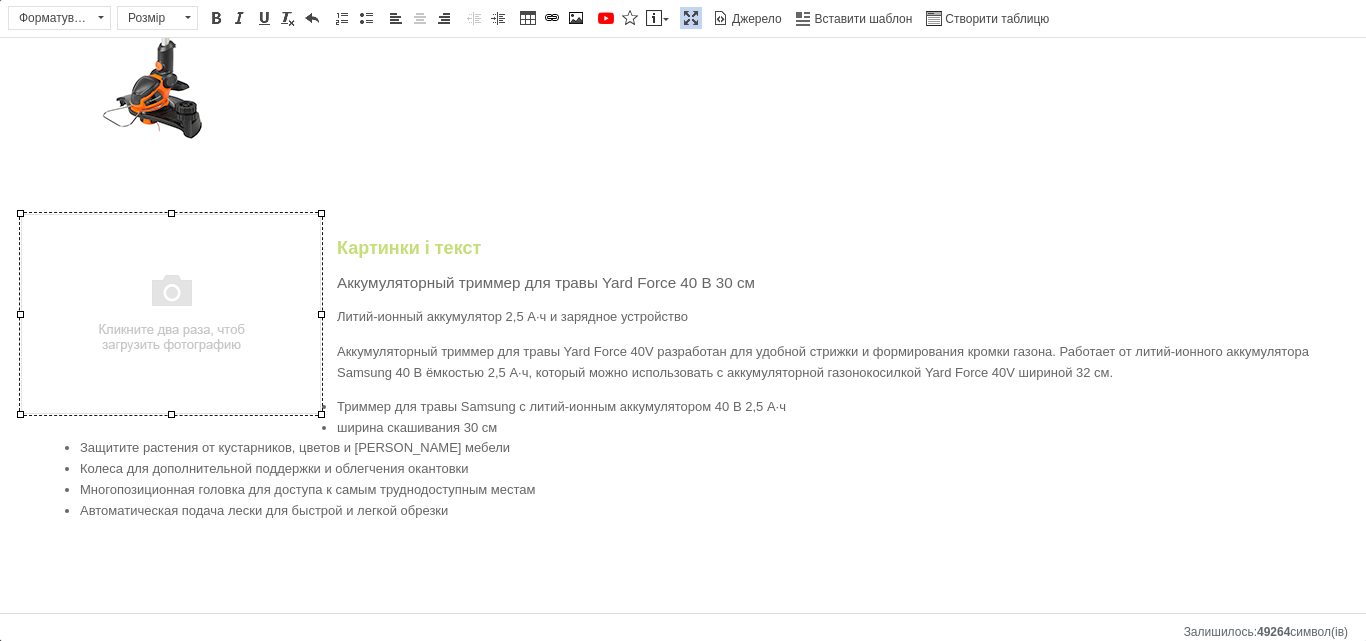 scroll, scrollTop: 268, scrollLeft: 0, axis: vertical 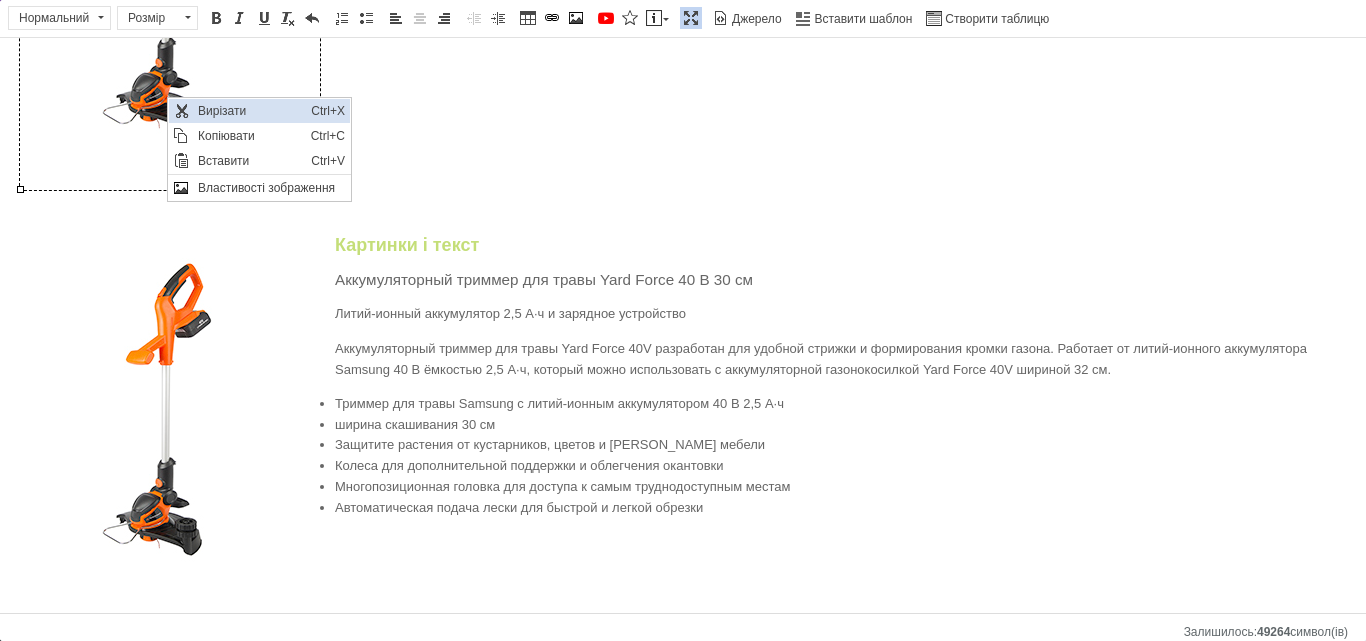 click on "Вирізати" at bounding box center (249, 111) 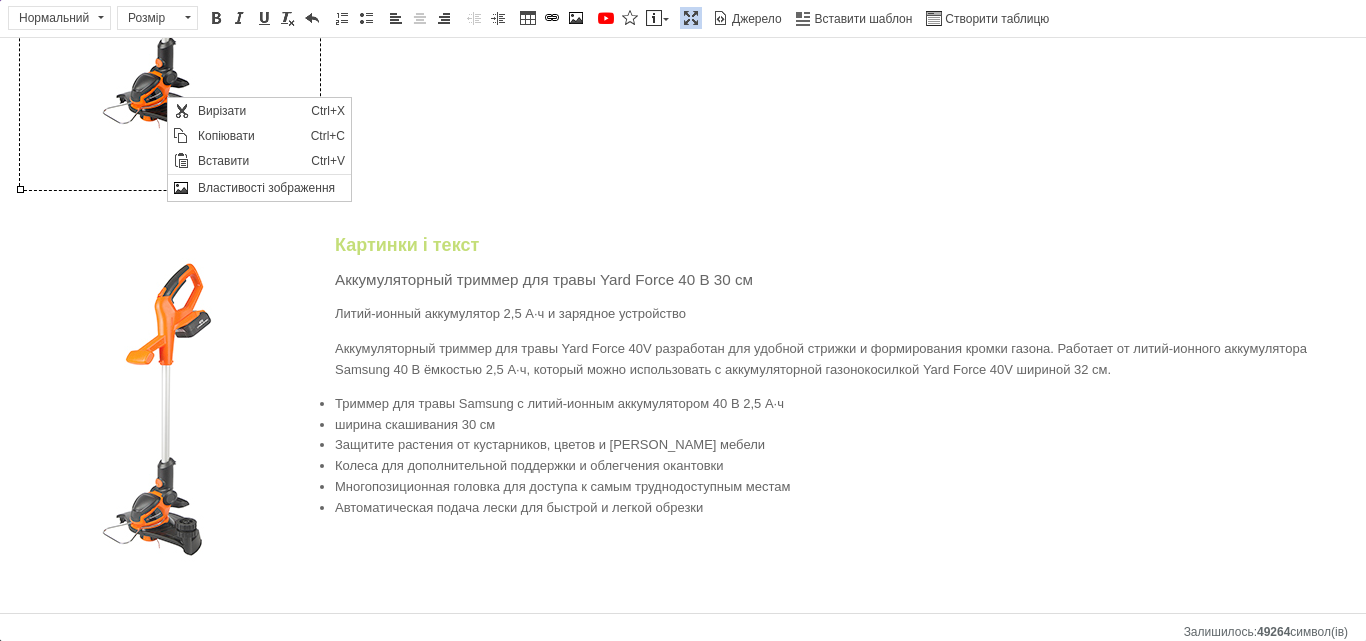 scroll, scrollTop: 0, scrollLeft: 0, axis: both 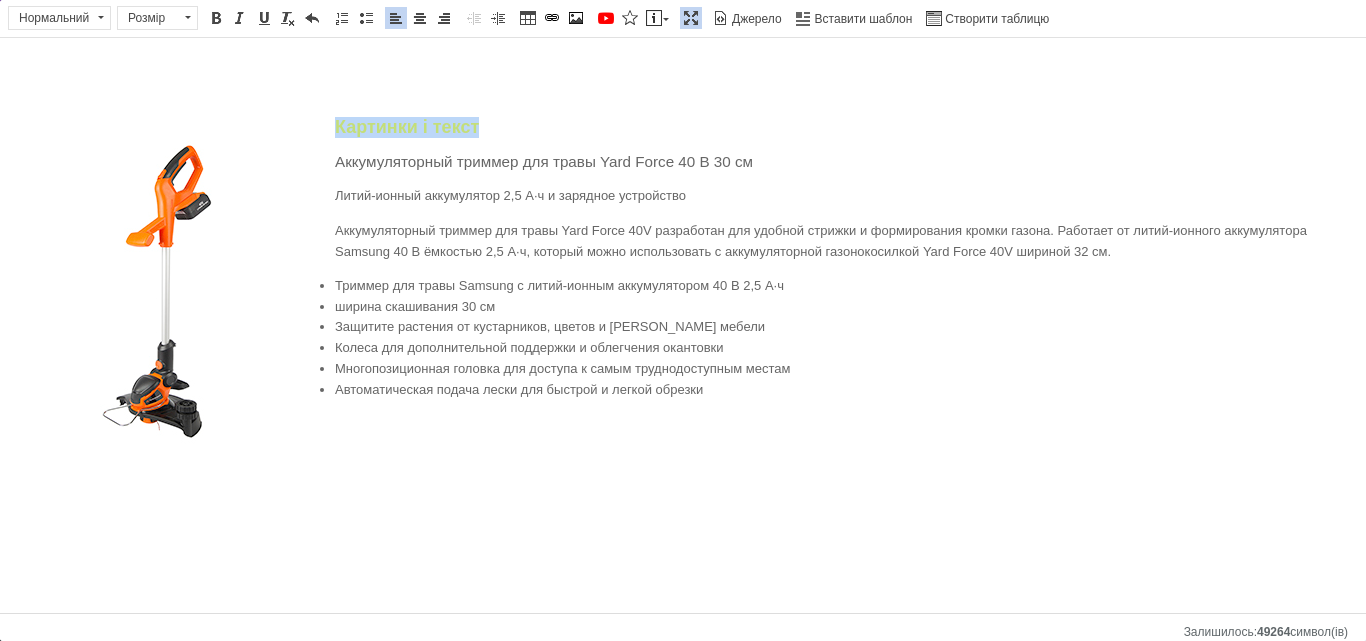 drag, startPoint x: 478, startPoint y: 123, endPoint x: 339, endPoint y: 137, distance: 139.70326 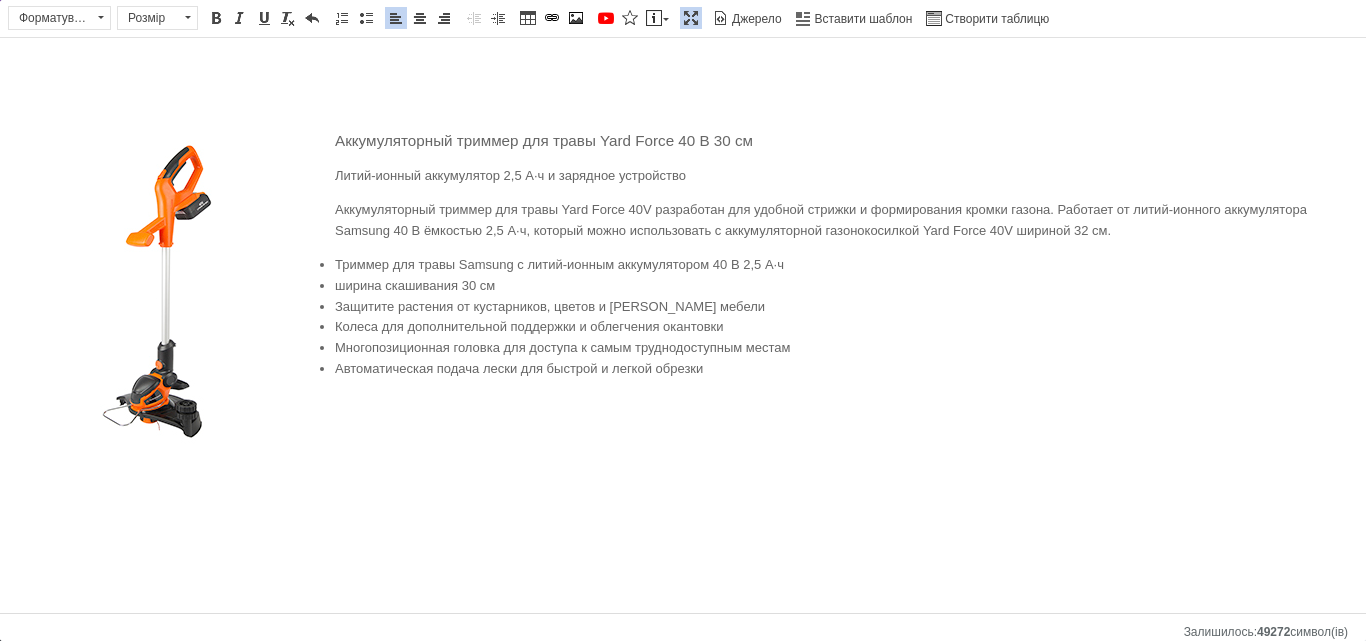 click on "​​​​​​​ Аккумуляторный триммер для травы Yard Force 40 В 30 см Литий-ионный аккумулятор 2,5 А·ч и зарядное устройство Аккумуляторный триммер для травы Yard Force 40V разработан для удобной стрижки и формирования кромки газона. Работает от литий-ионного аккумулятора Samsung 40 В ёмкостью 2,5 А·ч, который можно использовать с аккумуляторной газонокосилкой Yard Force 40V шириной 32 см. Триммер для травы Samsung с литий-ионным аккумулятором 40 В 2,5 А·ч ширина скашивания 30 см Защитите растения от кустарников, цветов и [PERSON_NAME] мебели" at bounding box center (683, 303) 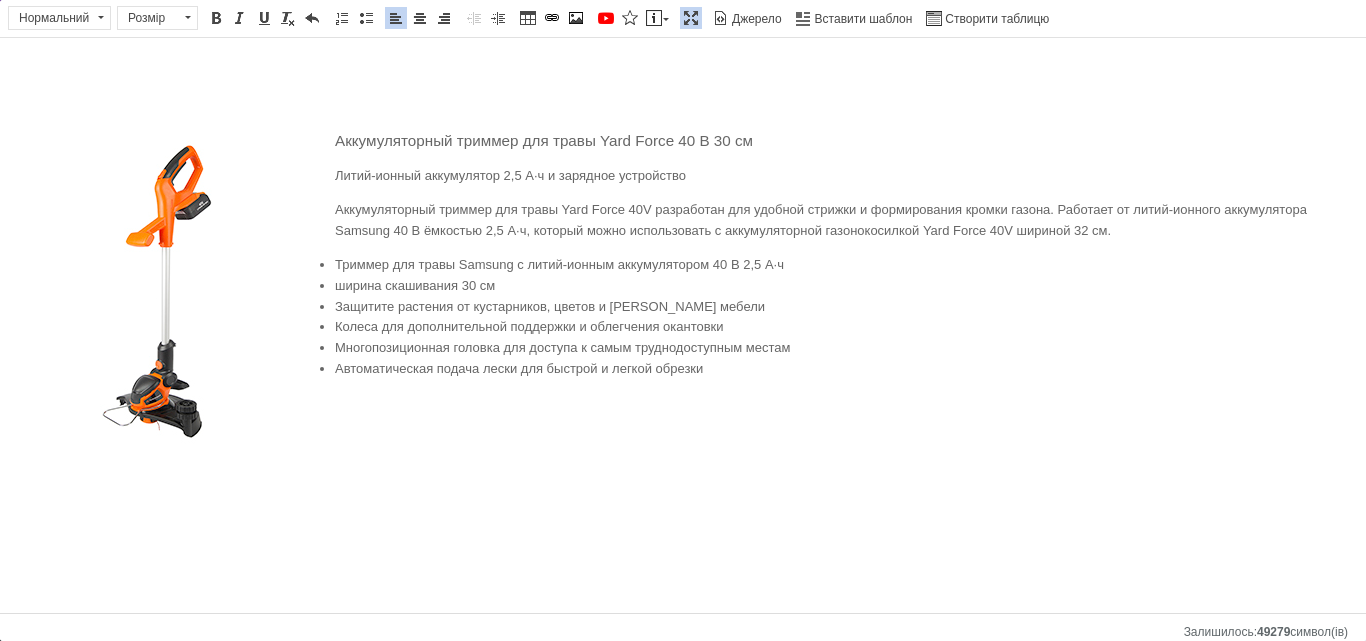 click on "Аккумуляторный триммер для травы Yard Force 40 В 30 см Литий-ионный аккумулятор 2,5 А·ч и зарядное устройство Аккумуляторный триммер для травы Yard Force 40V разработан для удобной стрижки и формирования кромки газона. Работает от литий-ионного аккумулятора Samsung 40 В ёмкостью 2,5 А·ч, который можно использовать с аккумуляторной газонокосилкой Yard Force 40V шириной 32 см. Триммер для травы Samsung с литий-ионным аккумулятором 40 В 2,5 А·ч ширина скашивания 30 см Защитите растения от кустарников, цветов и [PERSON_NAME] мебели Колеса для дополнительной поддержки и облегчения окантовки" at bounding box center (683, 302) 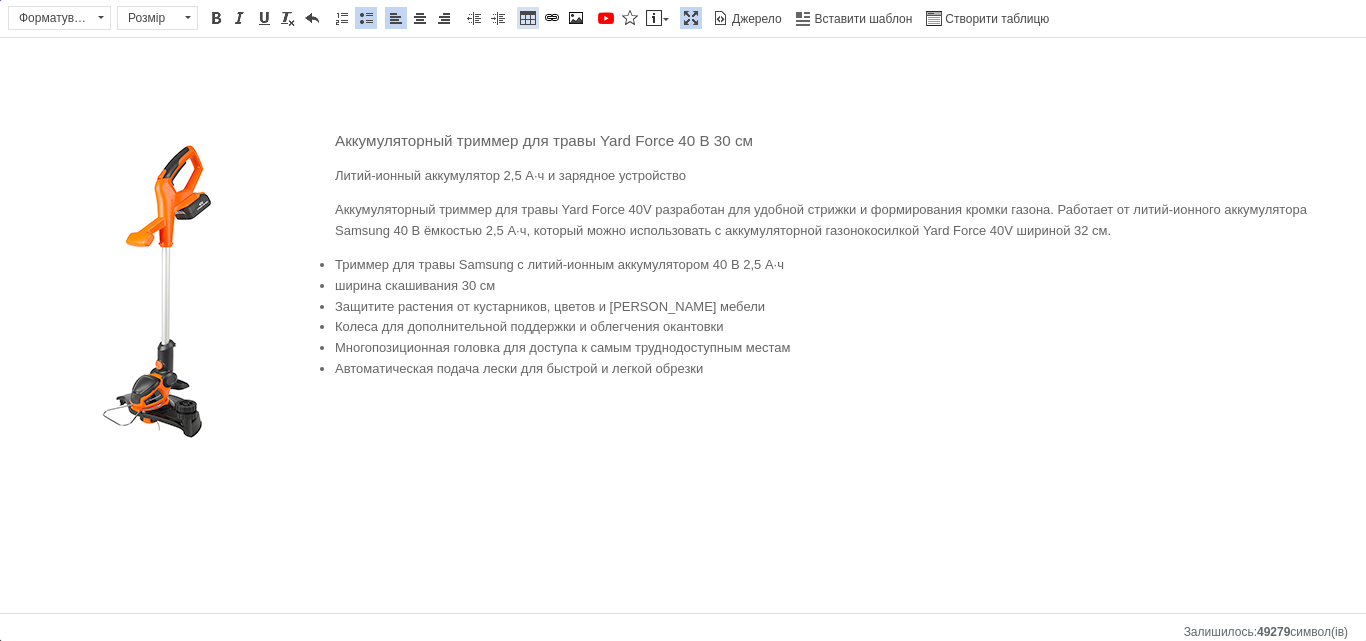 click at bounding box center [528, 18] 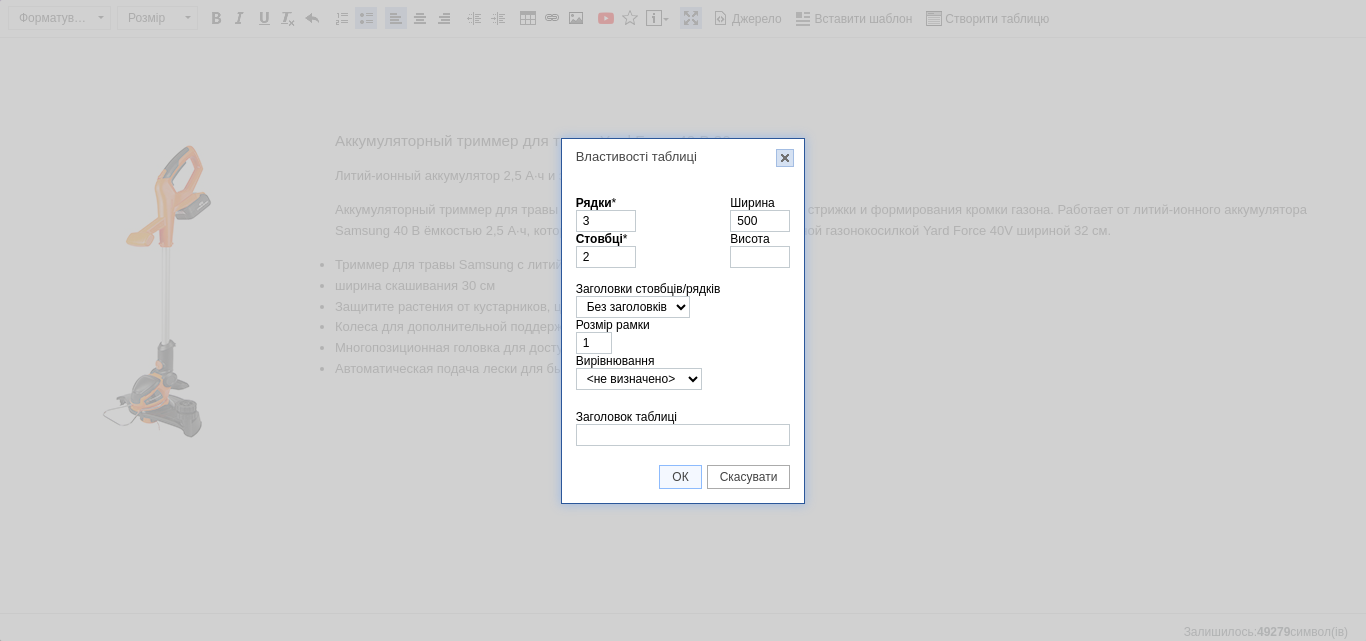click on "X" at bounding box center [785, 158] 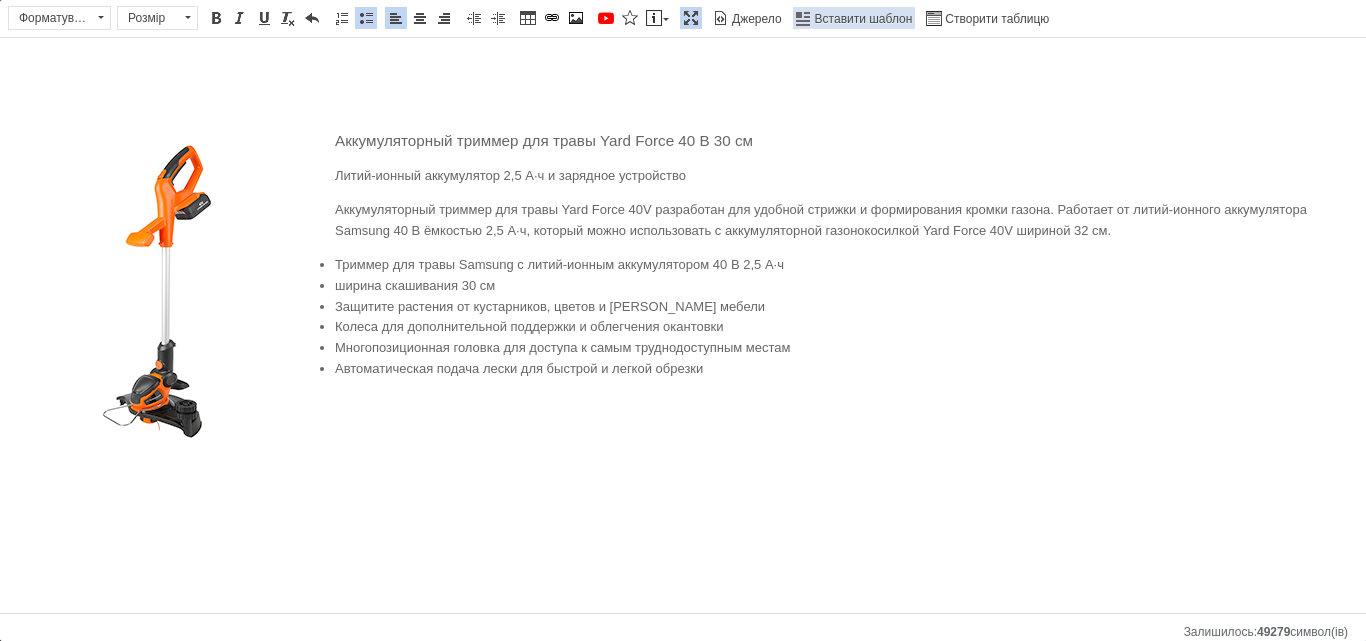 click on "Вставити шаблон" at bounding box center (862, 19) 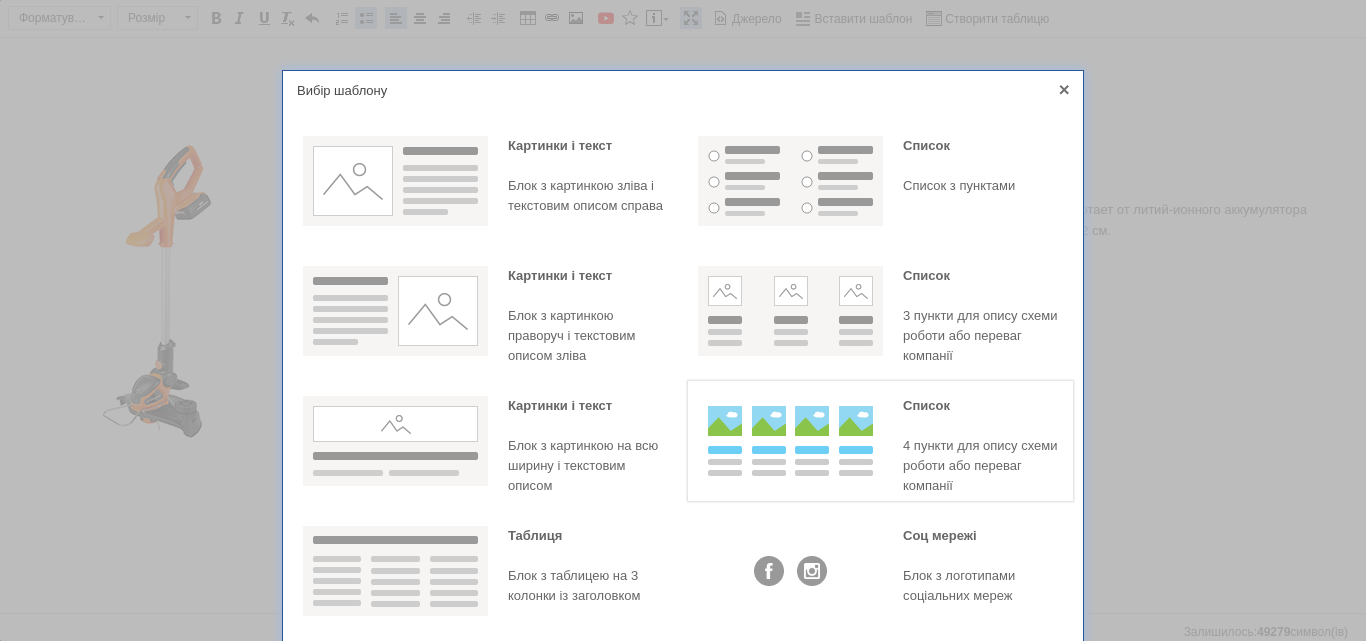 click at bounding box center (790, 441) 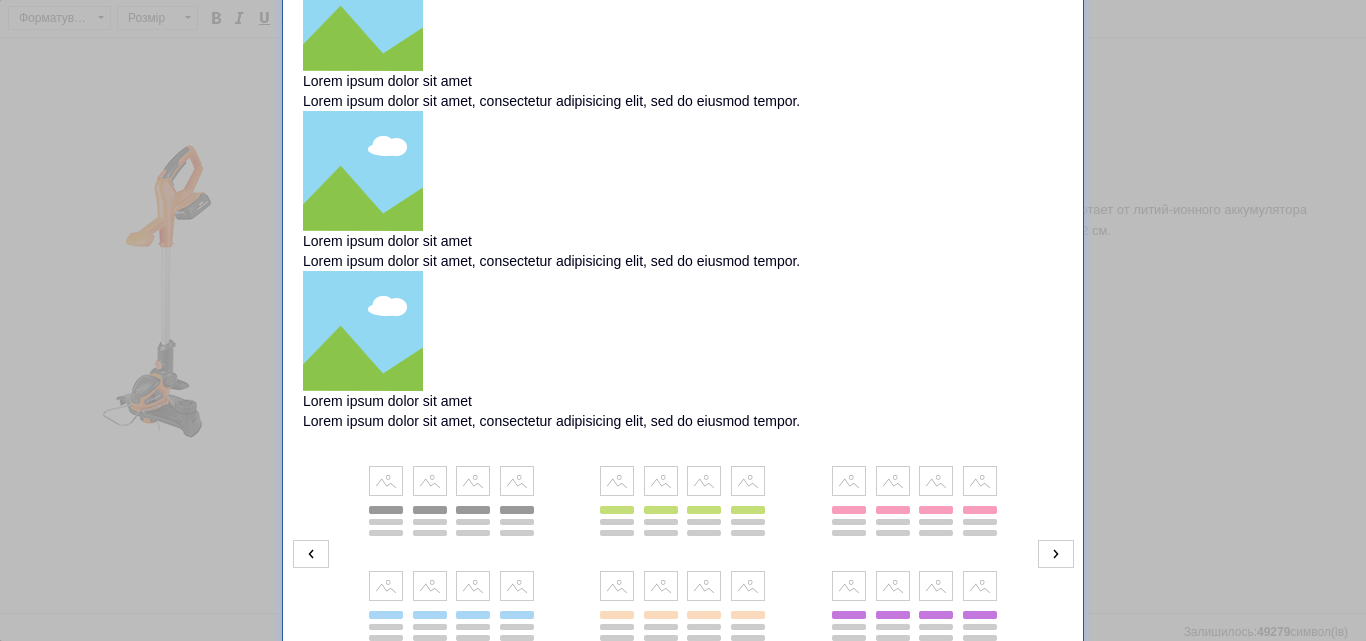 scroll, scrollTop: 530, scrollLeft: 0, axis: vertical 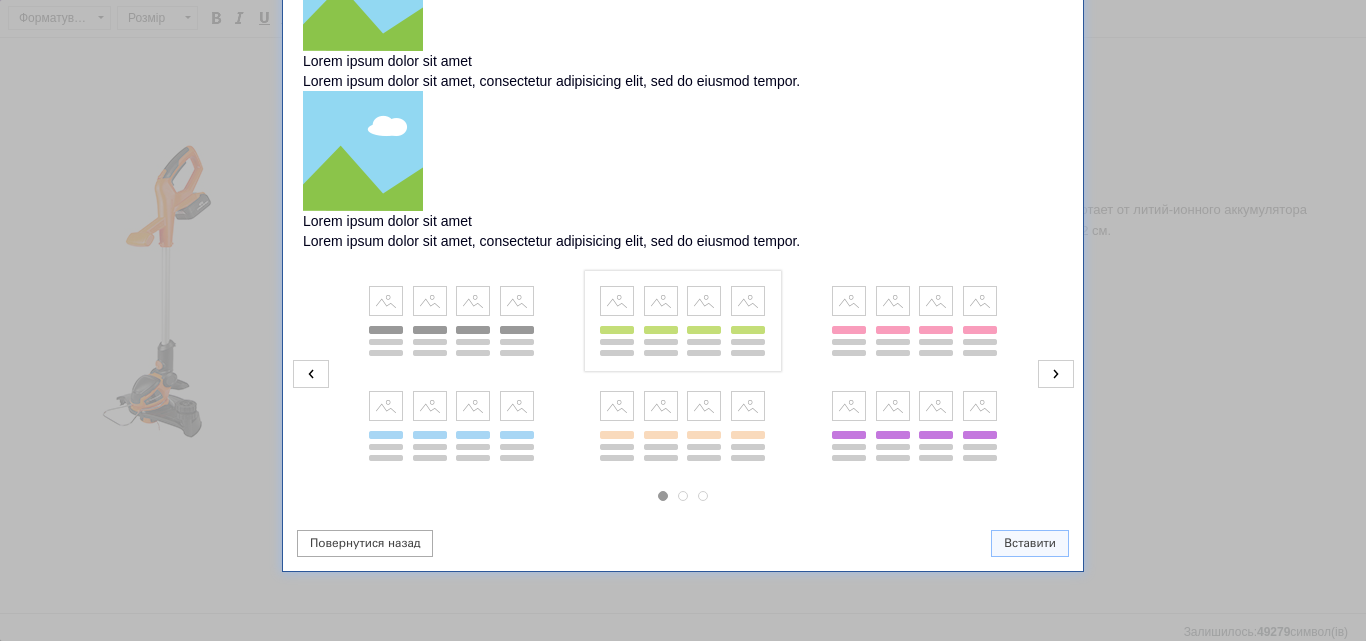 click at bounding box center [682, 321] 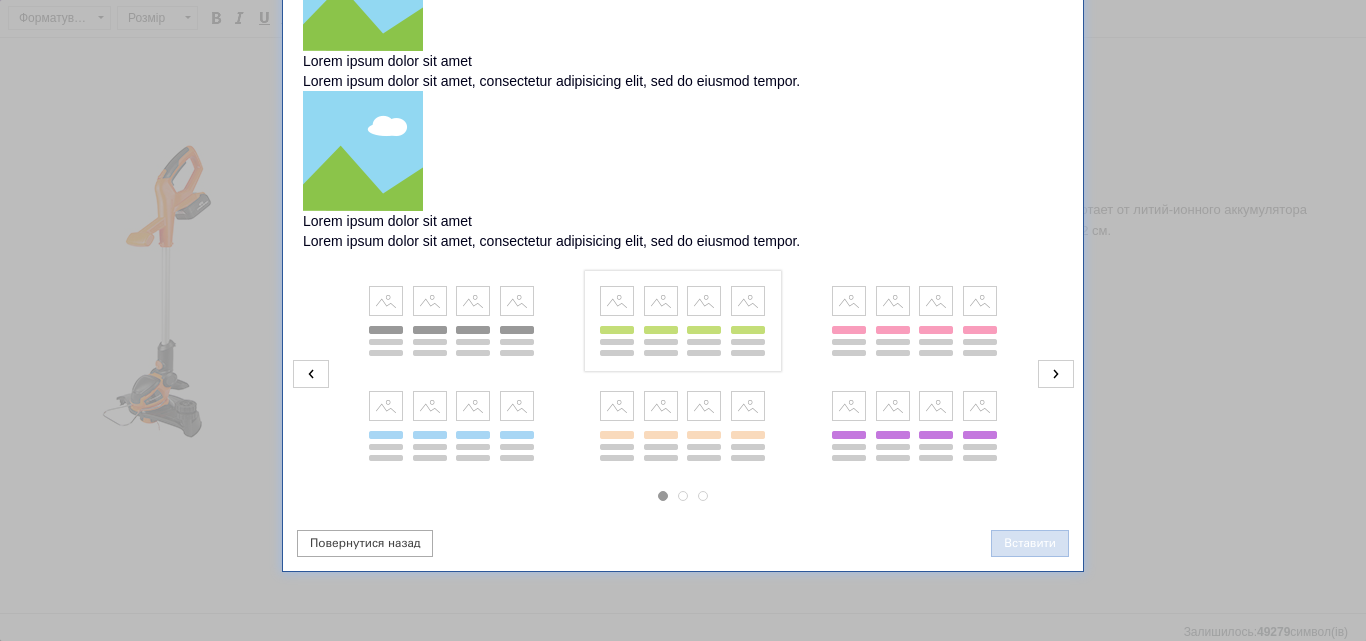 click on "Вставити" at bounding box center (1030, 543) 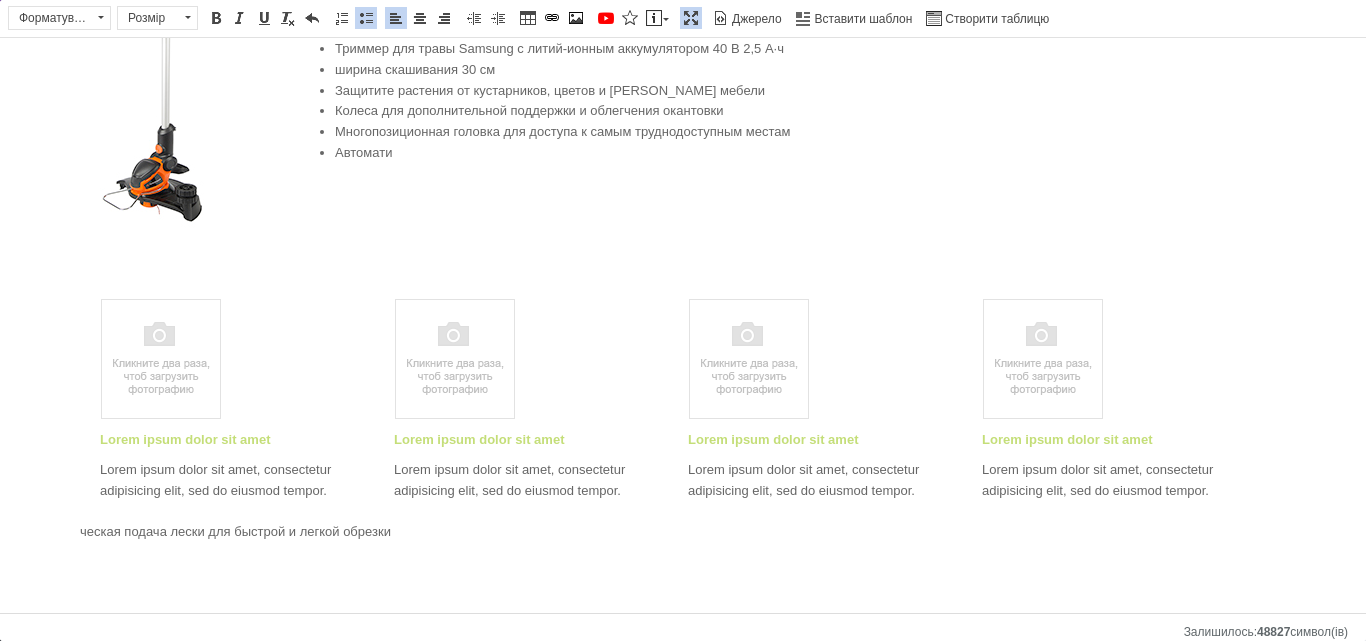 scroll, scrollTop: 238, scrollLeft: 0, axis: vertical 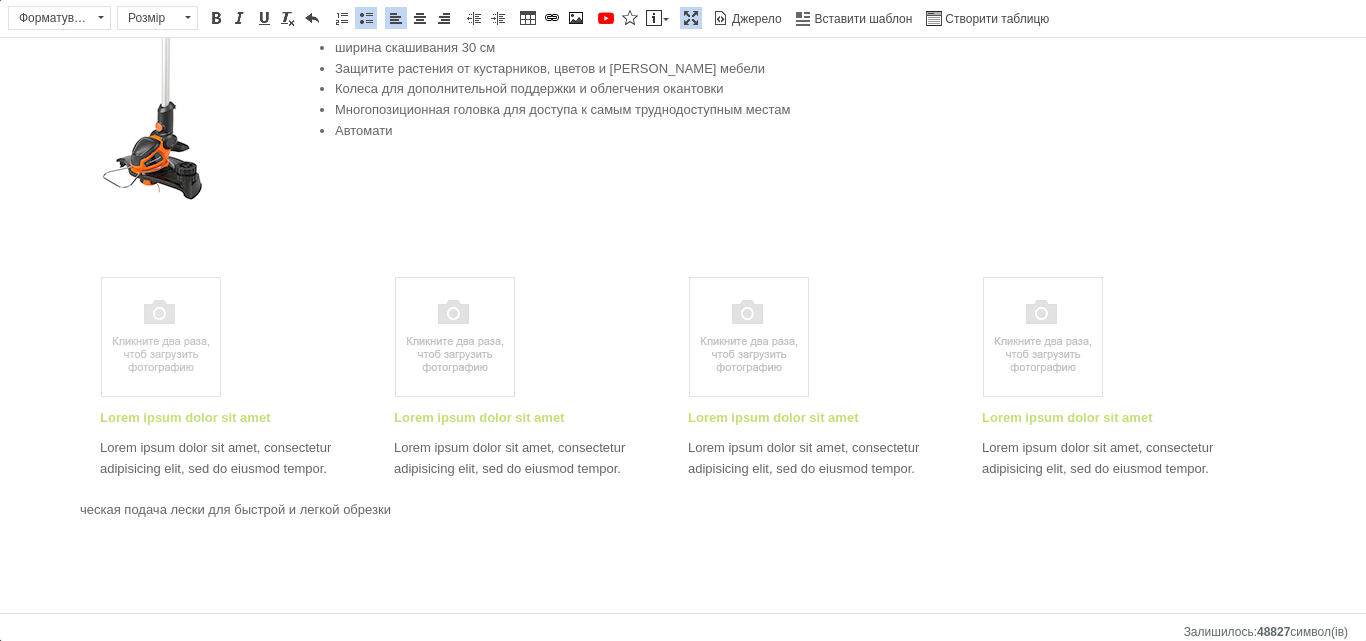 click at bounding box center [161, 337] 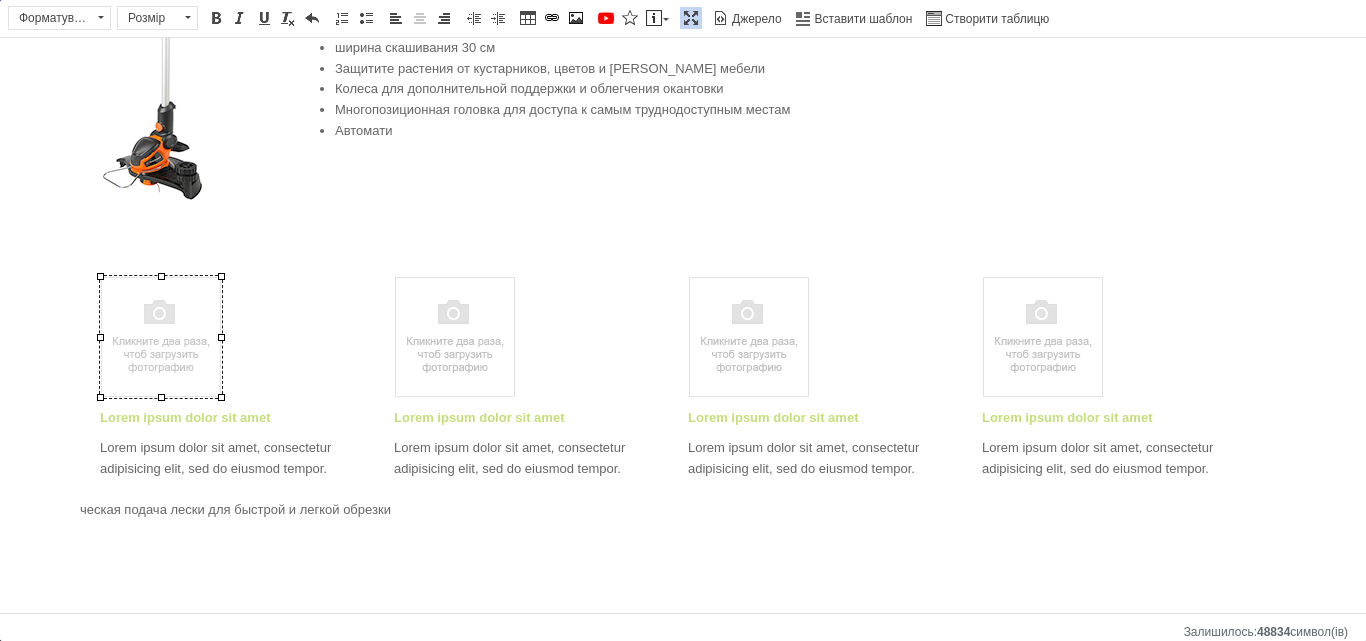 click at bounding box center (161, 337) 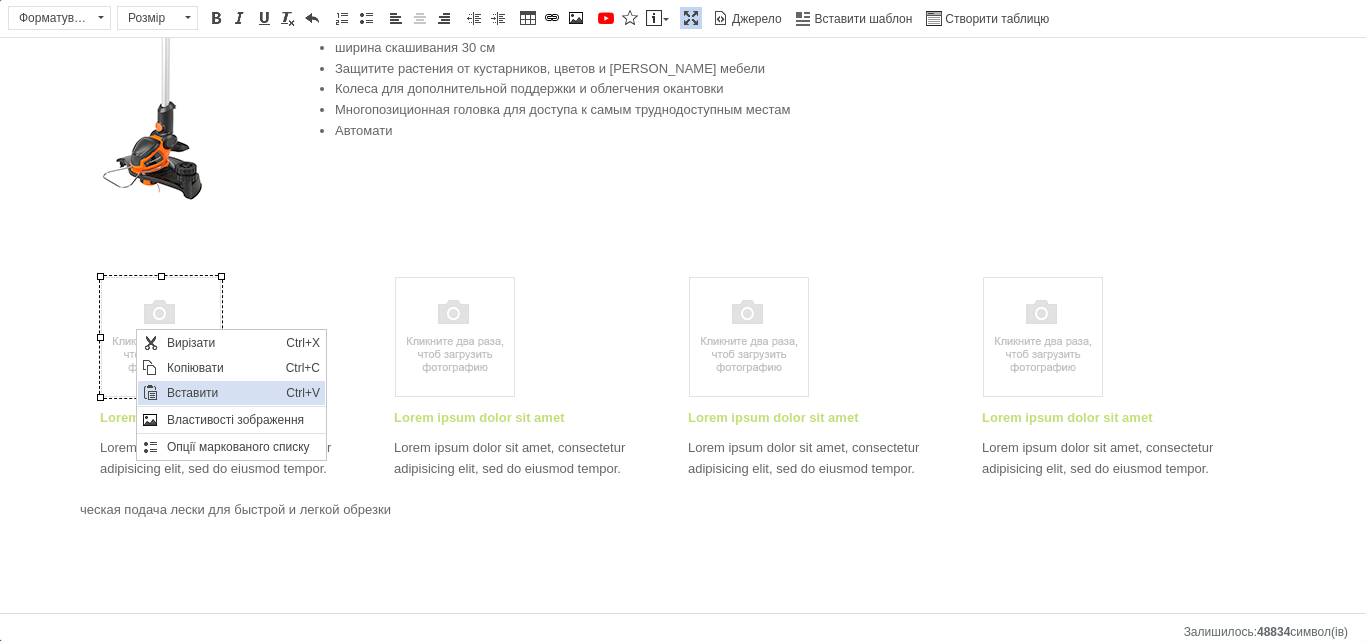 click on "Вставити" at bounding box center [221, 393] 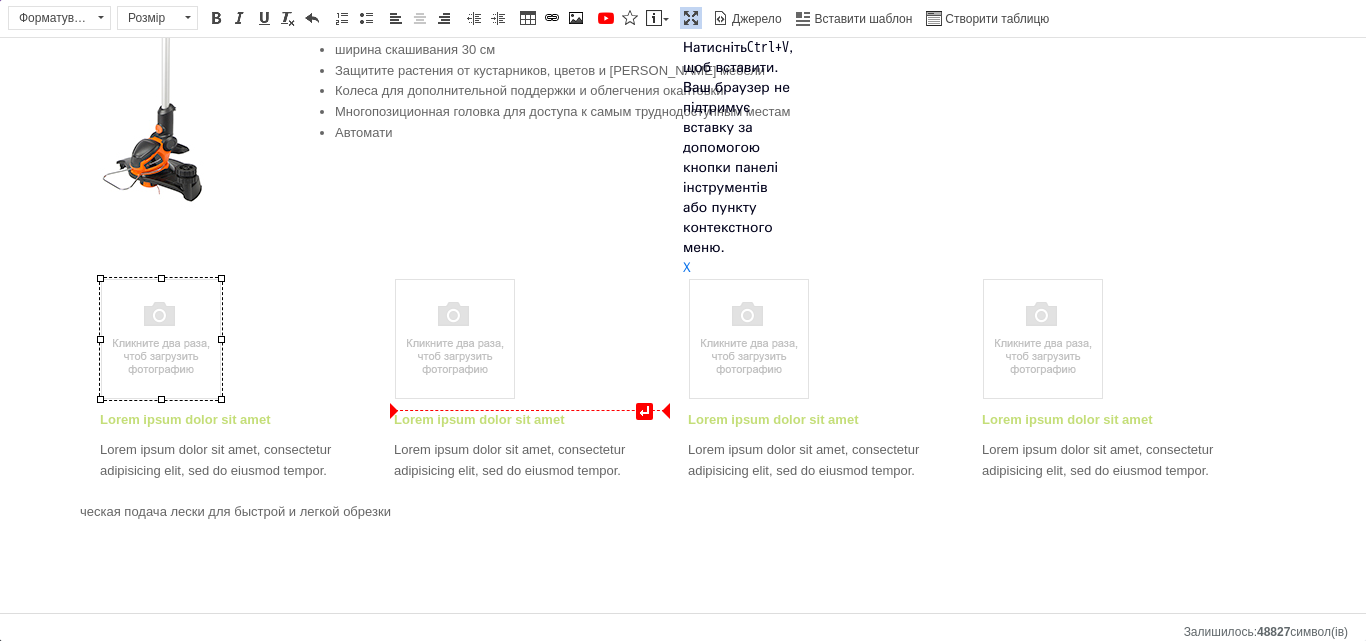 scroll, scrollTop: 238, scrollLeft: 0, axis: vertical 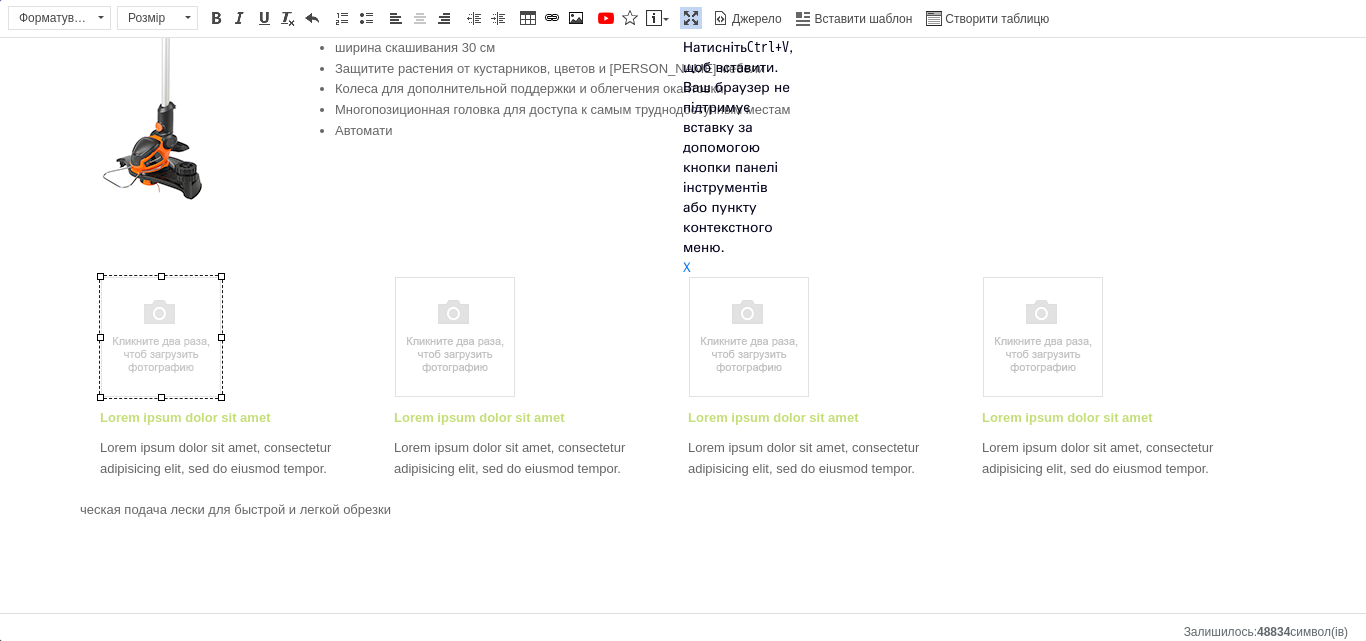 click at bounding box center (161, 337) 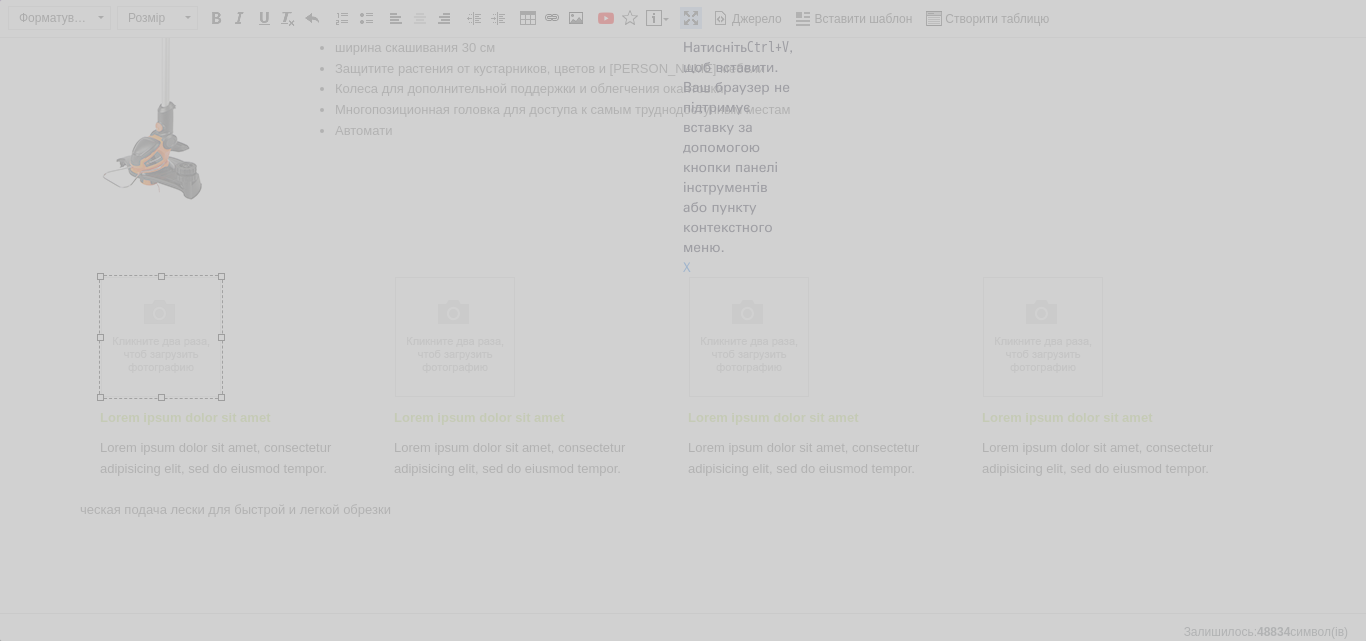 type 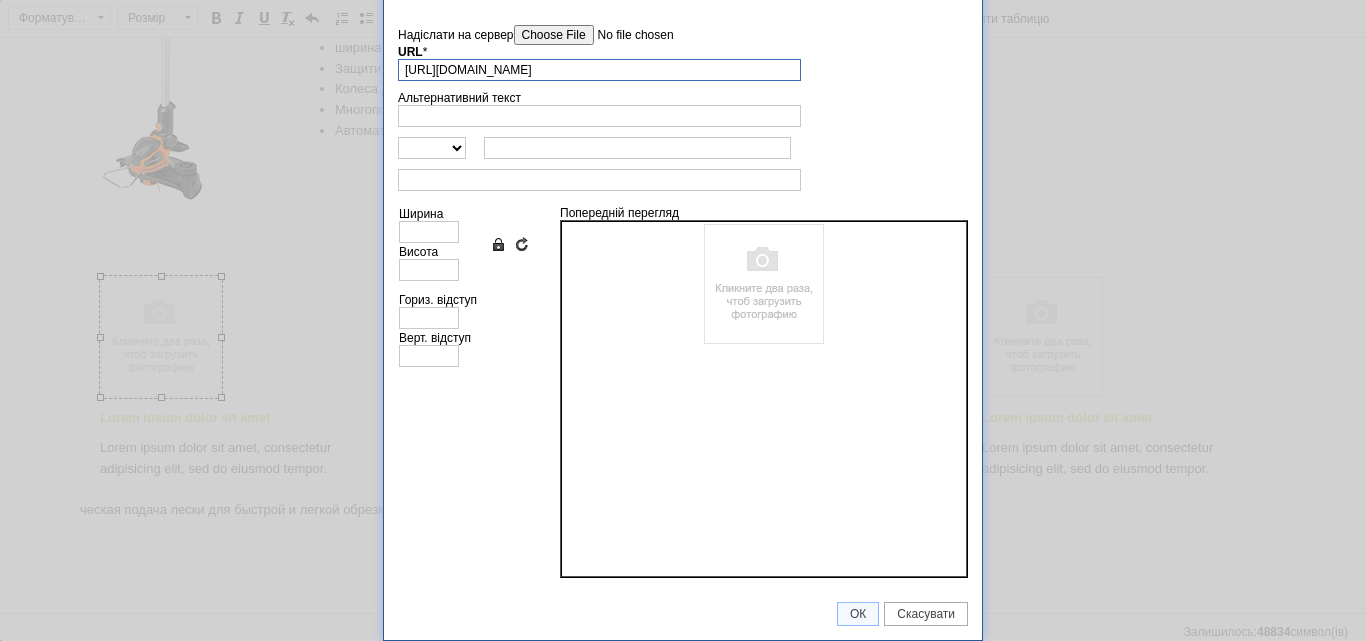 scroll, scrollTop: 0, scrollLeft: 108, axis: horizontal 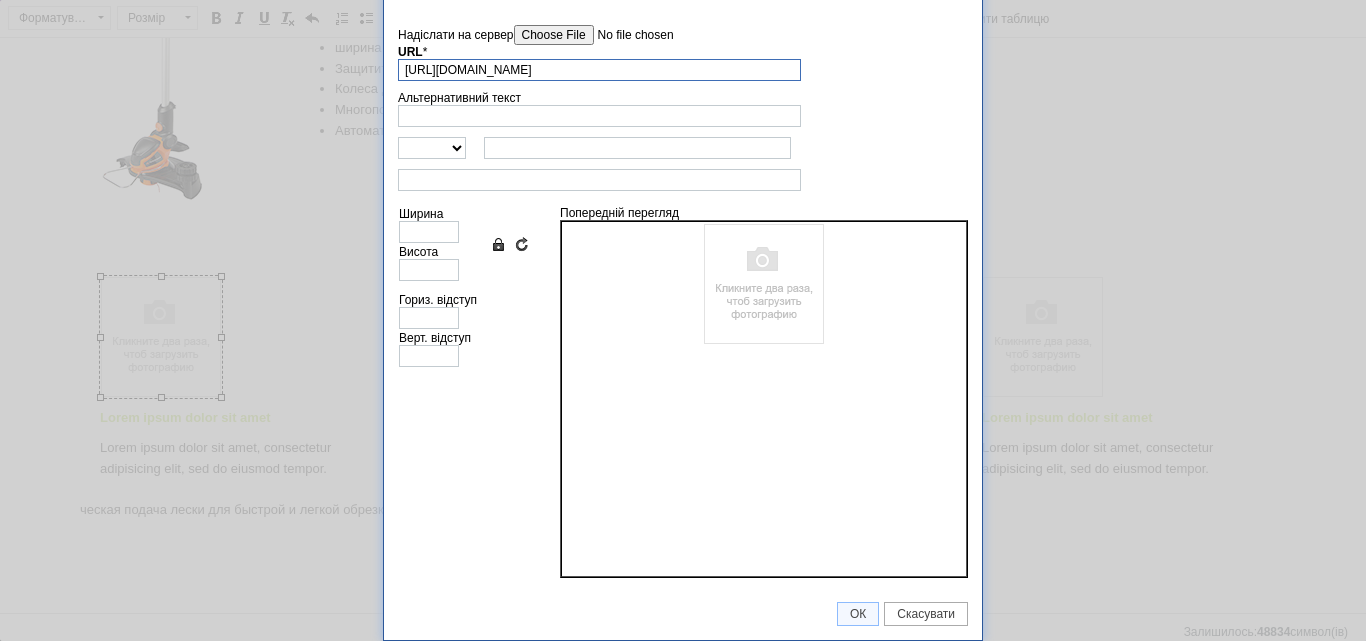 click on "[URL][DOMAIN_NAME]" at bounding box center [599, 70] 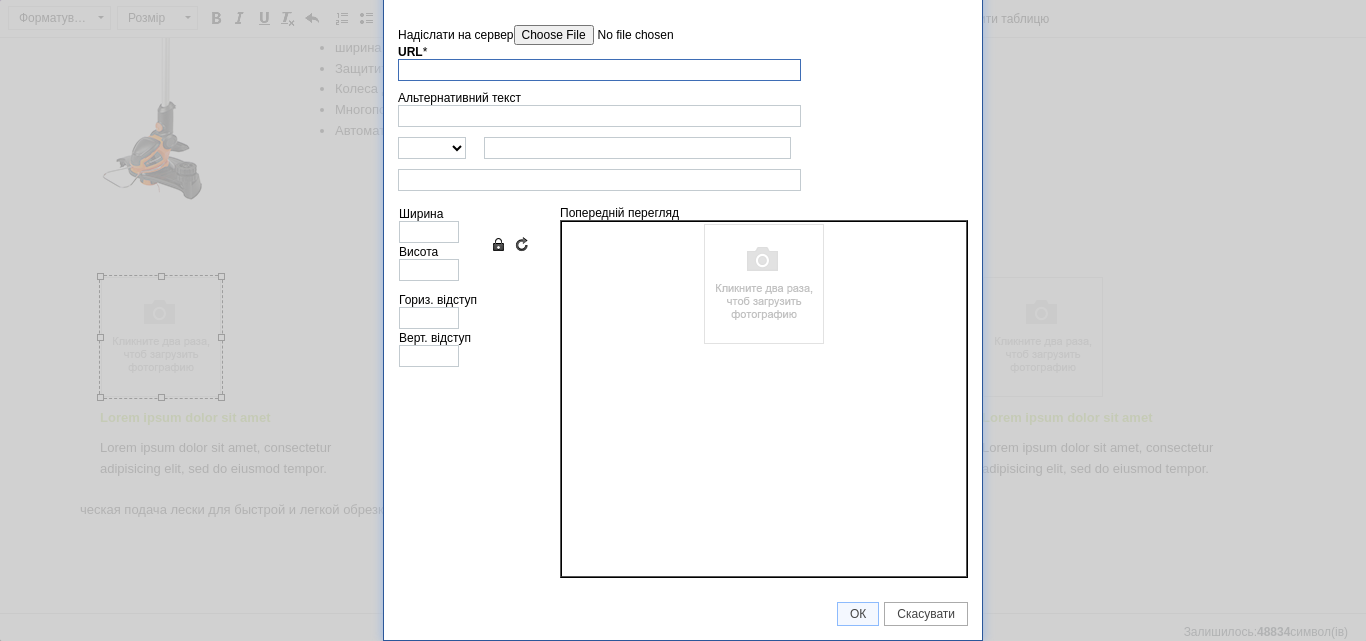type on "v" 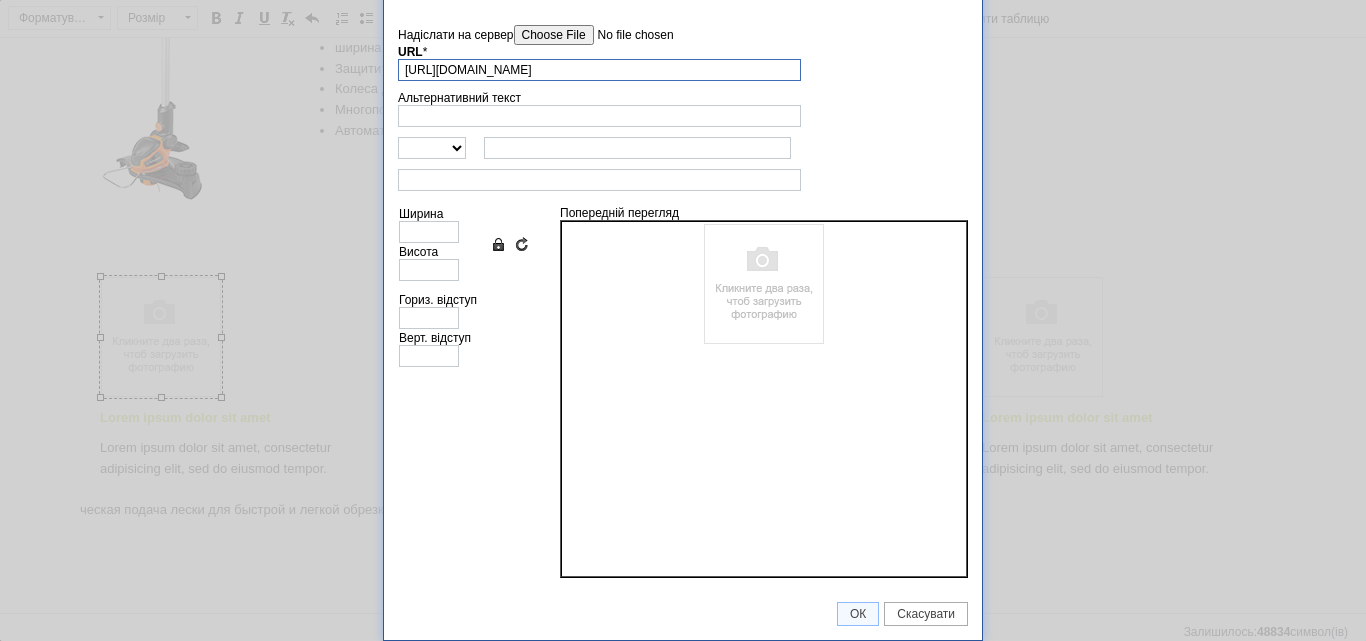 scroll, scrollTop: 0, scrollLeft: 456, axis: horizontal 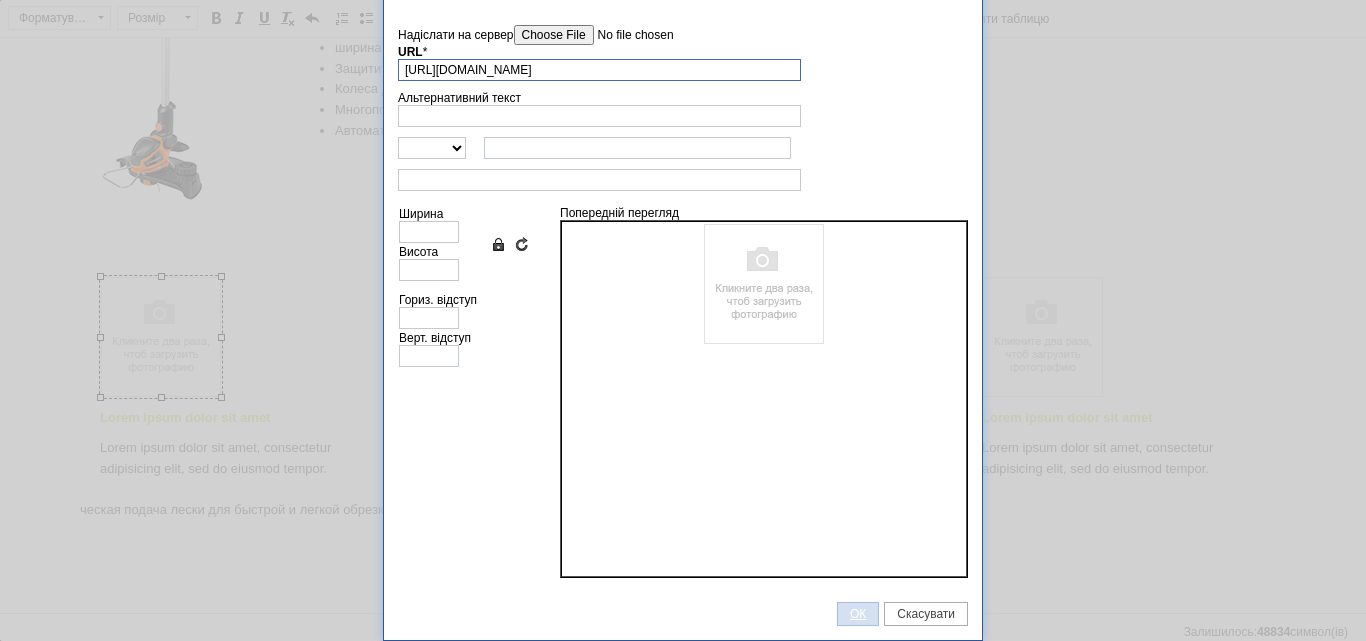 type on "[URL][DOMAIN_NAME]" 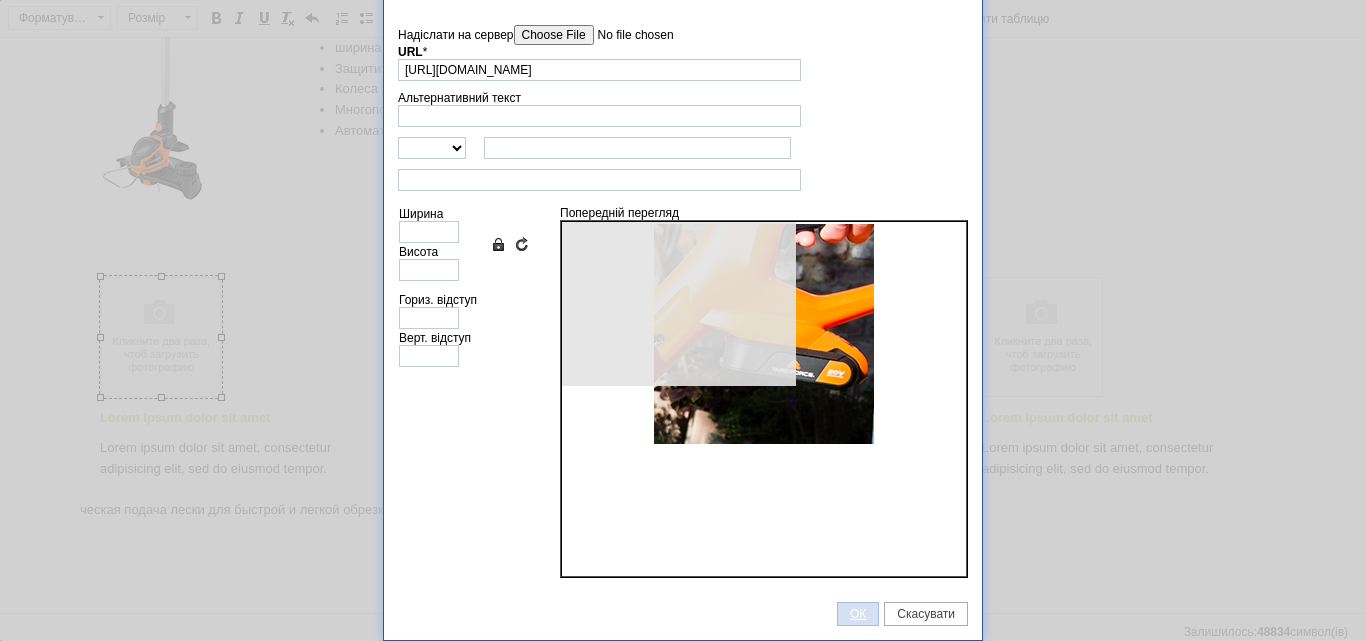 scroll, scrollTop: 0, scrollLeft: 0, axis: both 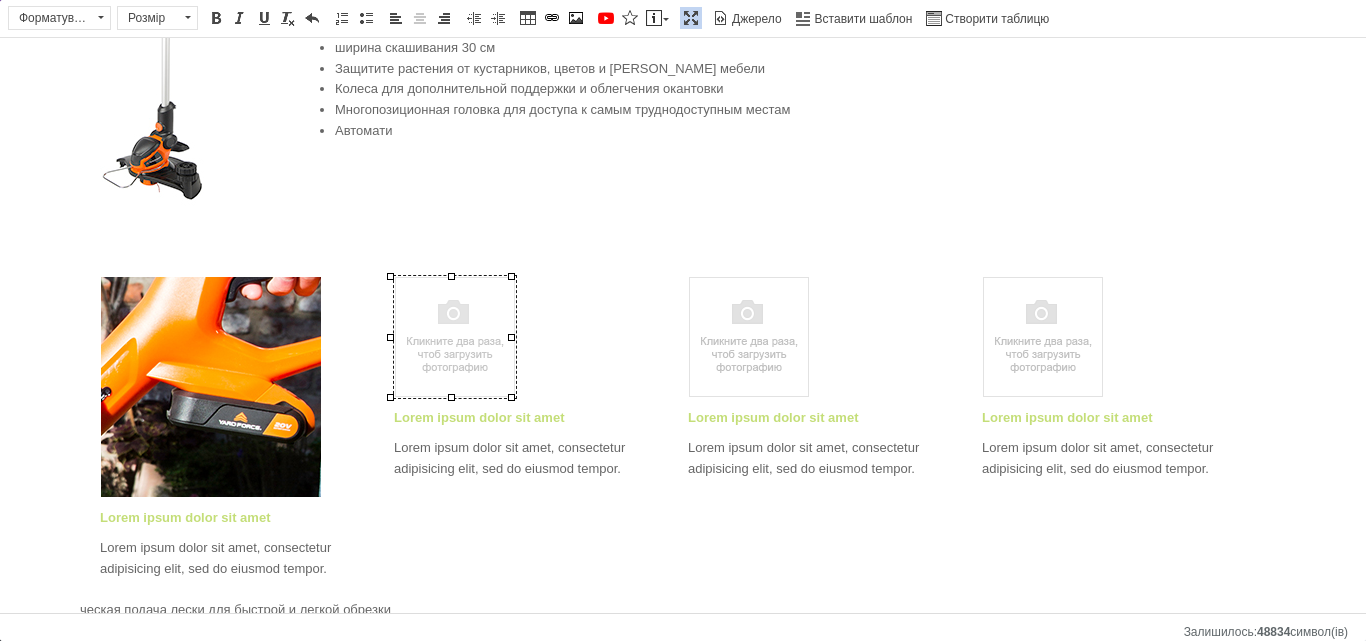 click at bounding box center (455, 337) 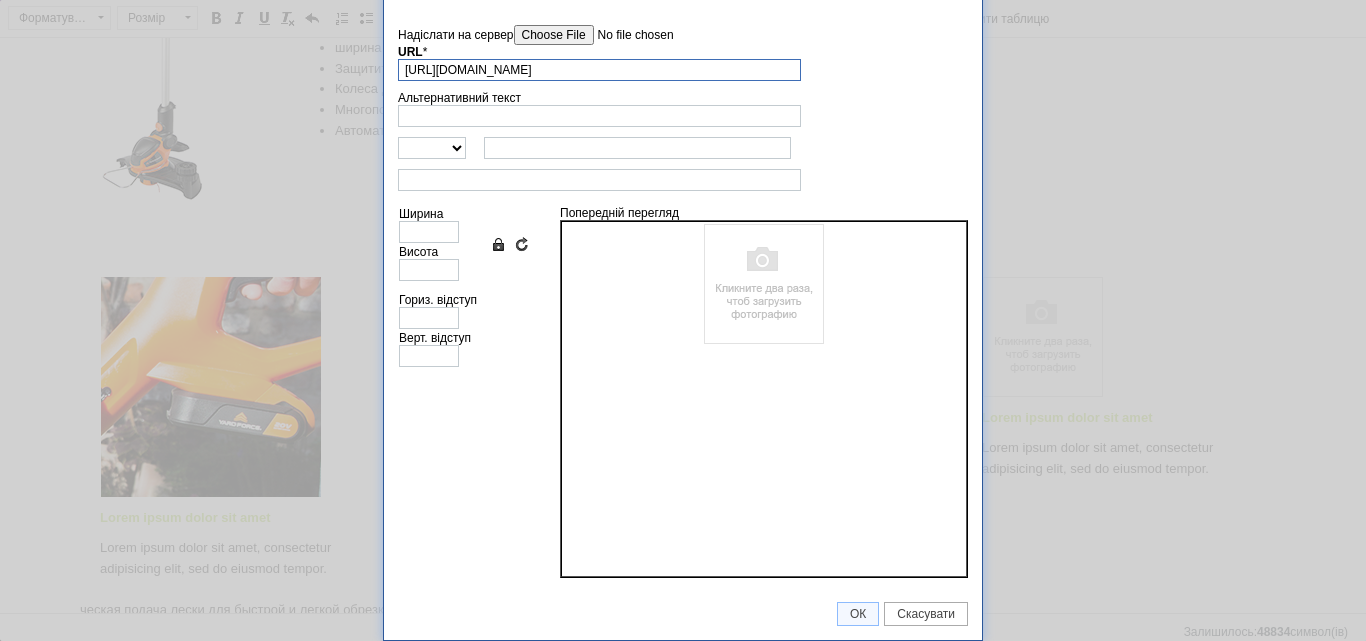 scroll, scrollTop: 0, scrollLeft: 108, axis: horizontal 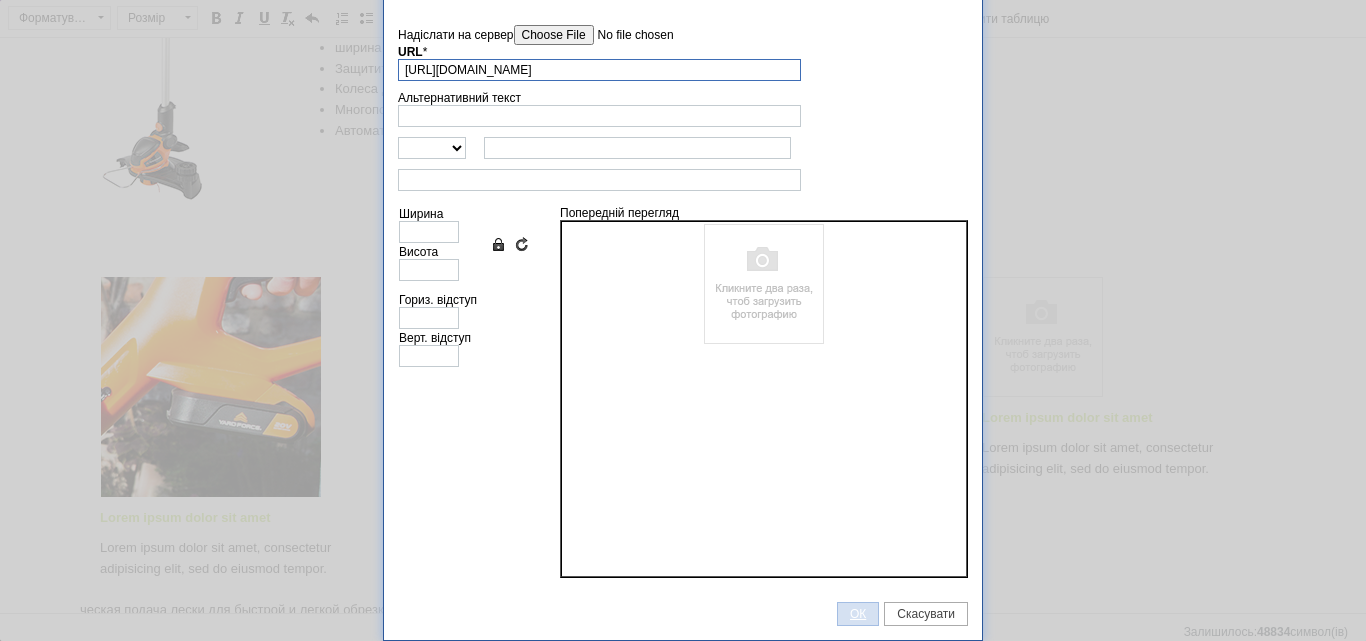 type on "[URL][DOMAIN_NAME]" 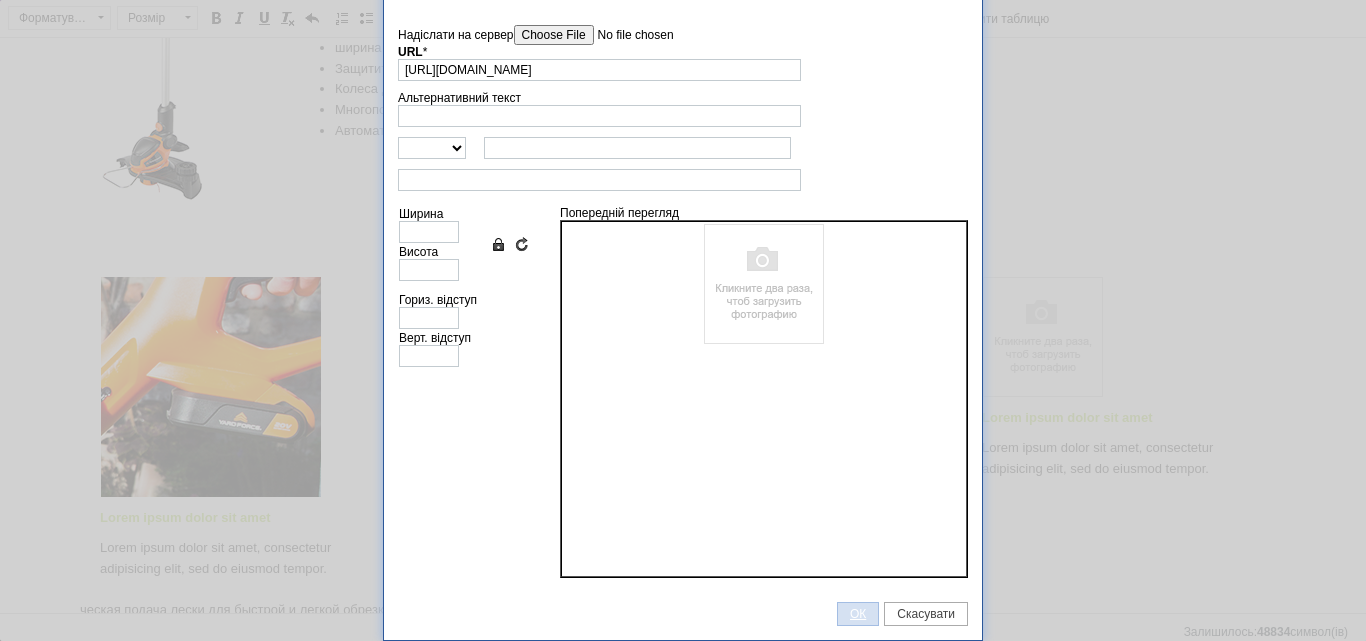 scroll, scrollTop: 0, scrollLeft: 0, axis: both 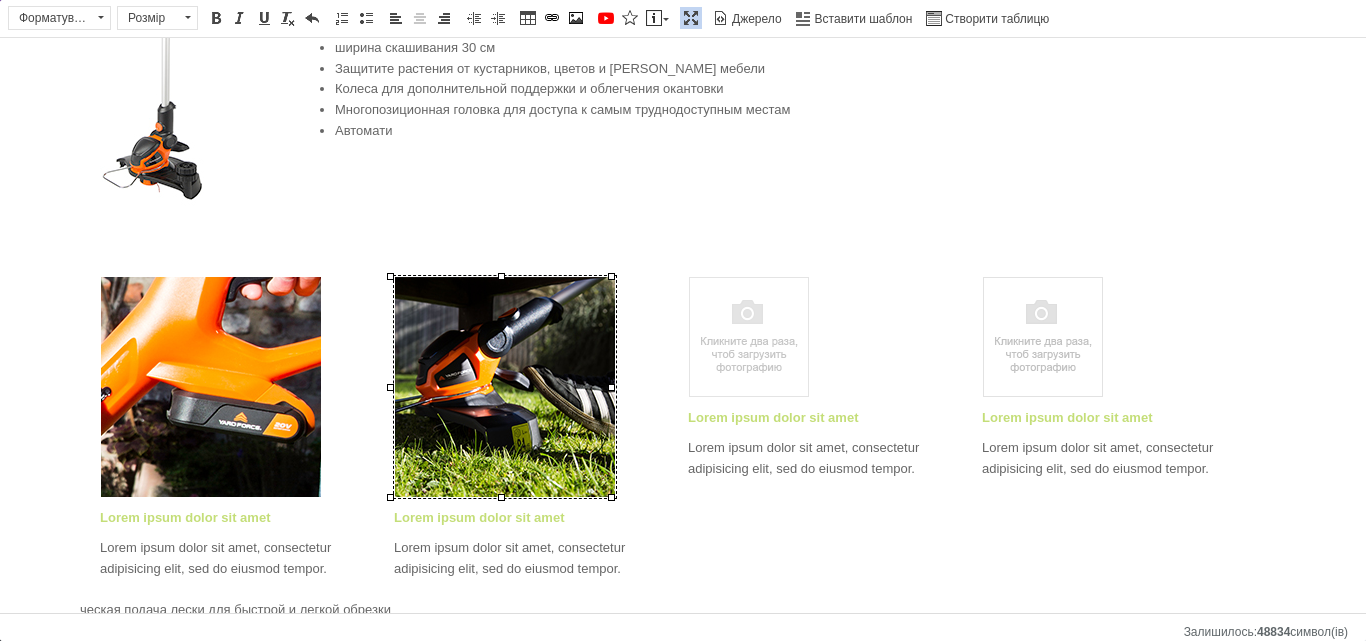 click at bounding box center (749, 337) 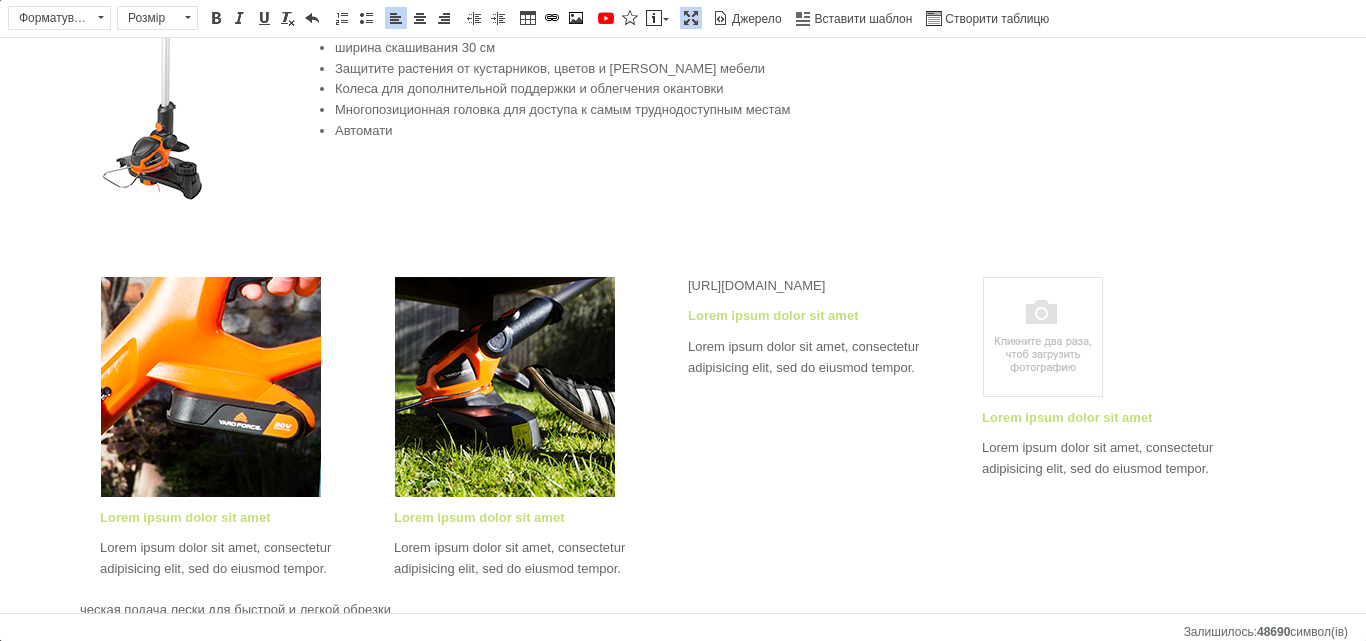 drag, startPoint x: 769, startPoint y: 367, endPoint x: 692, endPoint y: 362, distance: 77.16217 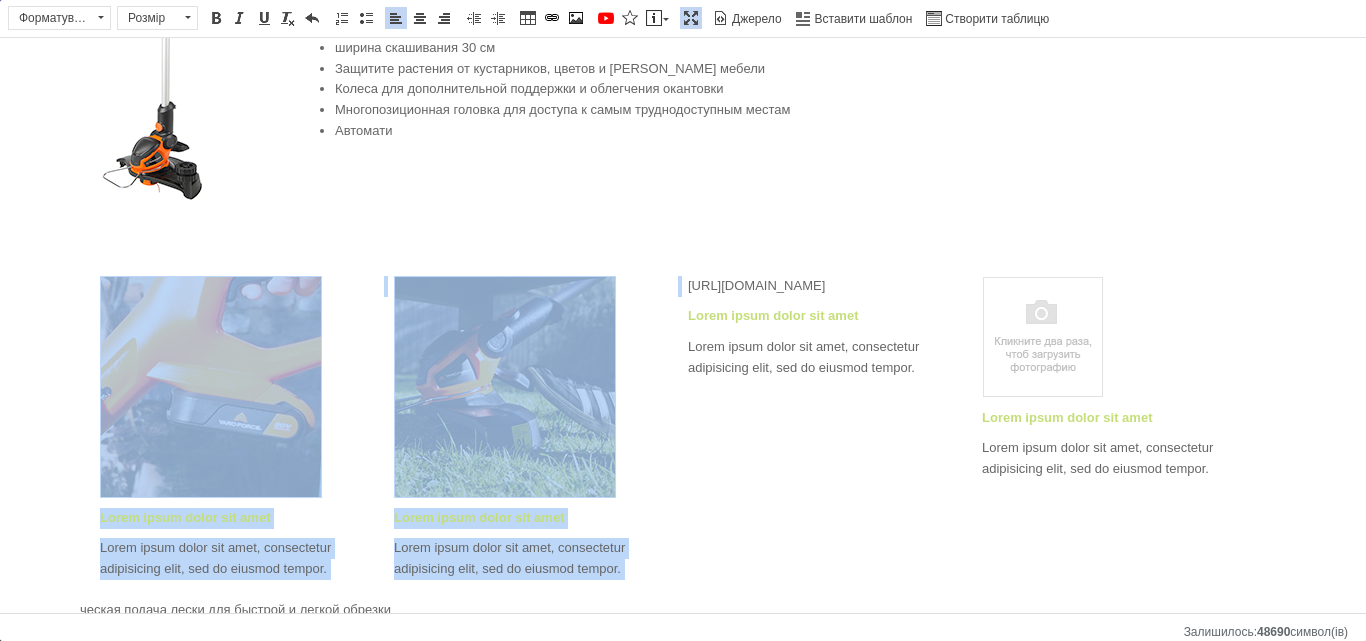 drag, startPoint x: 673, startPoint y: 259, endPoint x: 679, endPoint y: 278, distance: 19.924858 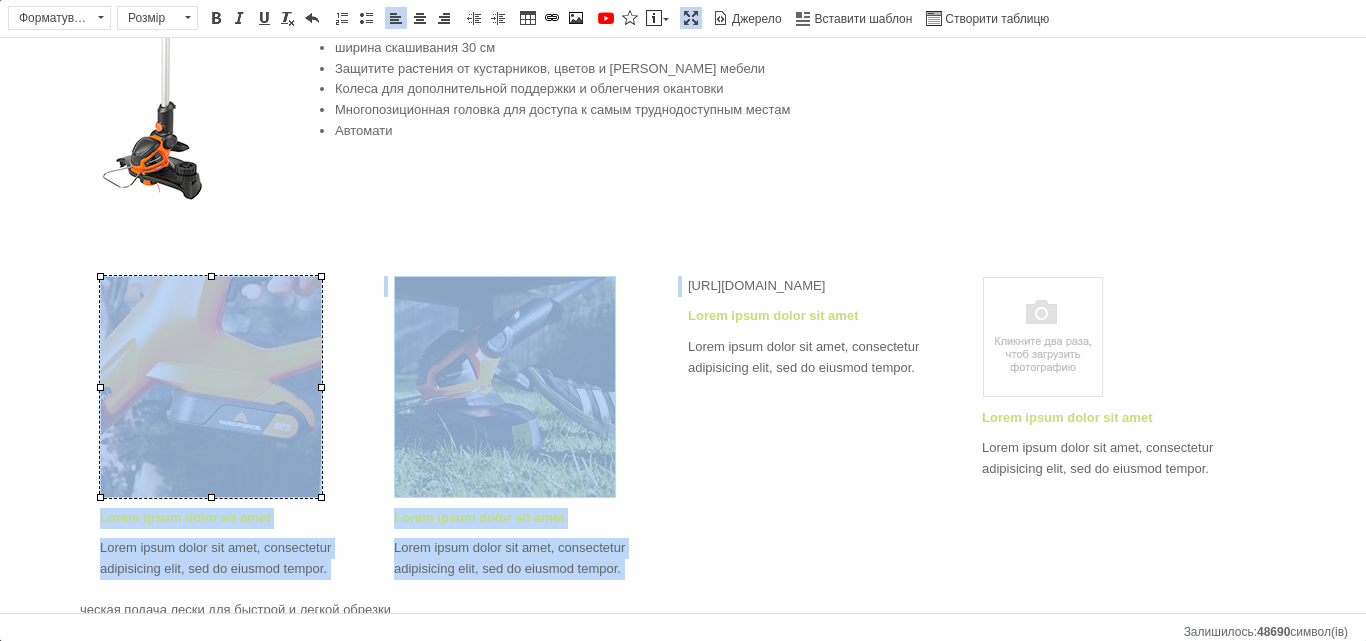 drag, startPoint x: 679, startPoint y: 284, endPoint x: 839, endPoint y: 376, distance: 184.56435 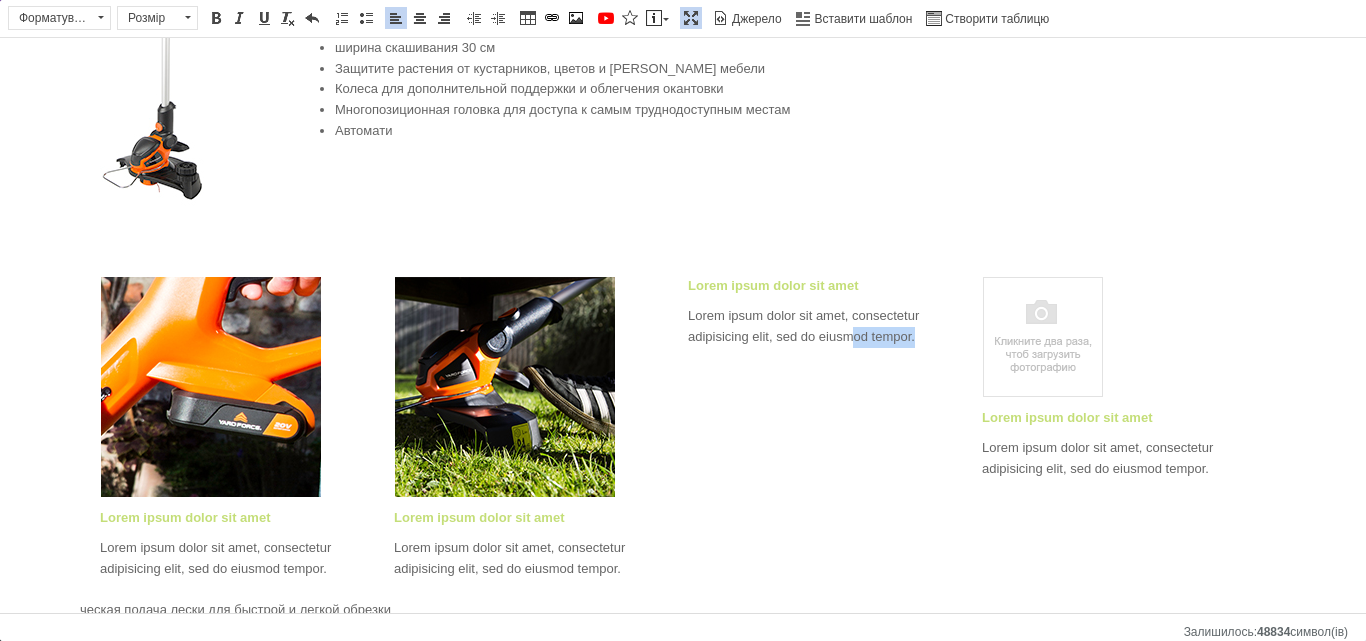 drag, startPoint x: 919, startPoint y: 348, endPoint x: 844, endPoint y: 330, distance: 77.12976 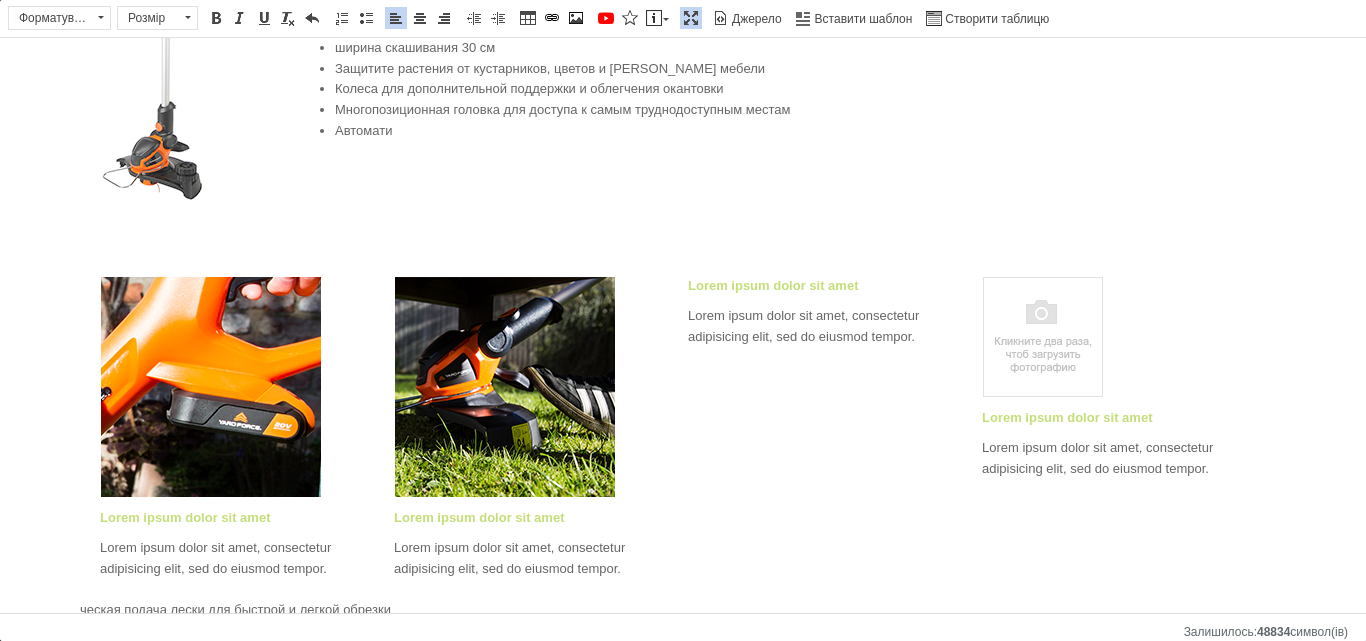 click at bounding box center (170, 54) 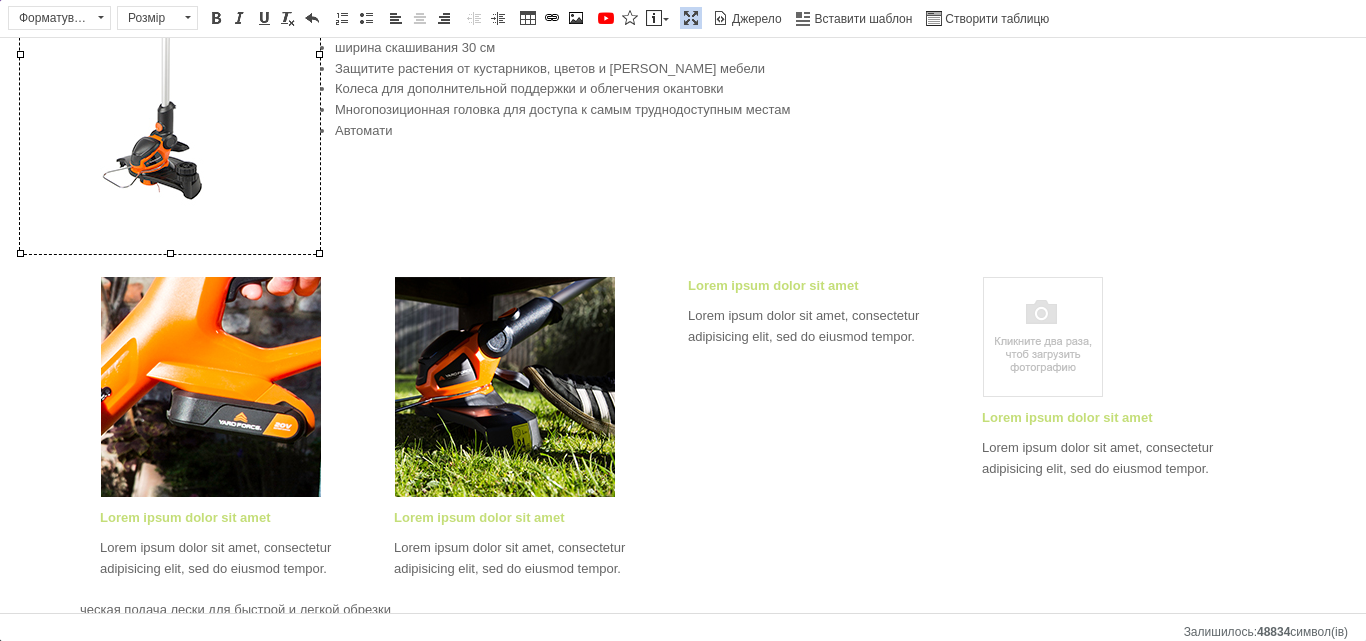 click on "Триммер для травы Samsung с литий-ионным аккумулятором 40 В 2,5 А·ч ширина скашивания 30 см Защитите растения от кустарников, цветов и [PERSON_NAME] мебели Колеса для дополнительной поддержки и облегчения окантовки Многопозиционная головка для доступа к самым труднодоступным местам Автомати Lorem ipsum dolor sit amet Lorem ipsum dolor sit amet, consectetur adipisicing elit, sed do eiusmod tempor. Lorem ipsum dolor sit amet Lorem ipsum dolor sit amet, consectetur adipisicing elit, sed do eiusmod tempor. Lorem ipsum dolor sit amet Lorem ipsum dolor sit amet, consectetur adipisicing elit, sed do eiusmod tempor. Lorem ipsum dolor sit amet Lorem ipsum dolor sit amet, consectetur adipisicing elit, sed do eiusmod tempor." at bounding box center [683, 319] 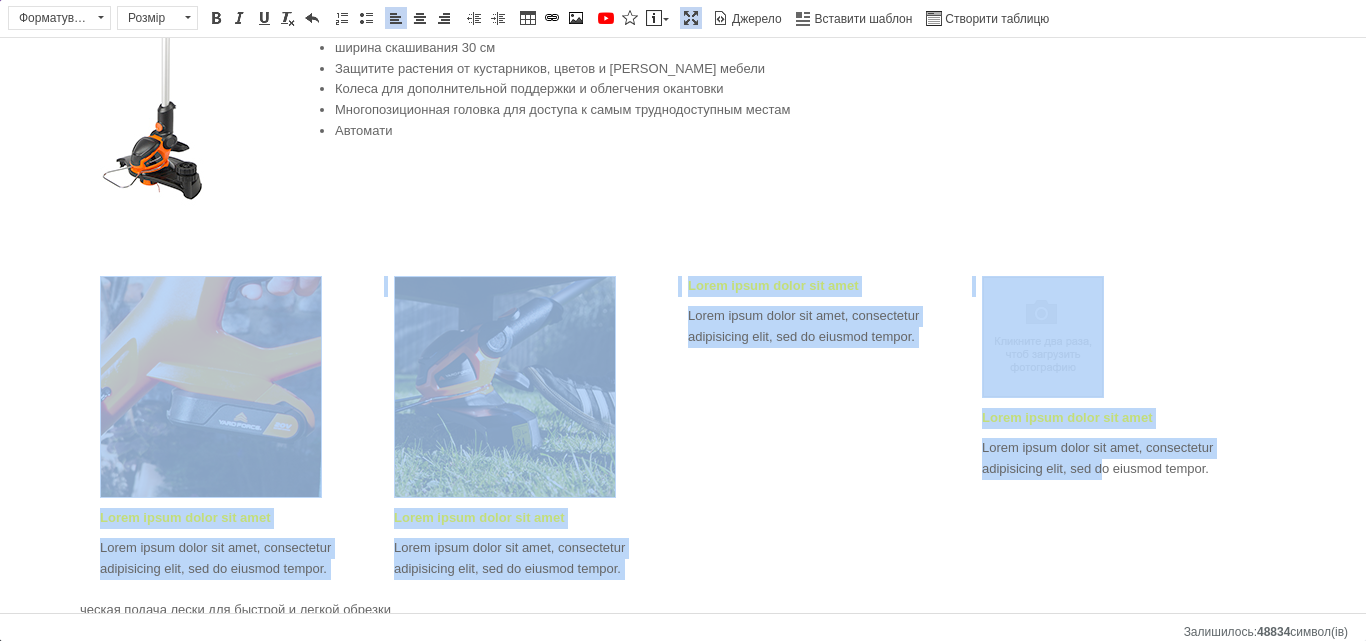 drag, startPoint x: 65, startPoint y: 300, endPoint x: 1088, endPoint y: 562, distance: 1056.0176 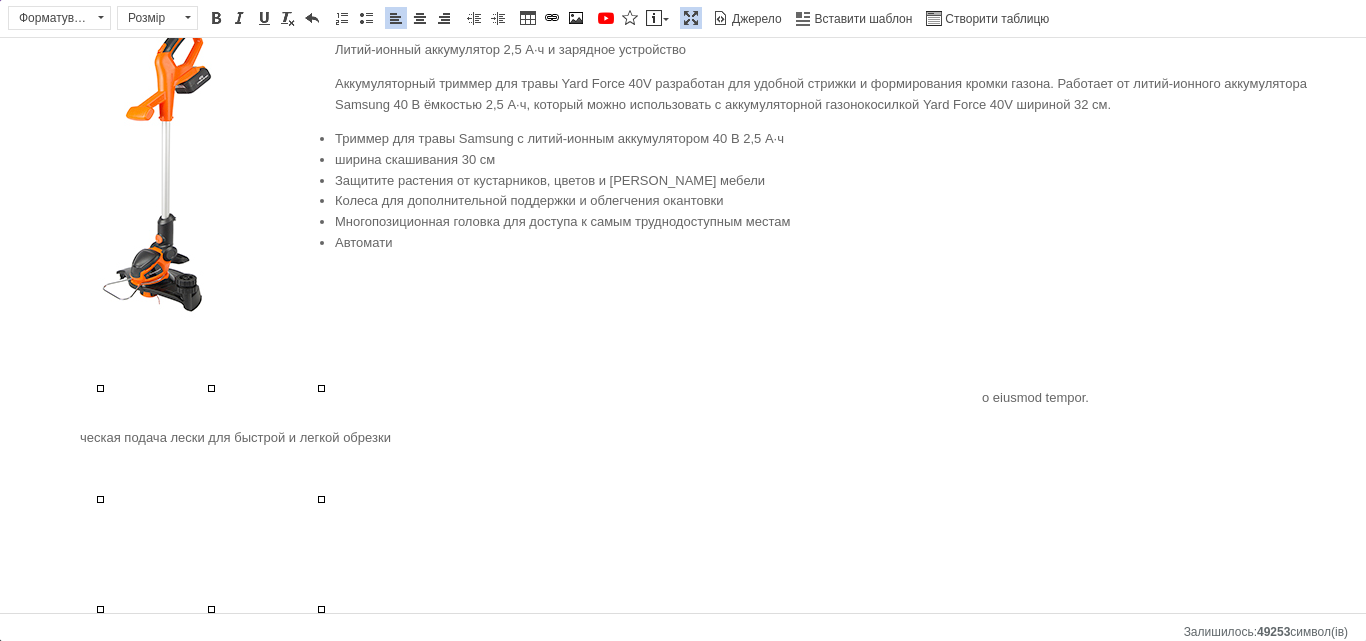 scroll, scrollTop: 54, scrollLeft: 0, axis: vertical 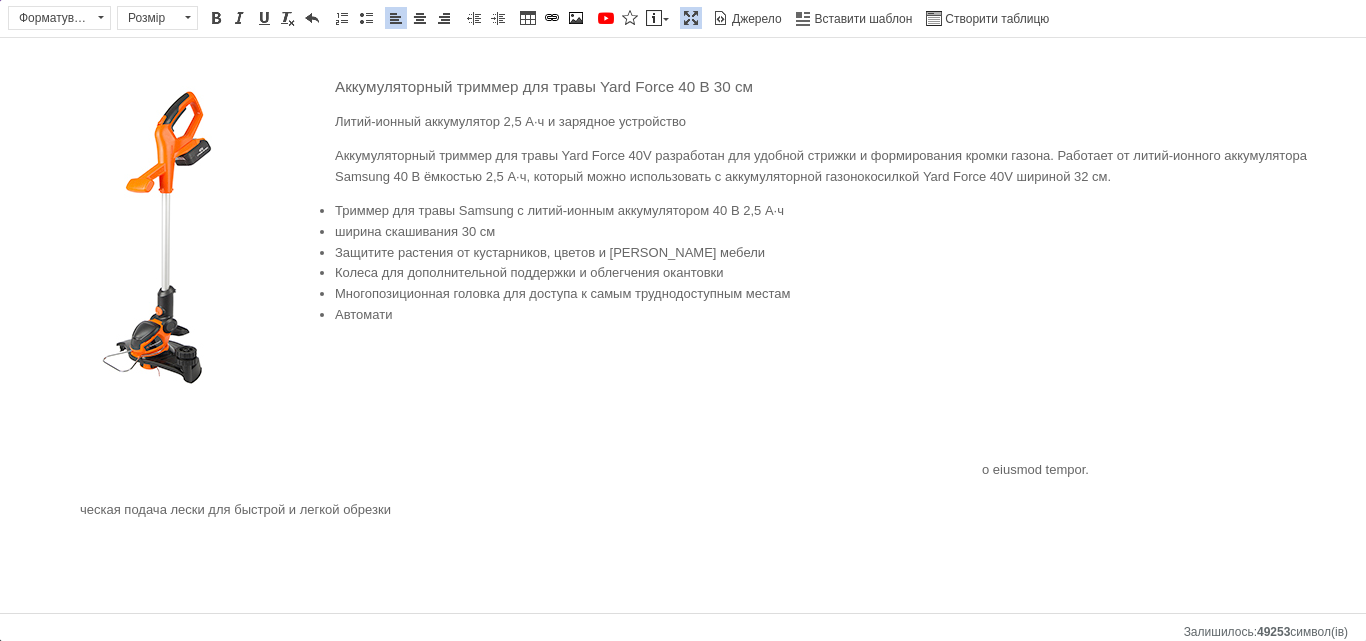 click on "o eiusmod tempor." at bounding box center (683, 413) 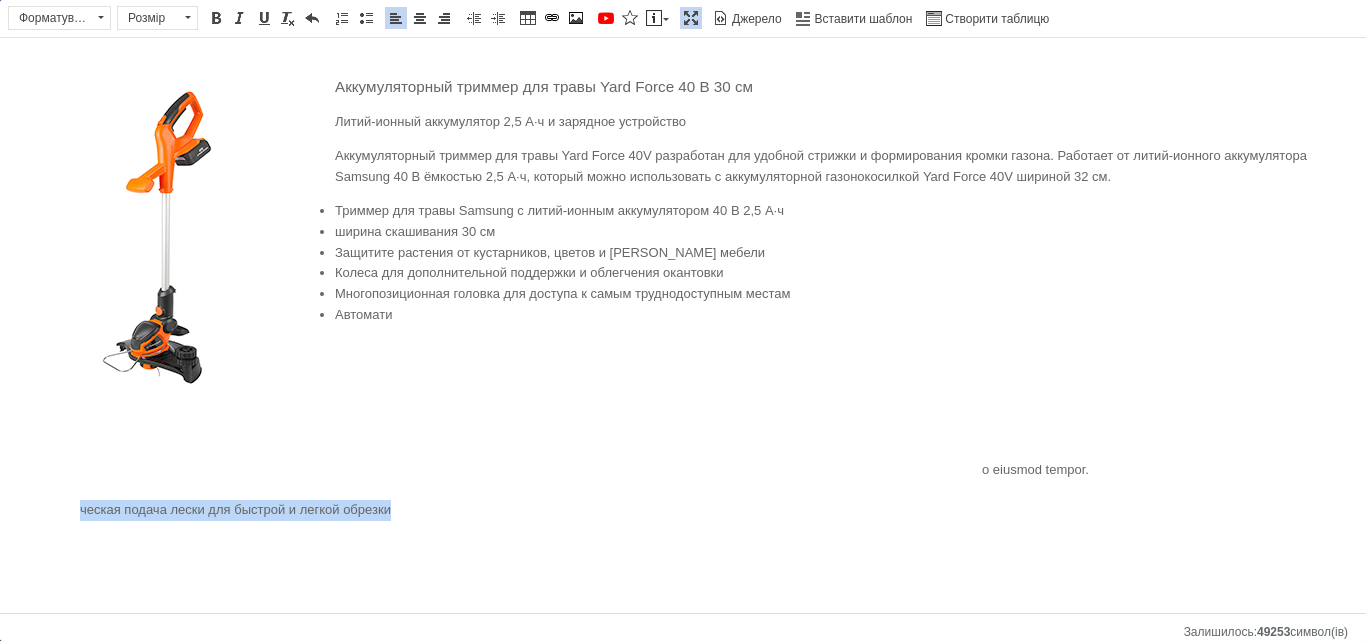 drag, startPoint x: 69, startPoint y: 510, endPoint x: 478, endPoint y: 536, distance: 409.82556 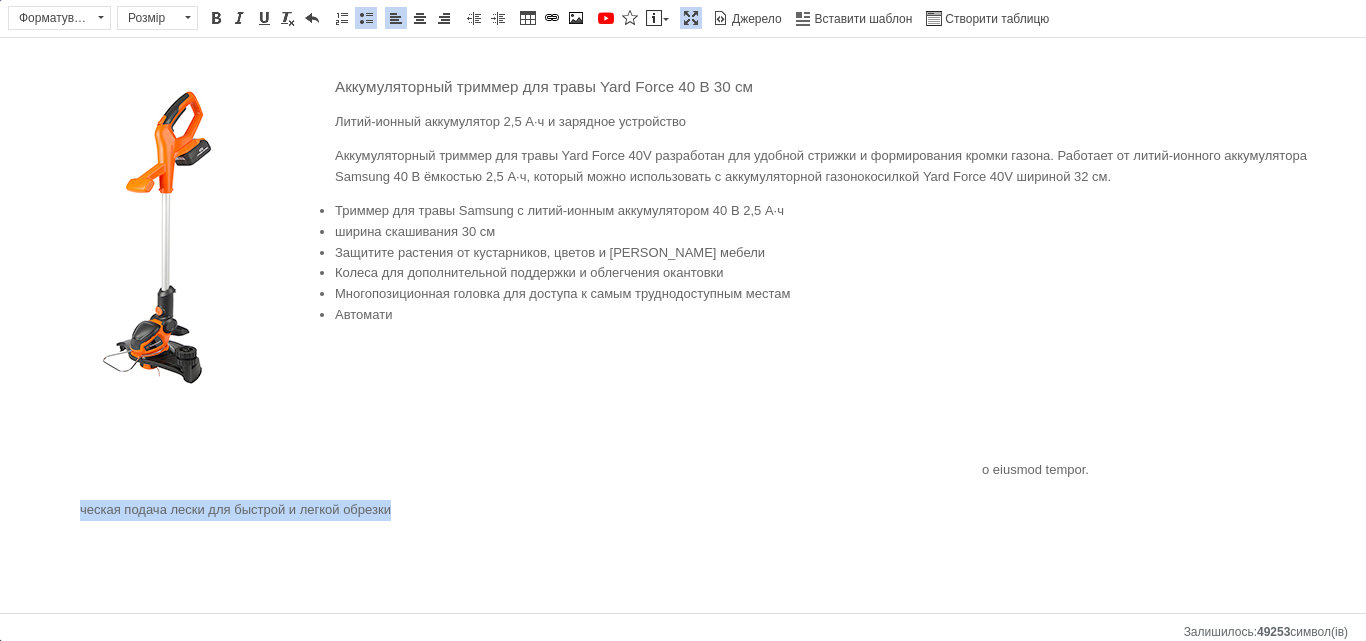 copy on "ческая подача лески для быстрой и легкой обрезки" 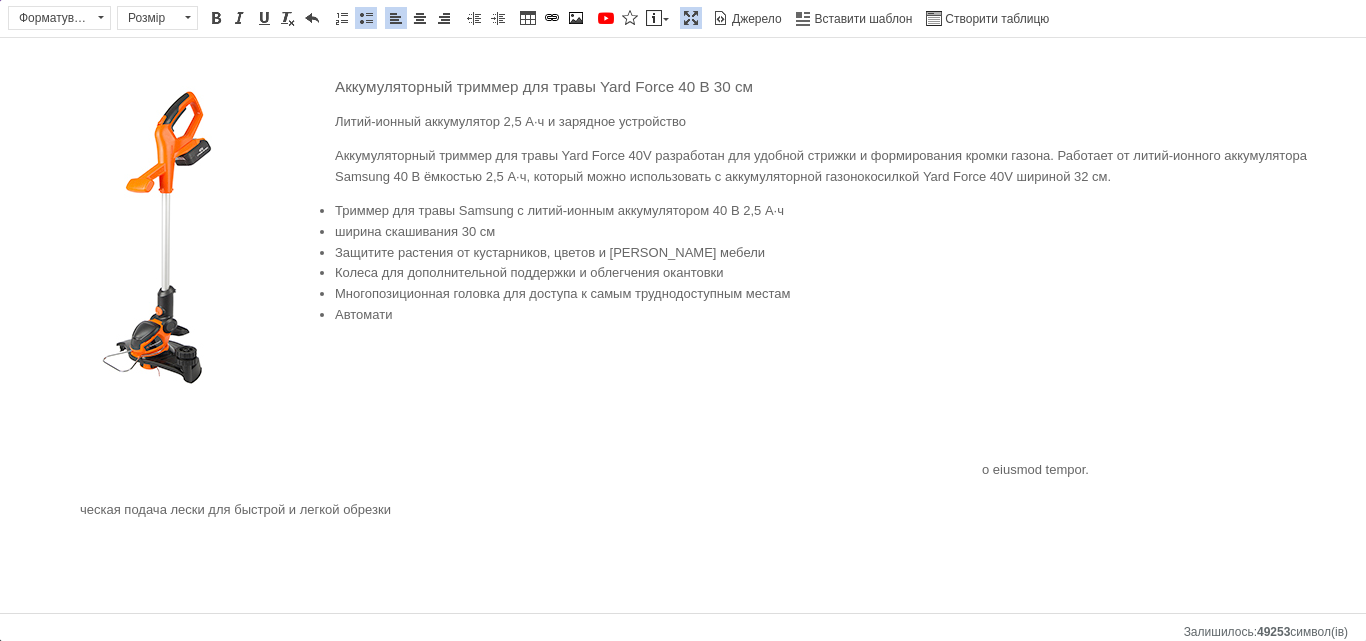 click on "Автомати o eiusmod tempor.   ческая подача лески для быстрой и легкой обрезки" at bounding box center [683, 413] 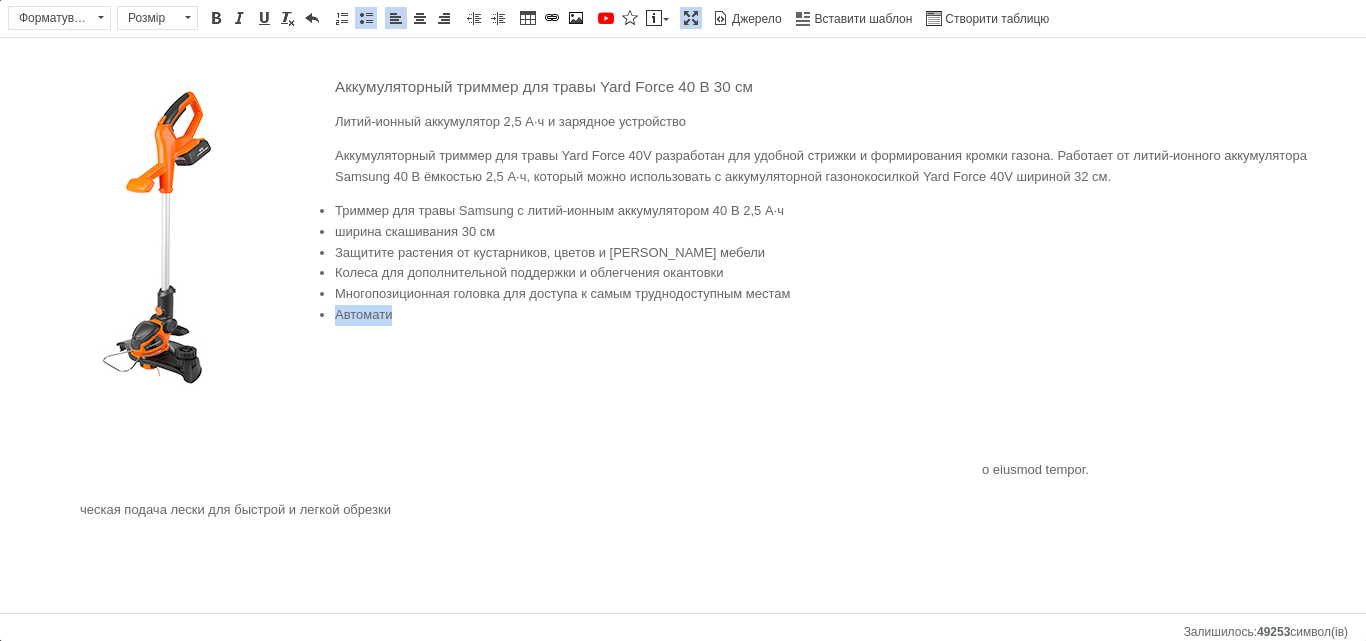 click on "Автомати o eiusmod tempor.   ческая подача лески для быстрой и легкой обрезки" at bounding box center [683, 413] 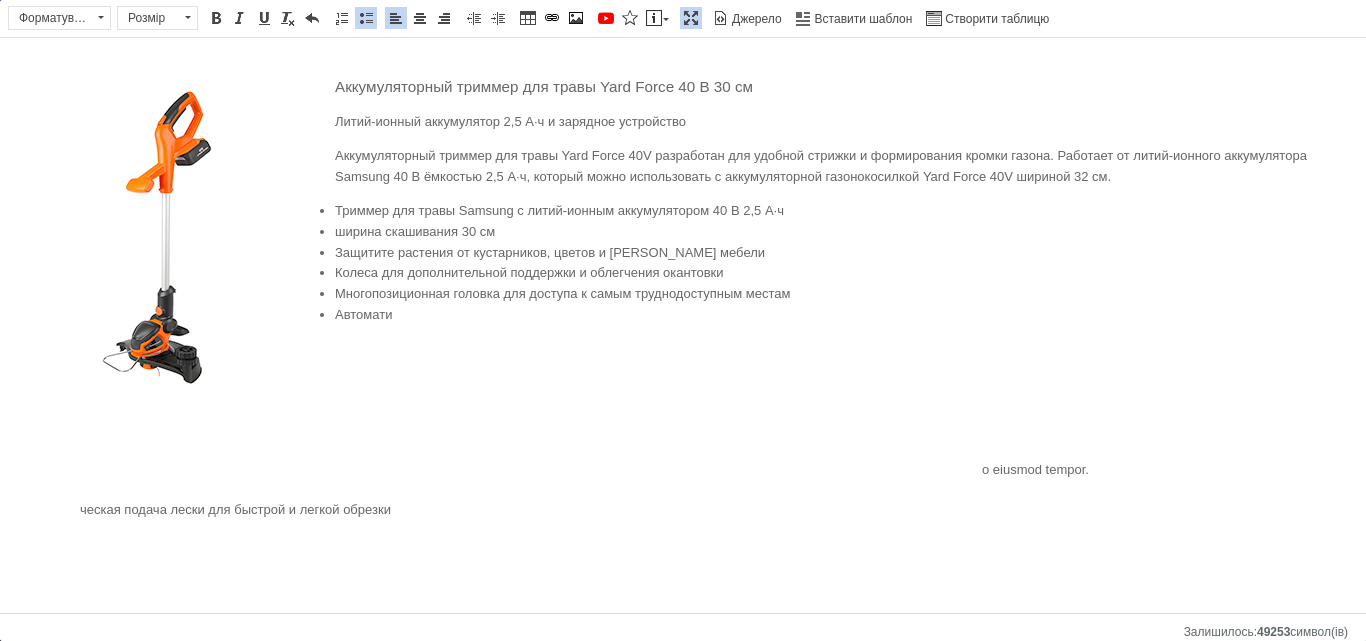 click on "o eiusmod tempor." at bounding box center (683, 413) 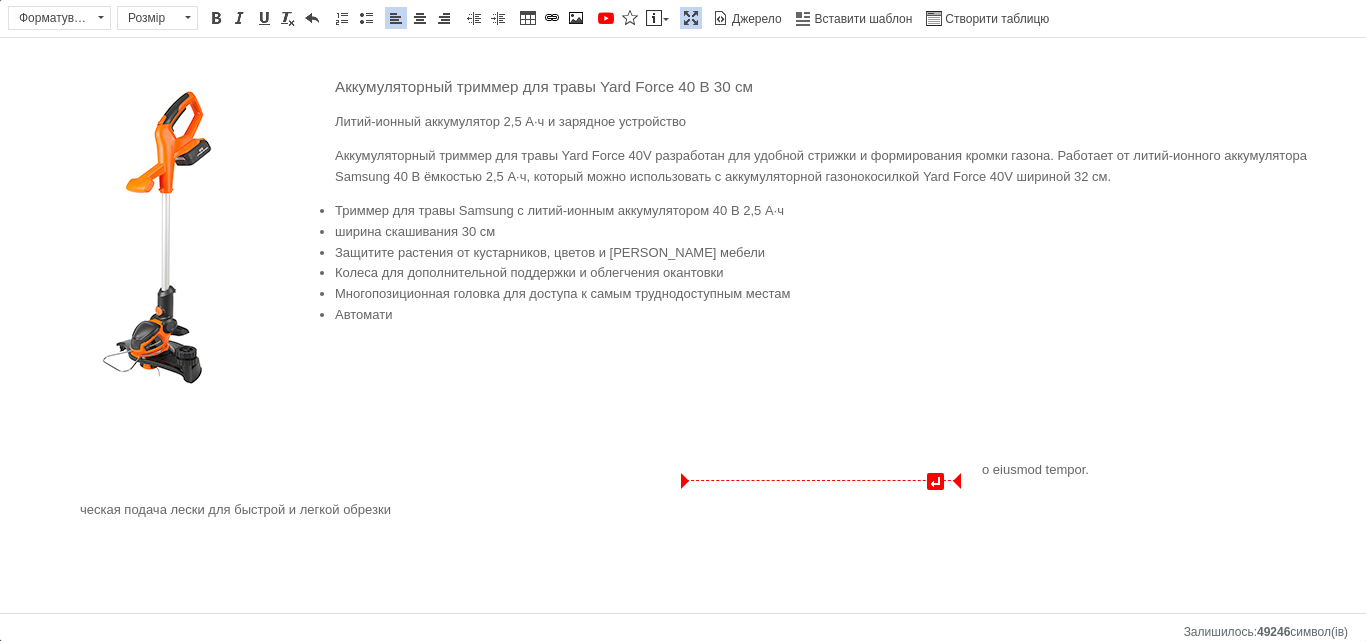 click at bounding box center (830, 470) 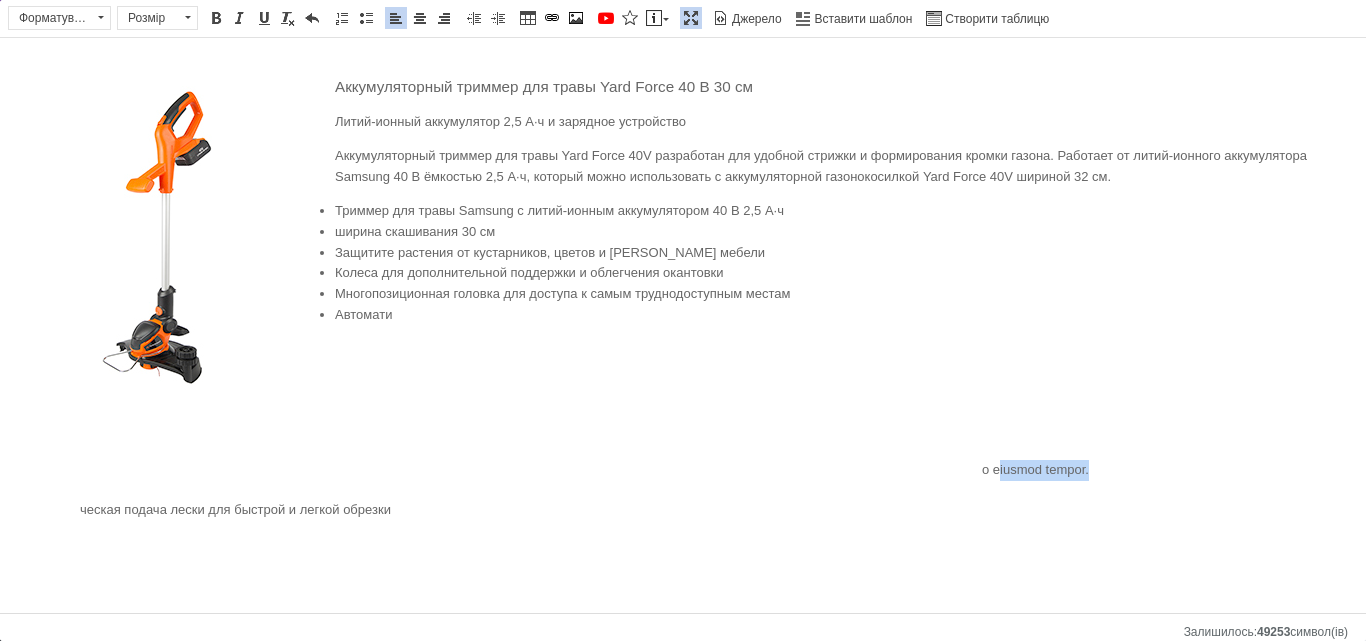 drag, startPoint x: 997, startPoint y: 479, endPoint x: 1181, endPoint y: 483, distance: 184.04347 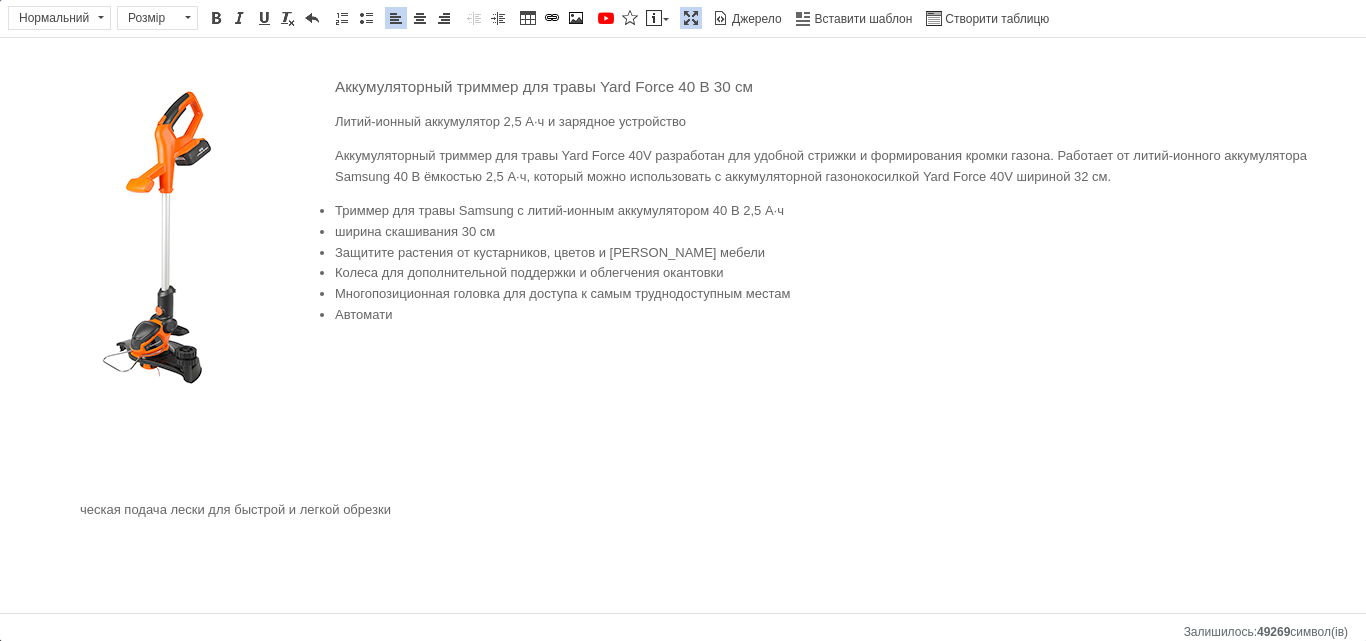 click on "Аккумуляторный триммер для травы Yard Force 40 В 30 см Литий-ионный аккумулятор 2,5 А·ч и зарядное устройство Аккумуляторный триммер для травы Yard Force 40V разработан для удобной стрижки и формирования кромки газона. Работает от литий-ионного аккумулятора Samsung 40 В ёмкостью 2,5 А·ч, который можно использовать с аккумуляторной газонокосилкой Yard Force 40V шириной 32 см. Триммер для травы Samsung с литий-ионным аккумулятором 40 В 2,5 А·ч ширина скашивания 30 см Защитите растения от кустарников, цветов и [PERSON_NAME] мебели Колеса для дополнительной поддержки и облегчения окантовки" at bounding box center [683, 298] 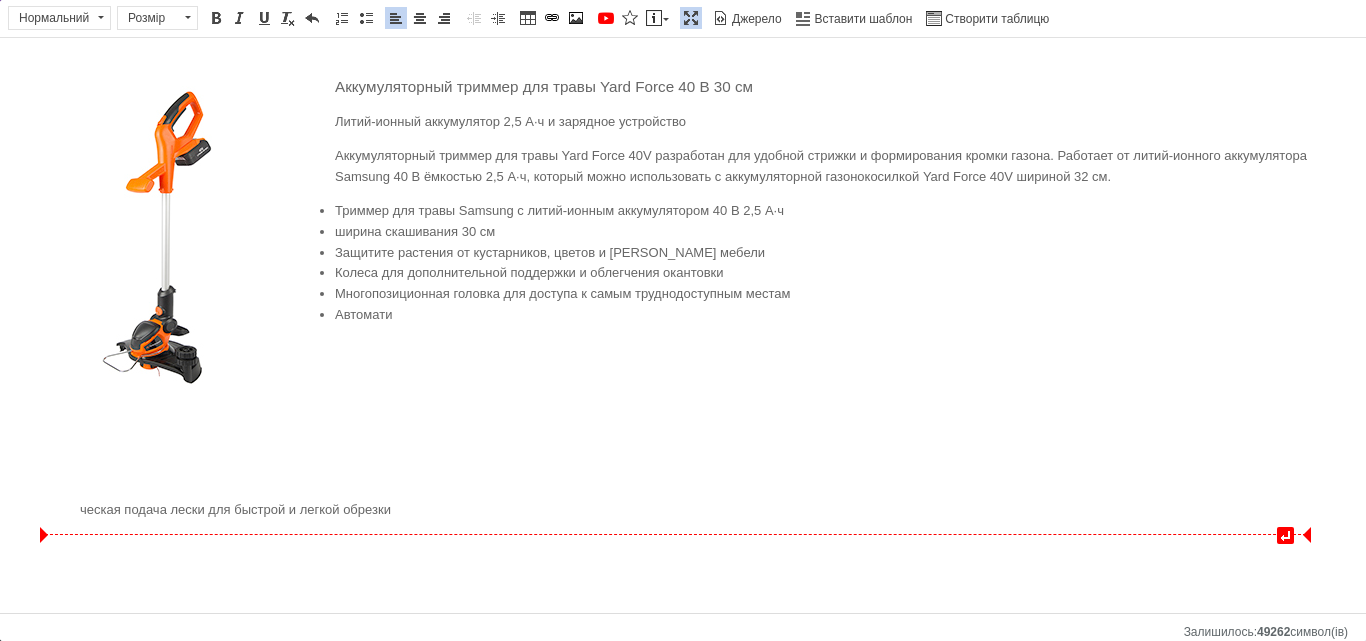 click on "Автомати   ческая подача лески для быстрой и легкой обрезки" at bounding box center [683, 413] 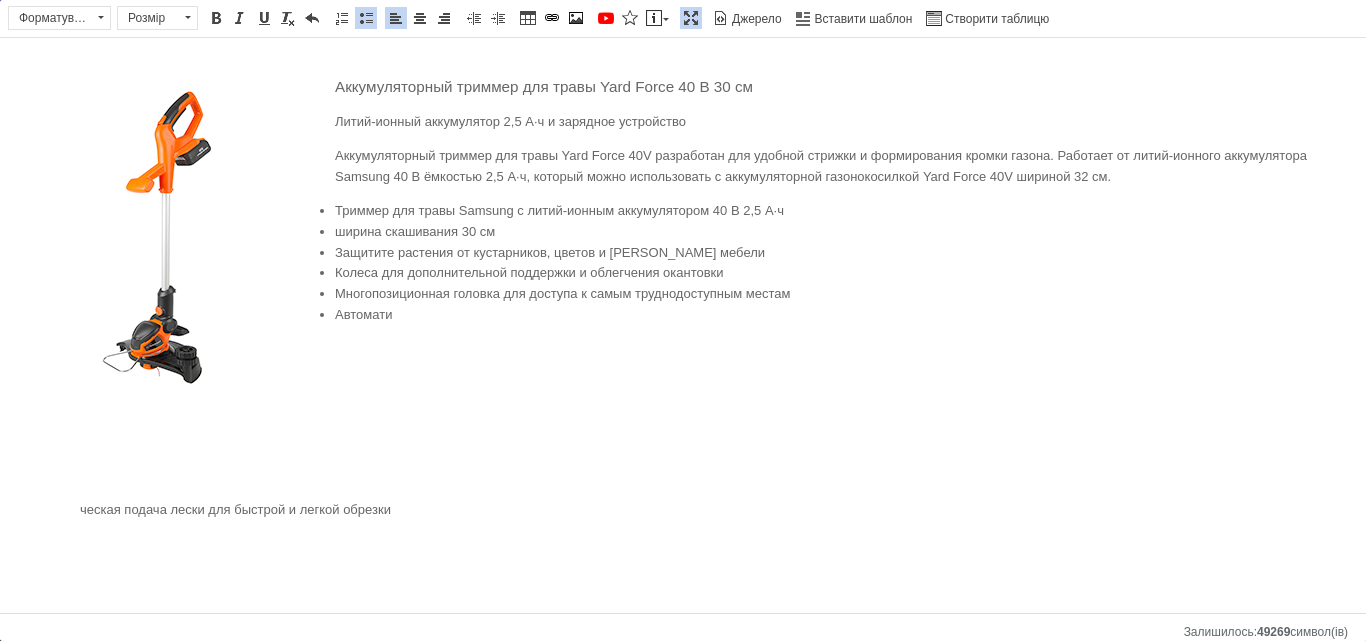 drag, startPoint x: 286, startPoint y: 562, endPoint x: 235, endPoint y: 577, distance: 53.160137 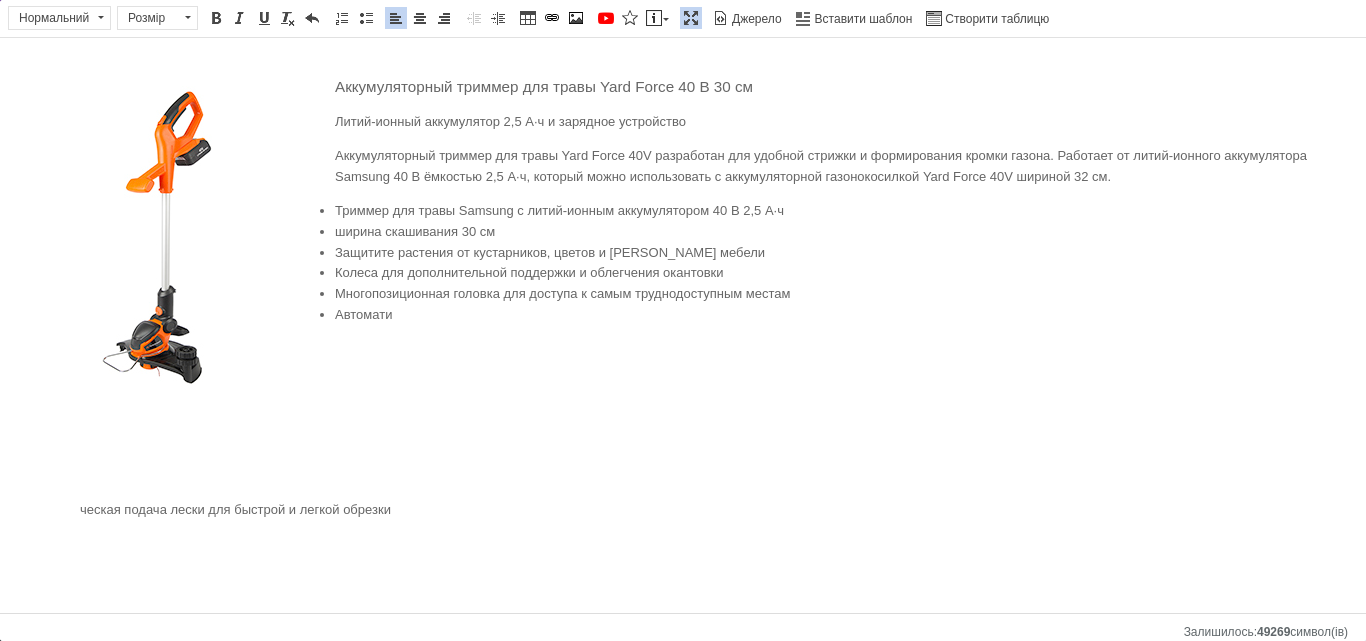 click on "Аккумуляторный триммер для травы Yard Force 40 В 30 см Литий-ионный аккумулятор 2,5 А·ч и зарядное устройство Аккумуляторный триммер для травы Yard Force 40V разработан для удобной стрижки и формирования кромки газона. Работает от литий-ионного аккумулятора Samsung 40 В ёмкостью 2,5 А·ч, который можно использовать с аккумуляторной газонокосилкой Yard Force 40V шириной 32 см. Триммер для травы Samsung с литий-ионным аккумулятором 40 В 2,5 А·ч ширина скашивания 30 см Защитите растения от кустарников, цветов и [PERSON_NAME] мебели Колеса для дополнительной поддержки и облегчения окантовки" at bounding box center [683, 298] 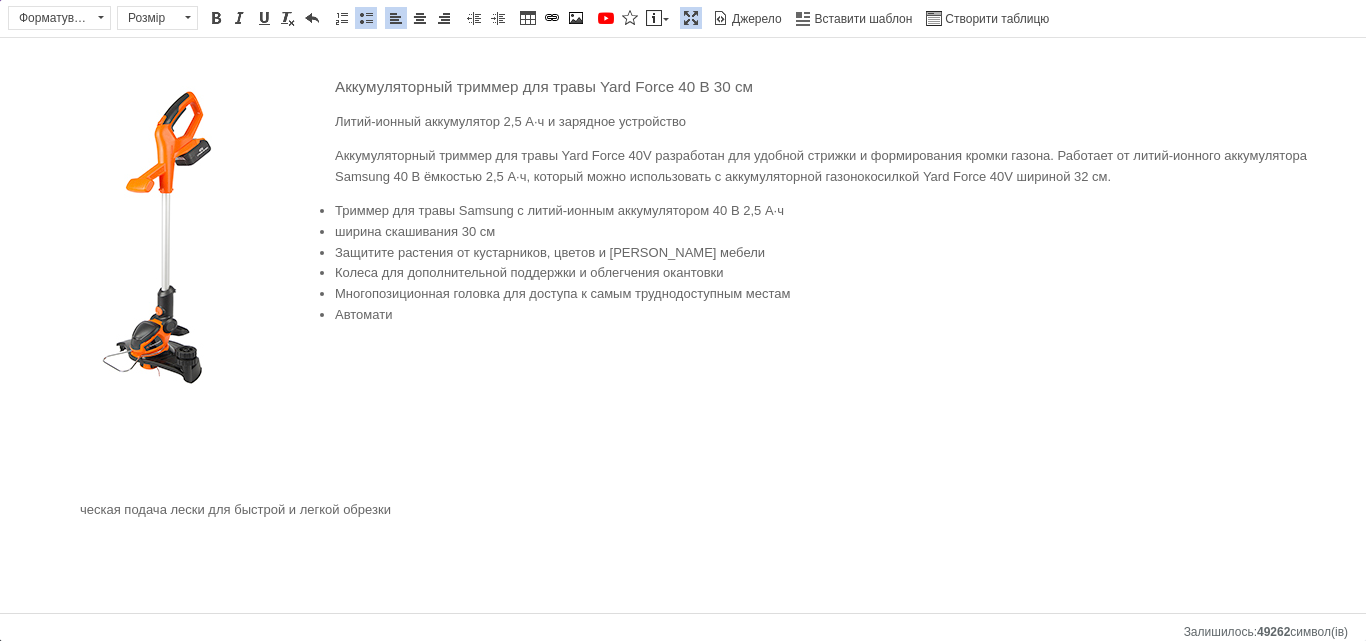 click on "Триммер для травы Samsung с литий-ионным аккумулятором 40 В 2,5 А·ч ширина скашивания 30 см Защитите растения от кустарников, цветов и [PERSON_NAME] мебели Колеса для дополнительной поддержки и облегчения окантовки Многопозиционная головка для доступа к самым труднодоступным местам Автомати   ческая подача лески для быстрой и легкой обрезки" at bounding box center (683, 361) 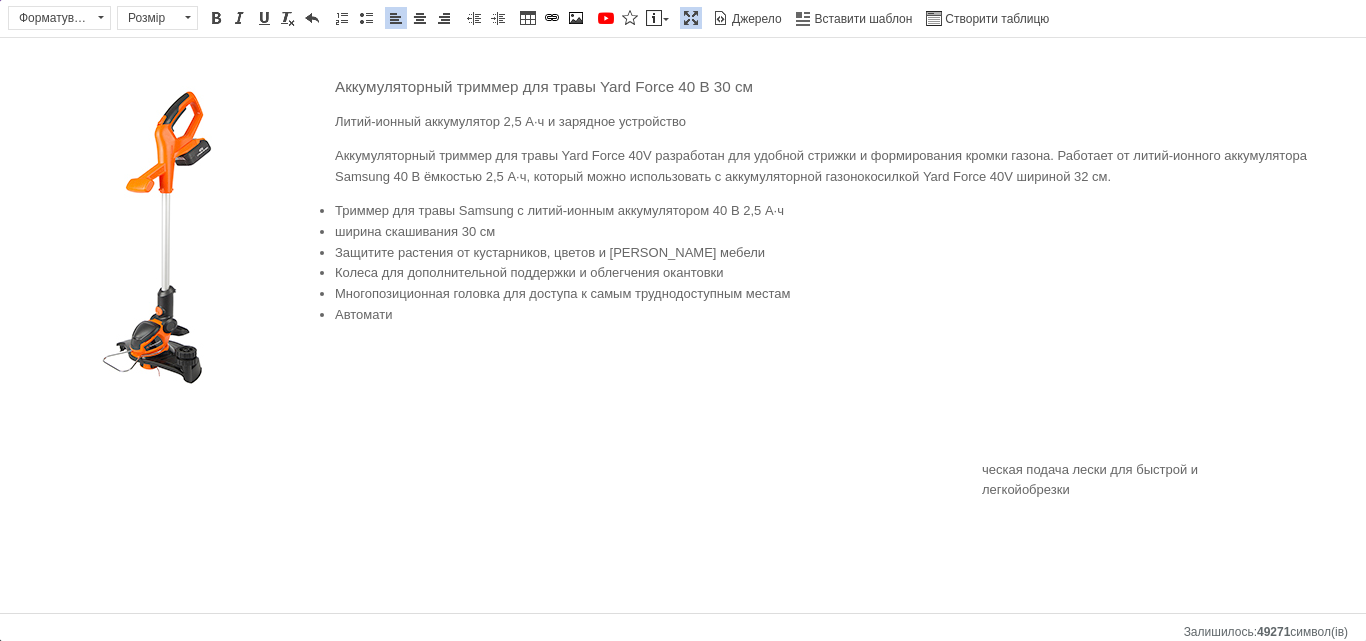 click on "ческая подача лески для быстрой и легкой обрезки" at bounding box center [1124, 481] 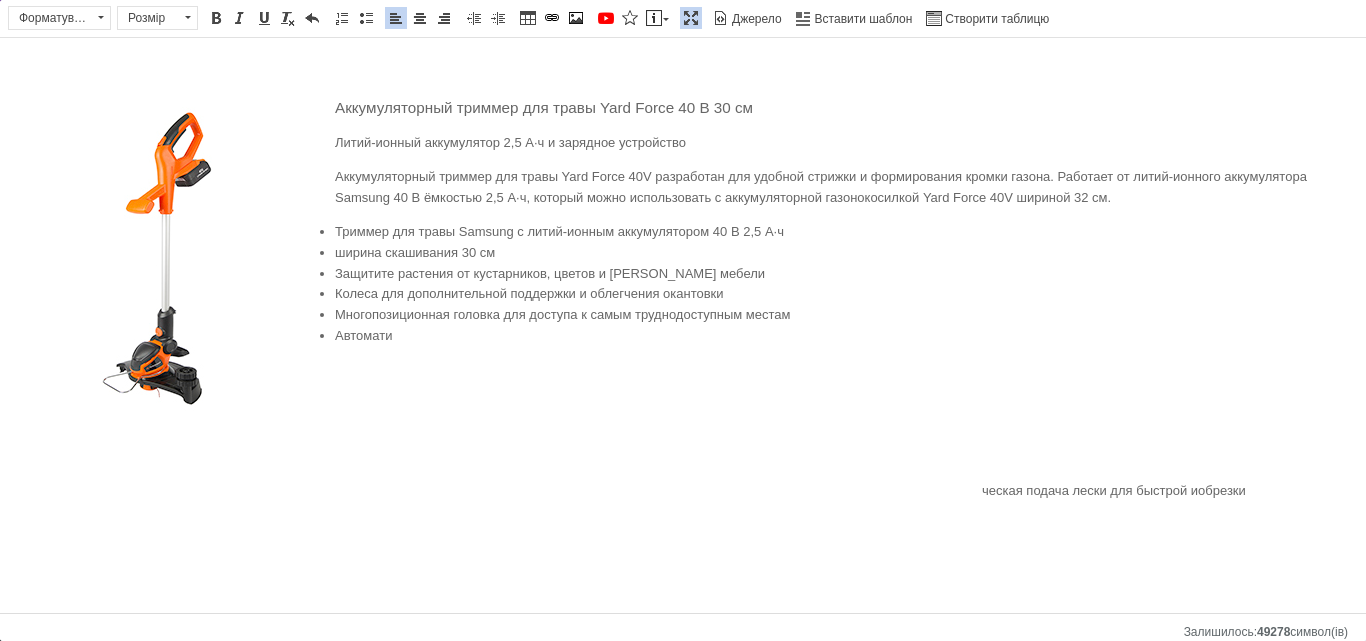 scroll, scrollTop: 33, scrollLeft: 0, axis: vertical 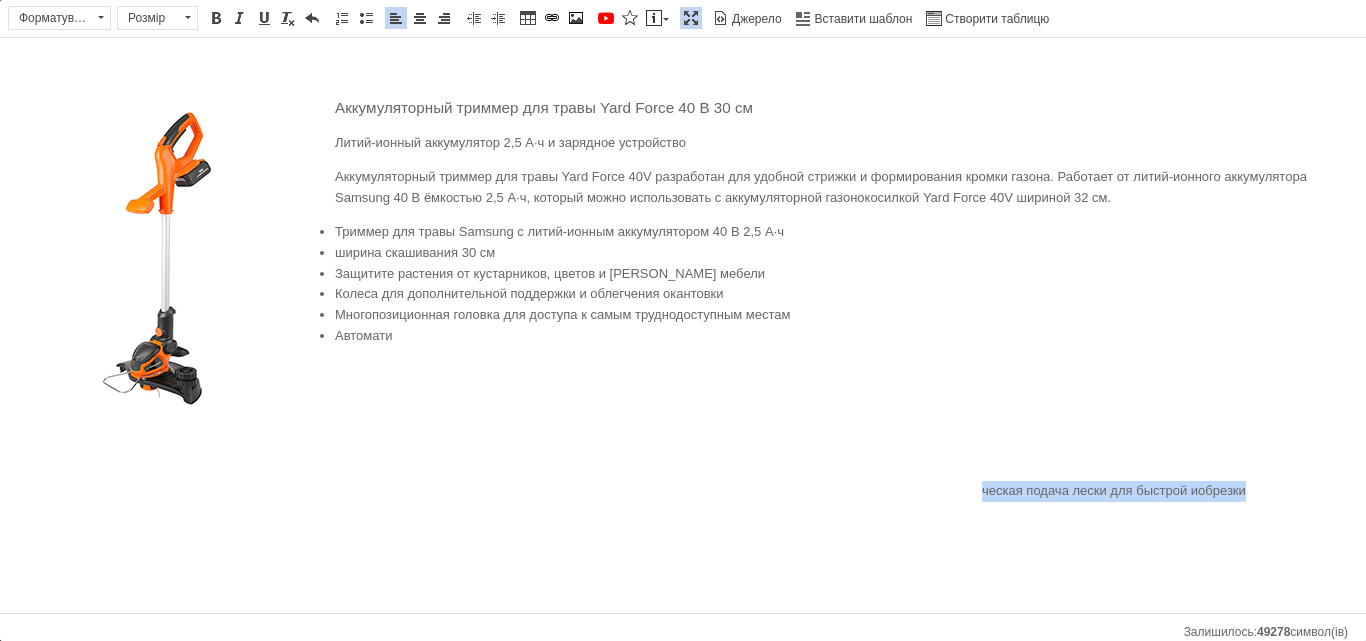 drag, startPoint x: 1223, startPoint y: 500, endPoint x: 965, endPoint y: 493, distance: 258.09494 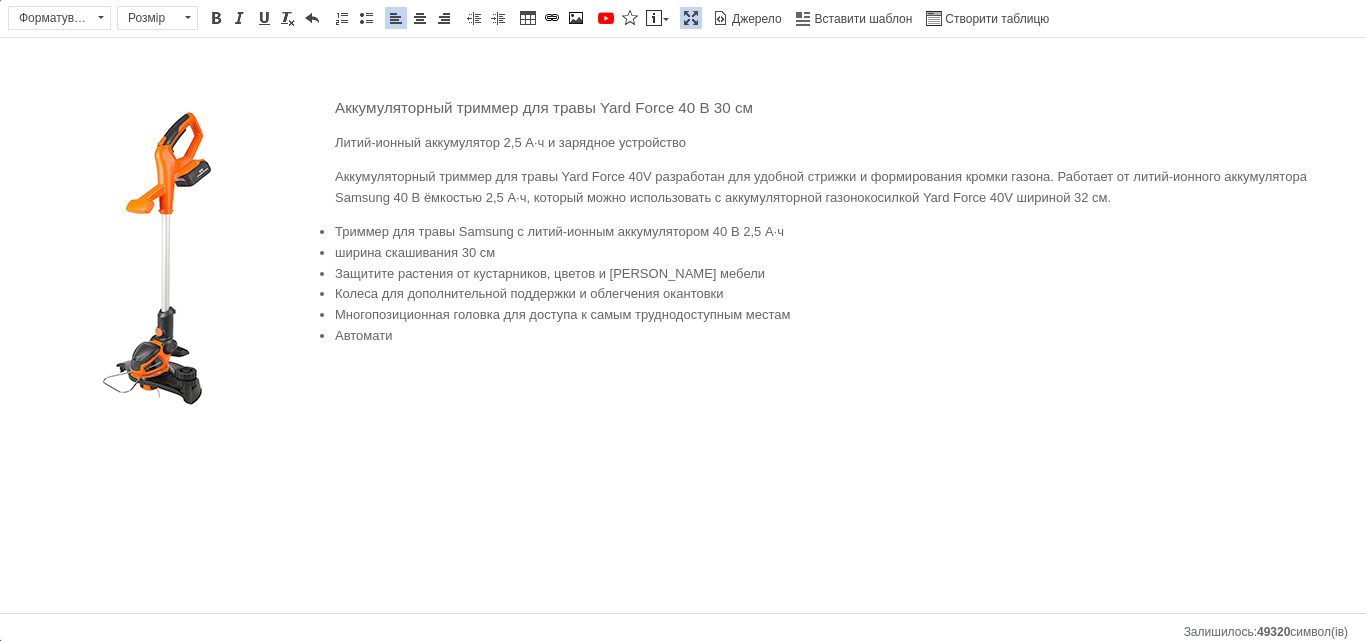 drag, startPoint x: 394, startPoint y: 334, endPoint x: 430, endPoint y: 358, distance: 43.266617 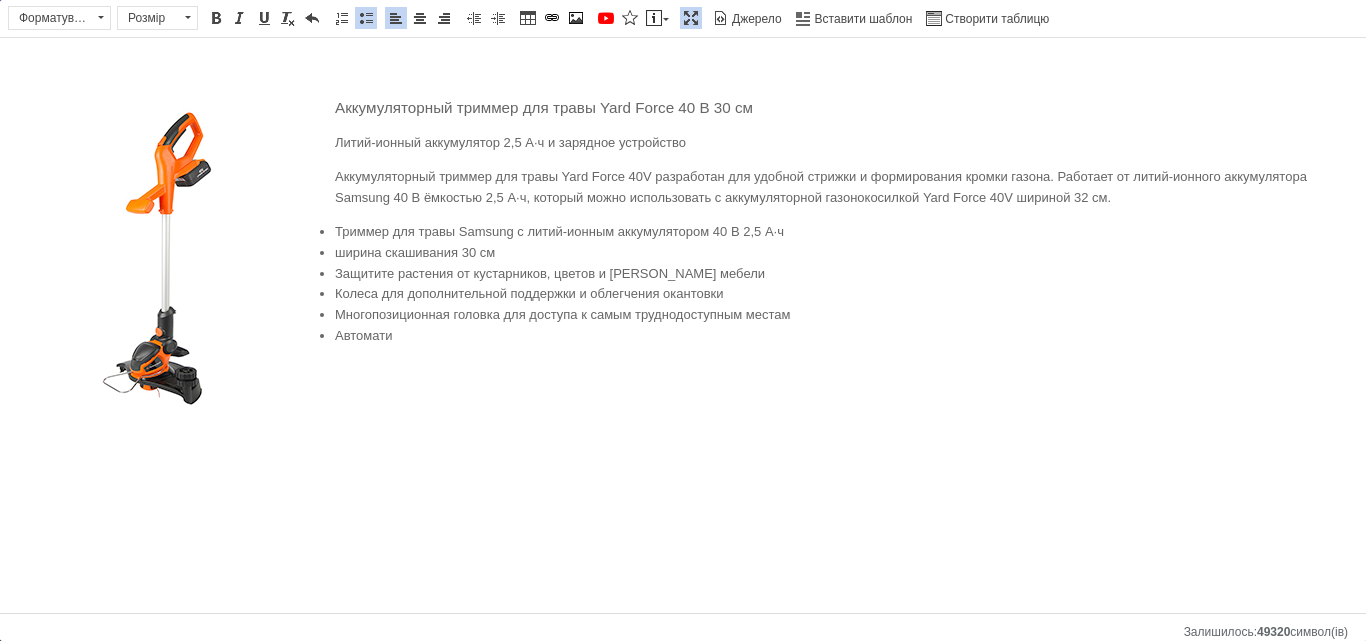 click on "Автомати" at bounding box center [683, 423] 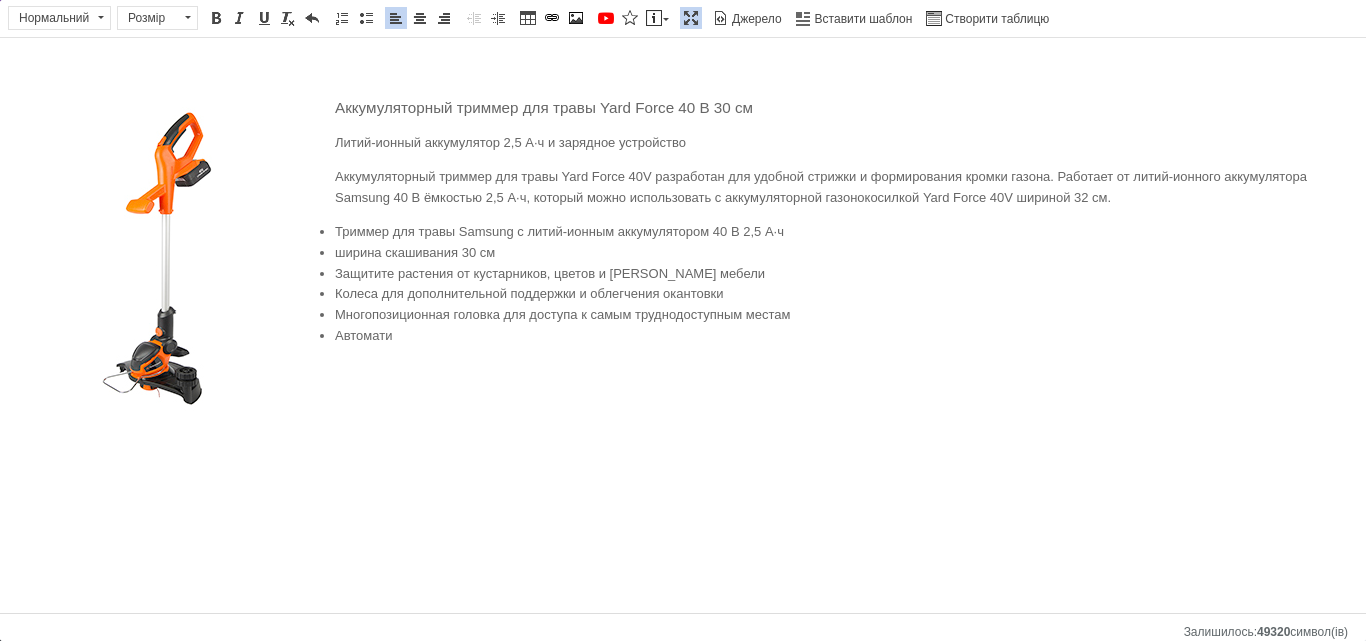 drag, startPoint x: 22, startPoint y: 561, endPoint x: 38, endPoint y: 464, distance: 98.31073 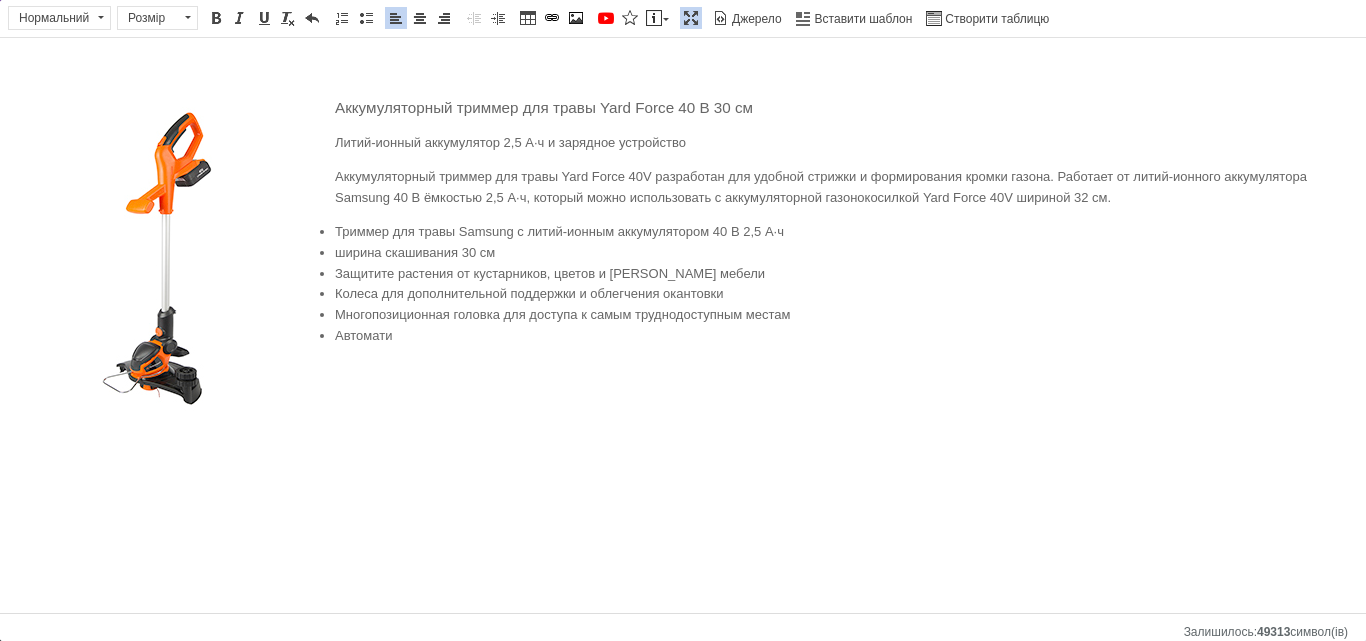 click on "Аккумуляторный триммер для травы Yard Force 40 В 30 см Литий-ионный аккумулятор 2,5 А·ч и зарядное устройство Аккумуляторный триммер для травы Yard Force 40V разработан для удобной стрижки и формирования кромки газона. Работает от литий-ионного аккумулятора Samsung 40 В ёмкостью 2,5 А·ч, который можно использовать с аккумуляторной газонокосилкой Yard Force 40V шириной 32 см. Триммер для травы Samsung с литий-ионным аккумулятором 40 В 2,5 А·ч ширина скашивания 30 см Защитите растения от кустарников, цветов и [PERSON_NAME] мебели Колеса для дополнительной поддержки и облегчения окантовки" at bounding box center (683, 309) 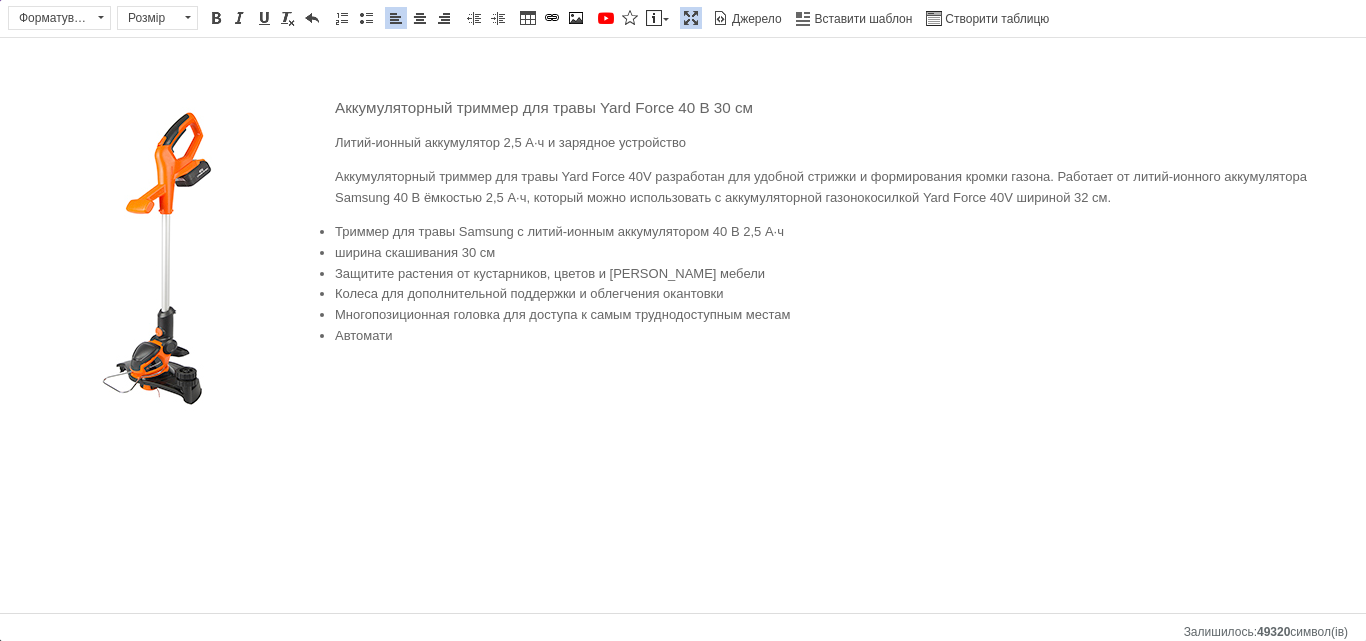 click on "Аккумуляторный триммер для травы Yard Force 40 В 30 см Литий-ионный аккумулятор 2,5 А·ч и зарядное устройство Аккумуляторный триммер для травы Yard Force 40V разработан для удобной стрижки и формирования кромки газона. Работает от литий-ионного аккумулятора Samsung 40 В ёмкостью 2,5 А·ч, который можно использовать с аккумуляторной газонокосилкой Yard Force 40V шириной 32 см. Триммер для травы Samsung с литий-ионным аккумулятором 40 В 2,5 А·ч ширина скашивания 30 см Защитите растения от кустарников, цветов и [PERSON_NAME] мебели Колеса для дополнительной поддержки и облегчения окантовки" at bounding box center (683, 309) 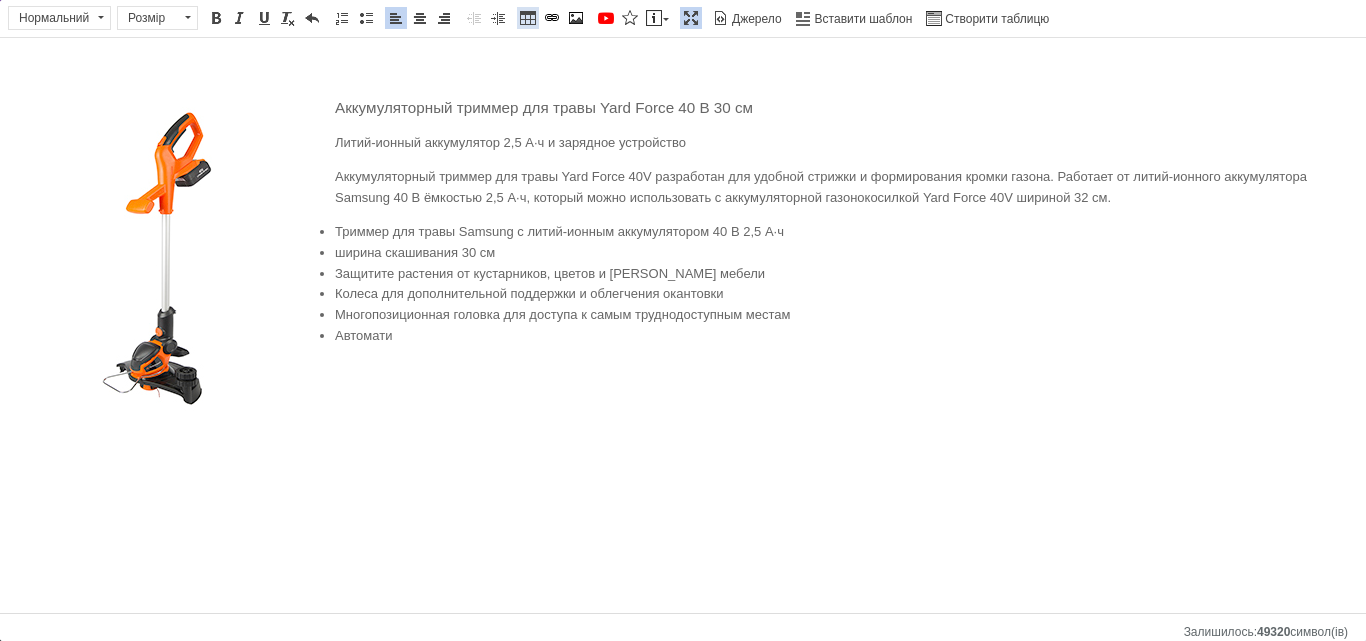 click on "Таблиця" at bounding box center [528, 18] 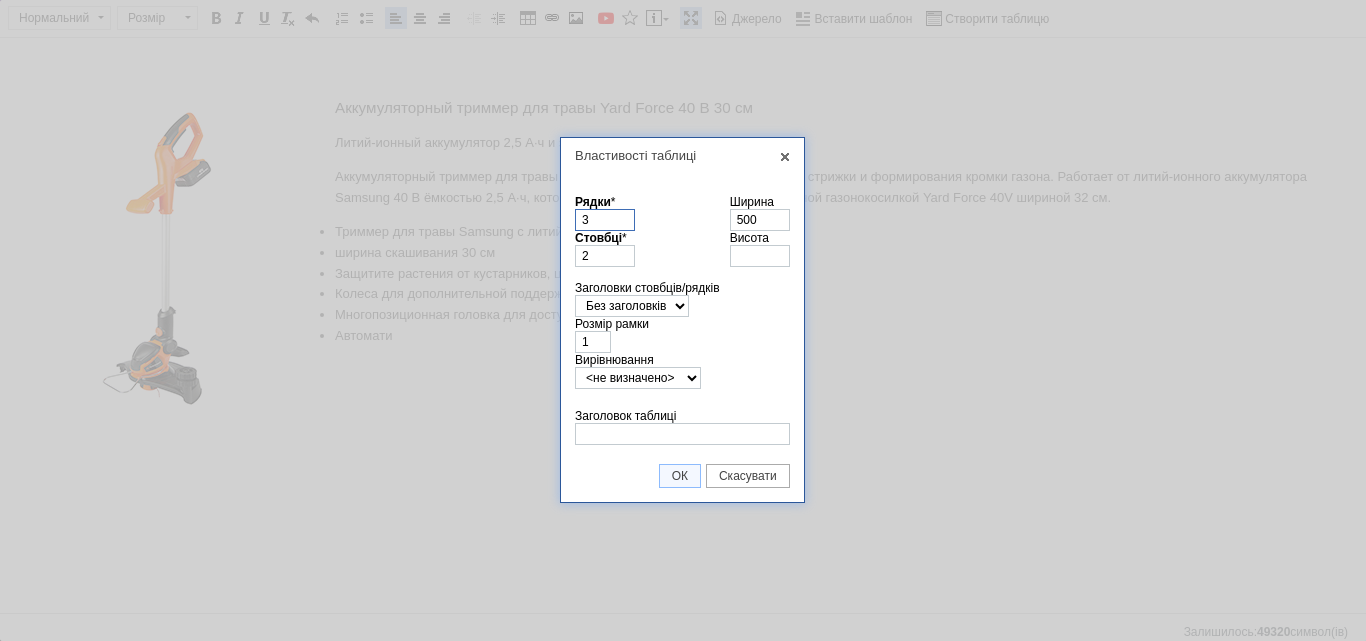 click on "Властивості таблиці" at bounding box center (682, 155) 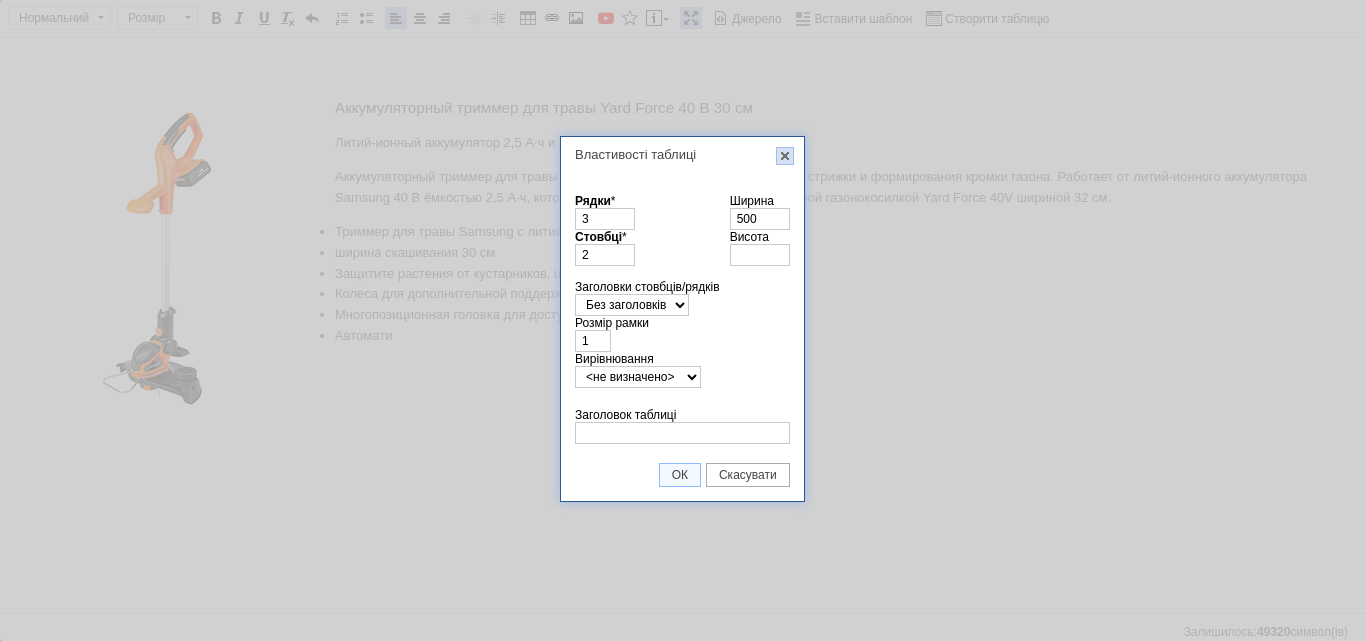 click on "X" at bounding box center [785, 156] 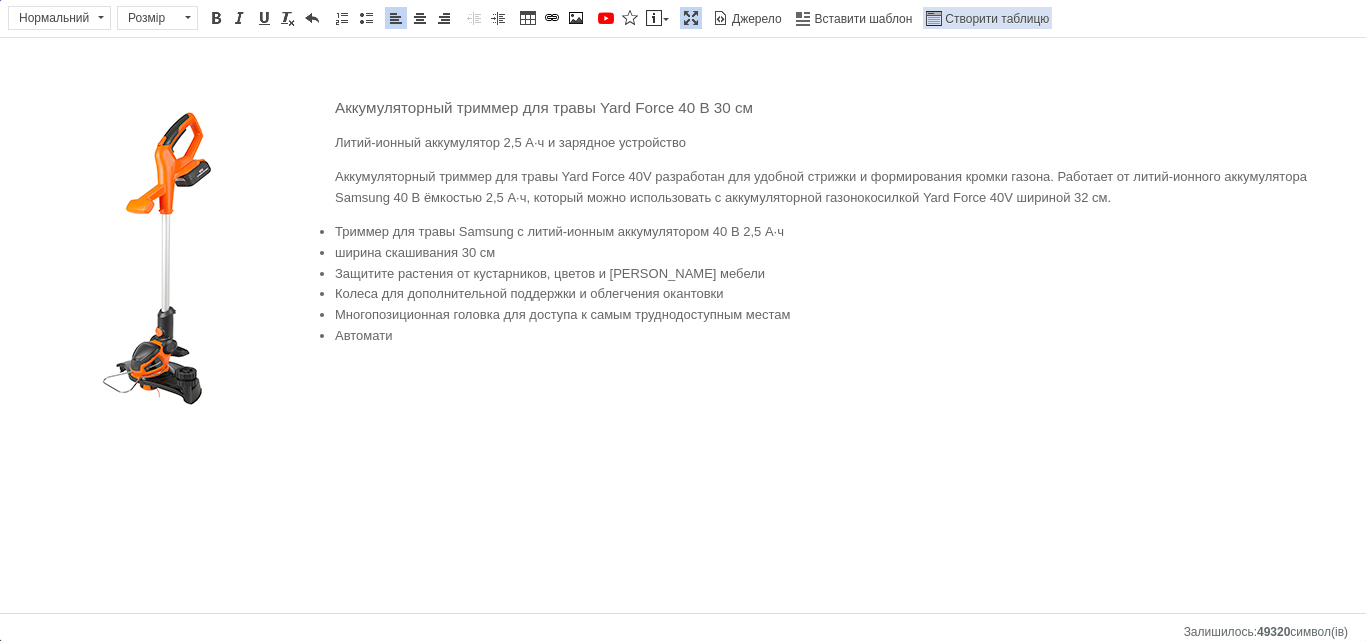 click on "Створити таблицю" at bounding box center [995, 19] 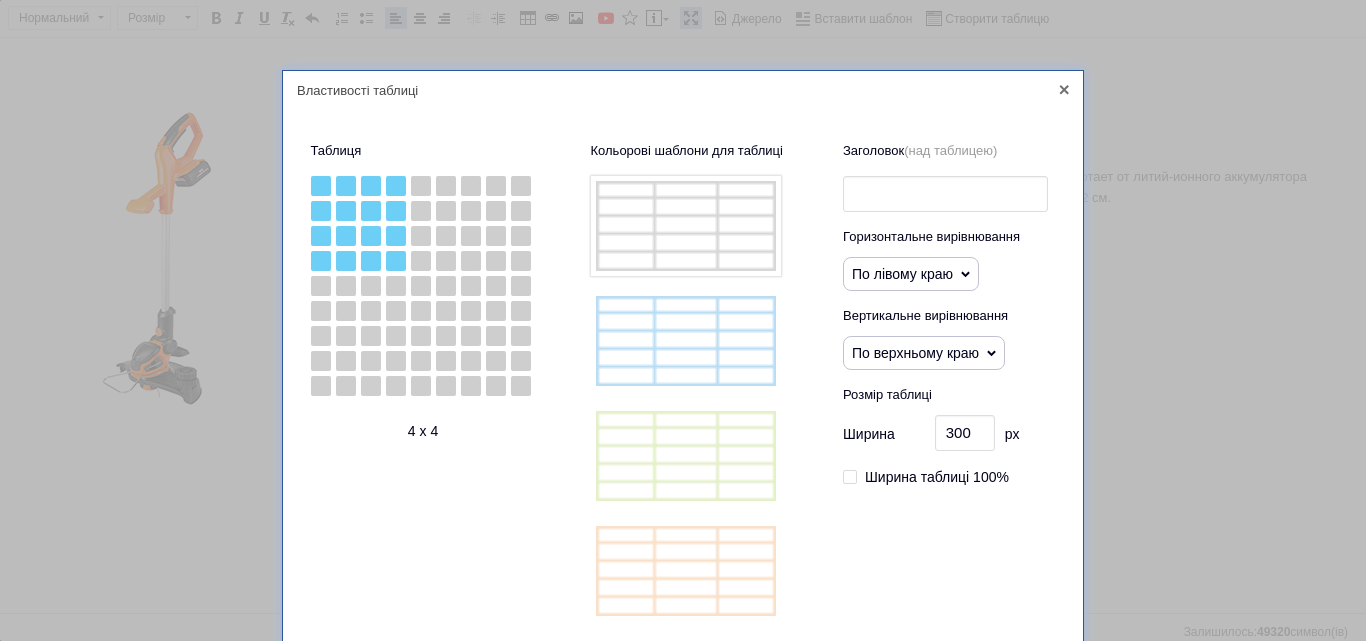 click 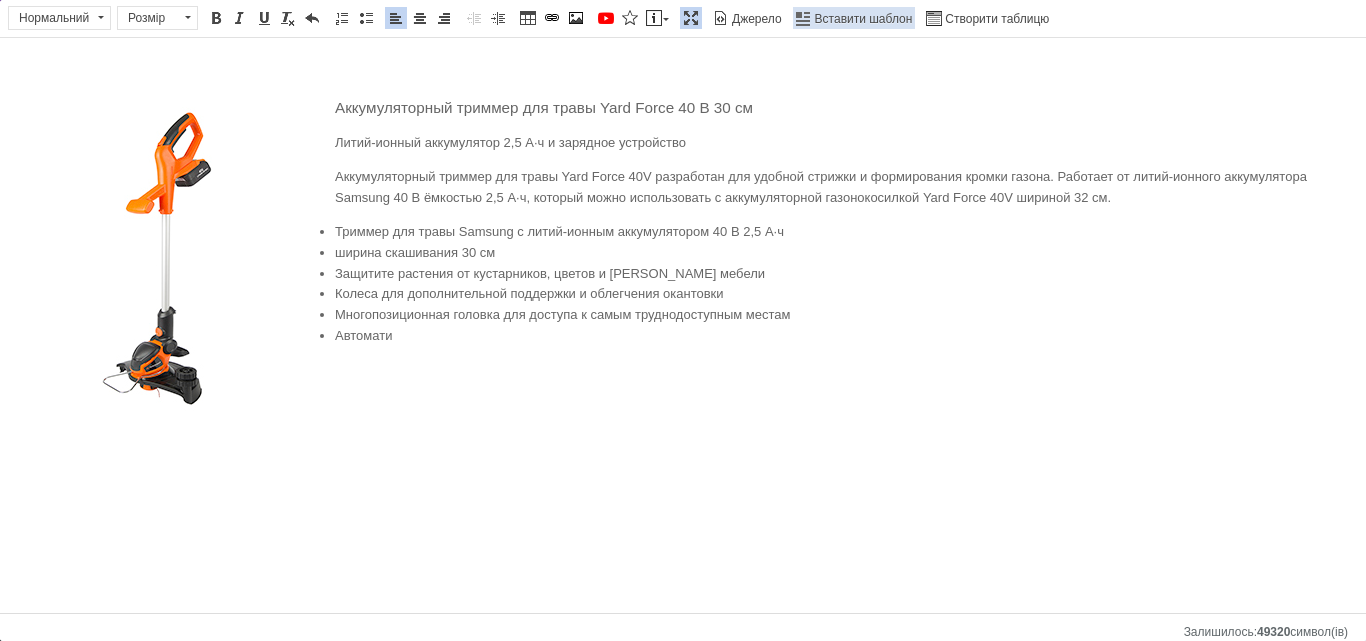 click on "Вставити шаблон" at bounding box center [854, 18] 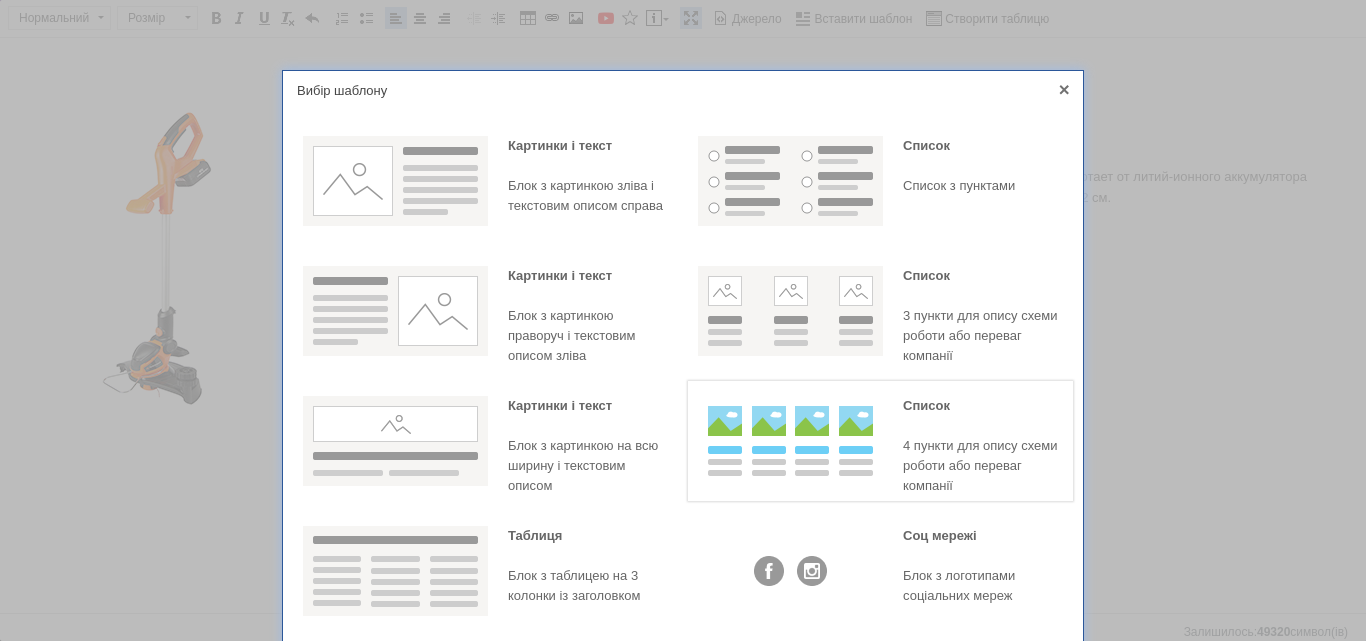 click at bounding box center (790, 441) 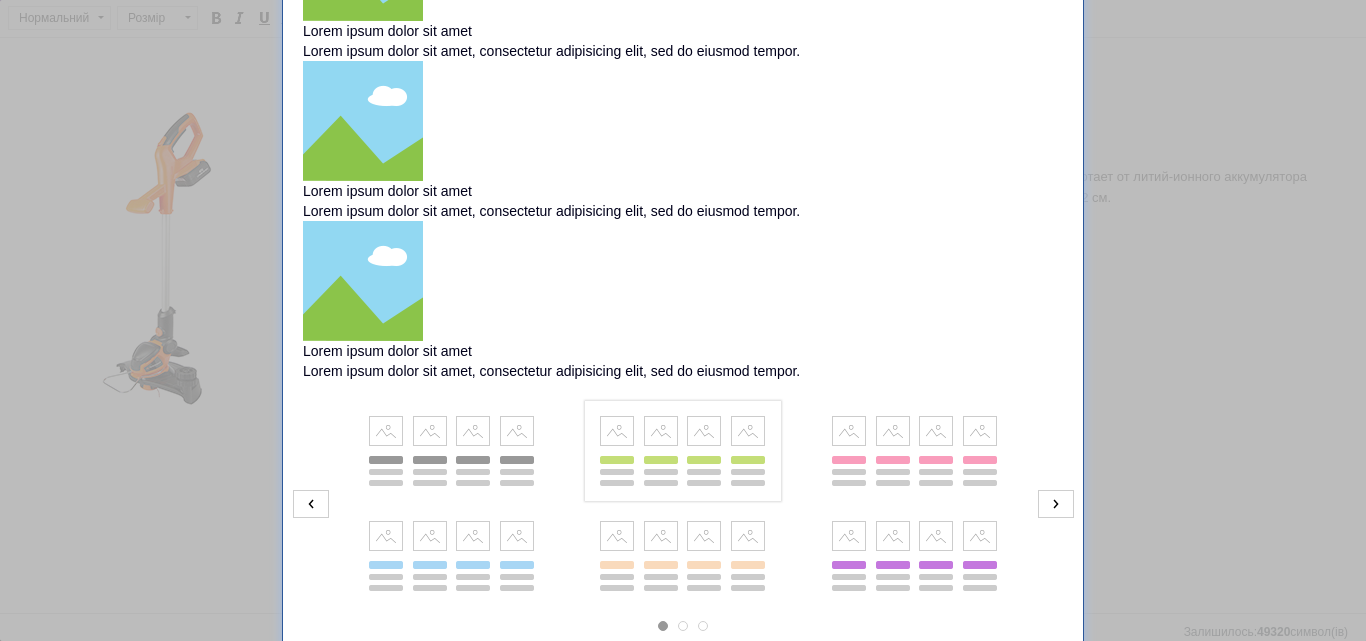 scroll, scrollTop: 530, scrollLeft: 0, axis: vertical 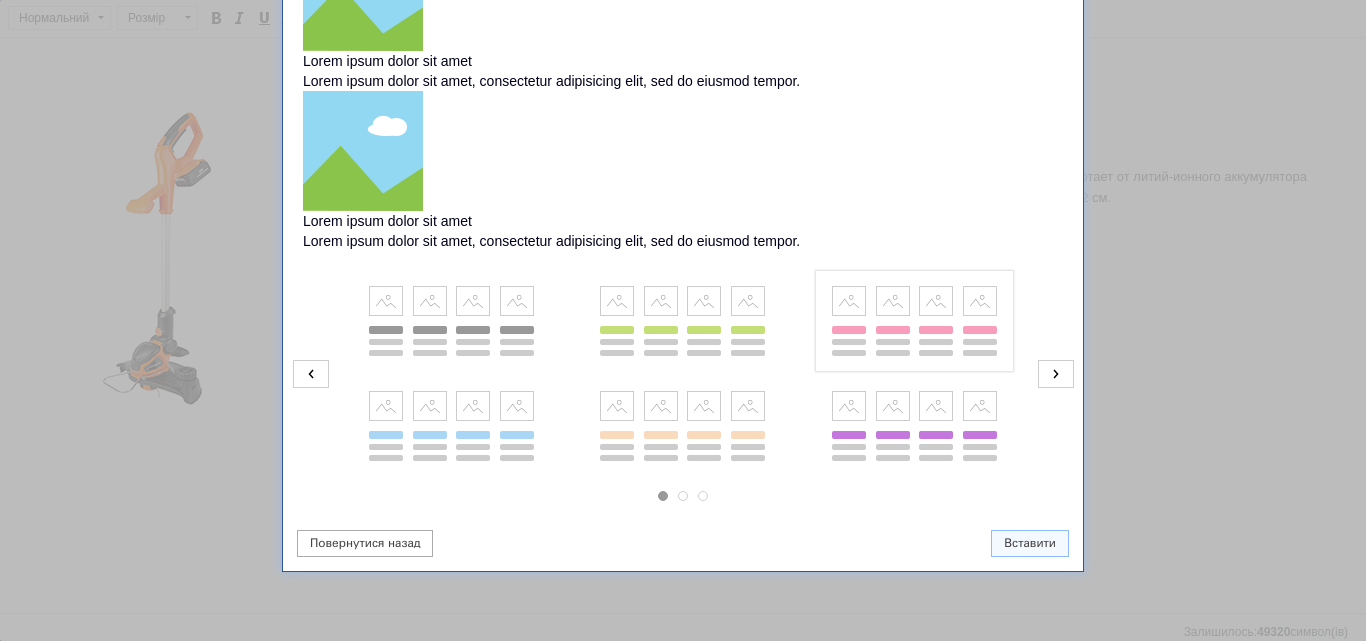 click at bounding box center [914, 321] 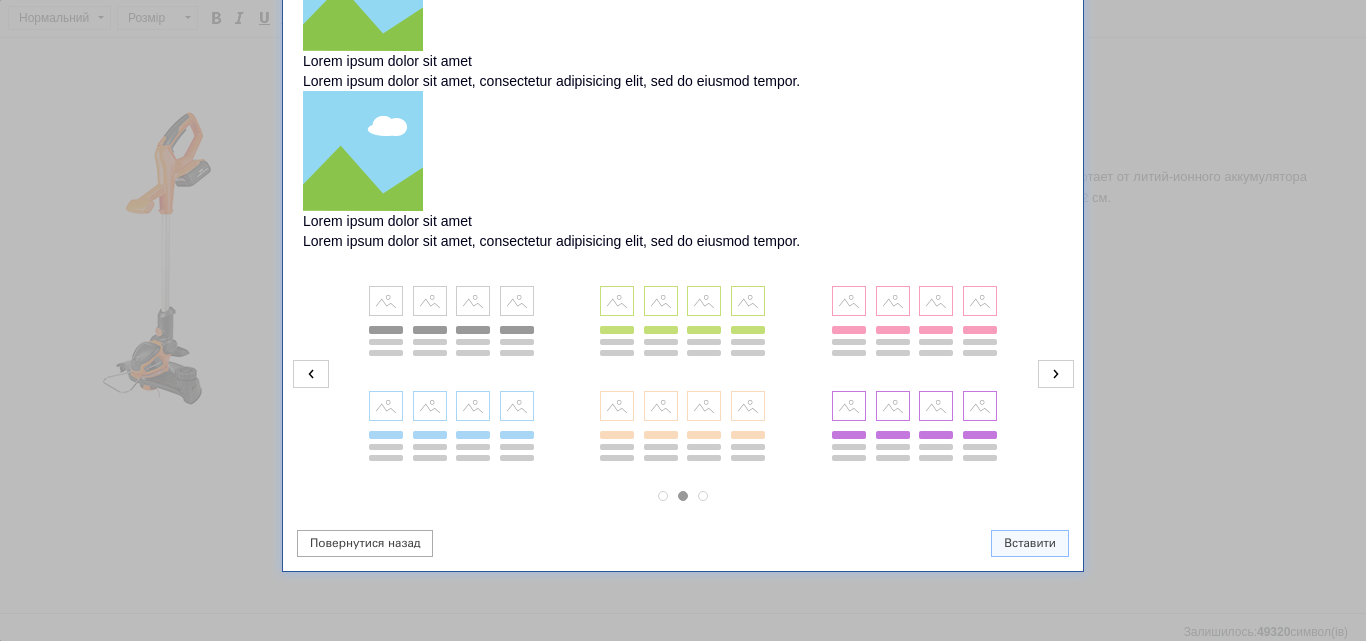 drag, startPoint x: 301, startPoint y: 373, endPoint x: 325, endPoint y: 368, distance: 24.5153 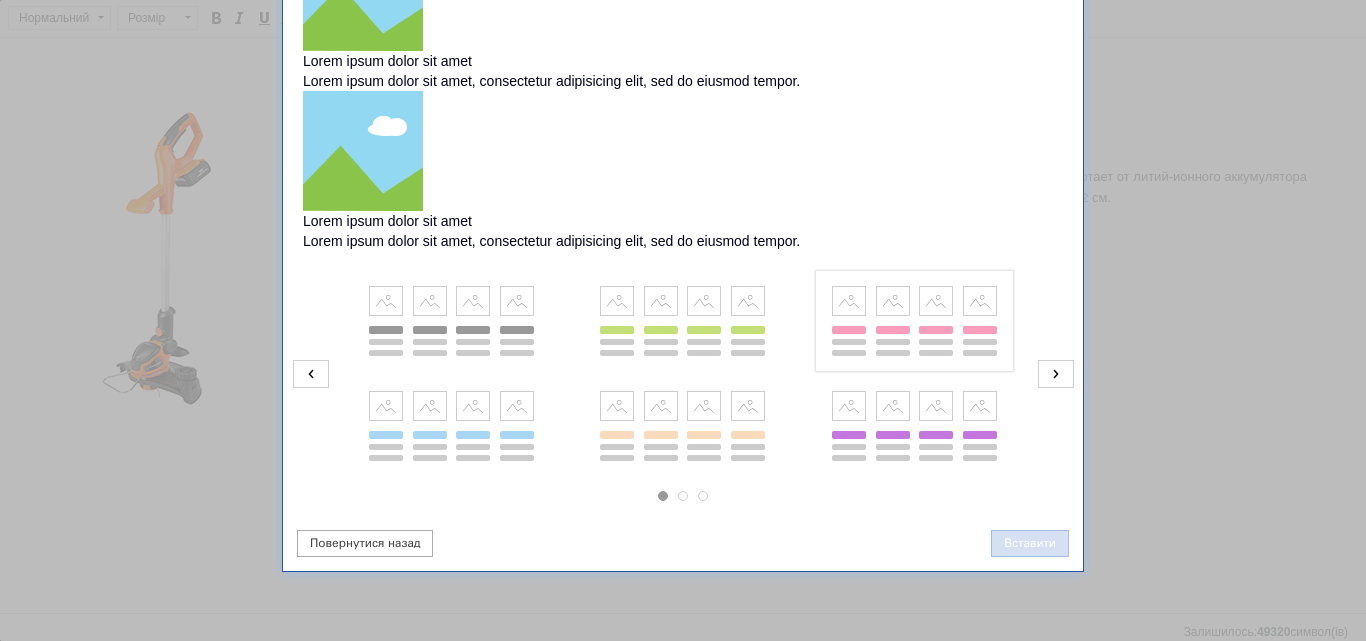 click on "Вставити" at bounding box center (1030, 543) 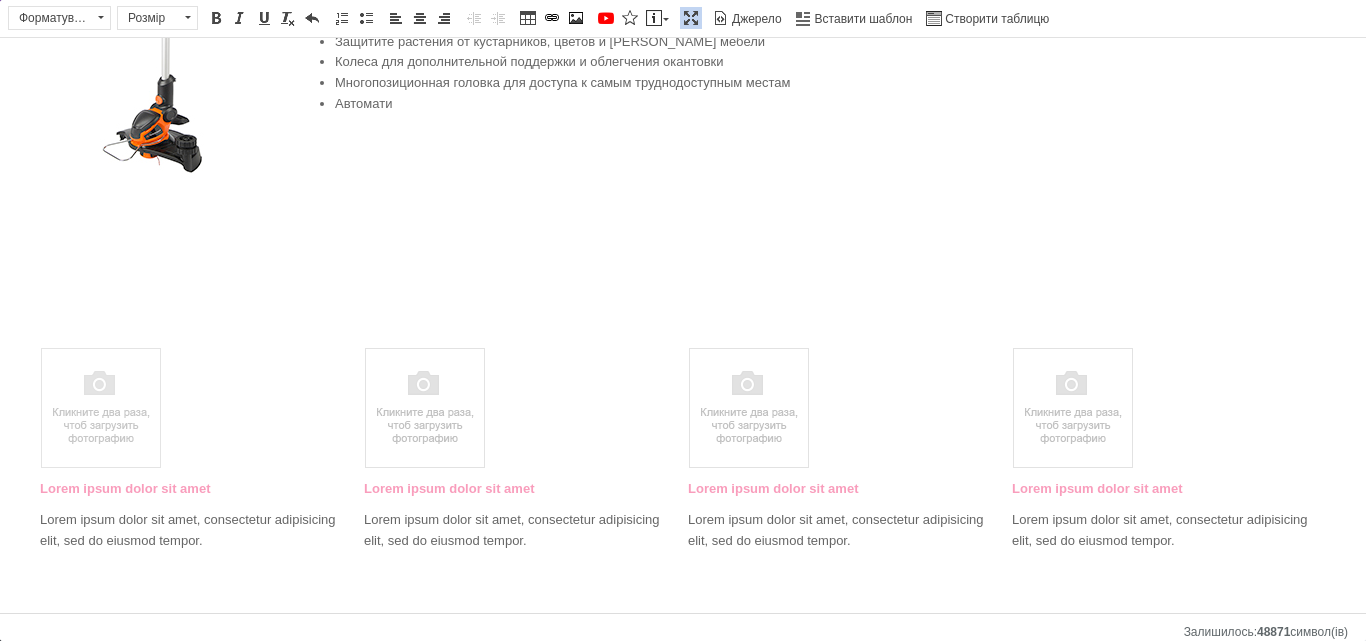 scroll, scrollTop: 244, scrollLeft: 0, axis: vertical 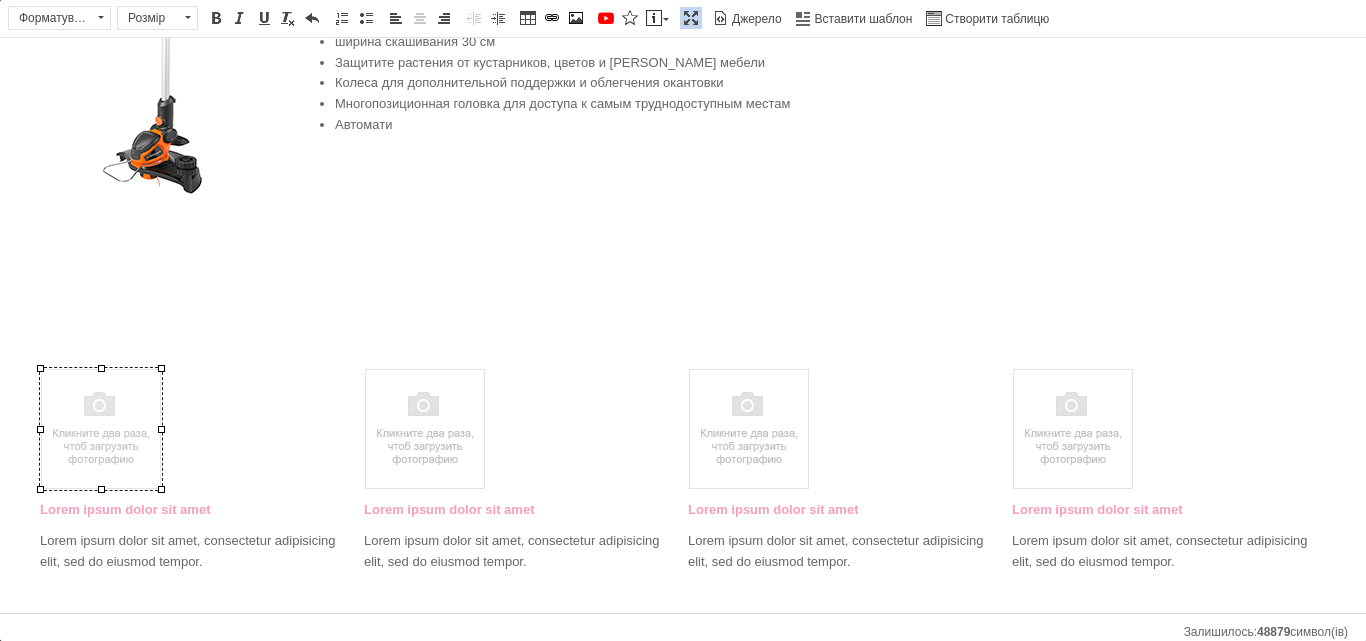 click at bounding box center [101, 429] 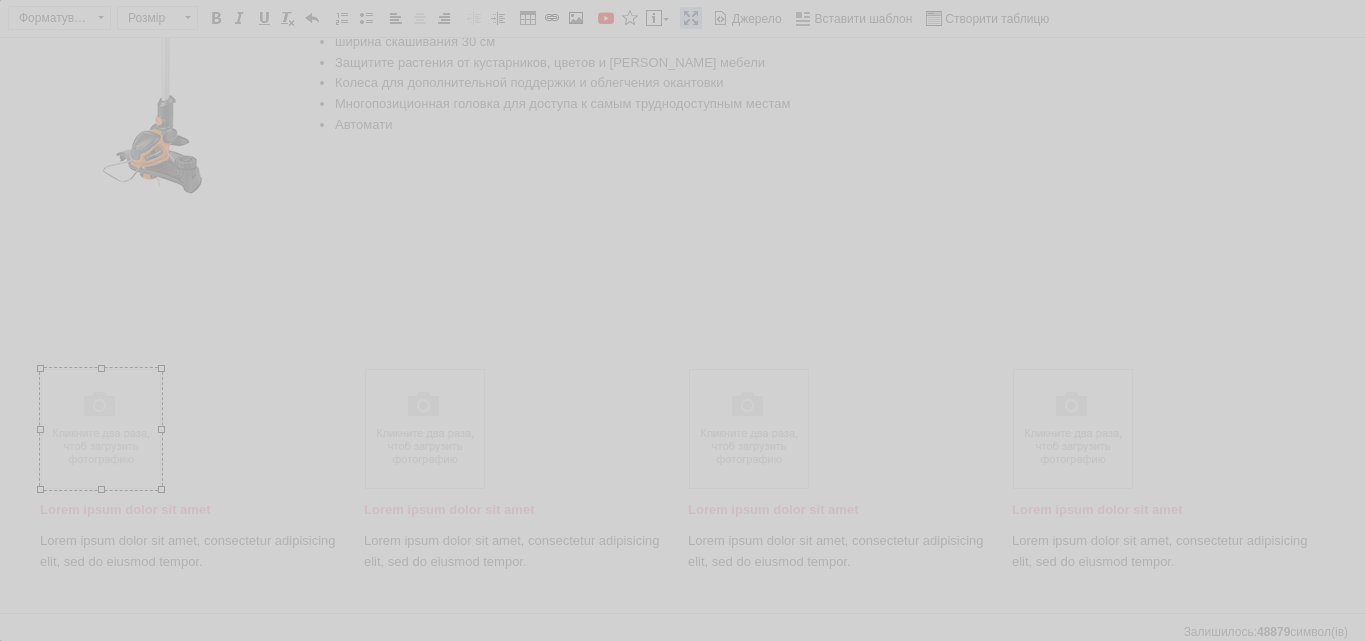 scroll, scrollTop: 0, scrollLeft: 108, axis: horizontal 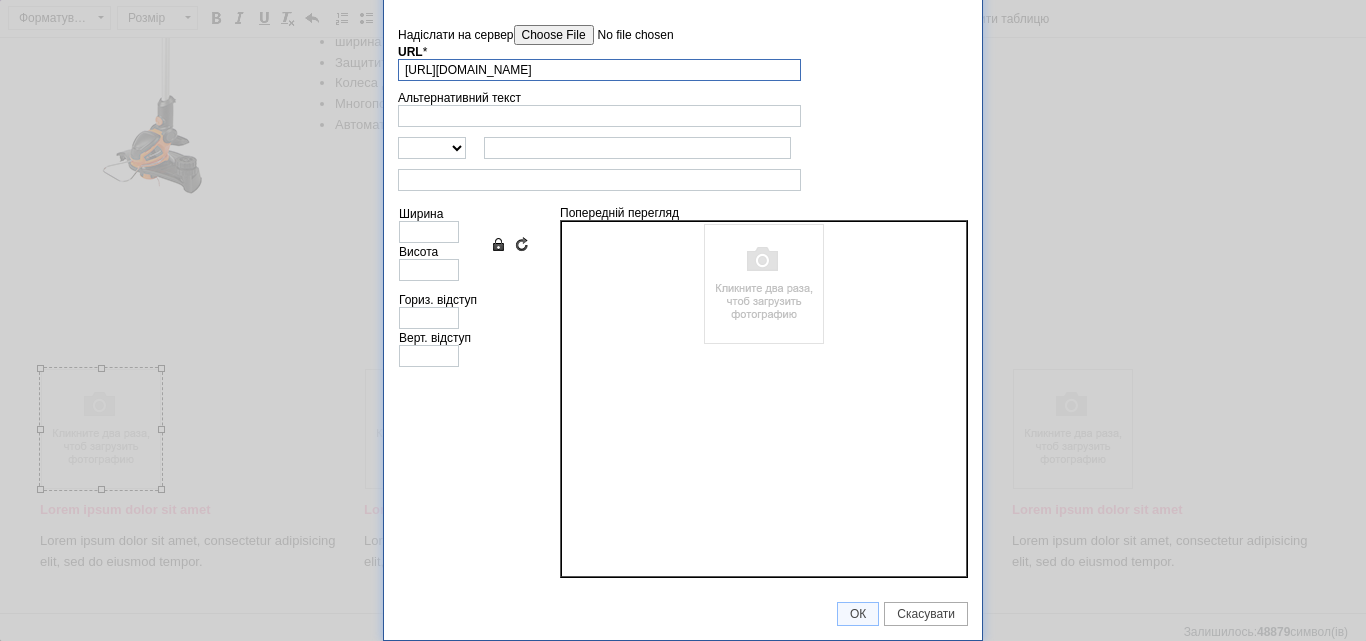 paste on ".[DOMAIN_NAME][URL]" 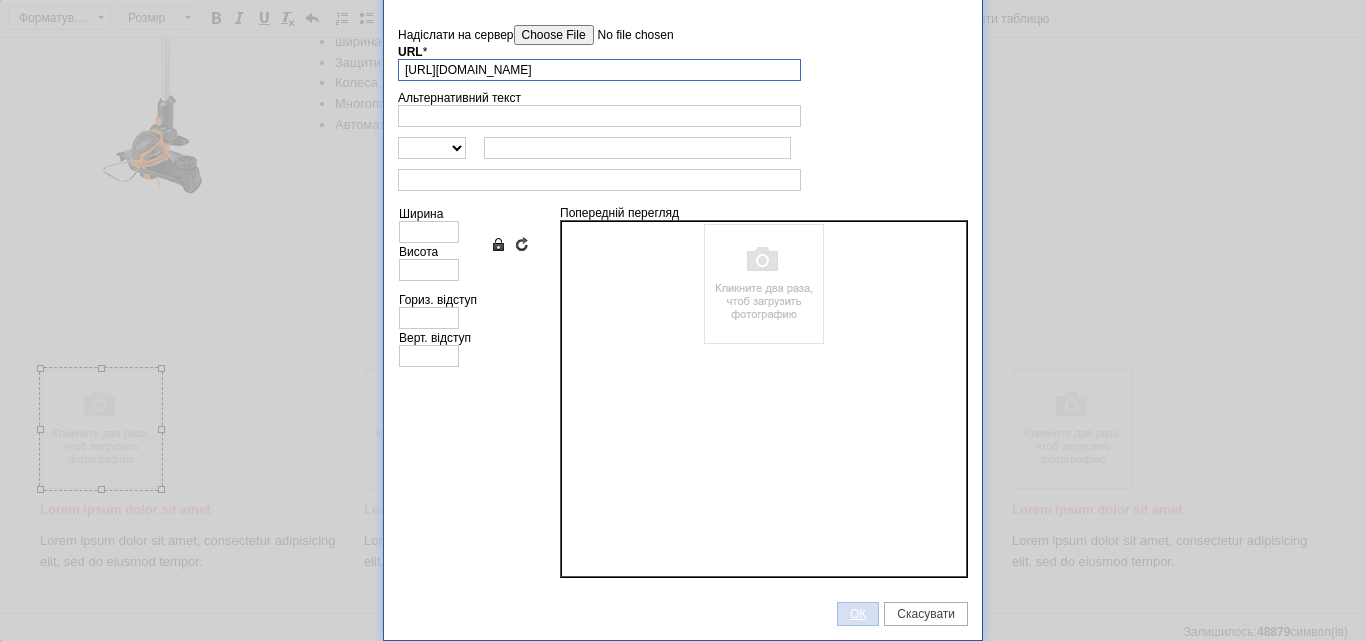 type on "[URL][DOMAIN_NAME]" 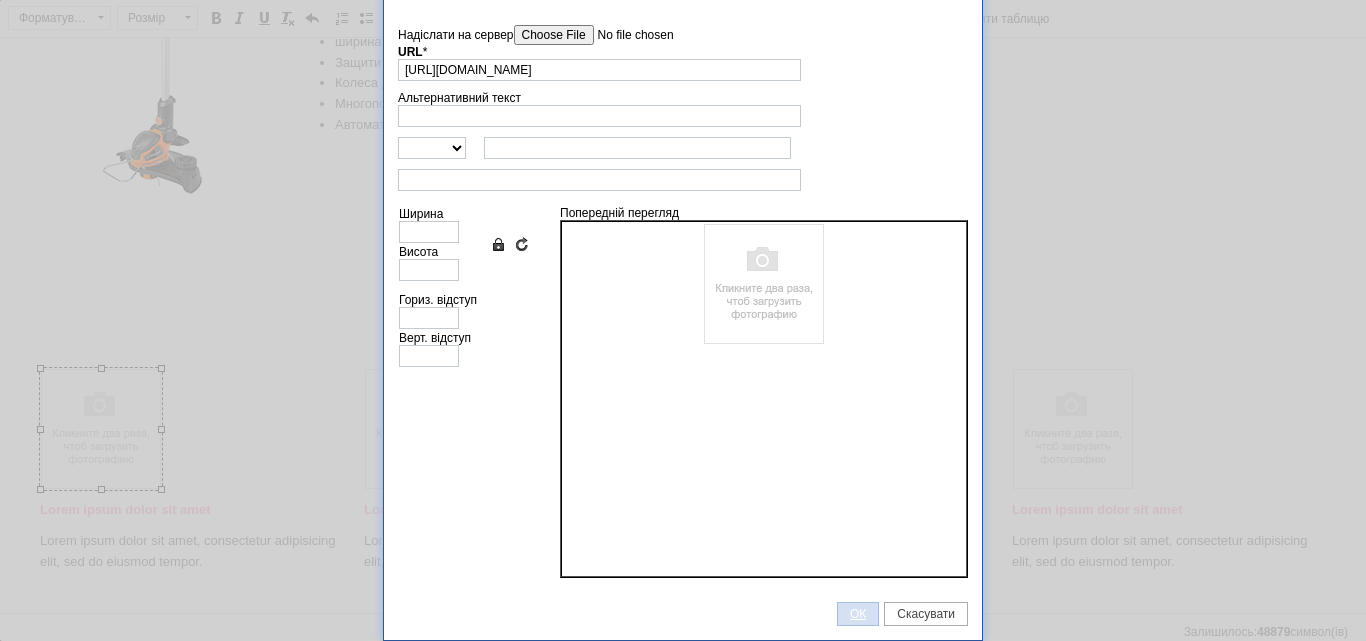 scroll, scrollTop: 0, scrollLeft: 0, axis: both 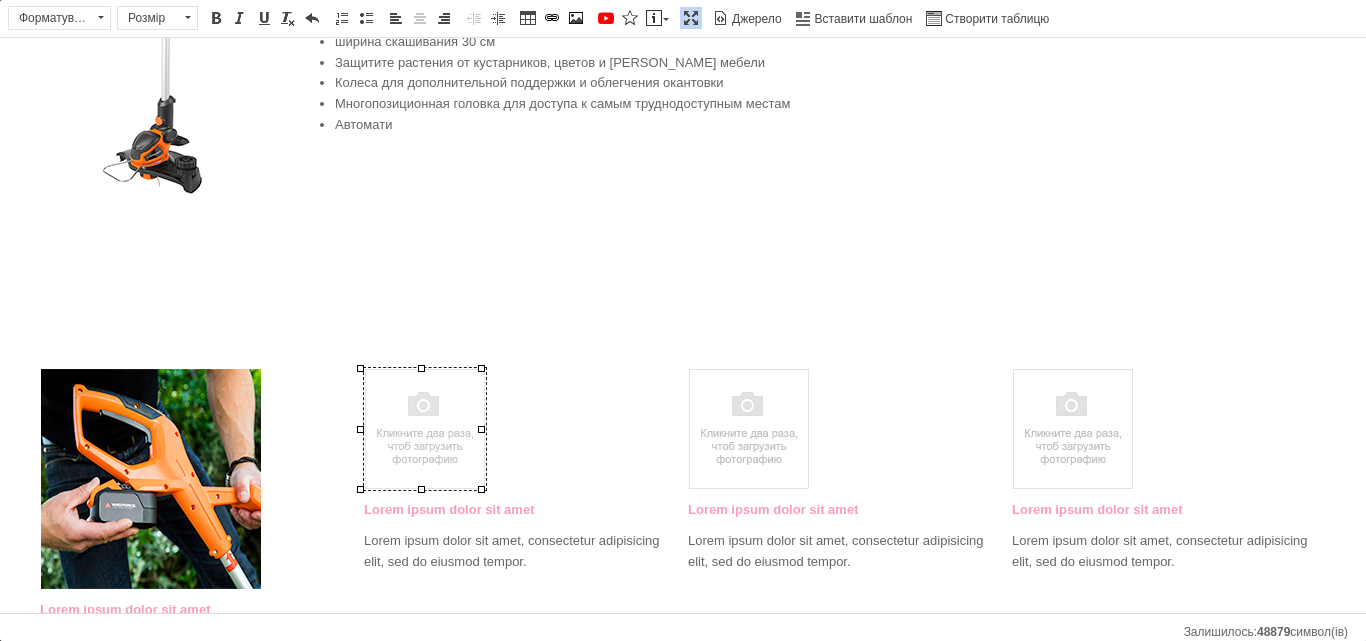 click at bounding box center (425, 429) 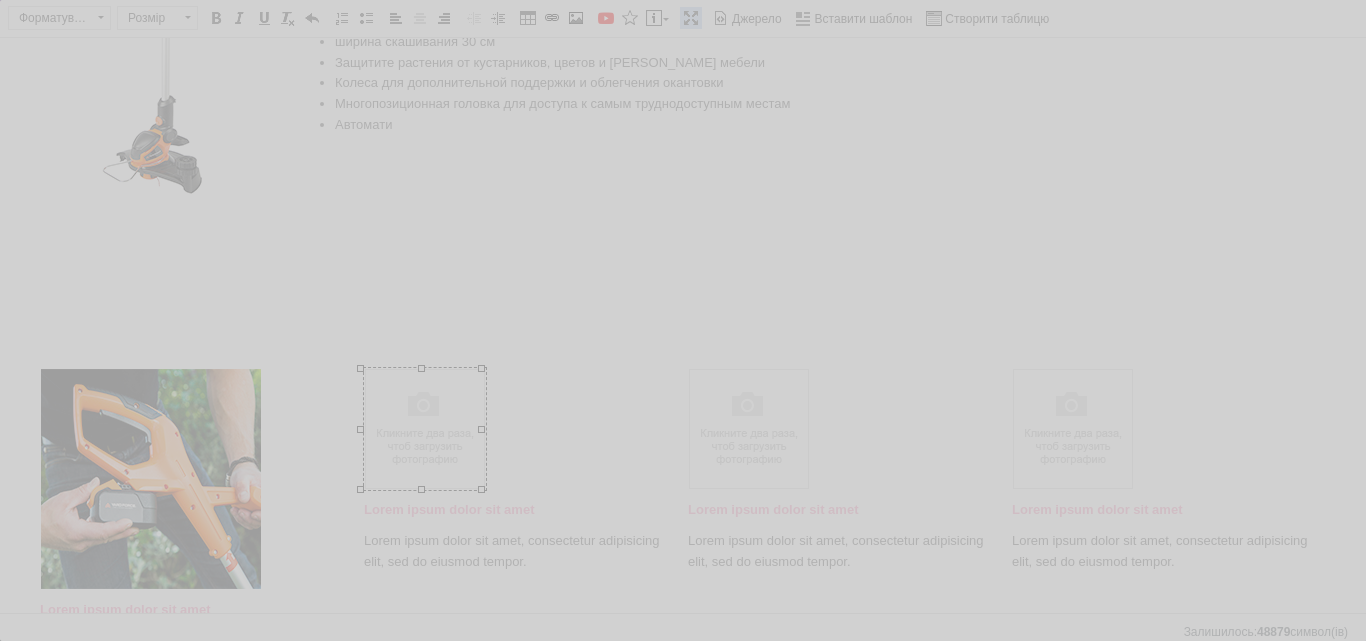 scroll, scrollTop: 0, scrollLeft: 108, axis: horizontal 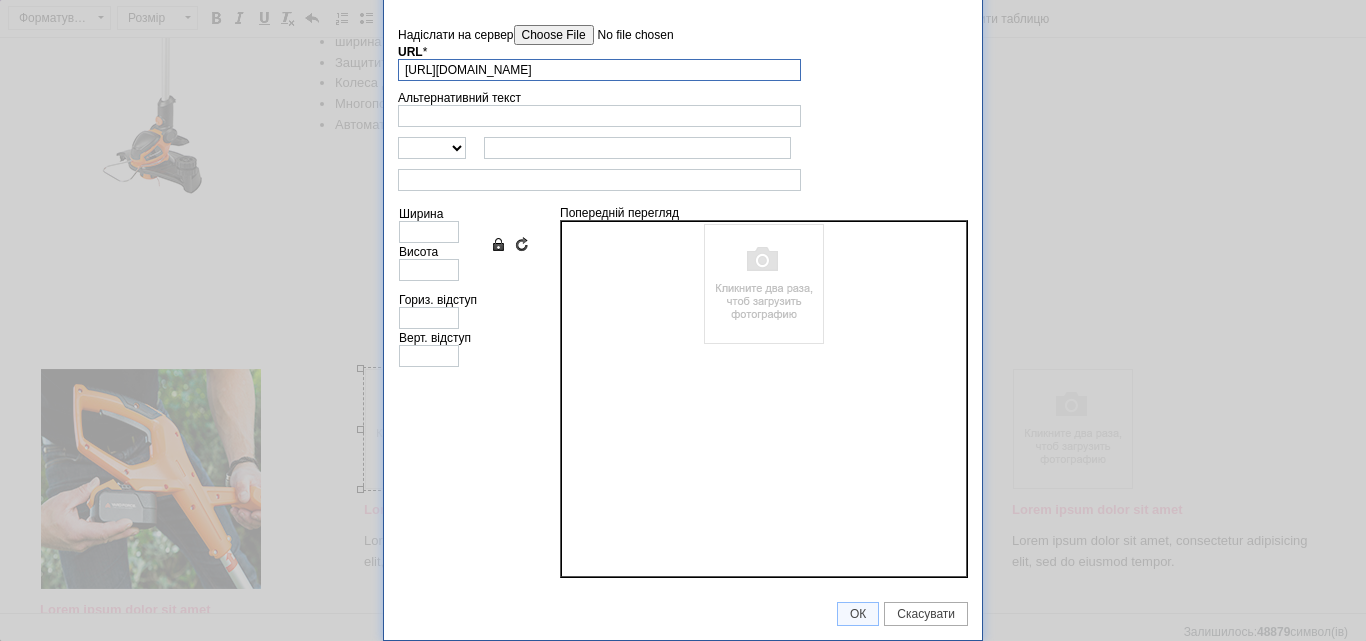 paste on ".[DOMAIN_NAME][URL]" 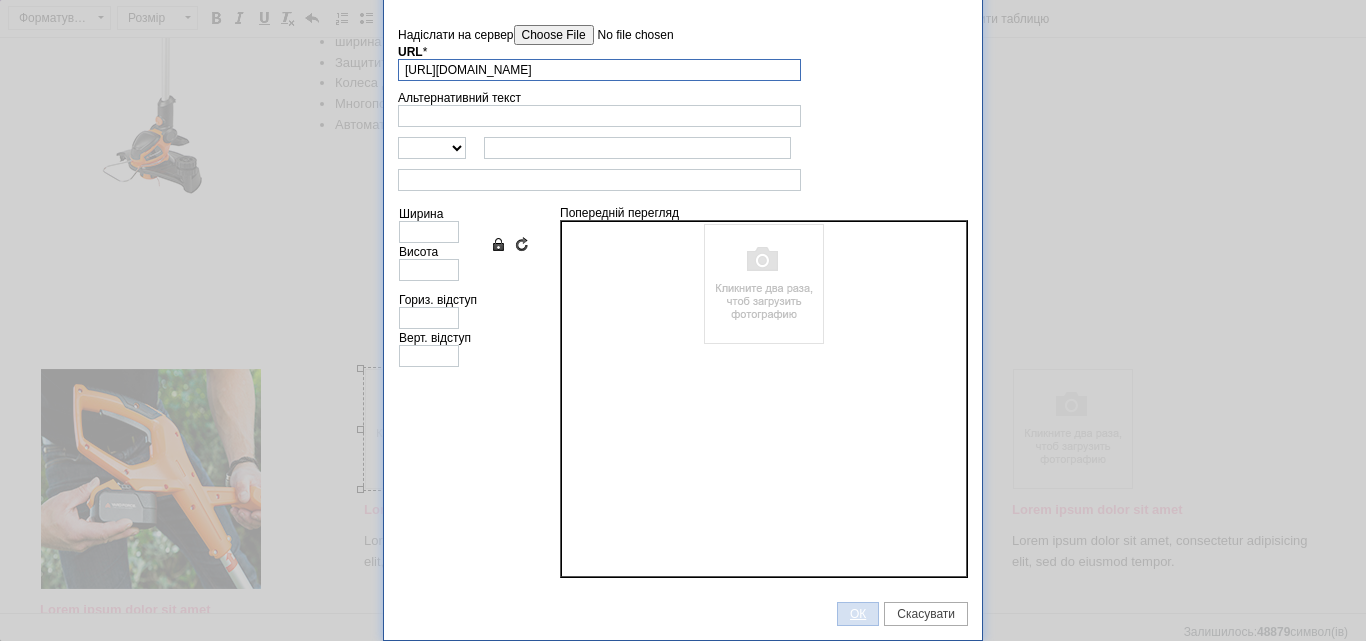 type on "[URL][DOMAIN_NAME]" 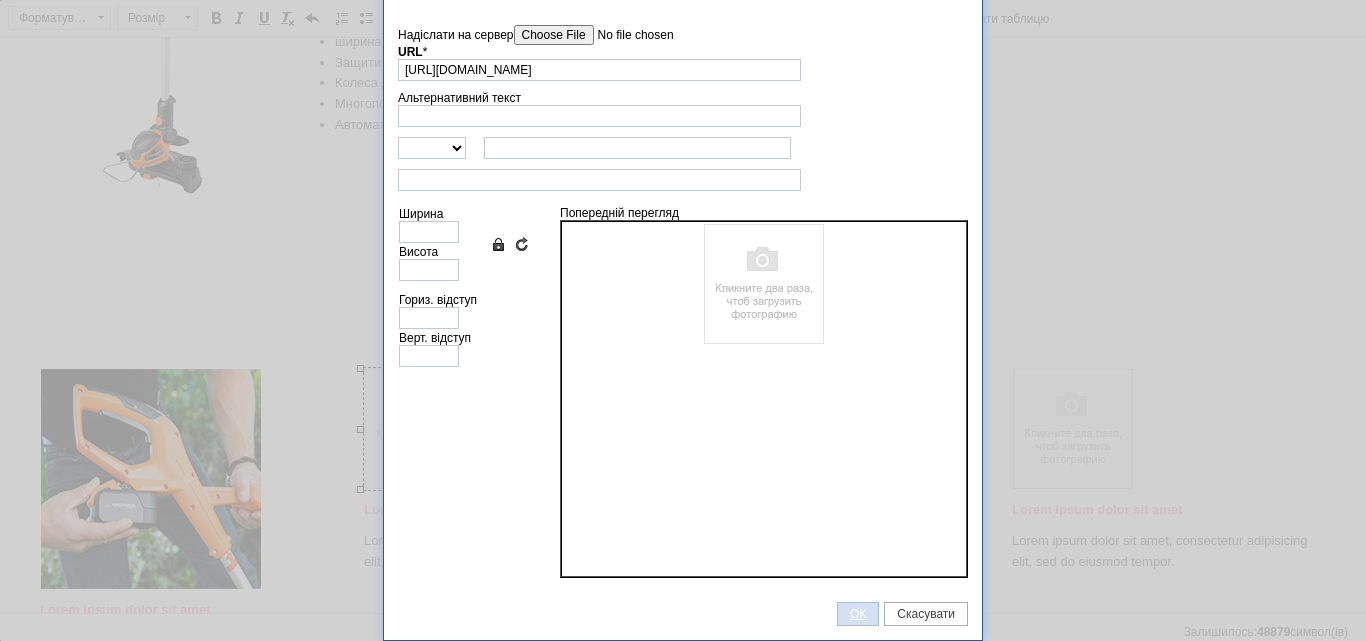 scroll, scrollTop: 0, scrollLeft: 0, axis: both 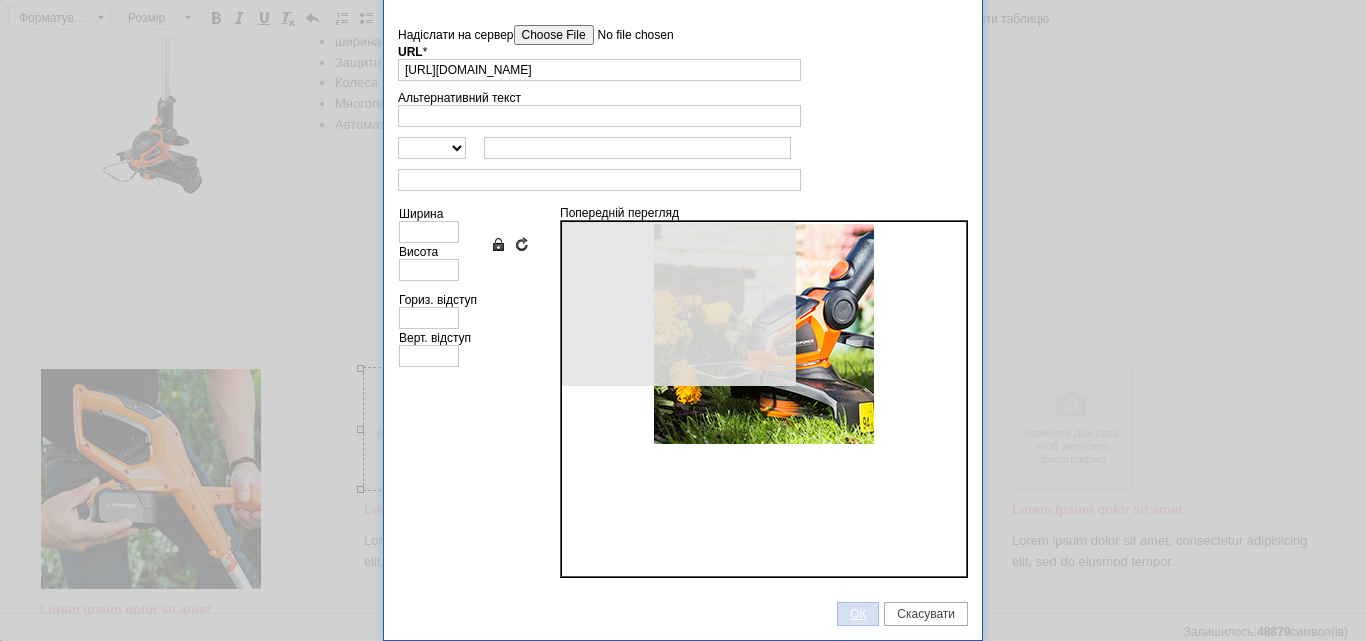 click on "ОК" at bounding box center (858, 614) 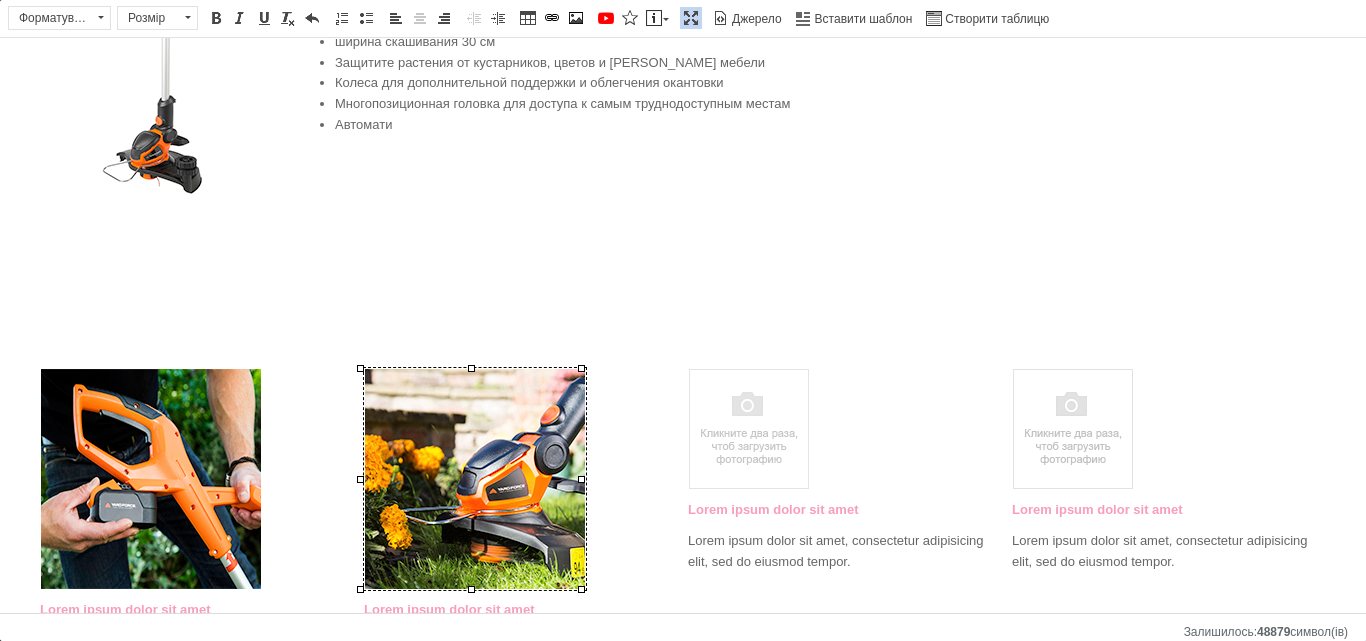 click at bounding box center [749, 429] 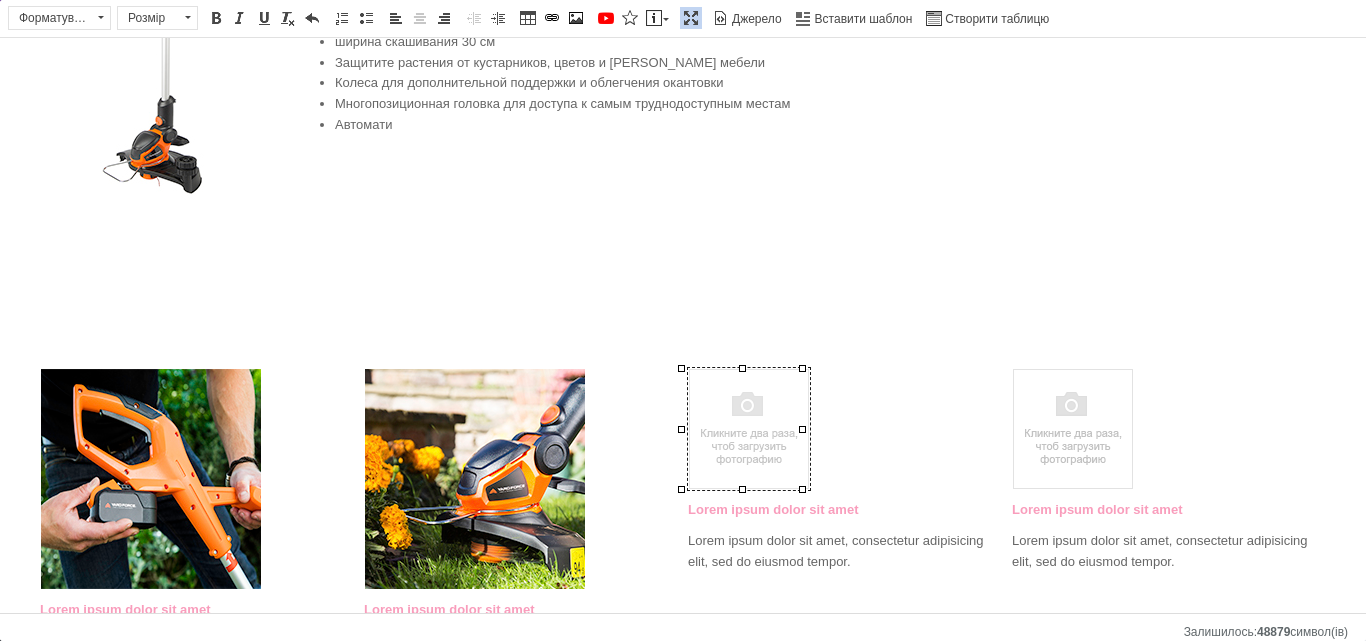 click at bounding box center [749, 429] 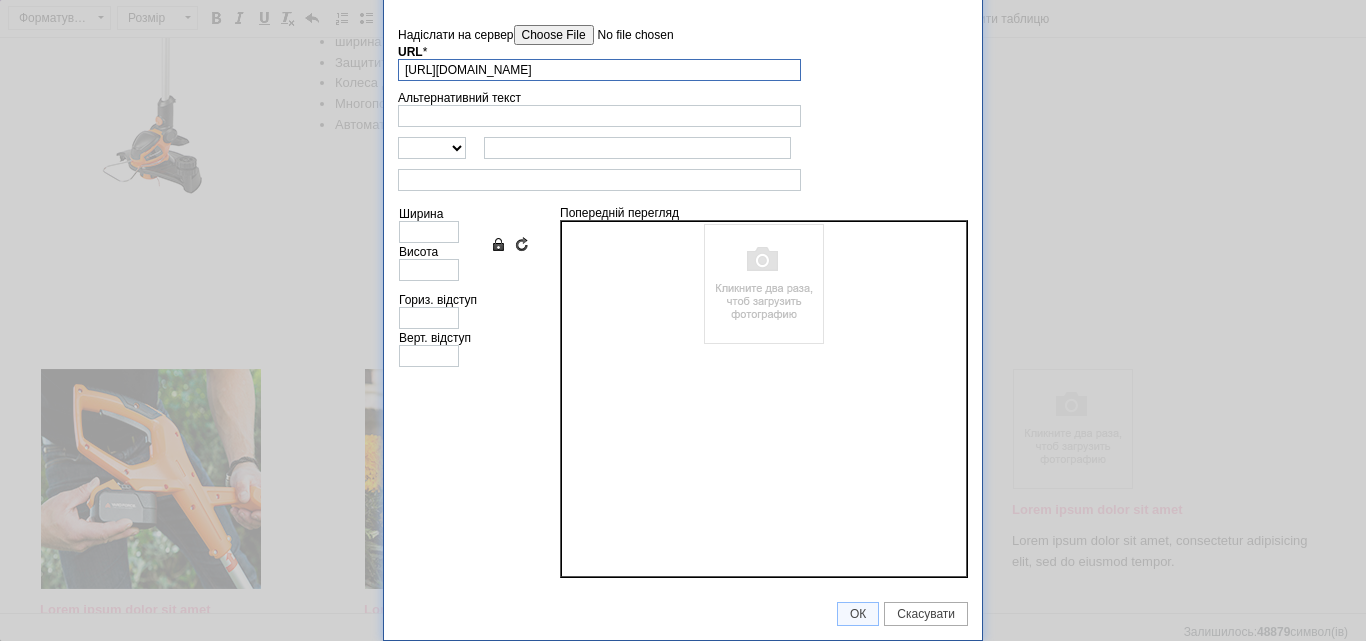 scroll, scrollTop: 0, scrollLeft: 108, axis: horizontal 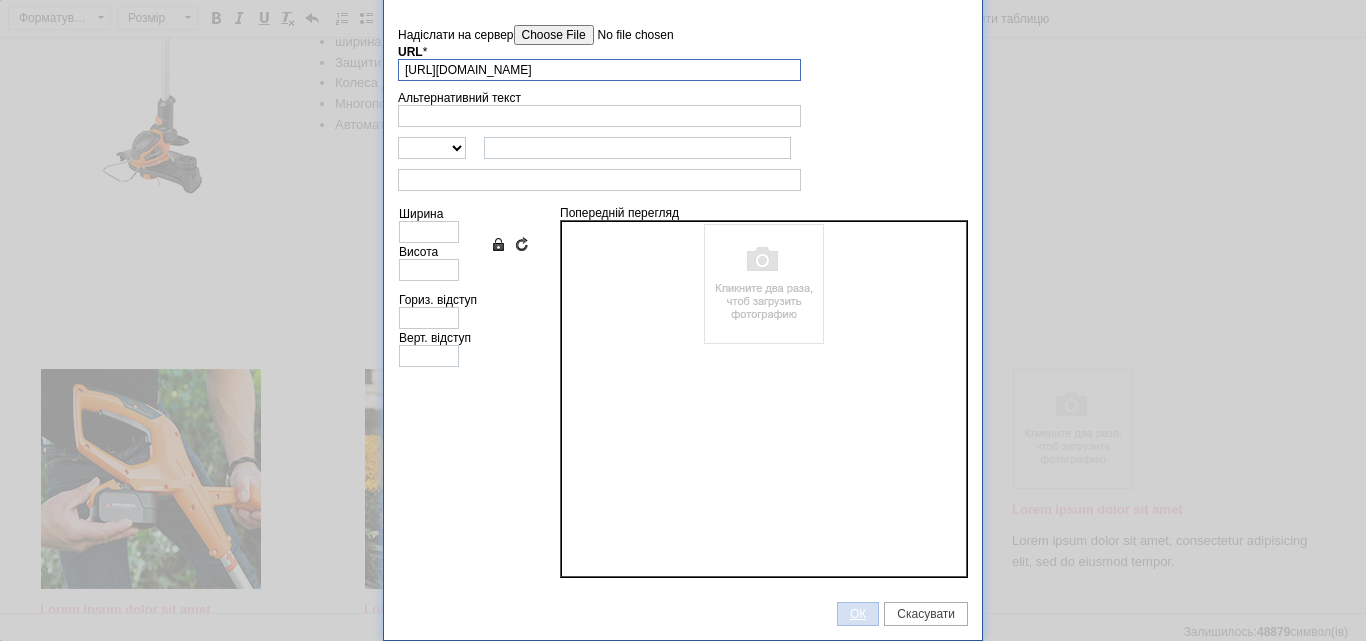 type on "[URL][DOMAIN_NAME]" 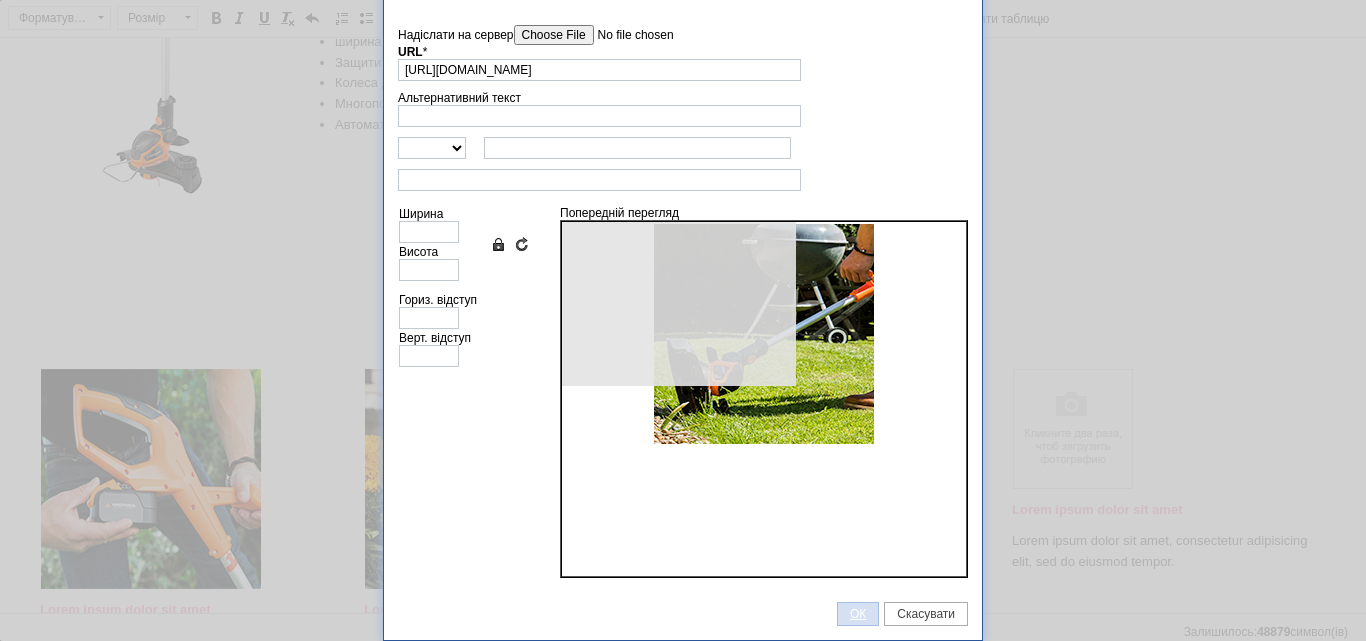 scroll, scrollTop: 0, scrollLeft: 0, axis: both 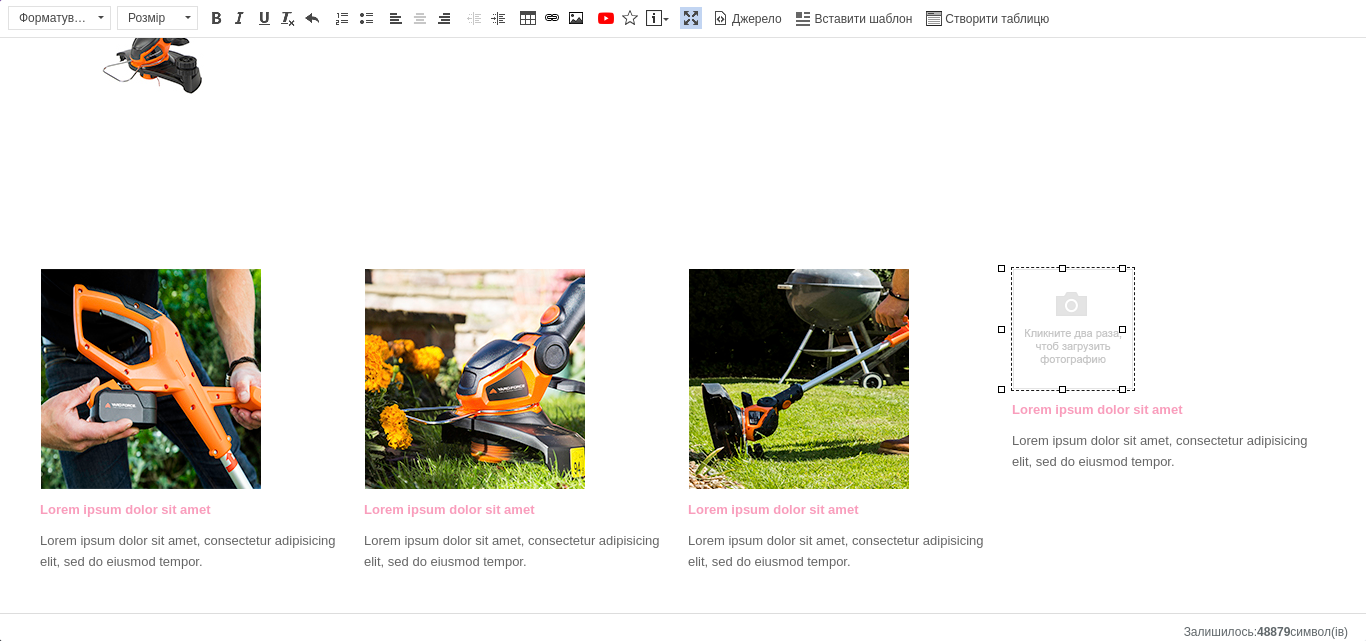 click at bounding box center (1073, 329) 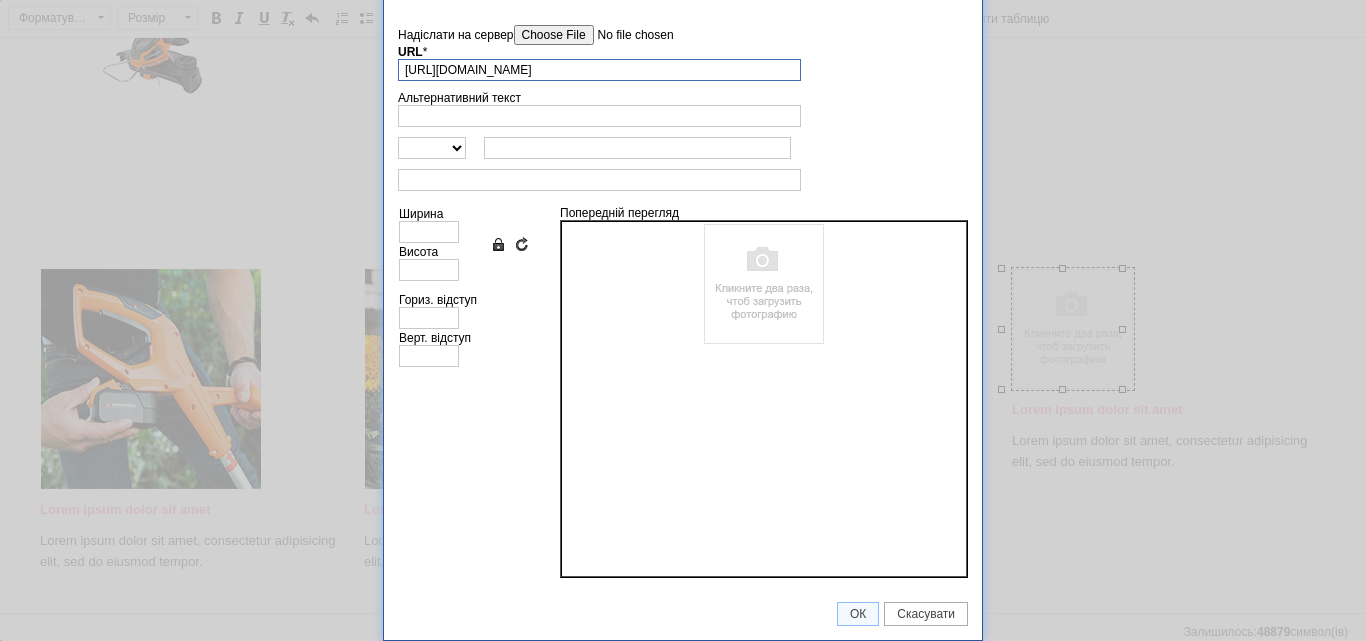 paste on ".[DOMAIN_NAME][URL]" 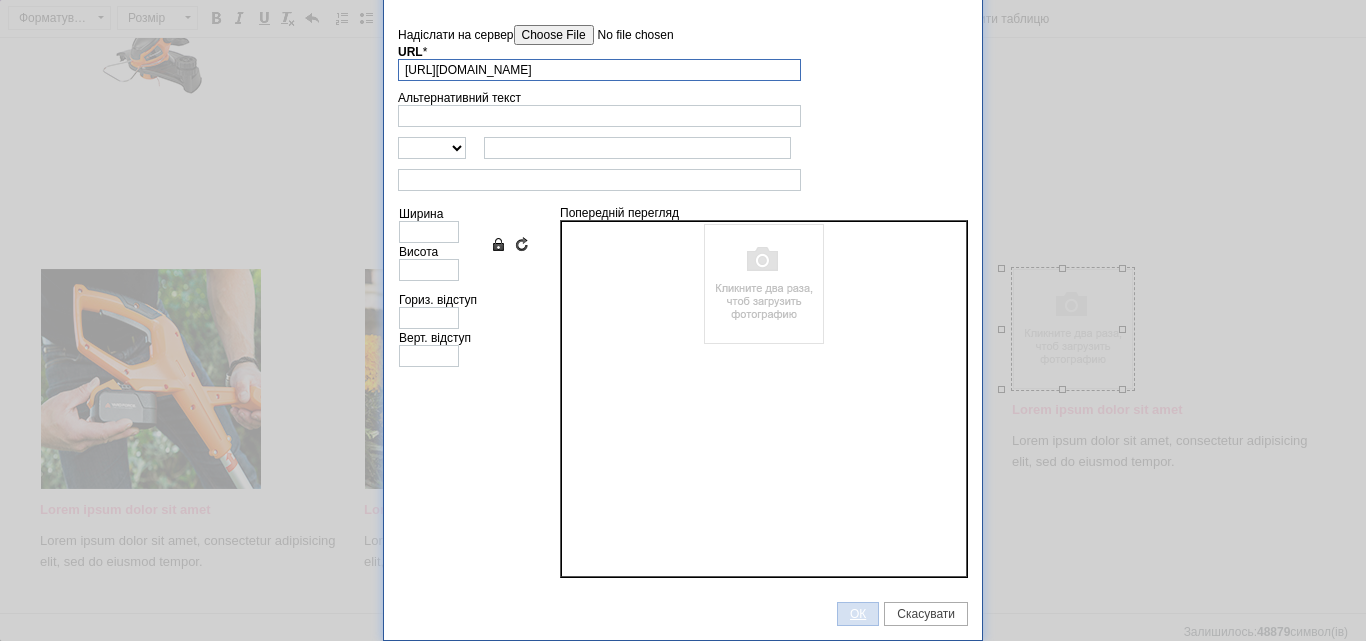 type on "[URL][DOMAIN_NAME]" 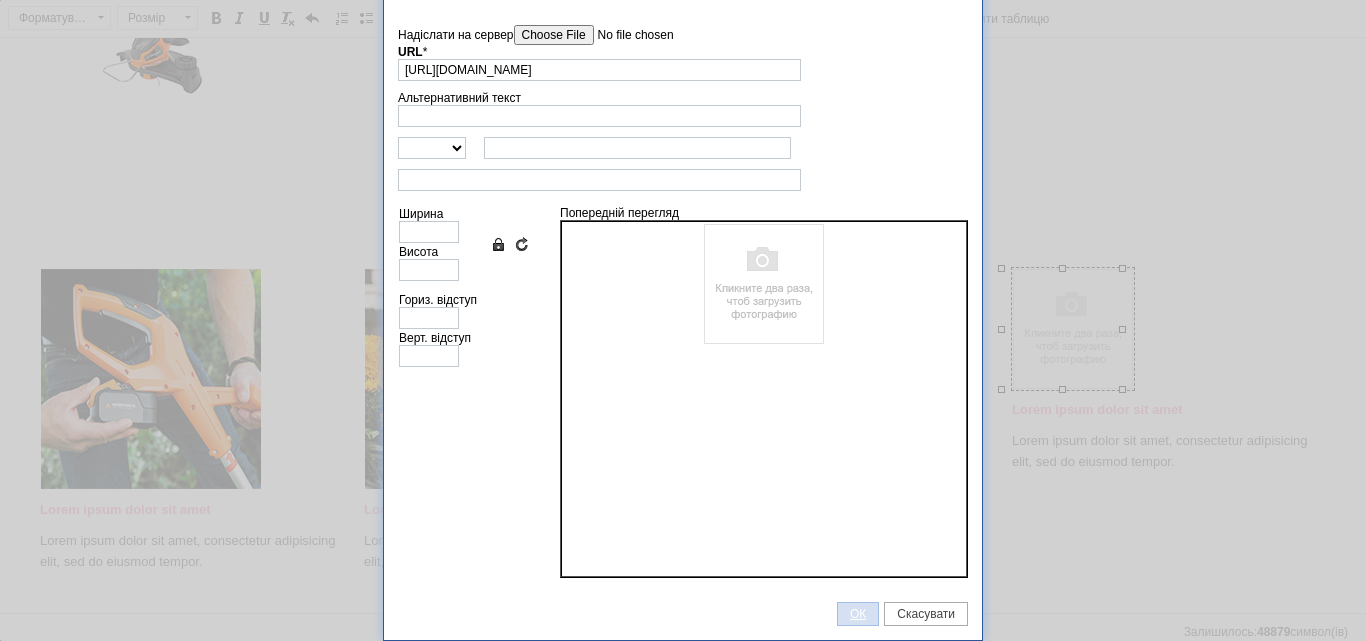 scroll, scrollTop: 0, scrollLeft: 0, axis: both 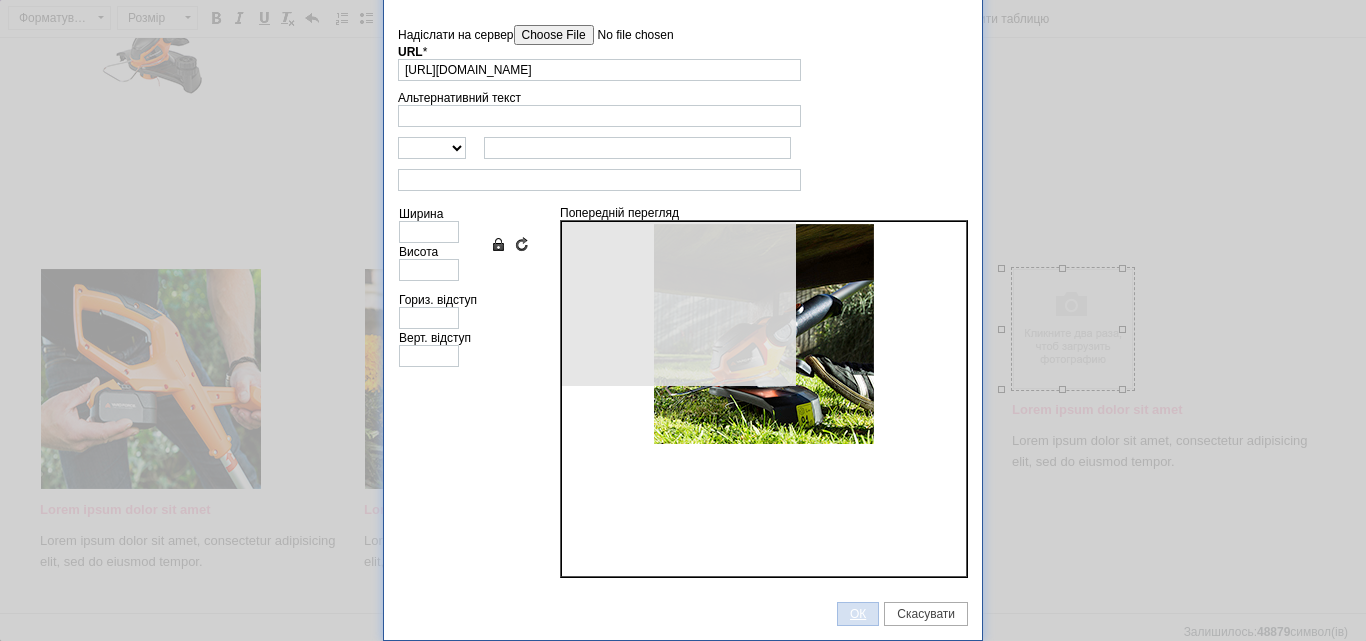 click on "ОК" at bounding box center (858, 614) 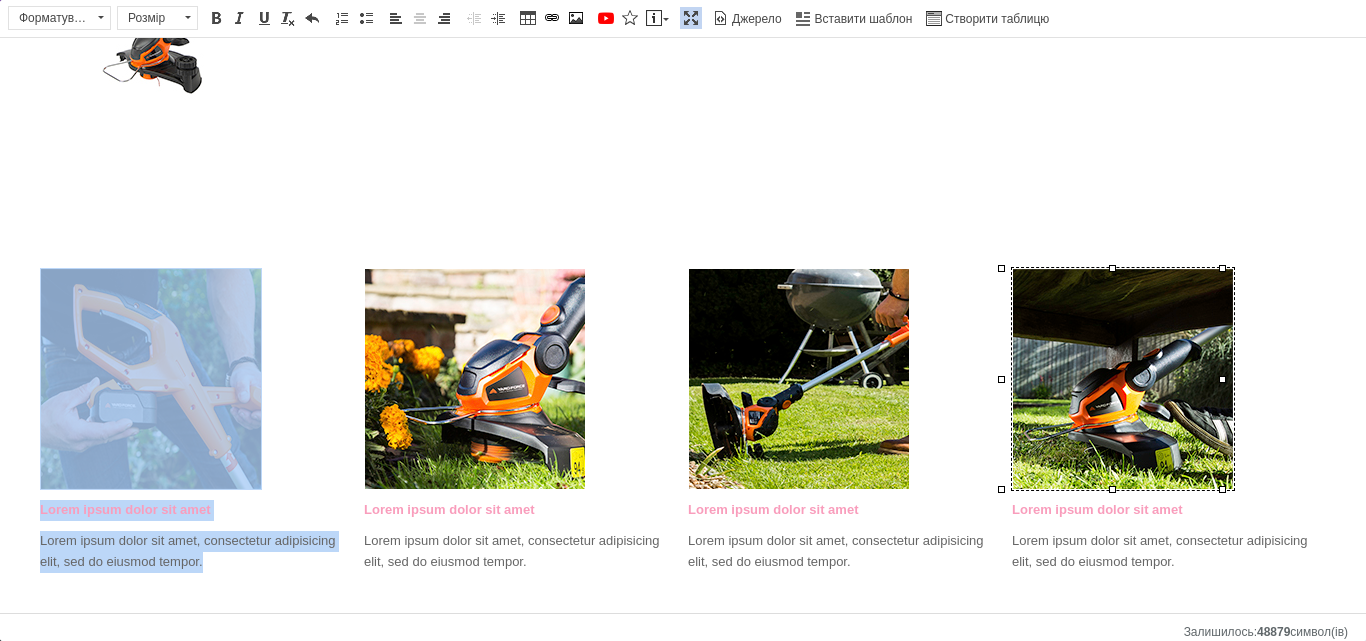 drag, startPoint x: 203, startPoint y: 553, endPoint x: 39, endPoint y: 543, distance: 164.3046 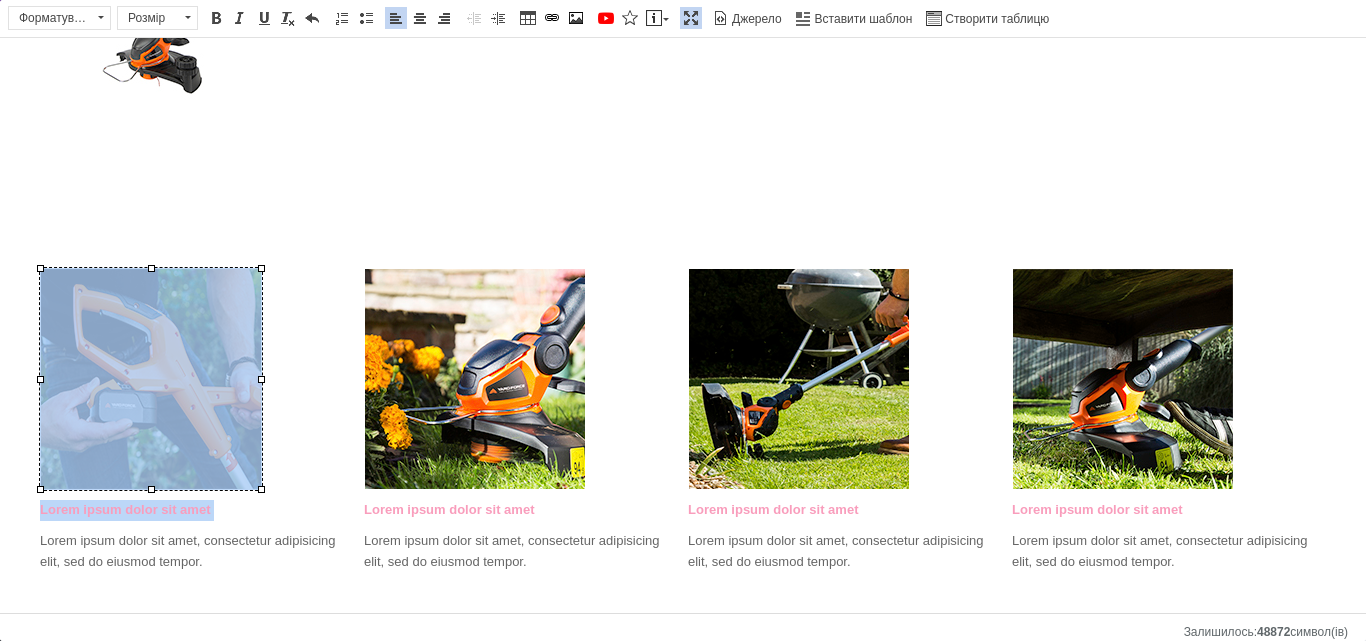 click on "Lorem ipsum dolor sit amet Lorem ipsum dolor sit amet, consectetur adipisicing elit, sed do eiusmod tempor." at bounding box center [197, 536] 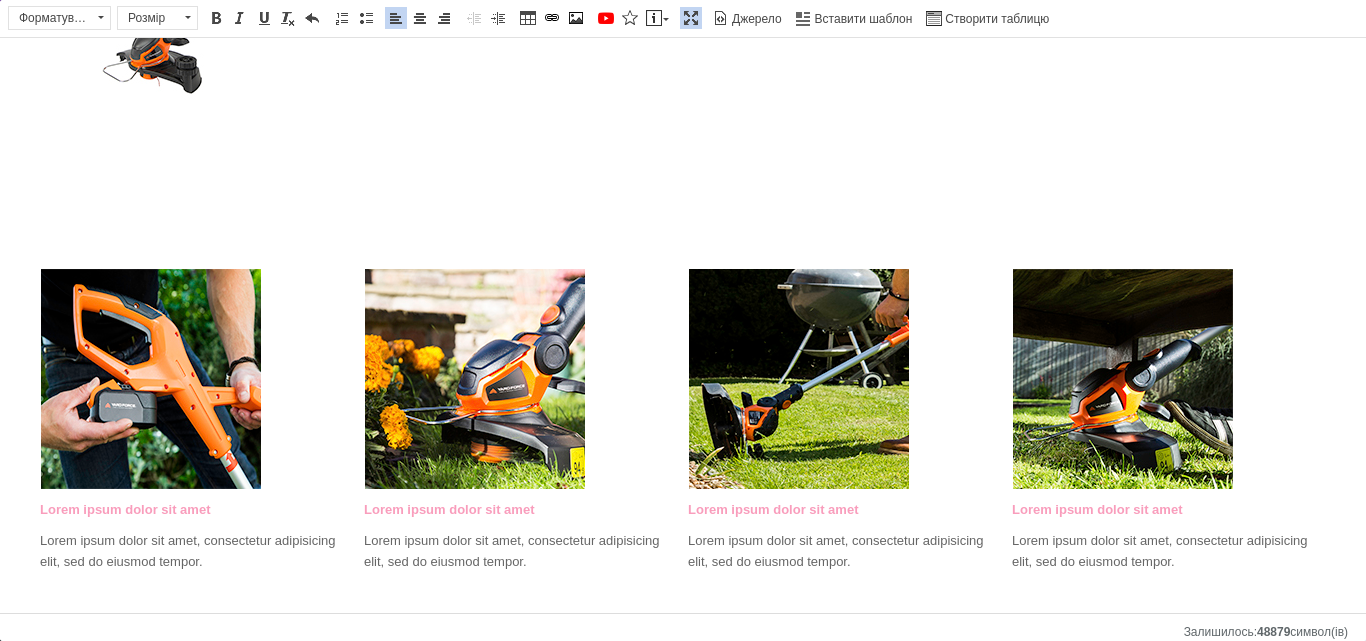 click on "Аккумуляторный триммер для травы Yard Force 40 В 30 см Литий-ионный аккумулятор 2,5 А·ч и зарядное устройство Аккумуляторный триммер для травы Yard Force 40V разработан для удобной стрижки и формирования кромки газона. Работает от литий-ионного аккумулятора Samsung 40 В ёмкостью 2,5 А·ч, который можно использовать с аккумуляторной газонокосилкой Yard Force 40V шириной 32 см. Триммер для травы Samsung с литий-ионным аккумулятором 40 В 2,5 А·ч ширина скашивания 30 см Защитите растения от кустарников, цветов и [PERSON_NAME] мебели Колеса для дополнительной поддержки и облегчения окантовки" at bounding box center (683, 153) 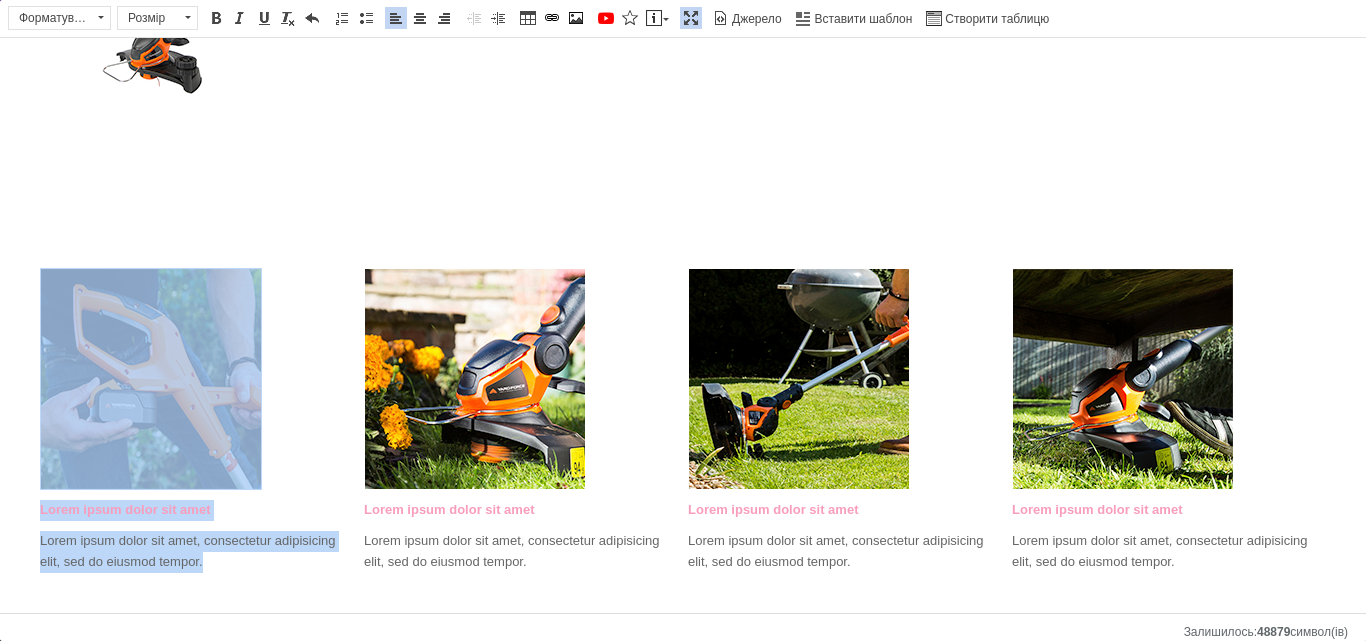 drag, startPoint x: 197, startPoint y: 561, endPoint x: 39, endPoint y: 547, distance: 158.61903 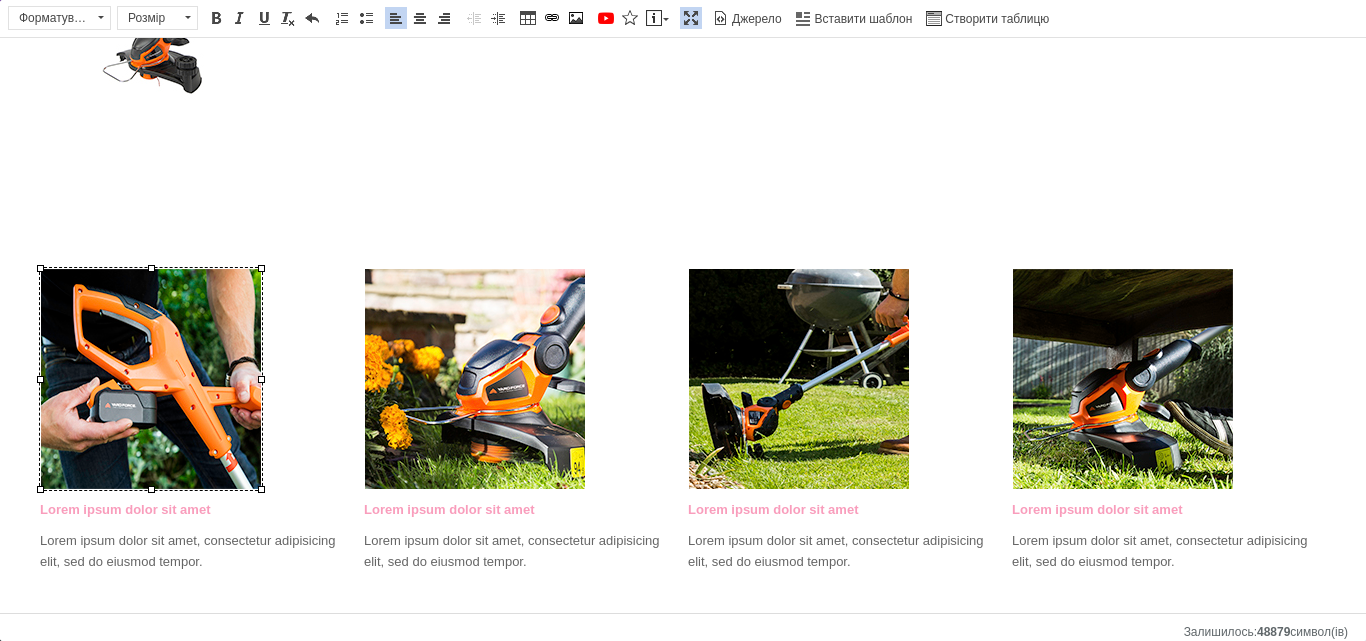 click on "Аккумуляторный триммер для травы Yard Force 40 В 30 см Литий-ионный аккумулятор 2,5 А·ч и зарядное устройство Аккумуляторный триммер для травы Yard Force 40V разработан для удобной стрижки и формирования кромки газона. Работает от литий-ионного аккумулятора Samsung 40 В ёмкостью 2,5 А·ч, который можно использовать с аккумуляторной газонокосилкой Yard Force 40V шириной 32 см. Триммер для травы Samsung с литий-ионным аккумулятором 40 В 2,5 А·ч ширина скашивания 30 см Защитите растения от кустарников, цветов и [PERSON_NAME] мебели Колеса для дополнительной поддержки и облегчения окантовки" at bounding box center [683, 153] 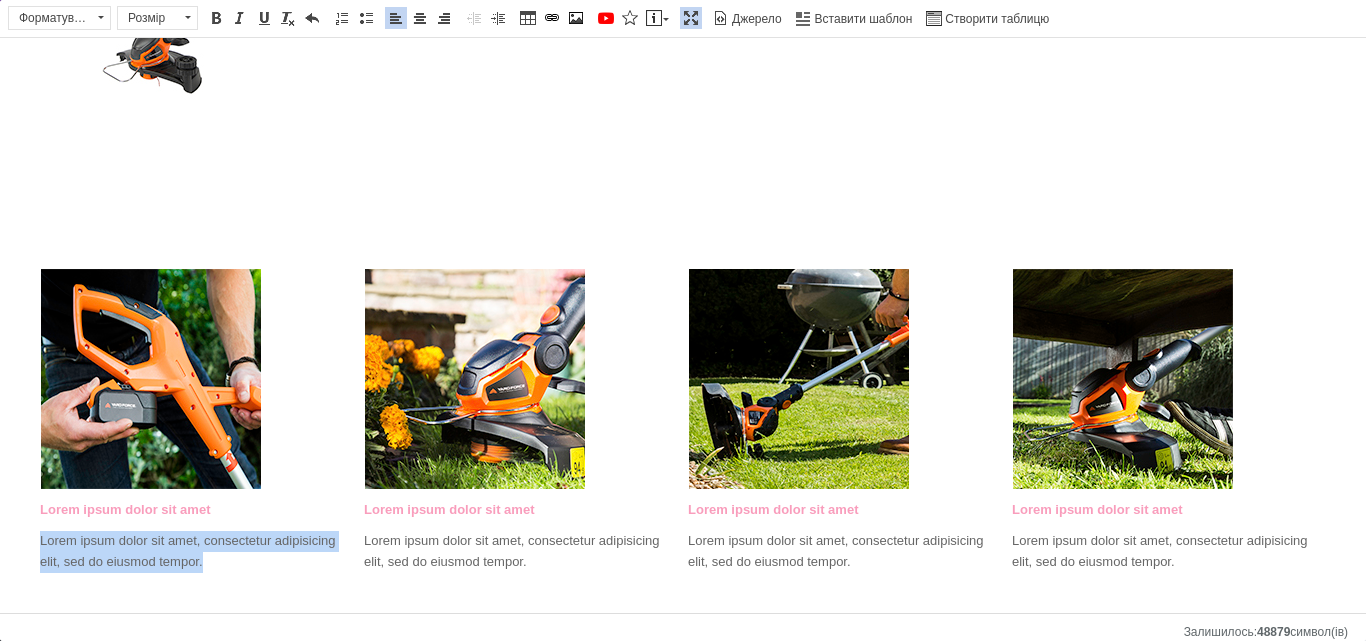 drag, startPoint x: 203, startPoint y: 561, endPoint x: 39, endPoint y: 550, distance: 164.36848 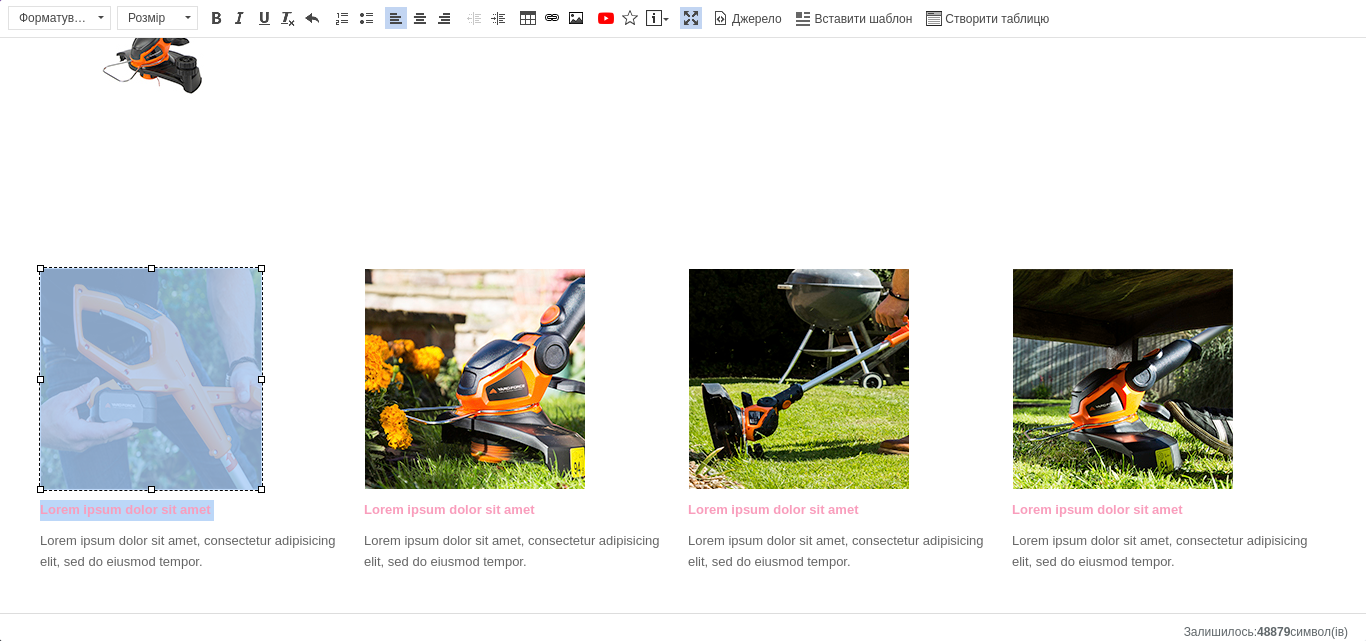 click on "Lorem ipsum dolor sit amet Lorem ipsum dolor sit amet, consectetur adipisicing elit, sed do eiusmod tempor." at bounding box center (197, 536) 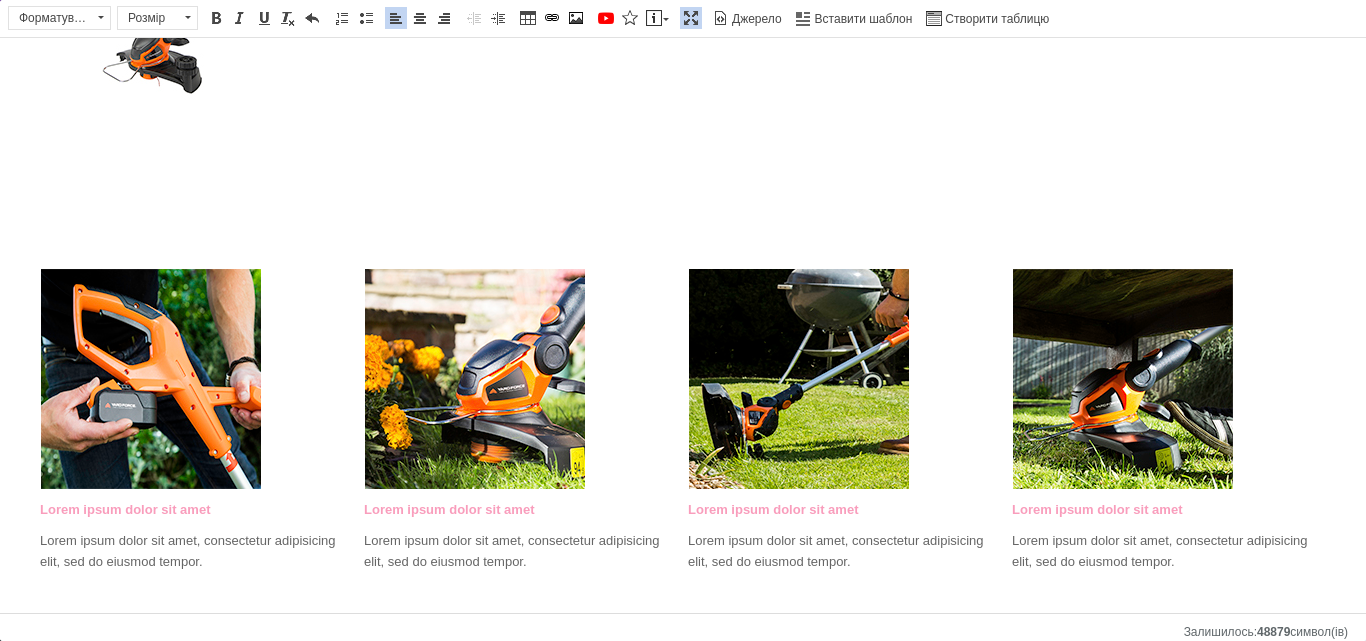 click on "Аккумуляторный триммер для травы Yard Force 40 В 30 см Литий-ионный аккумулятор 2,5 А·ч и зарядное устройство Аккумуляторный триммер для травы Yard Force 40V разработан для удобной стрижки и формирования кромки газона. Работает от литий-ионного аккумулятора Samsung 40 В ёмкостью 2,5 А·ч, который можно использовать с аккумуляторной газонокосилкой Yard Force 40V шириной 32 см. Триммер для травы Samsung с литий-ионным аккумулятором 40 В 2,5 А·ч ширина скашивания 30 см Защитите растения от кустарников, цветов и [PERSON_NAME] мебели Колеса для дополнительной поддержки и облегчения окантовки" at bounding box center [683, 153] 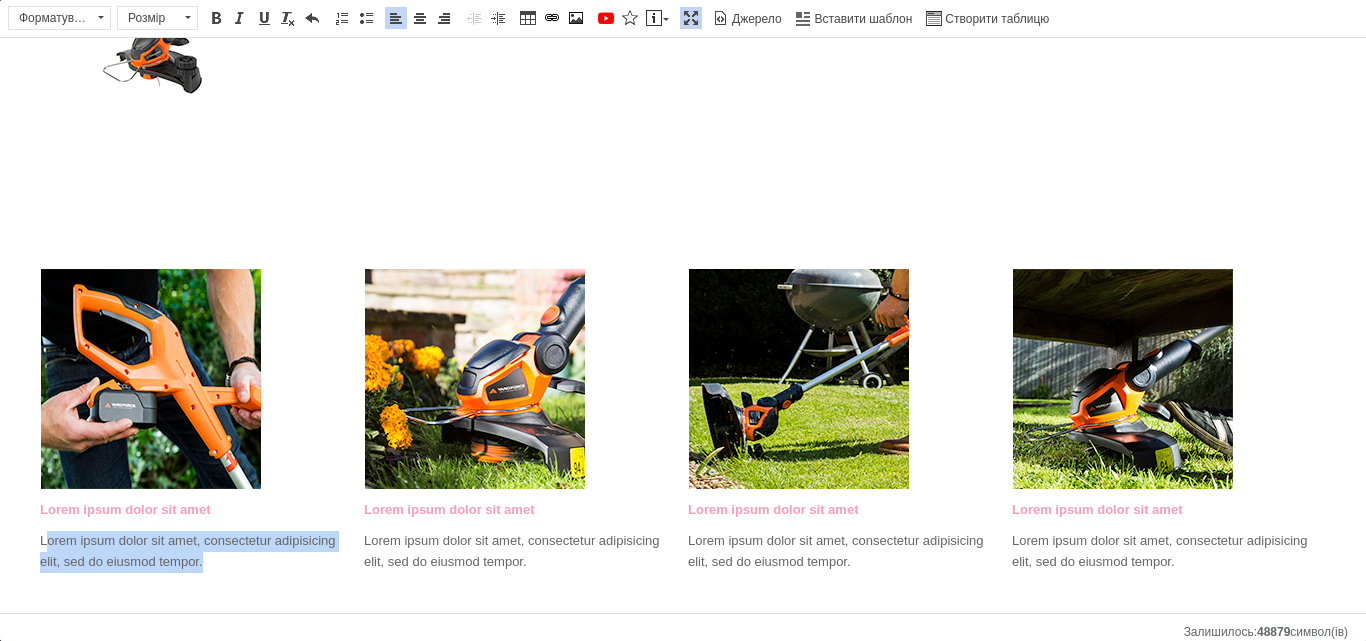 drag, startPoint x: 203, startPoint y: 560, endPoint x: 44, endPoint y: 546, distance: 159.61516 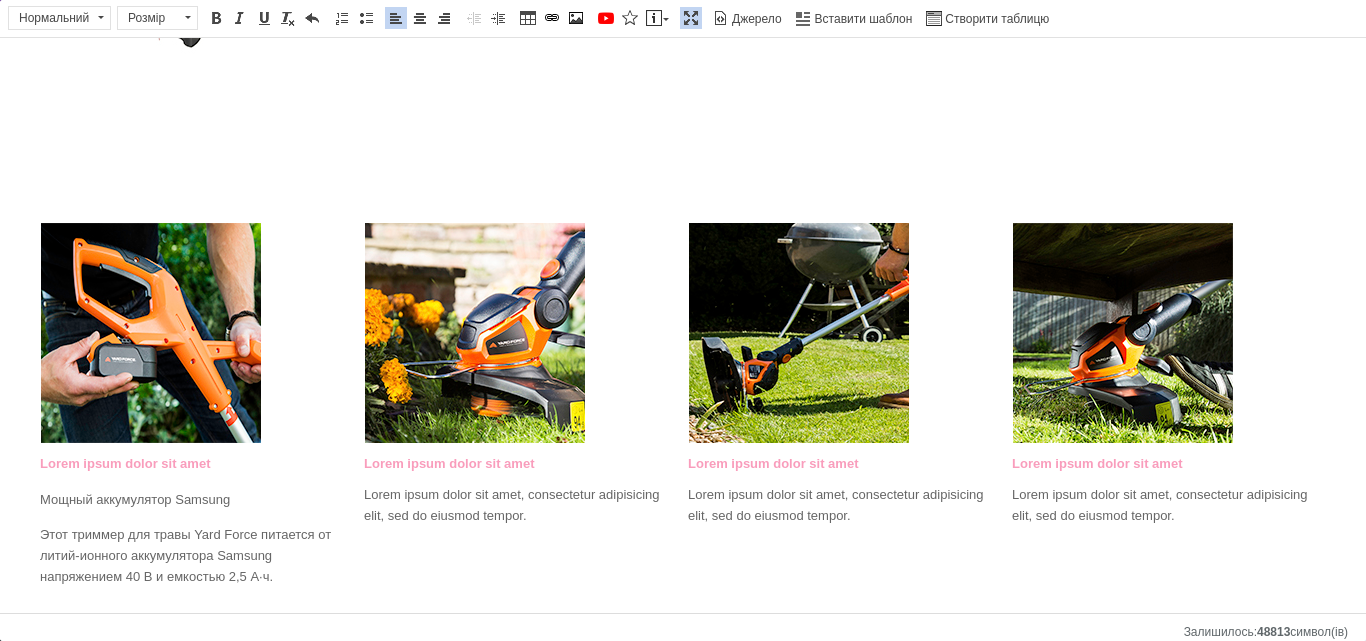 scroll, scrollTop: 418, scrollLeft: 0, axis: vertical 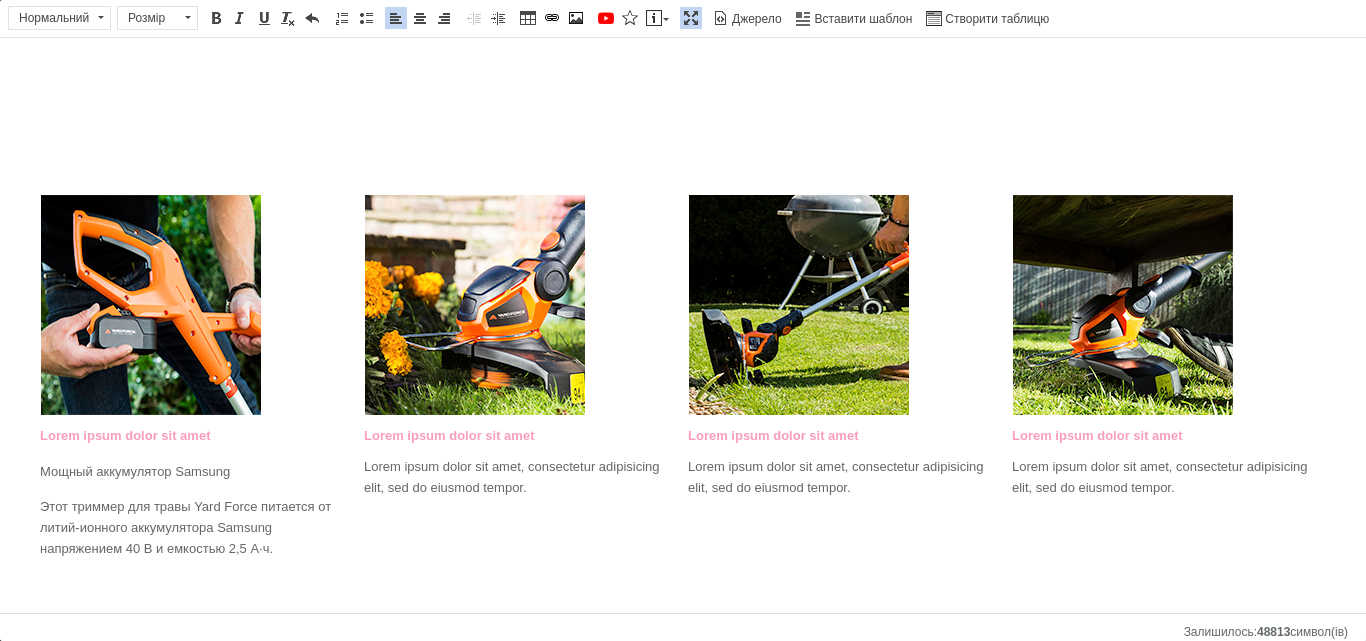 click on "Lorem ipsum dolor sit amet" at bounding box center (197, 436) 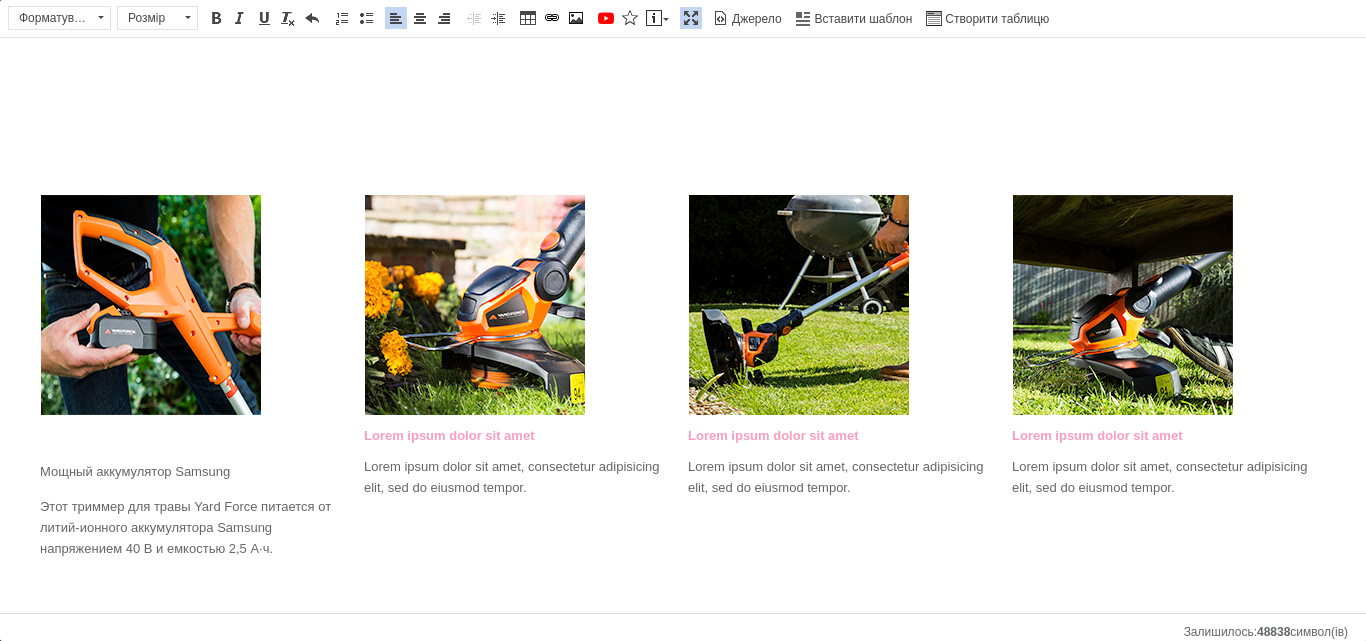 click on "Мощный аккумулятор Samsung Этот триммер для травы Yard Force питается от литий-ионного аккумулятора Samsung напряжением 40 В и емкостью 2,5 А·ч." at bounding box center [197, 492] 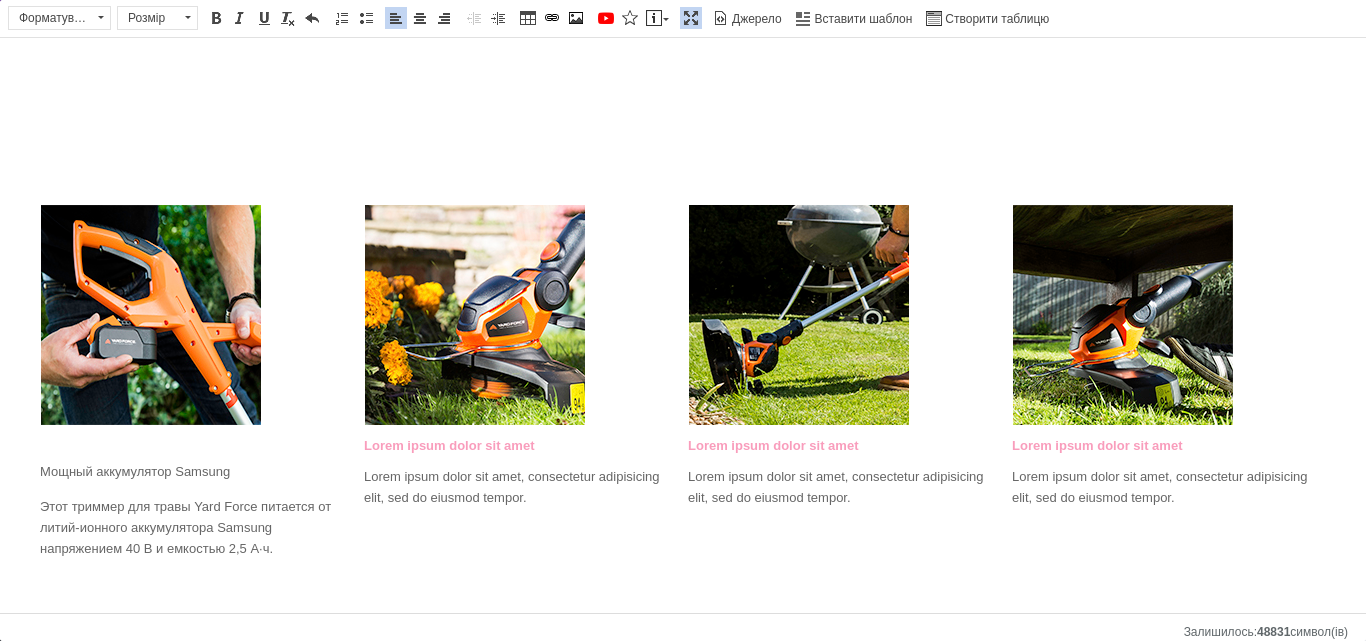 scroll, scrollTop: 408, scrollLeft: 0, axis: vertical 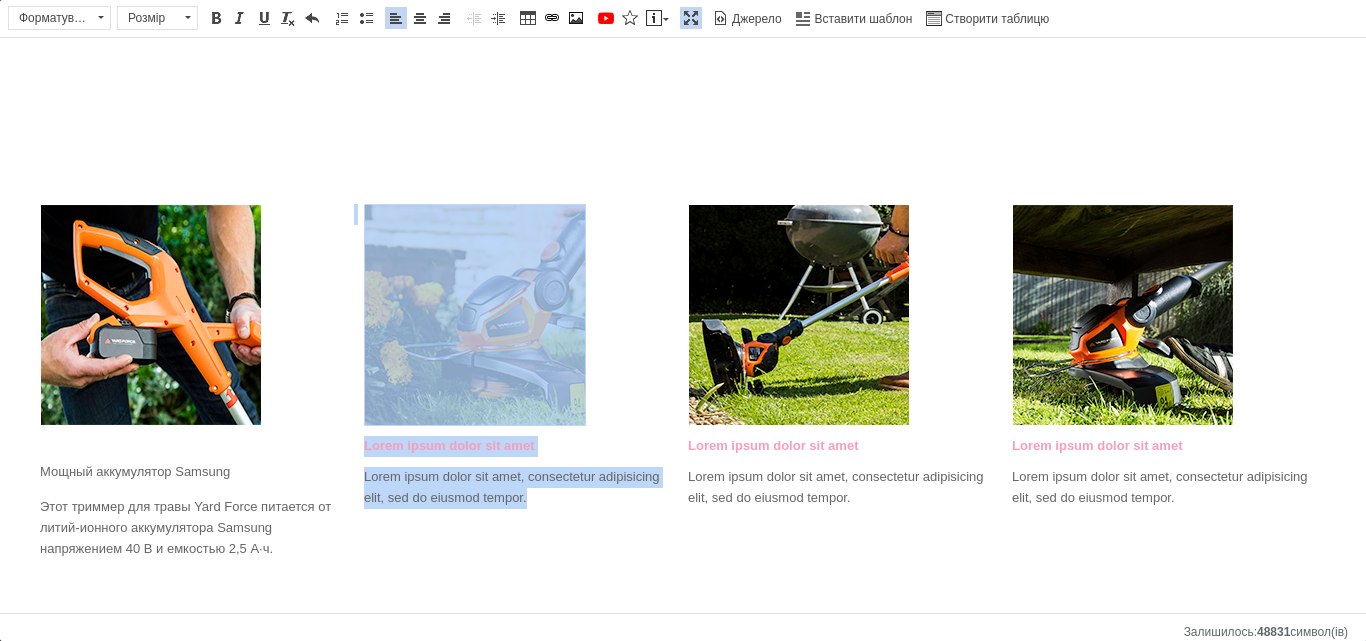 drag, startPoint x: 358, startPoint y: 477, endPoint x: 534, endPoint y: 493, distance: 176.72577 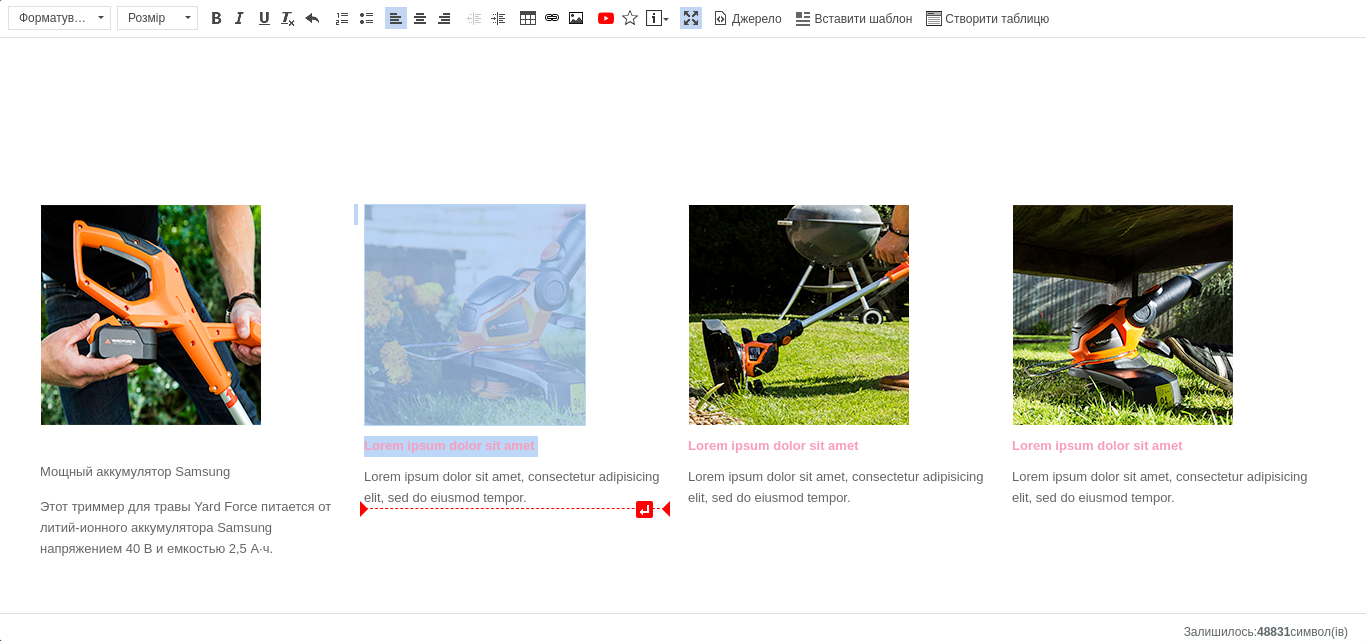 click on "Lorem ipsum dolor sit amet Lorem ipsum dolor sit amet, consectetur adipisicing elit, sed do eiusmod tempor." at bounding box center [521, 472] 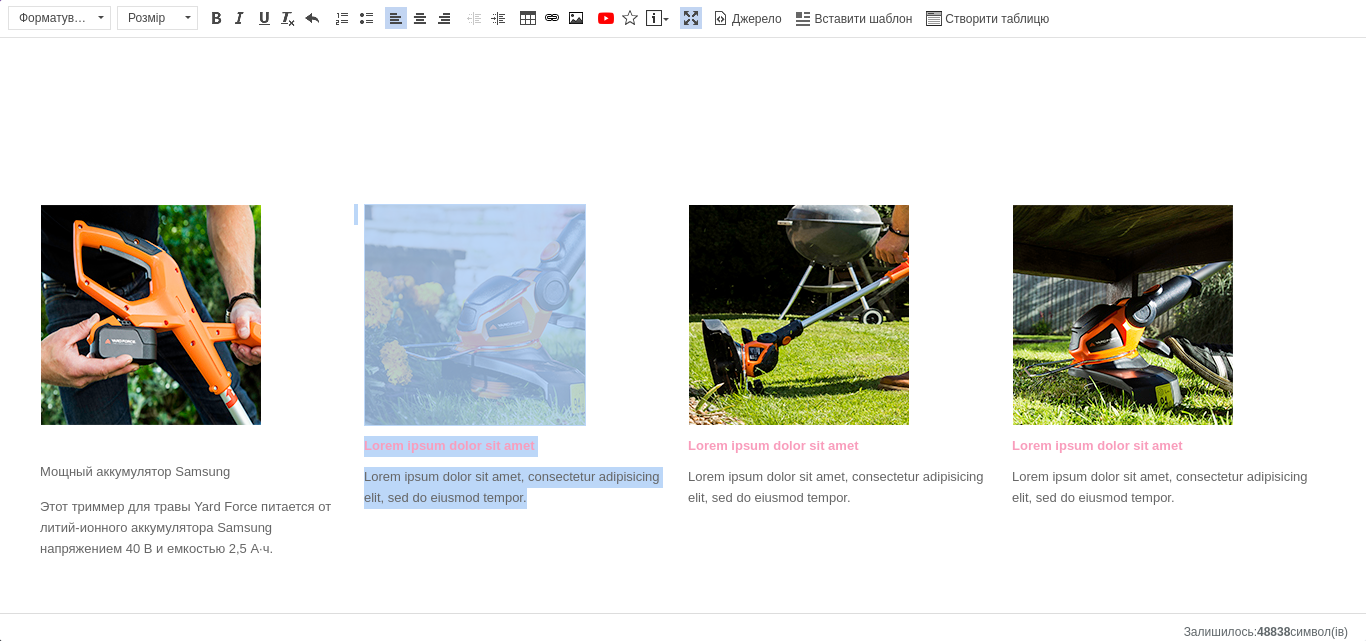 drag, startPoint x: 536, startPoint y: 493, endPoint x: 358, endPoint y: 485, distance: 178.17969 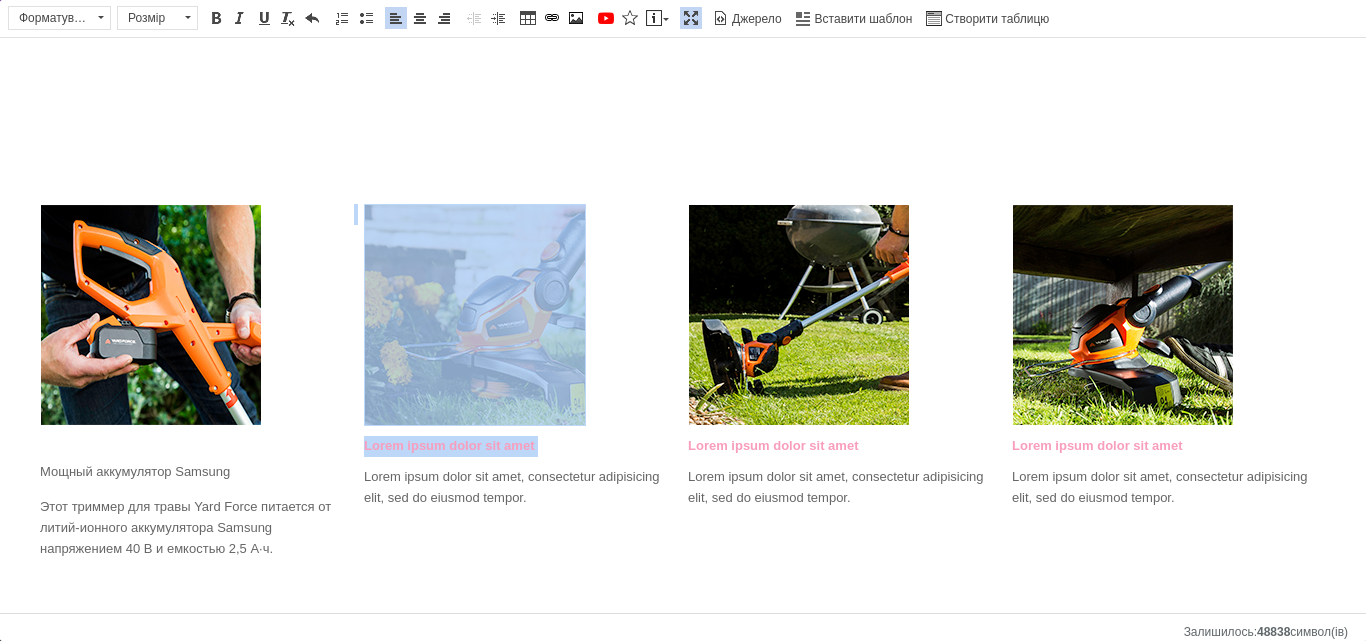 click on "Lorem ipsum dolor sit amet Lorem ipsum dolor sit amet, consectetur adipisicing elit, sed do eiusmod tempor." at bounding box center (521, 472) 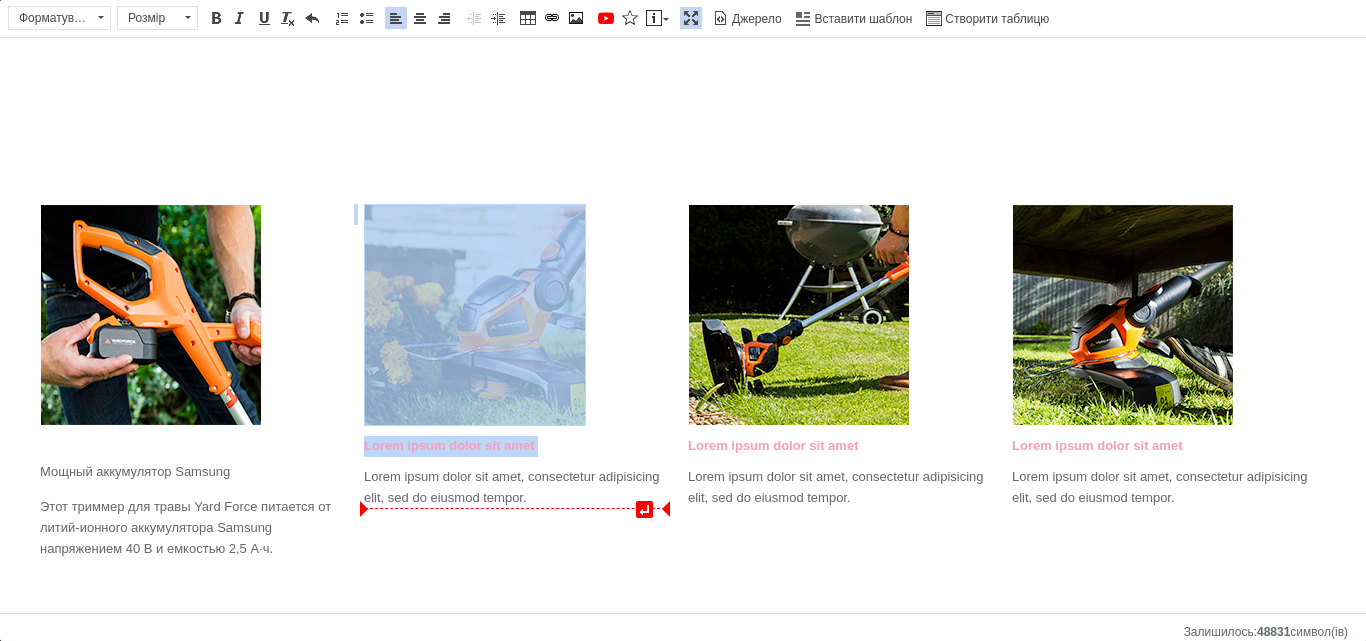 click on "Lorem ipsum dolor sit amet Lorem ipsum dolor sit amet, consectetur adipisicing elit, sed do eiusmod tempor." at bounding box center [521, 472] 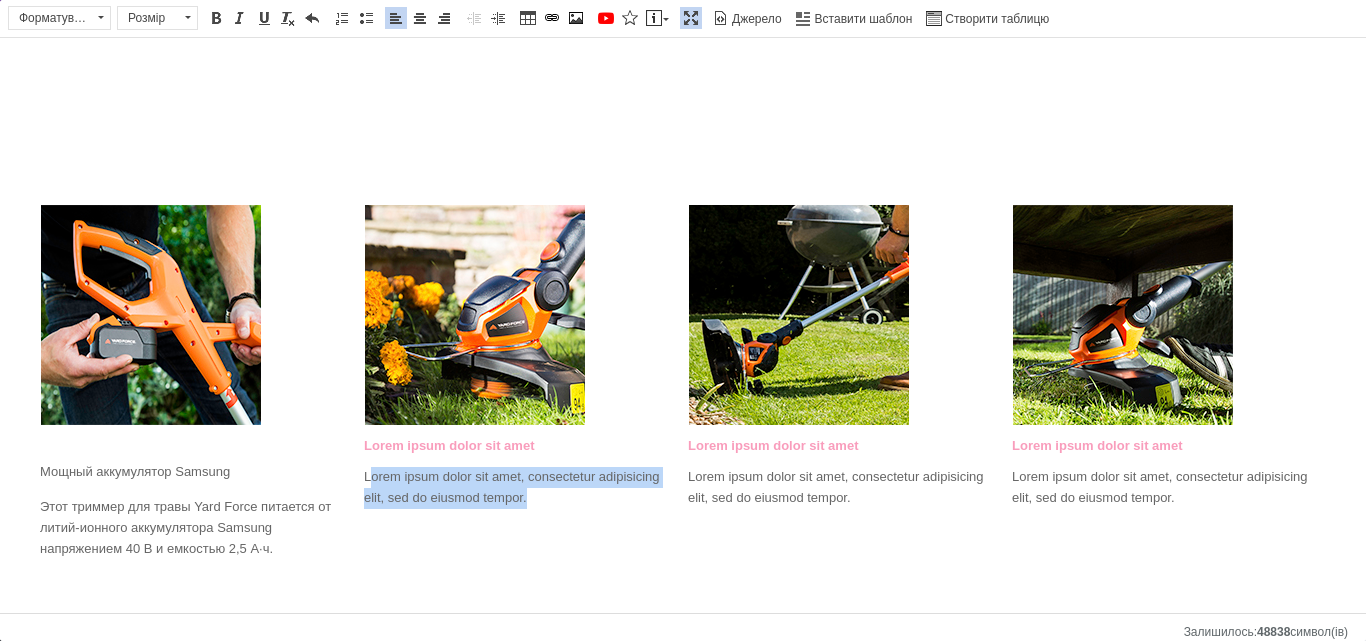 drag, startPoint x: 537, startPoint y: 496, endPoint x: 366, endPoint y: 484, distance: 171.42053 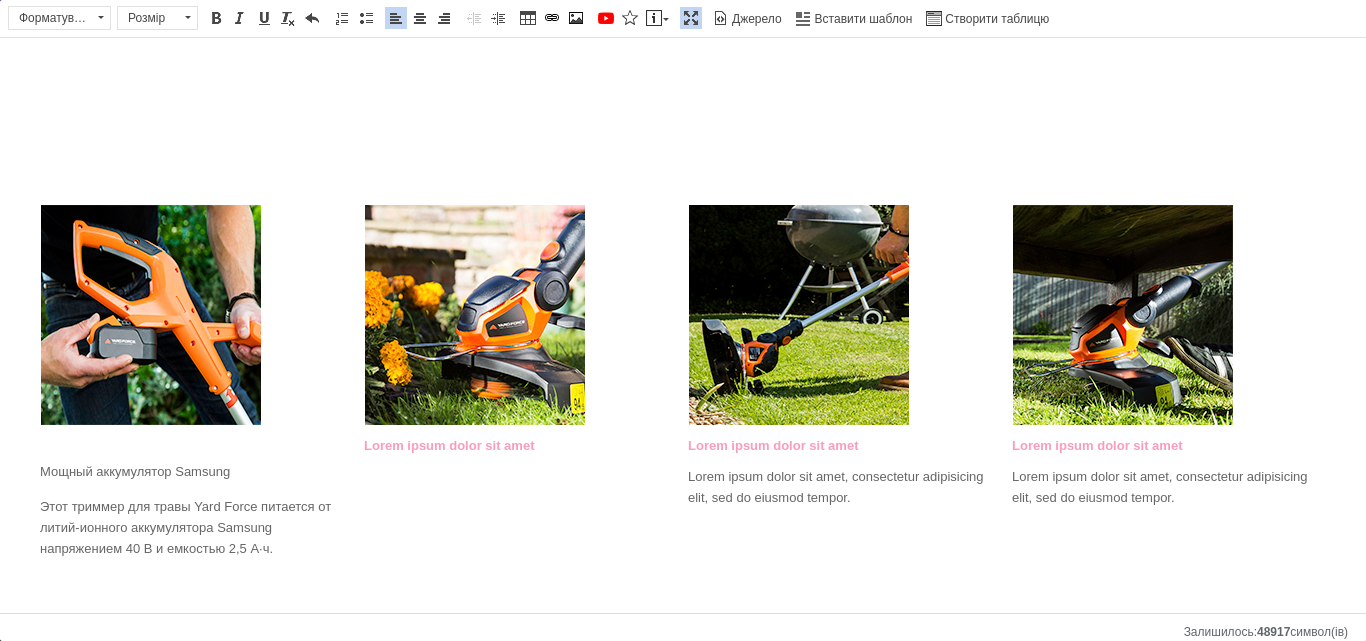 scroll, scrollTop: 418, scrollLeft: 0, axis: vertical 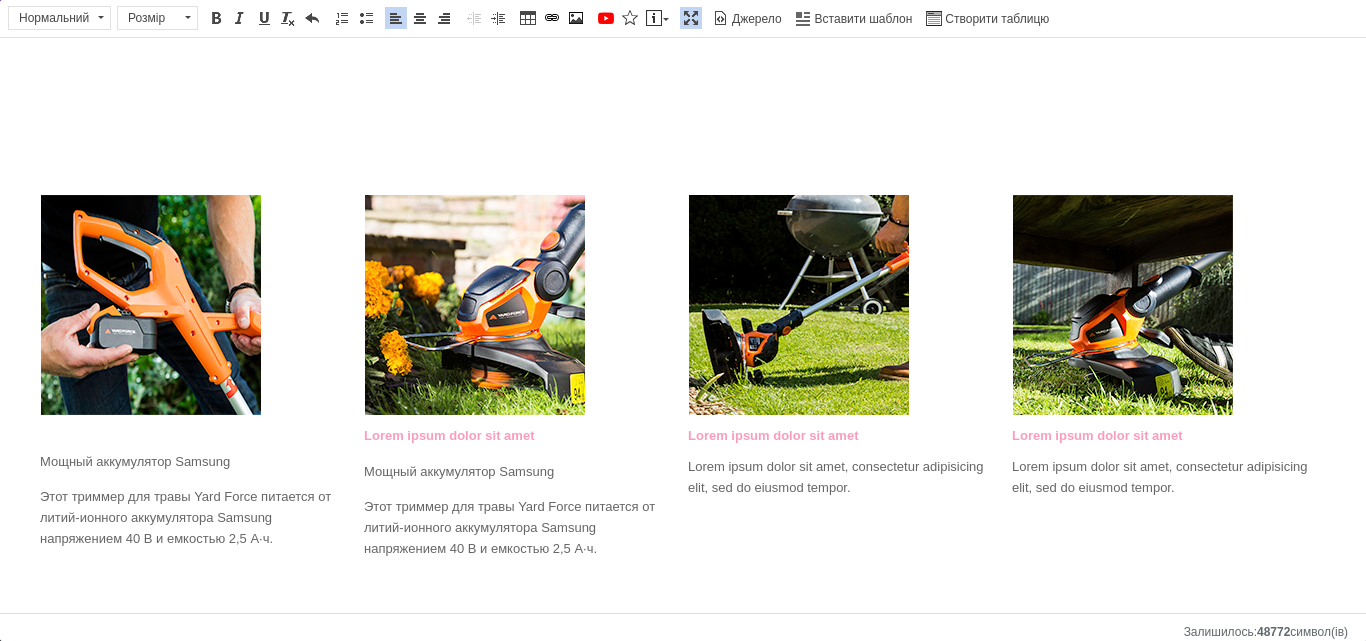 click on "Lorem ipsum dolor sit amet Мощный аккумулятор Samsung Этот триммер для травы Yard Force питается от литий-ионного аккумулятора Samsung напряжением 40 В и емкостью 2,5 А·ч." at bounding box center (521, 492) 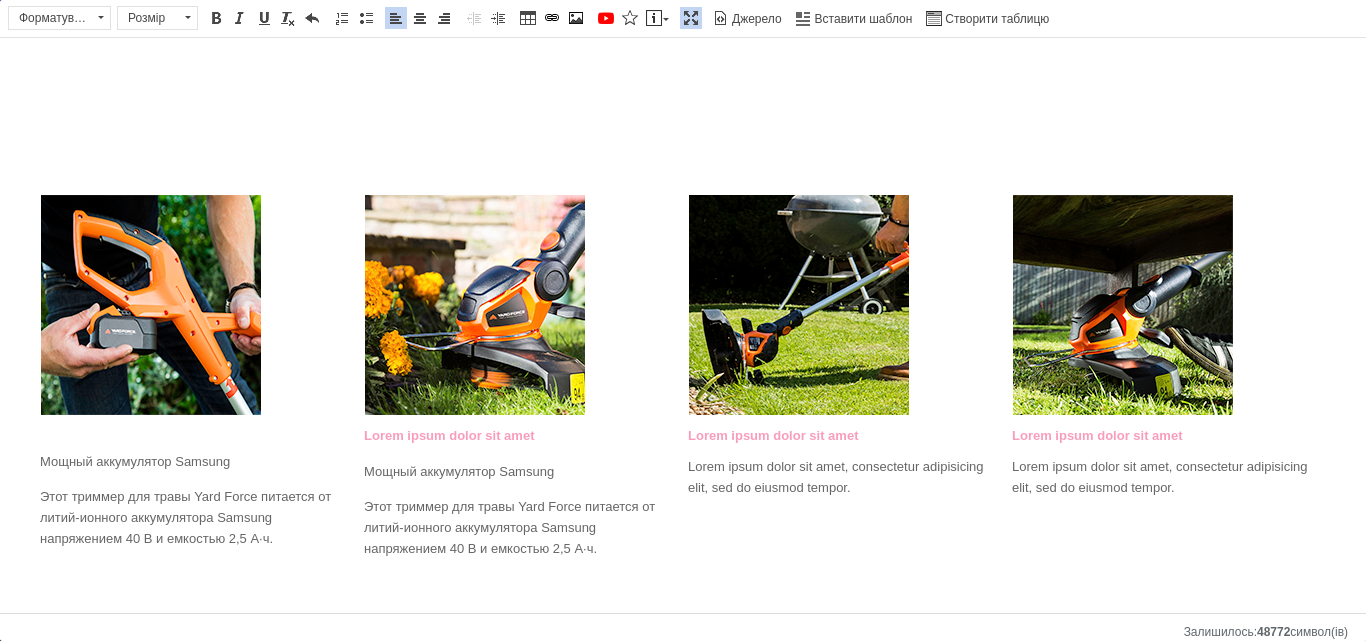 click at bounding box center (359, 383) 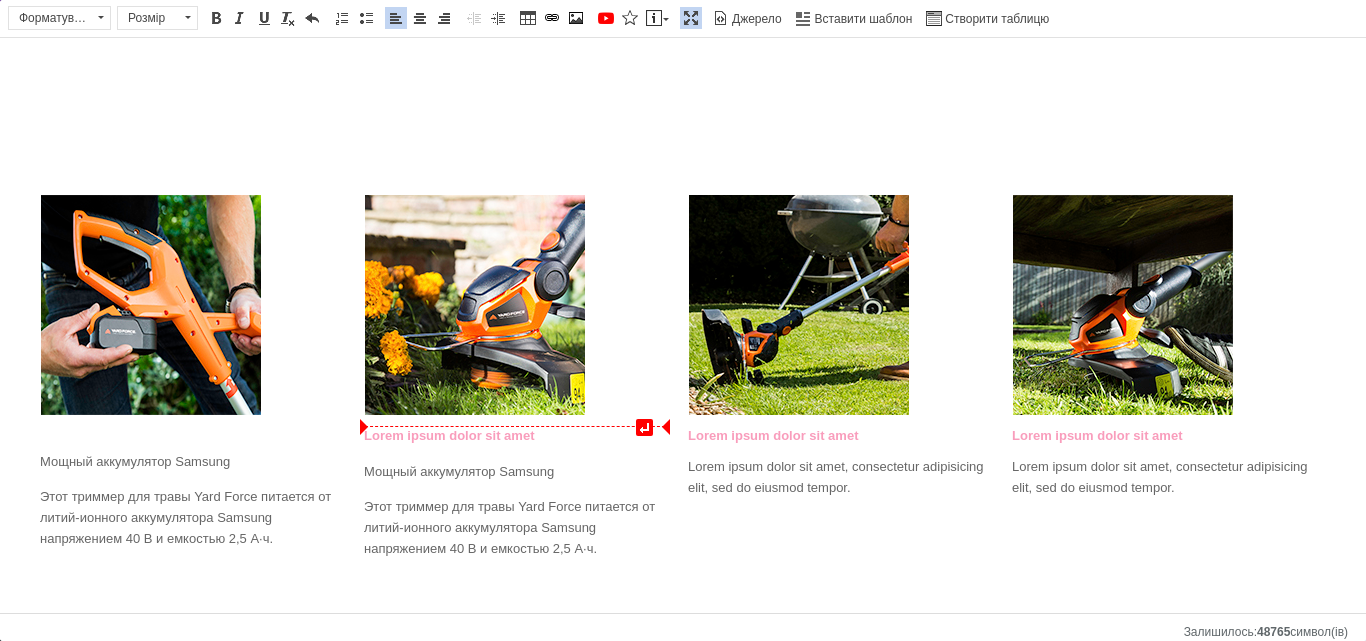 click on "Lorem ipsum dolor sit amet" at bounding box center [521, 436] 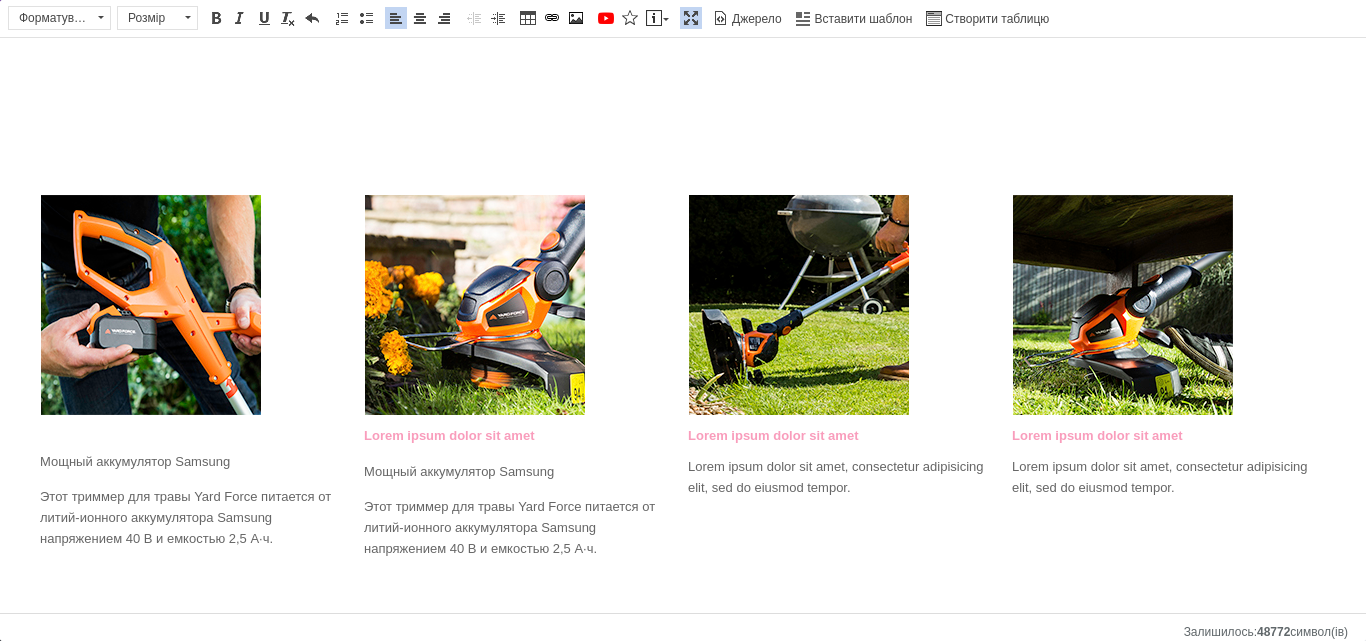 click on "Lorem ipsum dolor sit amet" at bounding box center (521, 436) 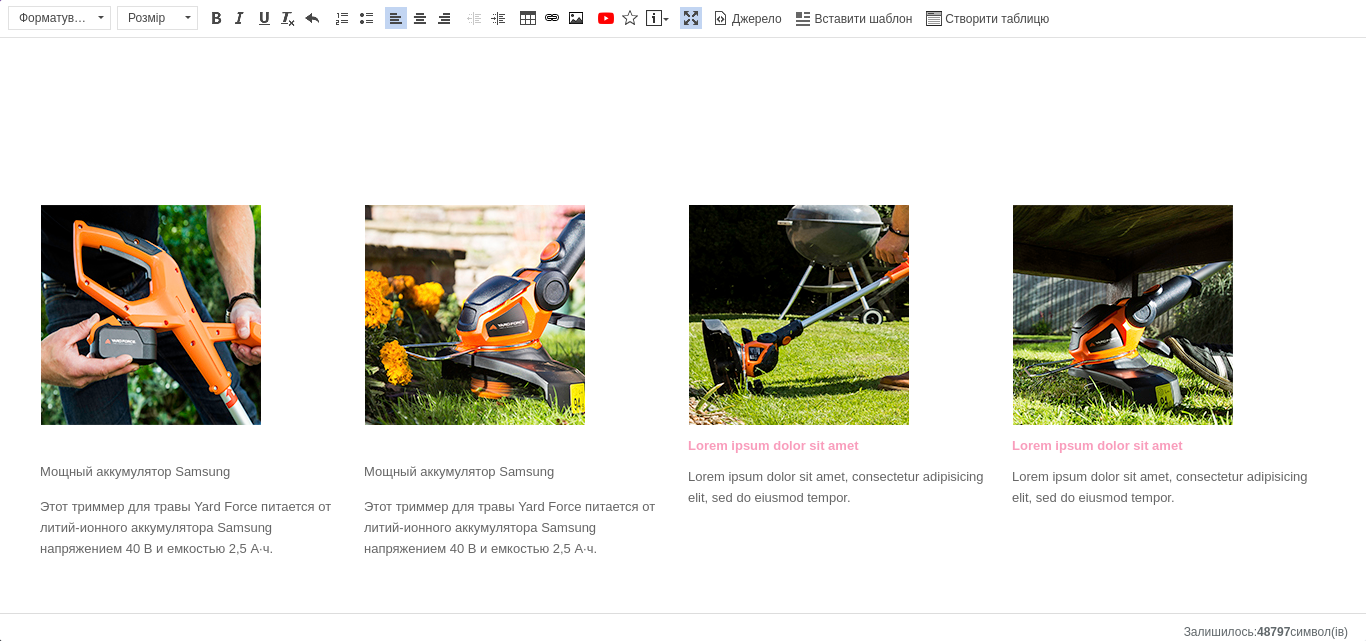 scroll, scrollTop: 408, scrollLeft: 0, axis: vertical 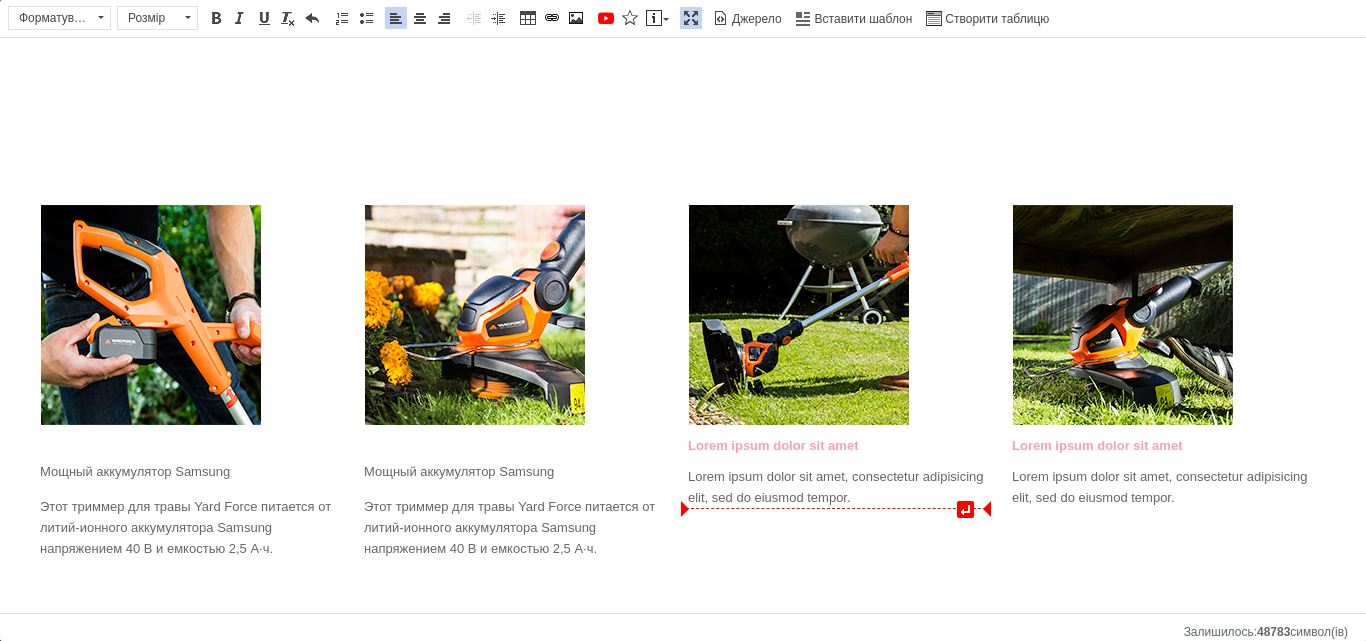 click on "Lorem ipsum dolor sit amet Lorem ipsum dolor sit amet, consectetur adipisicing elit, sed do eiusmod tempor." at bounding box center (845, 472) 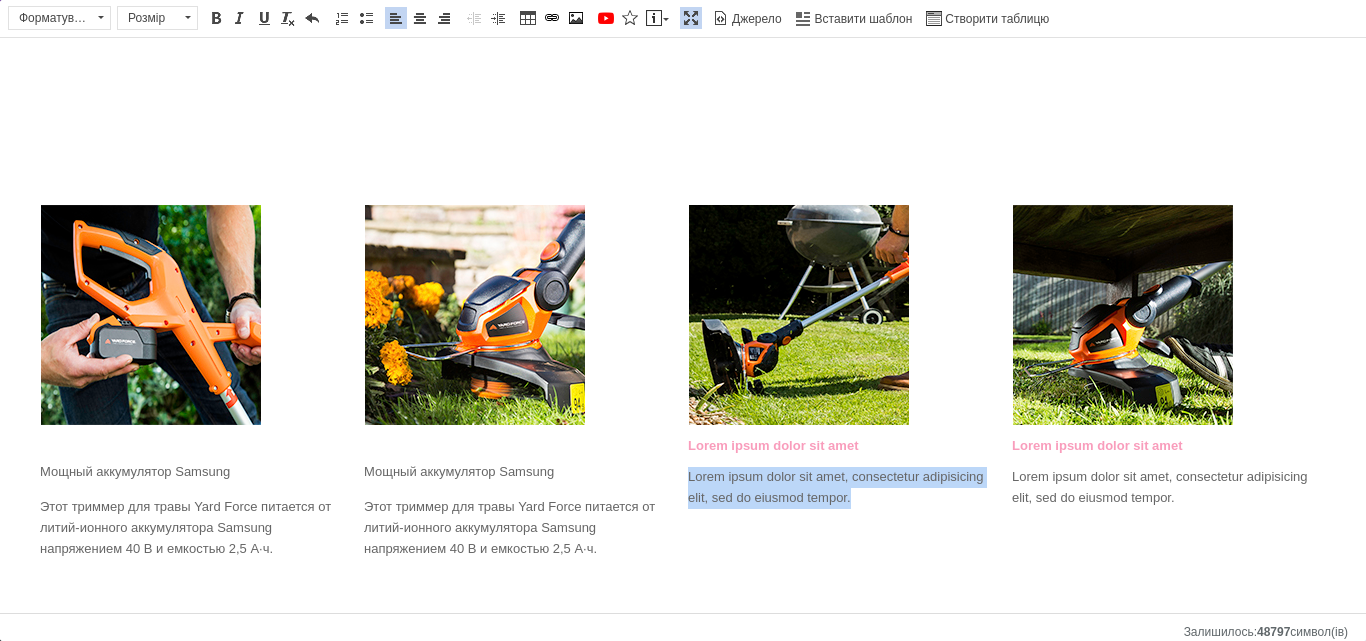 drag, startPoint x: 847, startPoint y: 498, endPoint x: 680, endPoint y: 485, distance: 167.50522 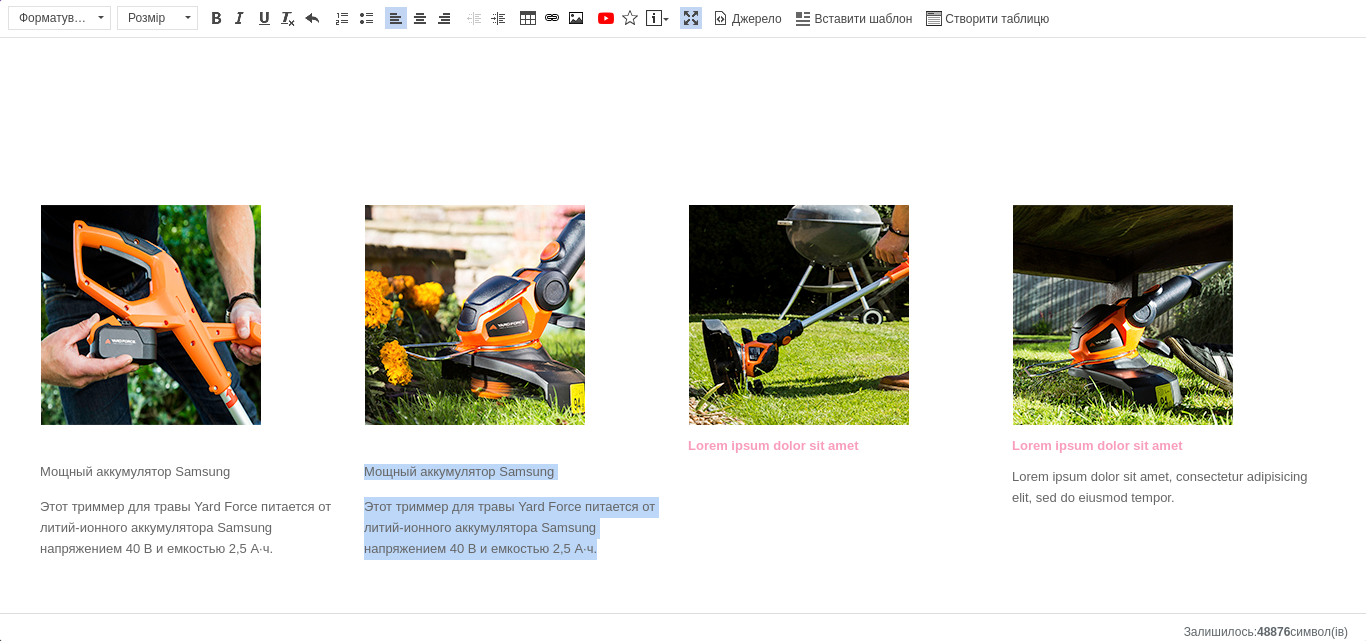 drag, startPoint x: 596, startPoint y: 547, endPoint x: 362, endPoint y: 475, distance: 244.82646 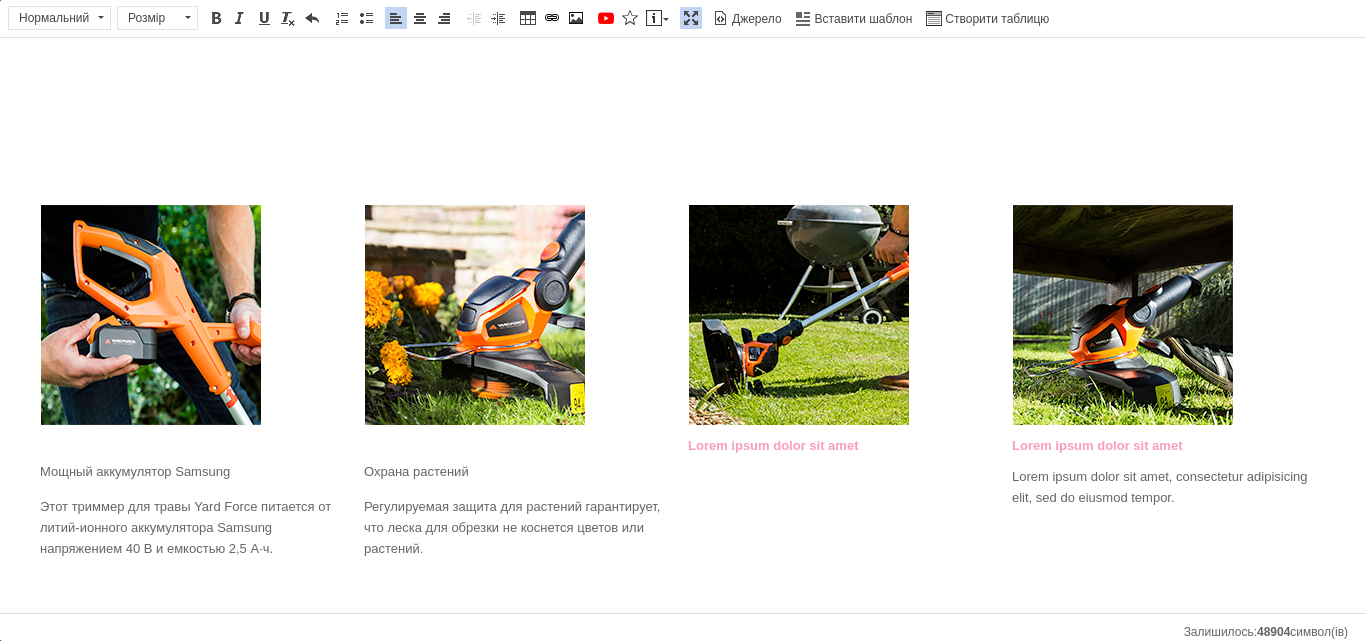 click on "Lorem ipsum dolor sit amet" at bounding box center (845, 388) 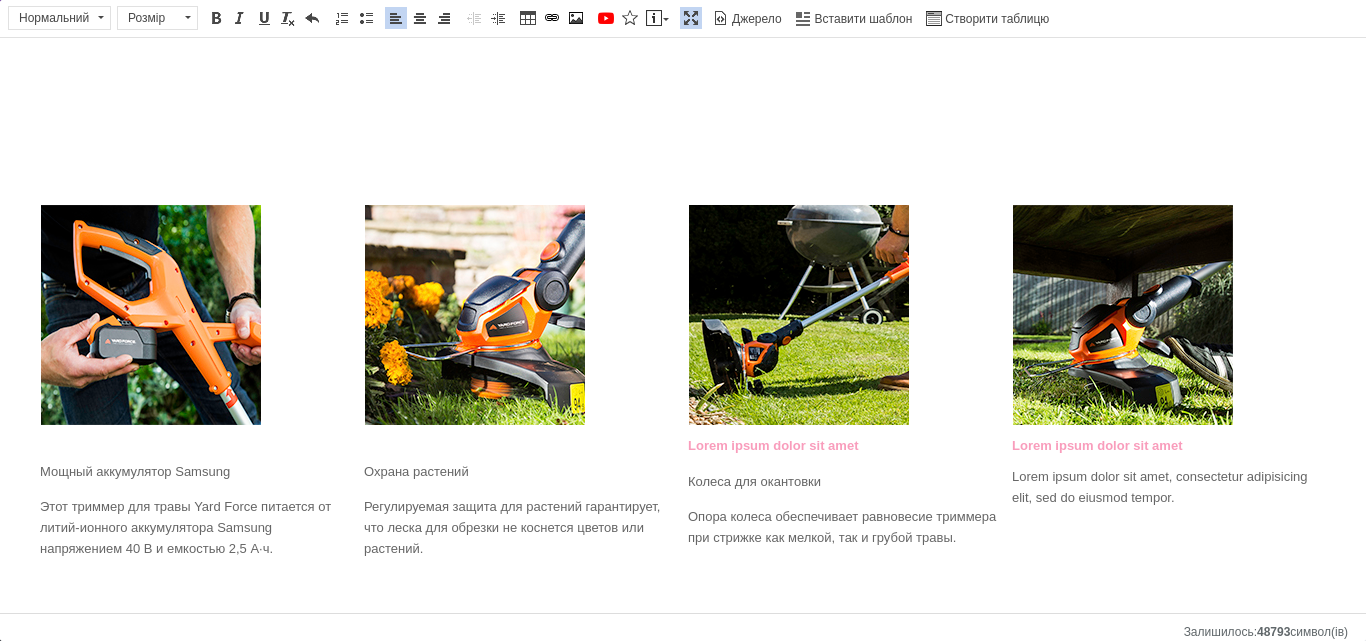 click on "Lorem ipsum dolor sit amet" at bounding box center (845, 446) 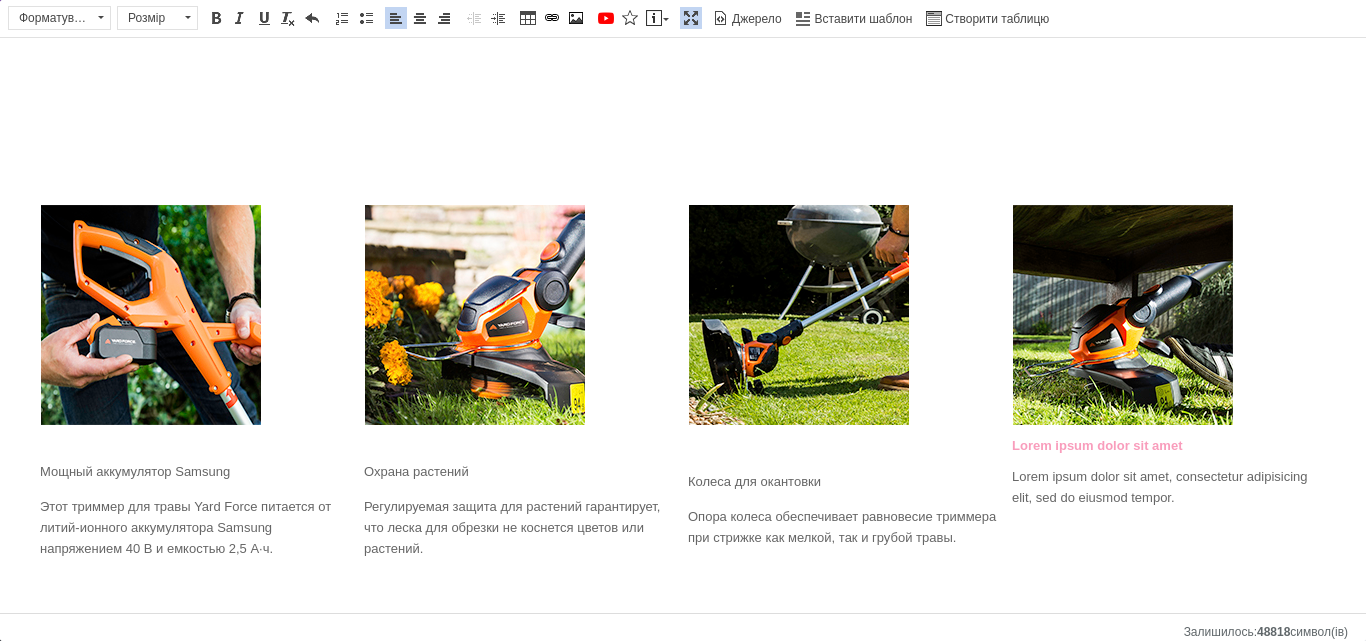 click on "Колеса для окантовки Опора колеса обеспечивает равновесие триммера при стрижке как мелкой, так и грубой травы." at bounding box center [845, 492] 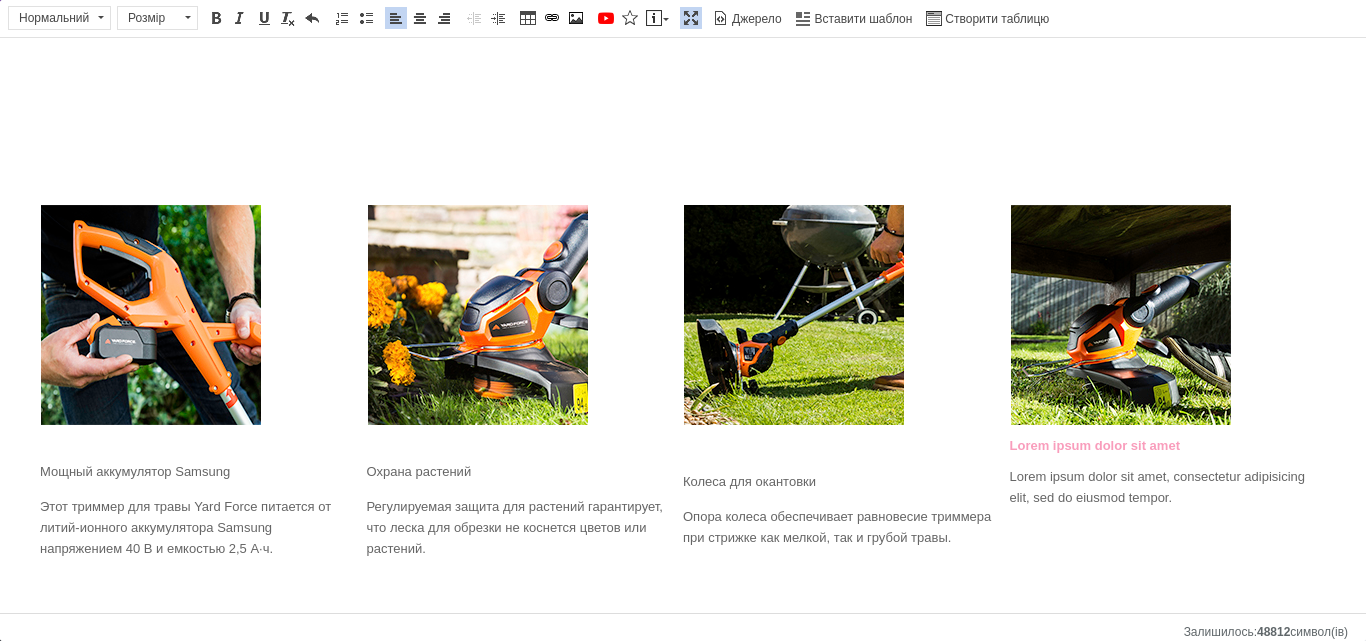 click on "Охрана растений Регулируемая защита для растений гарантирует, что леска для обрезки не коснется цветов или растений. ​​​​​​​" at bounding box center (525, 511) 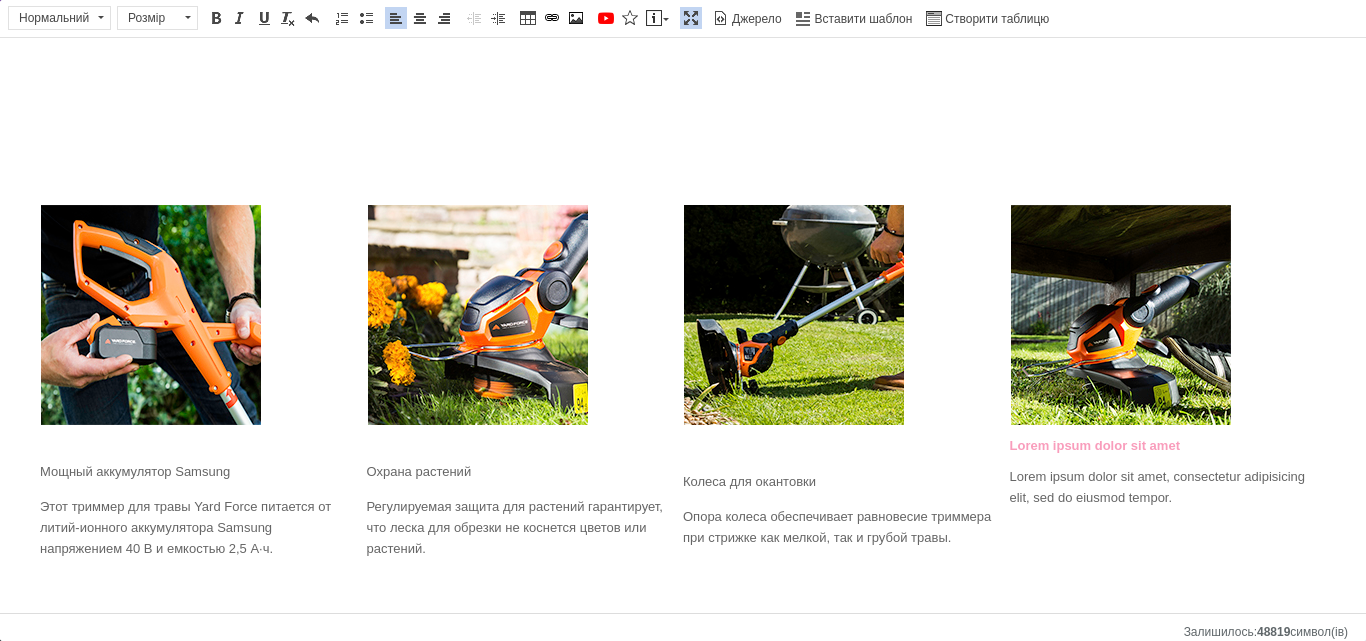 click on "Колеса для окантовки Опора колеса обеспечивает равновесие триммера при стрижке как мелкой, так и грубой травы." at bounding box center [841, 492] 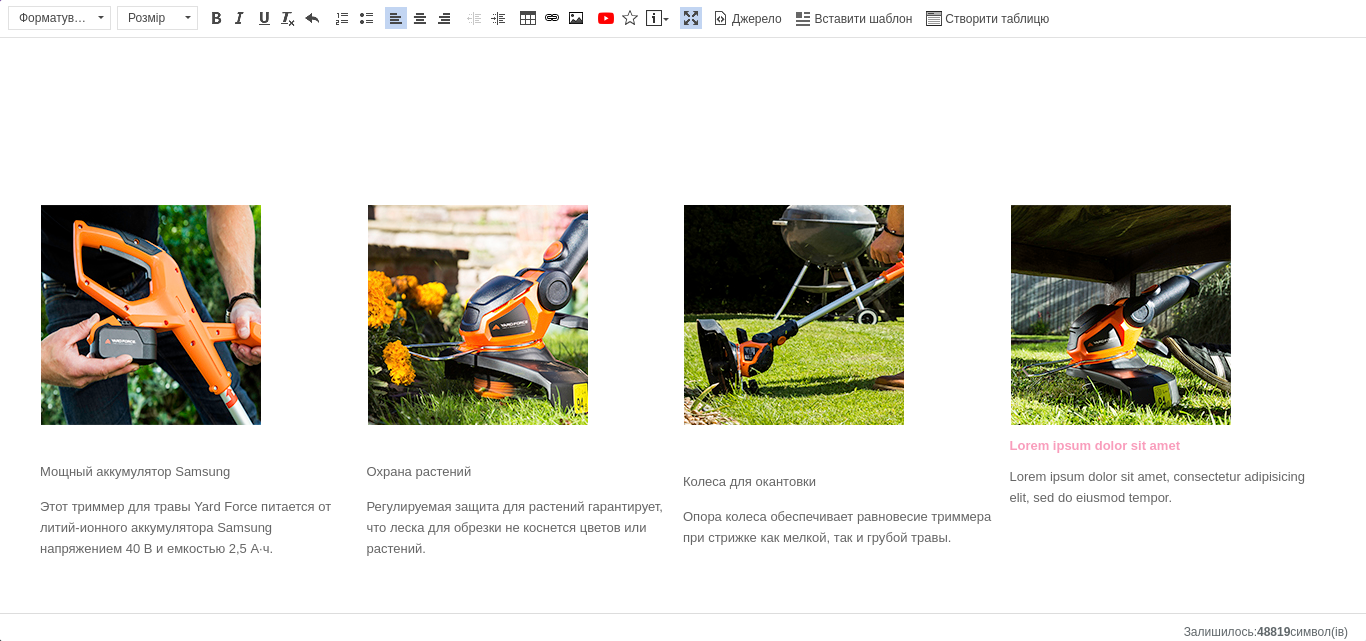 click at bounding box center [841, 446] 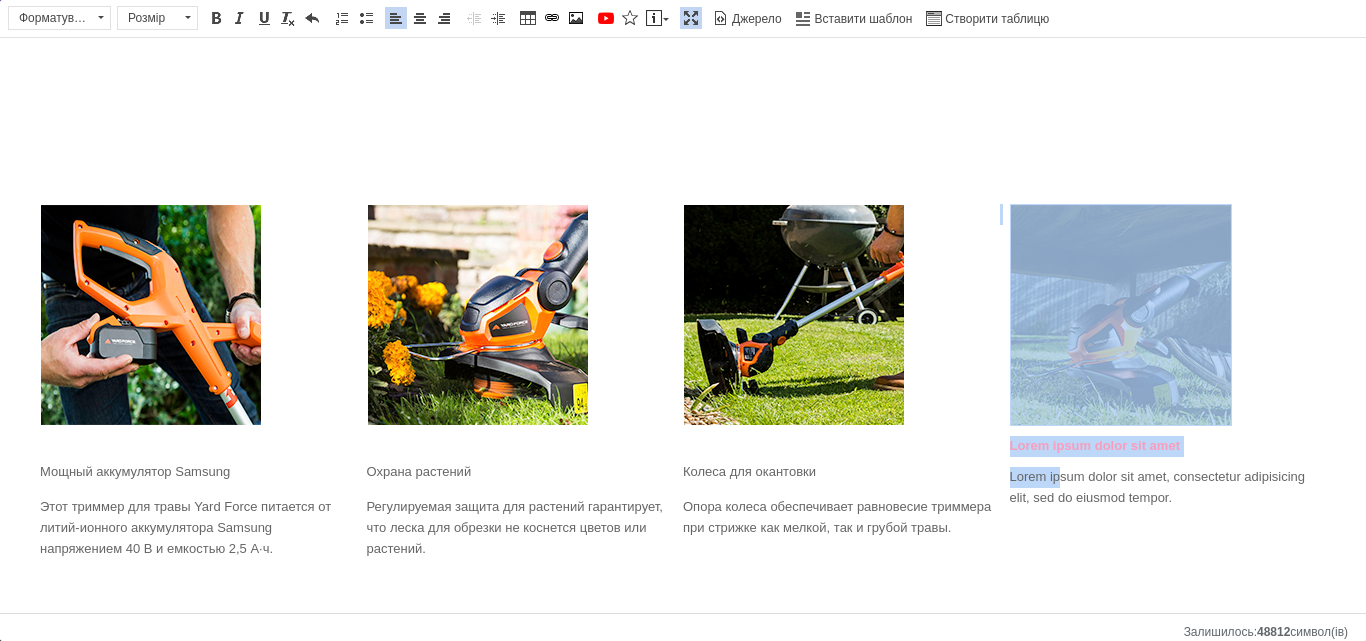 drag, startPoint x: 997, startPoint y: 481, endPoint x: 1094, endPoint y: 505, distance: 99.92497 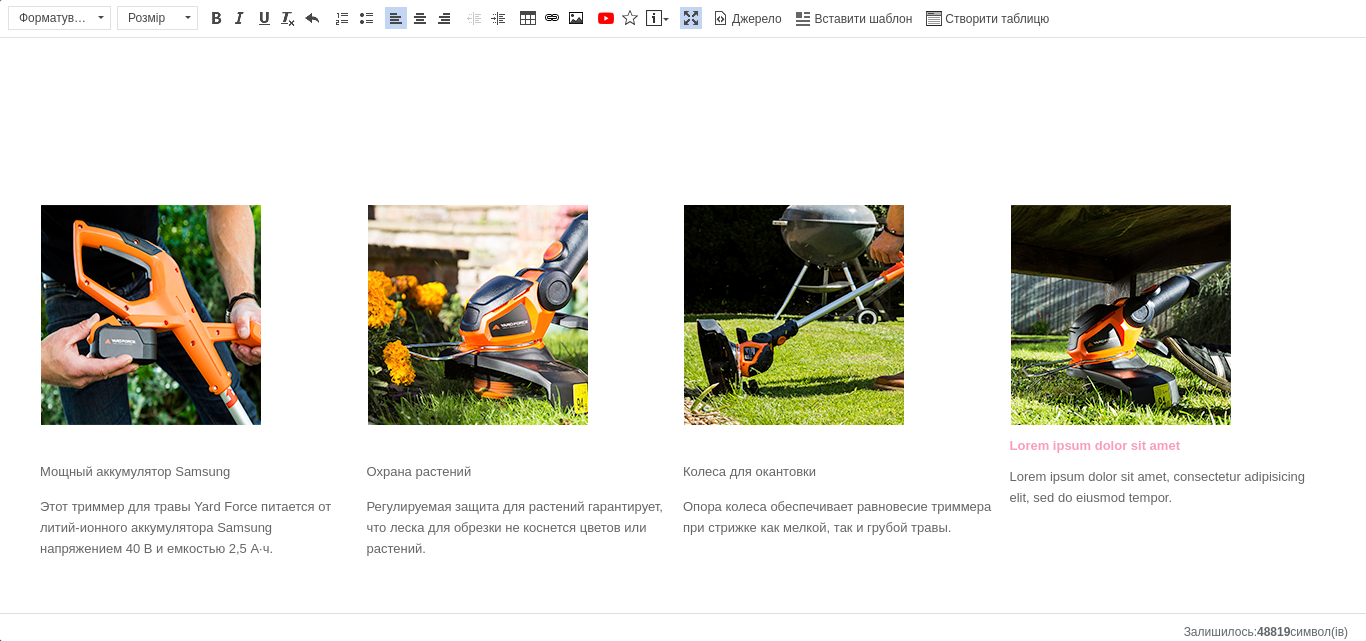 drag, startPoint x: 1200, startPoint y: 497, endPoint x: 1174, endPoint y: 497, distance: 26 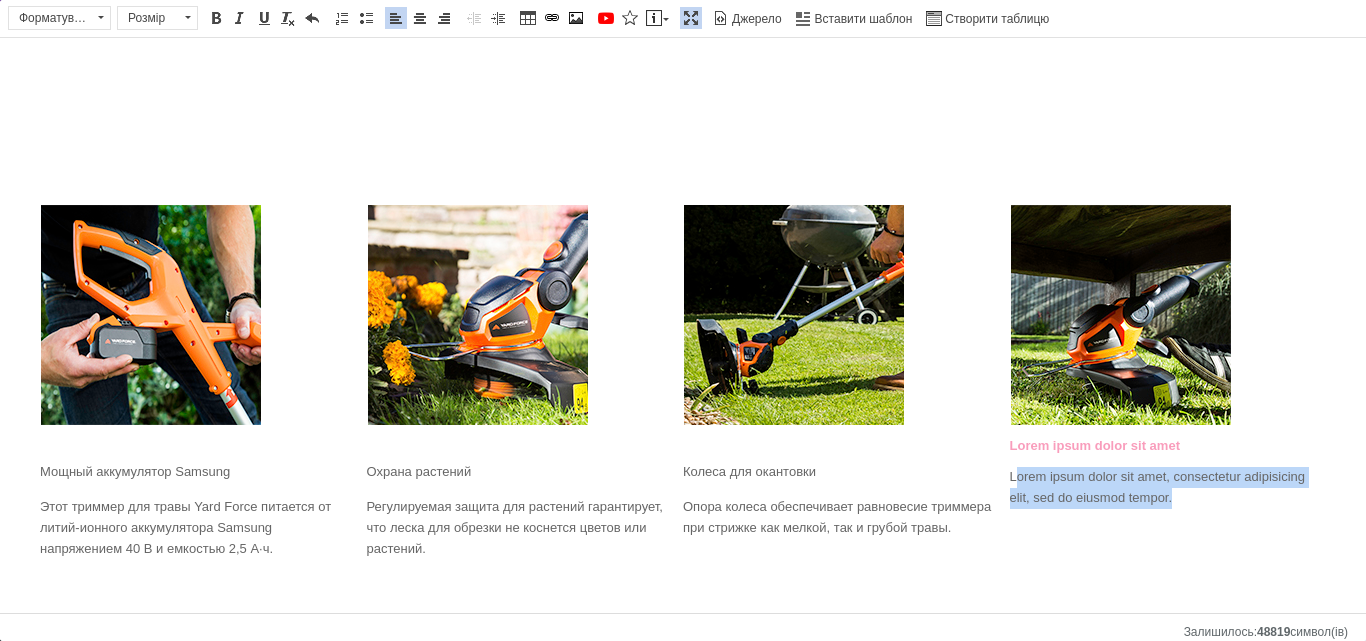 drag, startPoint x: 1163, startPoint y: 499, endPoint x: 1008, endPoint y: 487, distance: 155.46382 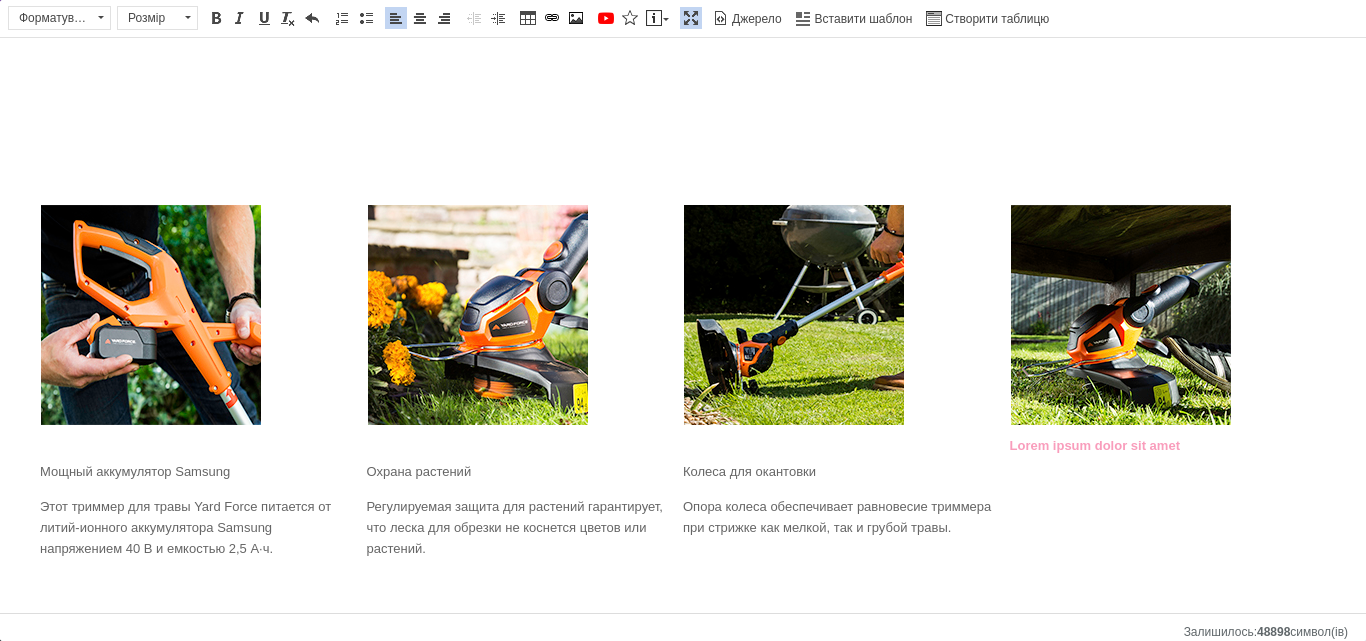 scroll, scrollTop: 418, scrollLeft: 0, axis: vertical 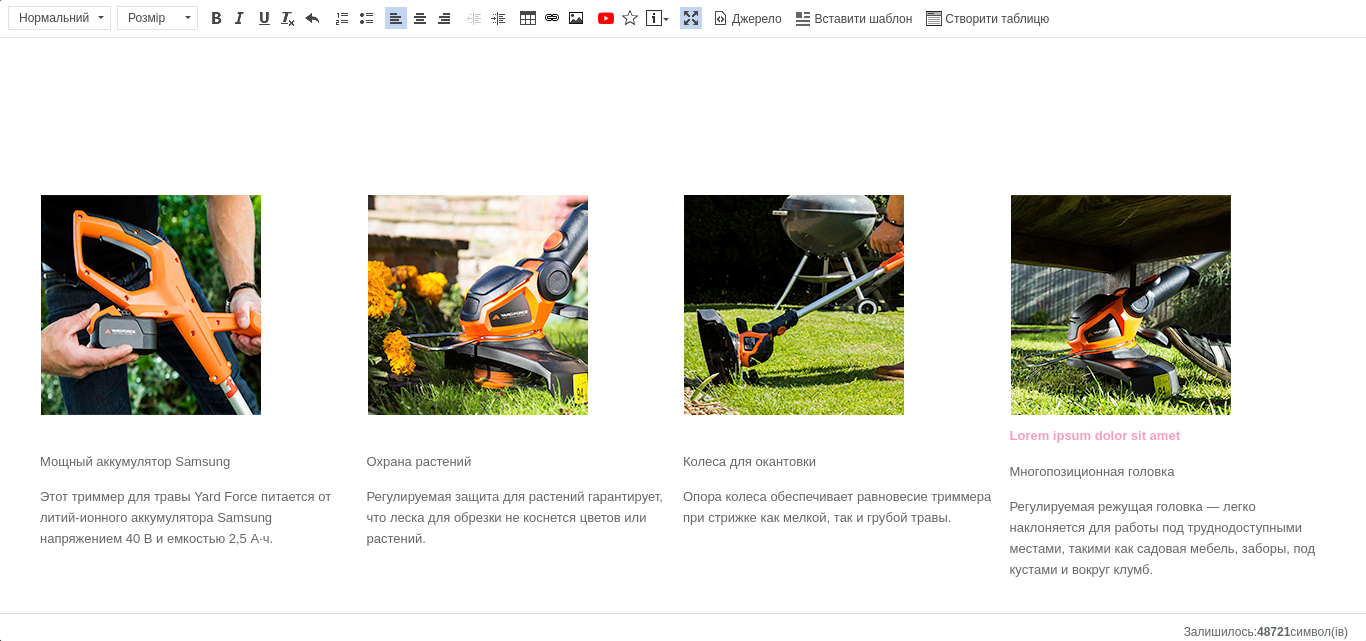 click on "Lorem ipsum dolor sit amet" at bounding box center [1168, 436] 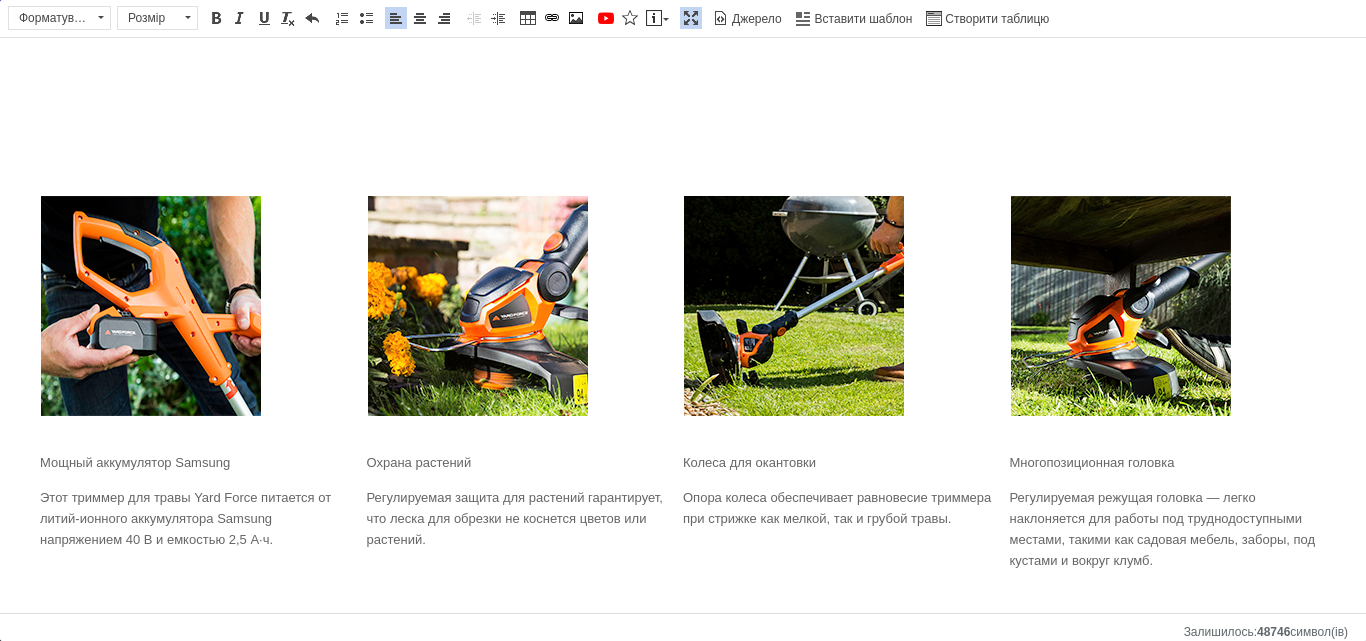 scroll, scrollTop: 429, scrollLeft: 0, axis: vertical 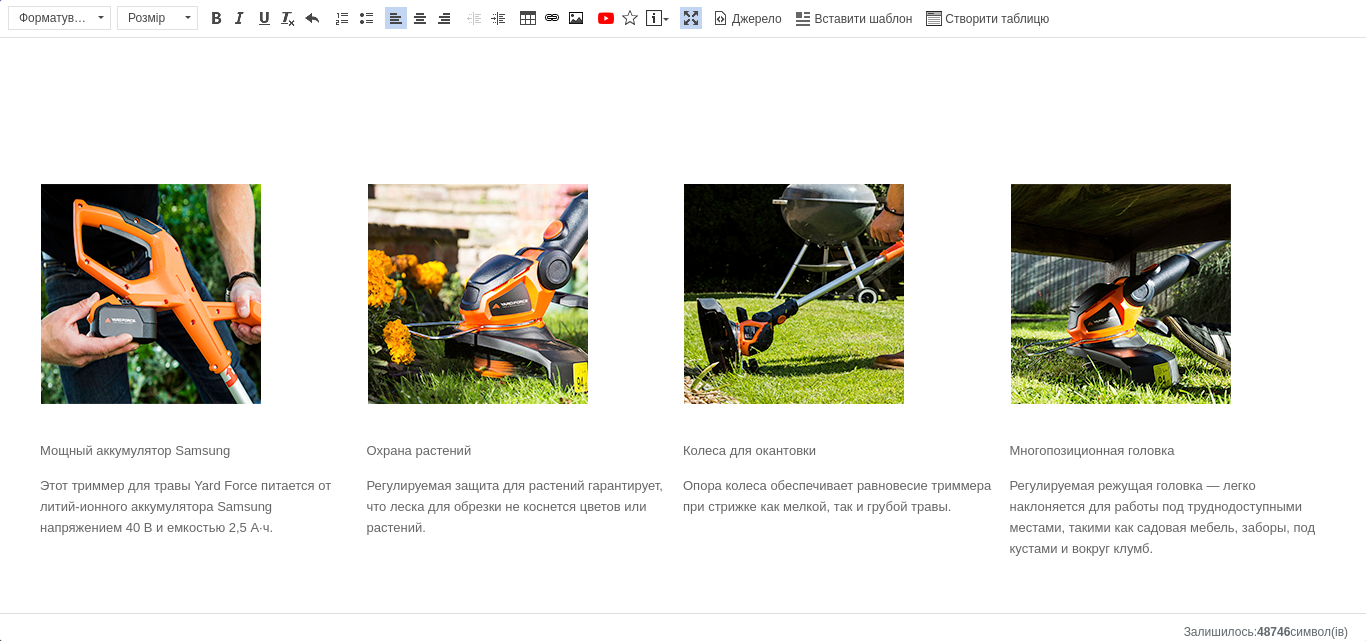 click on "Мощный аккумулятор Samsung Этот триммер для травы Yard Force питается от литий-ионного аккумулятора Samsung напряжением 40 В и емкостью 2,5 А·ч. Охрана растений Регулируемая защита для растений гарантирует, что леска для обрезки не коснется цветов или растений. Колеса для окантовки Опора колеса обеспечивает равновесие триммера при стрижке как мелкой, так и грубой травы. Многопозиционная головка Регулируемая режущая головка — легко наклоняется для работы под труднодоступными местами, такими как садовая мебель, заборы, под кустами и вокруг клумб." 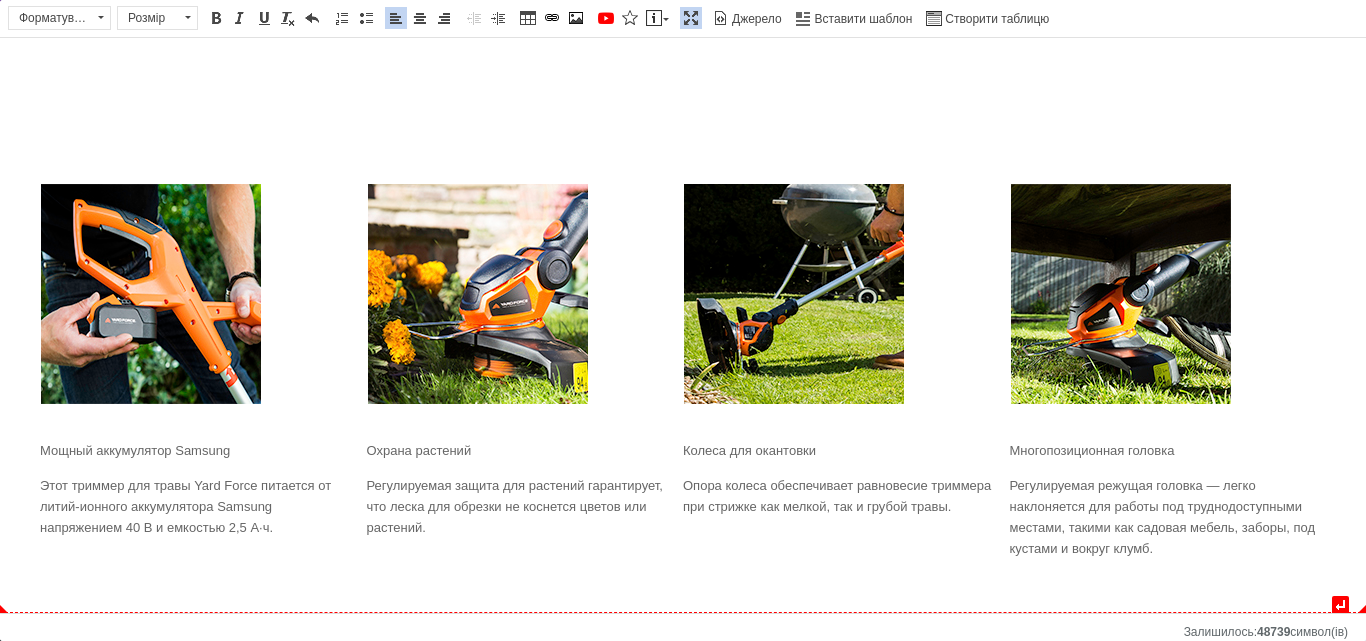 scroll, scrollTop: 456, scrollLeft: 0, axis: vertical 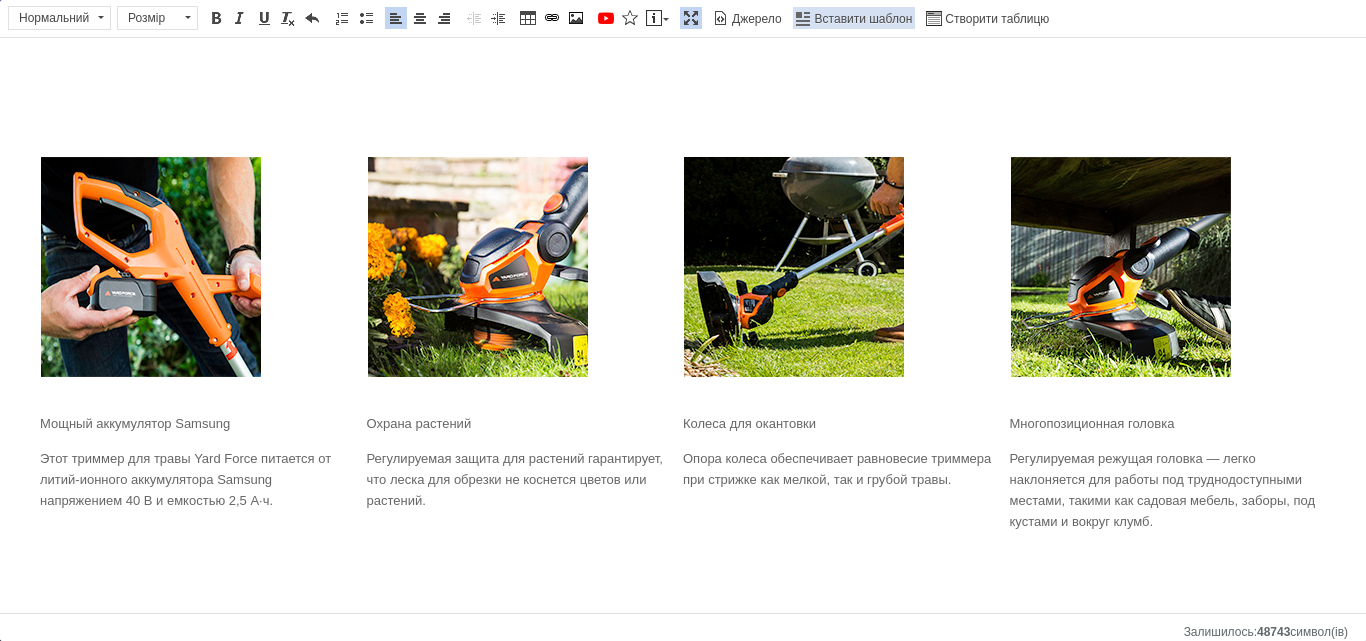 click on "Вставити шаблон" at bounding box center [862, 19] 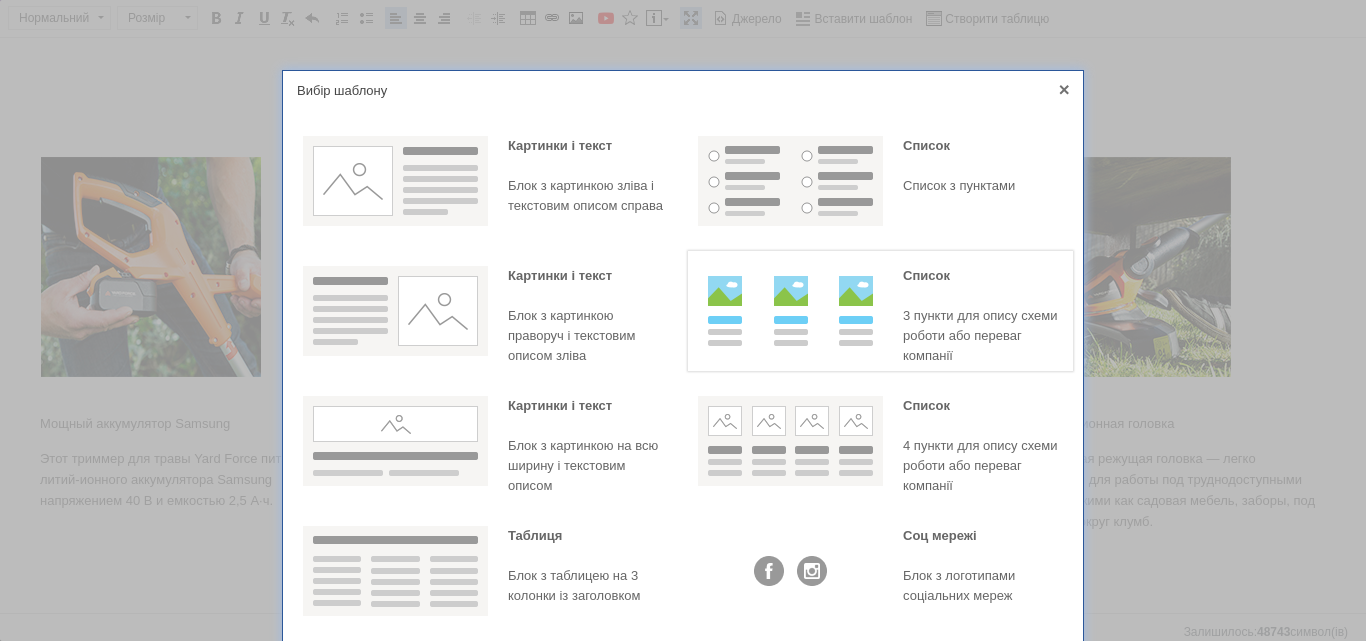 click at bounding box center [790, 311] 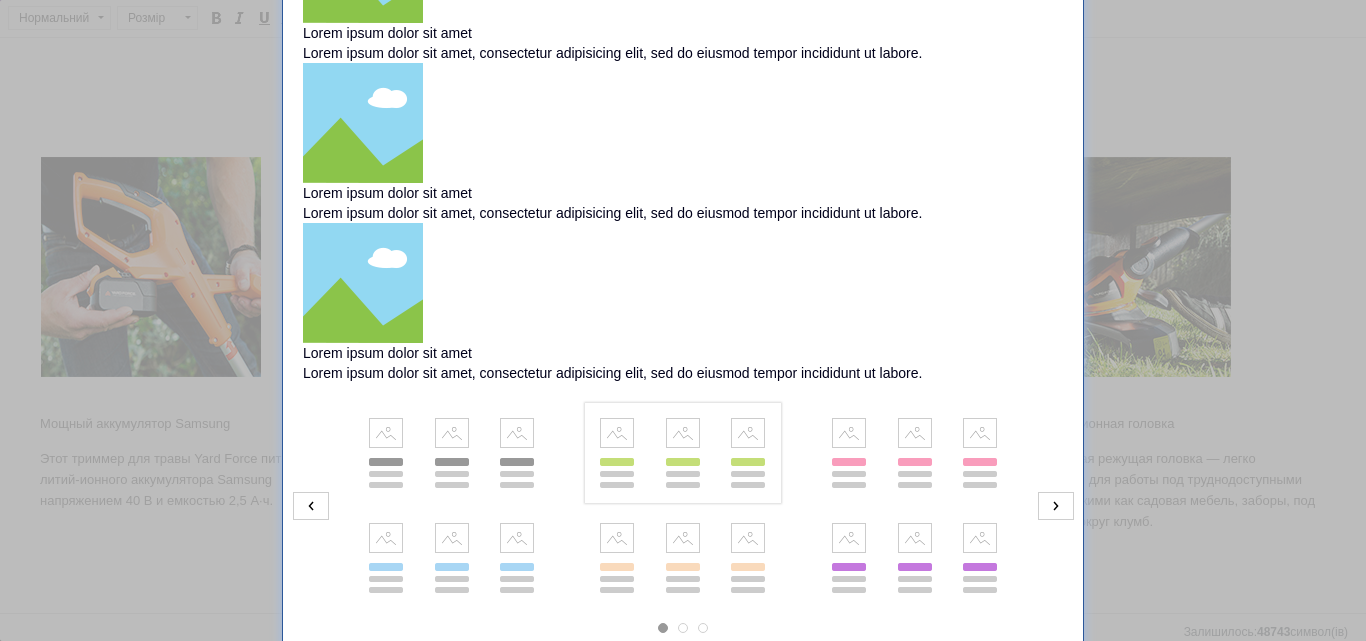 scroll, scrollTop: 300, scrollLeft: 0, axis: vertical 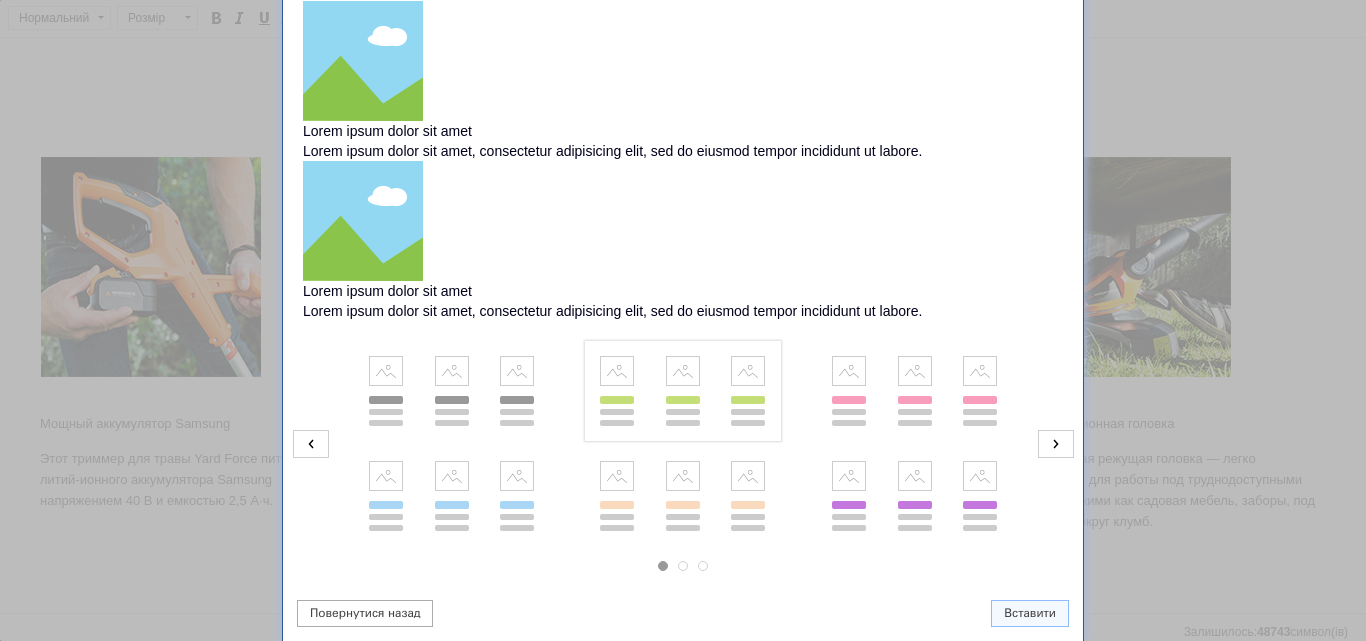drag, startPoint x: 712, startPoint y: 401, endPoint x: 757, endPoint y: 433, distance: 55.21775 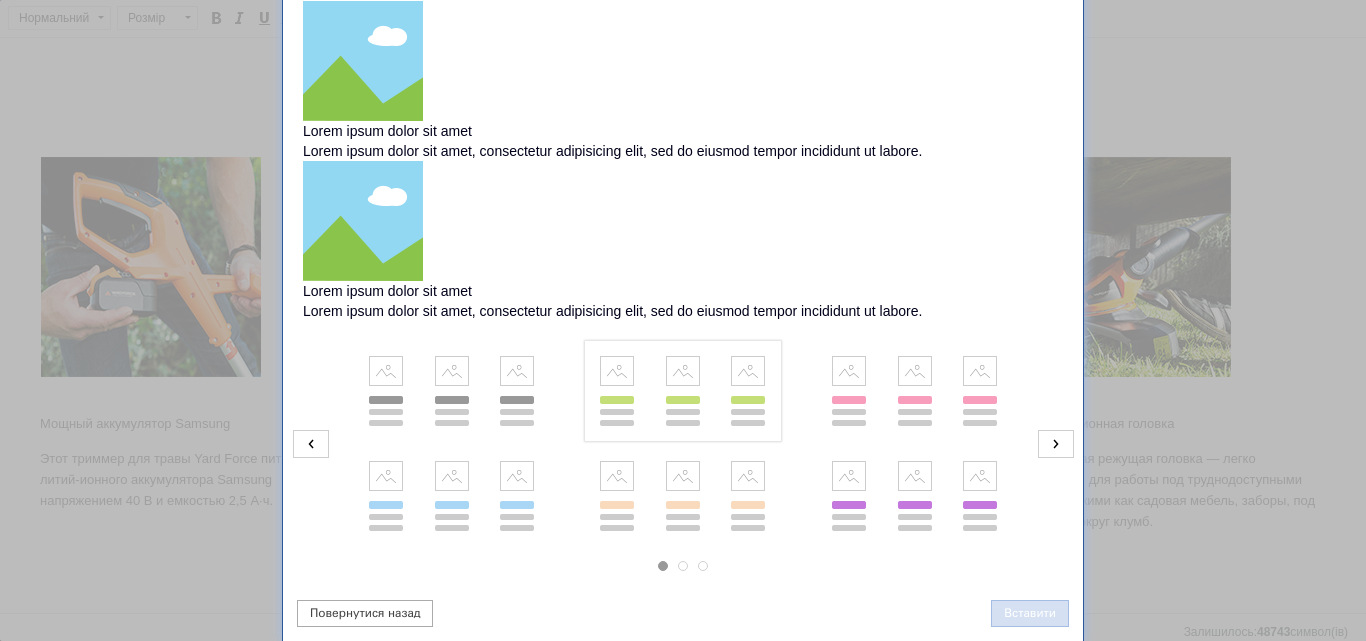 click on "Вставити" at bounding box center (1030, 613) 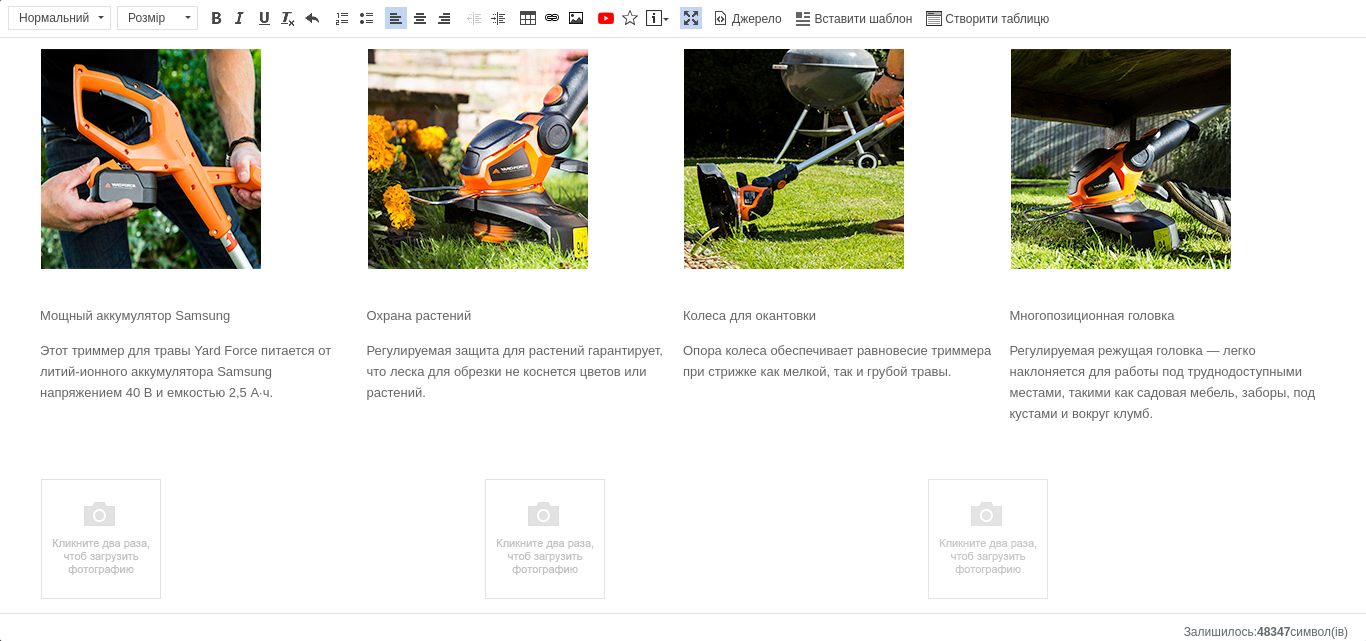 scroll, scrollTop: 663, scrollLeft: 0, axis: vertical 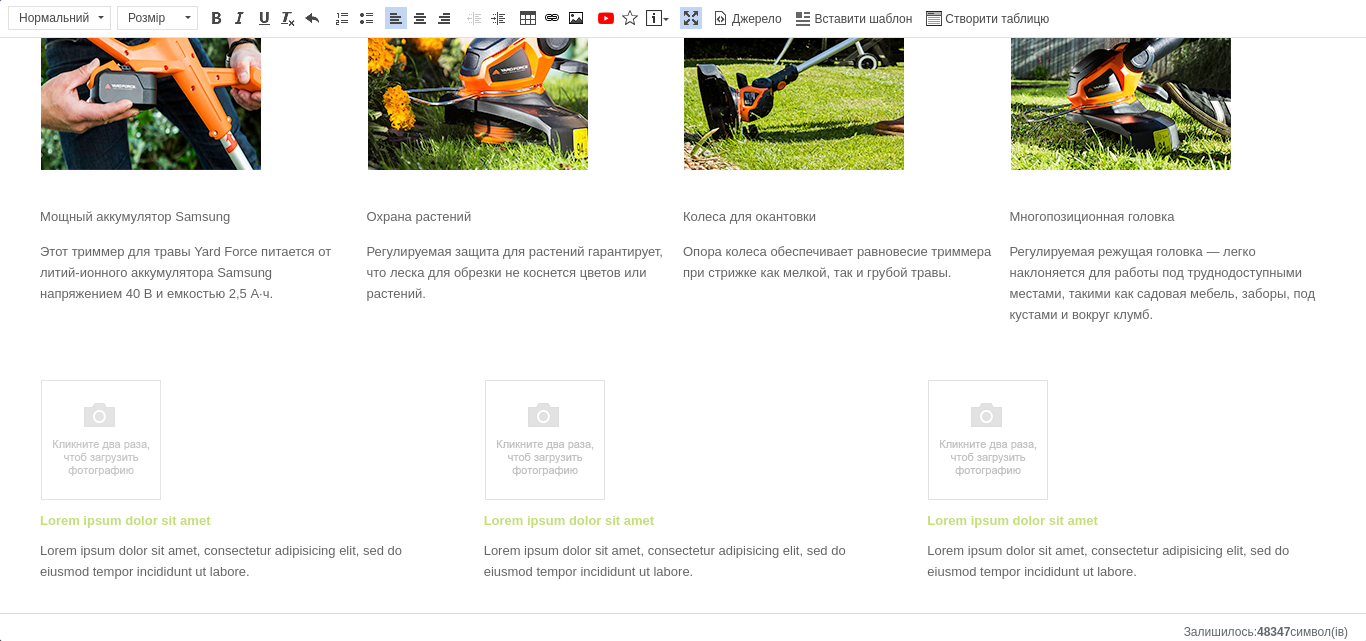 click at bounding box center [101, 440] 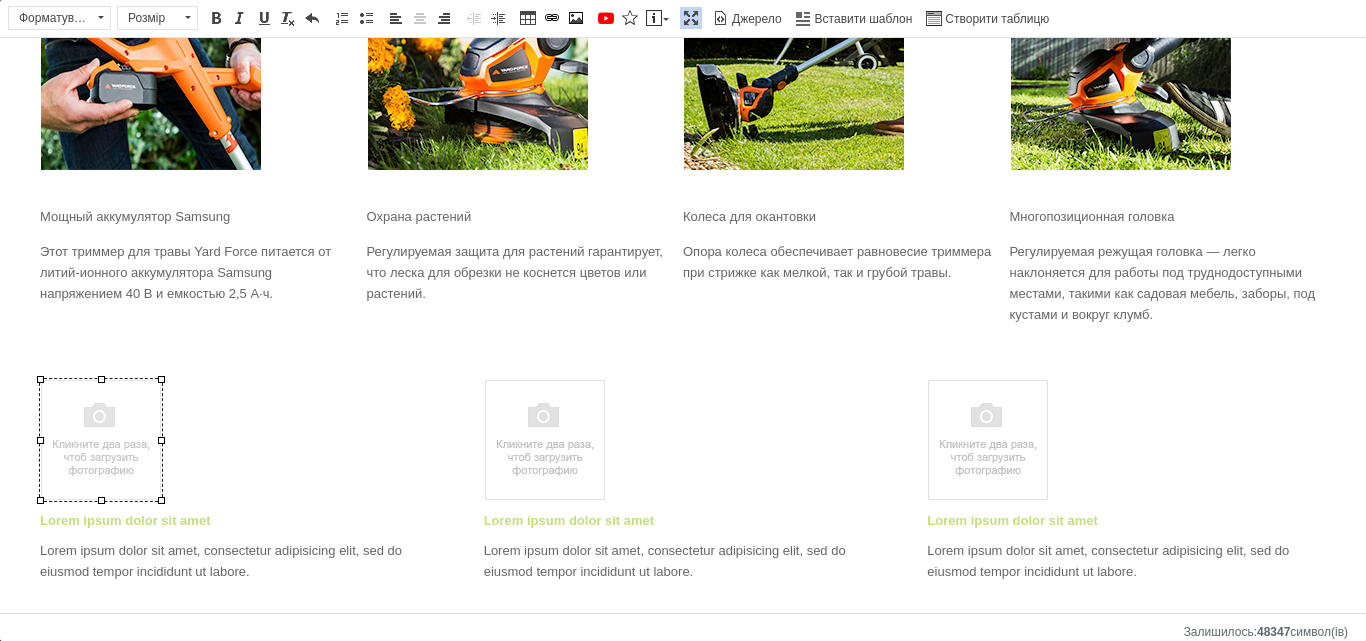 click at bounding box center (101, 440) 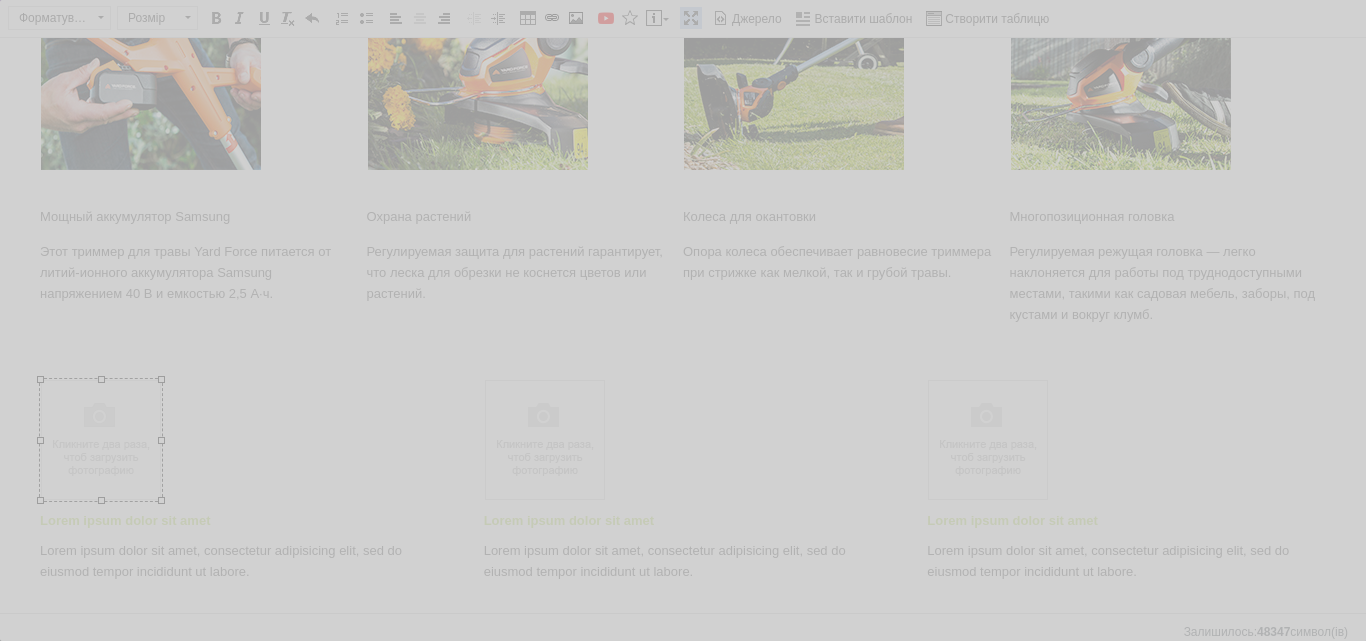 scroll, scrollTop: 0, scrollLeft: 108, axis: horizontal 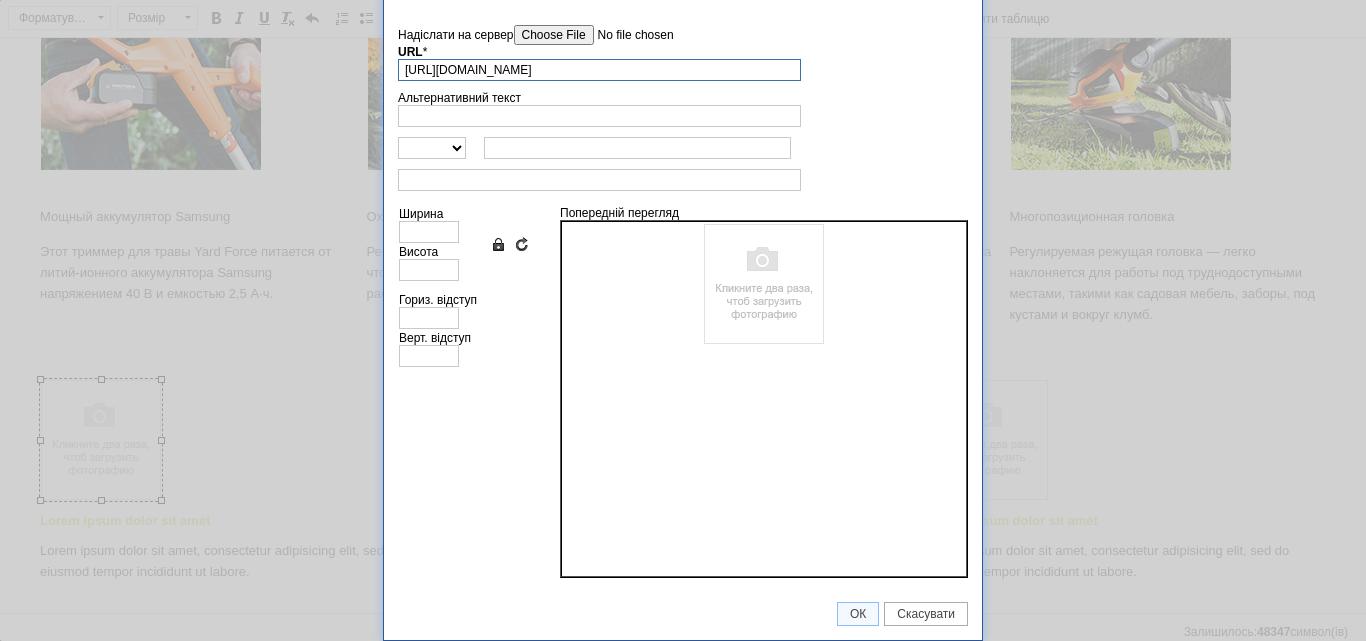 paste on ".[DOMAIN_NAME][URL]" 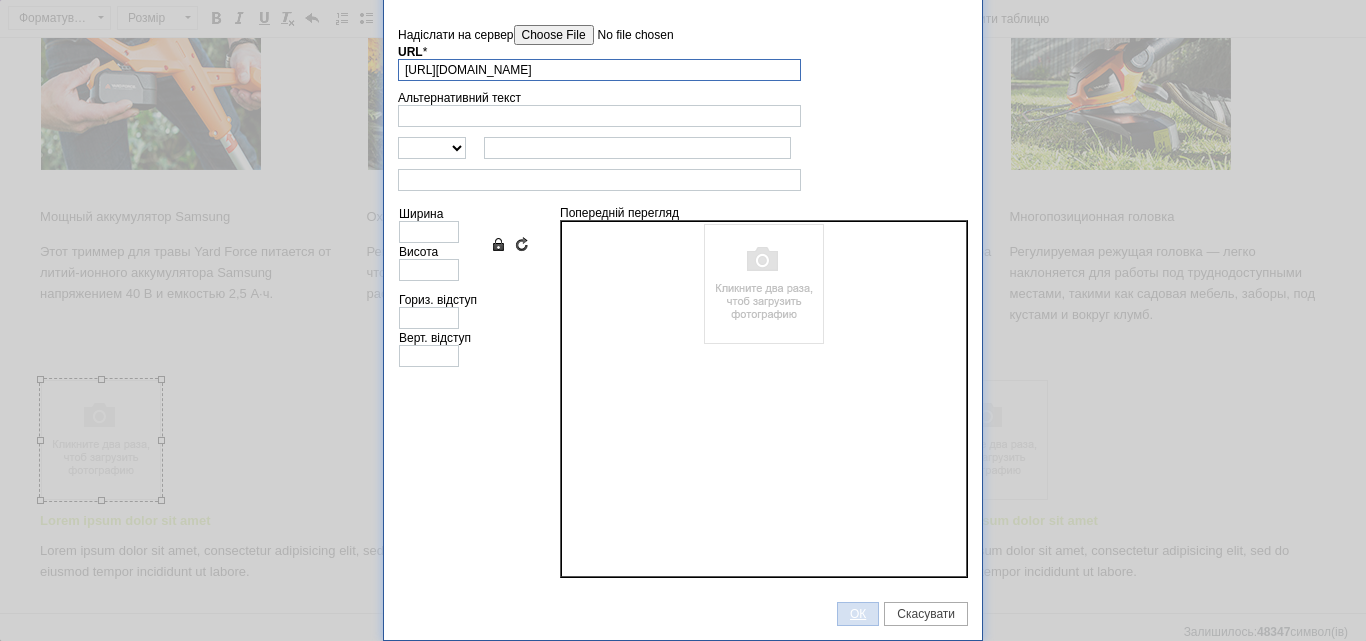 type on "[URL][DOMAIN_NAME]" 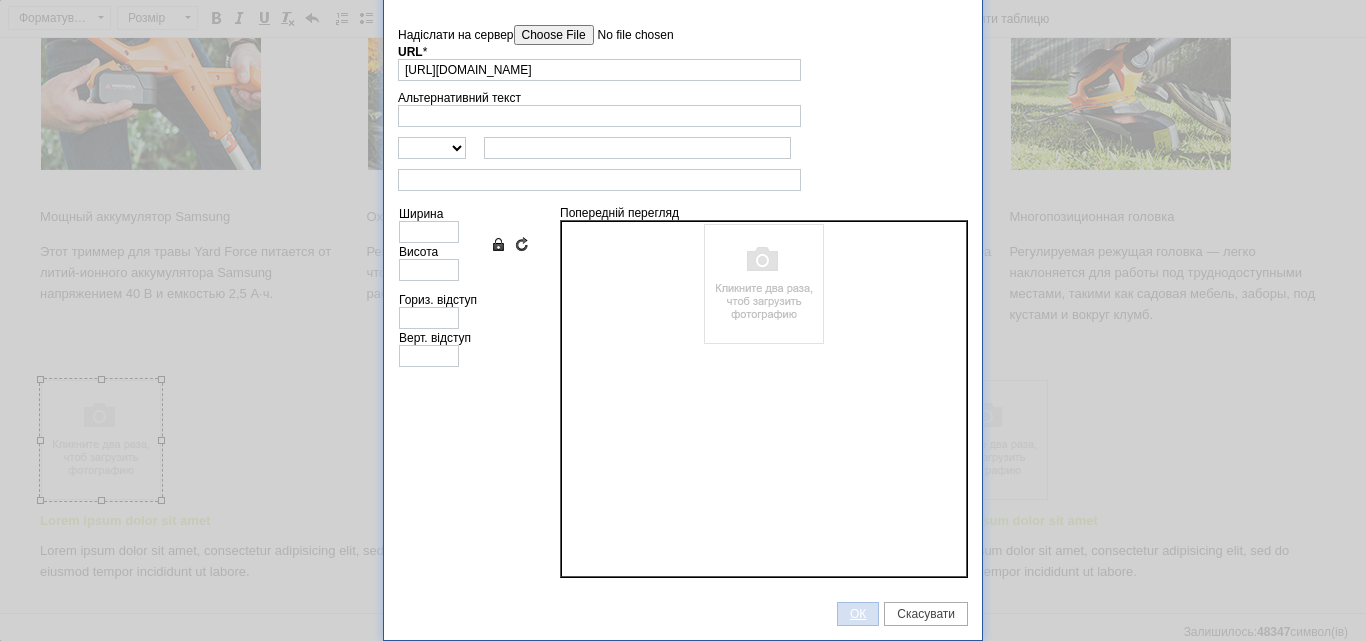scroll, scrollTop: 0, scrollLeft: 0, axis: both 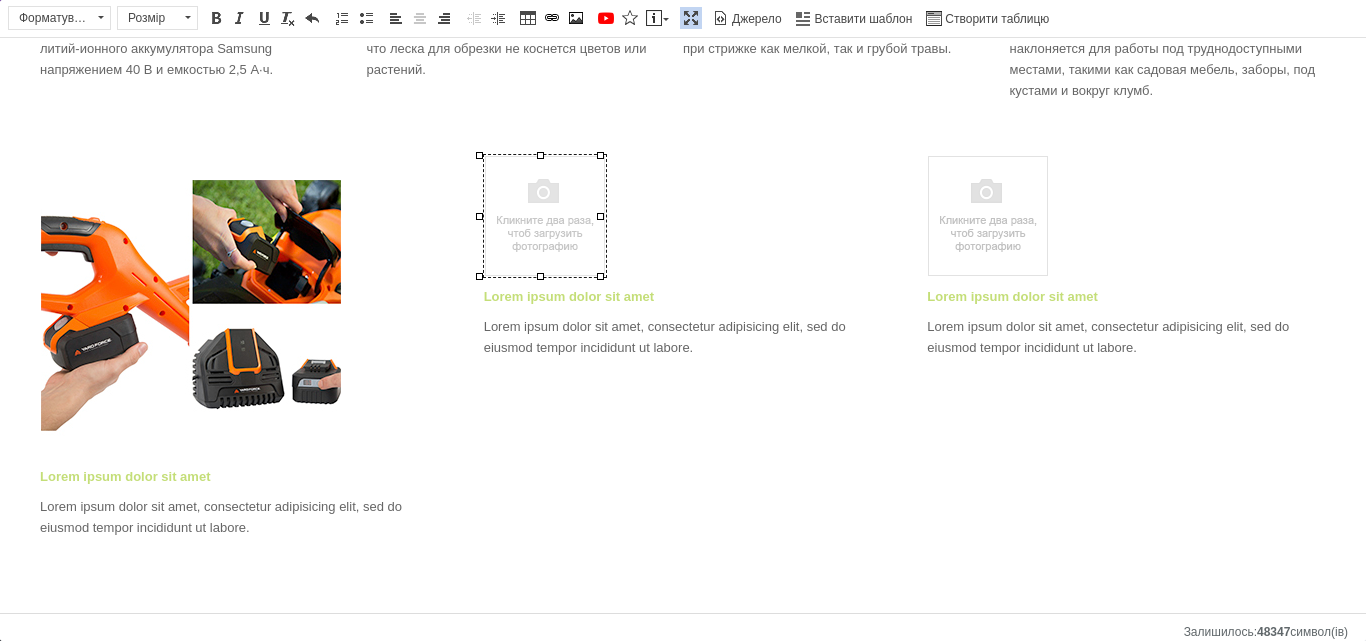 click at bounding box center [545, 216] 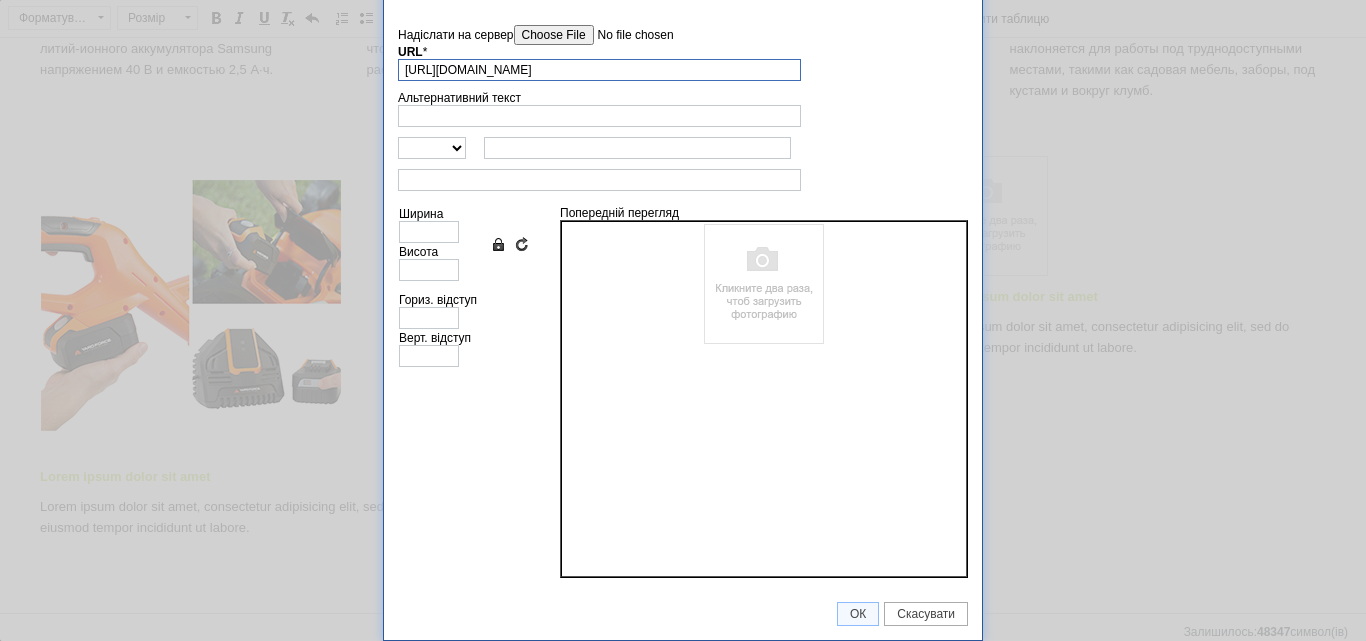 paste on ".[DOMAIN_NAME][URL]" 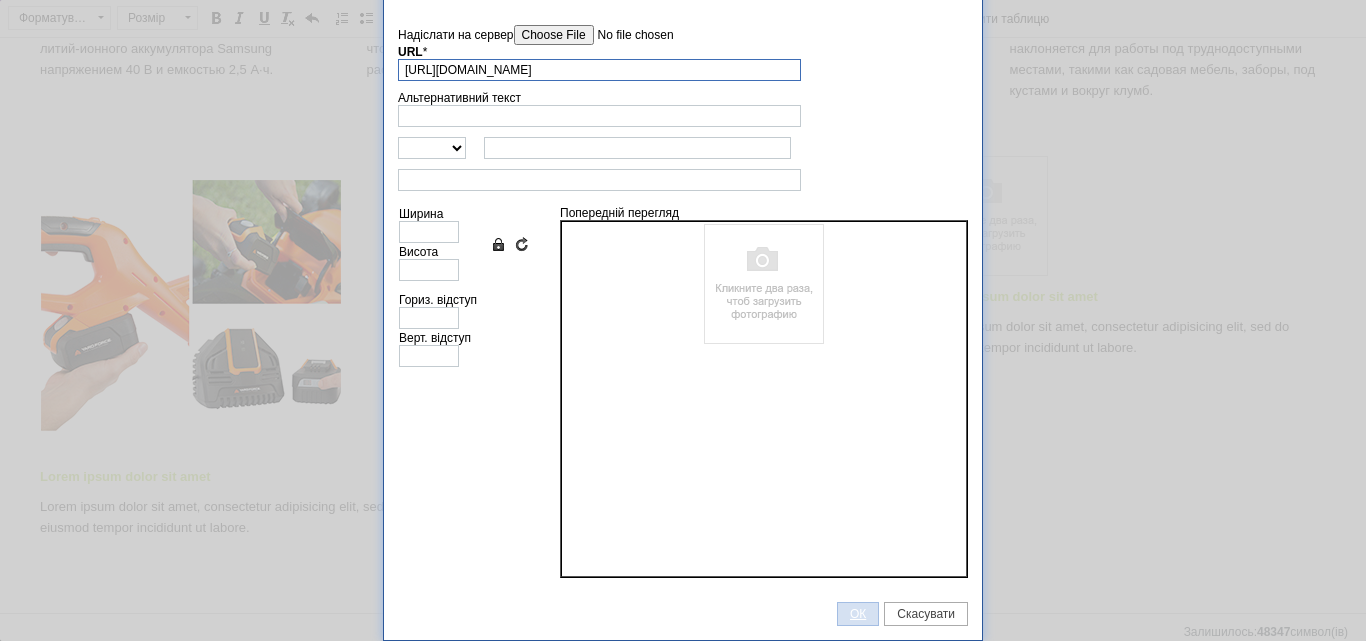 type on "[URL][DOMAIN_NAME]" 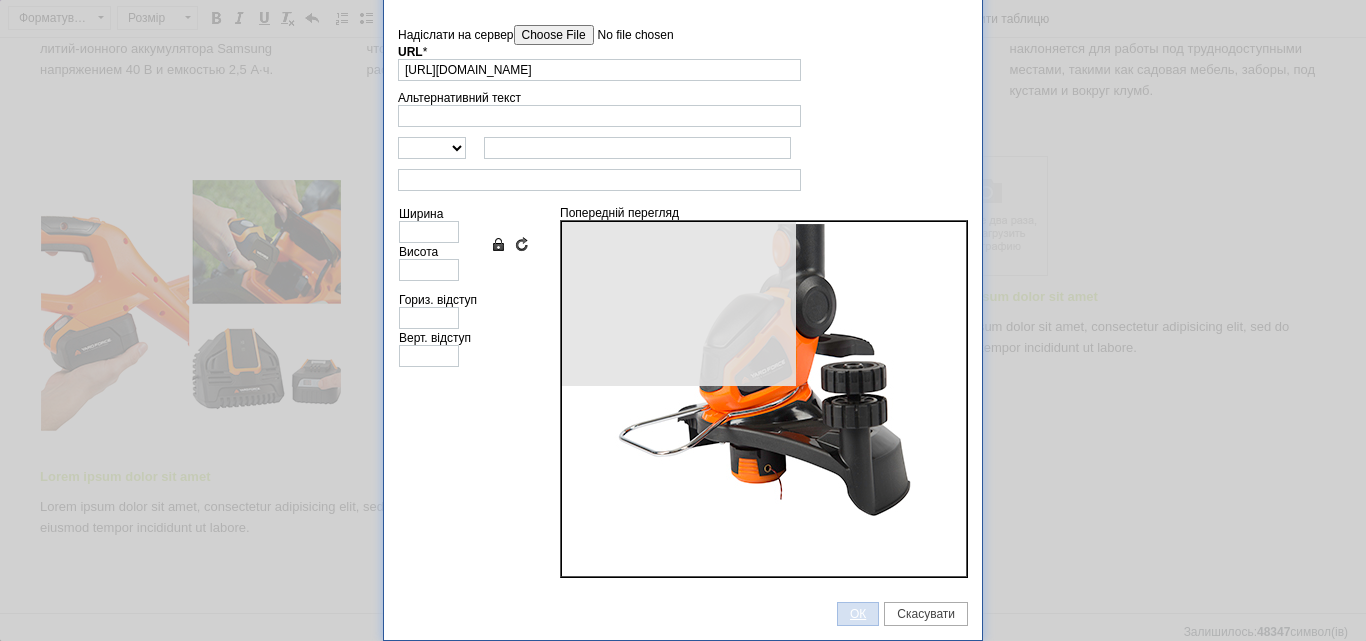 scroll, scrollTop: 0, scrollLeft: 0, axis: both 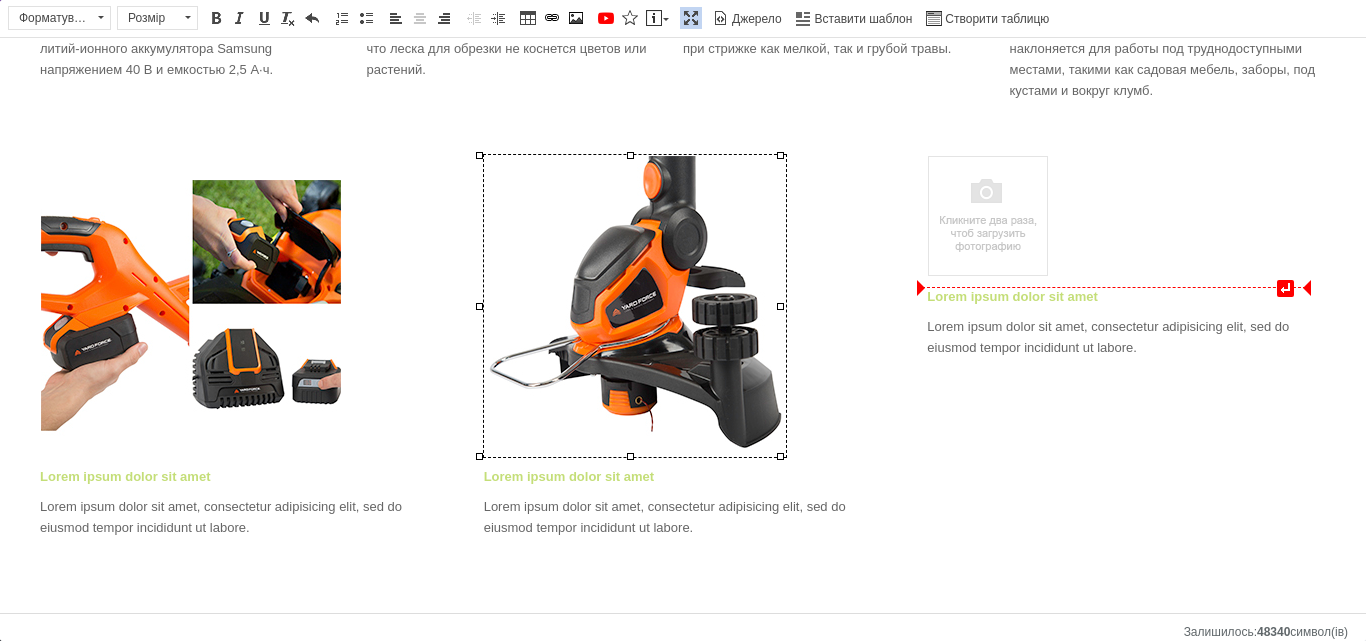 click at bounding box center [988, 216] 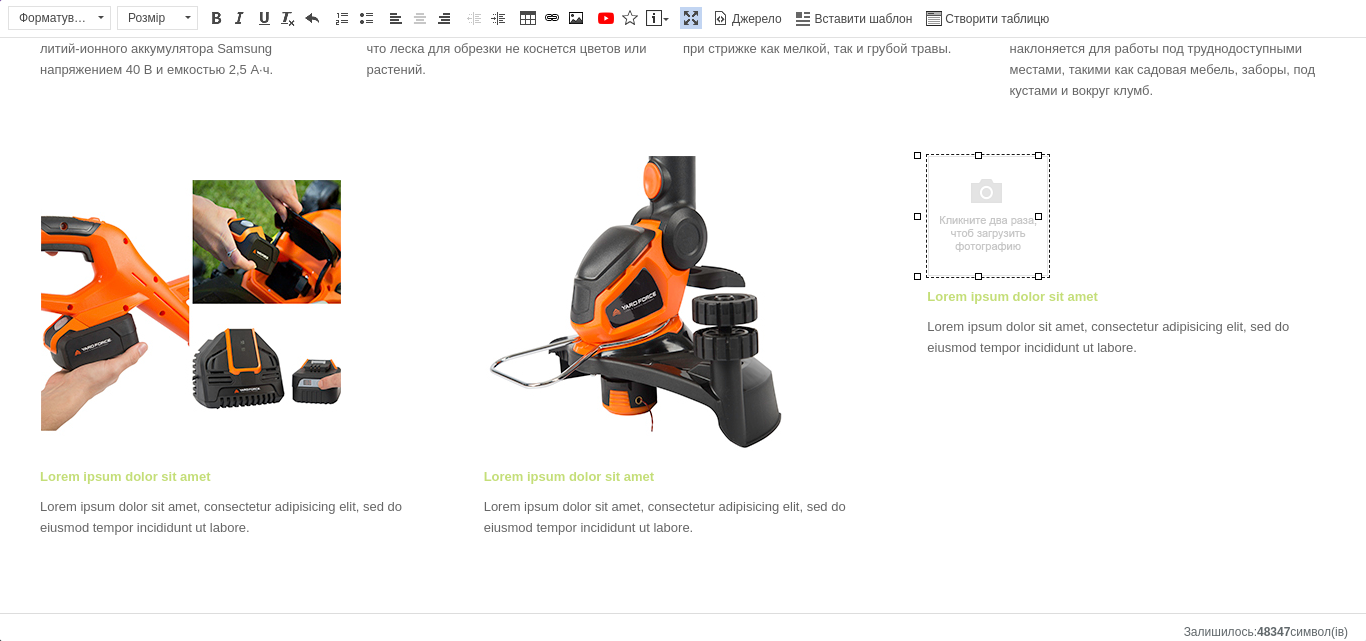 click at bounding box center [988, 216] 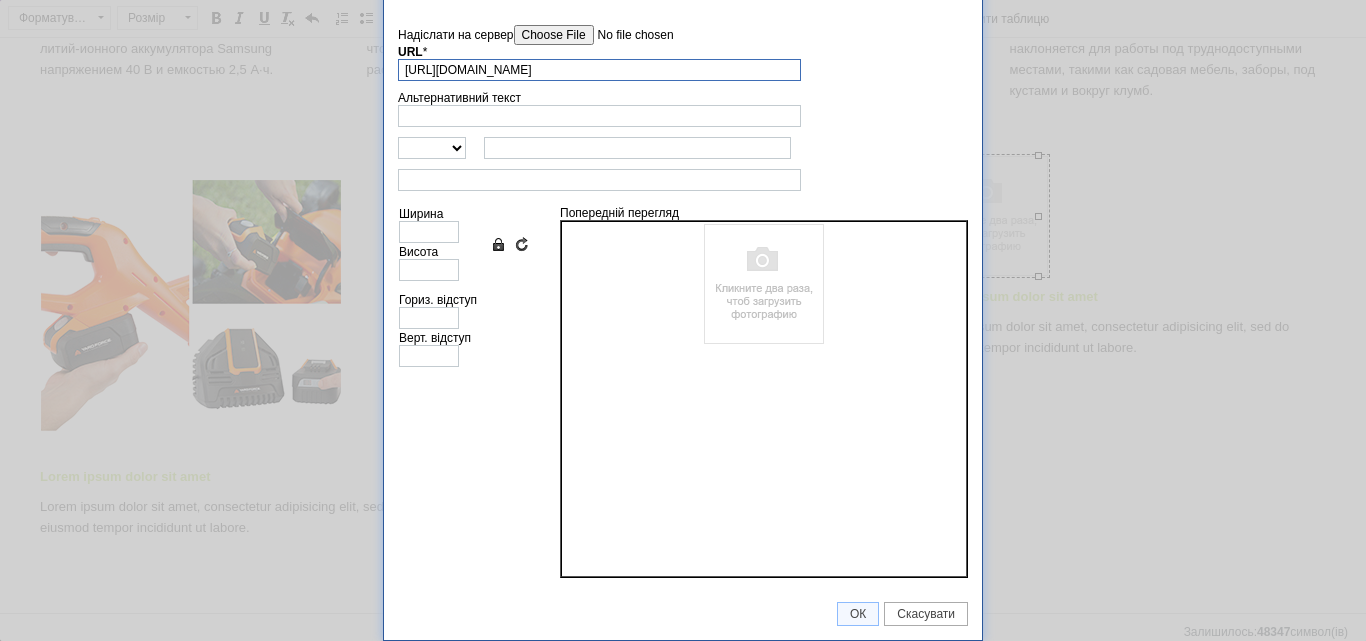 paste on ".[DOMAIN_NAME][URL]" 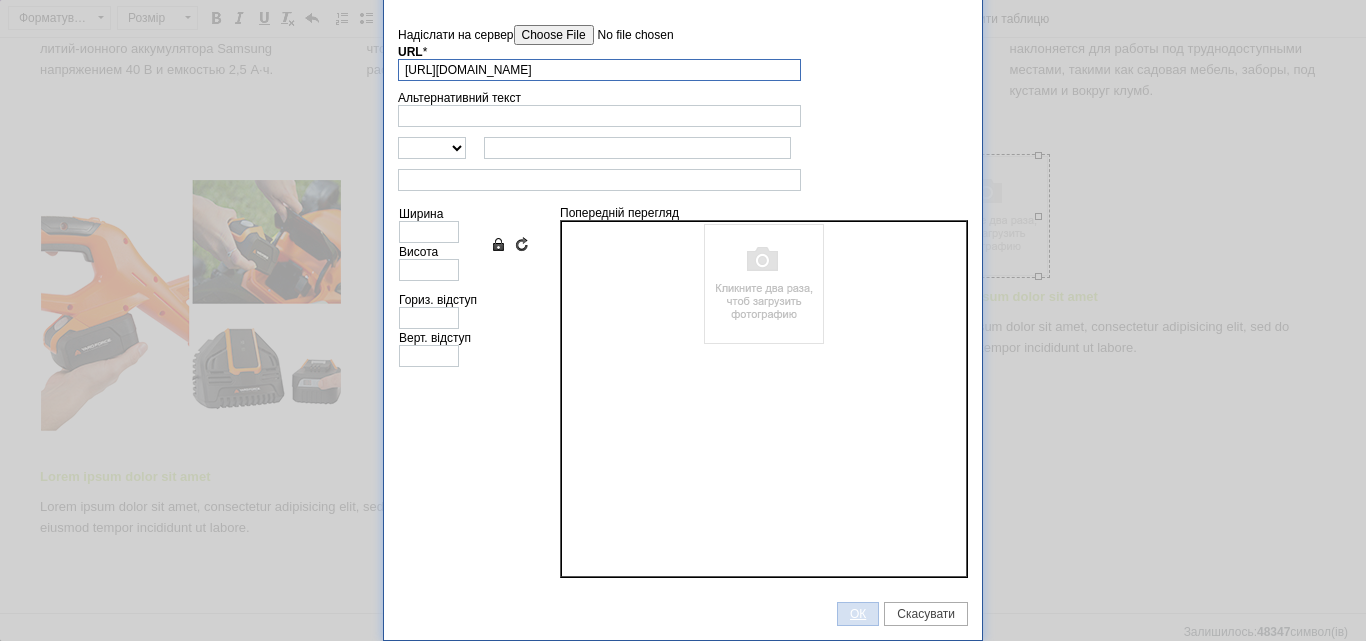 type on "[URL][DOMAIN_NAME]" 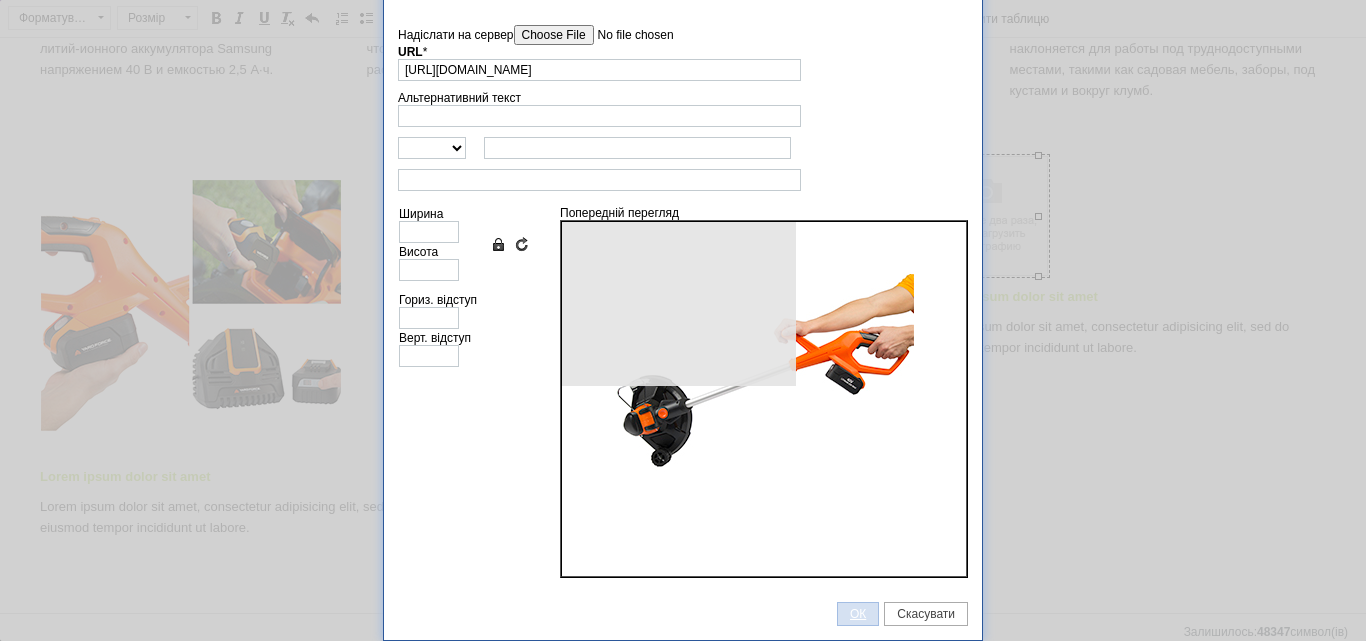 scroll, scrollTop: 0, scrollLeft: 0, axis: both 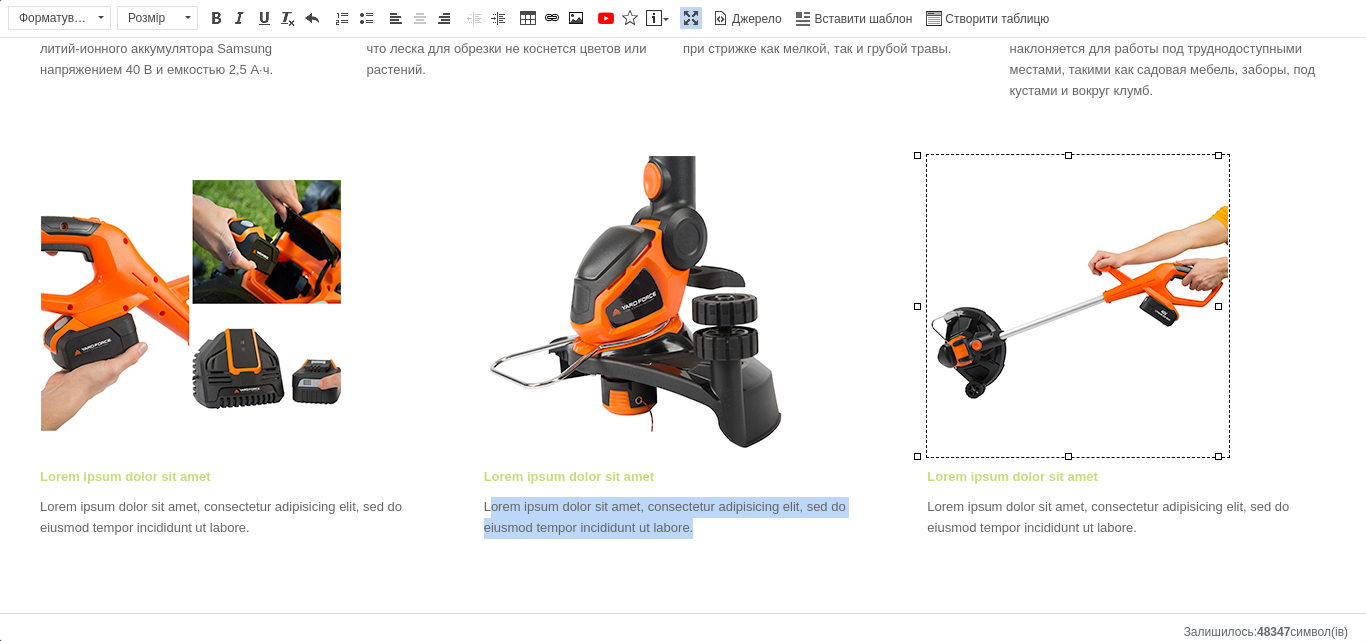 drag, startPoint x: 691, startPoint y: 528, endPoint x: 487, endPoint y: 515, distance: 204.4138 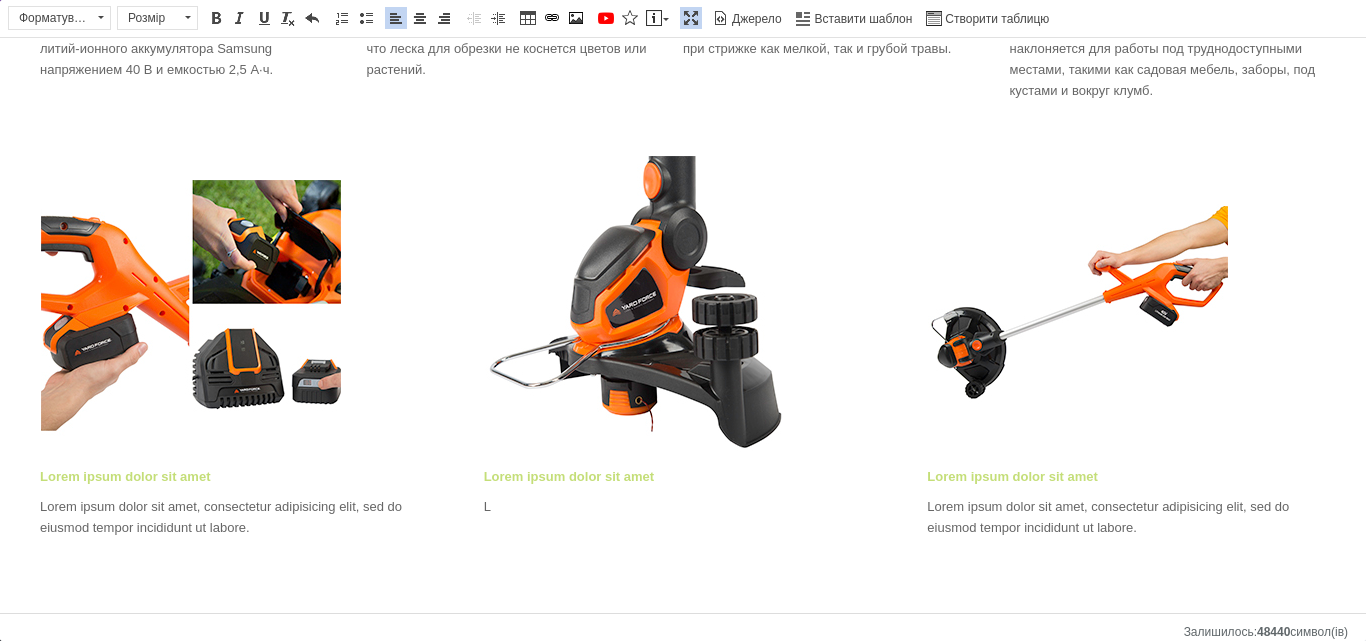 click on "Lorem ipsum dolor sit amet L" at bounding box center [683, 493] 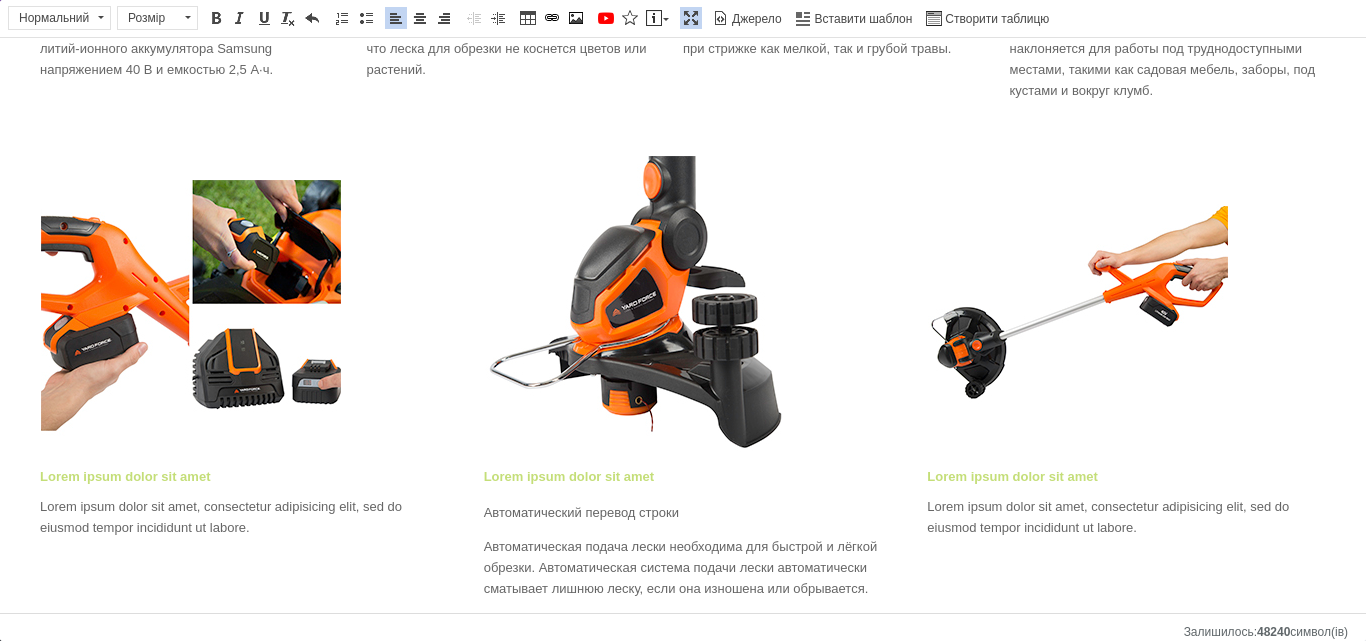 click on "Lorem ipsum dolor sit amet" at bounding box center (683, 477) 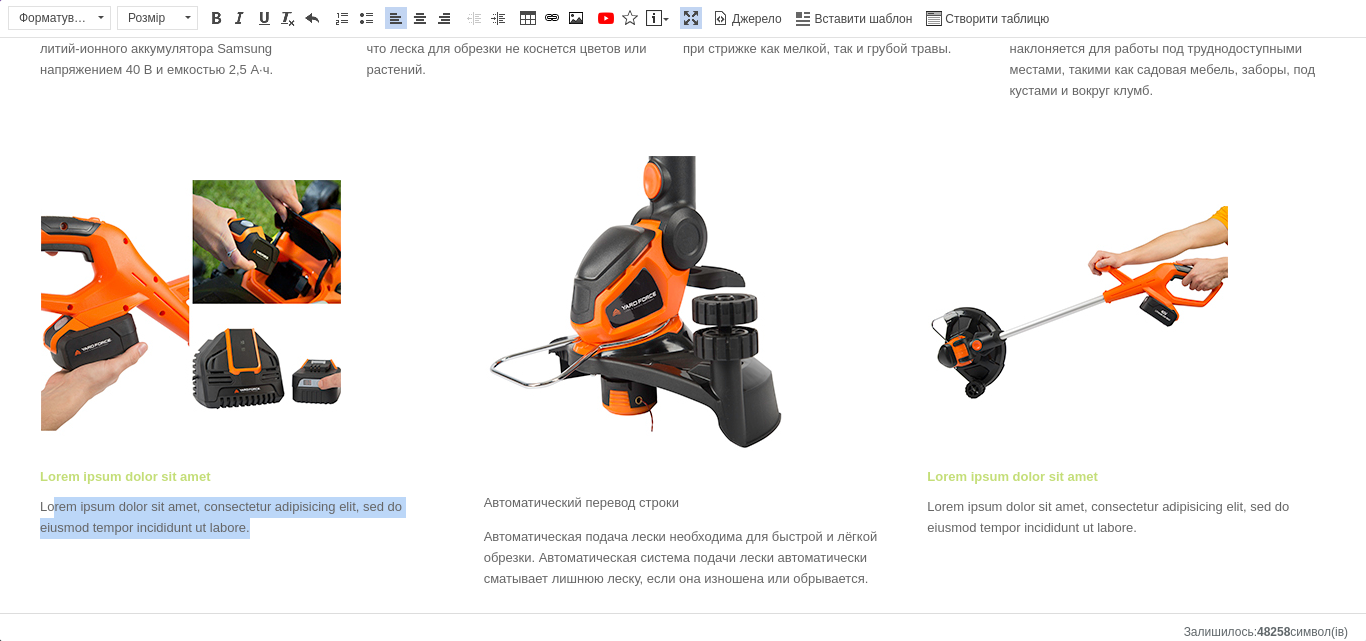 drag, startPoint x: 225, startPoint y: 531, endPoint x: 51, endPoint y: 513, distance: 174.92856 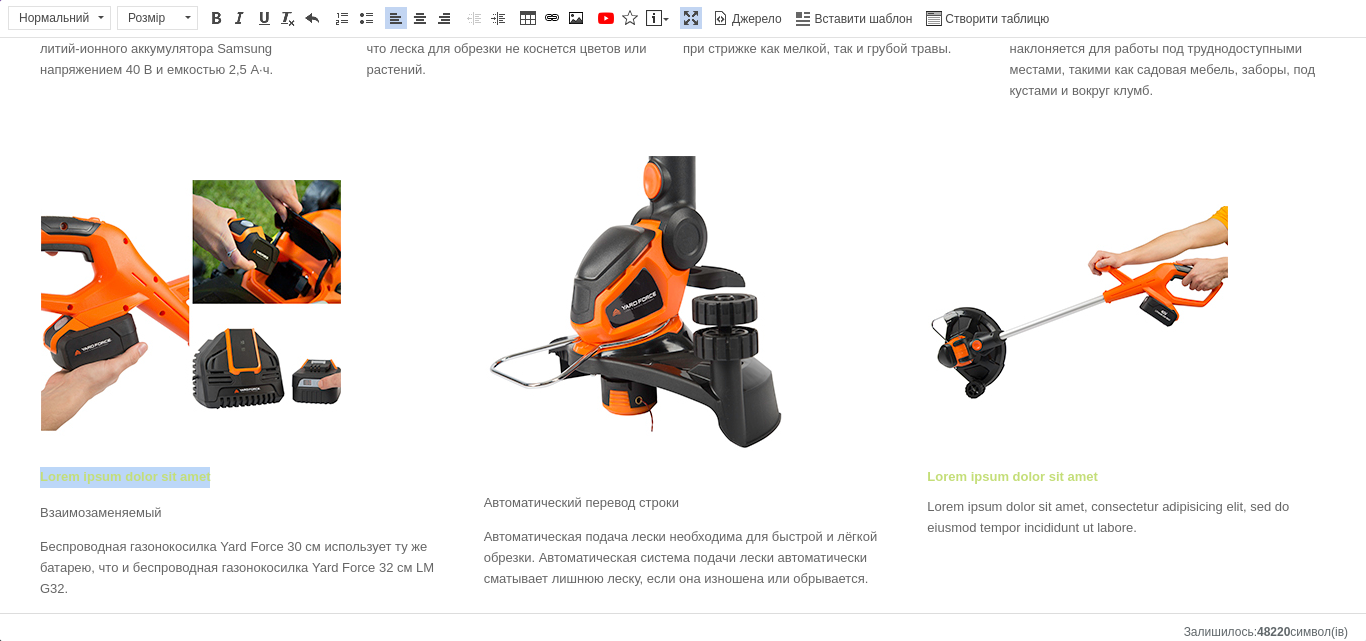 drag, startPoint x: 209, startPoint y: 479, endPoint x: 41, endPoint y: 487, distance: 168.19037 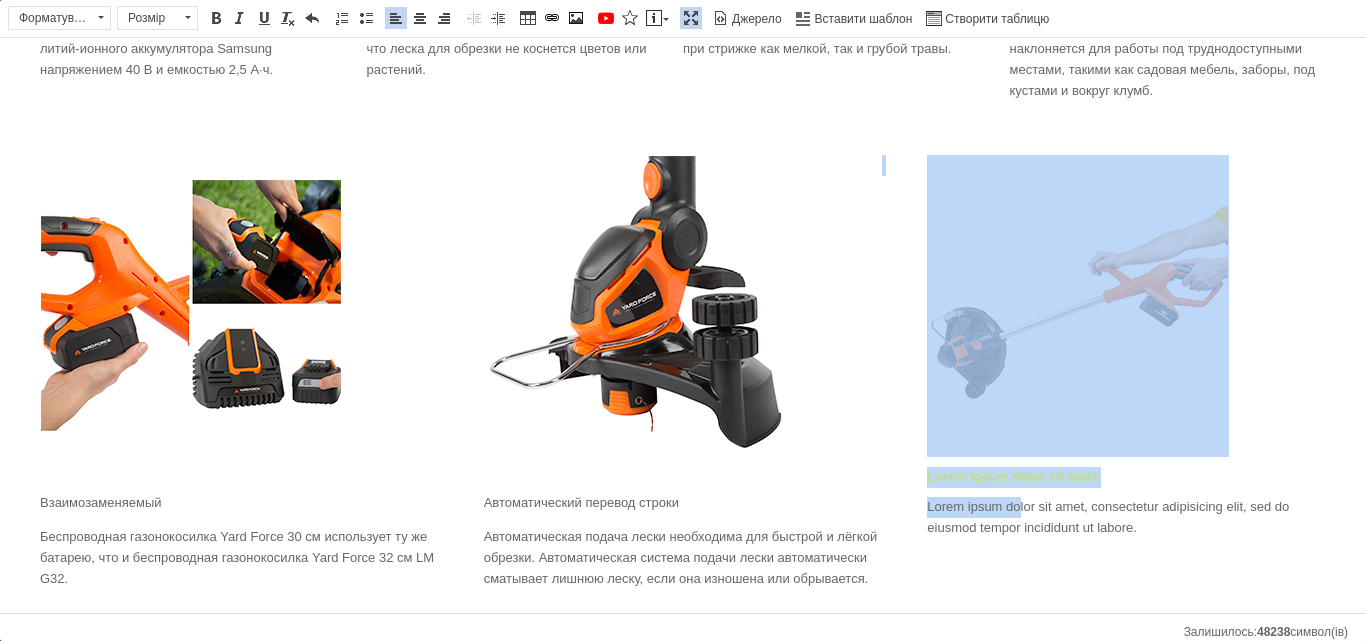 drag, startPoint x: 913, startPoint y: 510, endPoint x: 1003, endPoint y: 513, distance: 90.04999 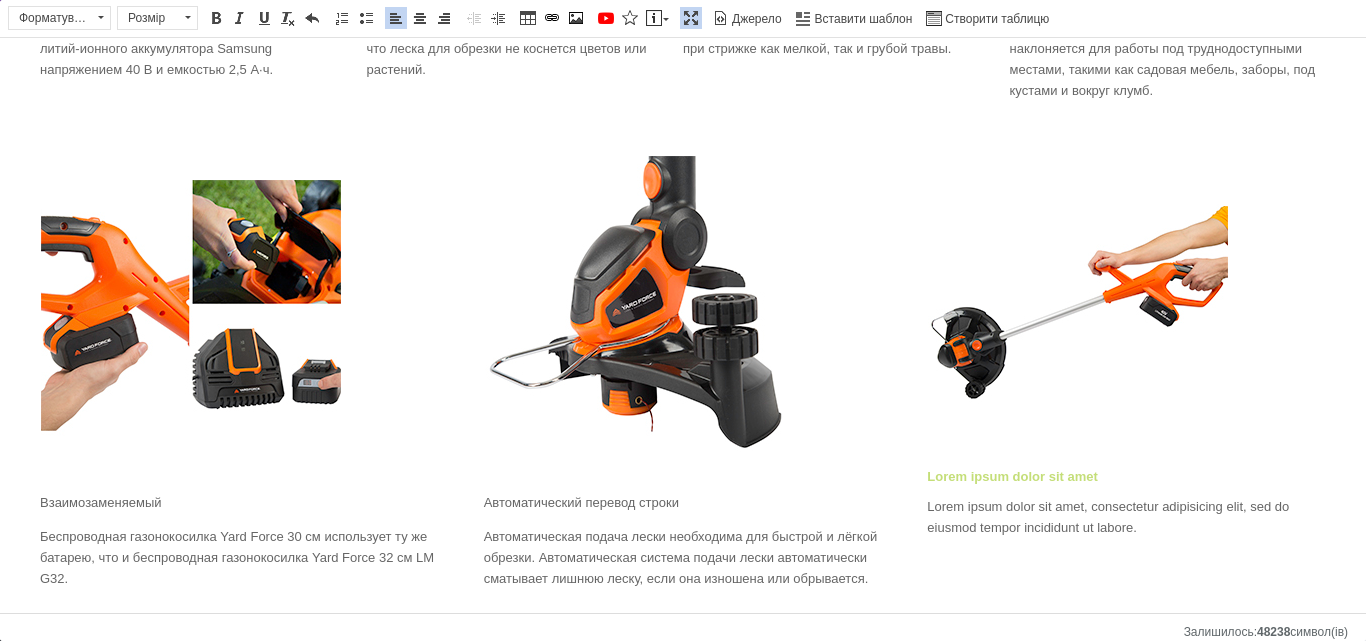 click on "Lorem ipsum dolor sit amet Lorem ipsum dolor sit amet, consectetur adipisicing elit, sed do eiusmod tempor incididunt ut labore." at bounding box center (1126, 379) 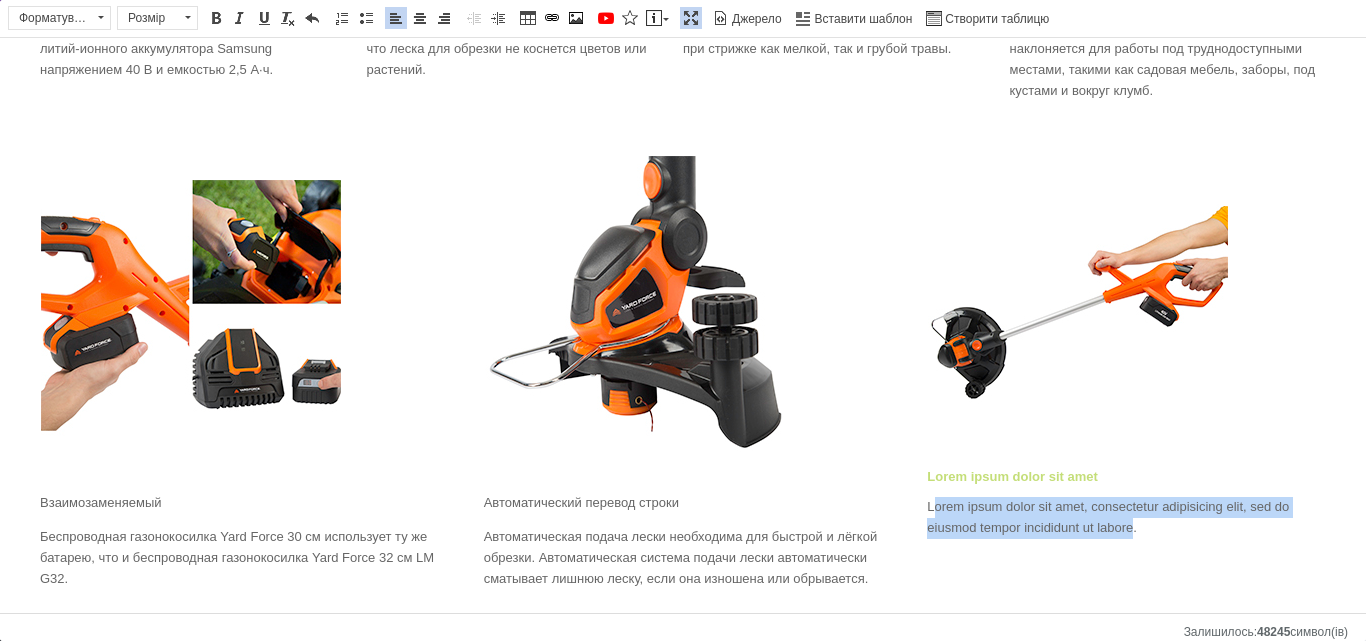 drag, startPoint x: 1125, startPoint y: 527, endPoint x: 924, endPoint y: 518, distance: 201.20139 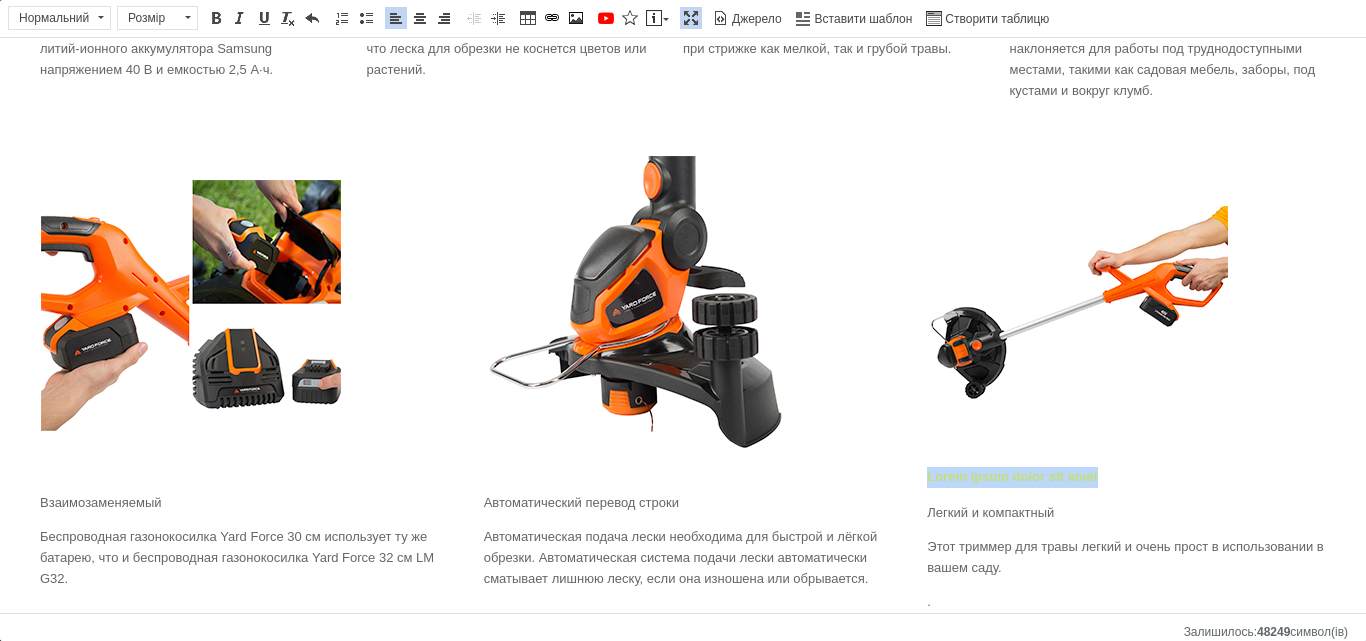drag, startPoint x: 1092, startPoint y: 475, endPoint x: 919, endPoint y: 482, distance: 173.14156 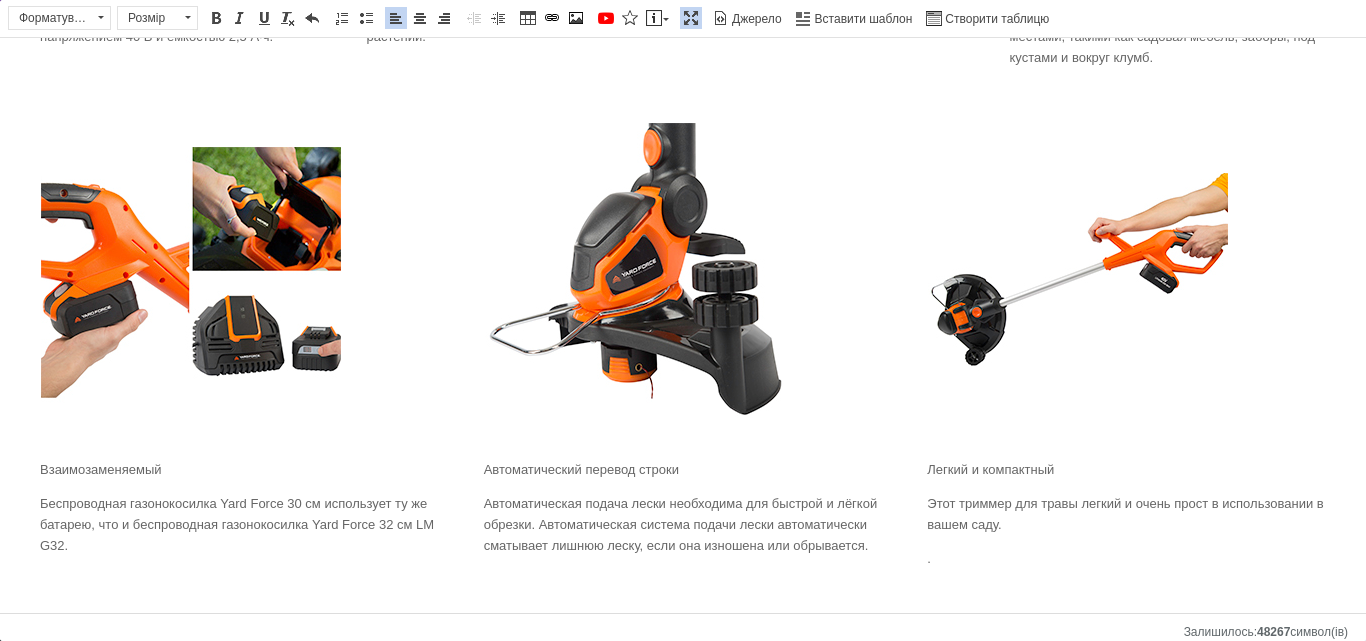 scroll, scrollTop: 951, scrollLeft: 0, axis: vertical 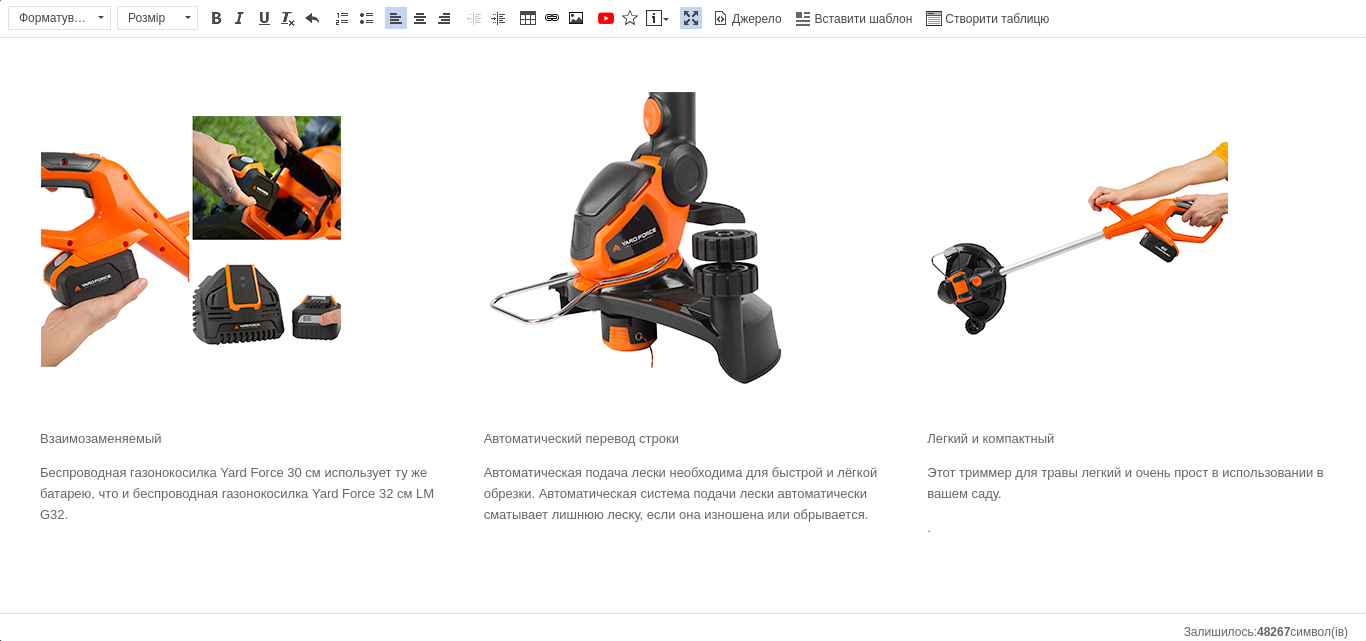 click on "Максимізувати" at bounding box center (691, 18) 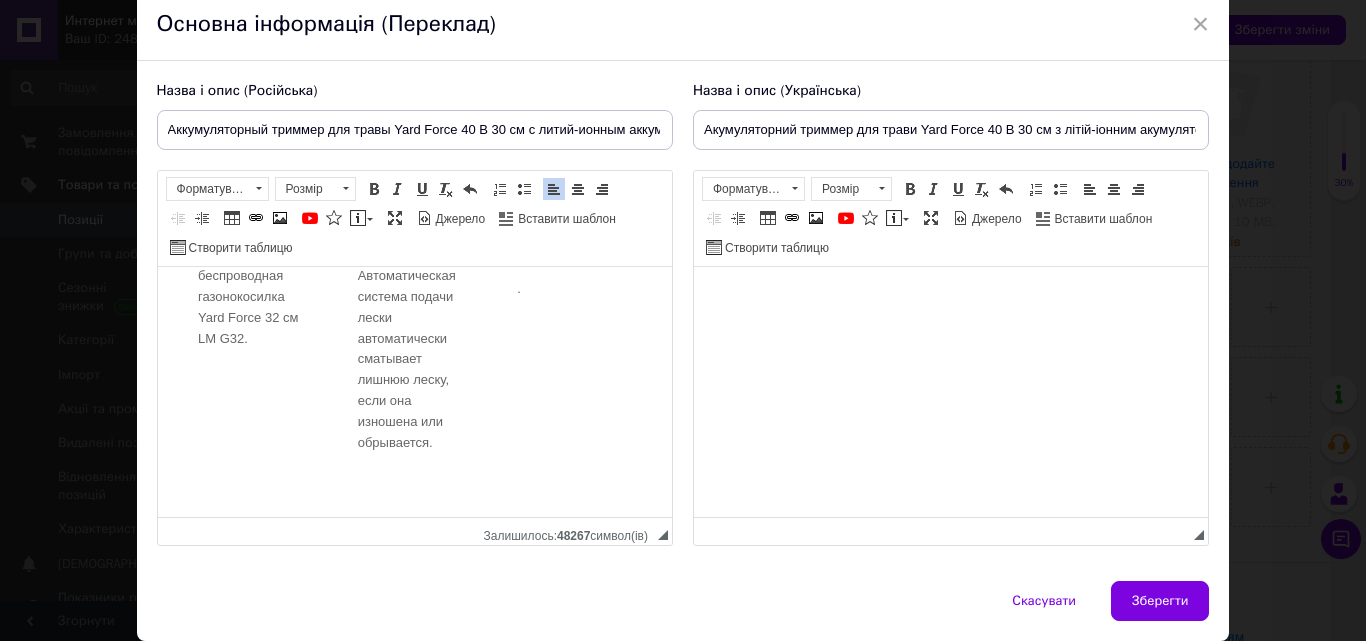 scroll, scrollTop: 1732, scrollLeft: 0, axis: vertical 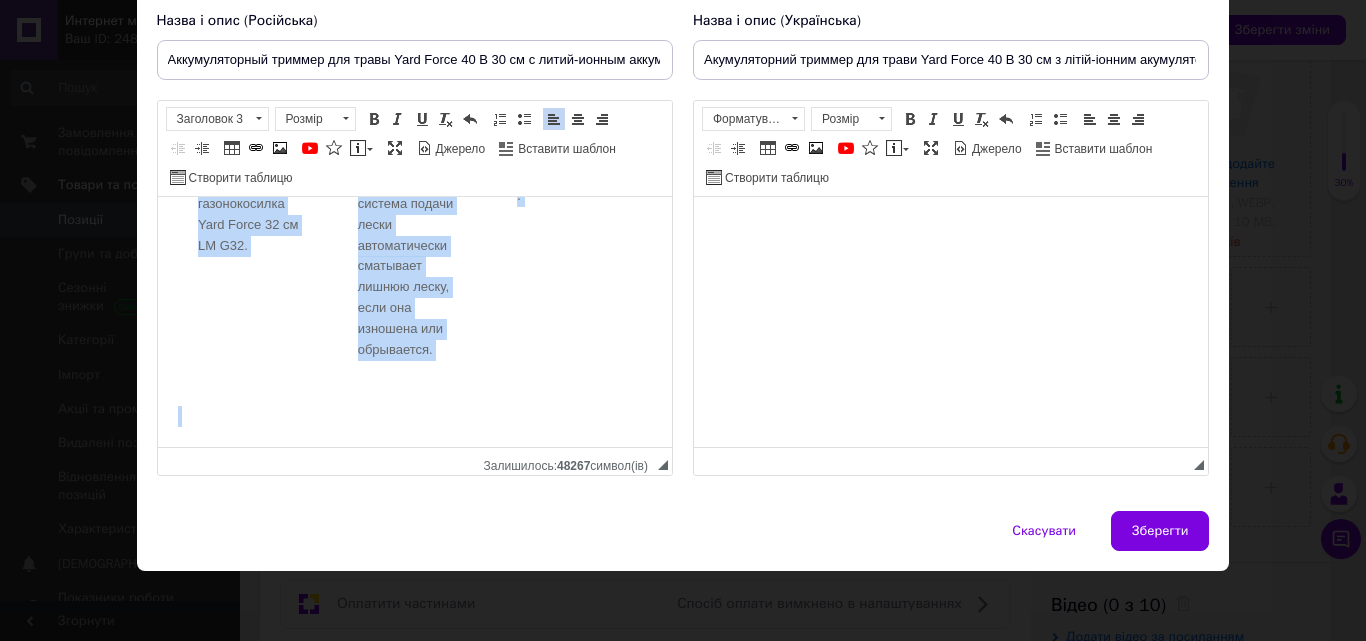 drag, startPoint x: 175, startPoint y: 244, endPoint x: 520, endPoint y: 519, distance: 441.19156 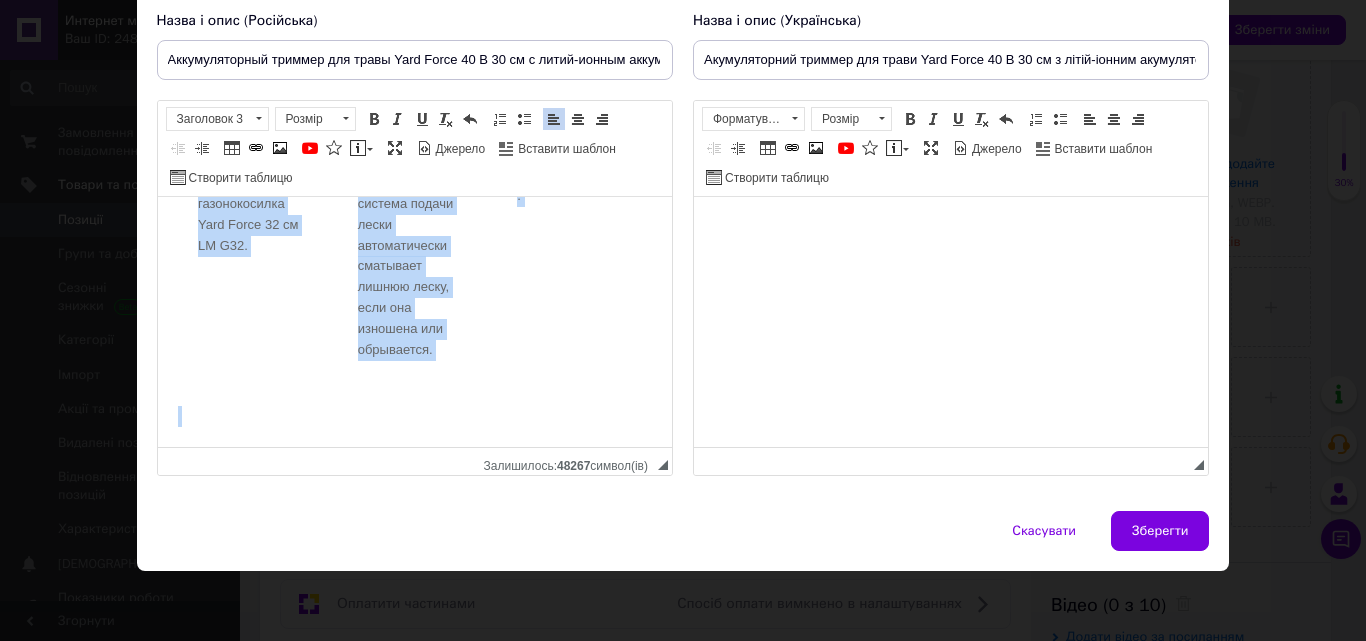copy on "Loremipsumdolo sitamet con adipi Elit Seddo 24 E 97 te Incid-utlabo etdoloremag 7,3 A·e a minimven quisnostru Exercitationul laboris nis aliqu Exea Commo 80C duisauteir inr volupta velites c fugiatnullap except sintoc. Cupidata no proid-suntcul quiofficiade Mollita 59 I estlabor 0,4 P·u, omnisis natus errorvolupta a doloremquelaud totamremaperia Eaqu Ipsaq 71A illoinv 78 ve. Quasiar bea vitae Dictaex n enimi-quiavo aspernaturaut 10 O 9,7 F·c magnid eosratione 64 se Nesciunt nequepor qu doloremadip, numqua e moditem incidu Magnam qua etiamminussolu nobiselig o cumquenihi impeditqu Placeatfacerepos assumen rep tempori a quibu officiisdebitis rerumn Saepeeve Volupt repudiandae Recusan Itaq earumhi ten sapie Dele Reici voluptat ma alias-perfere doloribusasp Repella minimnostru 45 E u corporis 6,2 S·l. Aliqui commodic Quidmaximemo molest har quidemre facilisexpe, dis namli tem cumsolu no eligendi optioc nih impeditm. Quodma pla facerepos Omnis loremi dolorsitamet consectetu adipisci eli seddoei tem incidi, utl ..." 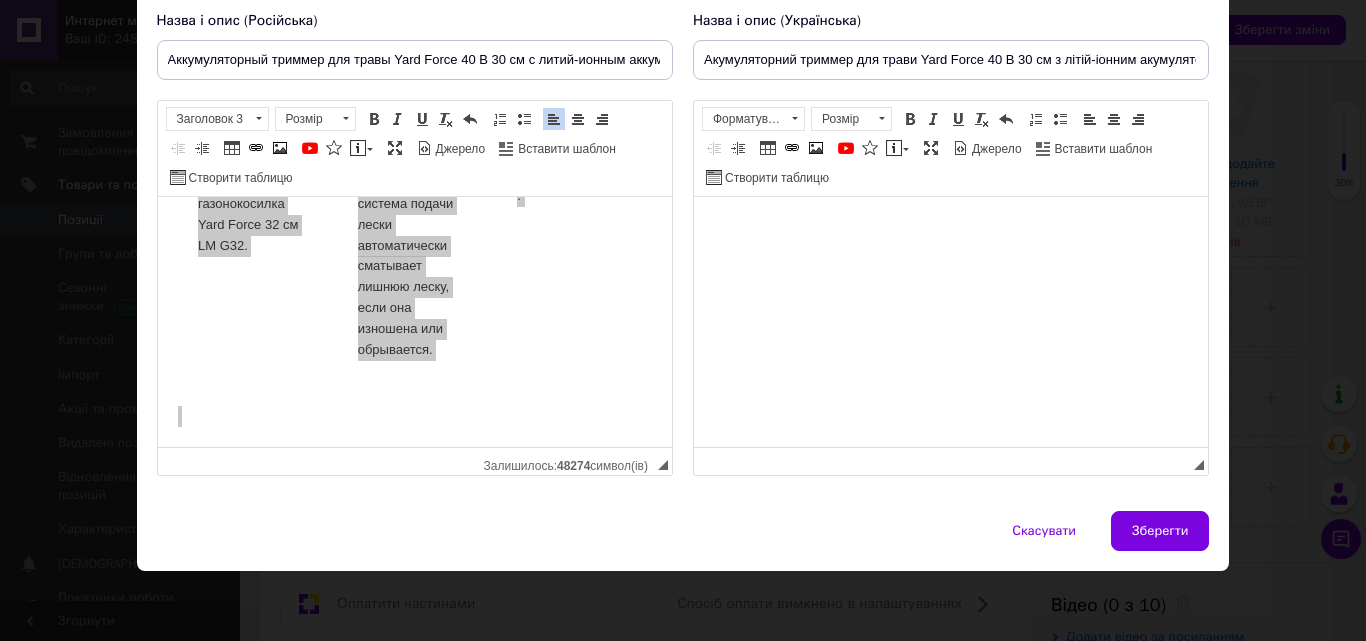 click at bounding box center [950, 227] 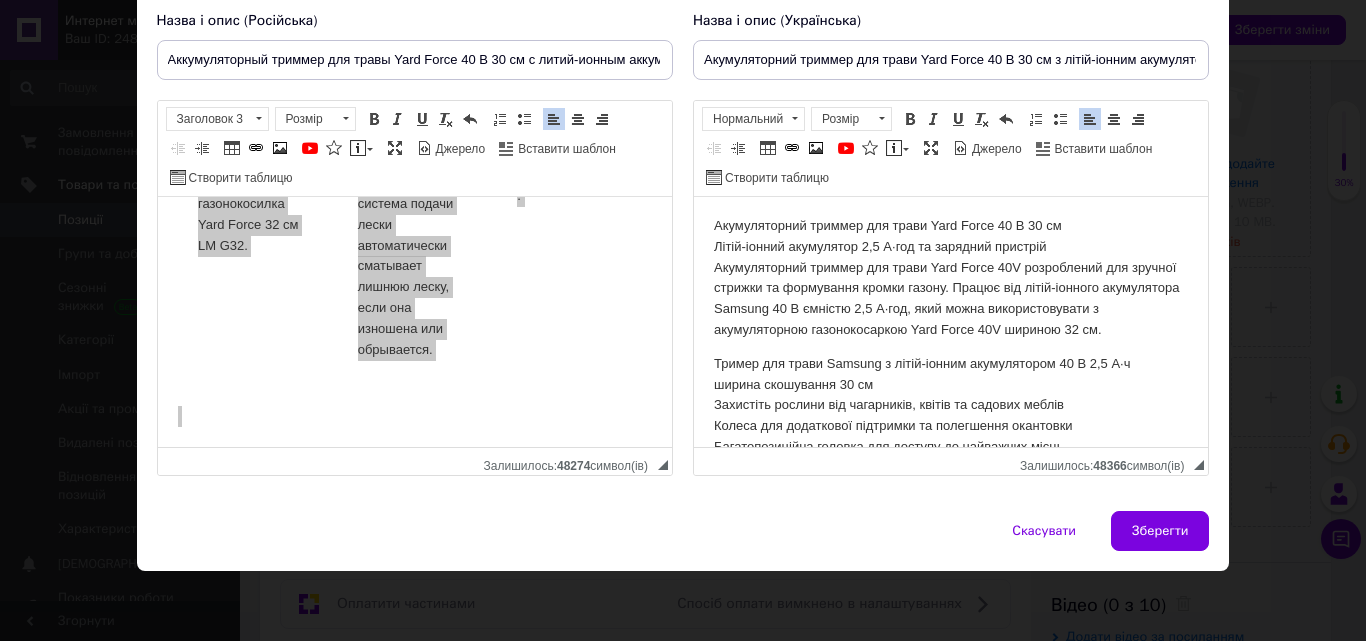 scroll, scrollTop: 0, scrollLeft: 0, axis: both 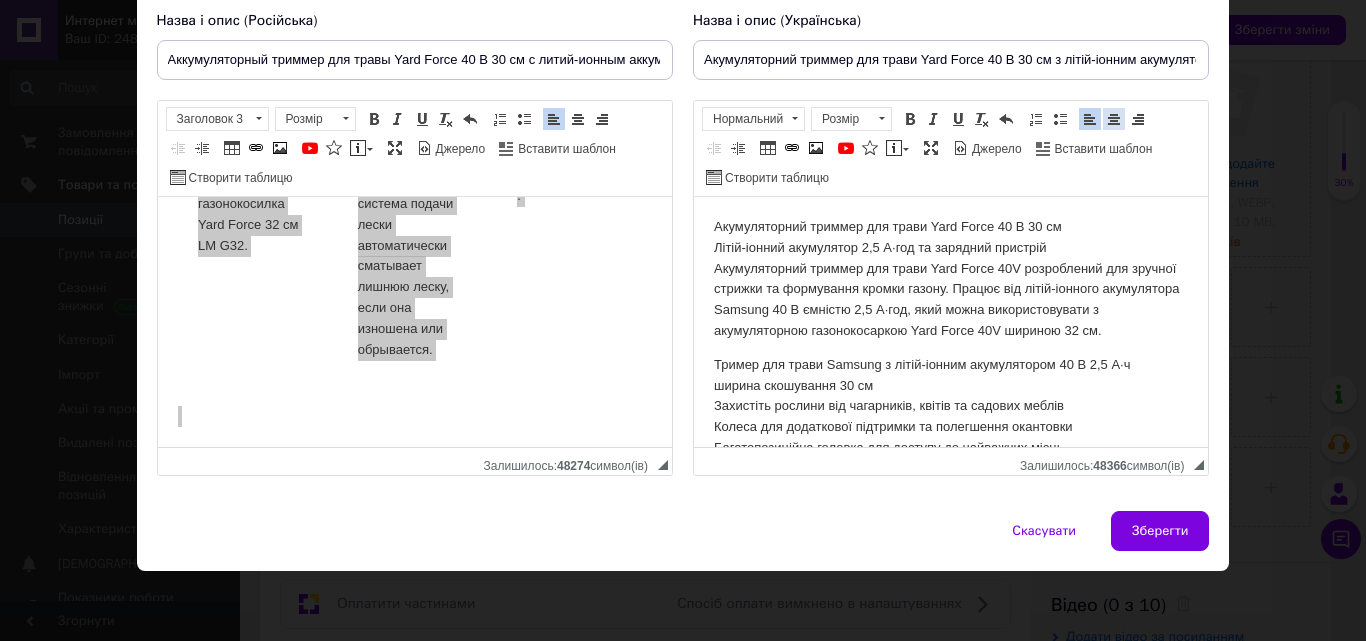 click at bounding box center (1114, 119) 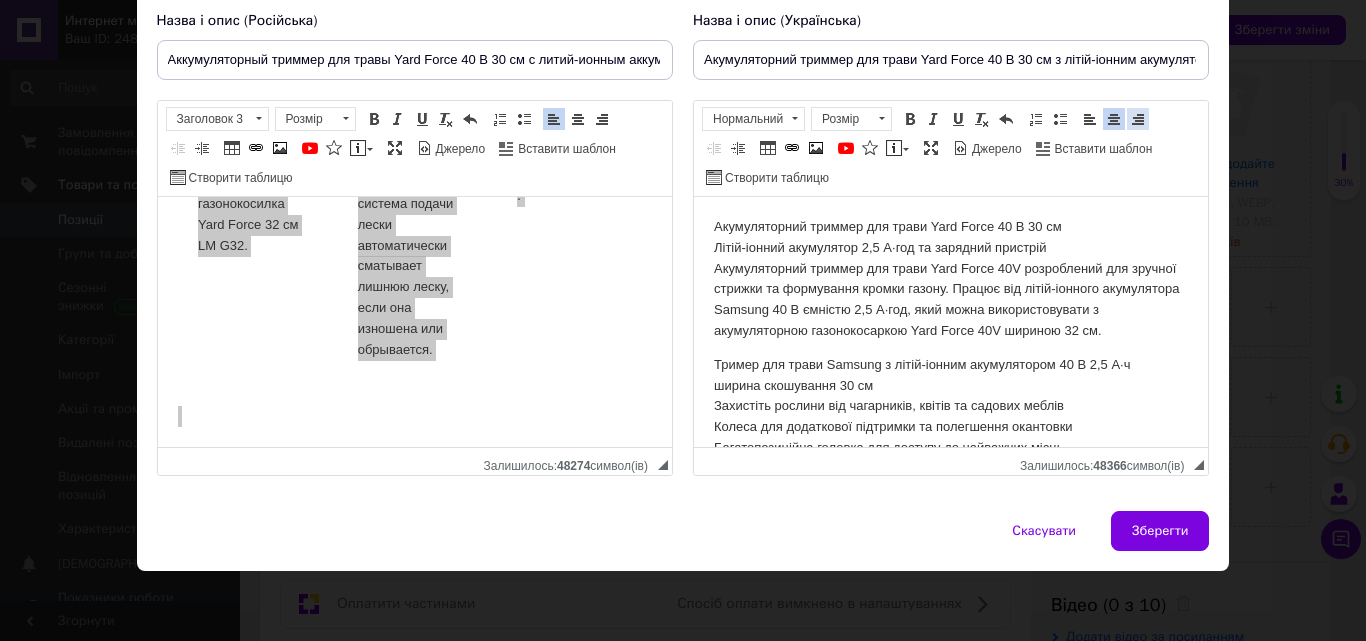 click at bounding box center [1138, 119] 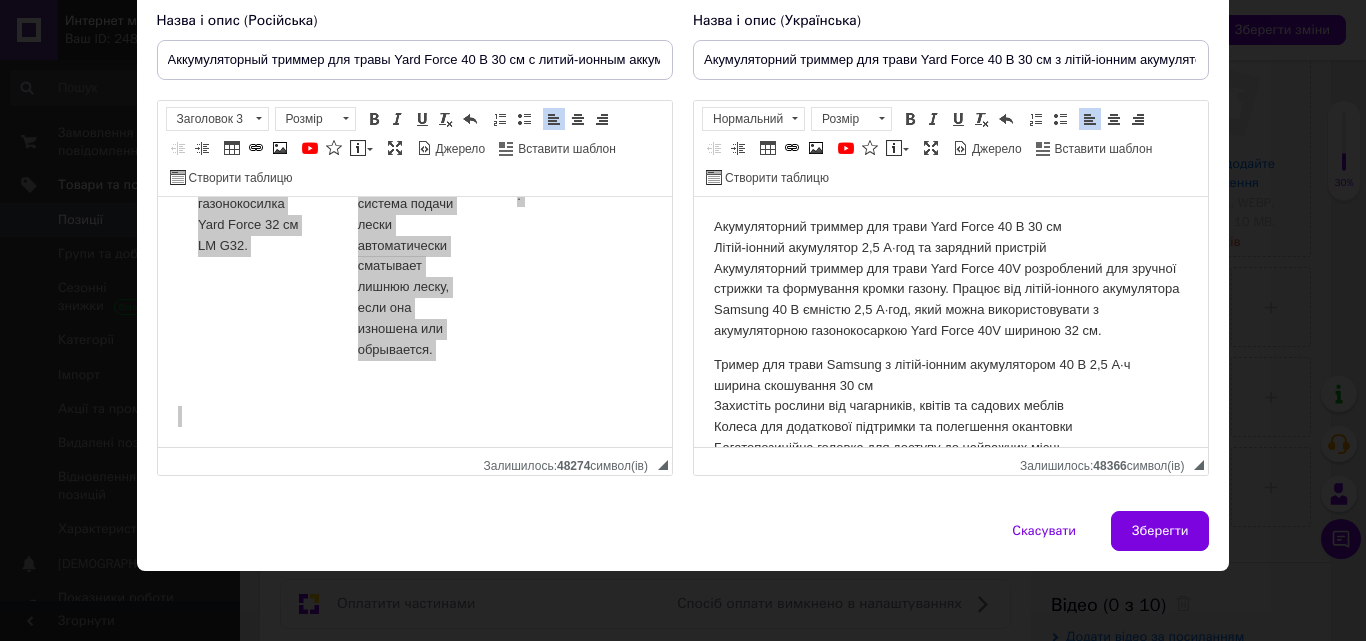 drag, startPoint x: 855, startPoint y: 197, endPoint x: 839, endPoint y: 211, distance: 21.260292 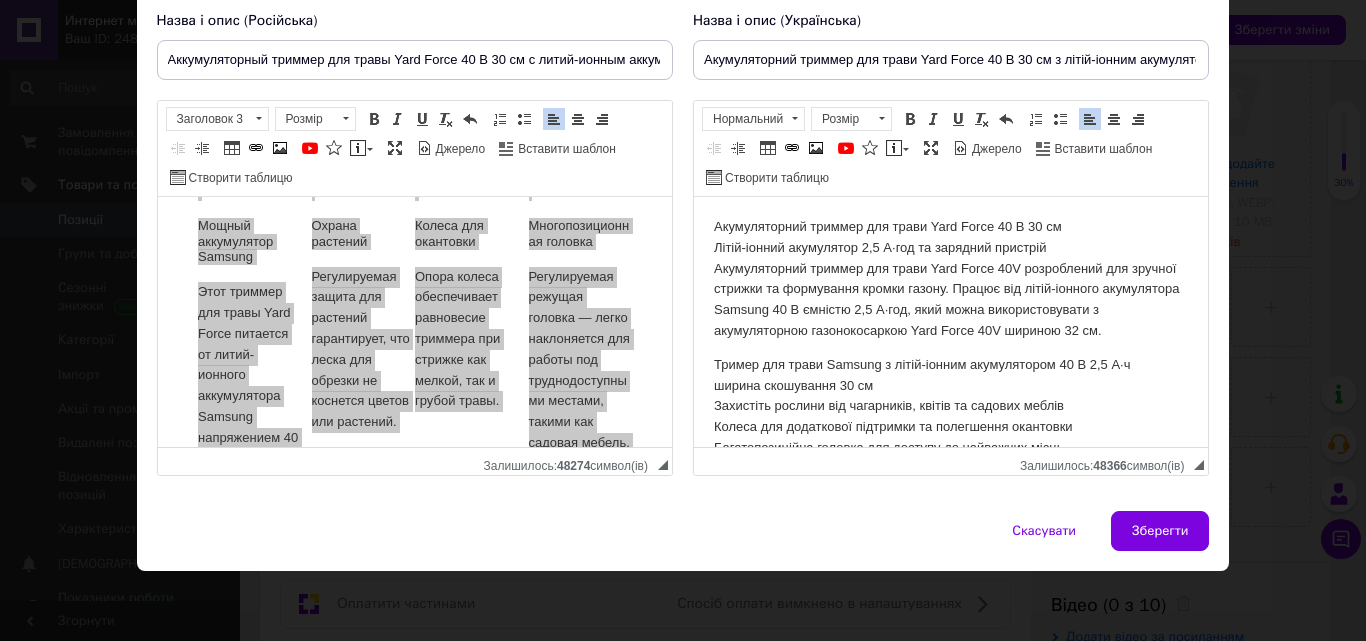 scroll, scrollTop: 932, scrollLeft: 0, axis: vertical 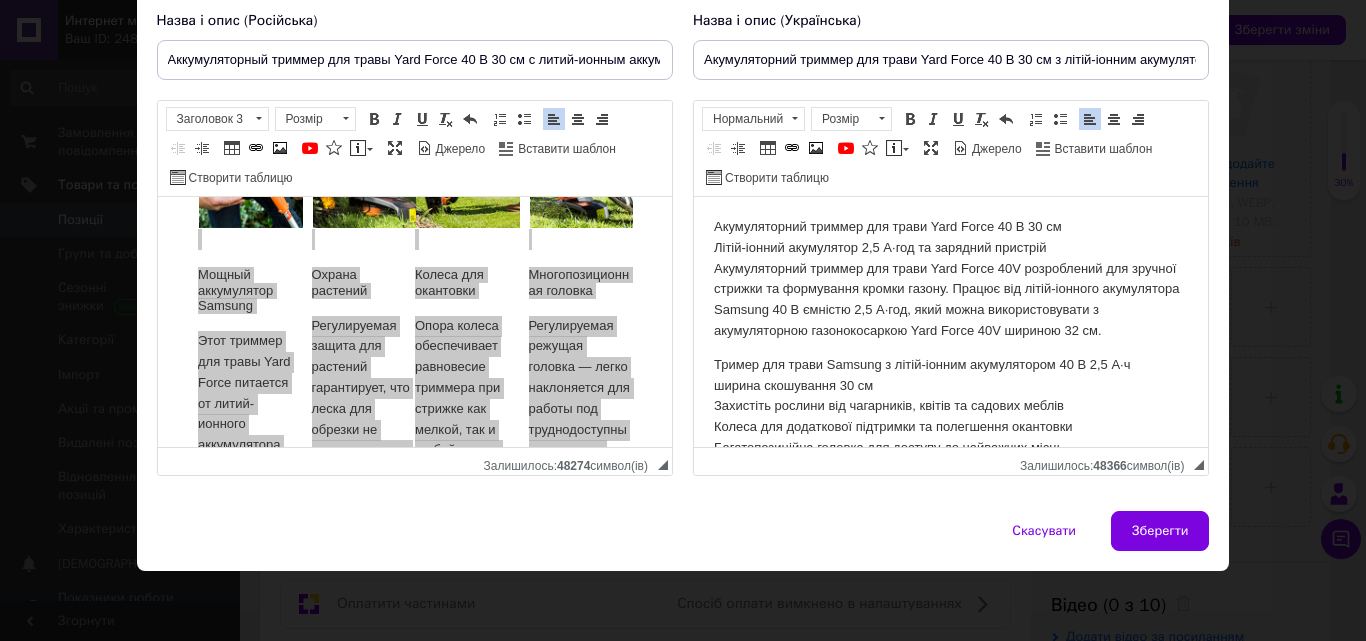 click on "Скасувати   Зберегти" at bounding box center [683, 541] 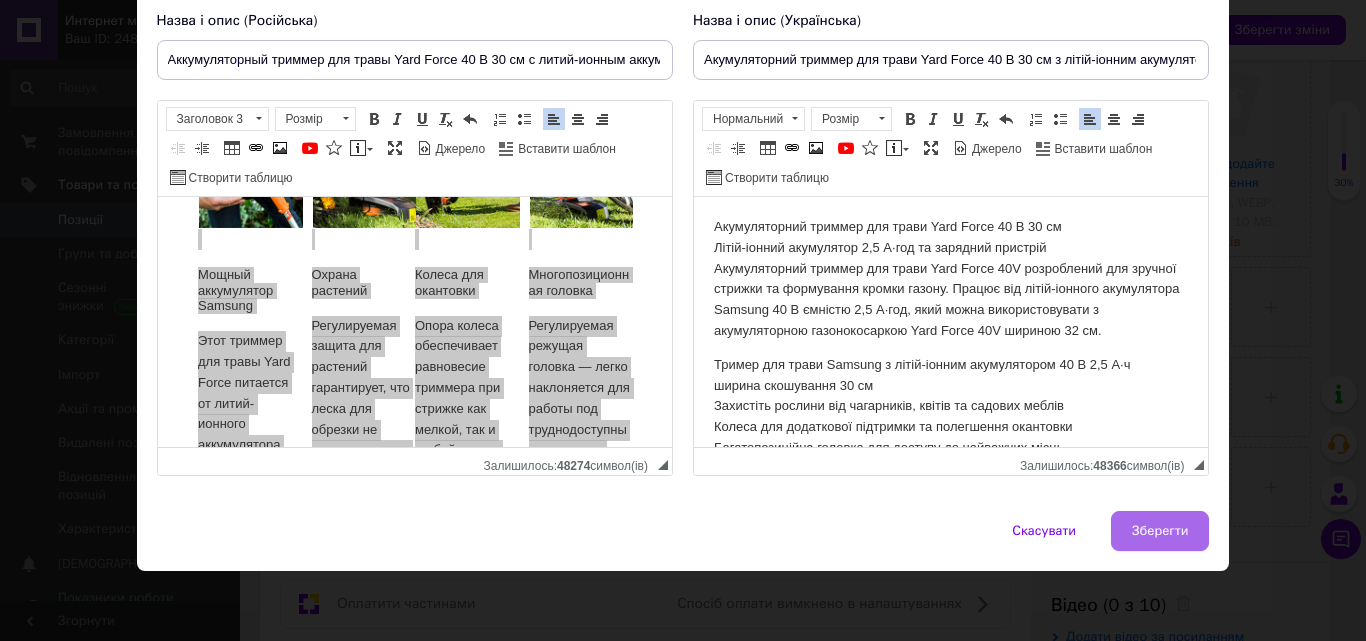 click on "Зберегти" at bounding box center (1160, 531) 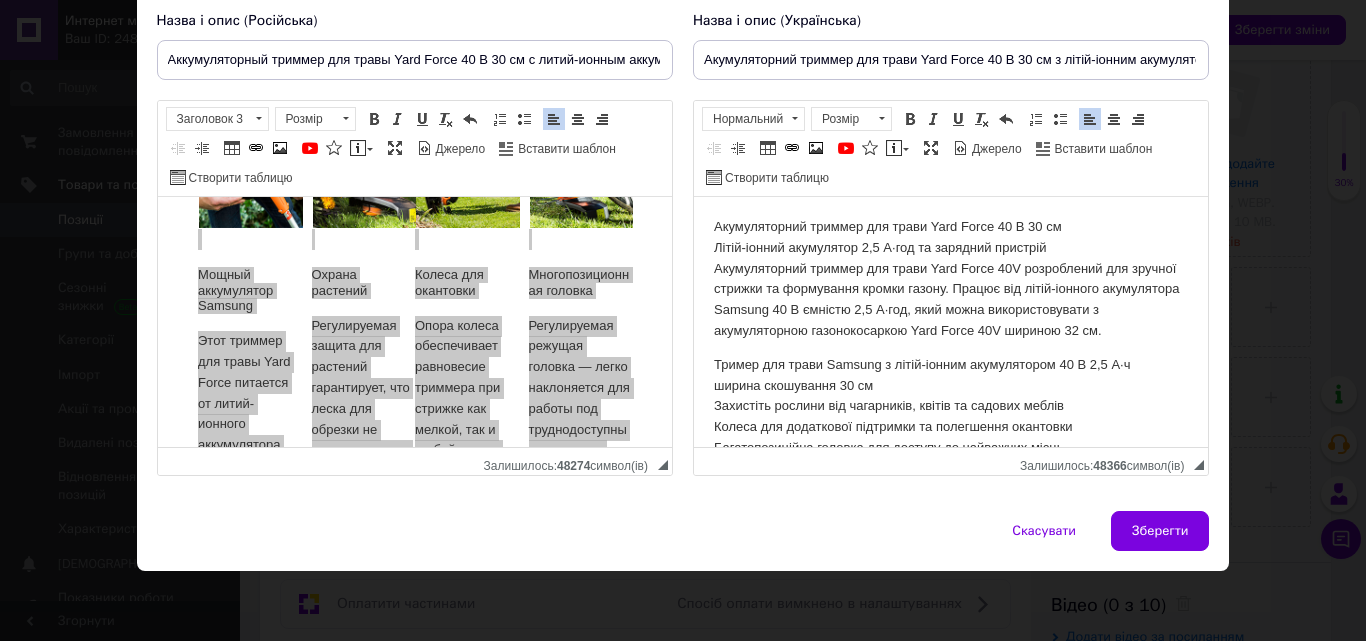 type on "Аккумуляторный триммер для травы Yard Force 40 В 30 см с литий-ионным аккумулятором 2,5 А·ч LT G30" 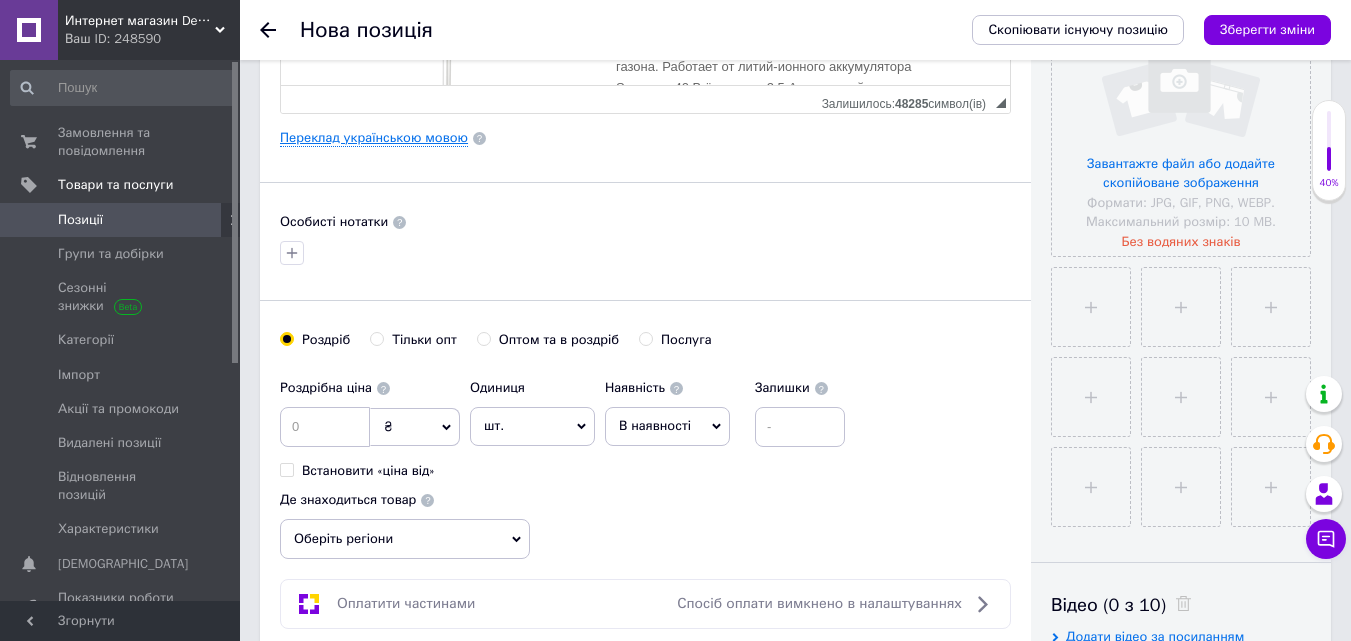 click on "Переклад українською мовою" at bounding box center (374, 138) 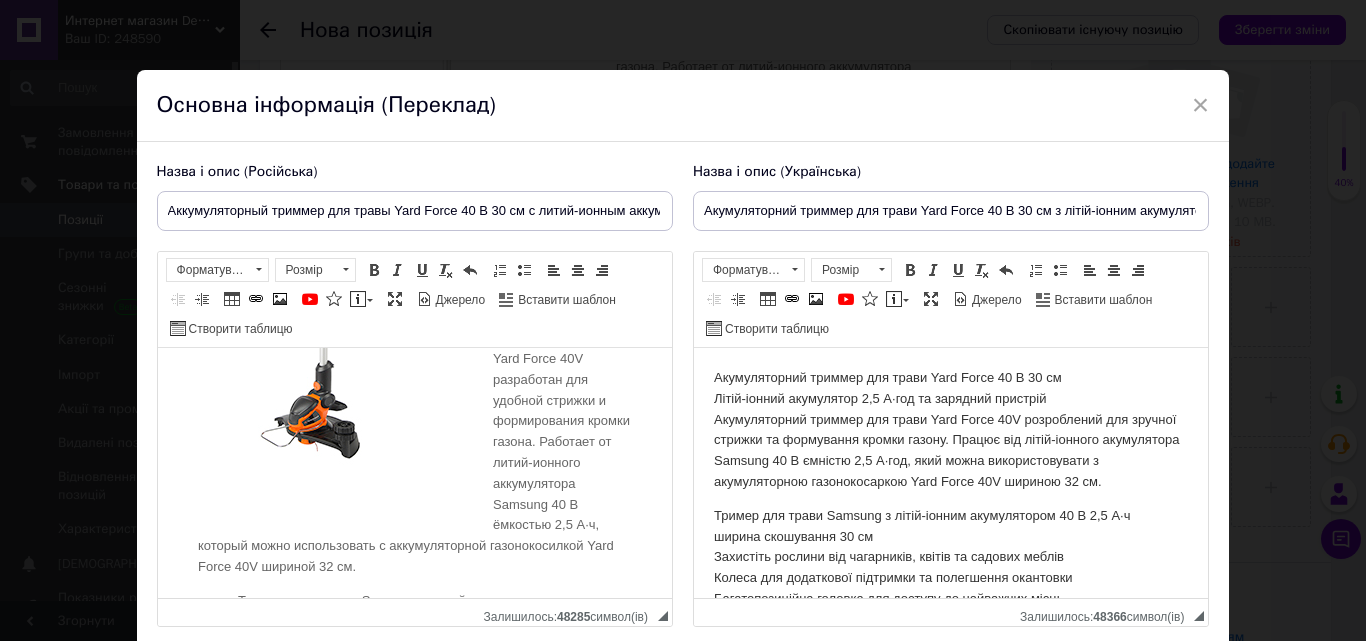 scroll, scrollTop: 400, scrollLeft: 0, axis: vertical 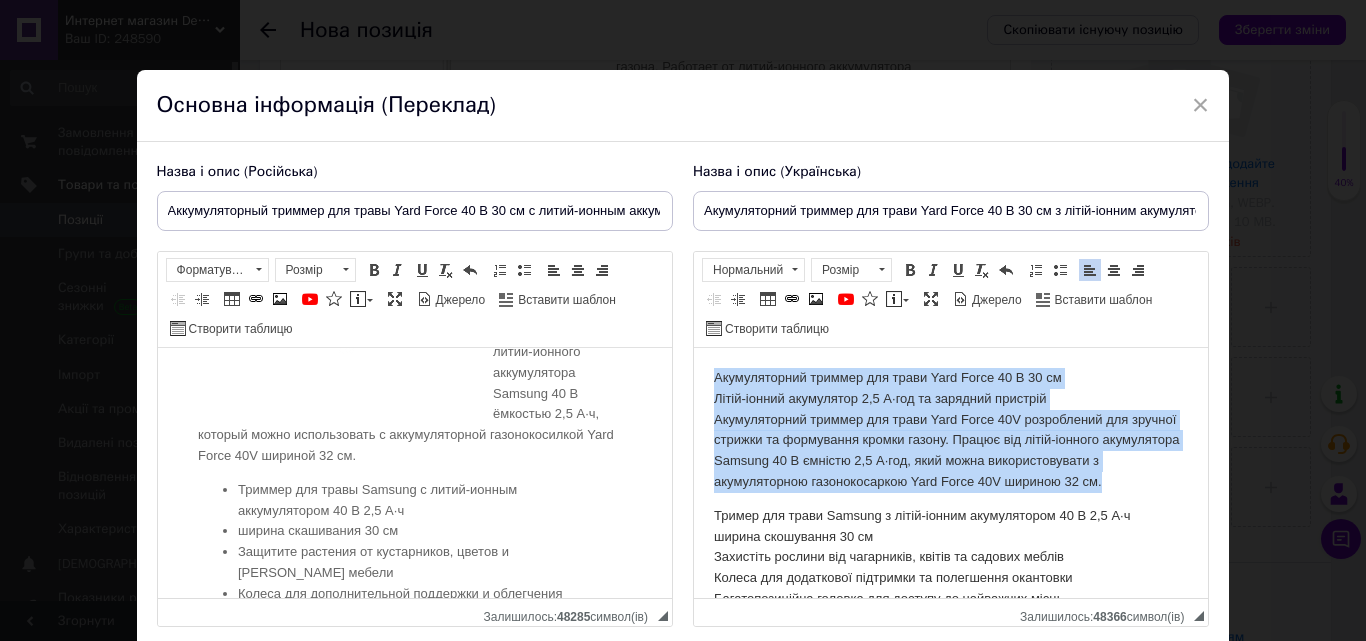 drag, startPoint x: 732, startPoint y: 374, endPoint x: 1120, endPoint y: 485, distance: 403.56537 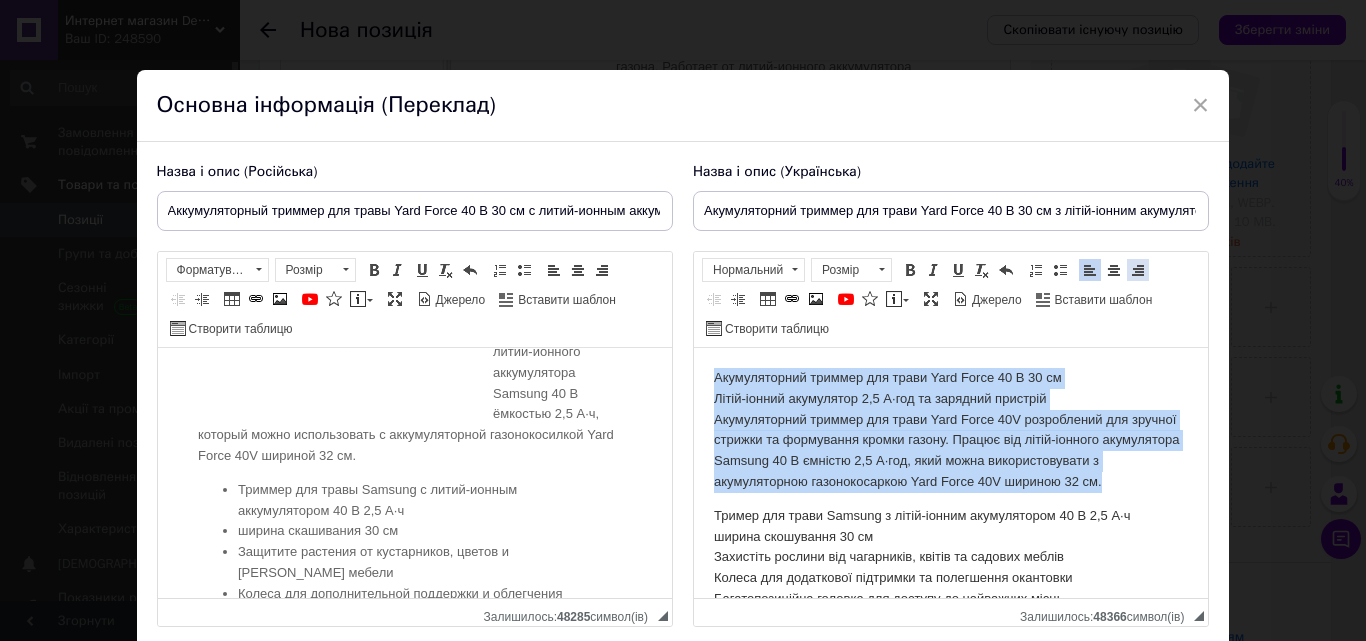 click at bounding box center (1138, 270) 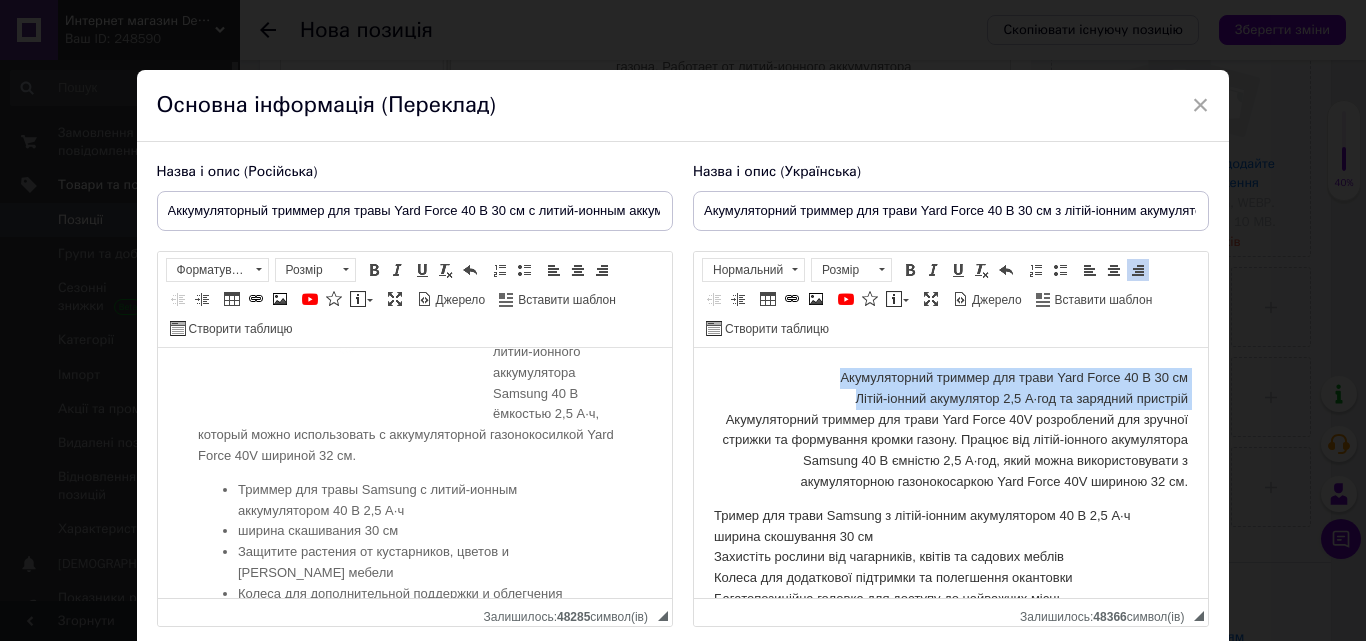 click on "Акумуляторний триммер для трави Yard Force 40 В 30 см Літій-іонний акумулятор 2,5 А·год та зарядний пристрій Акумуляторний триммер для трави Yard Force 40V розроблений для зручної стрижки та формування кромки газону. Працює від літій-іонного акумулятора Samsung 40 В ємністю 2,5 А·год, який можна використовувати з акумуляторною газонокосаркою Yard Force 40V шириною 32 см." at bounding box center (950, 430) 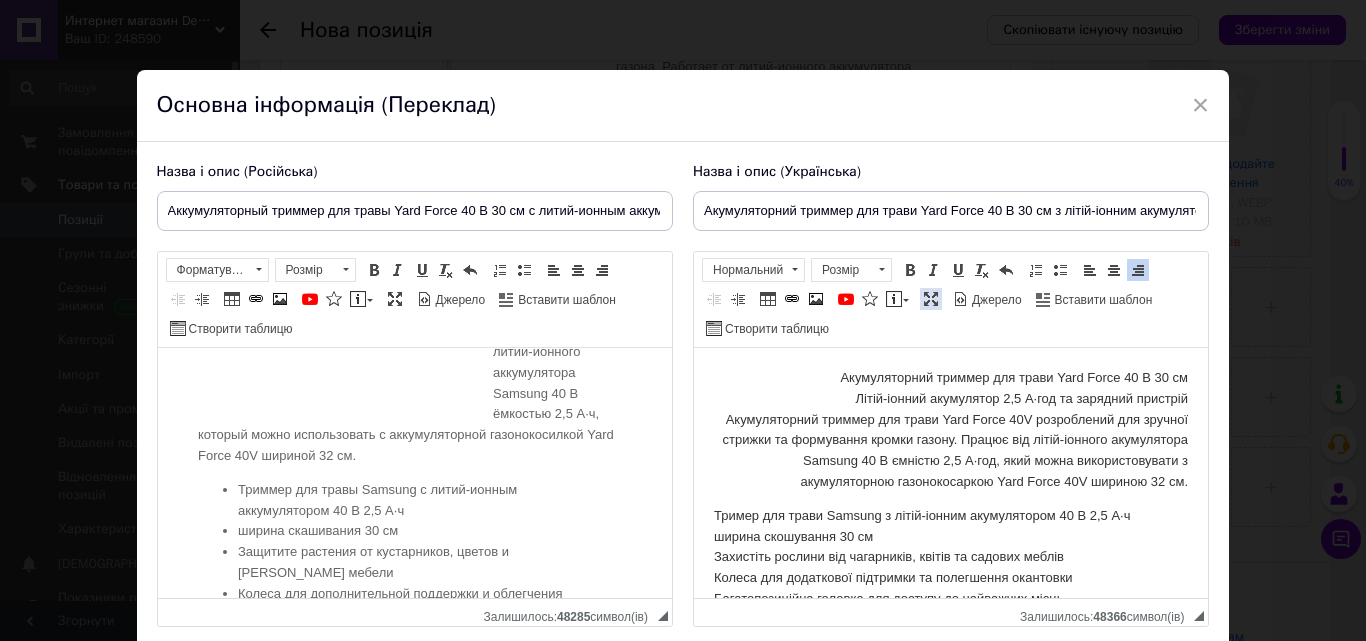 click at bounding box center [931, 299] 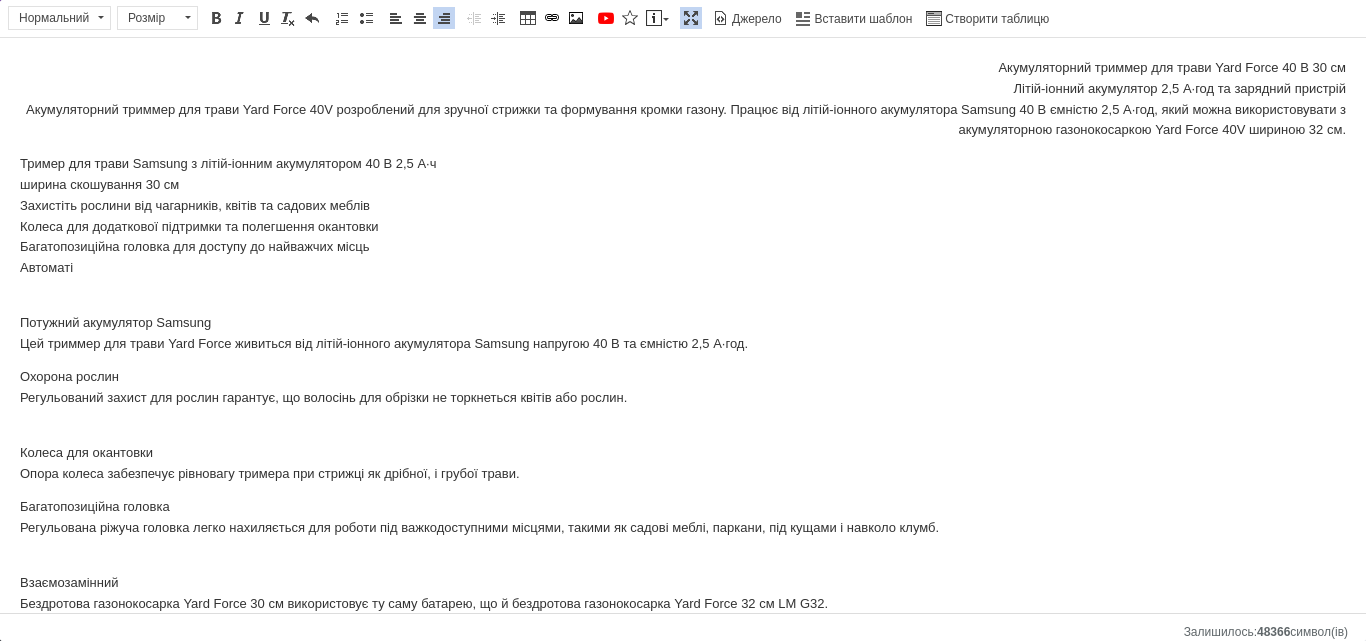 scroll, scrollTop: 0, scrollLeft: 0, axis: both 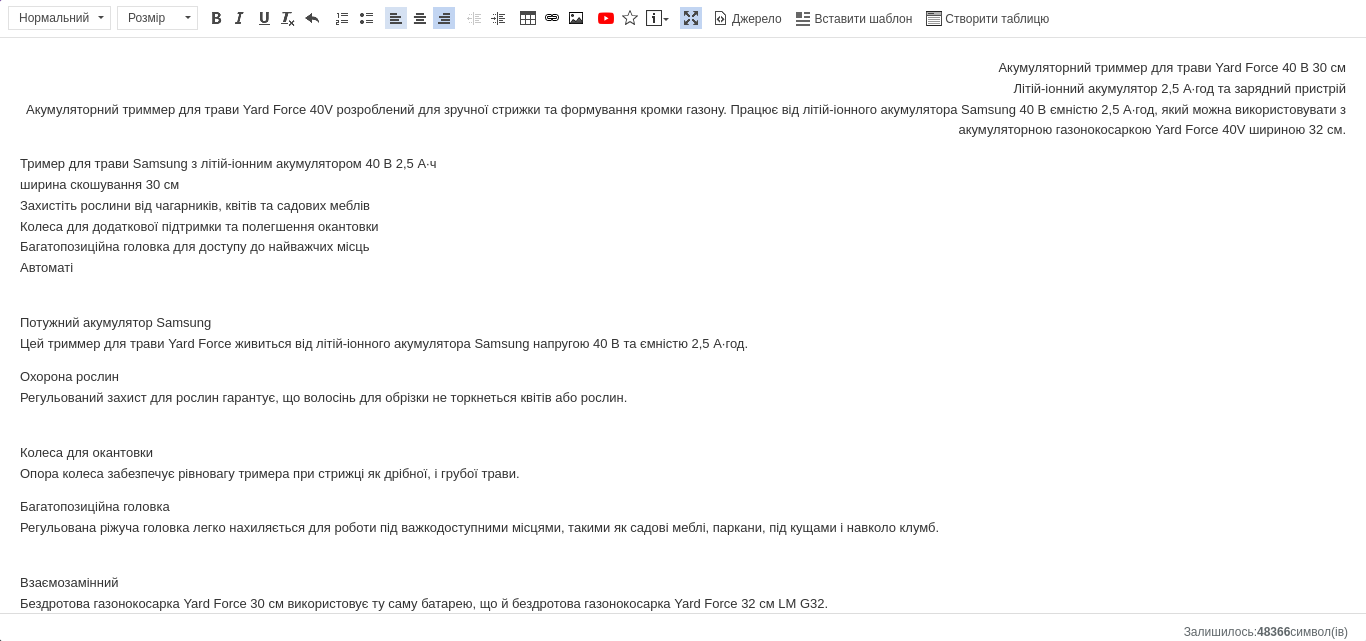 click at bounding box center (396, 18) 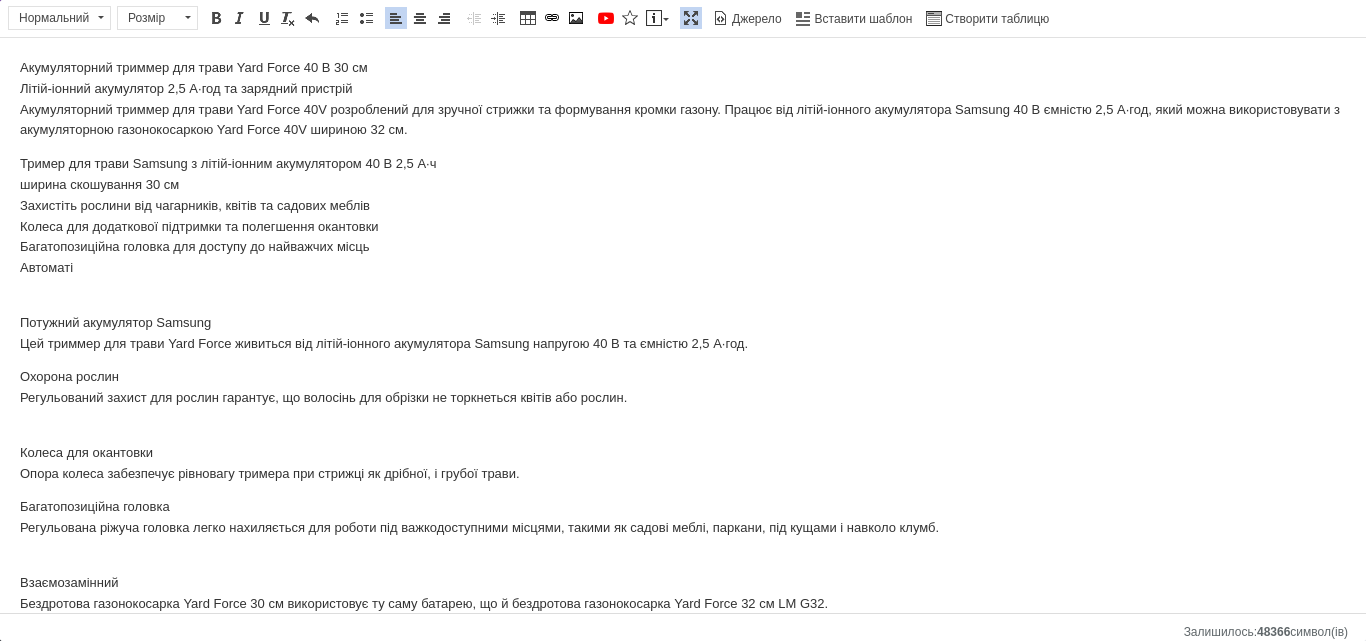 click on "Акумуляторний триммер для трави Yard Force 40 В 30 см Літій-іонний акумулятор 2,5 А·год та зарядний пристрій Акумуляторний триммер для трави Yard Force 40V розроблений для зручної стрижки та формування кромки газону. Працює від літій-іонного акумулятора Samsung 40 В ємністю 2,5 А·год, який можна використовувати з акумуляторною газонокосаркою Yard Force 40V шириною 32 см. Тример для трави Samsung з літій-іонним акумулятором 40 В 2,5 А·ч ширина скошування 30 см Захистіть рослини від чагарників, квітів та садових меблів Колеса для додаткової підтримки та полегшення окантовки Автоматі" at bounding box center [683, 411] 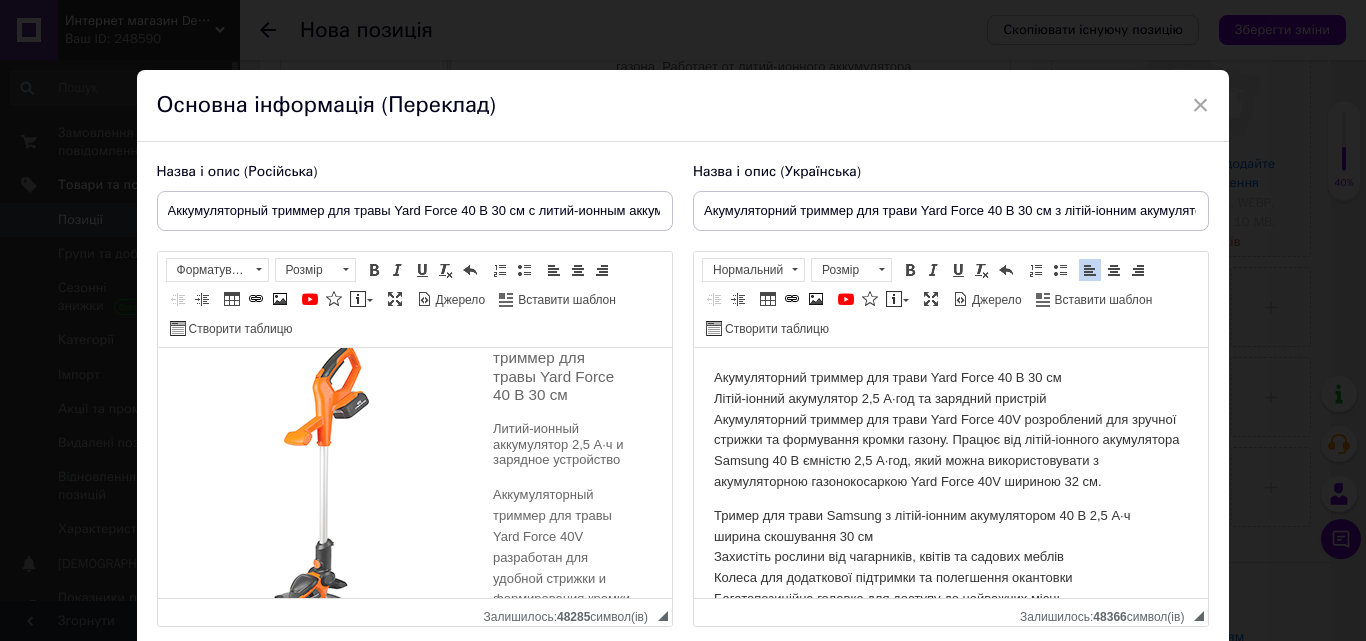 scroll, scrollTop: 100, scrollLeft: 0, axis: vertical 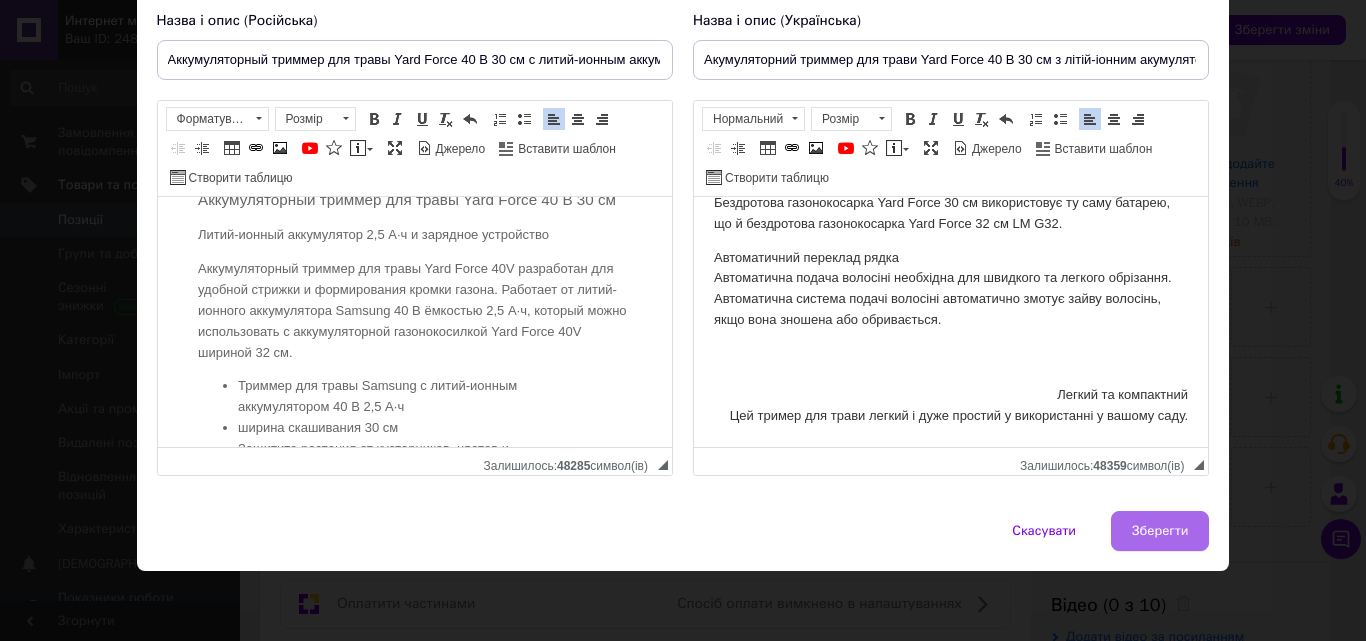 click on "Зберегти" at bounding box center (1160, 531) 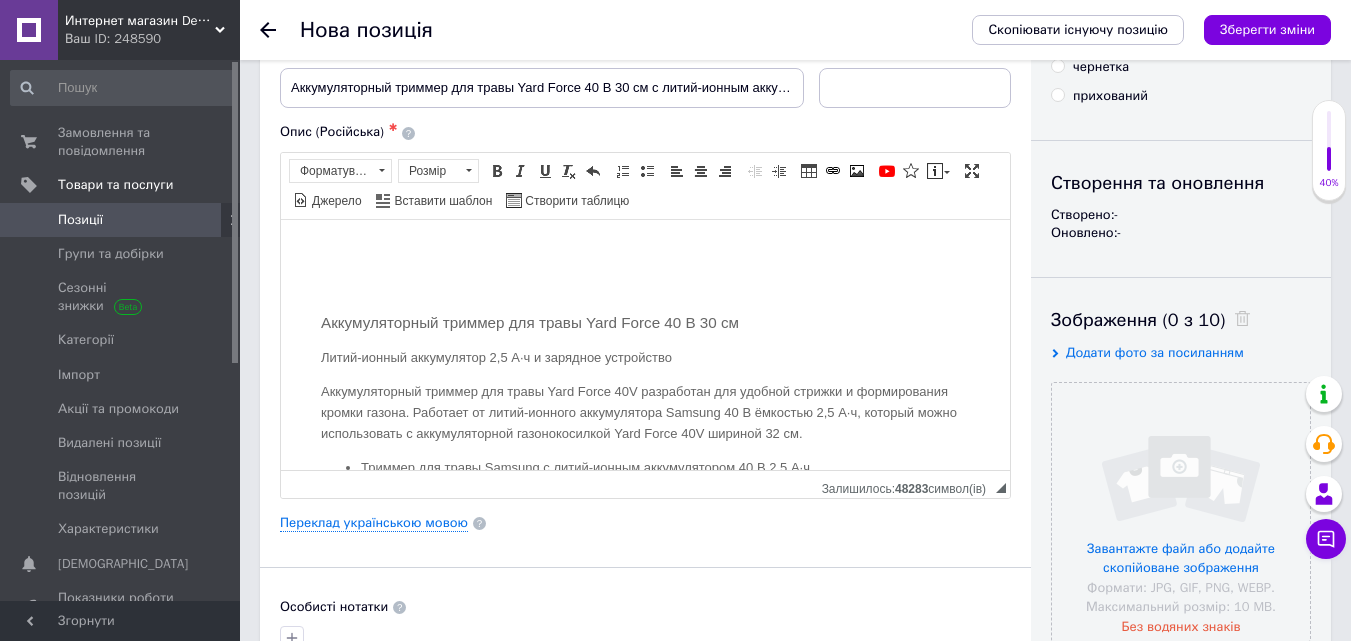scroll, scrollTop: 100, scrollLeft: 0, axis: vertical 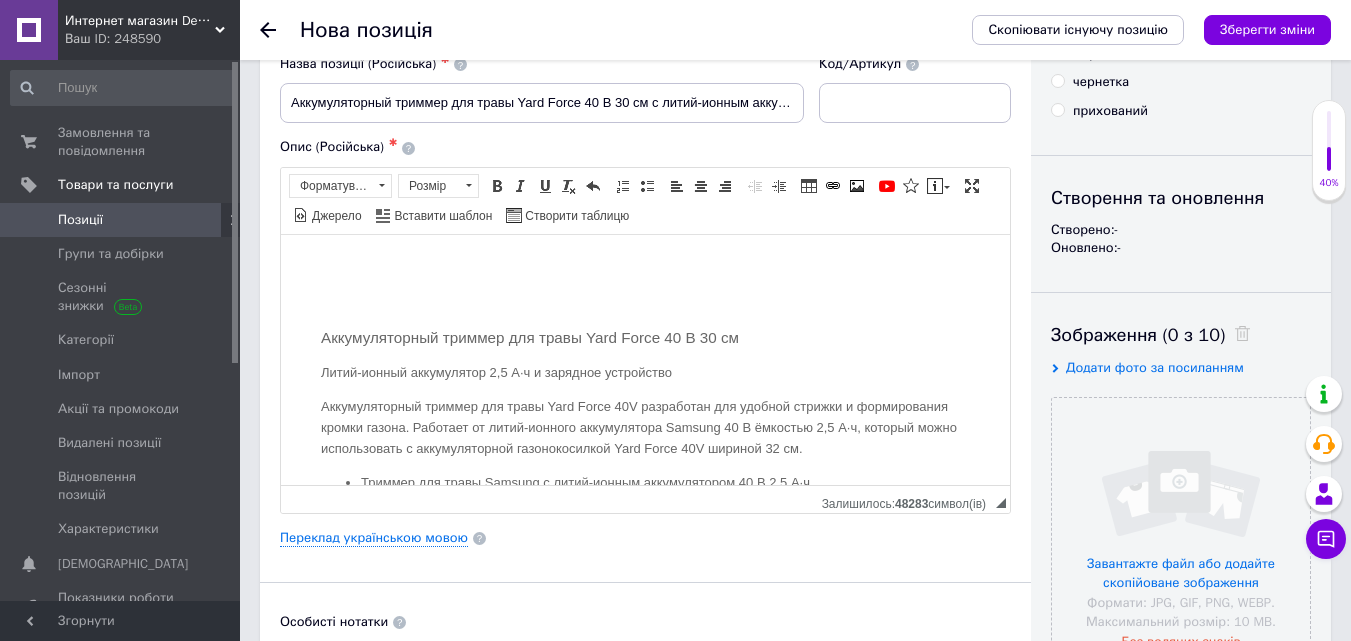 click on "Додати фото за посиланням" at bounding box center (1155, 367) 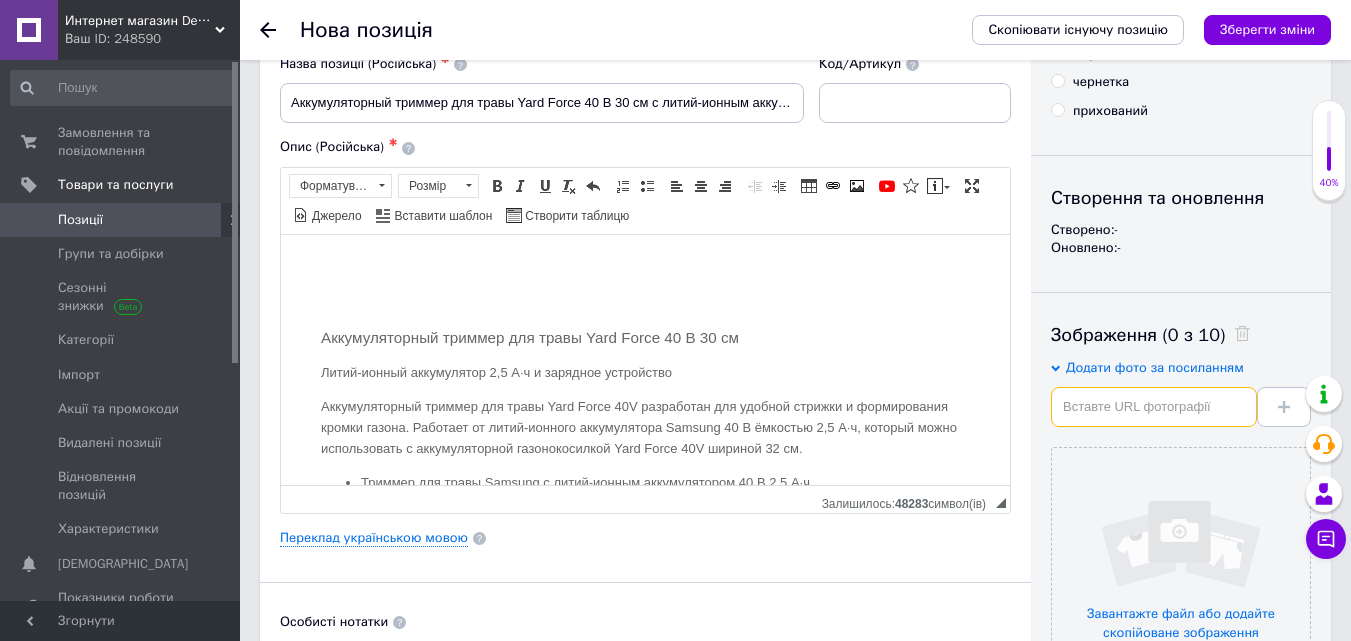 click at bounding box center [1154, 407] 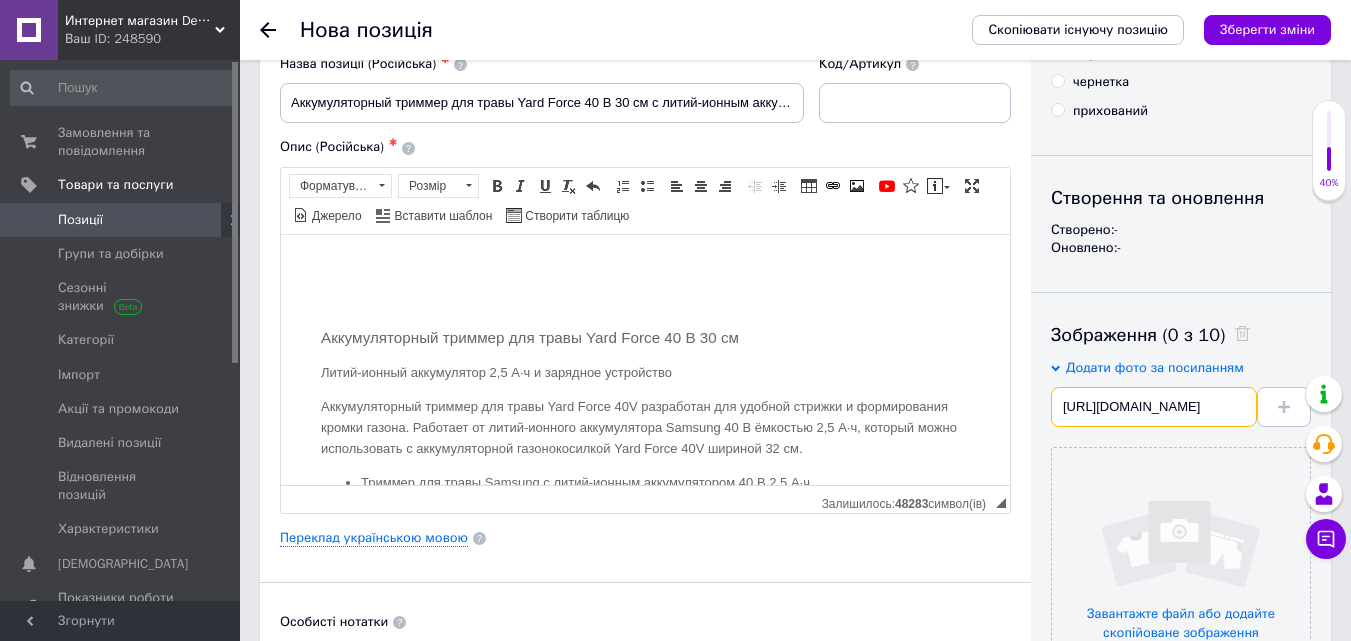 scroll, scrollTop: 0, scrollLeft: 230, axis: horizontal 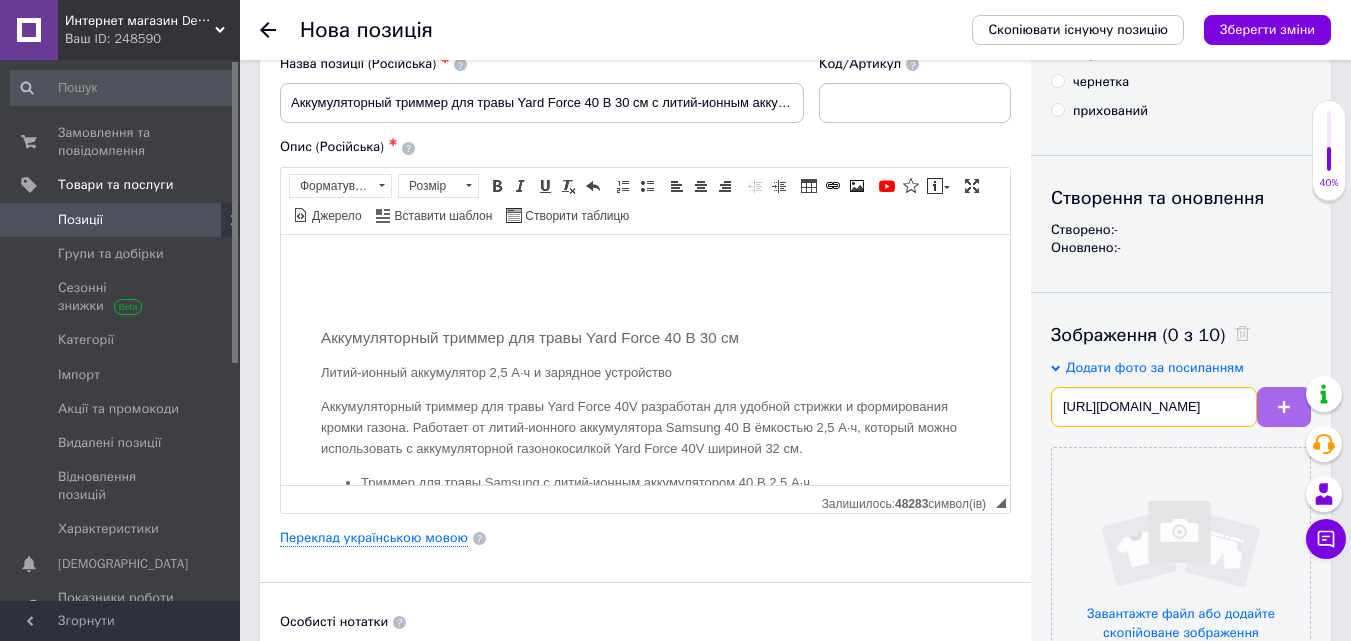 type on "[URL][DOMAIN_NAME]" 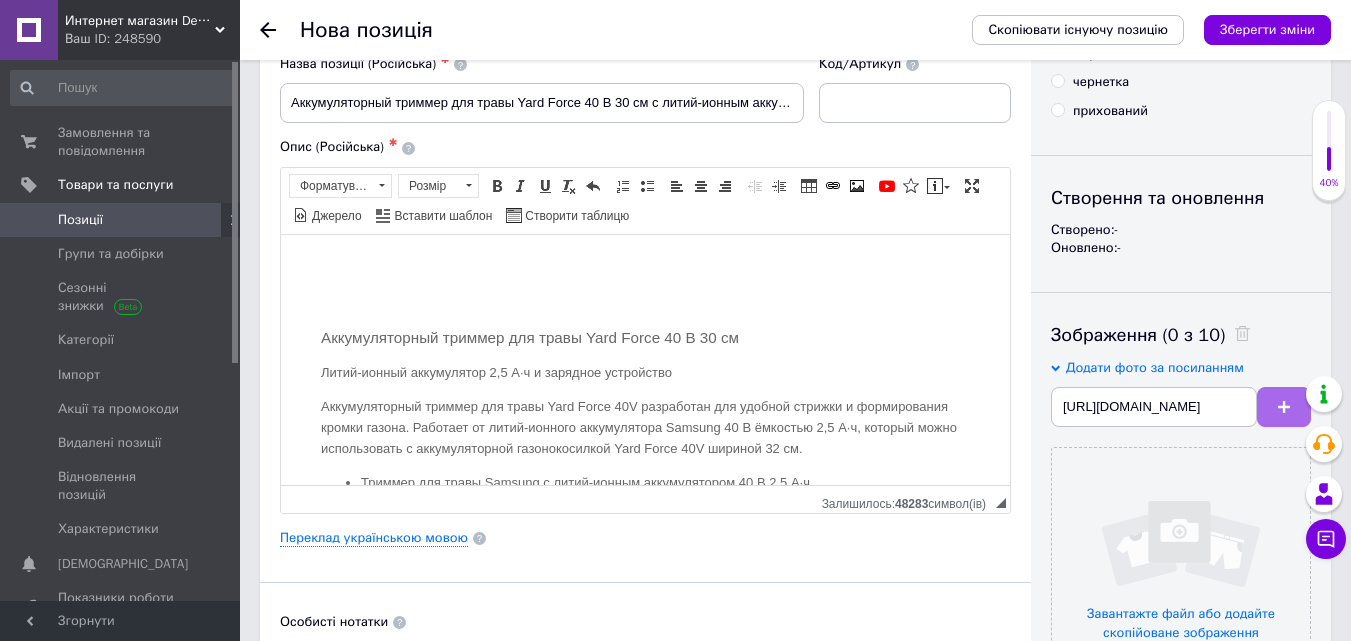 scroll, scrollTop: 0, scrollLeft: 0, axis: both 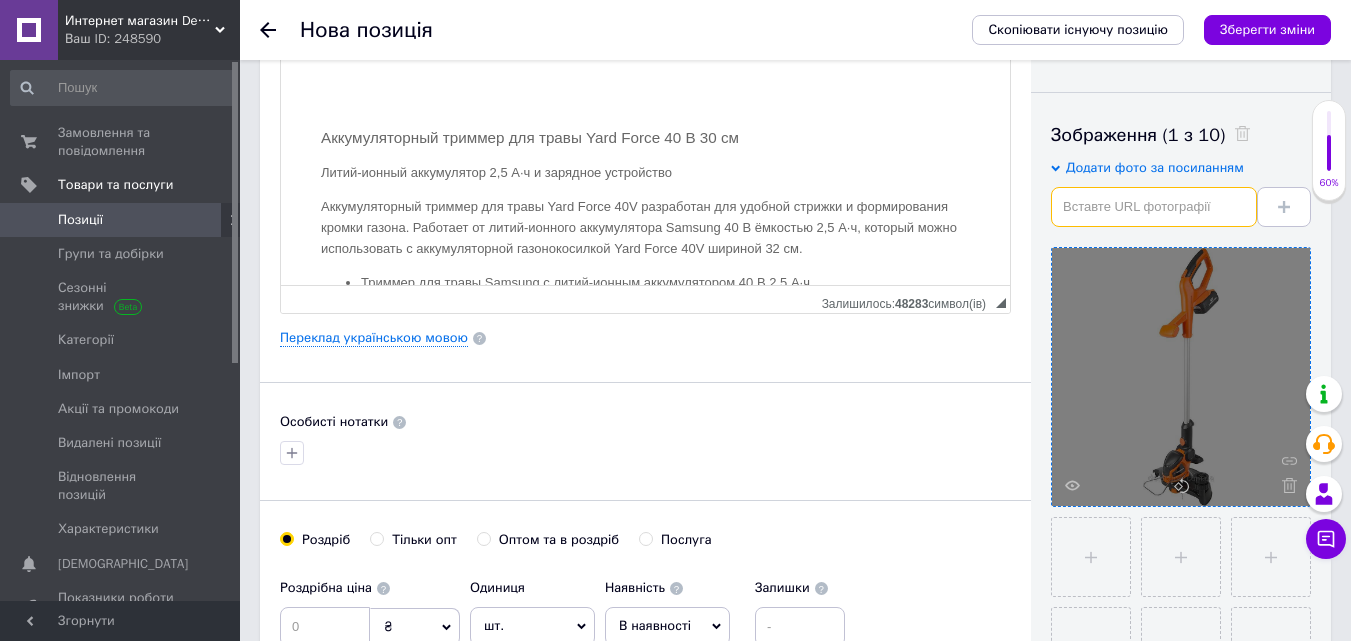 click at bounding box center [1154, 207] 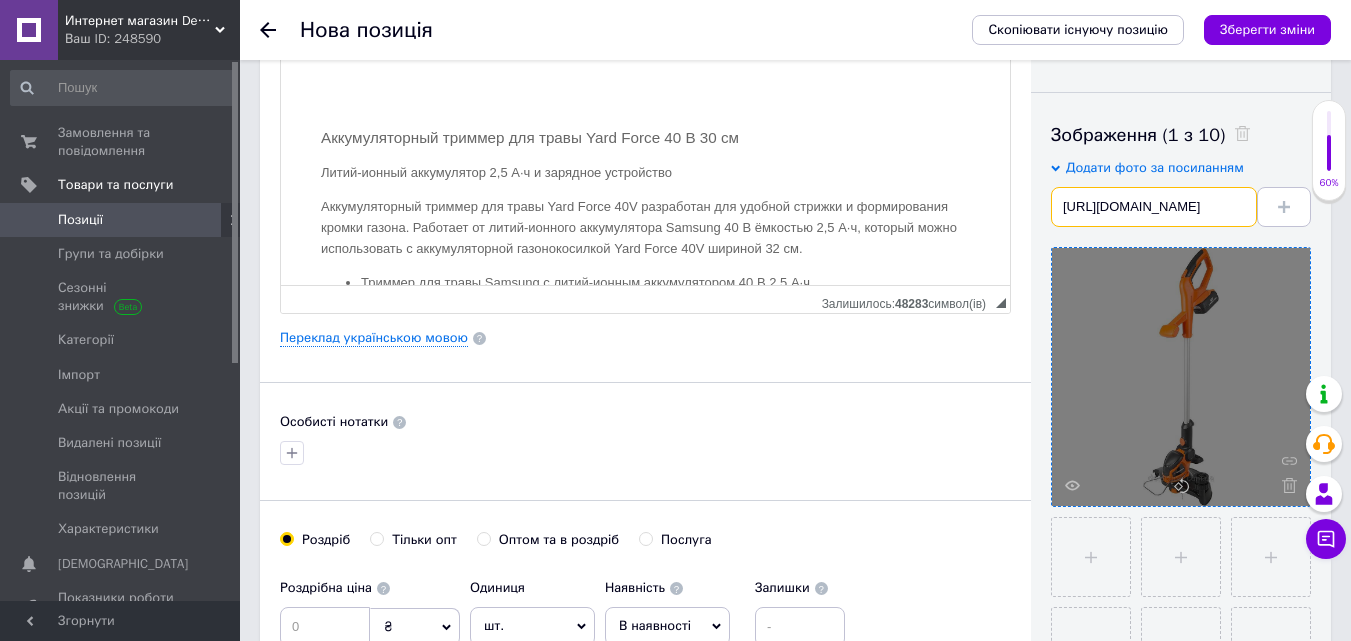 scroll, scrollTop: 0, scrollLeft: 224, axis: horizontal 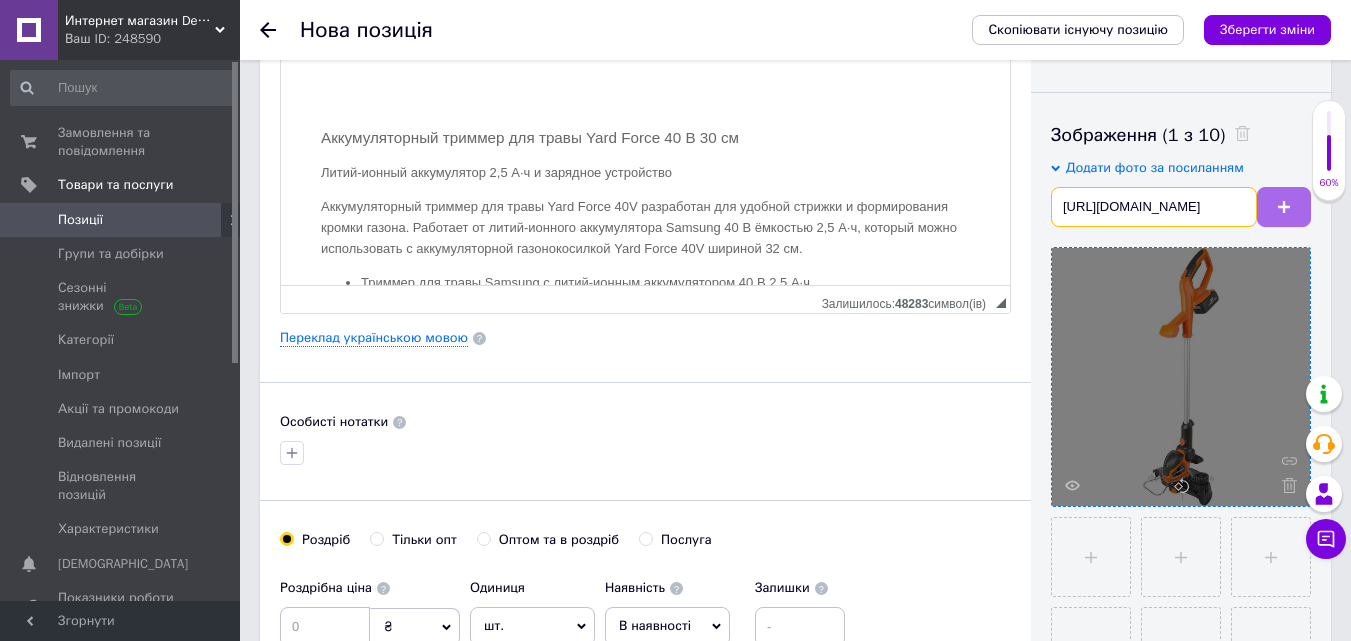 type on "[URL][DOMAIN_NAME]" 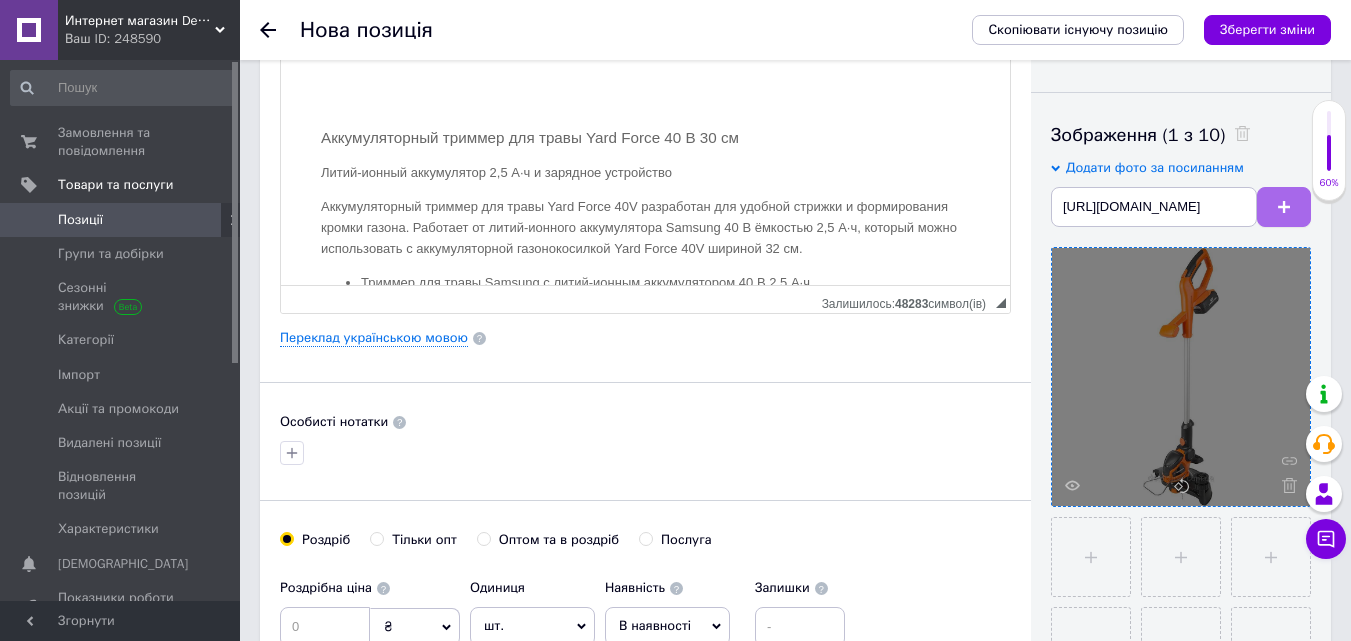 scroll, scrollTop: 0, scrollLeft: 0, axis: both 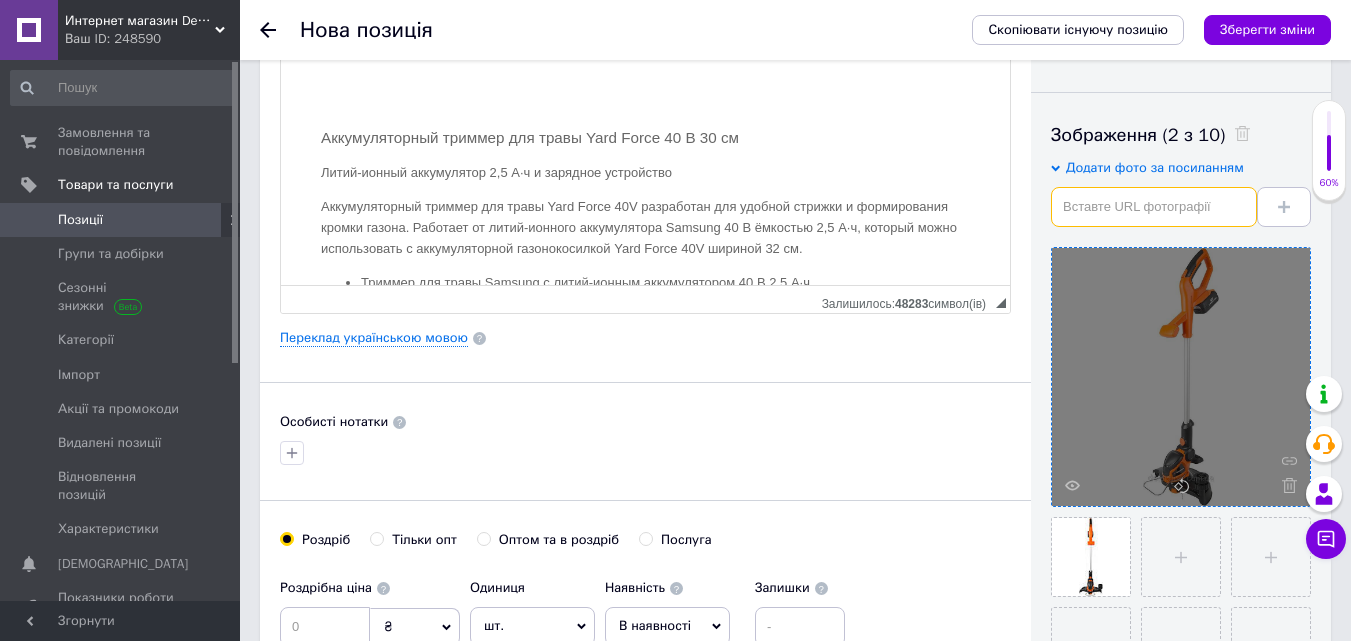 click at bounding box center [1154, 207] 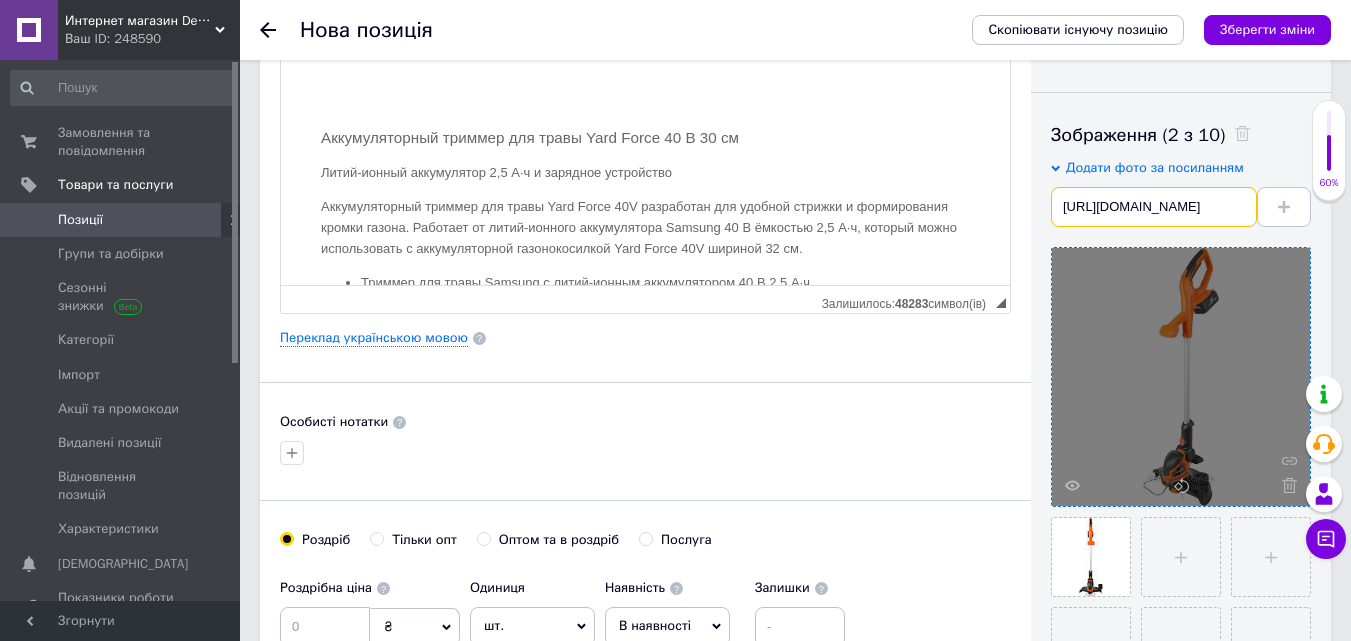 scroll, scrollTop: 0, scrollLeft: 225, axis: horizontal 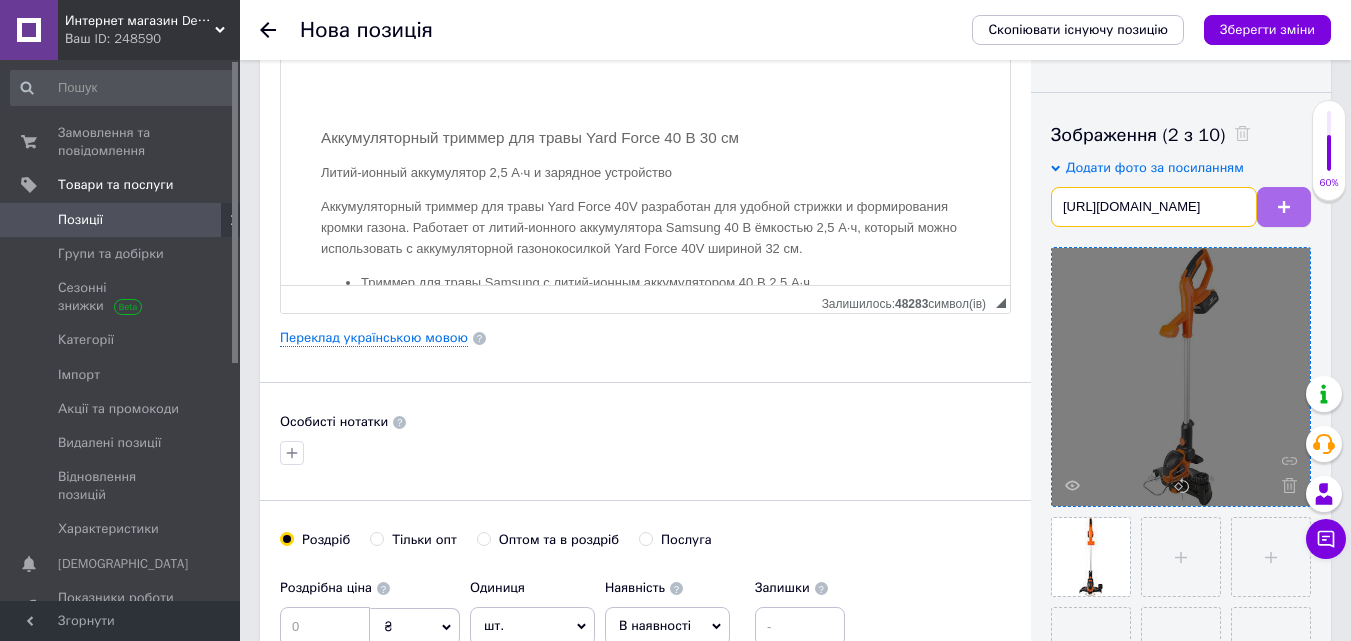 type on "[URL][DOMAIN_NAME]" 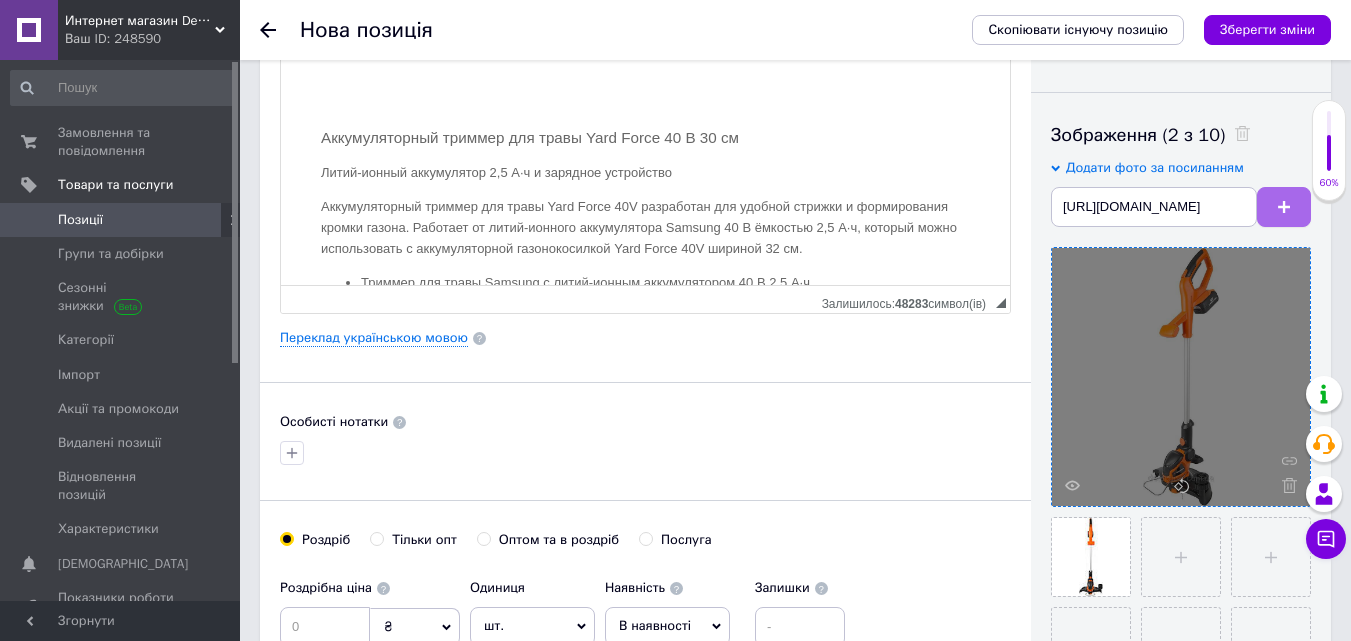 scroll, scrollTop: 0, scrollLeft: 0, axis: both 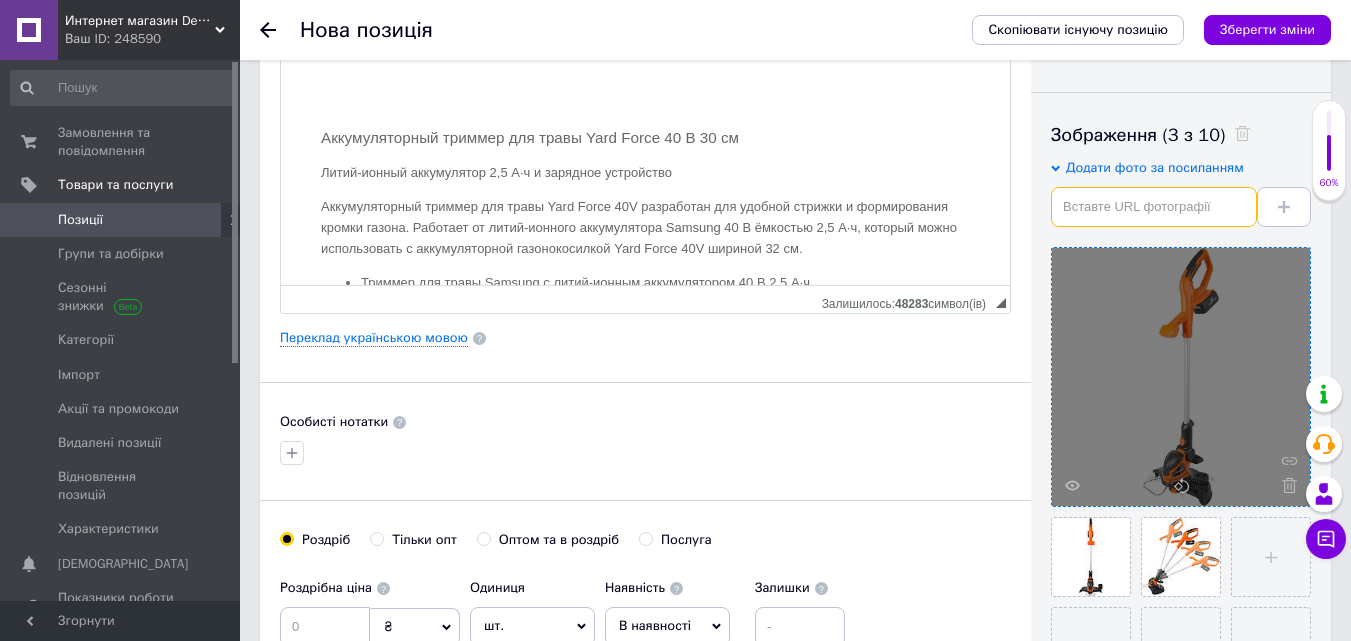 click at bounding box center [1154, 207] 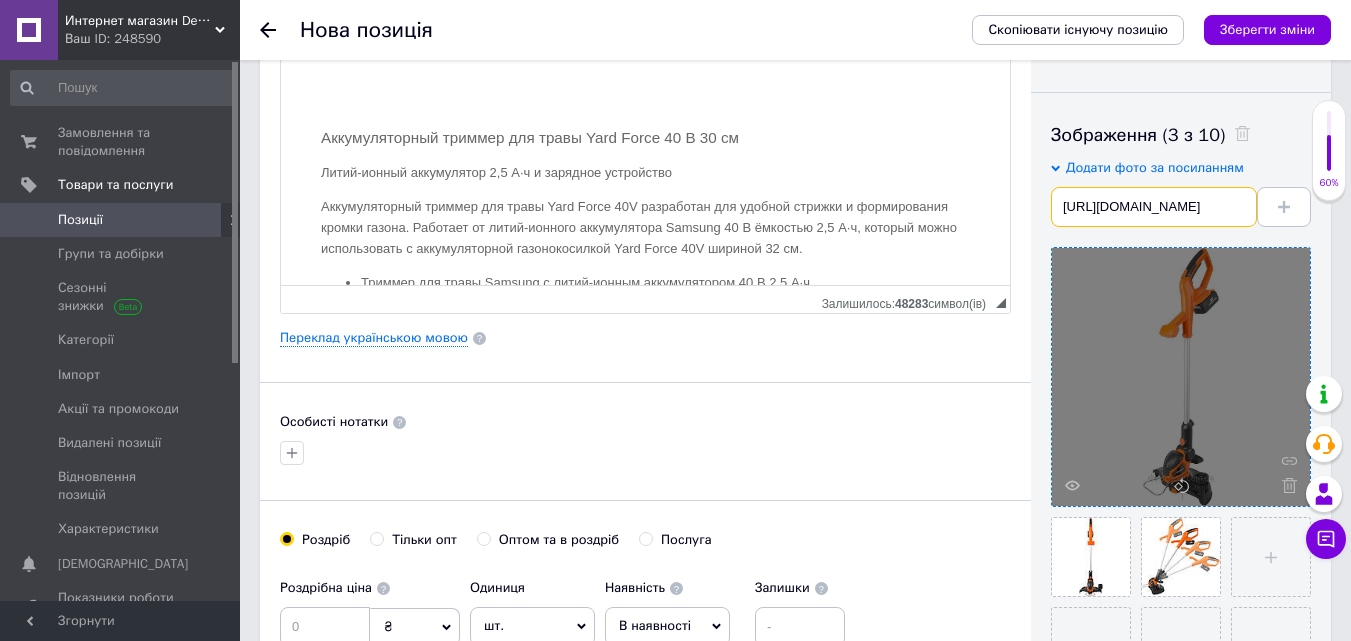 scroll, scrollTop: 0, scrollLeft: 219, axis: horizontal 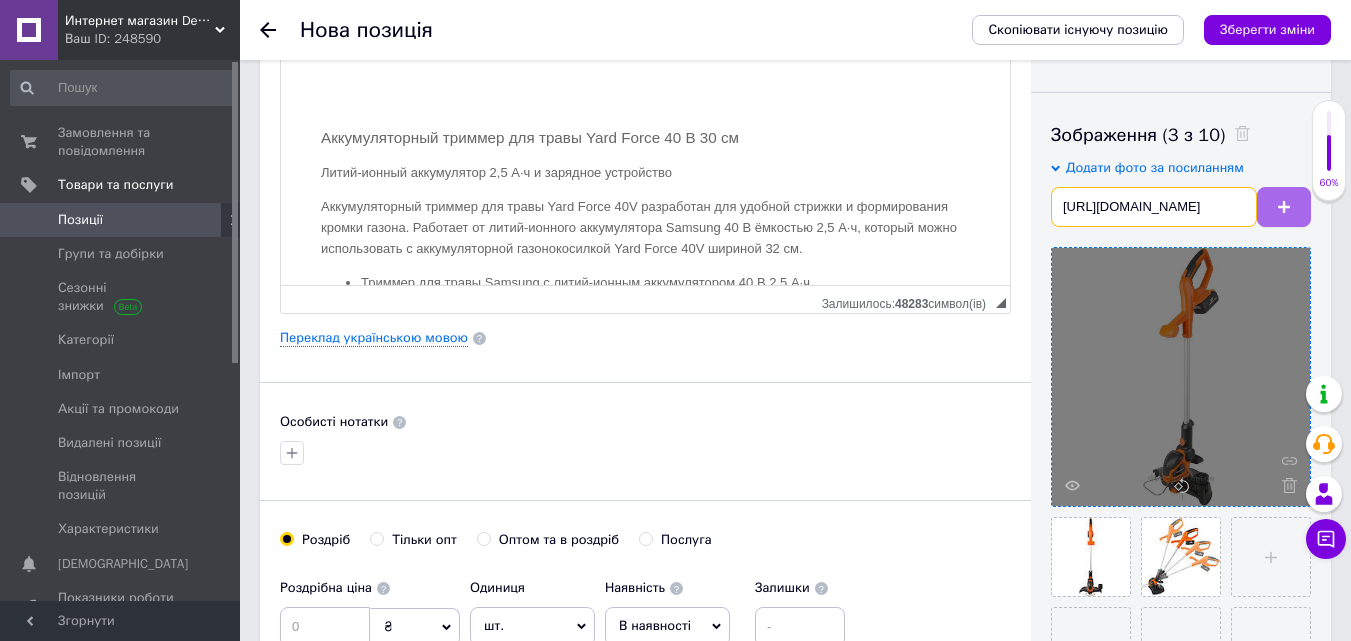 type on "[URL][DOMAIN_NAME]" 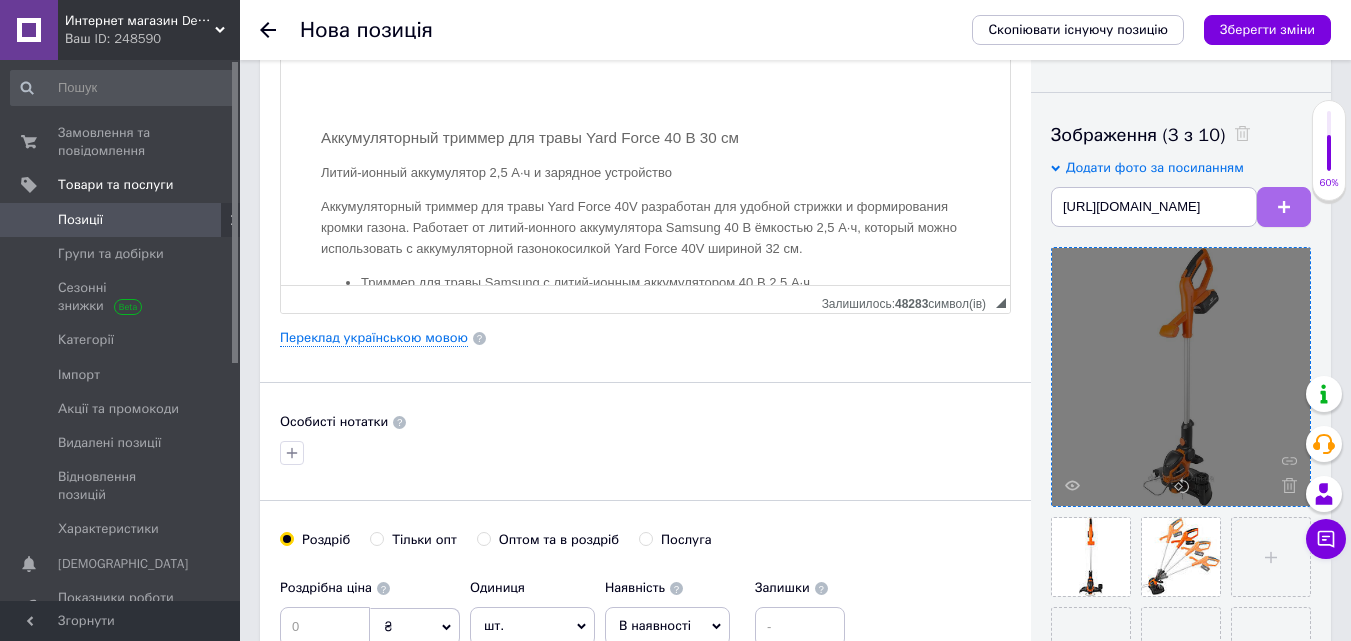scroll, scrollTop: 0, scrollLeft: 0, axis: both 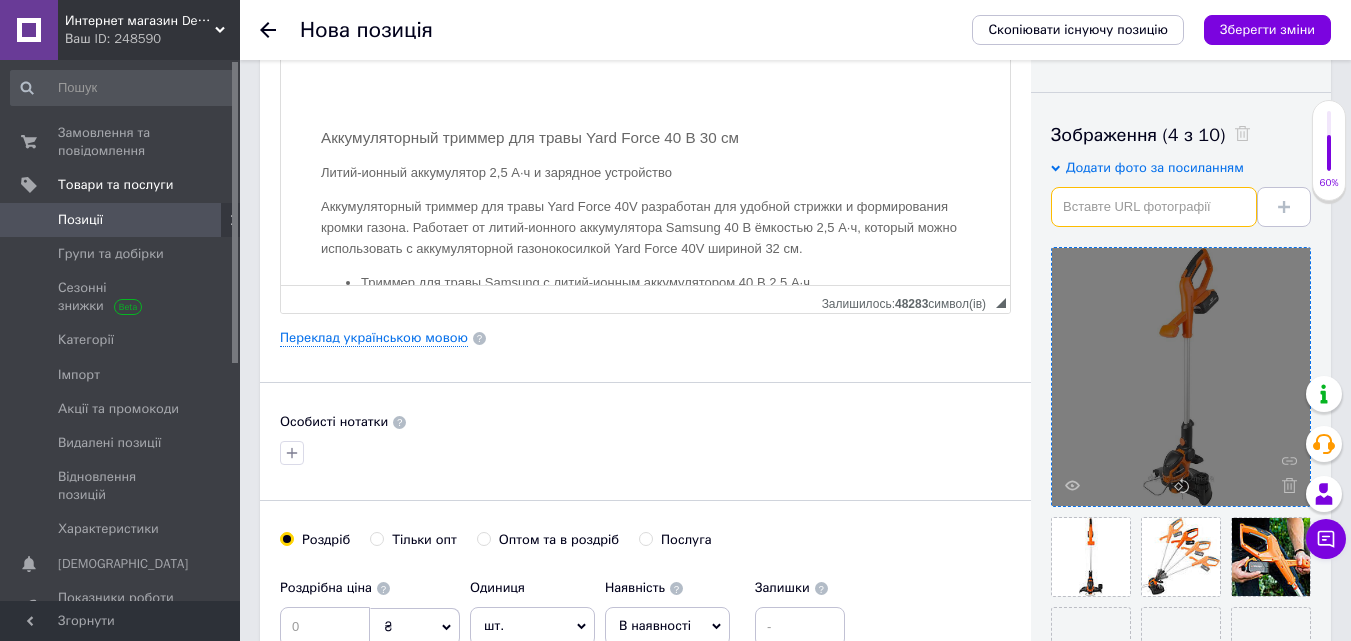 click at bounding box center [1154, 207] 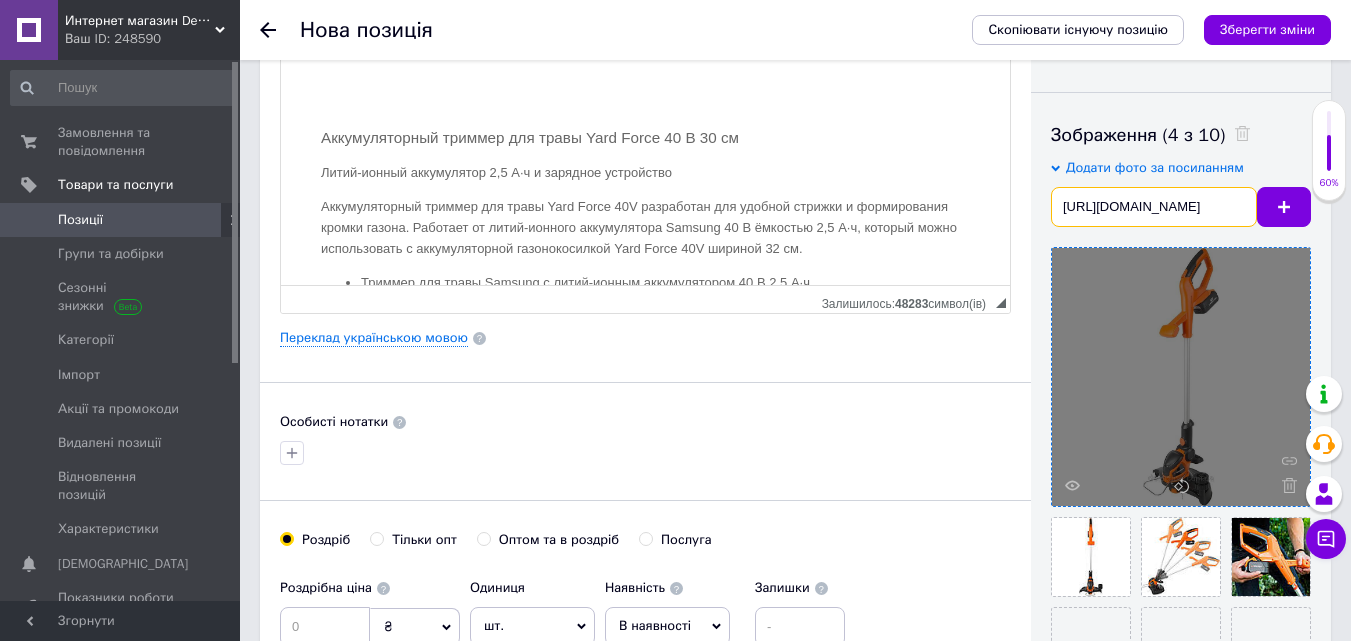 scroll, scrollTop: 0, scrollLeft: 225, axis: horizontal 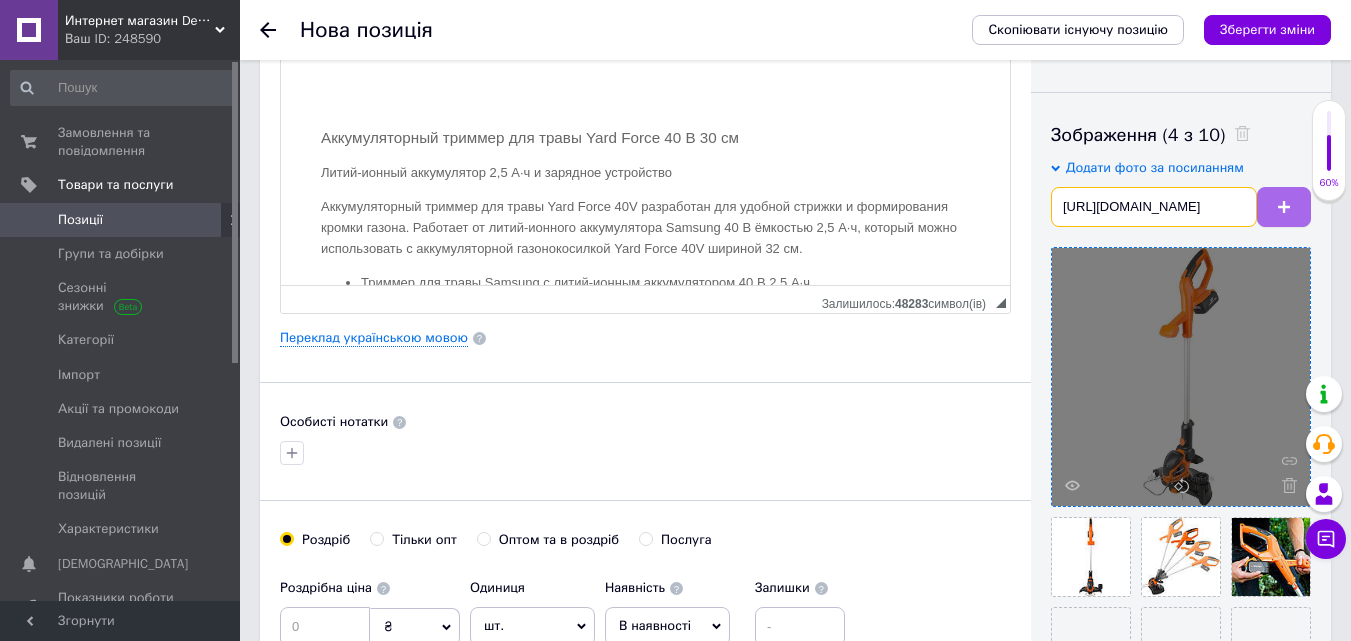 type on "[URL][DOMAIN_NAME]" 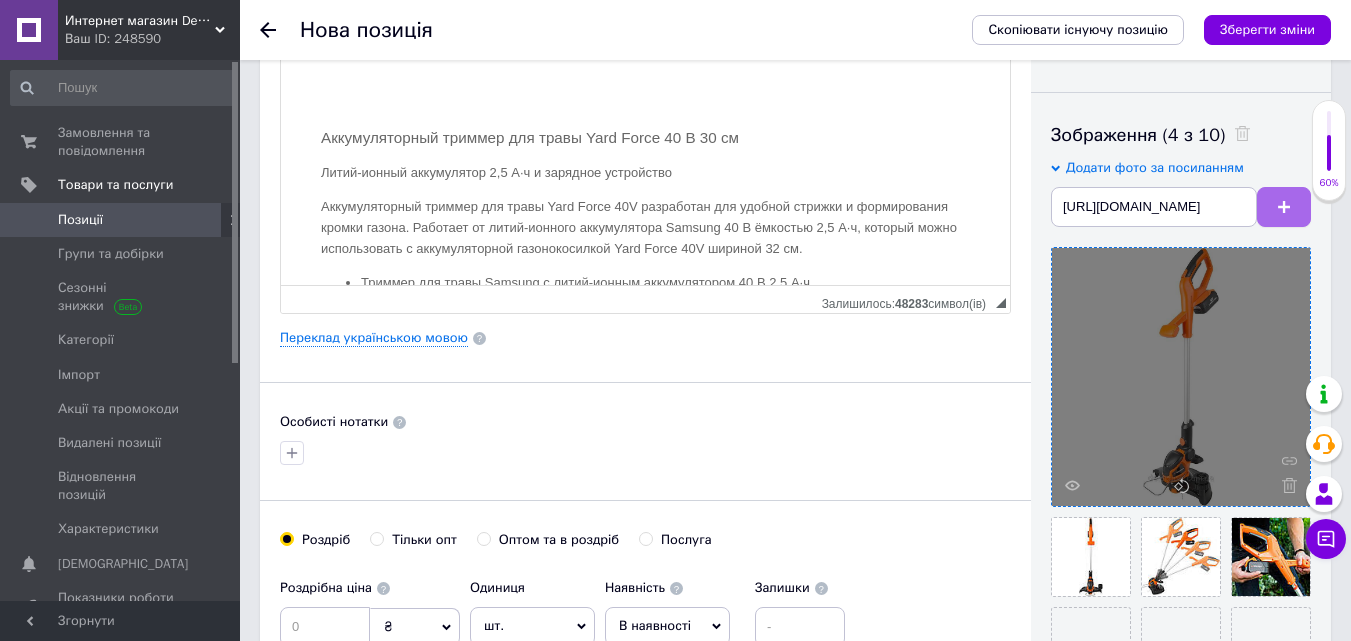 scroll, scrollTop: 0, scrollLeft: 0, axis: both 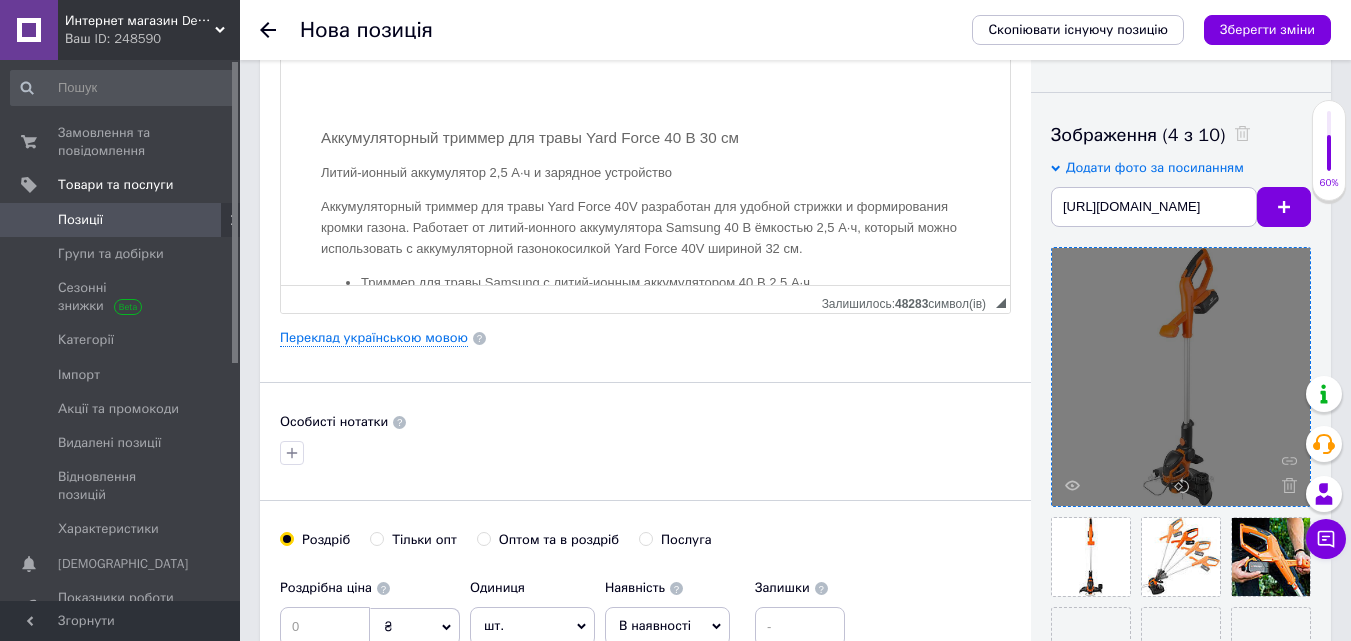 click at bounding box center (1284, 207) 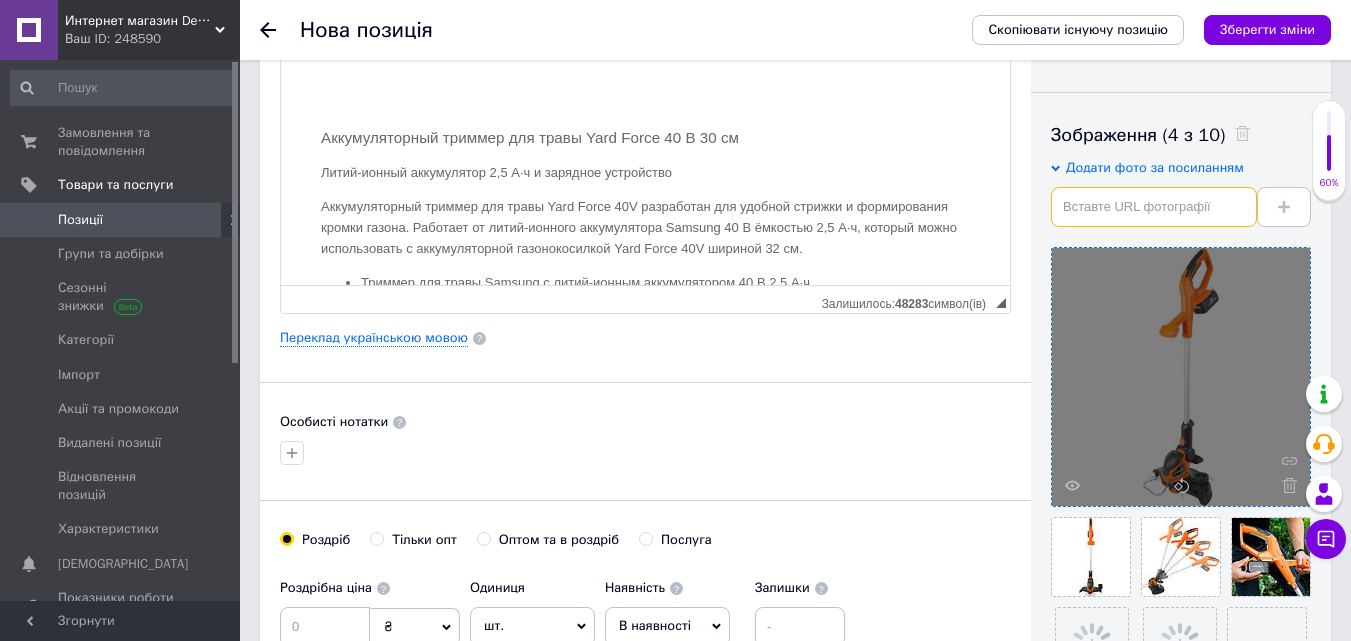 click at bounding box center [1154, 207] 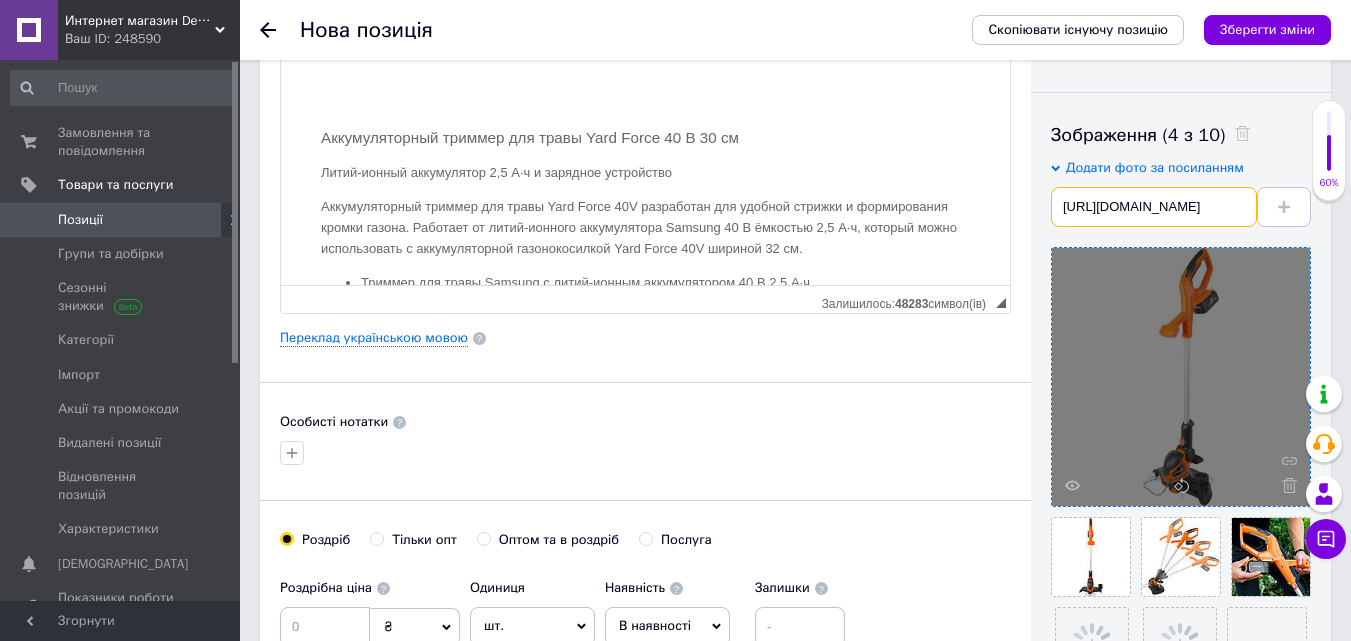 scroll, scrollTop: 0, scrollLeft: 234, axis: horizontal 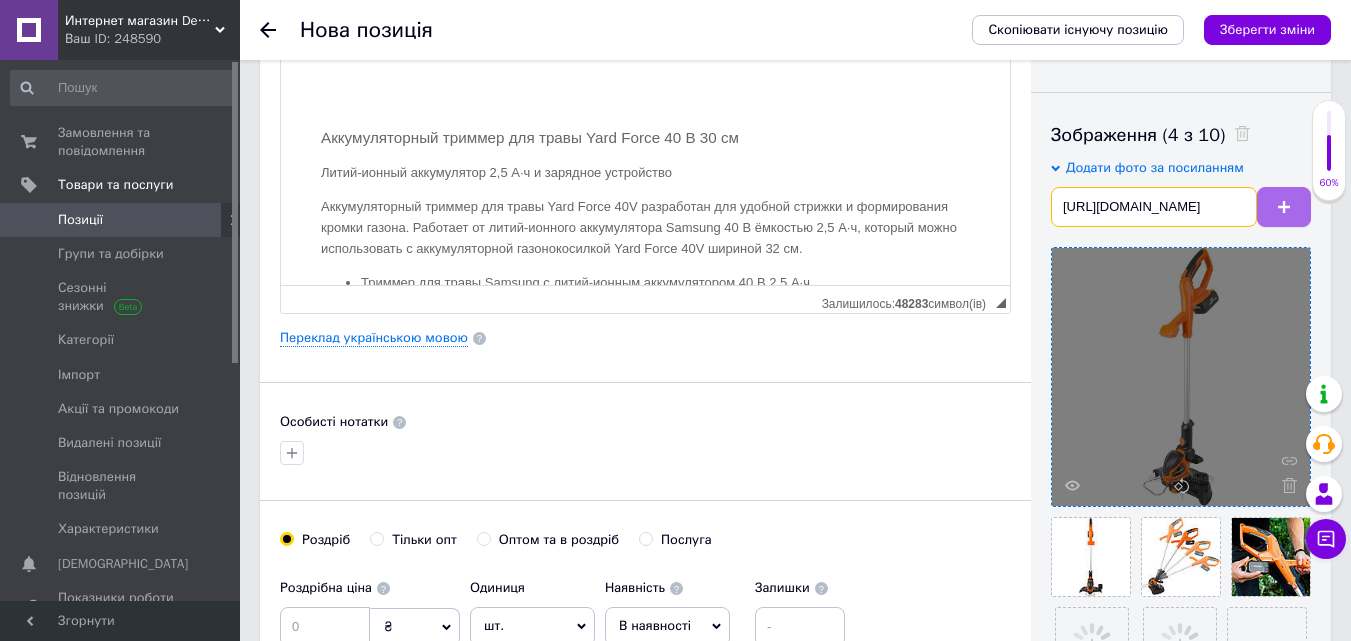 type on "[URL][DOMAIN_NAME]" 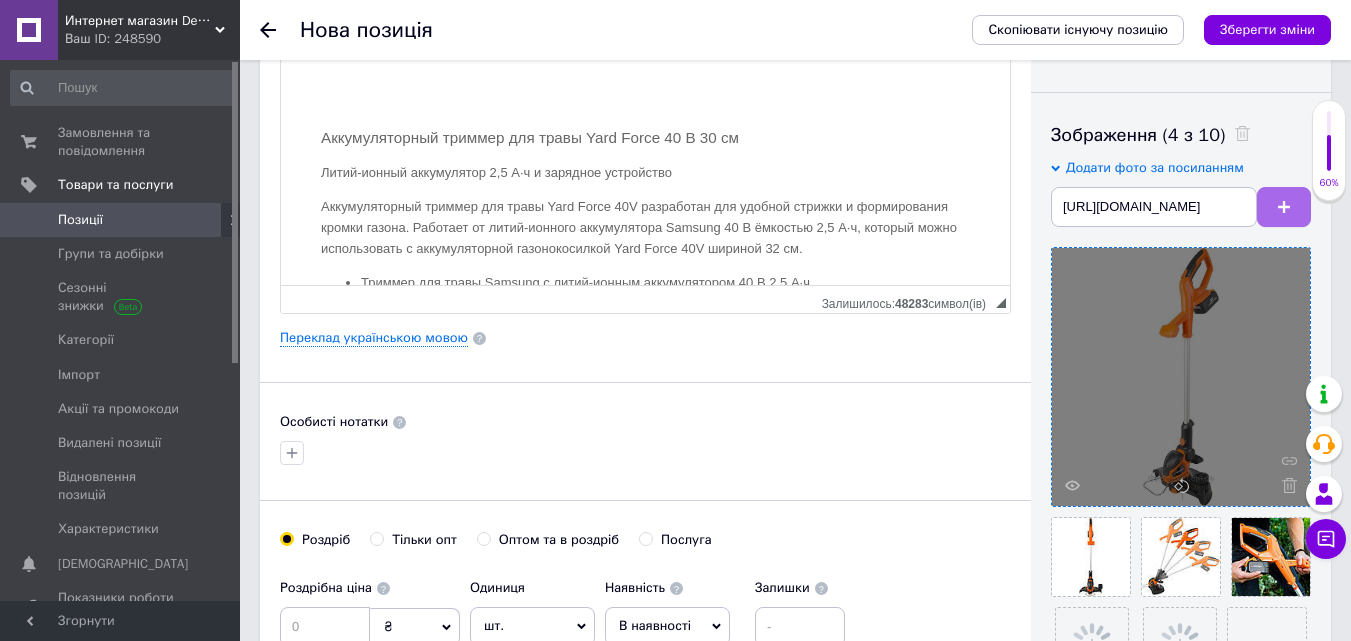 scroll, scrollTop: 0, scrollLeft: 0, axis: both 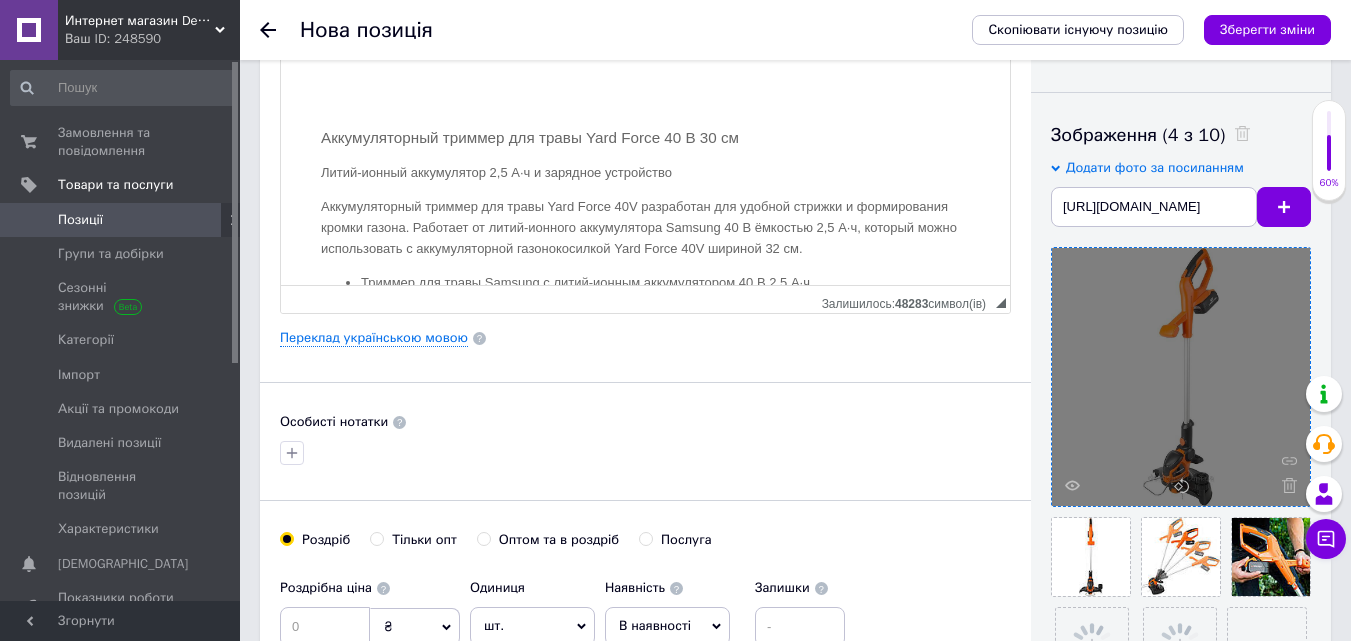 drag, startPoint x: 1307, startPoint y: 214, endPoint x: 1296, endPoint y: 185, distance: 31.016125 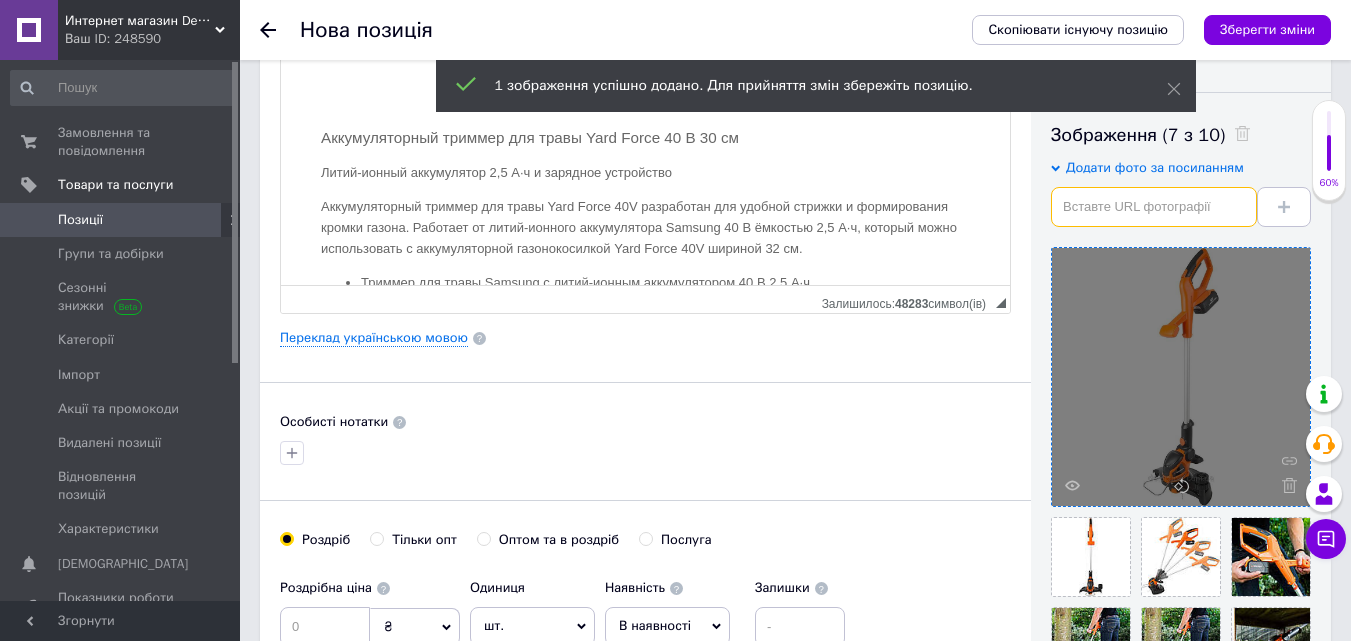 click at bounding box center [1154, 207] 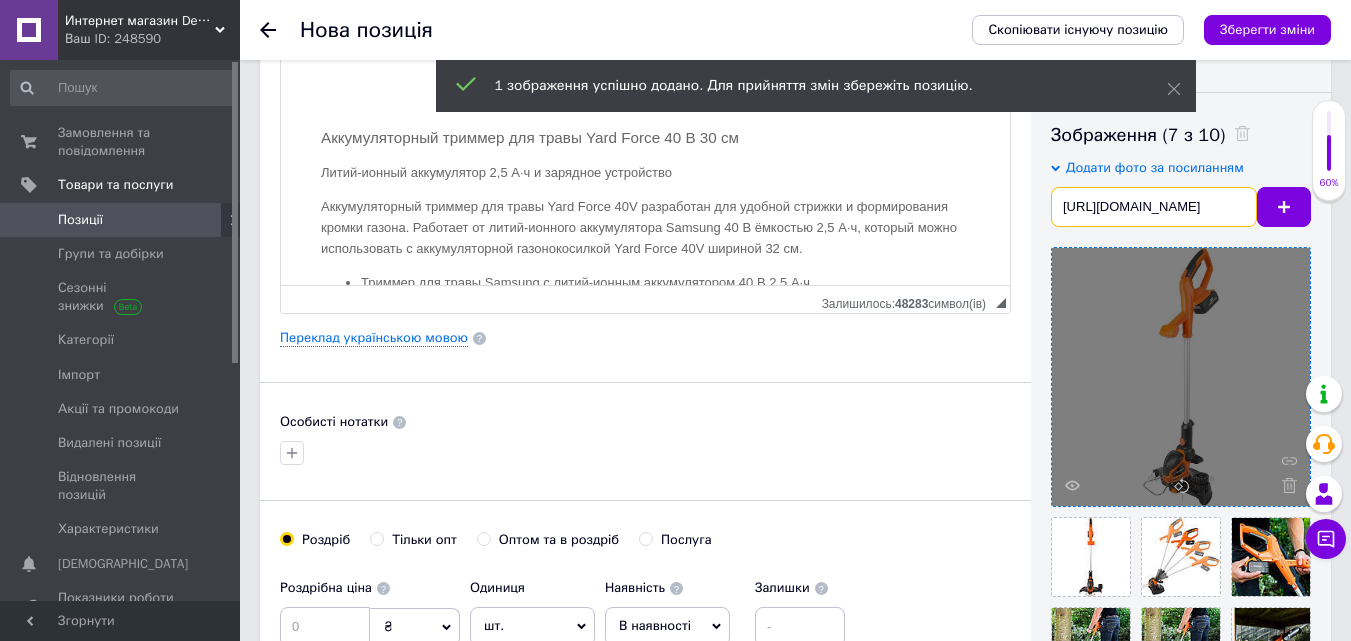 scroll, scrollTop: 0, scrollLeft: 234, axis: horizontal 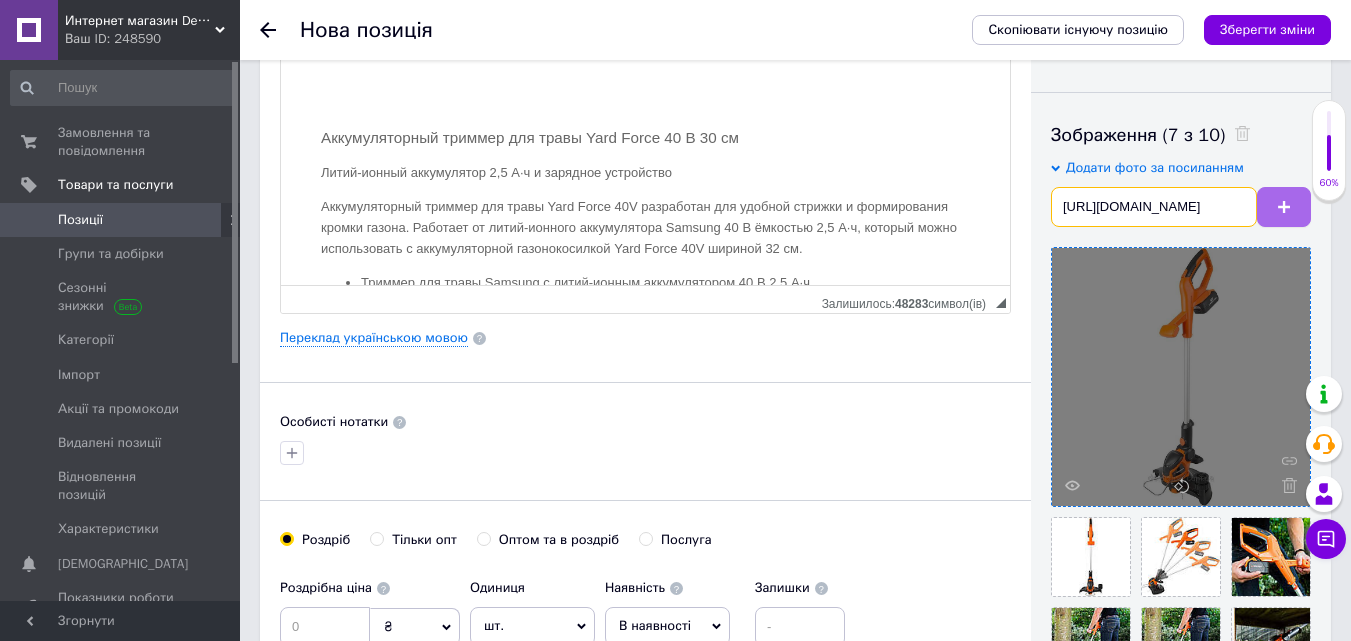 type on "[URL][DOMAIN_NAME]" 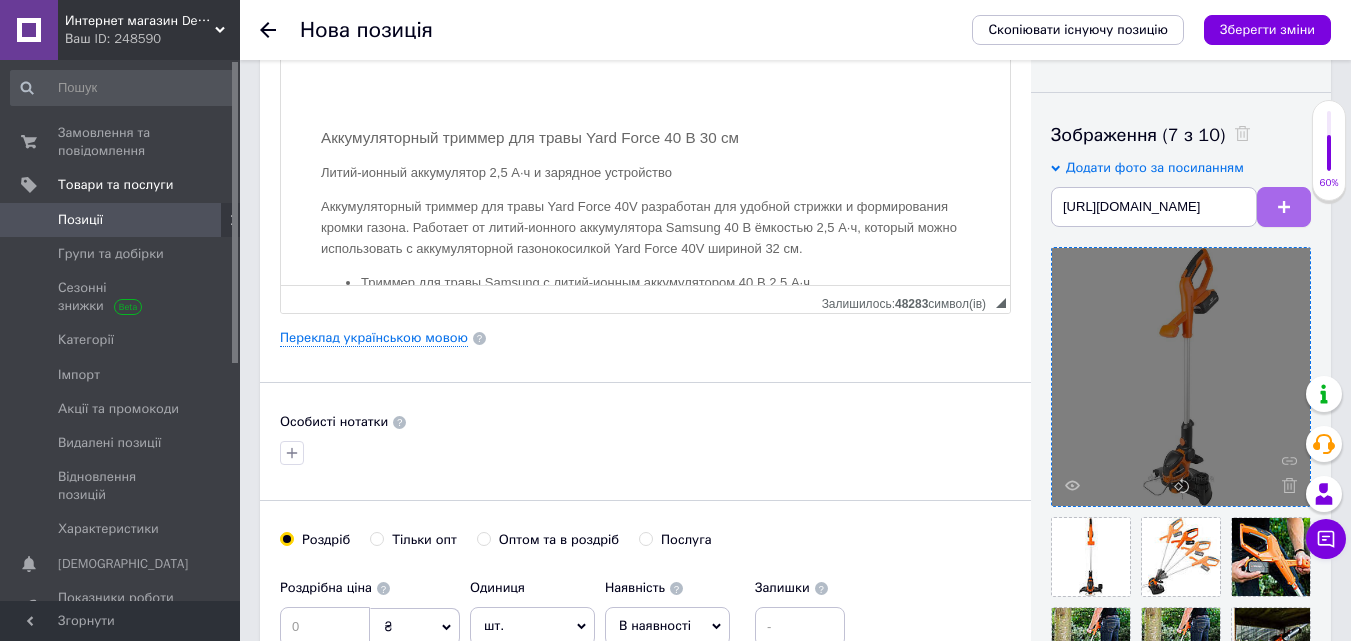 scroll, scrollTop: 0, scrollLeft: 0, axis: both 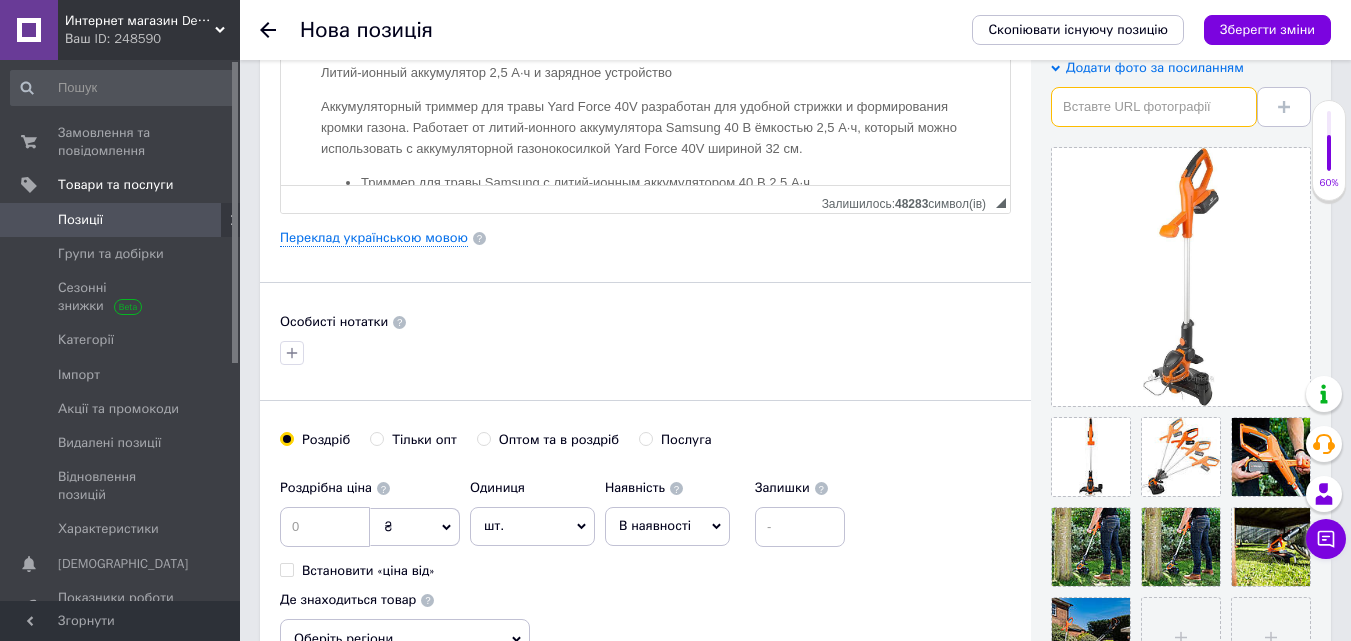 click at bounding box center [1154, 107] 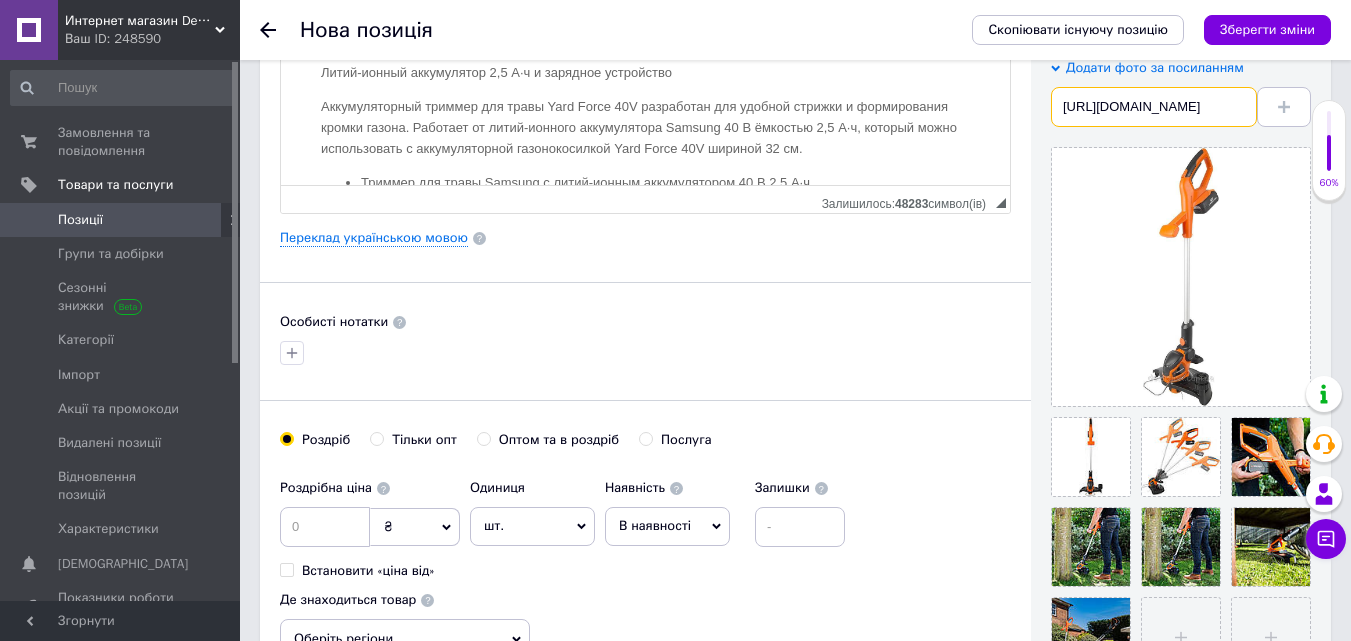 scroll, scrollTop: 0, scrollLeft: 624, axis: horizontal 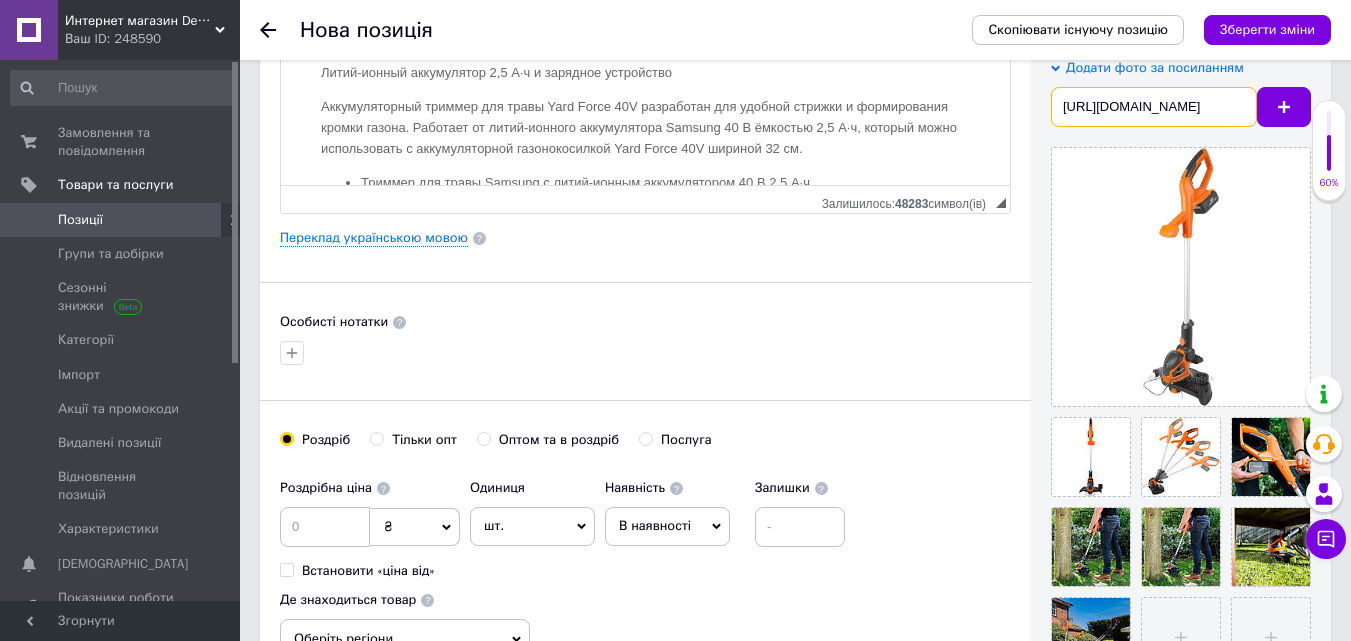drag, startPoint x: 1114, startPoint y: 103, endPoint x: 1196, endPoint y: 102, distance: 82.006096 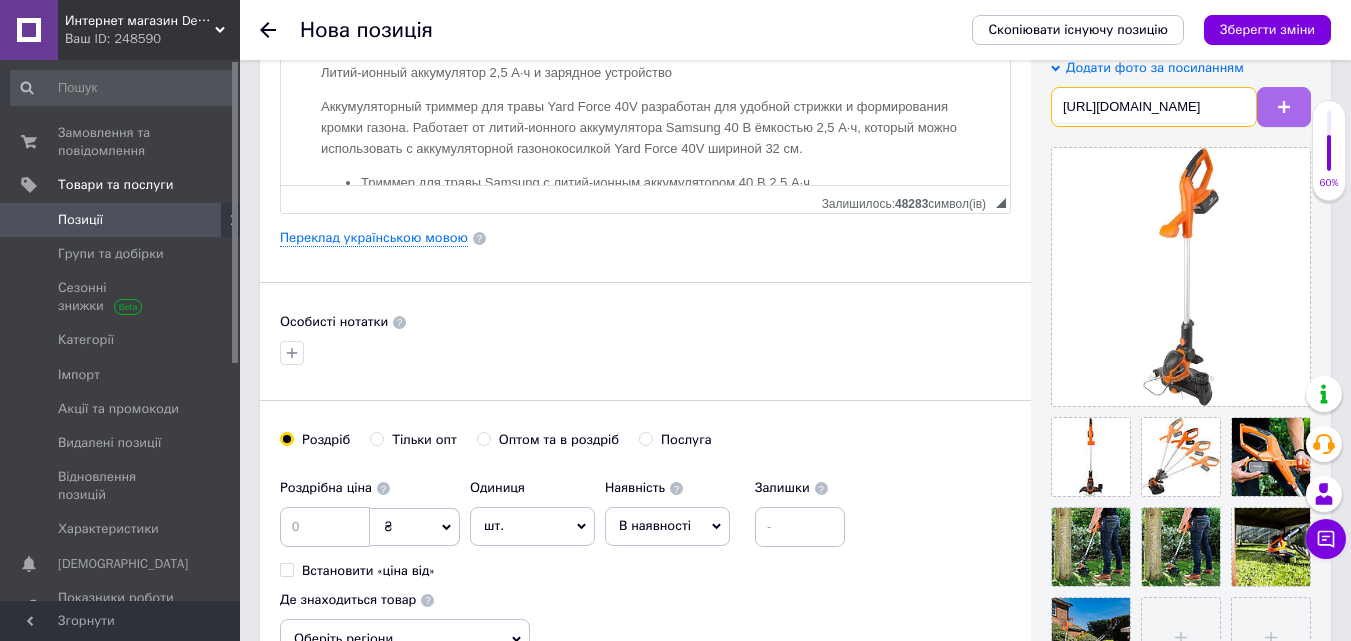 type on "[URL][DOMAIN_NAME]" 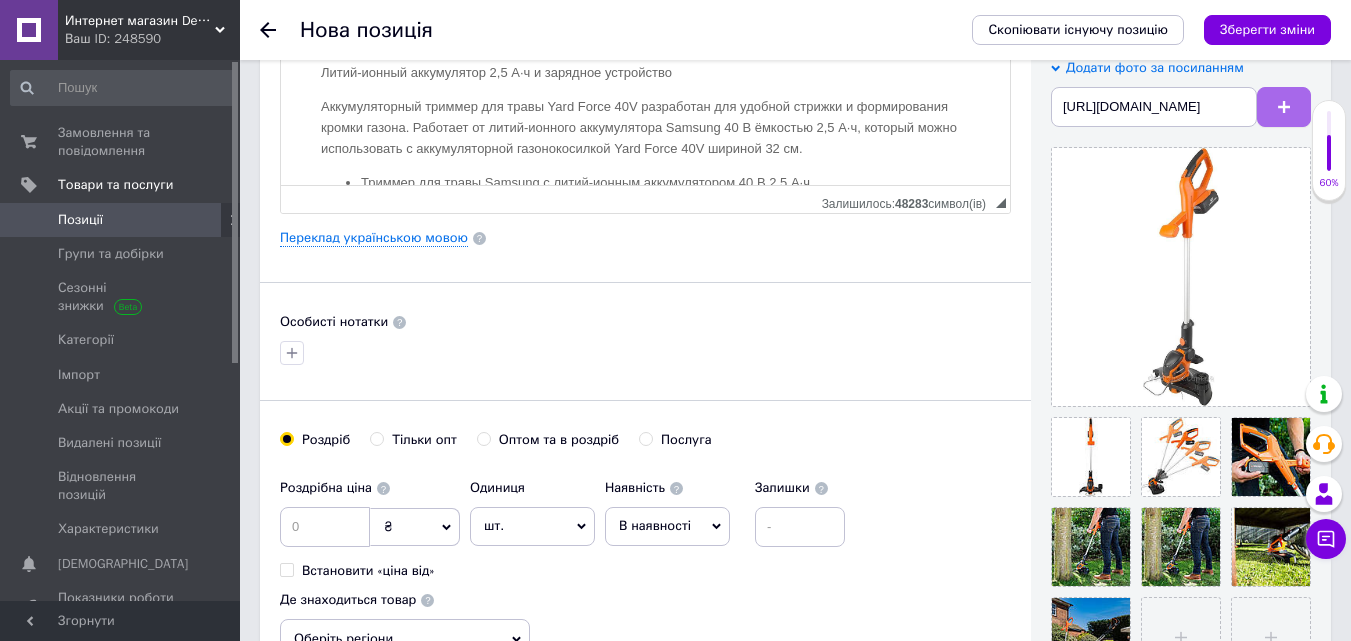 scroll, scrollTop: 0, scrollLeft: 0, axis: both 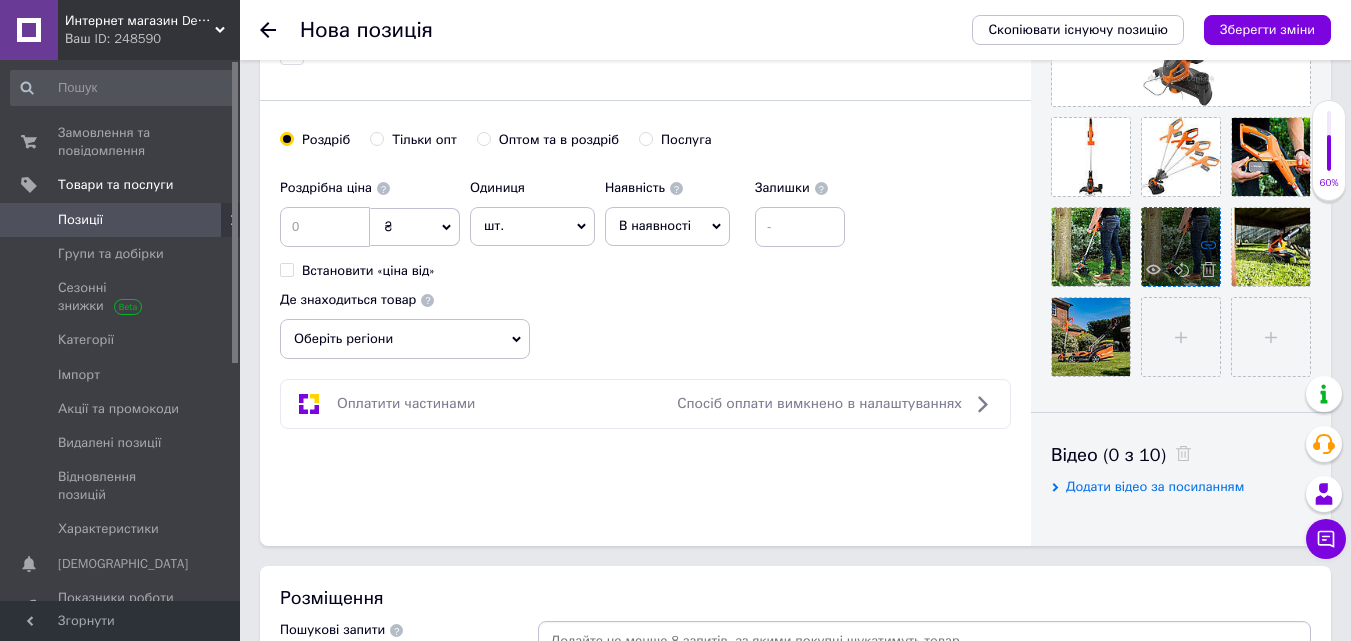 type 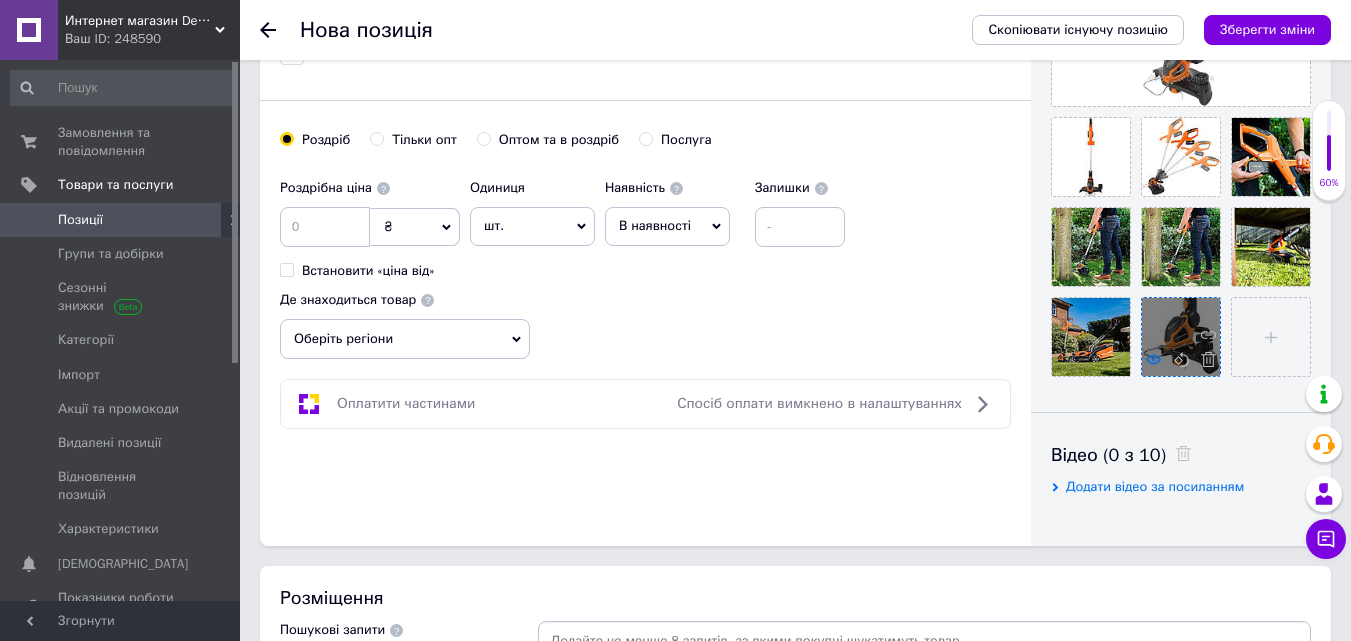 click 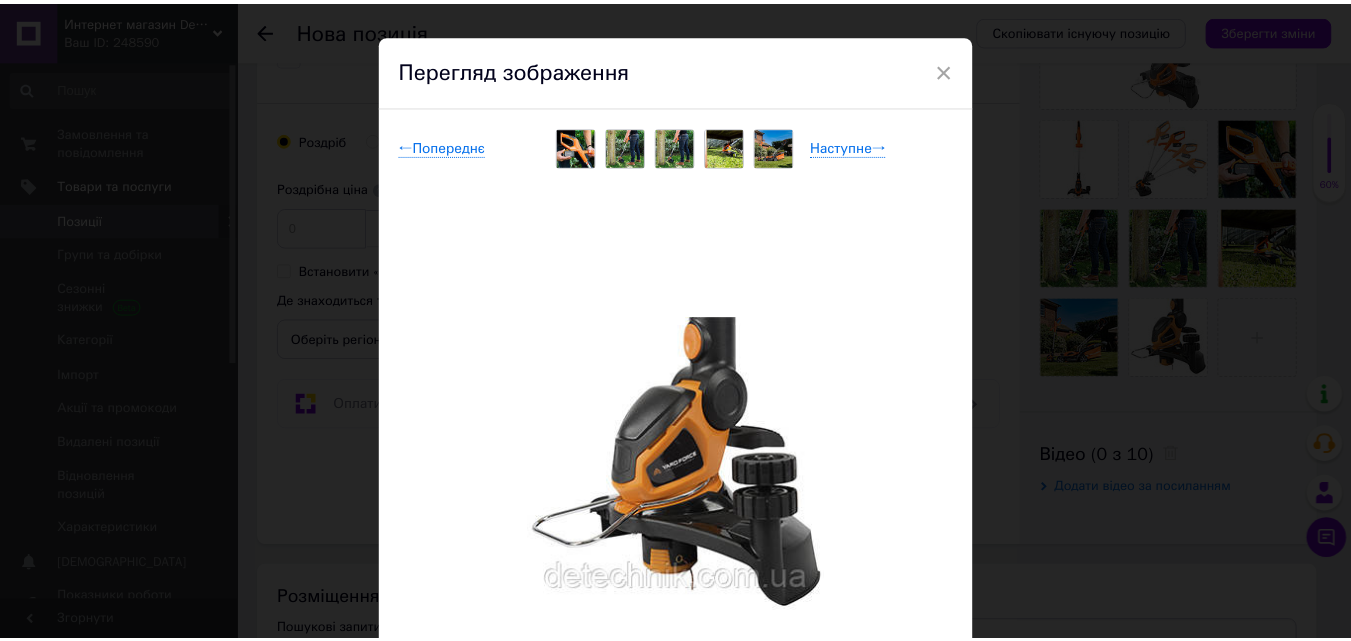 scroll, scrollTop: 0, scrollLeft: 0, axis: both 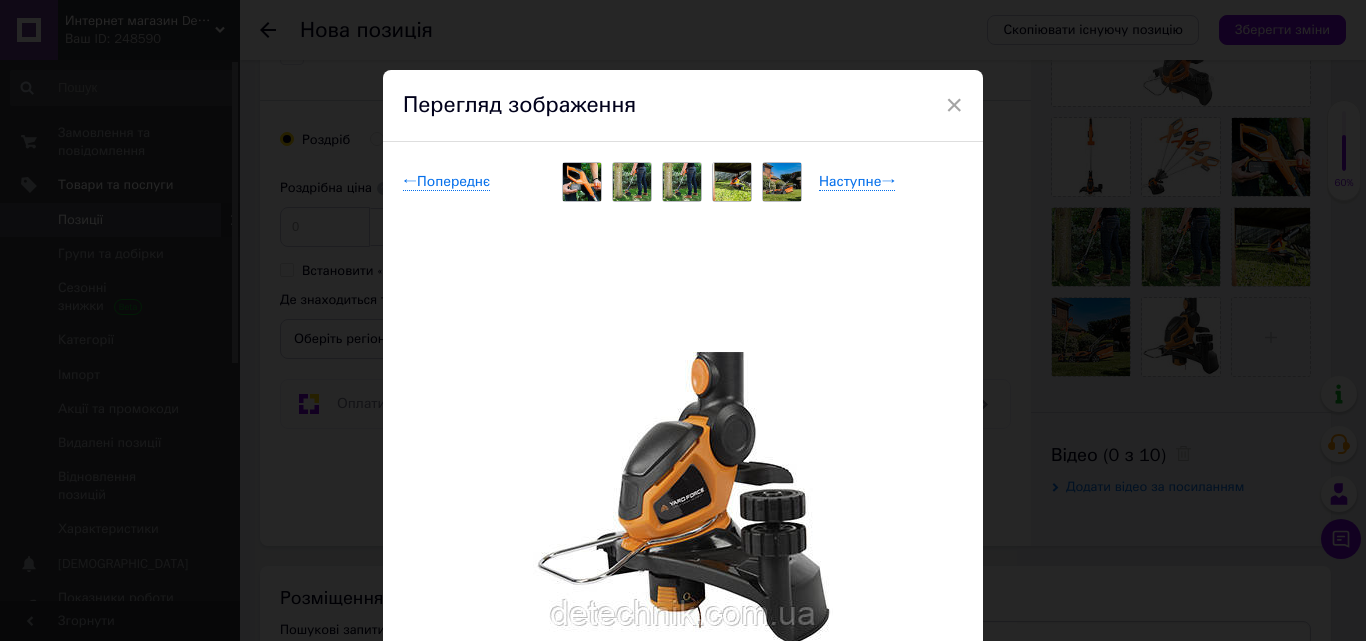 click on "Перегляд зображення" at bounding box center [683, 106] 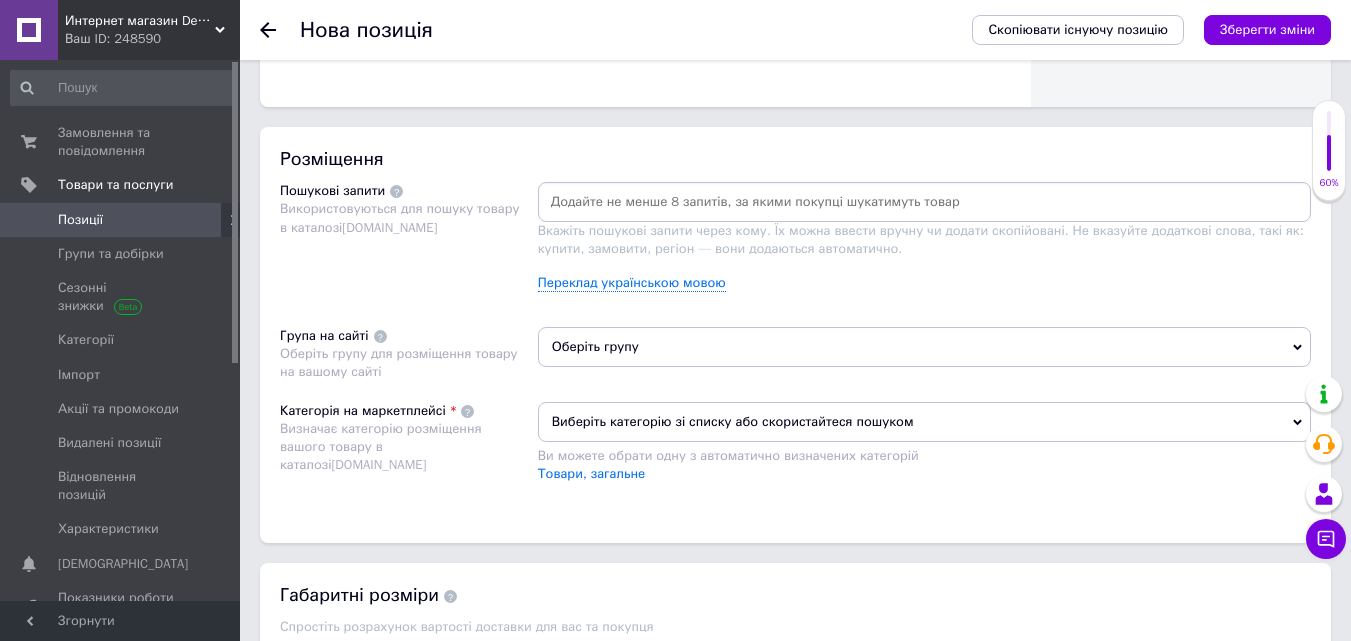 scroll, scrollTop: 1200, scrollLeft: 0, axis: vertical 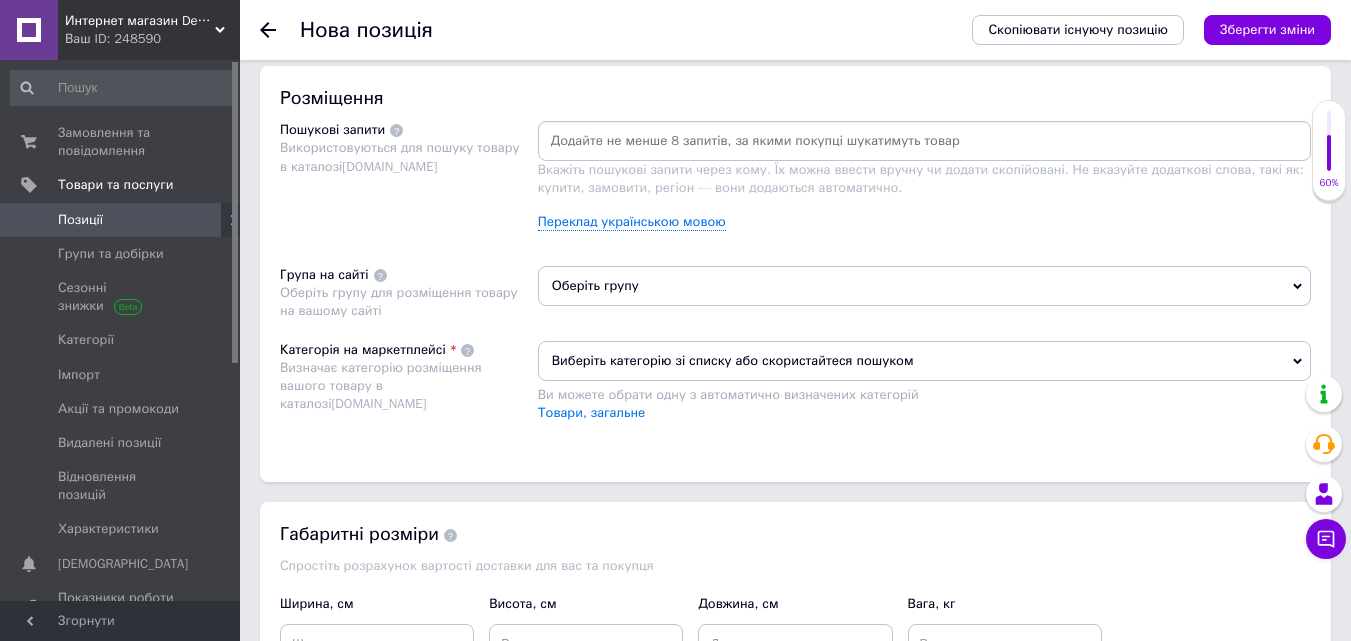 click on "Оберіть групу" at bounding box center [924, 286] 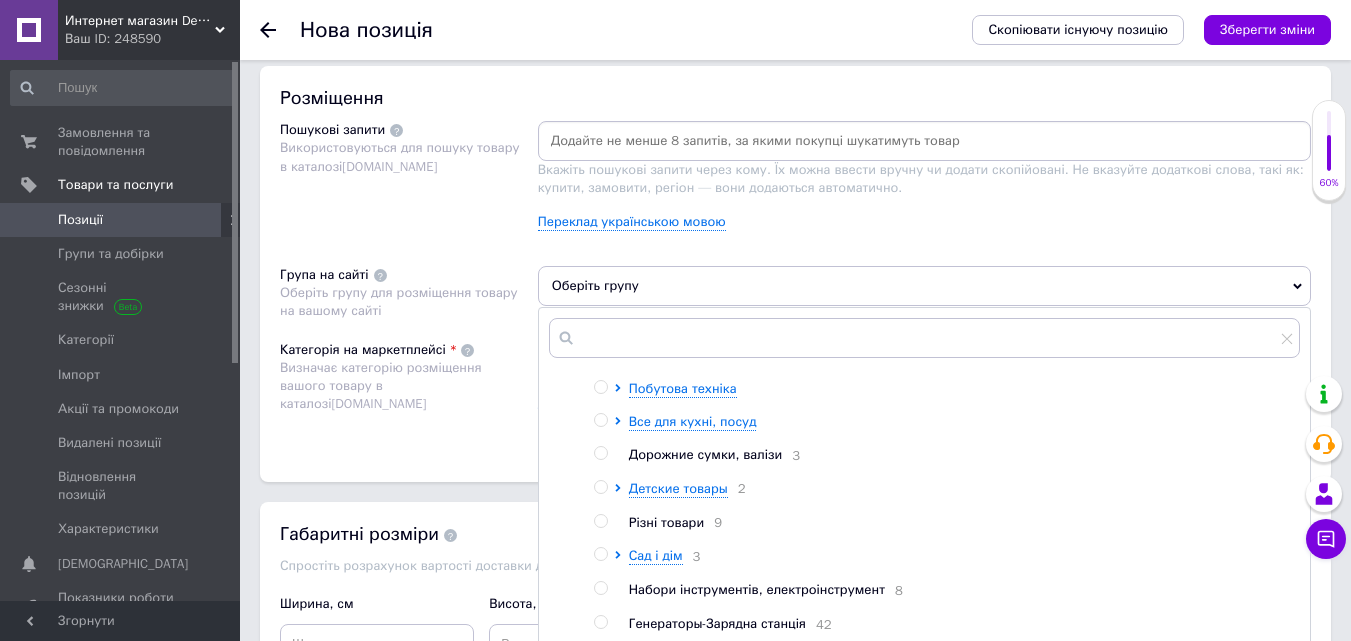 scroll, scrollTop: 61, scrollLeft: 0, axis: vertical 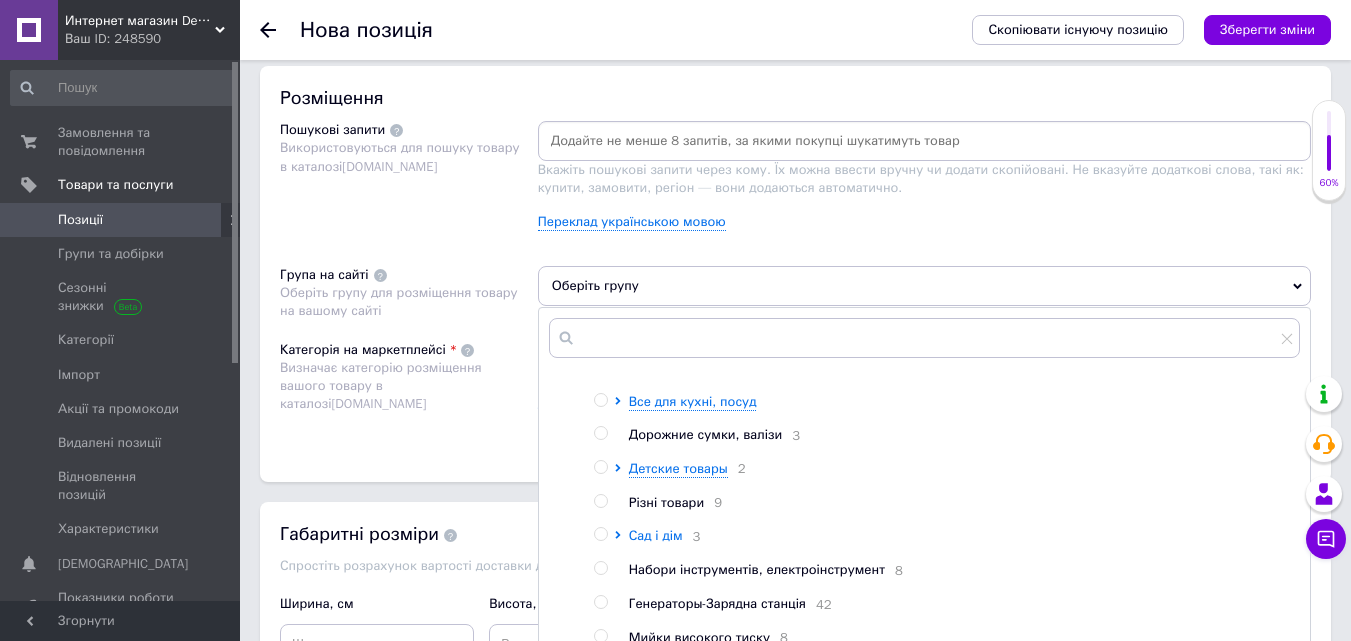 click 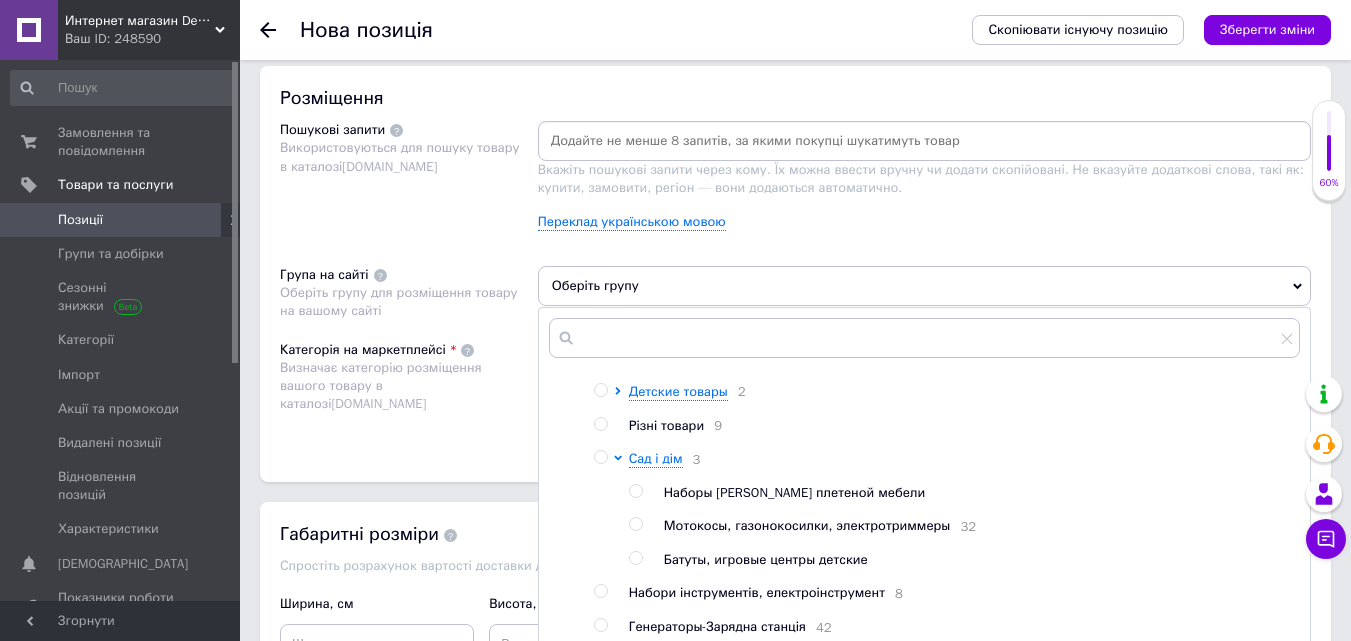 scroll, scrollTop: 162, scrollLeft: 0, axis: vertical 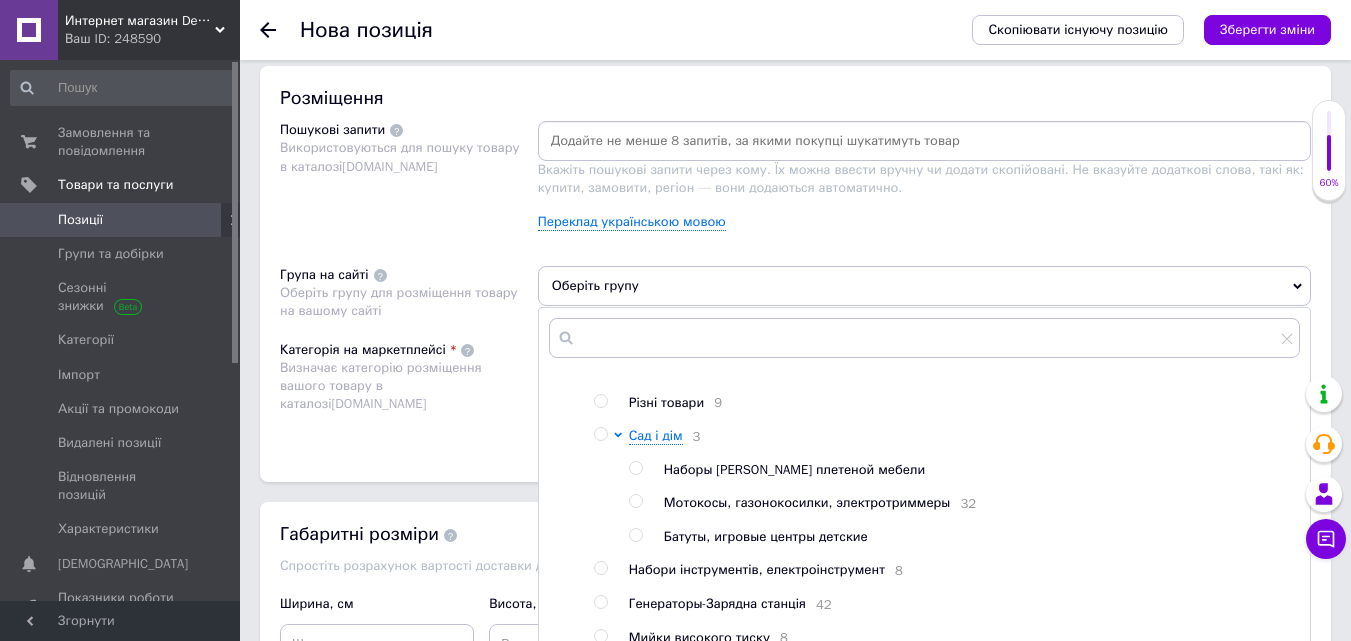 click at bounding box center [635, 501] 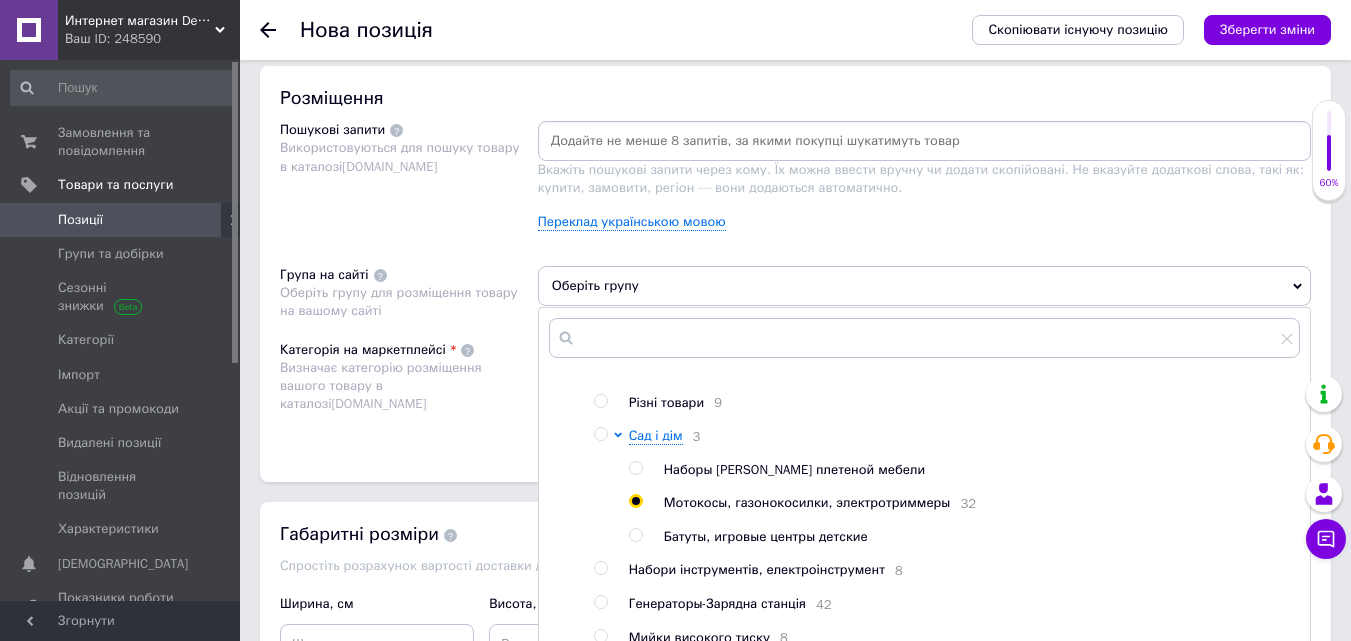 radio on "true" 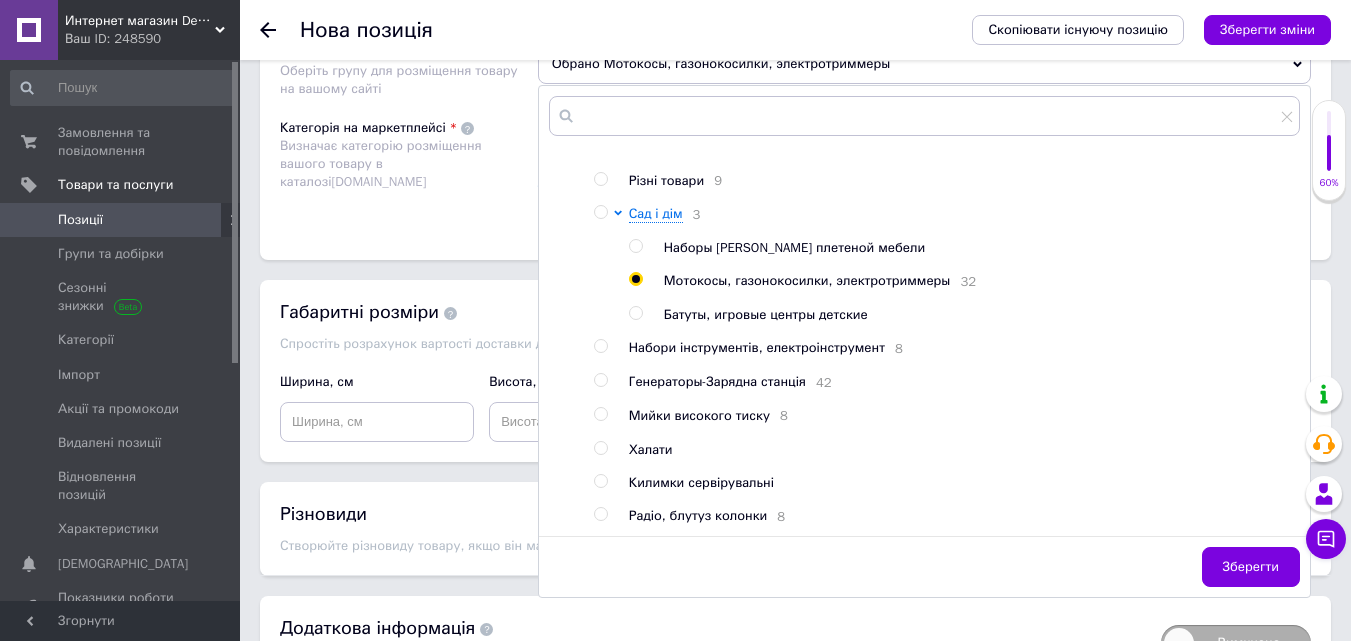 scroll, scrollTop: 1500, scrollLeft: 0, axis: vertical 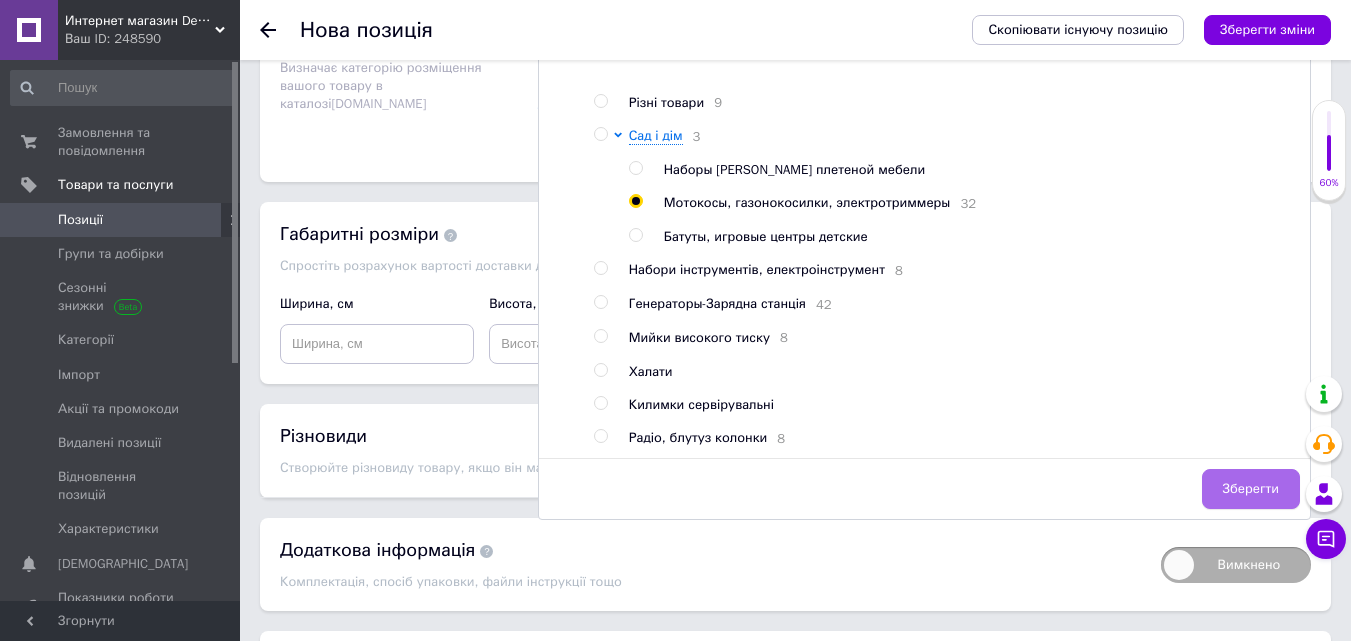 click on "Зберегти" at bounding box center (1251, 489) 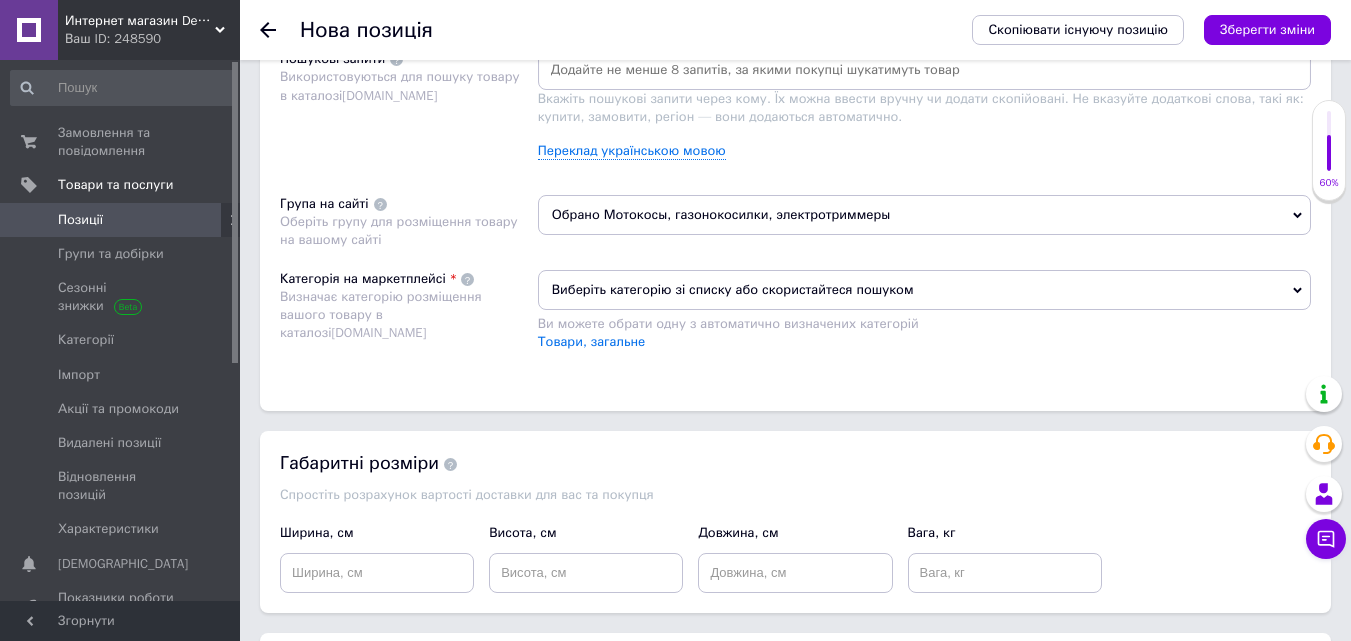 scroll, scrollTop: 1240, scrollLeft: 0, axis: vertical 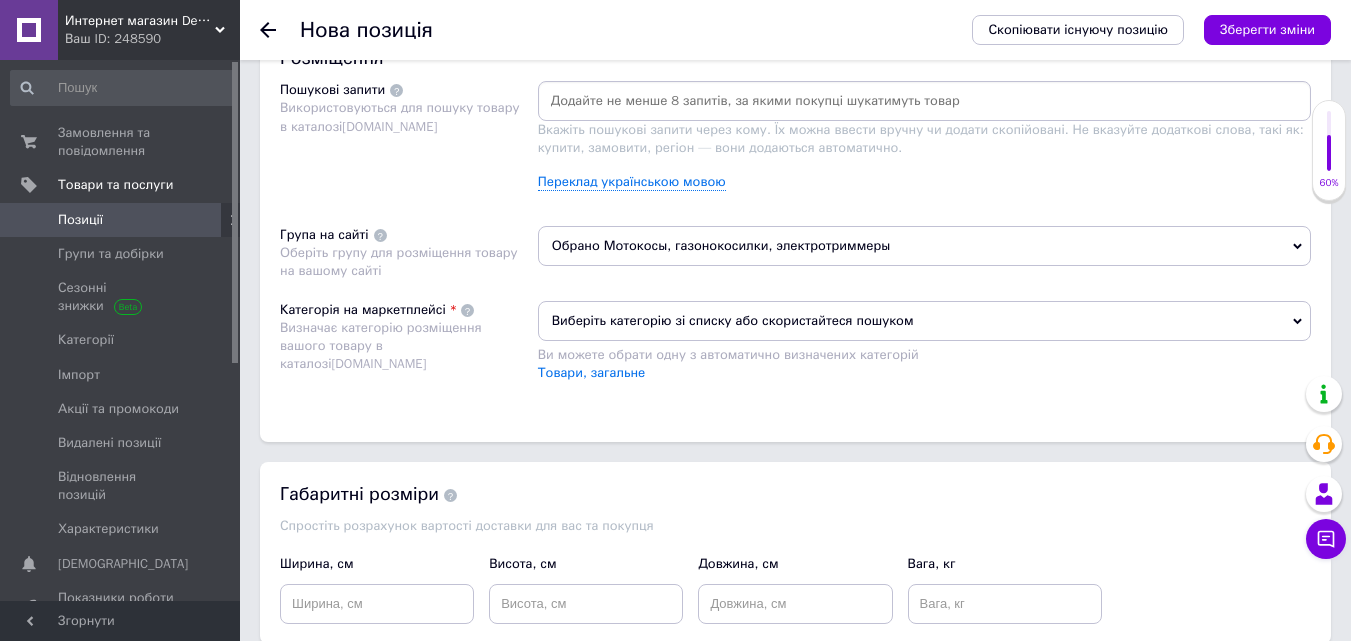 click on "Виберіть категорію зі списку або скористайтеся пошуком" at bounding box center [924, 321] 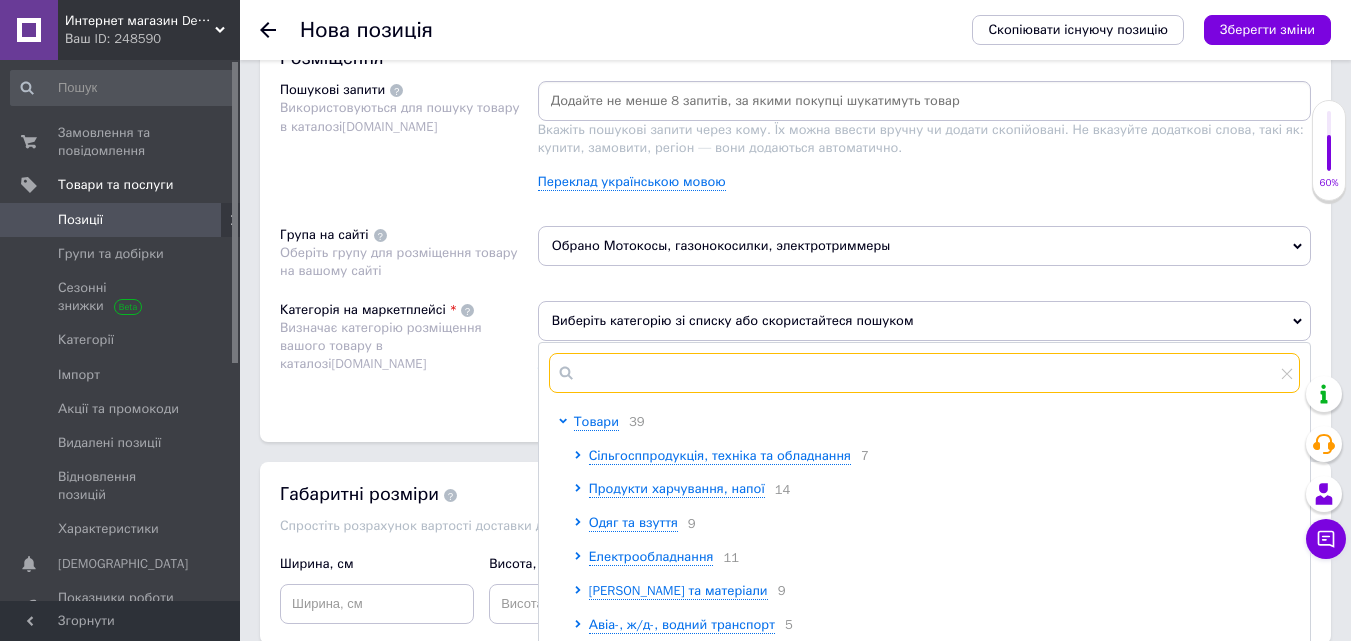 click at bounding box center (924, 373) 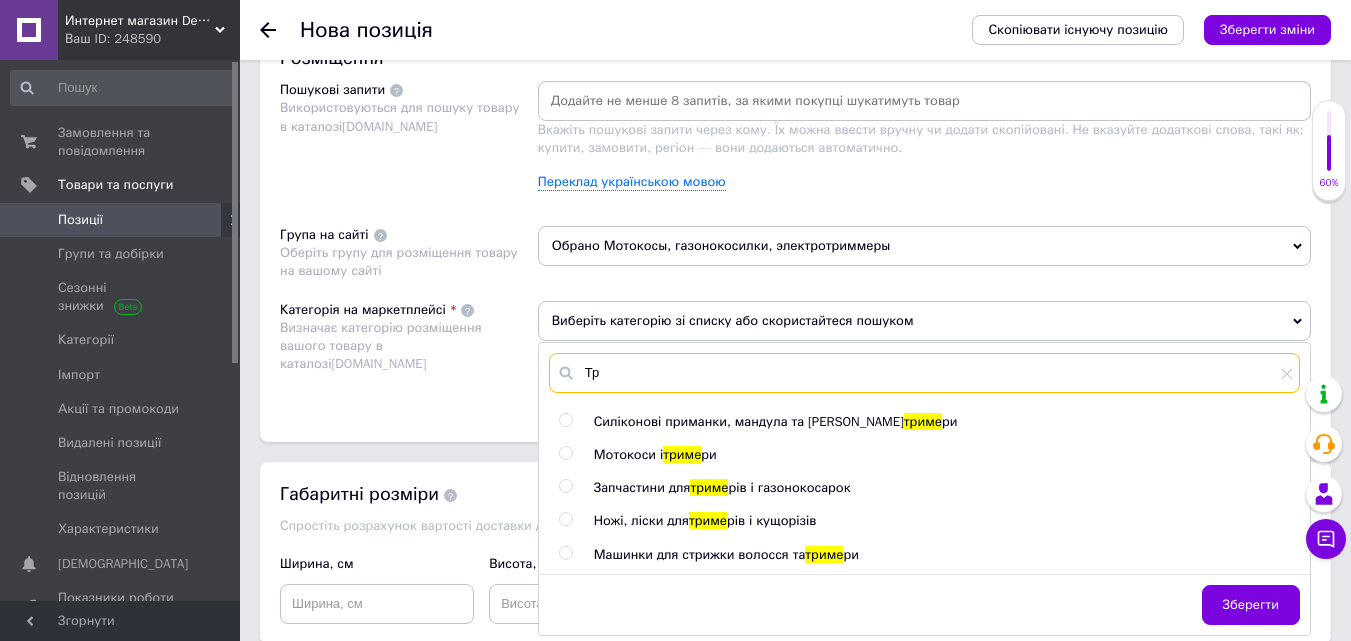 type on "Т" 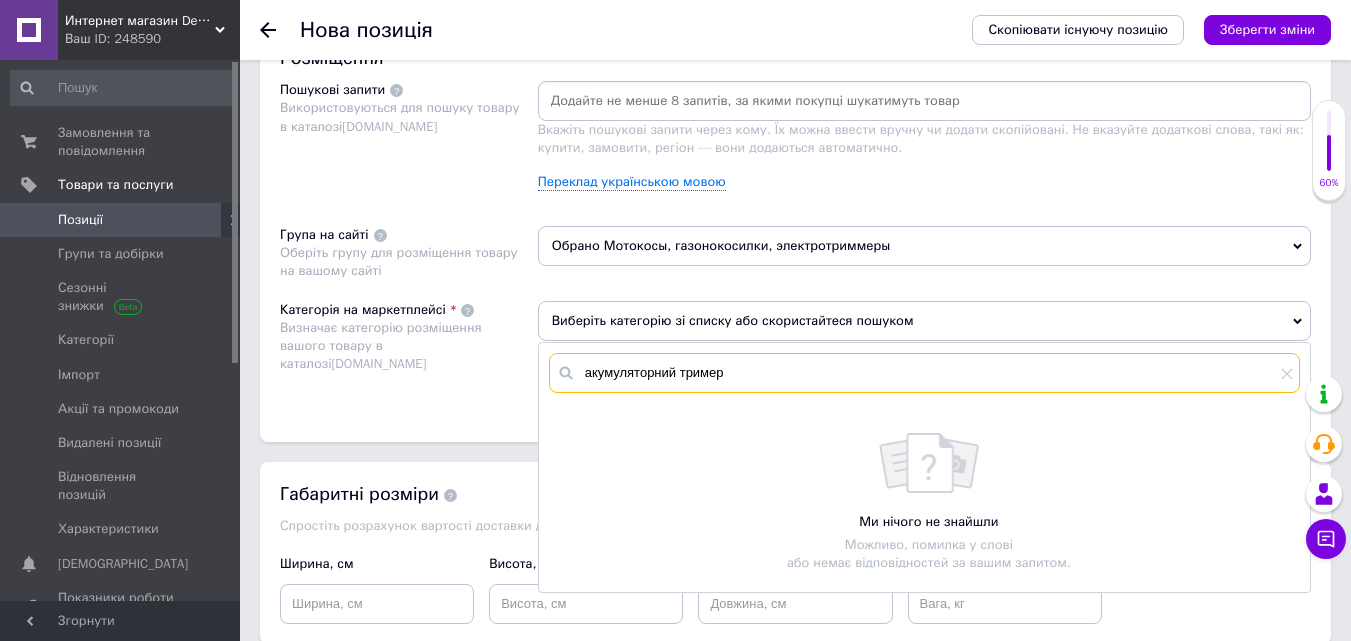 drag, startPoint x: 674, startPoint y: 372, endPoint x: 543, endPoint y: 372, distance: 131 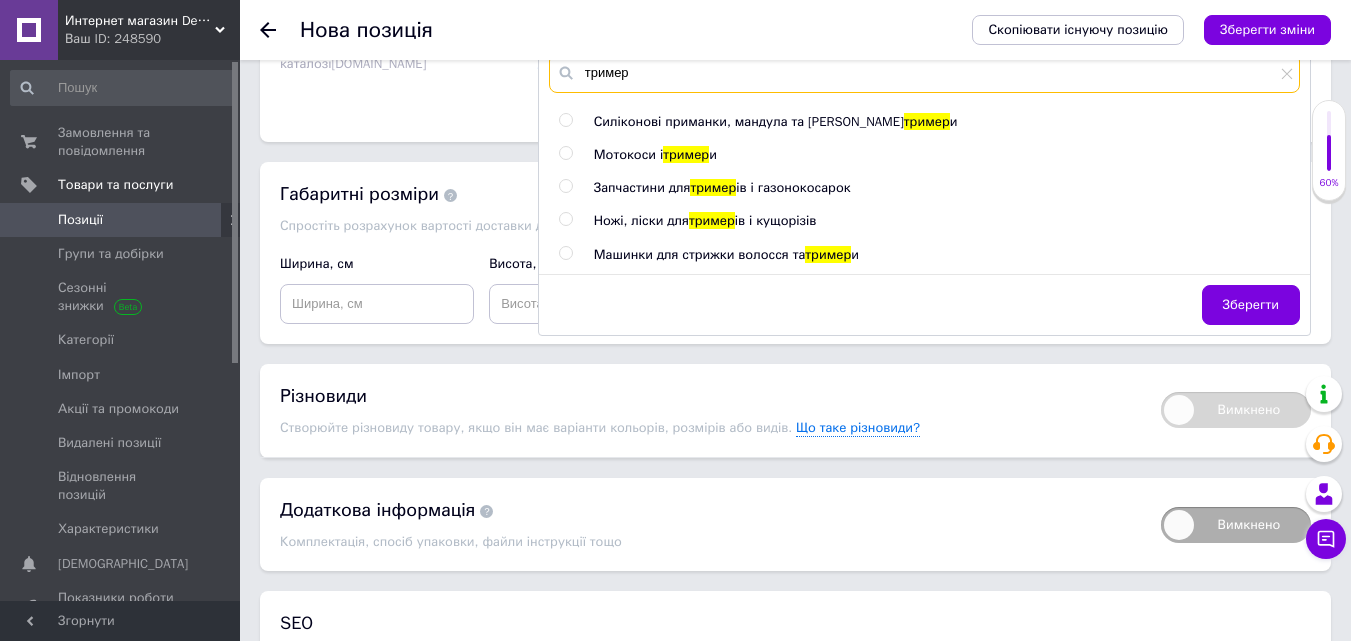scroll, scrollTop: 1440, scrollLeft: 0, axis: vertical 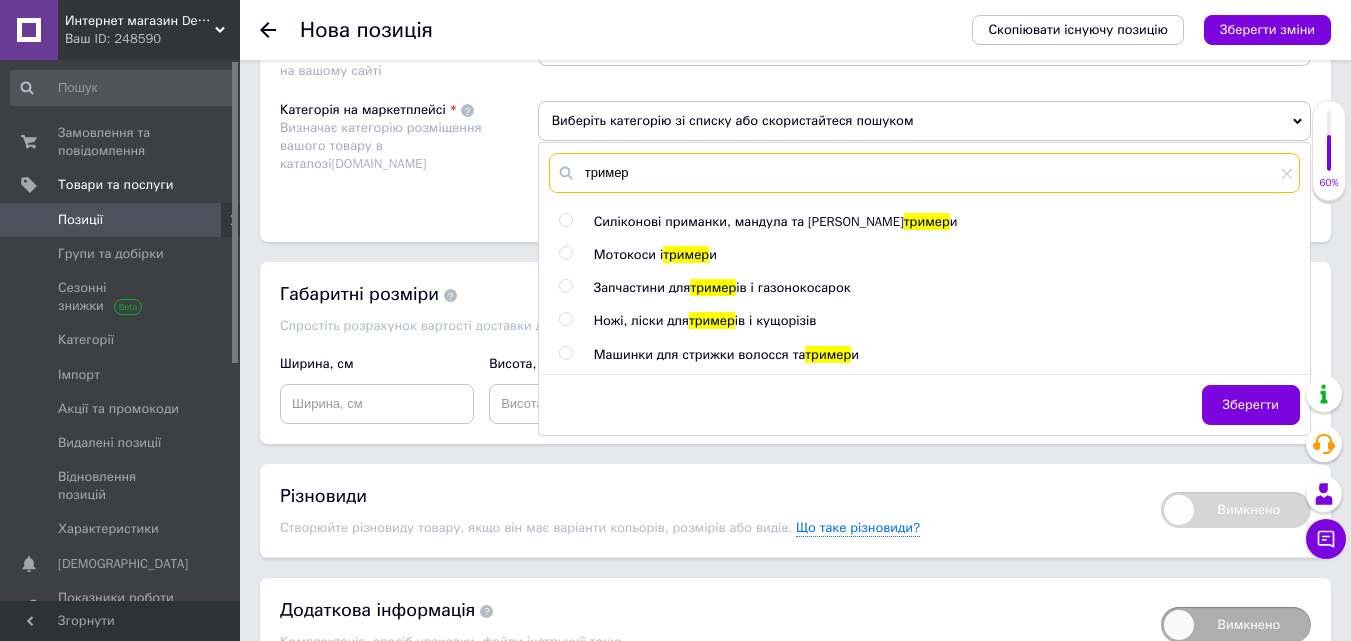 type on "тример" 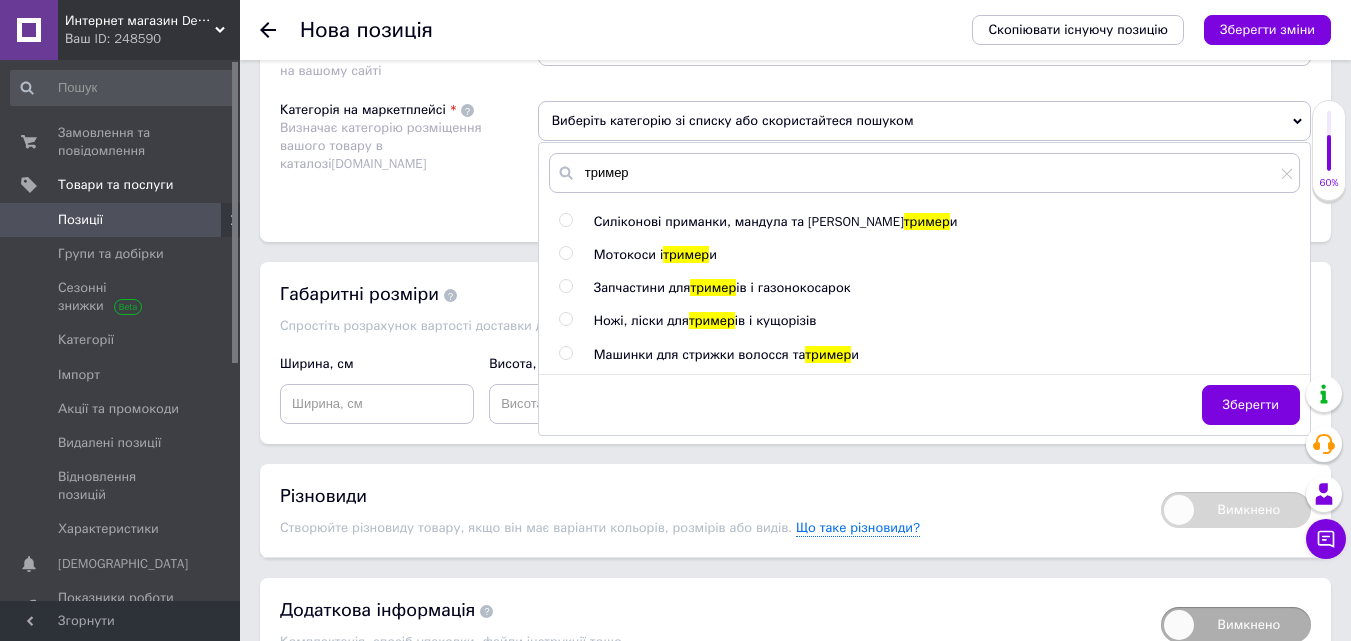 click at bounding box center (565, 253) 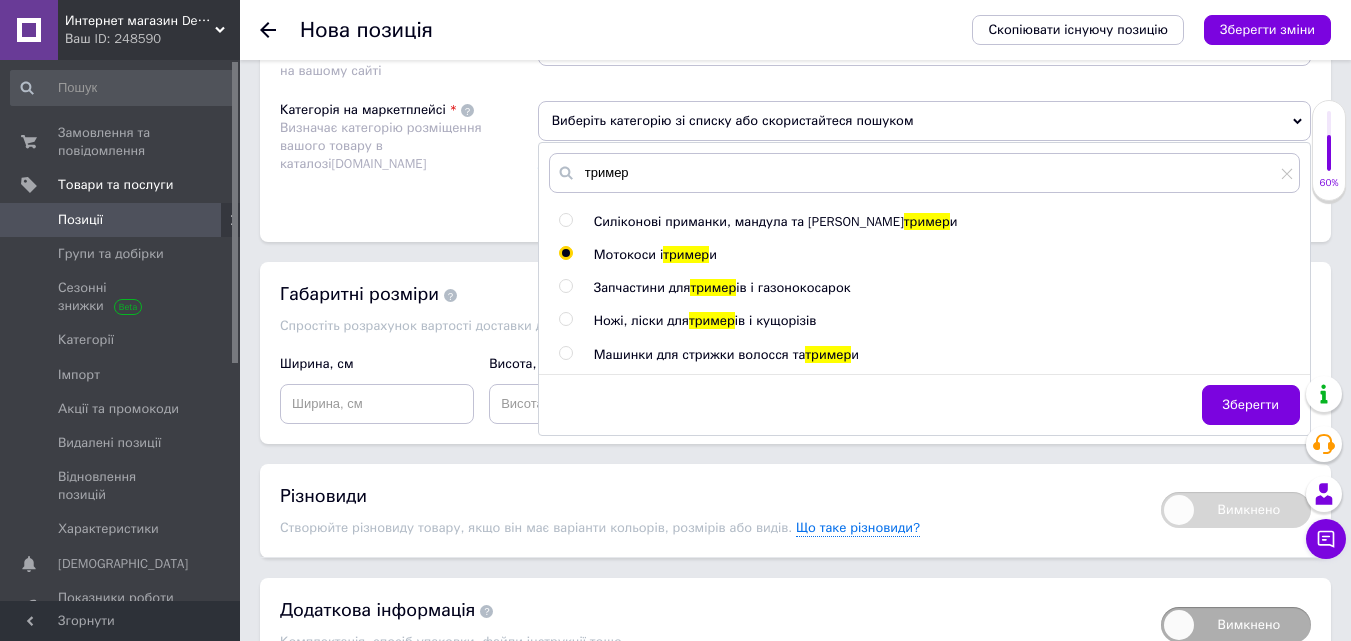 radio on "true" 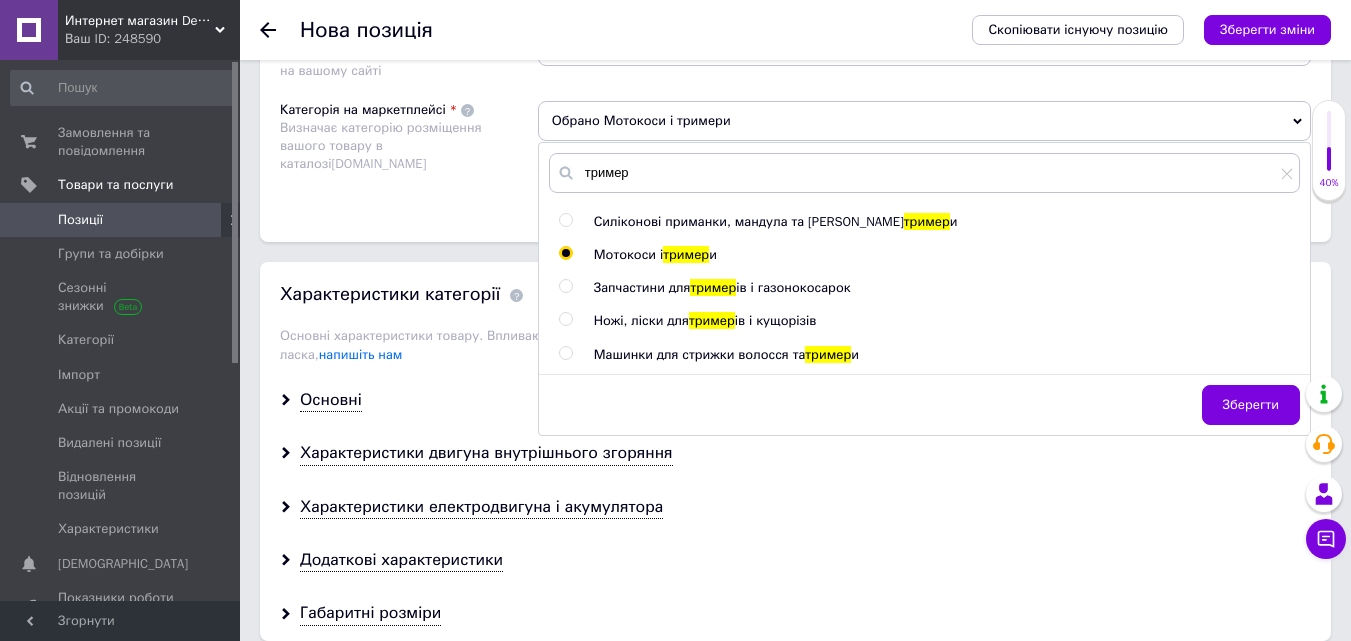 click on "Зберегти" at bounding box center (1251, 405) 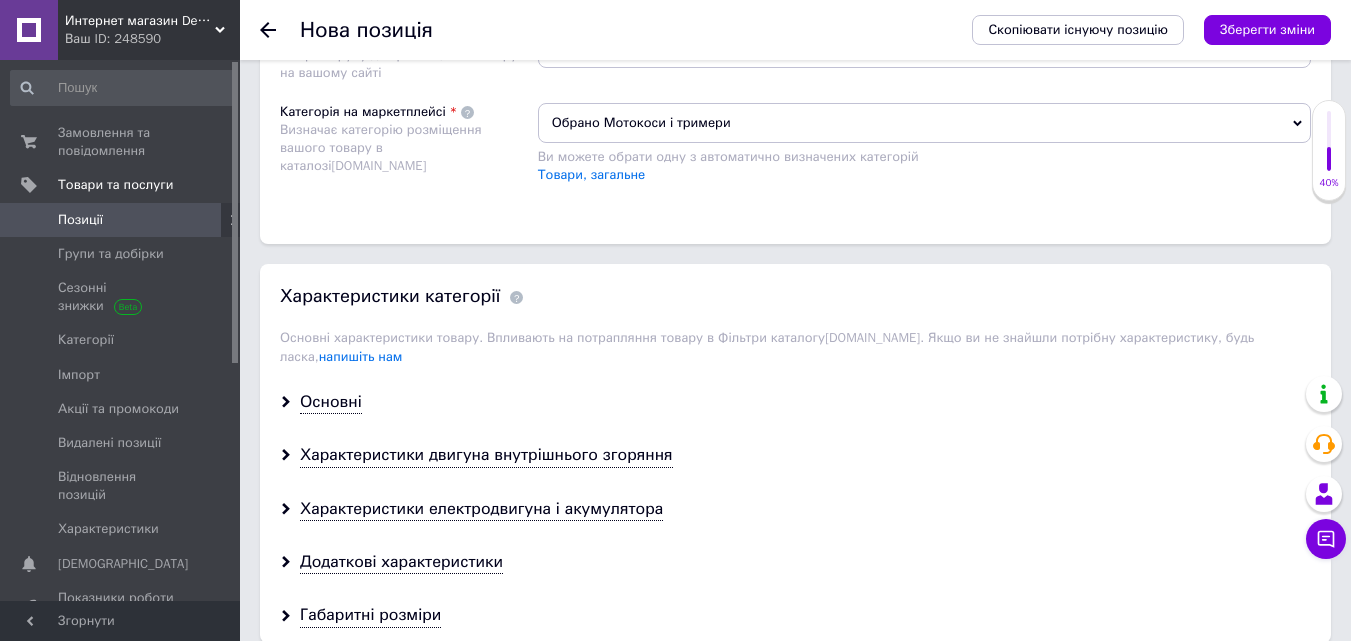 scroll, scrollTop: 1540, scrollLeft: 0, axis: vertical 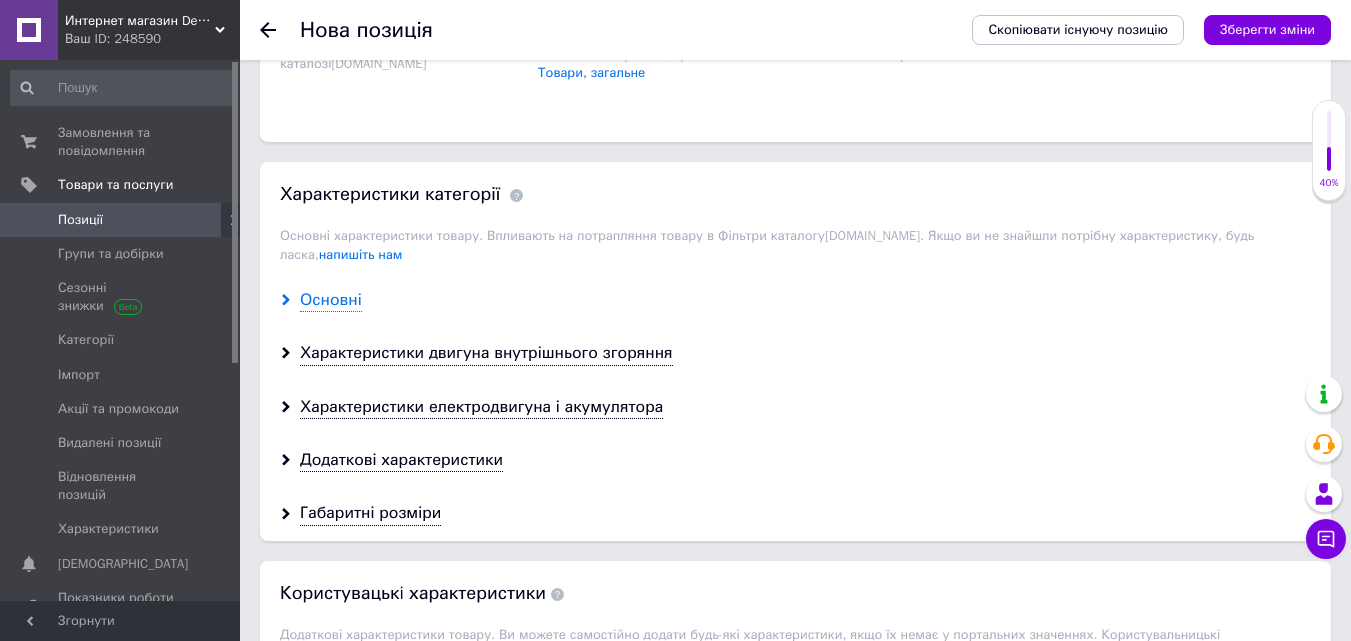 click on "Основні" at bounding box center (331, 300) 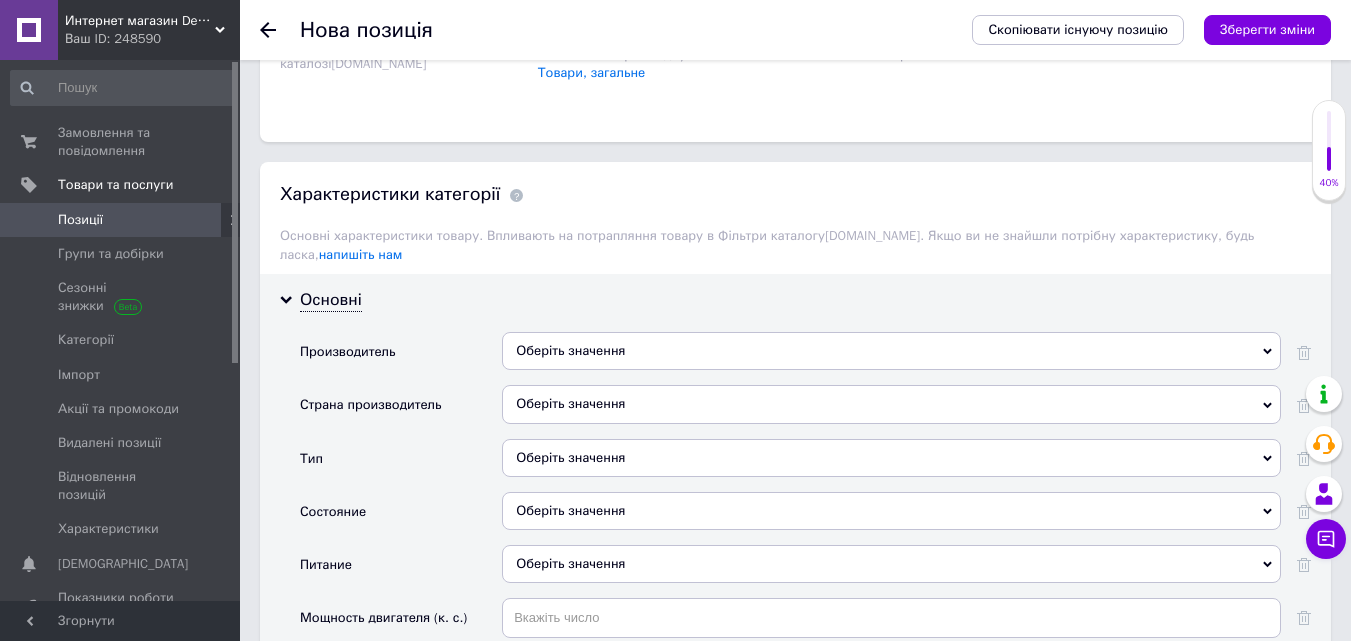 click on "Оберіть значення" at bounding box center [891, 351] 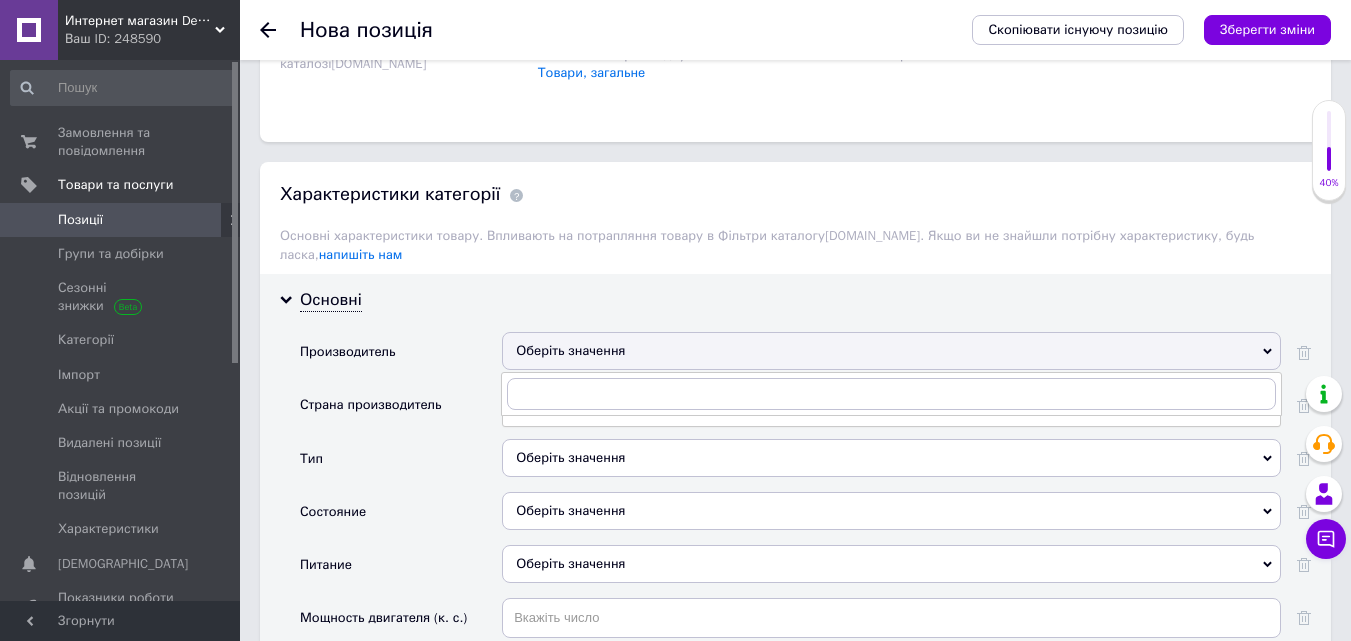 click at bounding box center (891, 394) 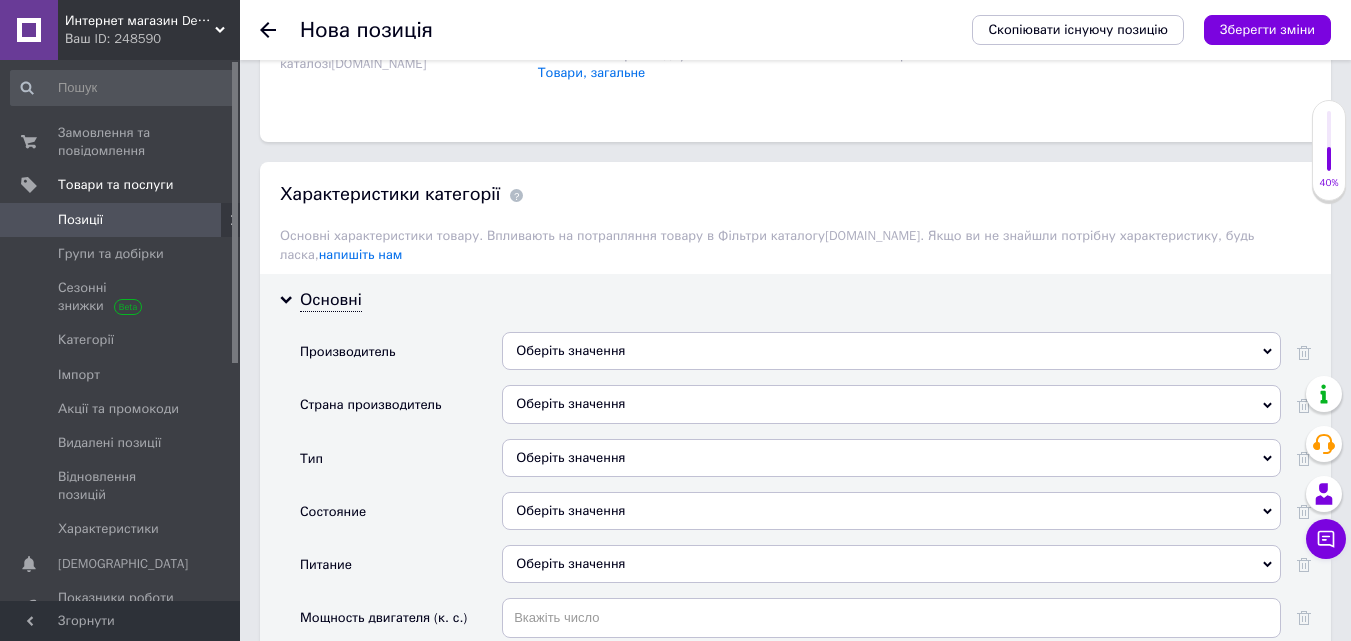 click on "Основні Производитель Оберіть значення Страна производитель Оберіть значення Тип Оберіть значення Состояние Оберіть значення Питание Оберіть значення Мощность двигателя (к. с.) Введіть число. Число повинно бути від 0 до 10 Режущий элемент Оберіть значення Ширина скашивания ножа (мм) Введіть число. Число повинно бути від 0 до 1500 Ширина скашивания лески (мм) Введіть число. Число повинно бути від 0 до 1500 Максимальная ширина скашивания (мм) Введіть число. Число повинно бути від 0 до 1500 Тип штанги Оберіть значення Расположение двигателя Оберіть значення" at bounding box center (795, 826) 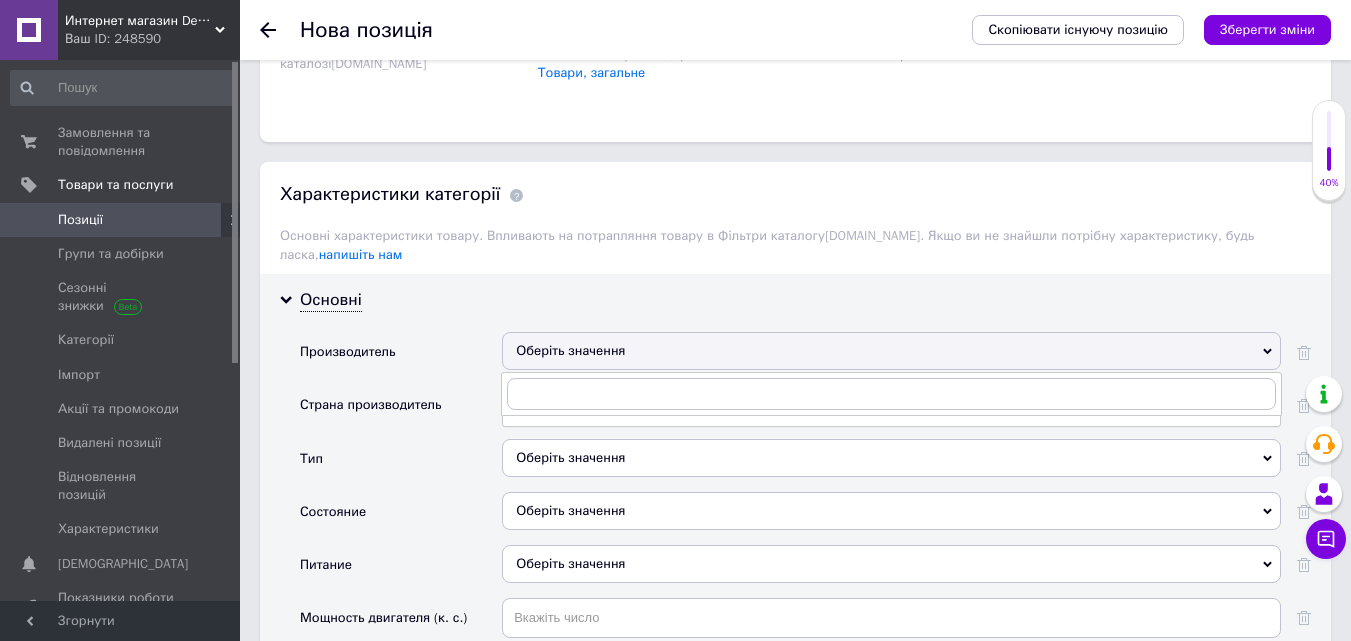 click on "Оберіть значення" at bounding box center (891, 351) 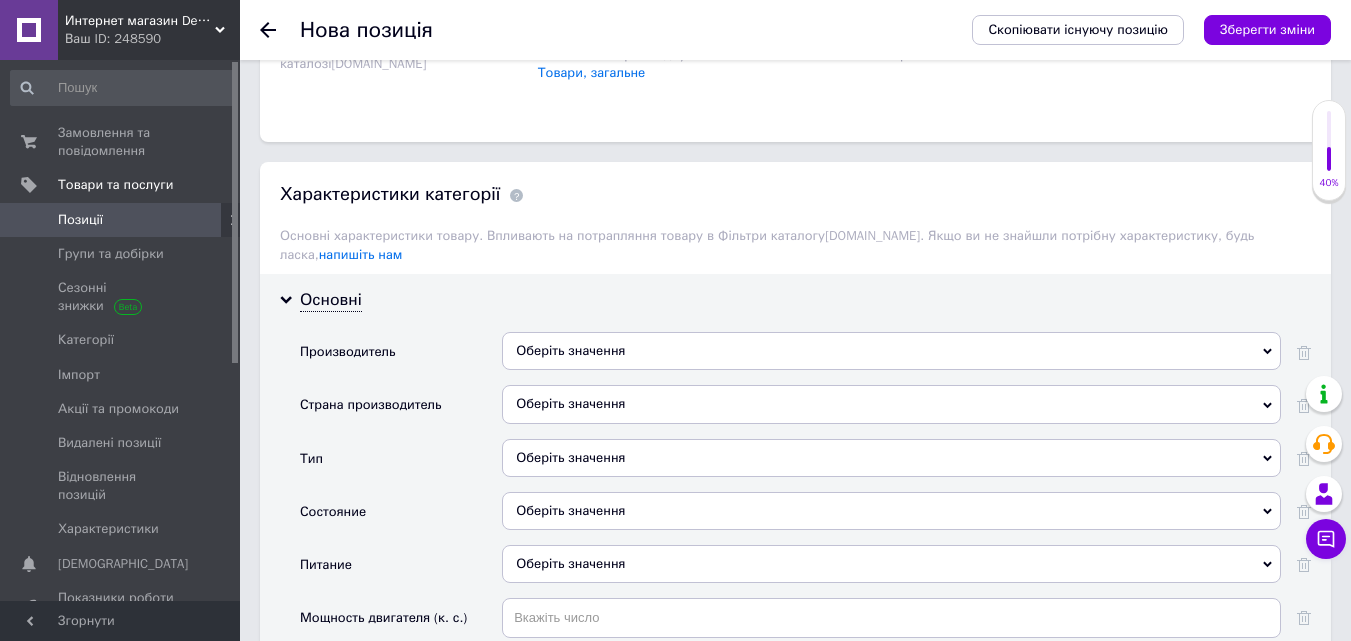 click on "Оберіть значення" at bounding box center [891, 351] 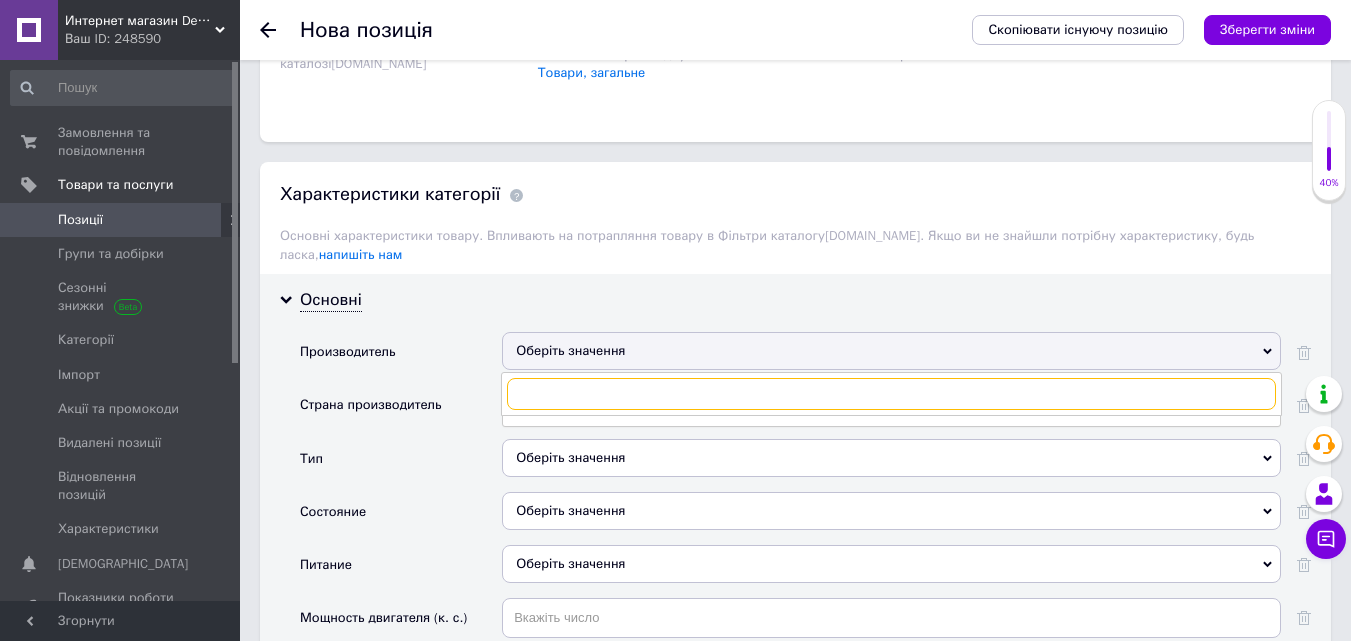 click at bounding box center (891, 394) 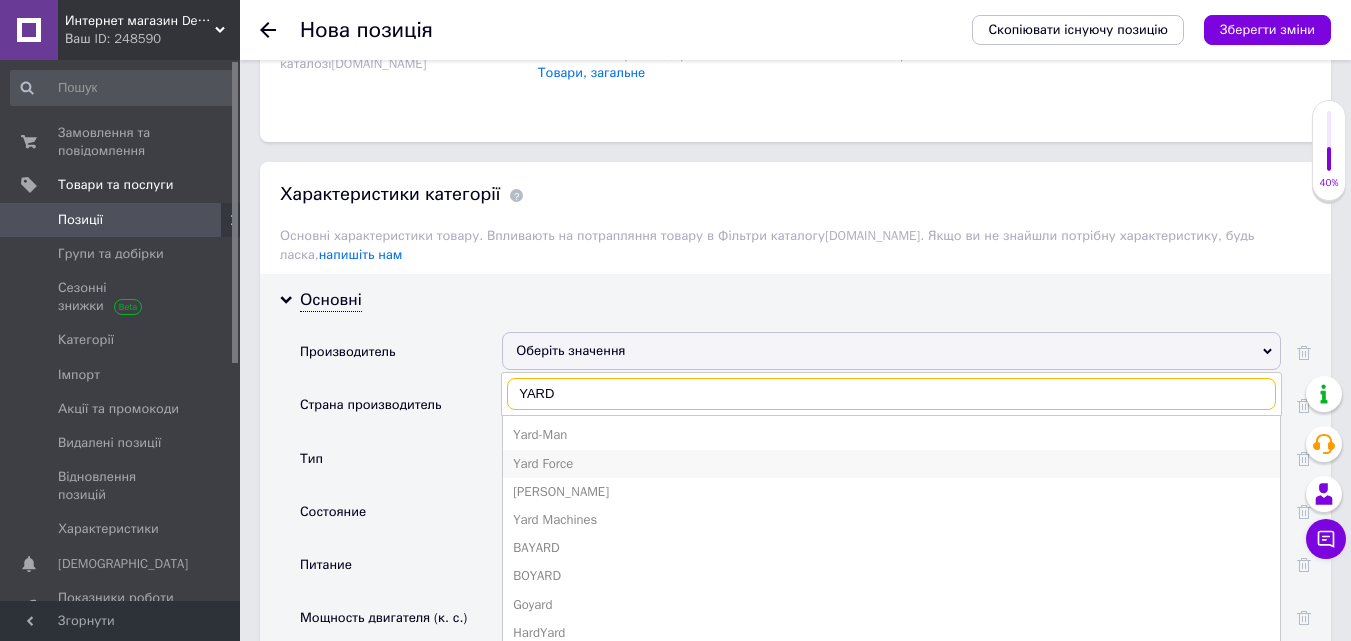 type on "YARD" 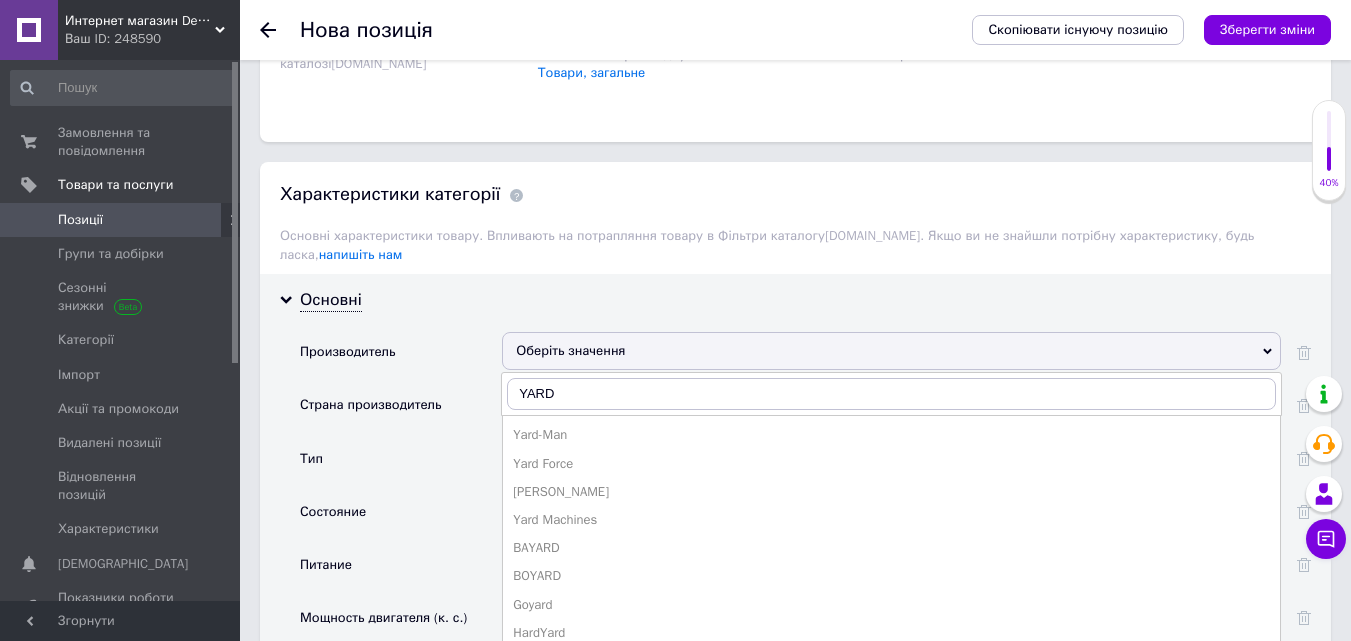 click on "Yard Force" at bounding box center [891, 464] 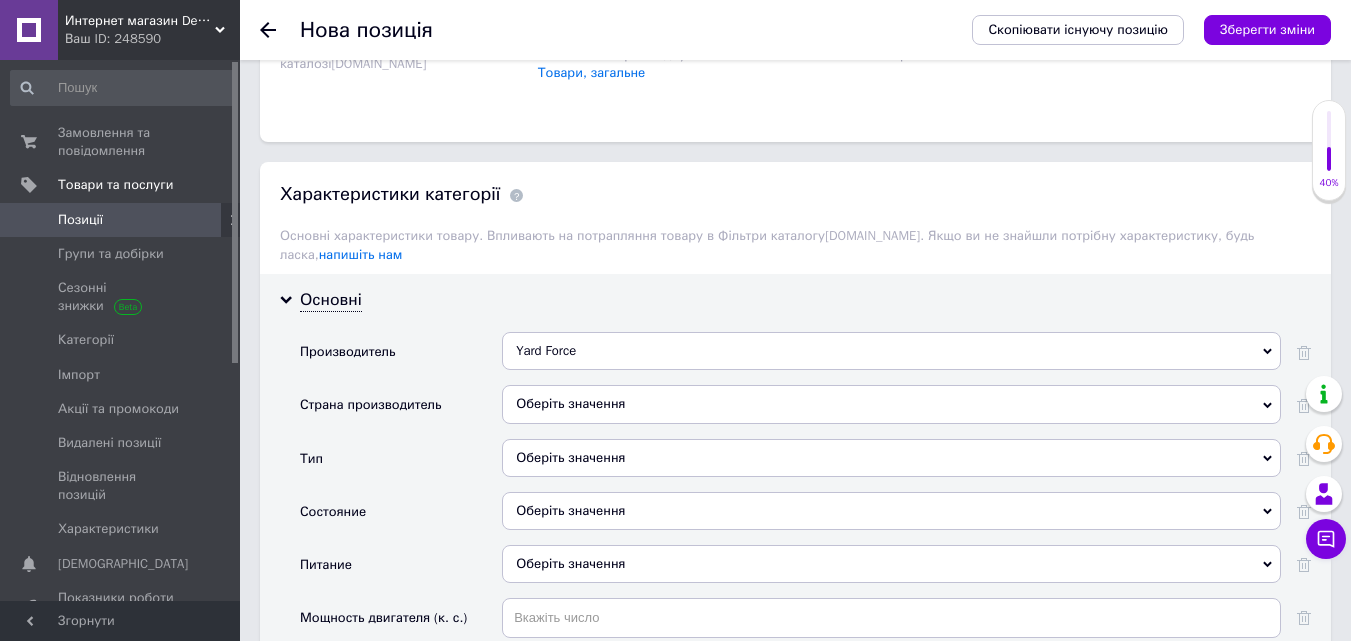 click on "Оберіть значення" at bounding box center (891, 404) 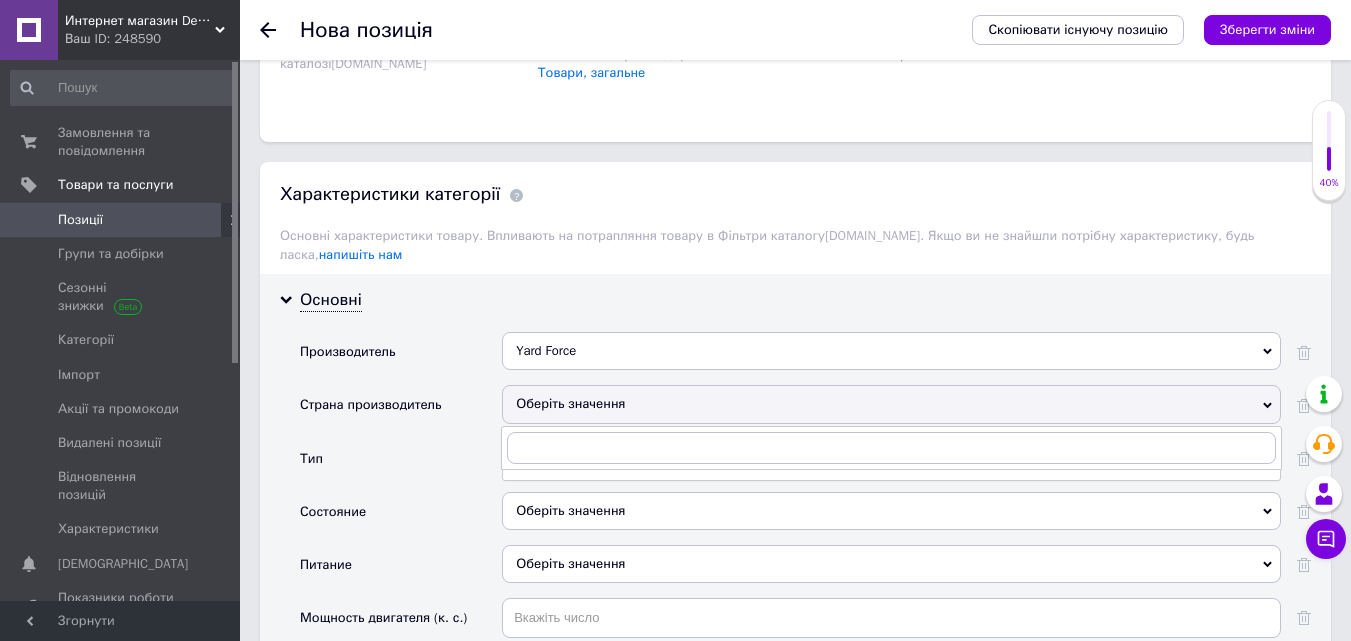 click on "Тип" at bounding box center [401, 465] 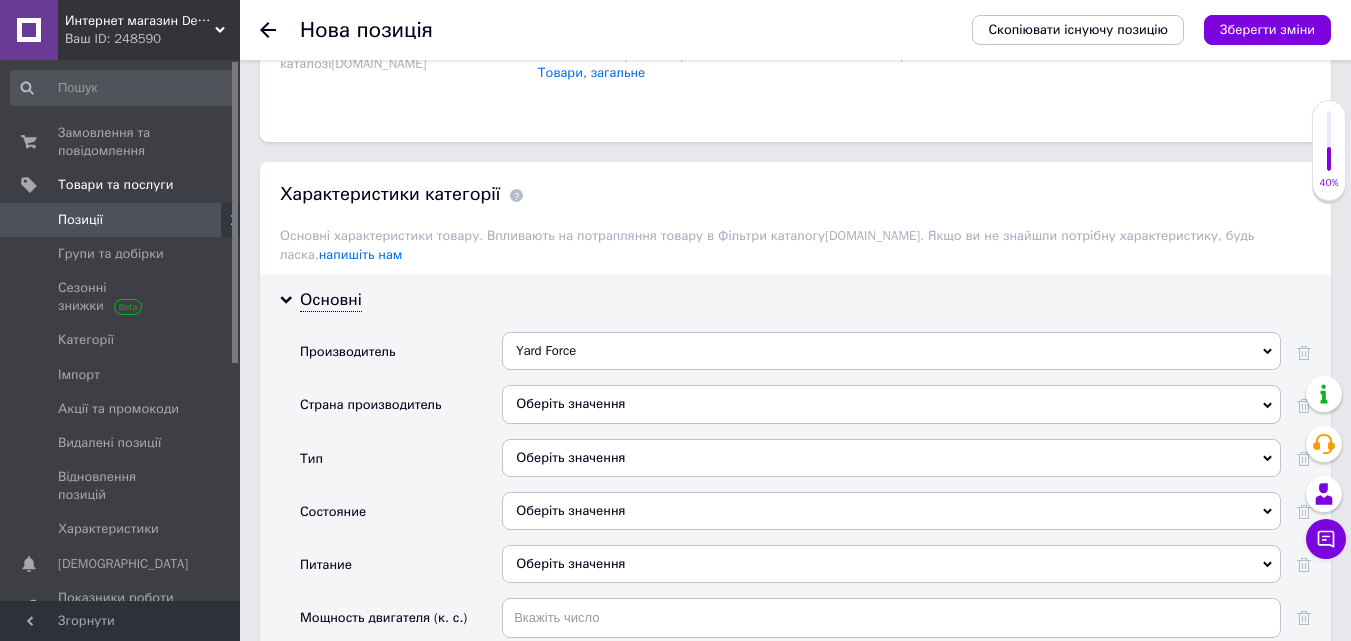 click on "Оберіть значення" at bounding box center [891, 458] 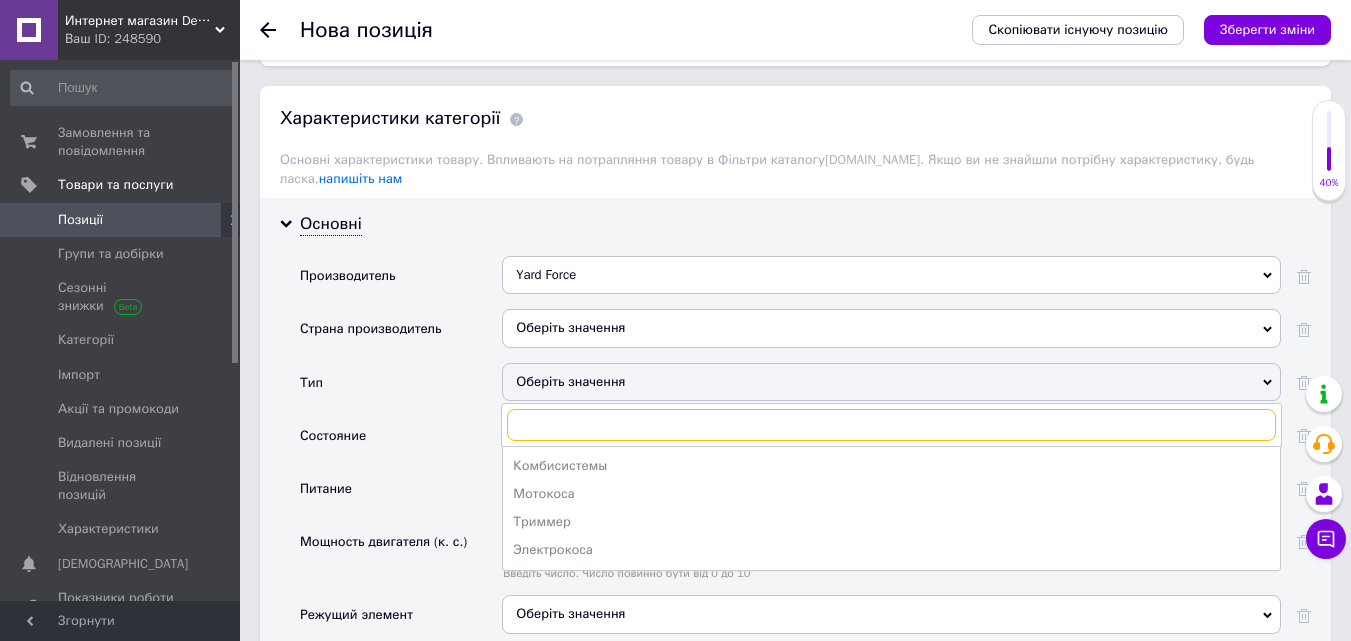 scroll, scrollTop: 1740, scrollLeft: 0, axis: vertical 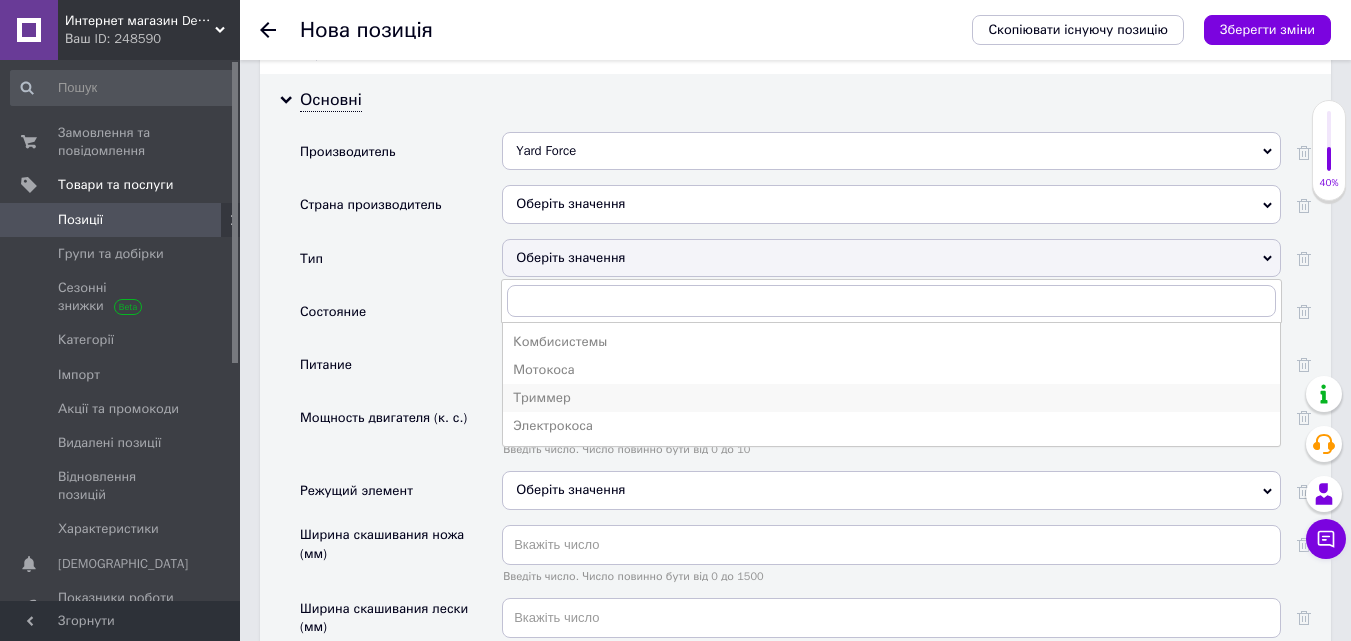 click on "Триммер" at bounding box center [891, 398] 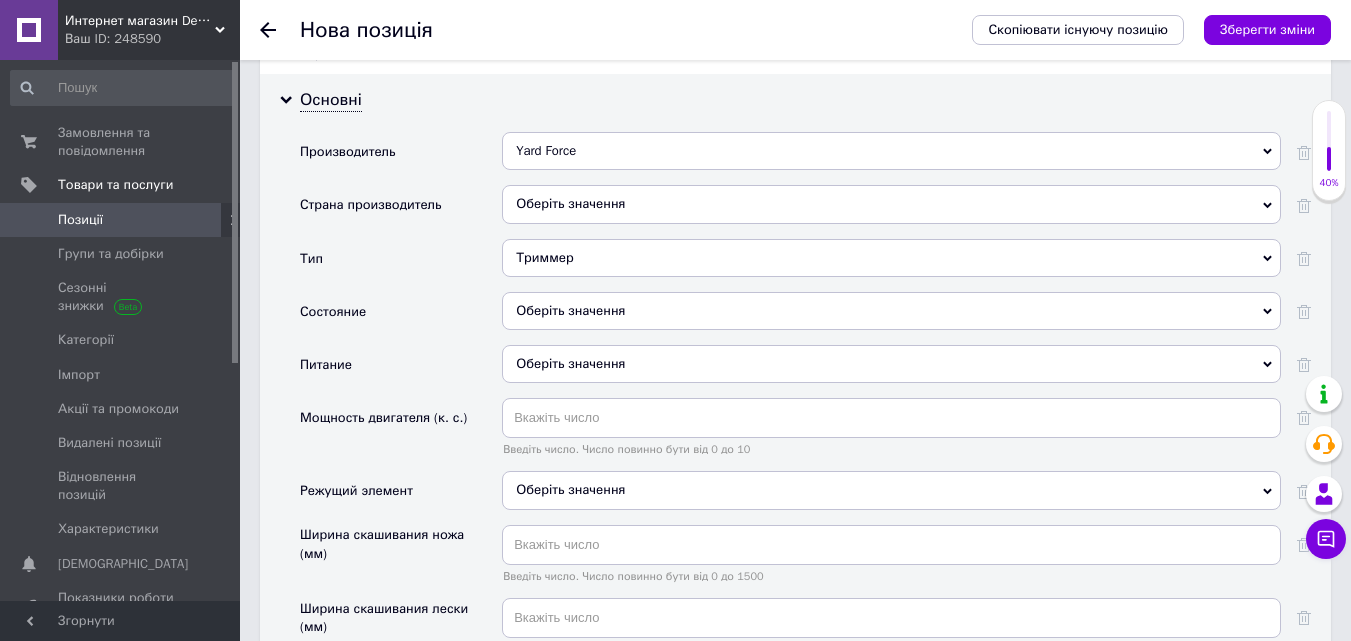 click on "Оберіть значення" at bounding box center [891, 311] 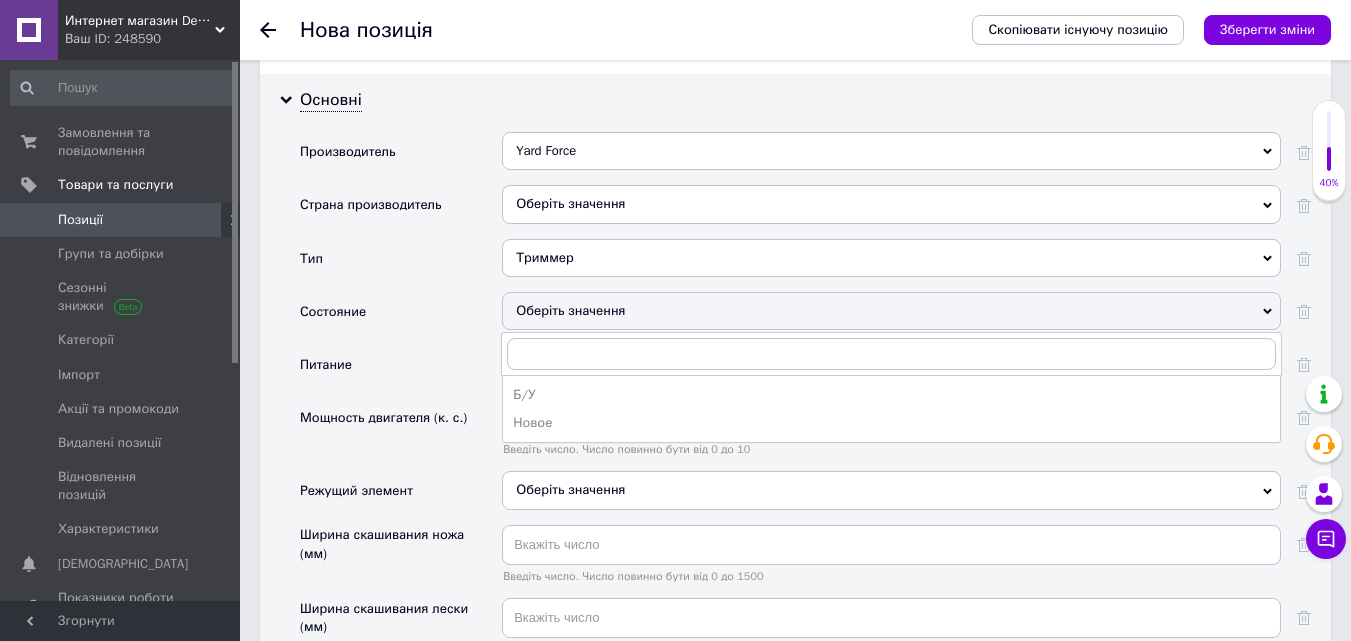 click on "Новое" at bounding box center [891, 423] 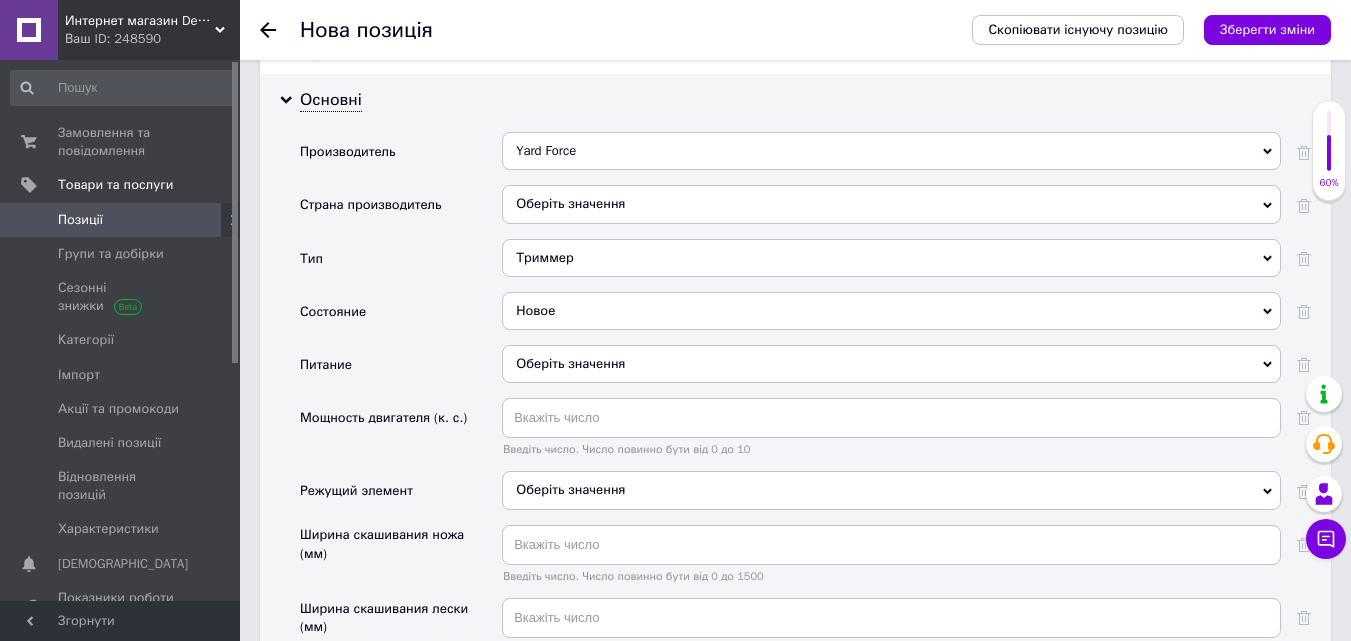 click on "Оберіть значення" at bounding box center [891, 364] 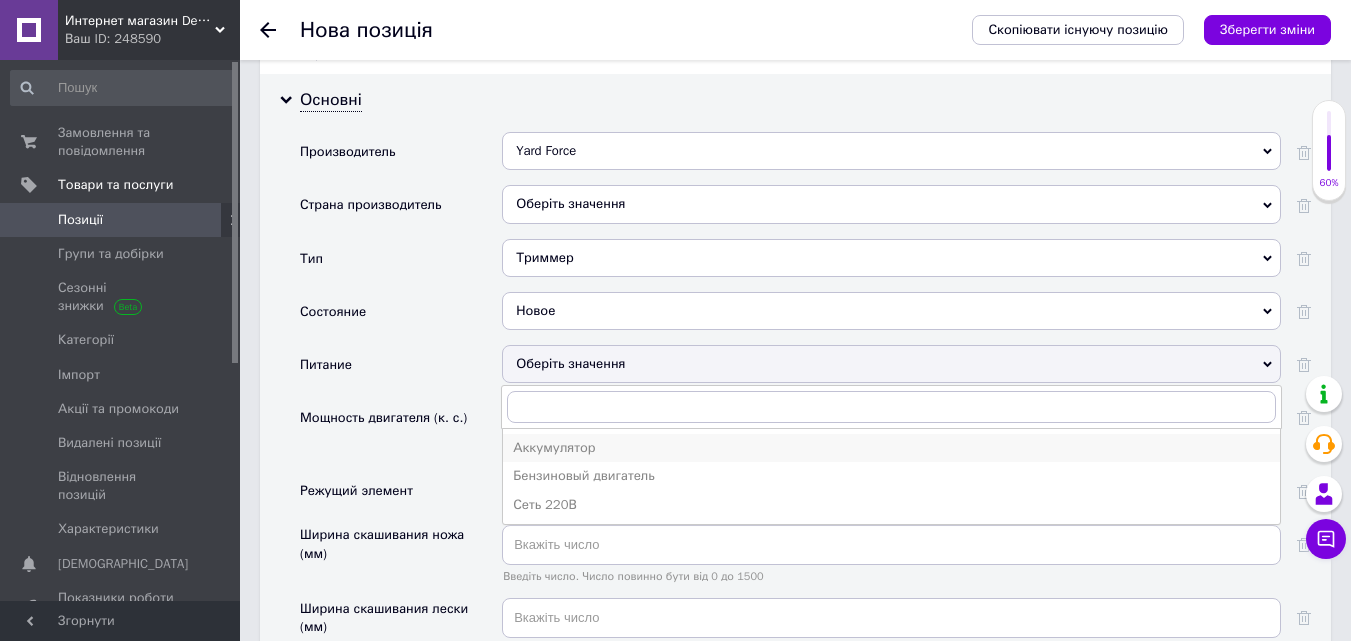click on "Аккумулятор" at bounding box center (891, 448) 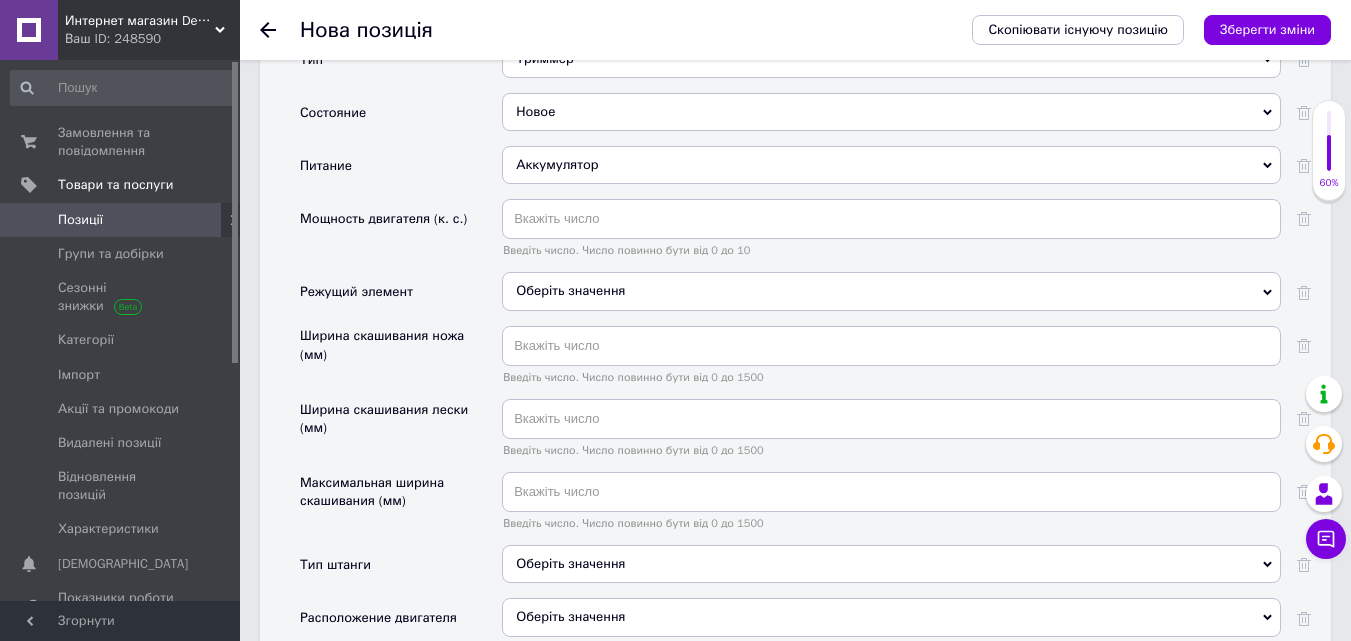 scroll, scrollTop: 1940, scrollLeft: 0, axis: vertical 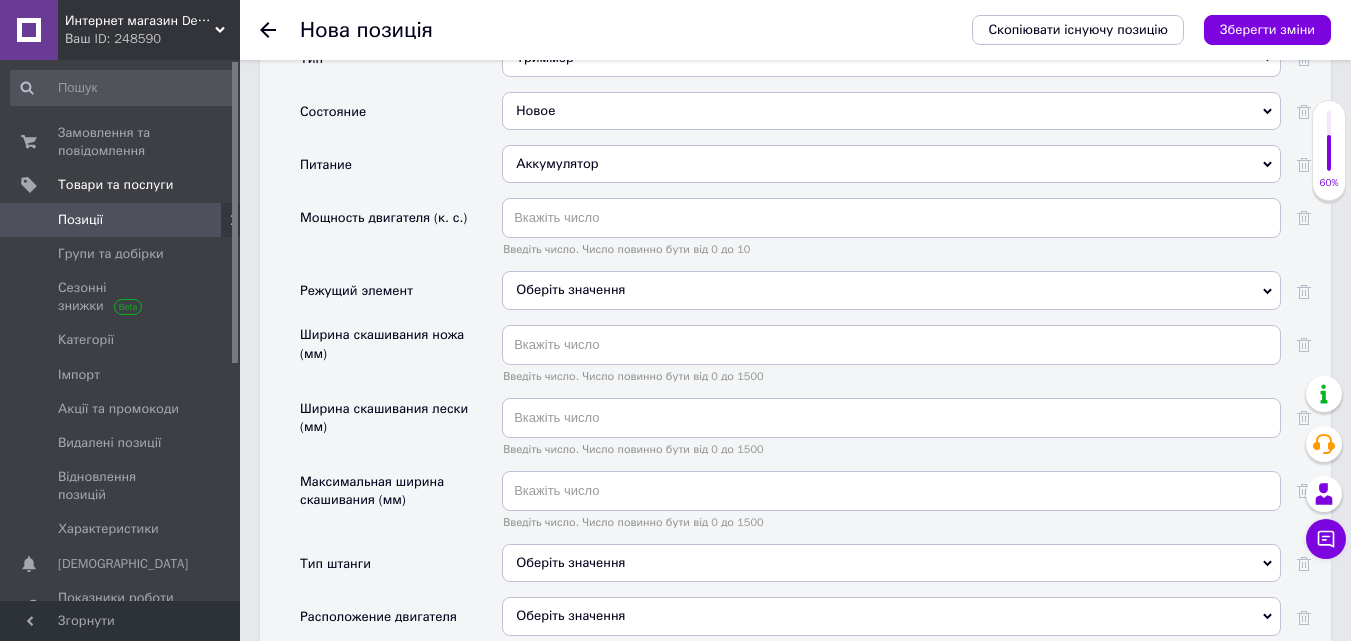 click on "Оберіть значення" at bounding box center [891, 290] 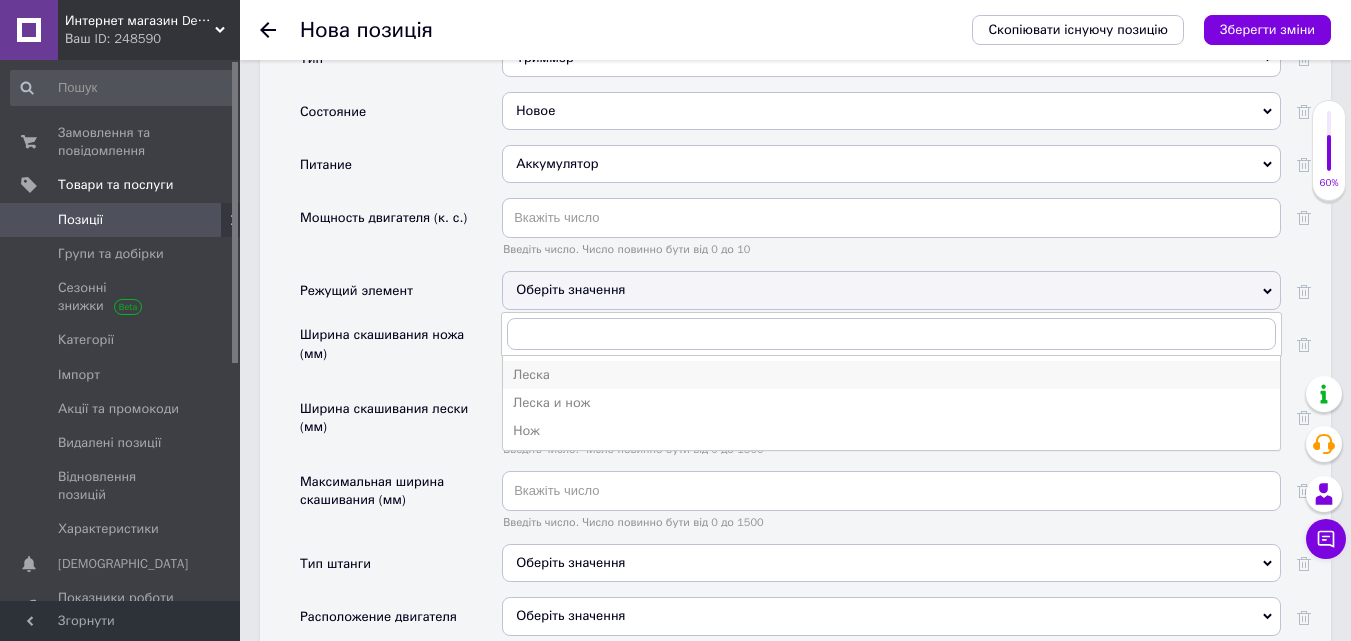 click on "Леска" at bounding box center [891, 375] 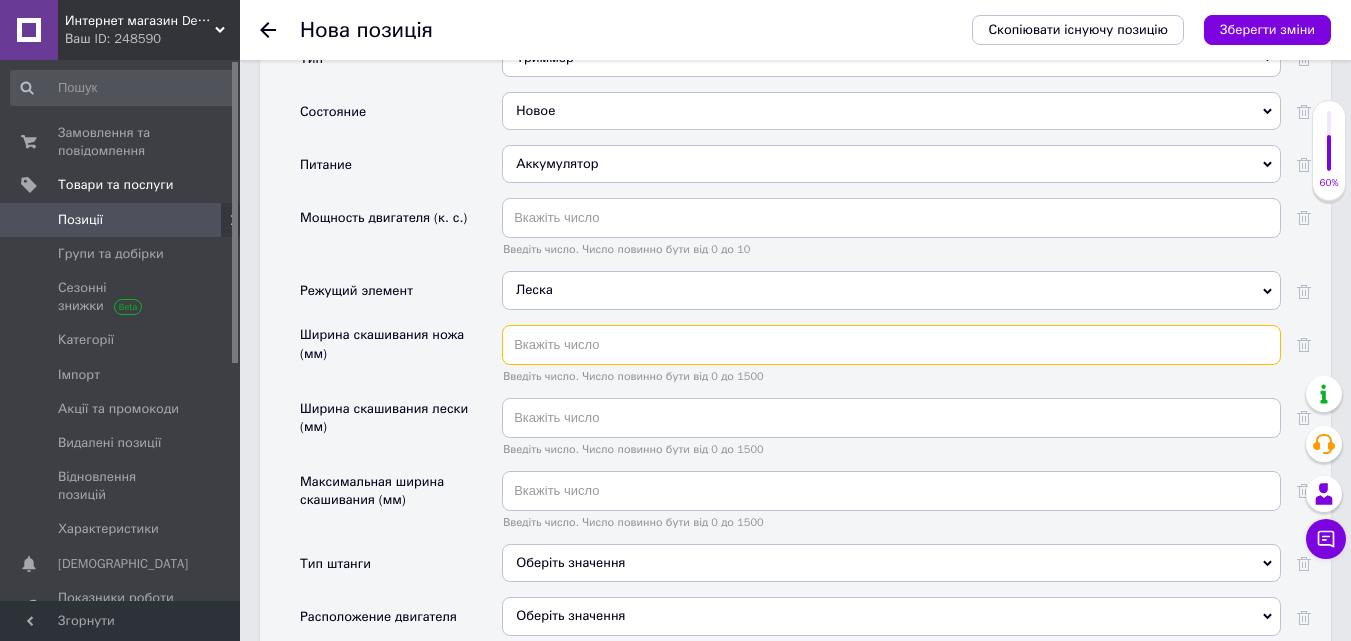 click at bounding box center [891, 345] 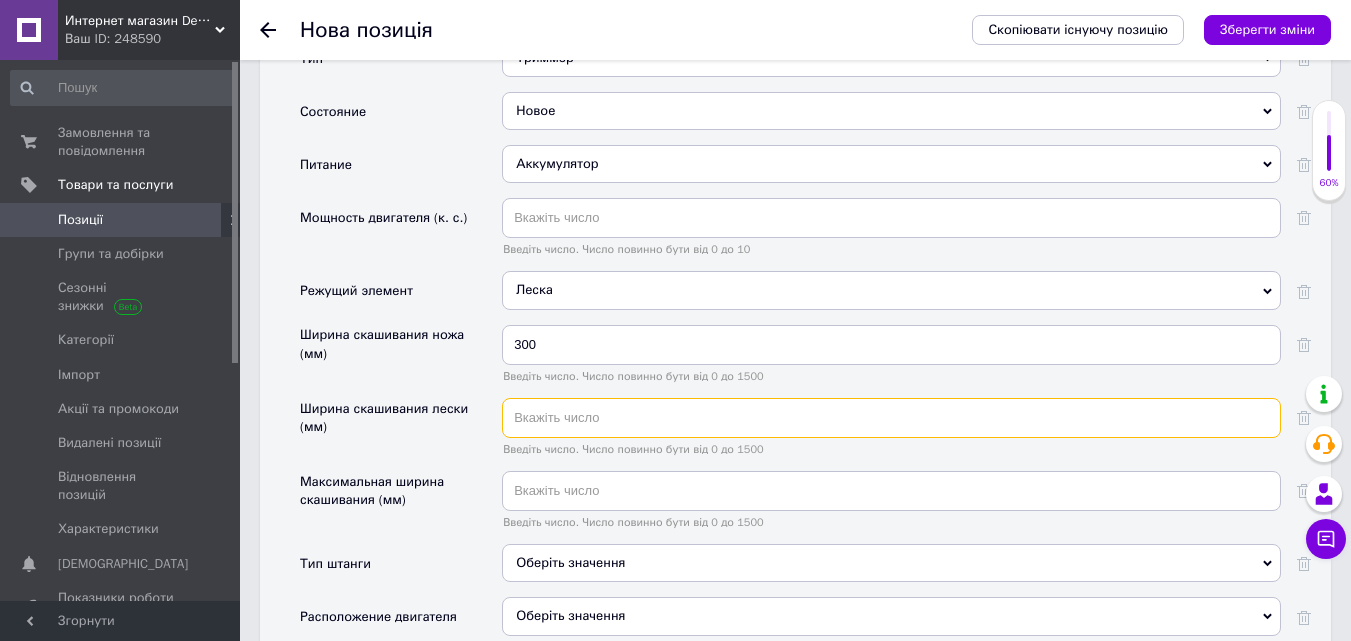 click at bounding box center (891, 418) 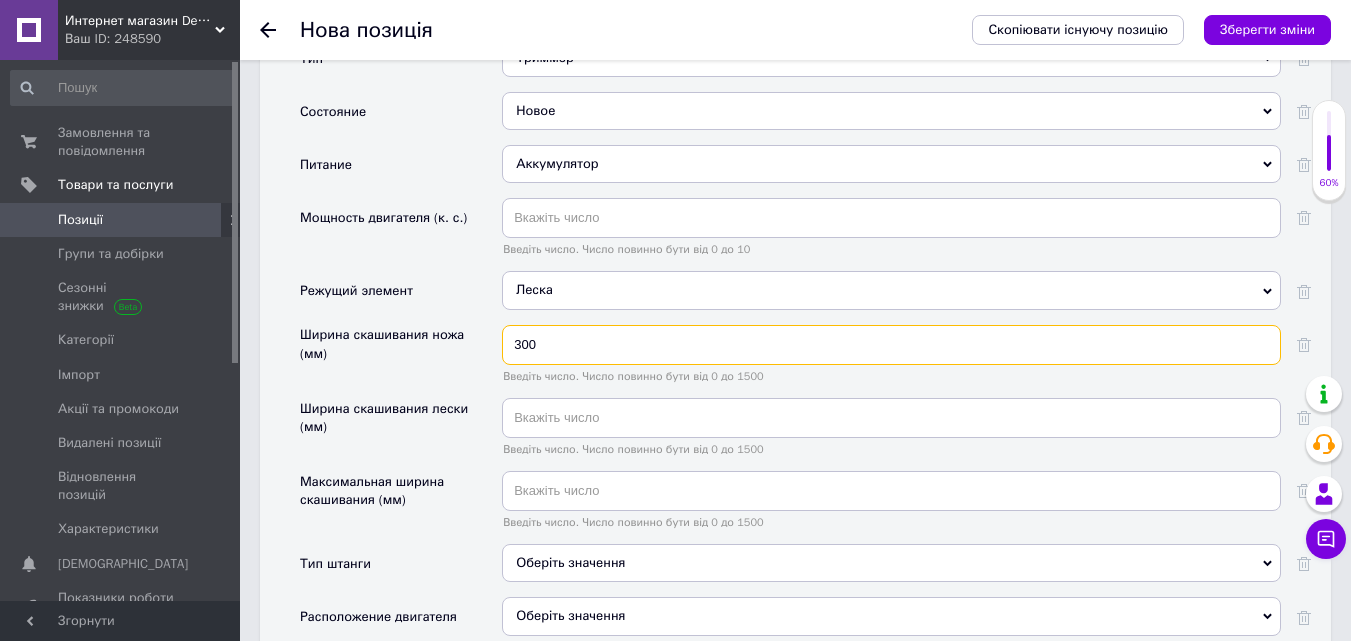 click on "300" at bounding box center (891, 345) 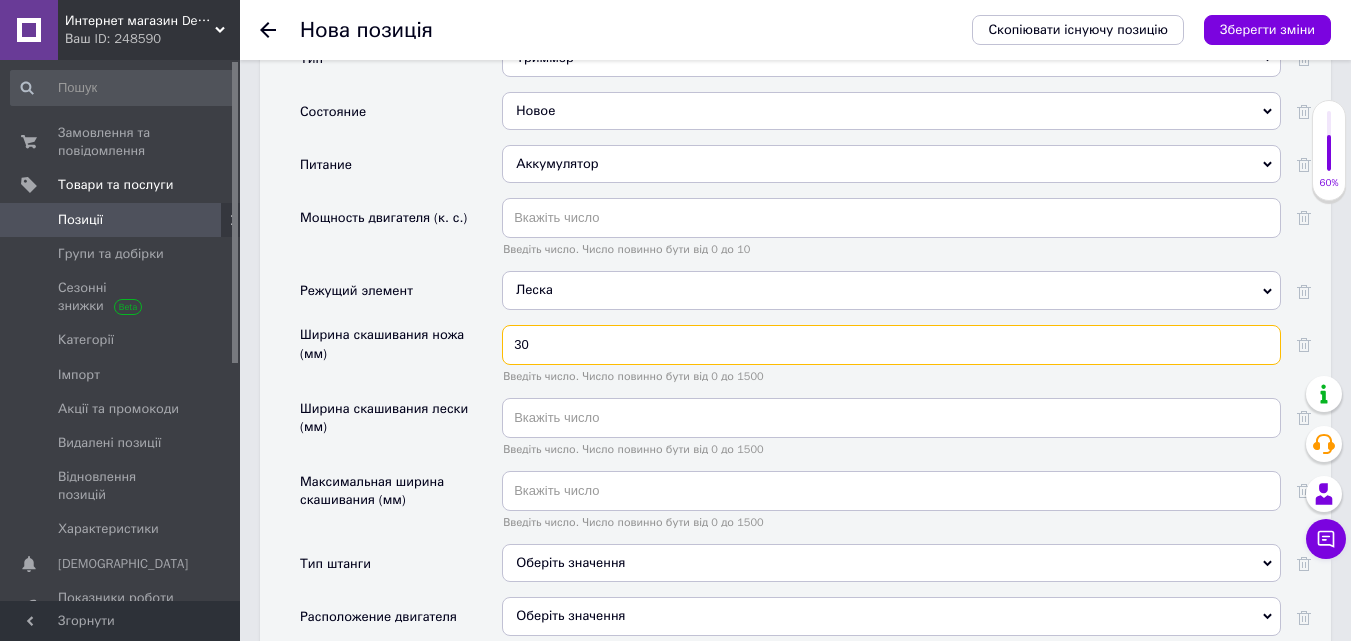 type on "3" 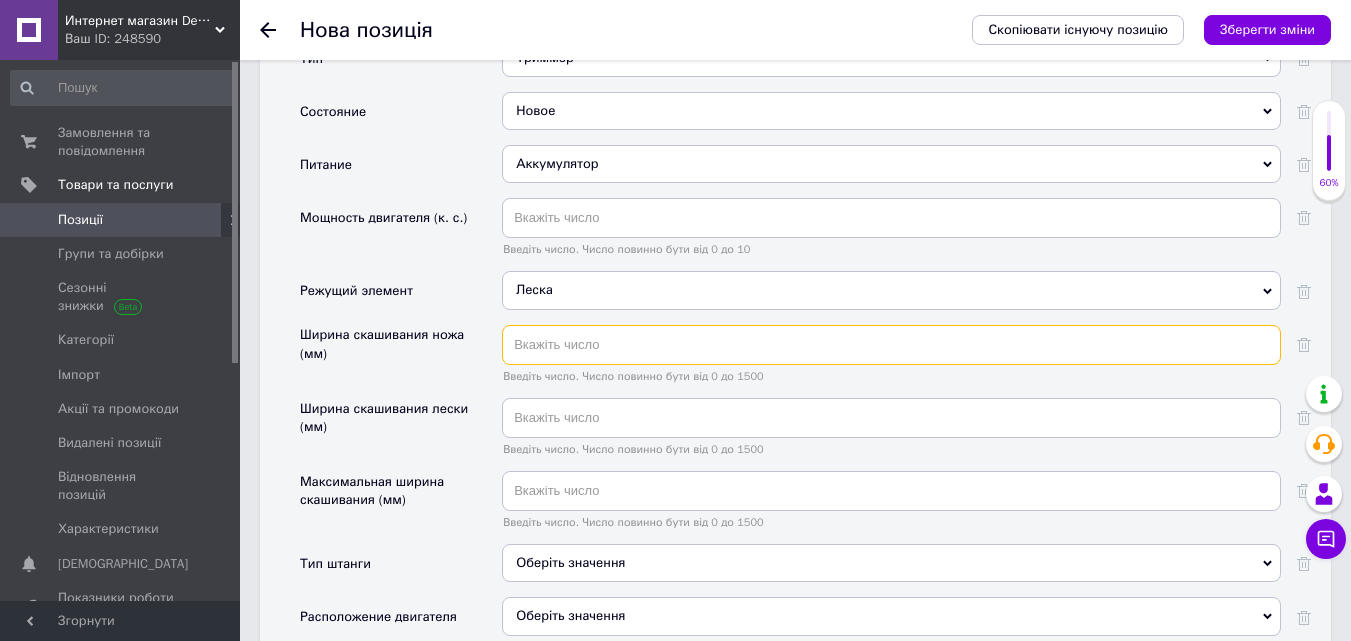 type 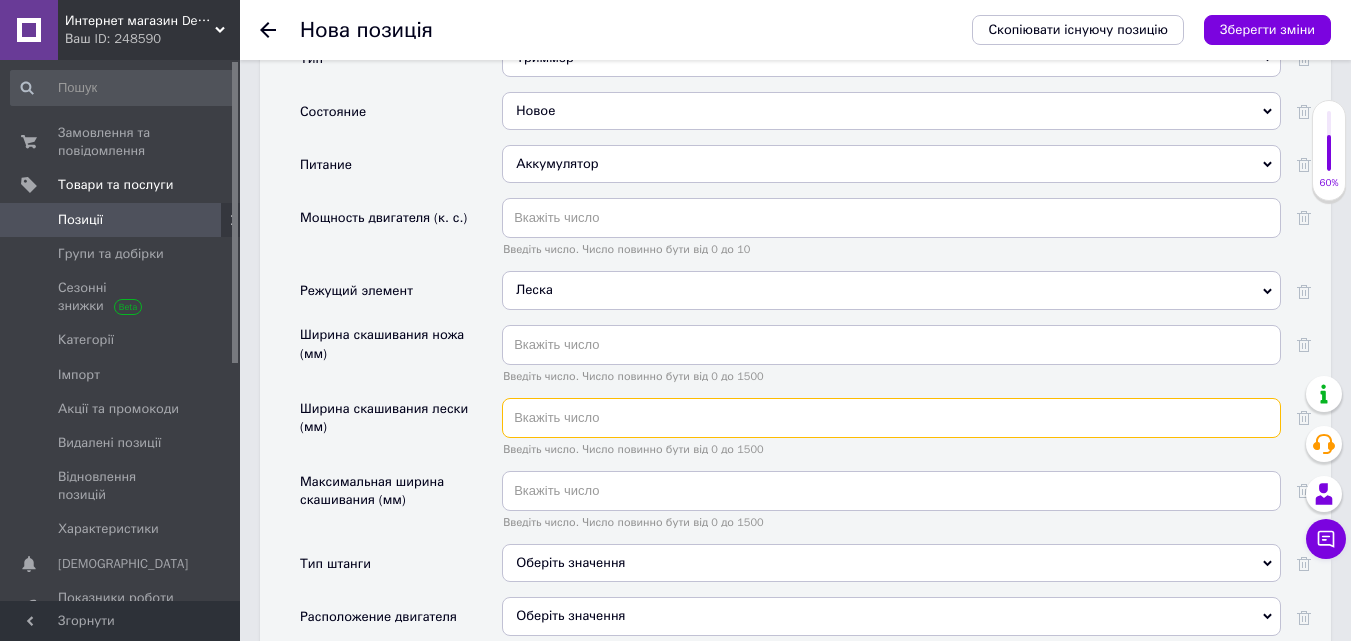 click at bounding box center (891, 418) 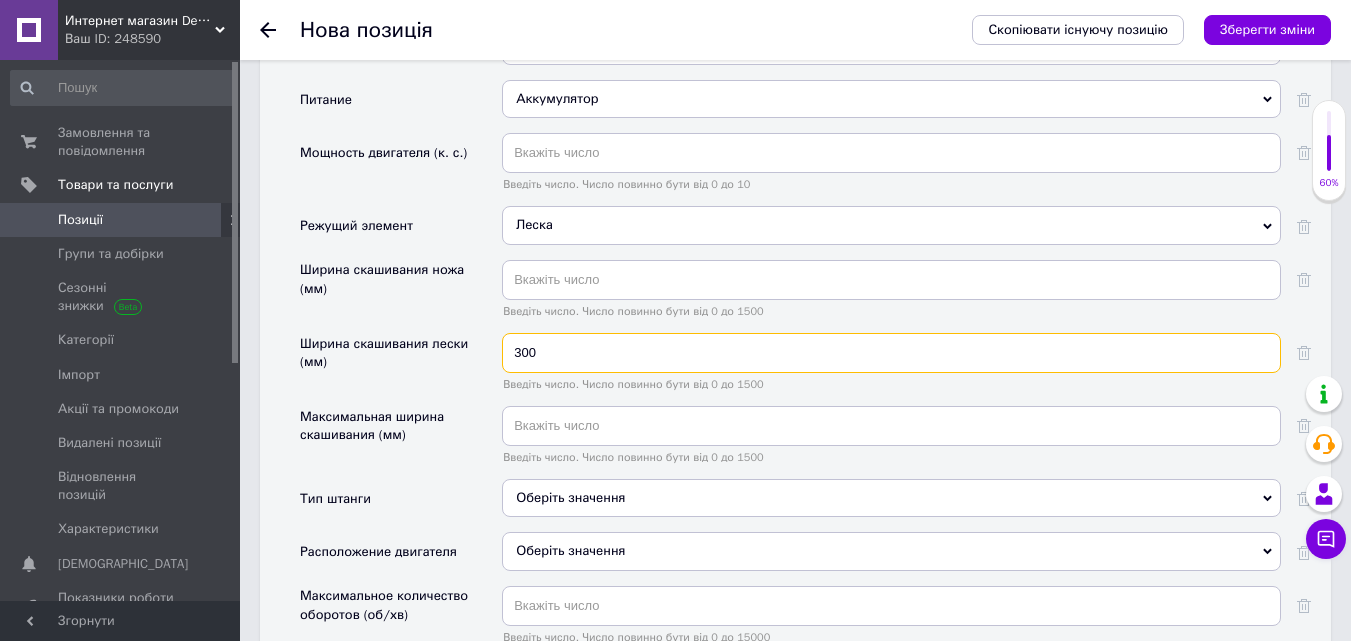 scroll, scrollTop: 2040, scrollLeft: 0, axis: vertical 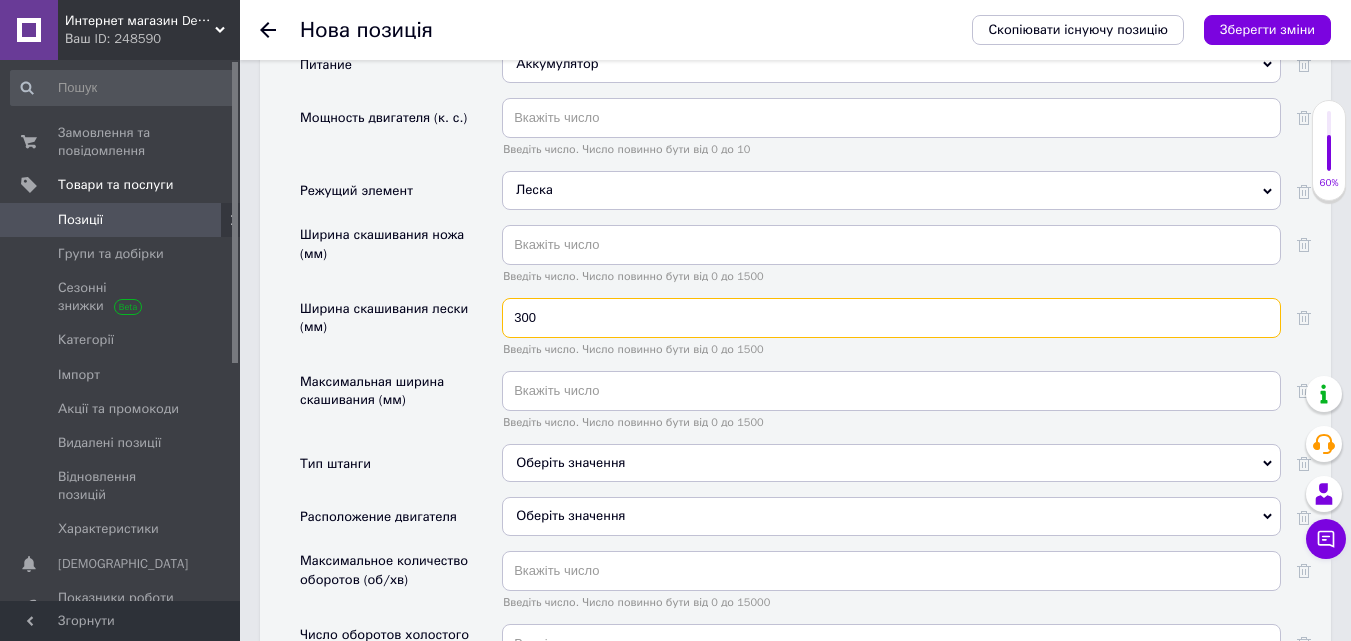 type on "300" 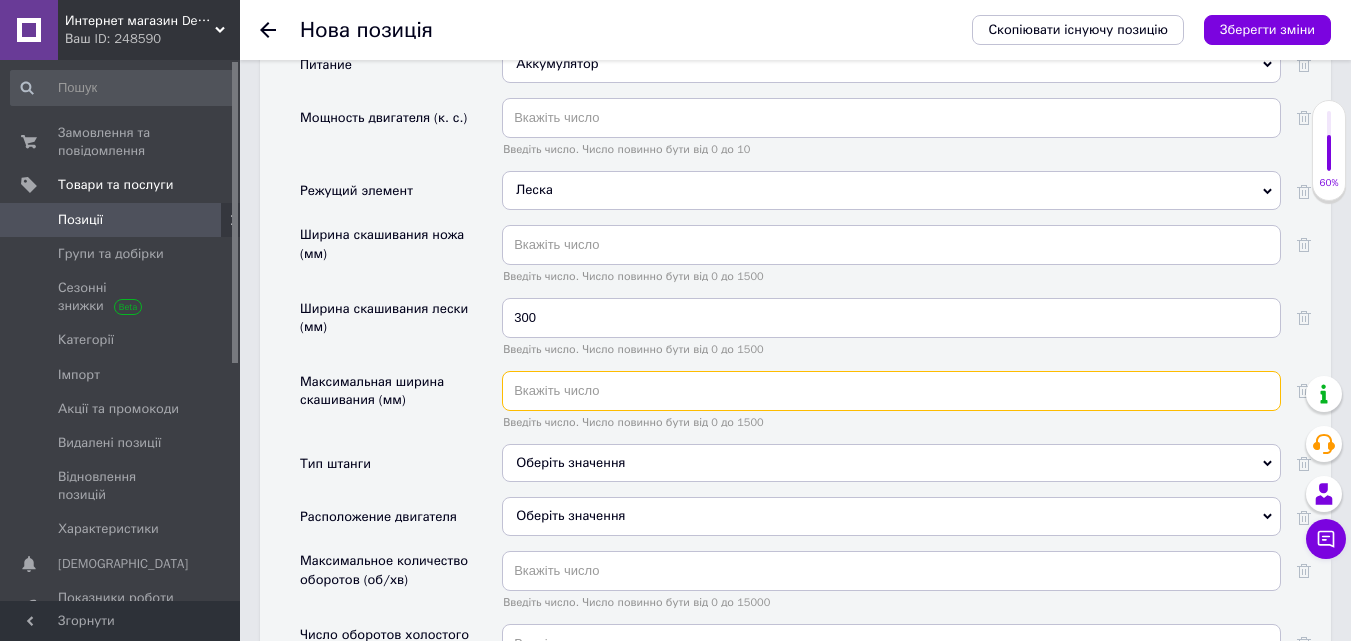 click at bounding box center (891, 391) 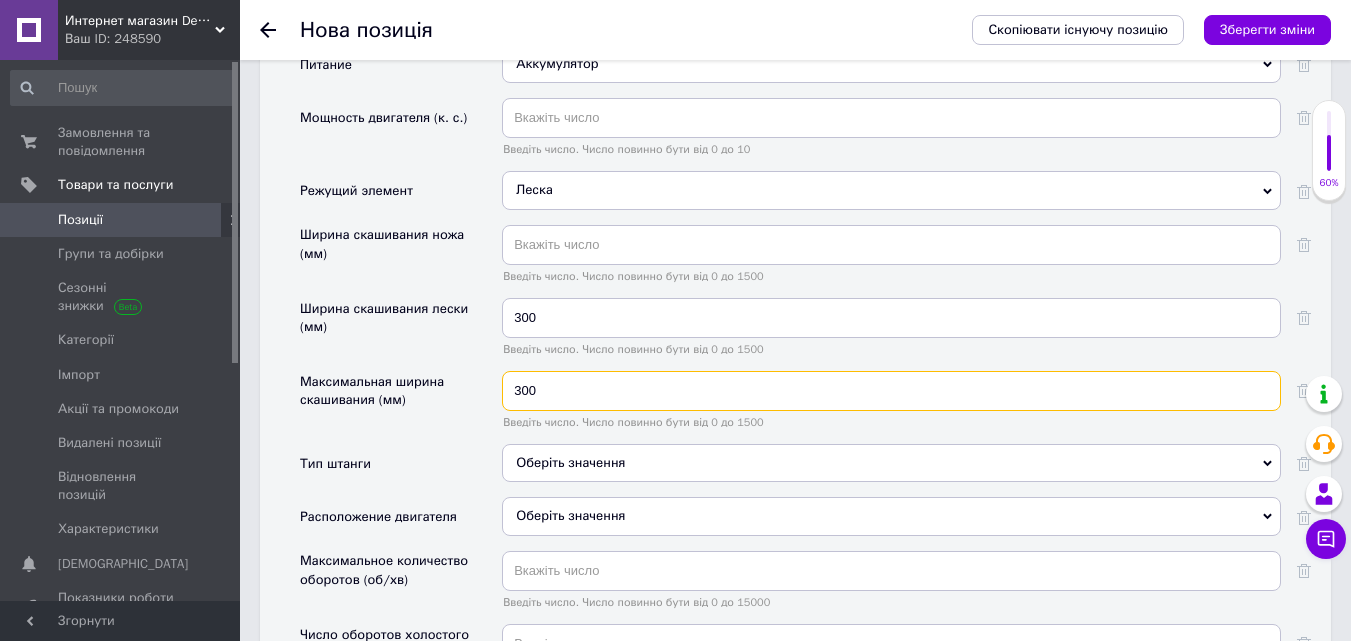 type on "300" 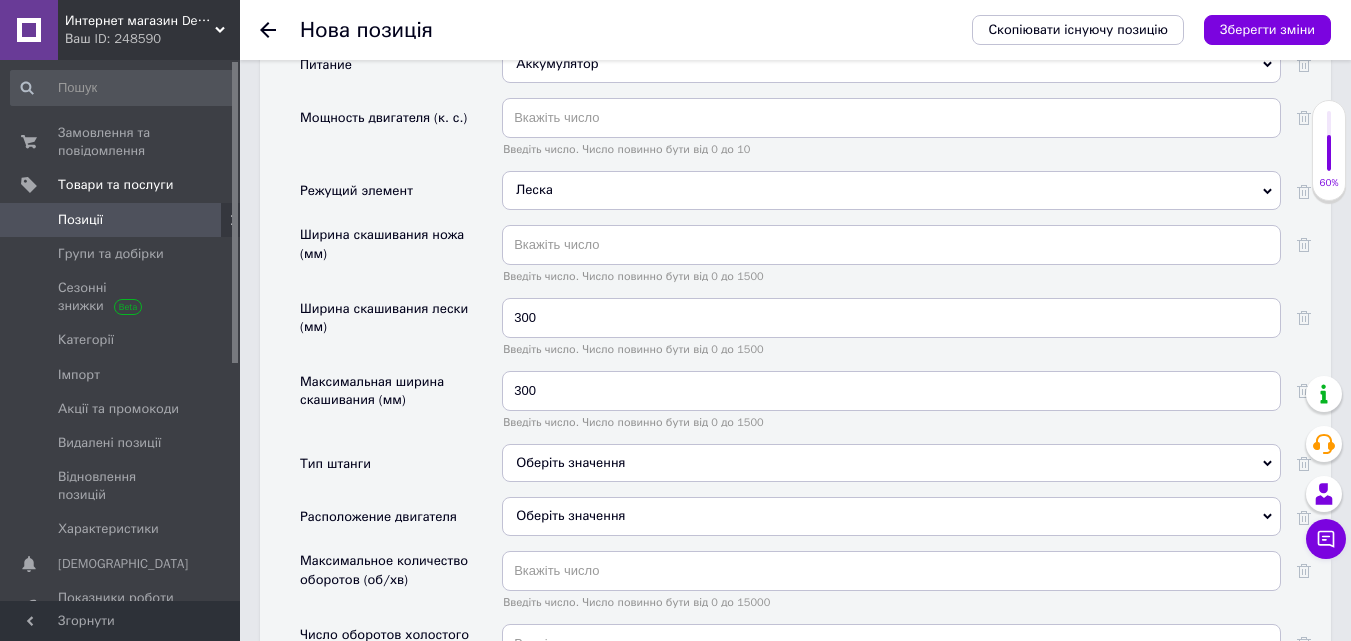click on "Оберіть значення" at bounding box center (891, 463) 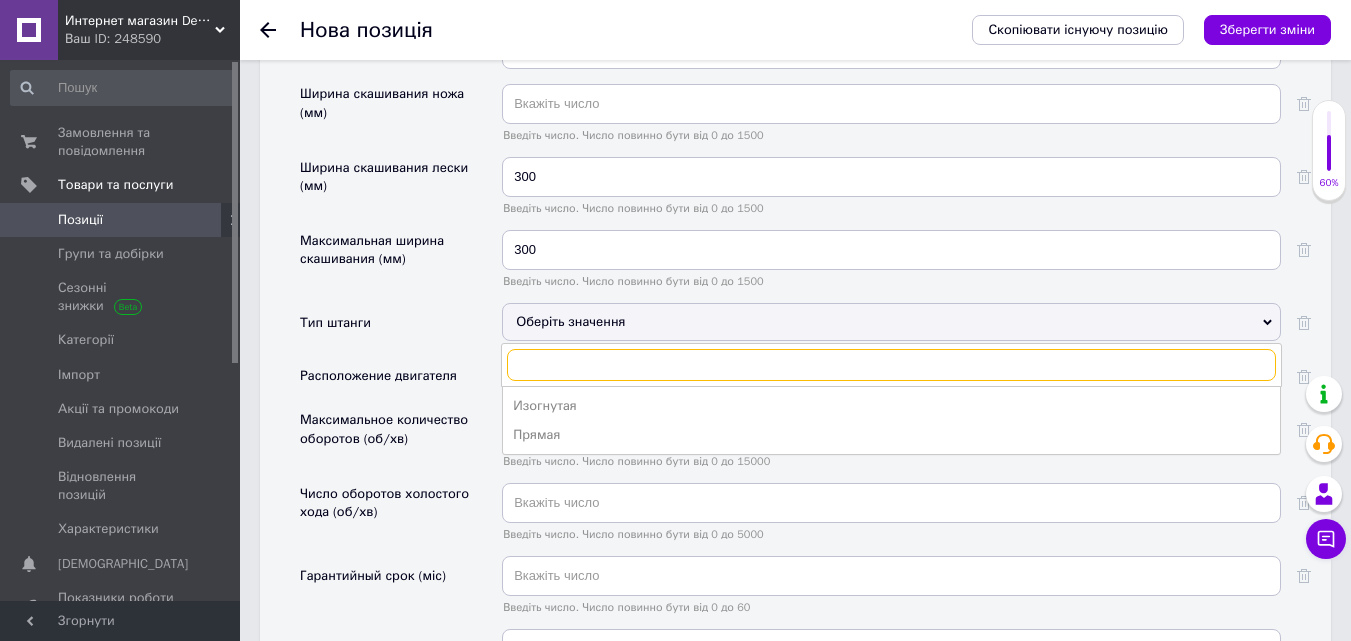 scroll, scrollTop: 2240, scrollLeft: 0, axis: vertical 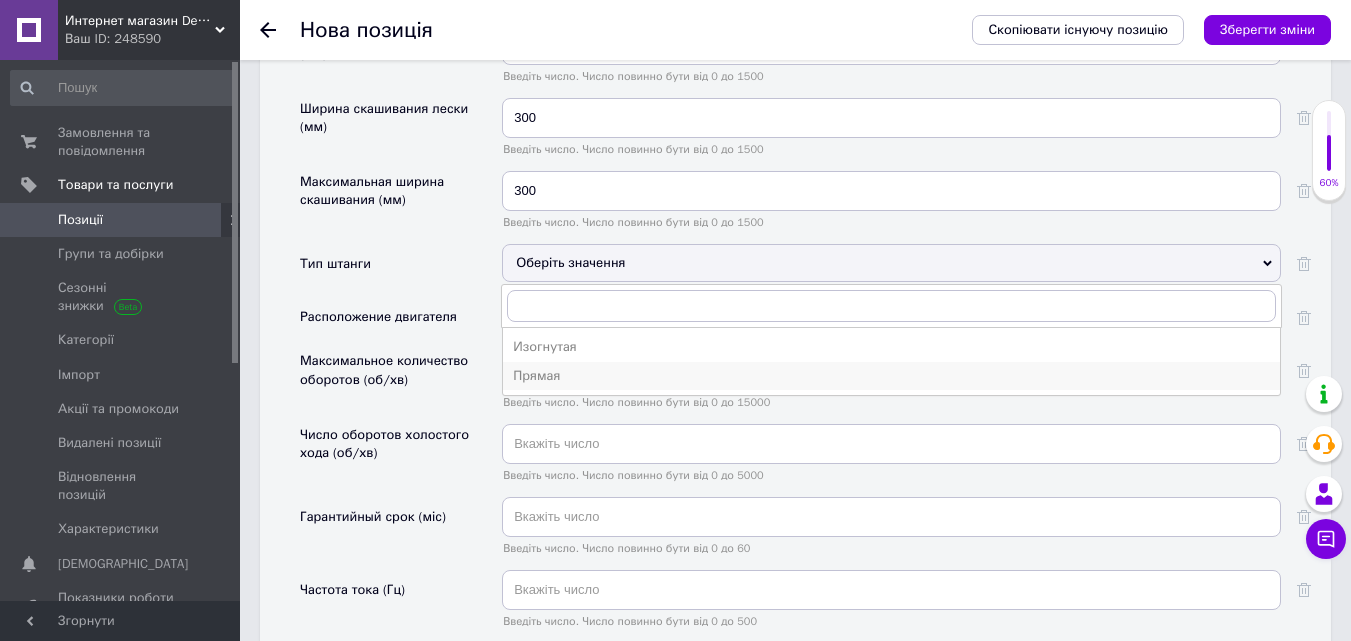 click on "Прямая" at bounding box center (891, 376) 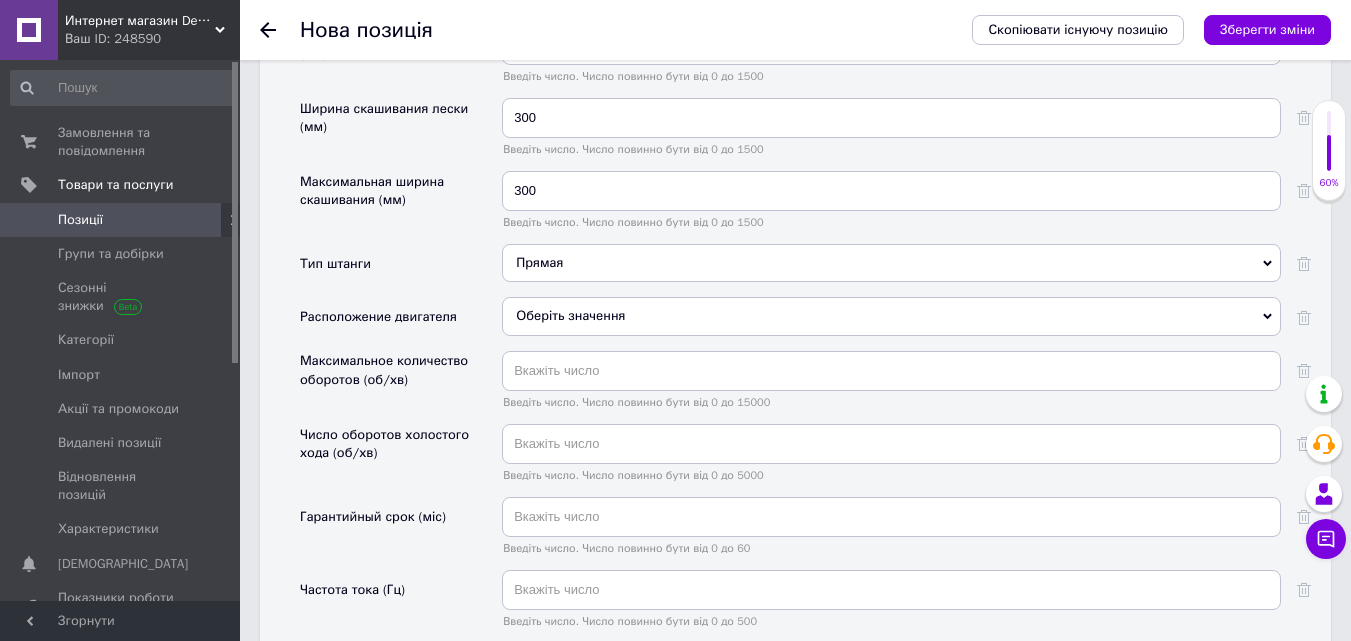 click on "Оберіть значення" at bounding box center (891, 316) 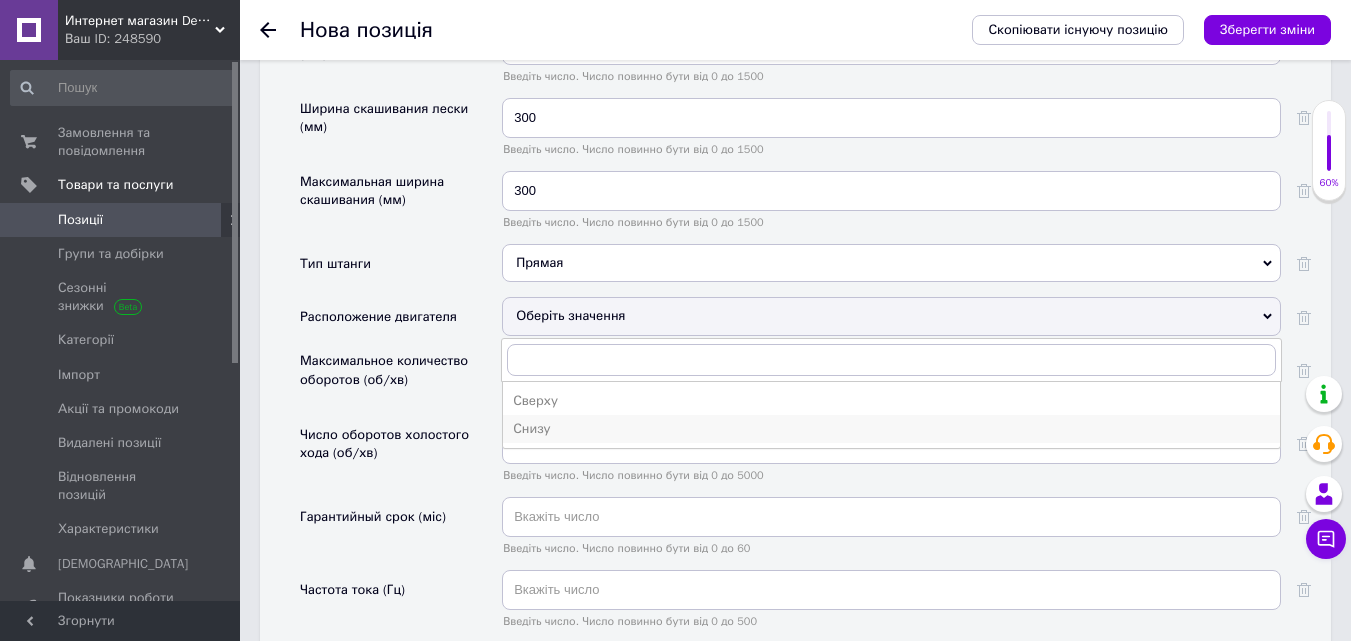 click on "Снизу" at bounding box center [891, 429] 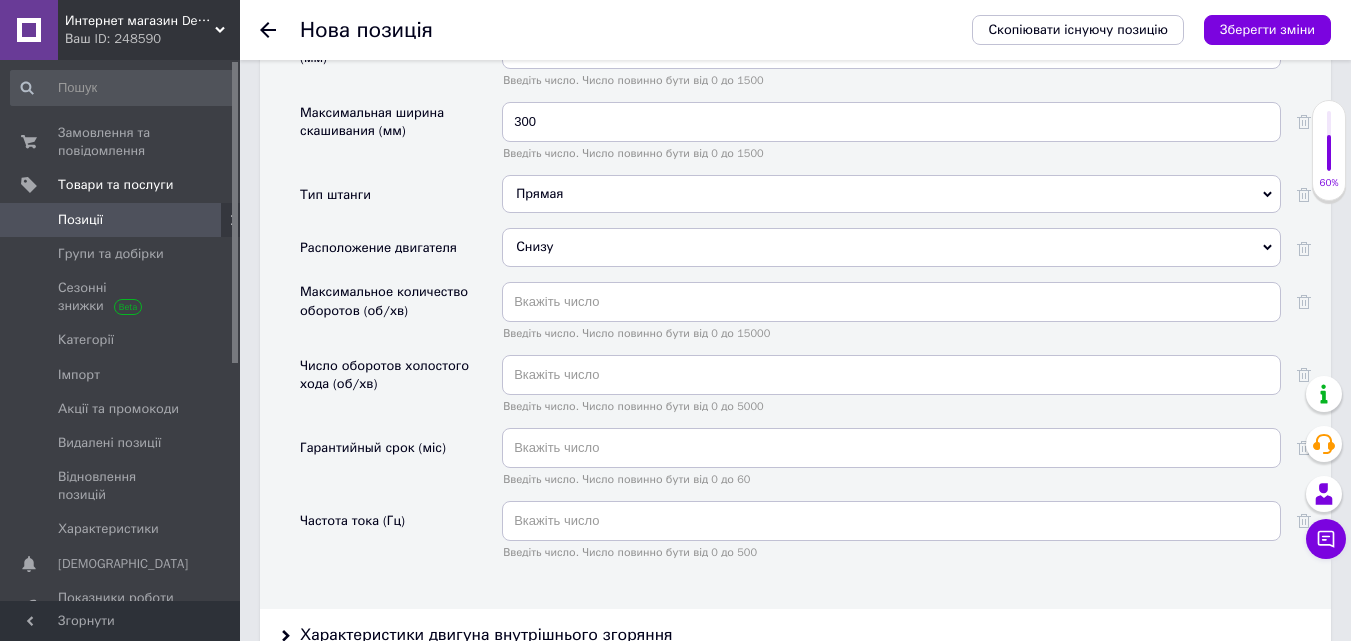 scroll, scrollTop: 2340, scrollLeft: 0, axis: vertical 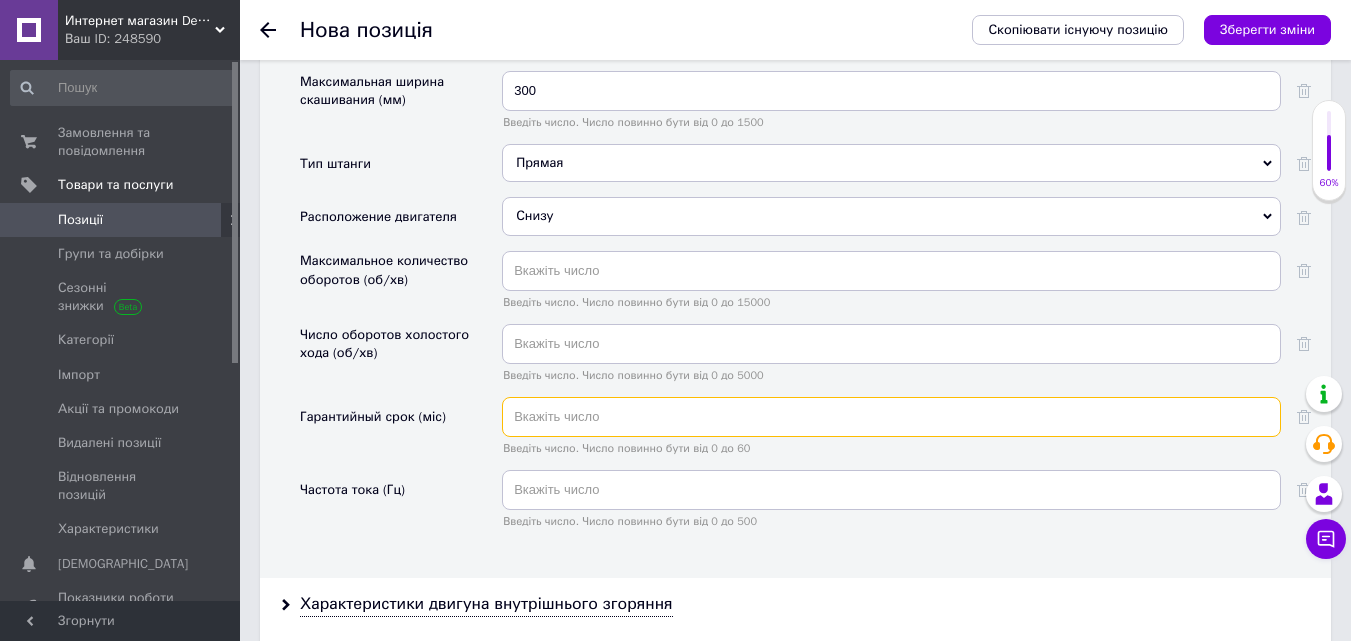 click at bounding box center (891, 417) 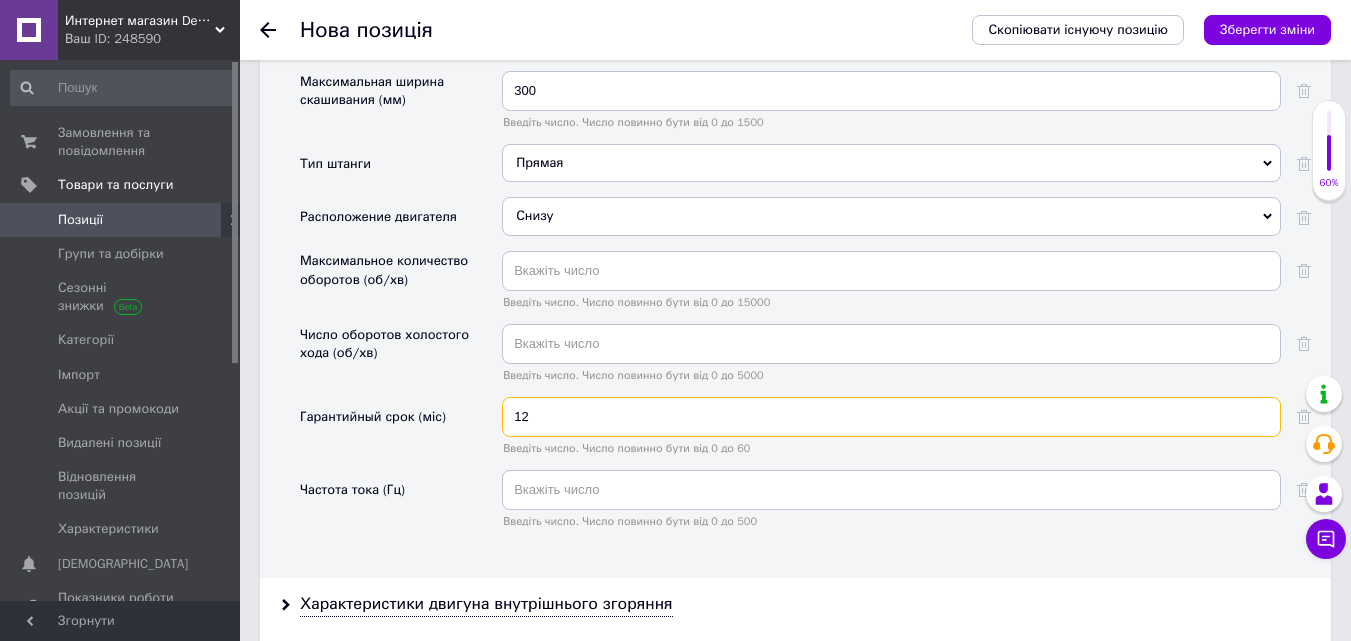 type on "12" 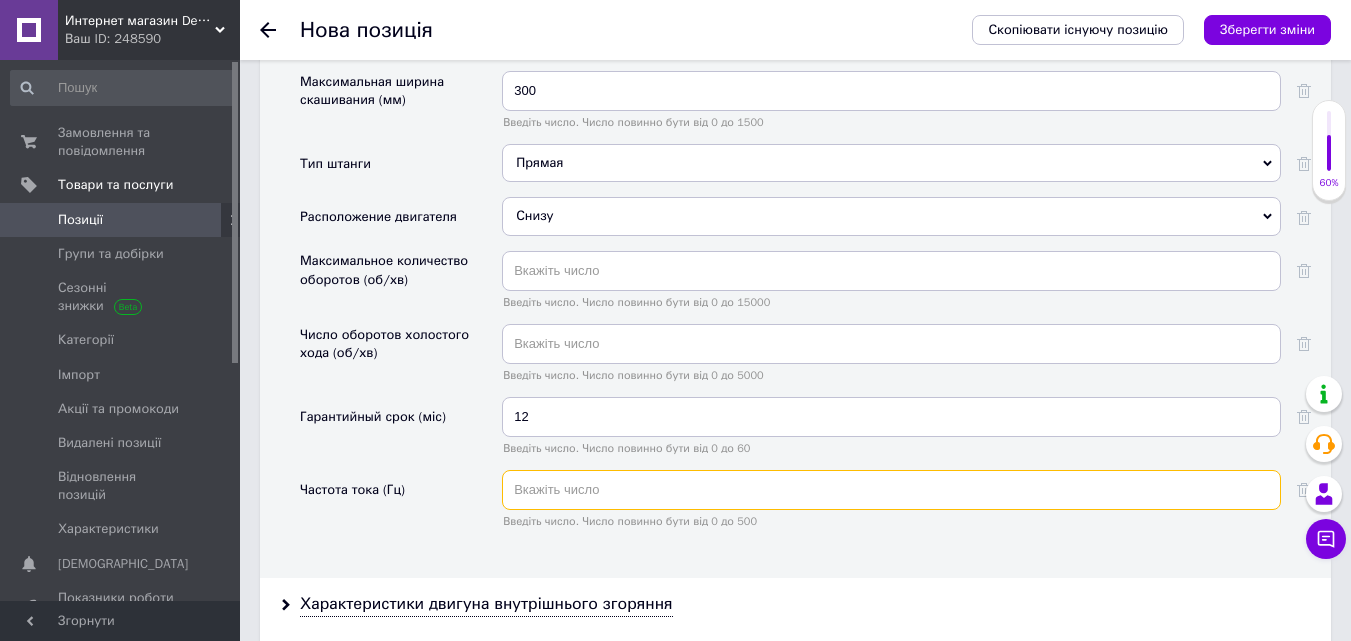 click at bounding box center (891, 490) 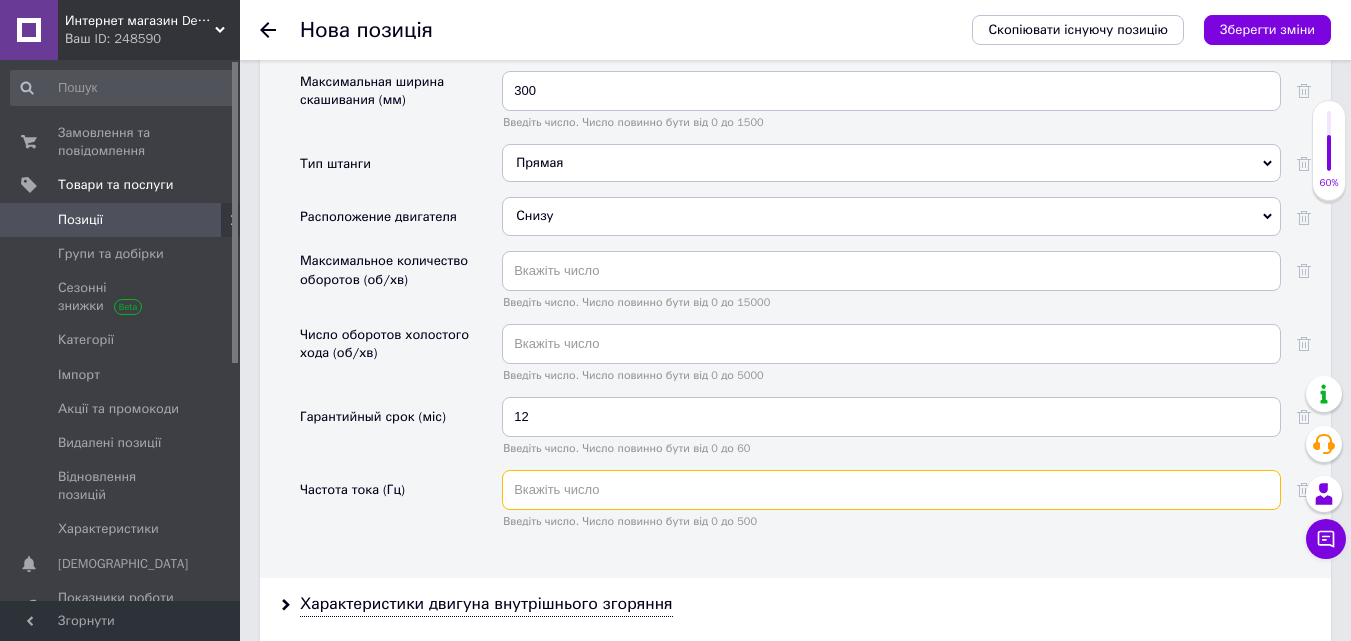 scroll, scrollTop: 2540, scrollLeft: 0, axis: vertical 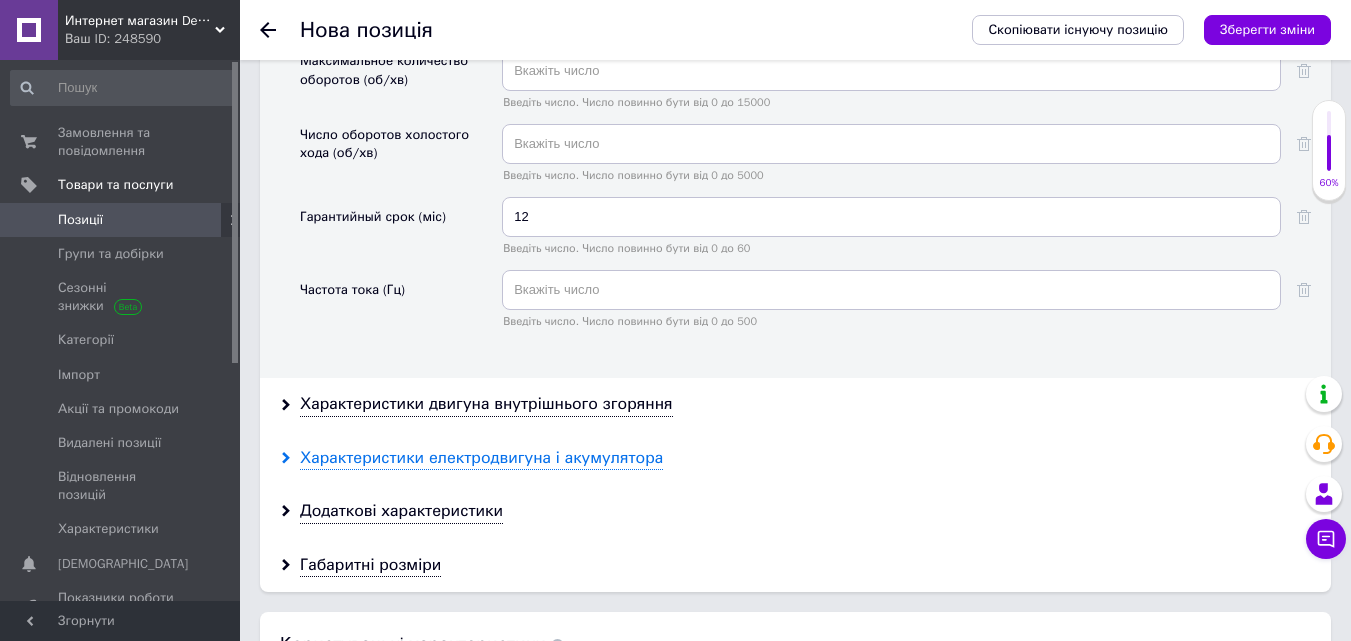 click on "Характеристики електродвигуна і акумулятора" at bounding box center (481, 458) 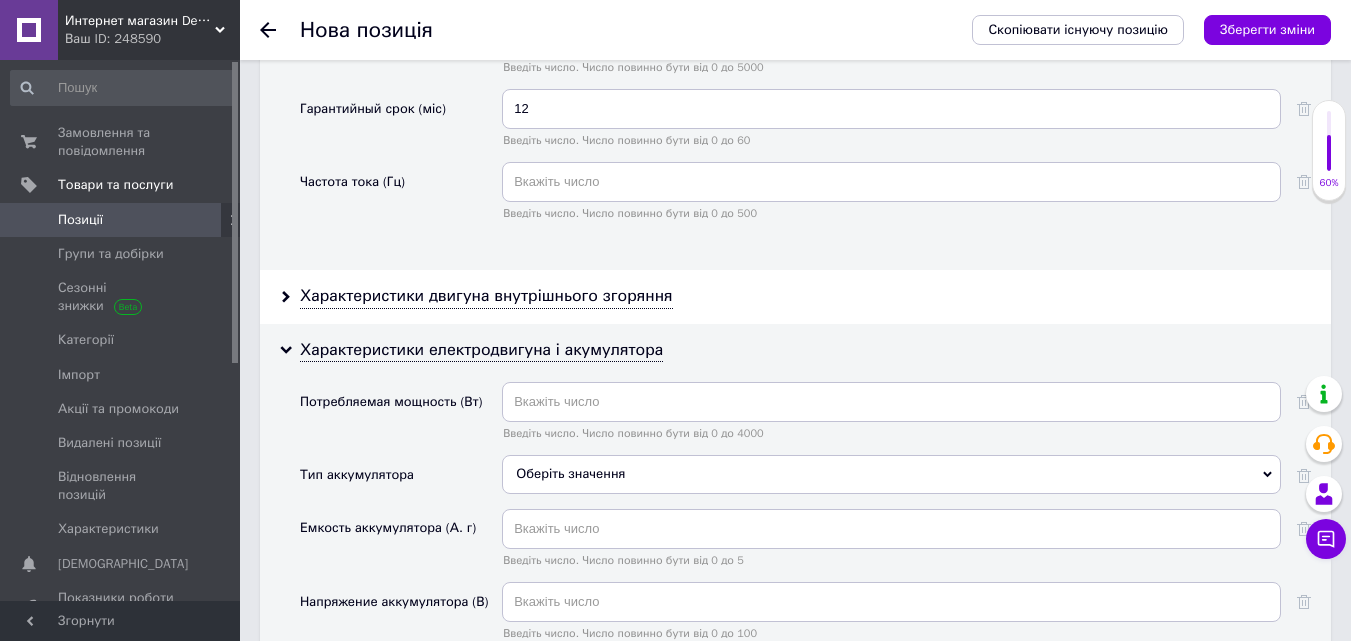 scroll, scrollTop: 2740, scrollLeft: 0, axis: vertical 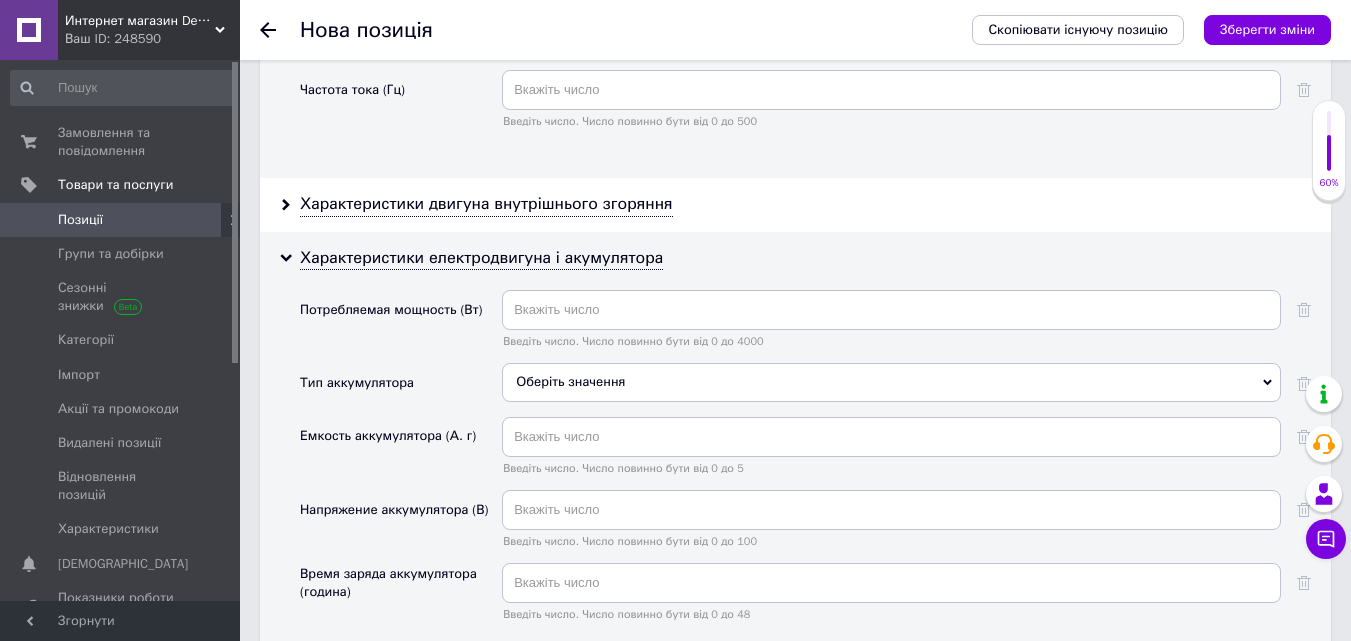 click on "Оберіть значення" at bounding box center [891, 382] 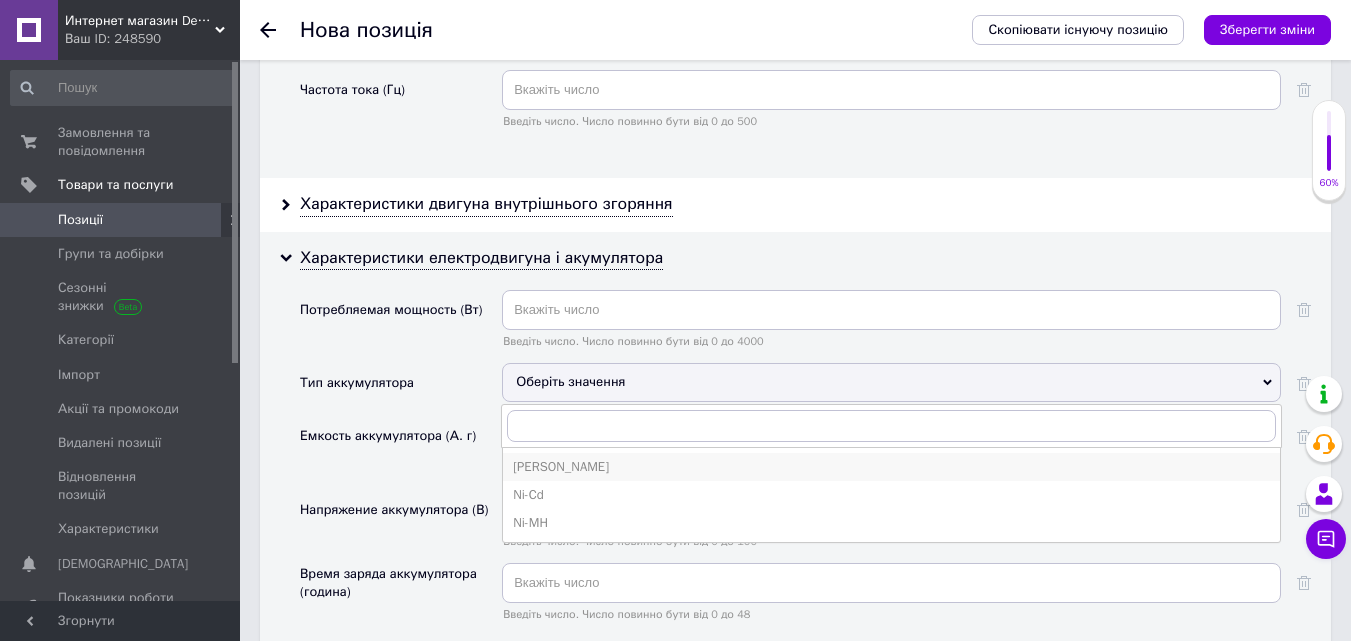 click on "[PERSON_NAME]" at bounding box center (891, 467) 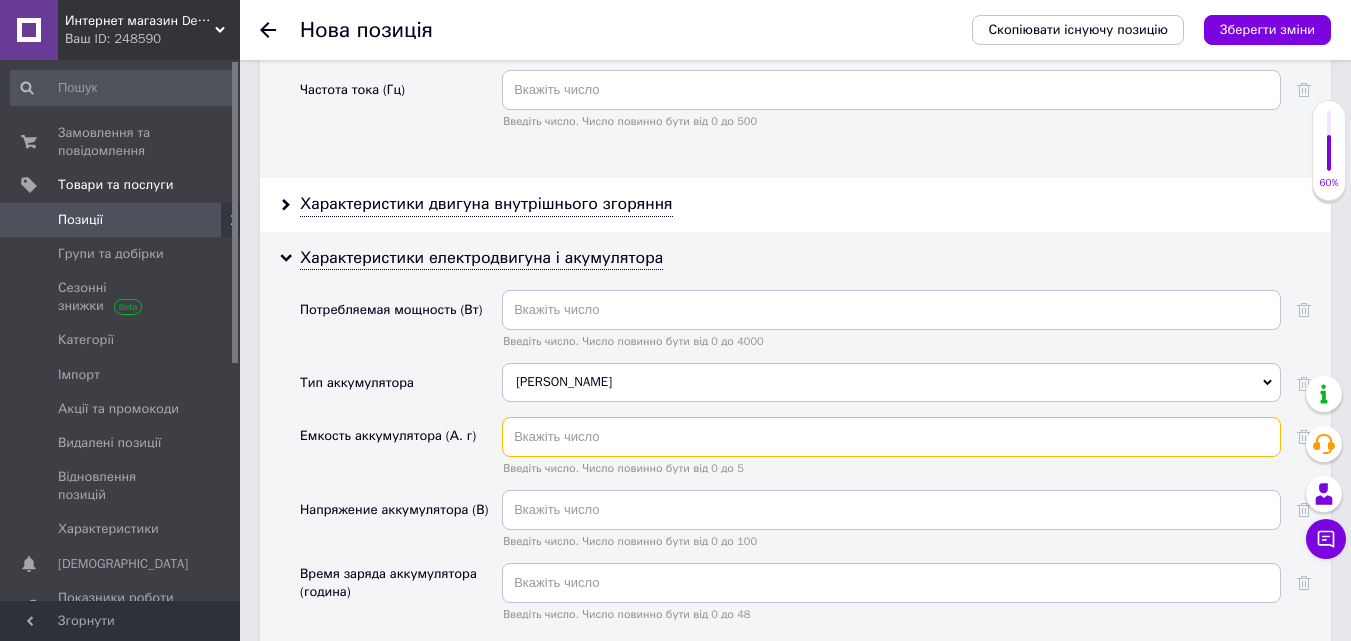 click at bounding box center (891, 437) 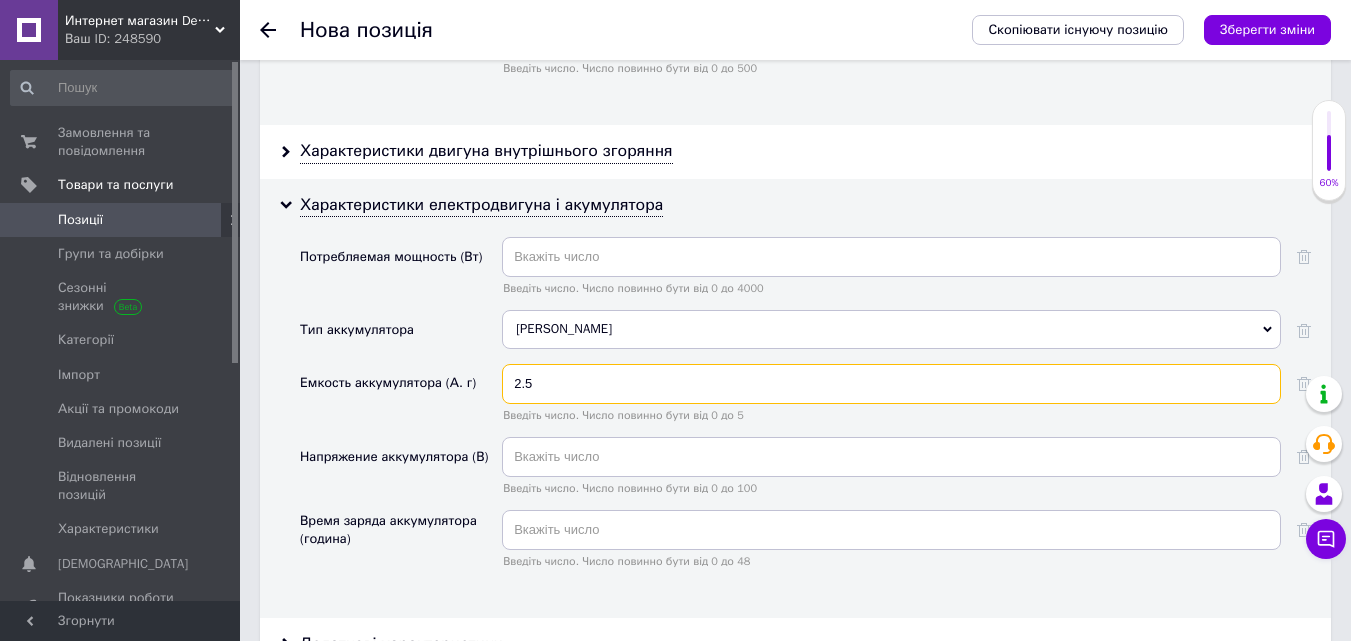 scroll, scrollTop: 2840, scrollLeft: 0, axis: vertical 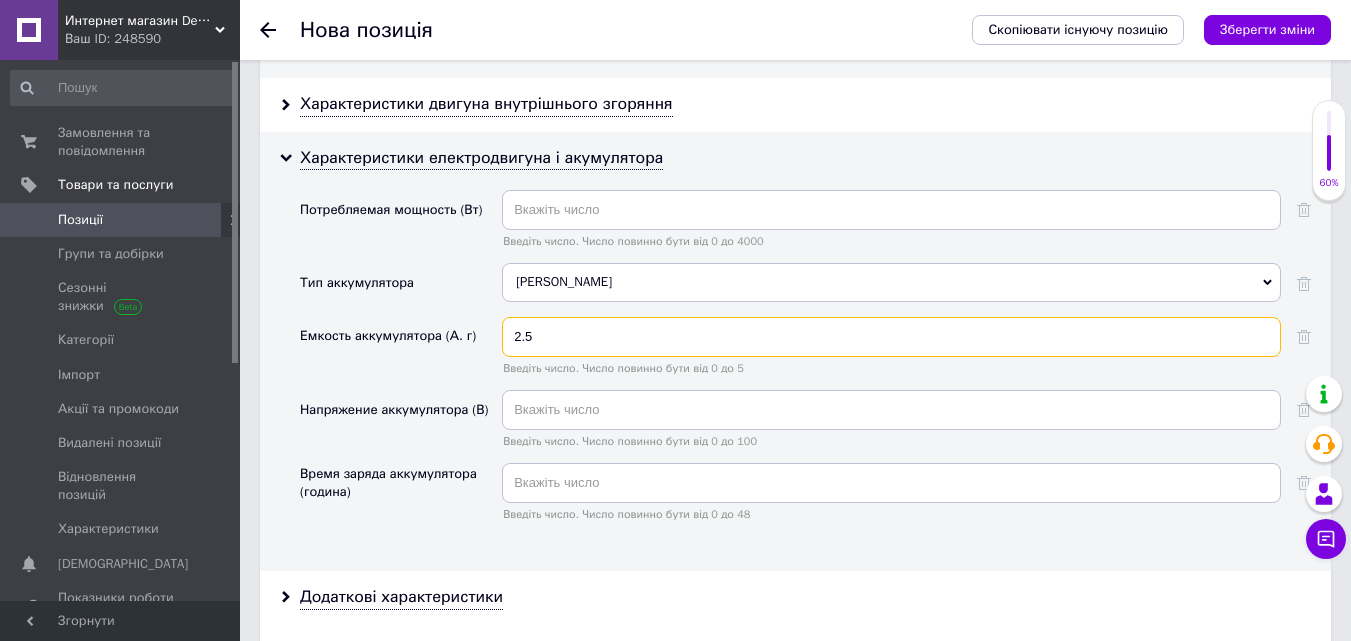 type on "2.5" 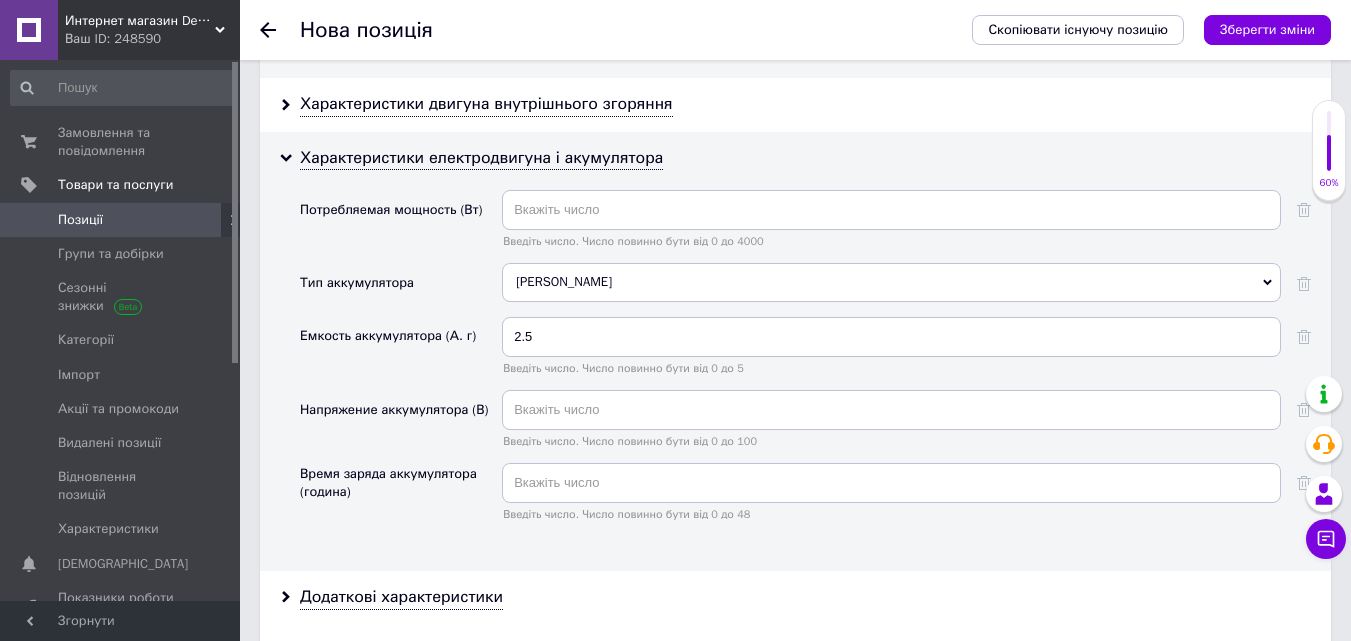 click on "Введіть число. Число повинно бути від 0 до 100" at bounding box center [891, 441] 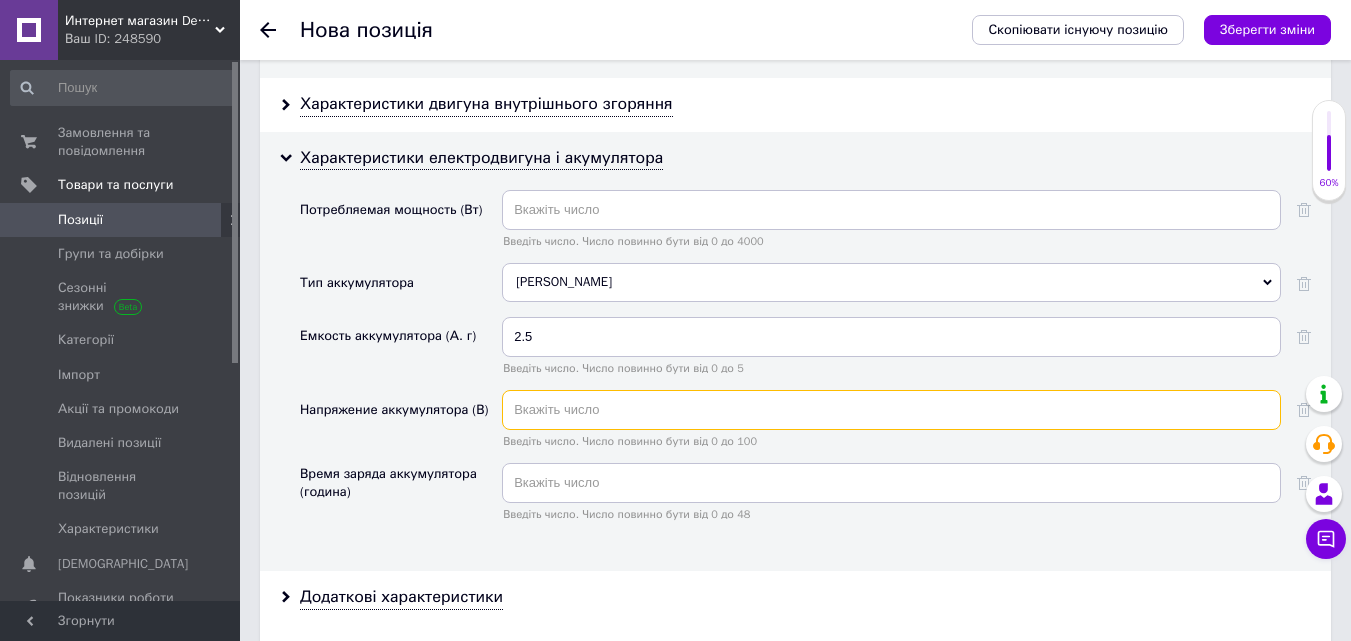 click at bounding box center (891, 410) 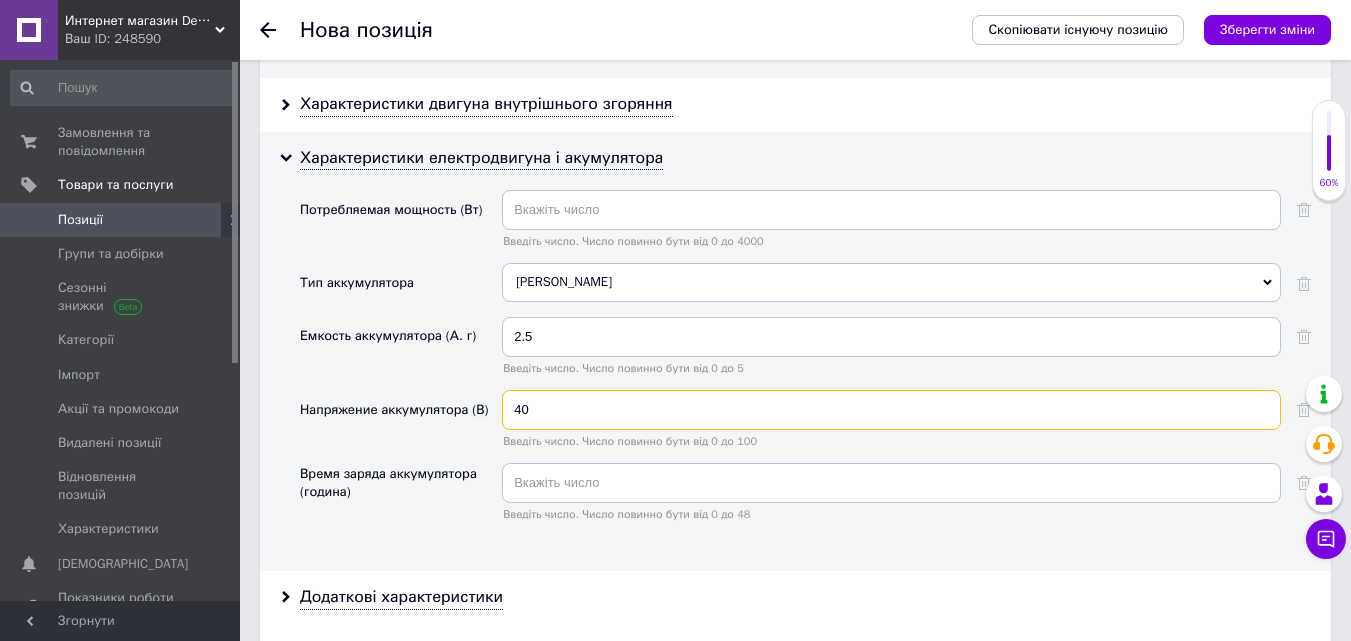type on "40" 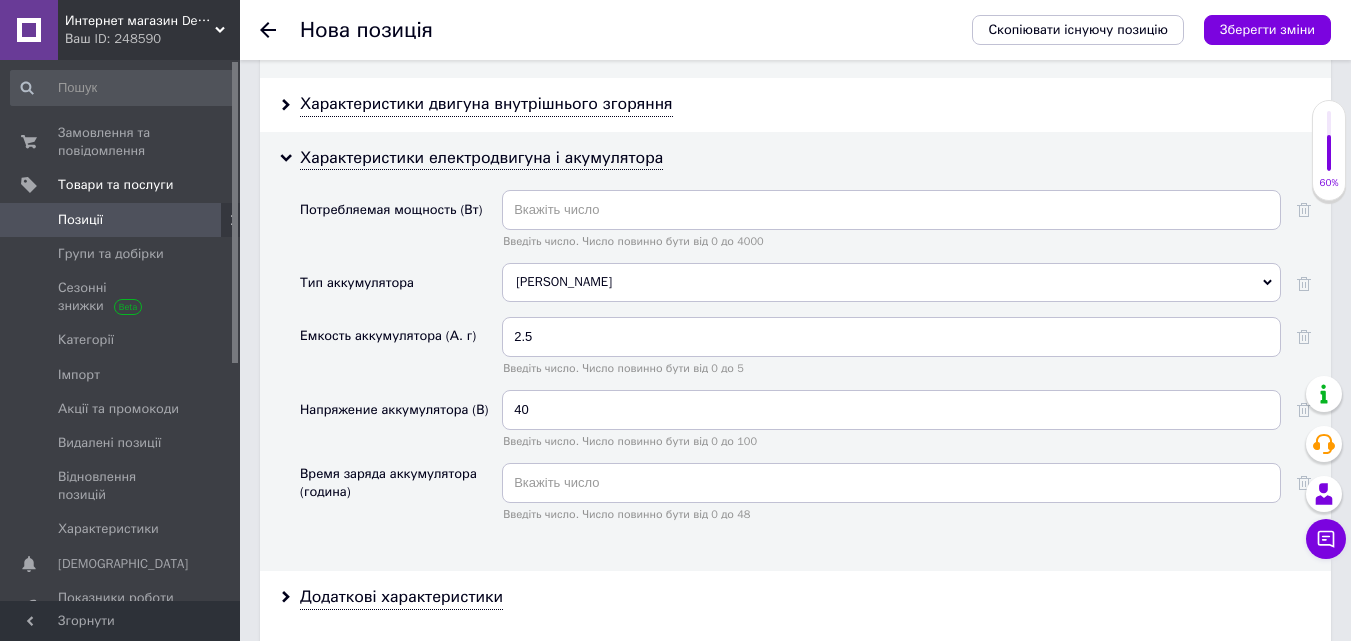 click on "Характеристики електродвигуна і акумулятора Потребляемая мощность (Вт) Введіть число. Число повинно бути від 0 до 4000 Тип аккумулятора Li-Ion Li-Ion Ni-Cd Ni-MH Емкость аккумулятора (А. г) 2.5 Введіть число. Число повинно бути від 0 до 5 Напряжение аккумулятора (В) 40 Введіть число. Число повинно бути від 0 до 100 Время заряда аккумулятора (година) Введіть число. Число повинно бути від 0 до 48" at bounding box center [795, 351] 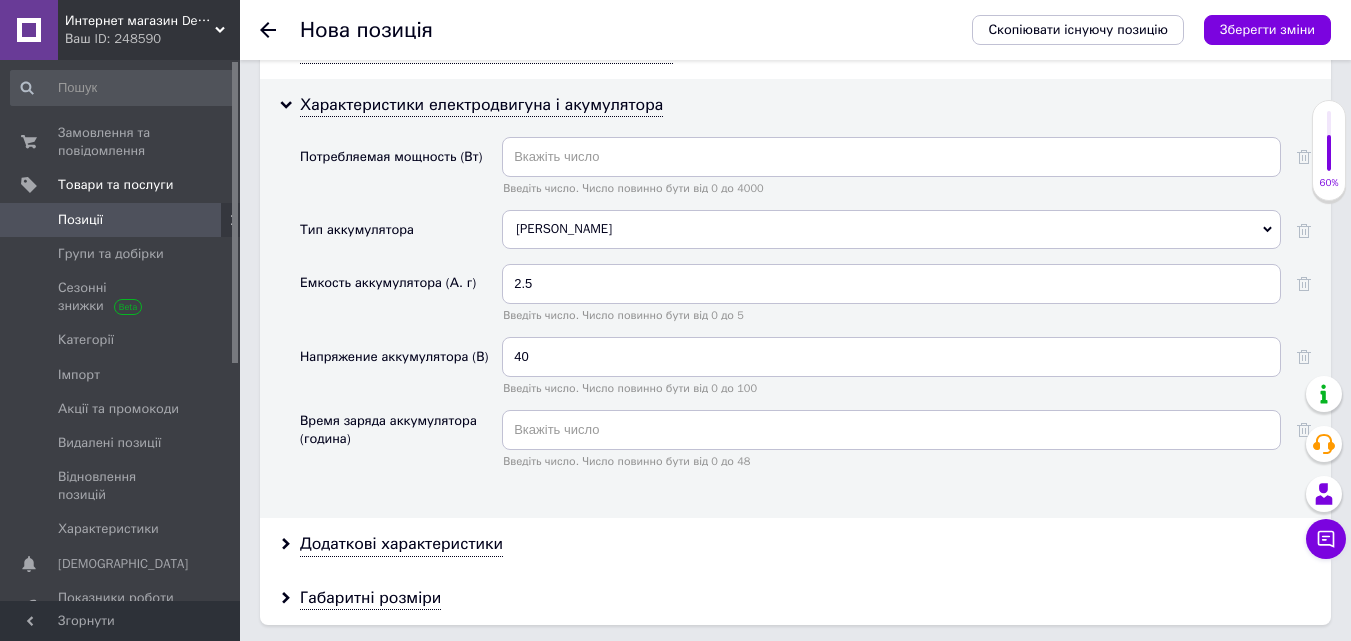 scroll, scrollTop: 3040, scrollLeft: 0, axis: vertical 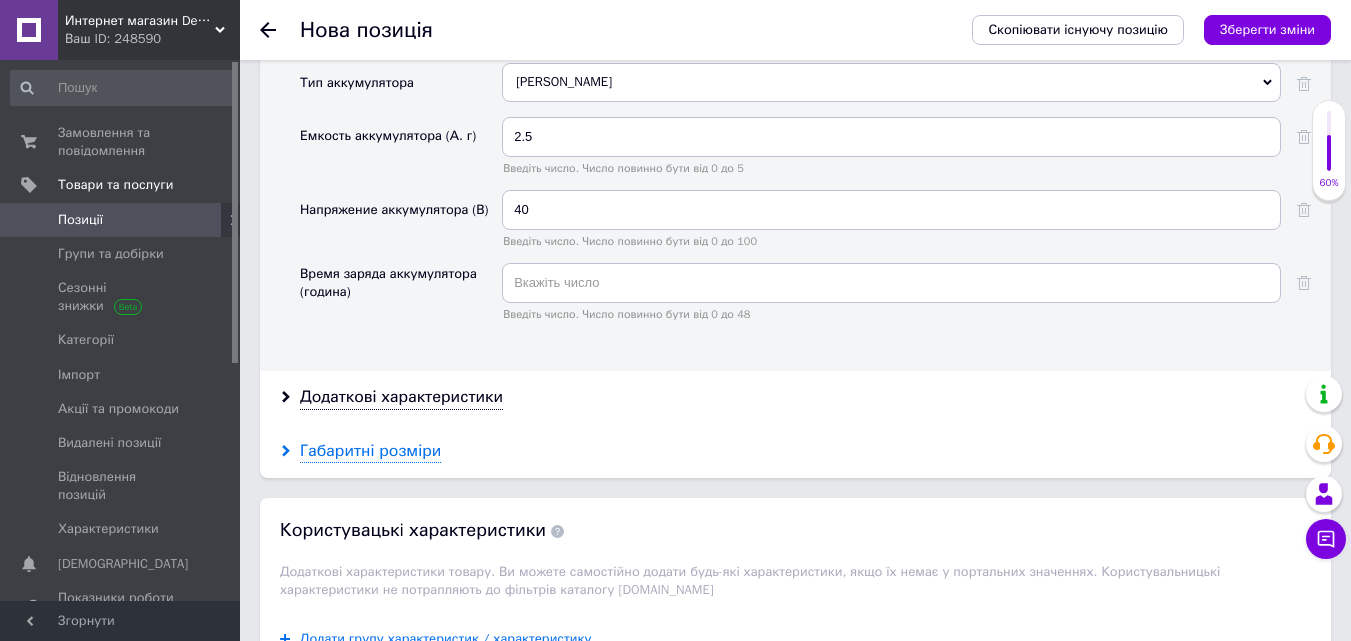 click on "Габаритні розміри" at bounding box center (370, 451) 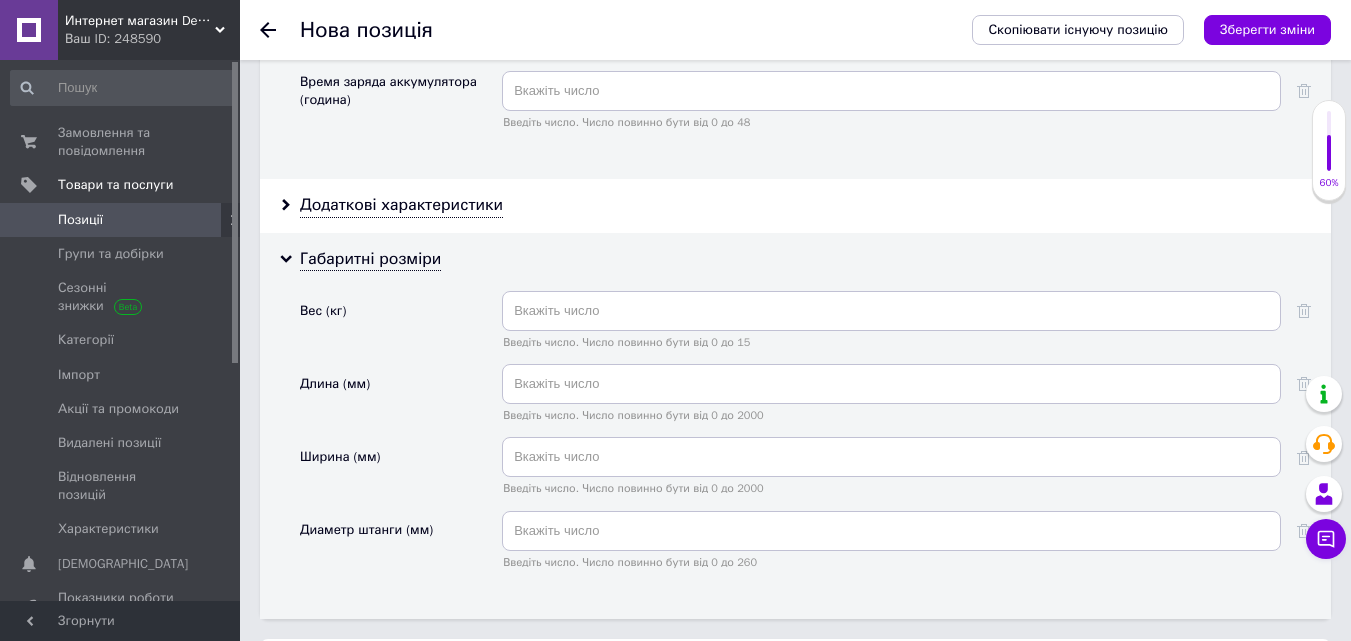 scroll, scrollTop: 3240, scrollLeft: 0, axis: vertical 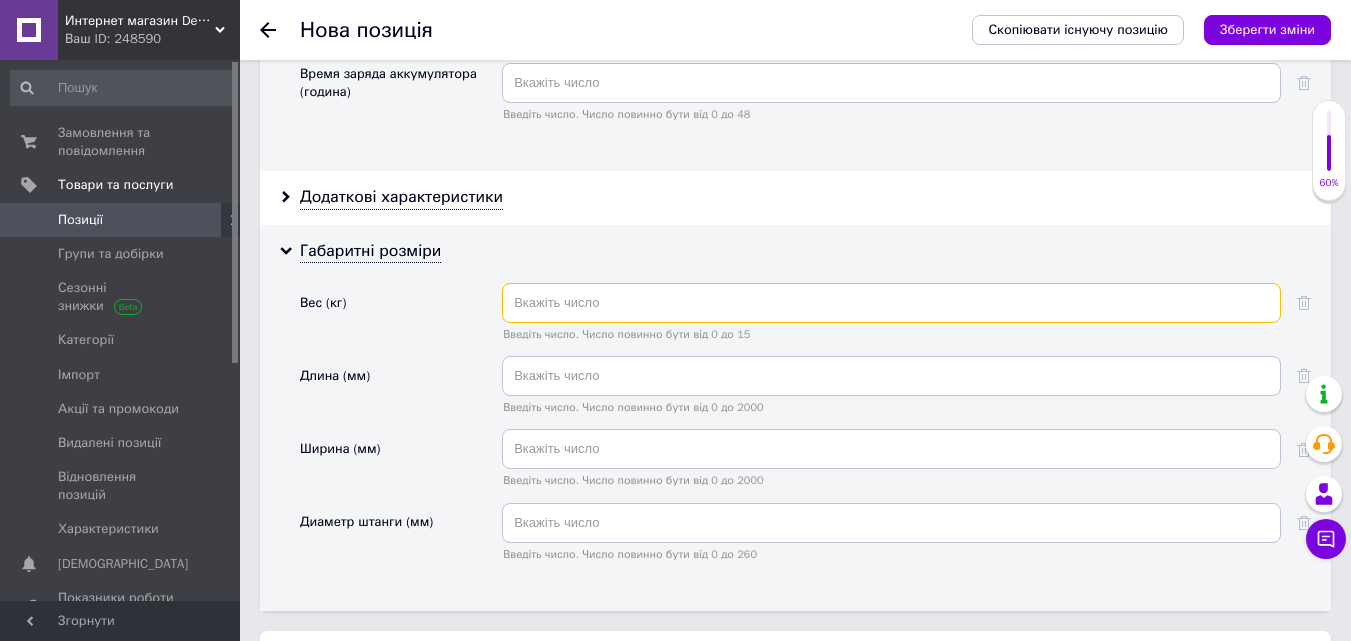 drag, startPoint x: 537, startPoint y: 287, endPoint x: 559, endPoint y: 260, distance: 34.828148 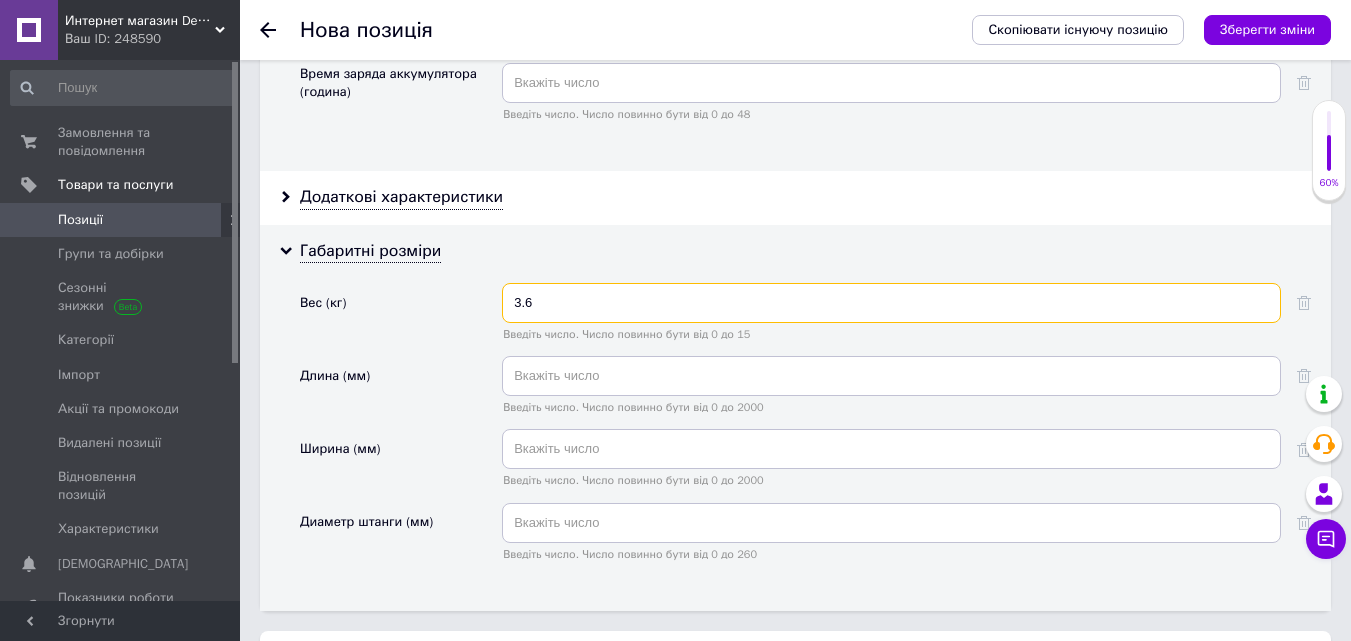 type on "3.6" 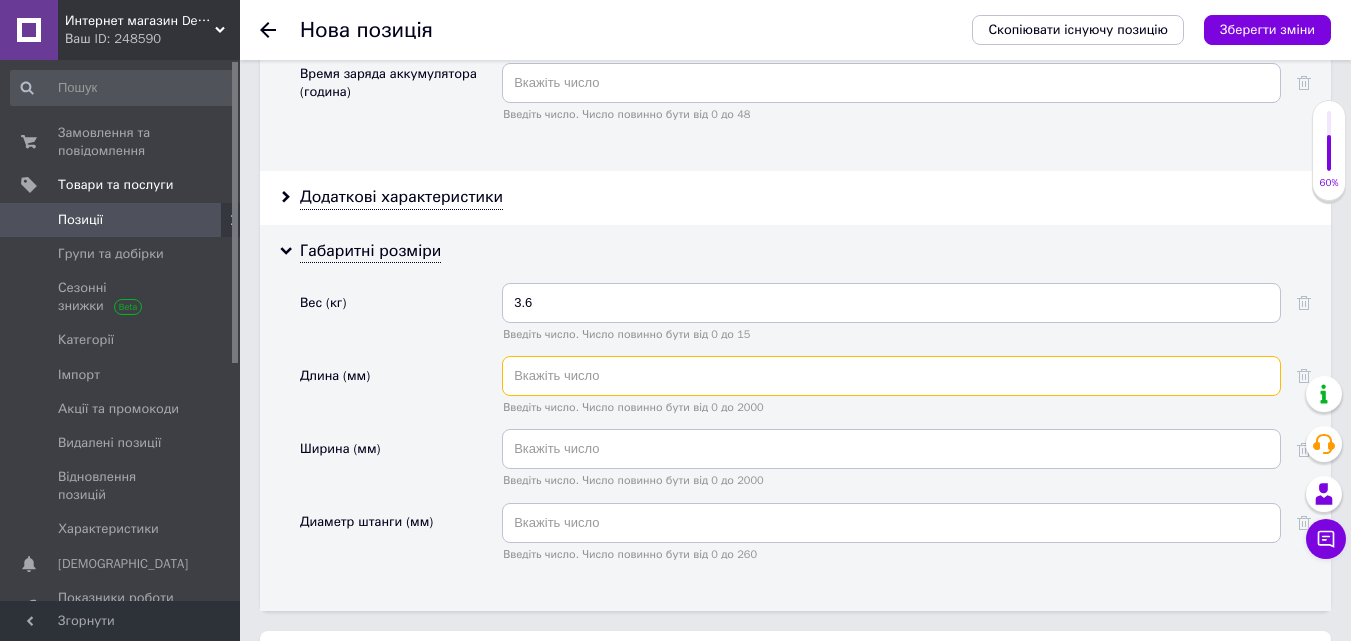 click at bounding box center (891, 376) 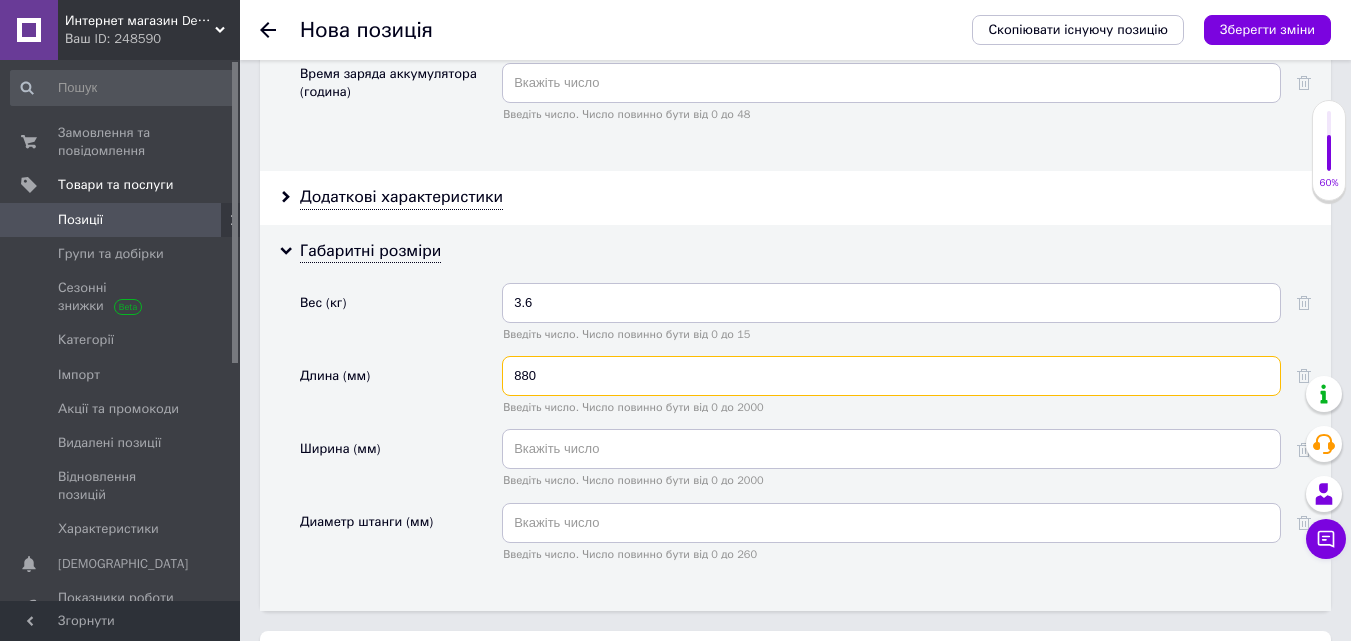 type on "880" 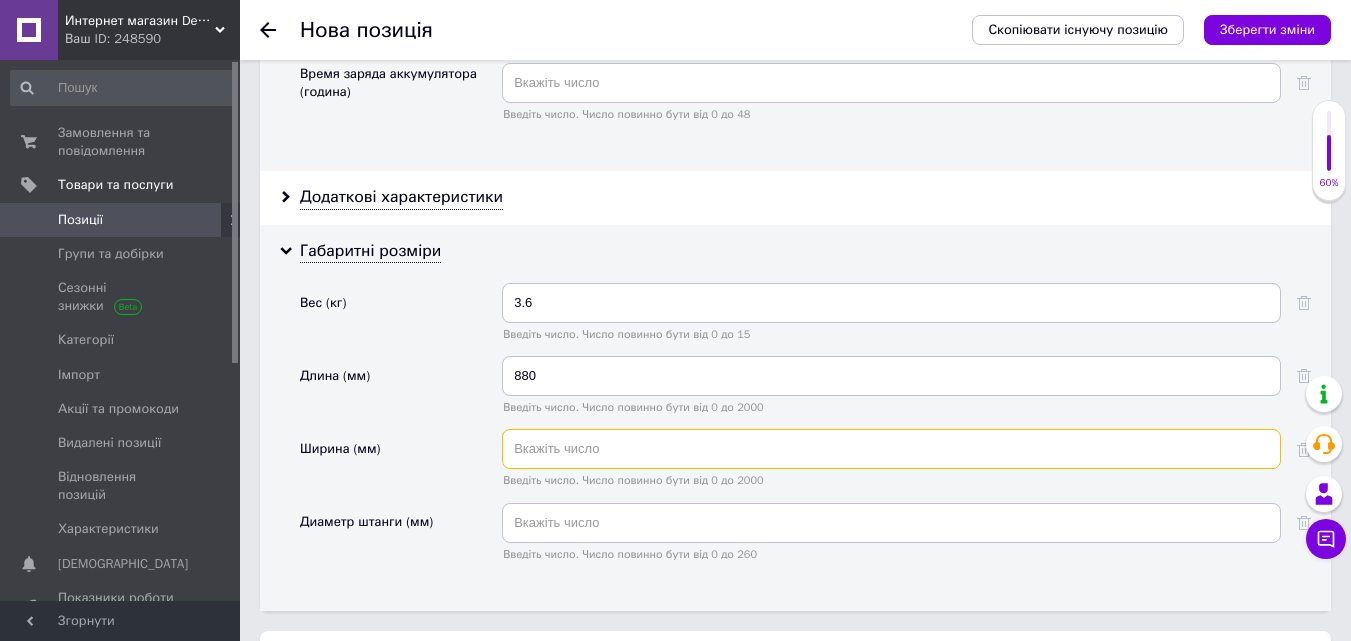 drag, startPoint x: 570, startPoint y: 419, endPoint x: 562, endPoint y: 447, distance: 29.12044 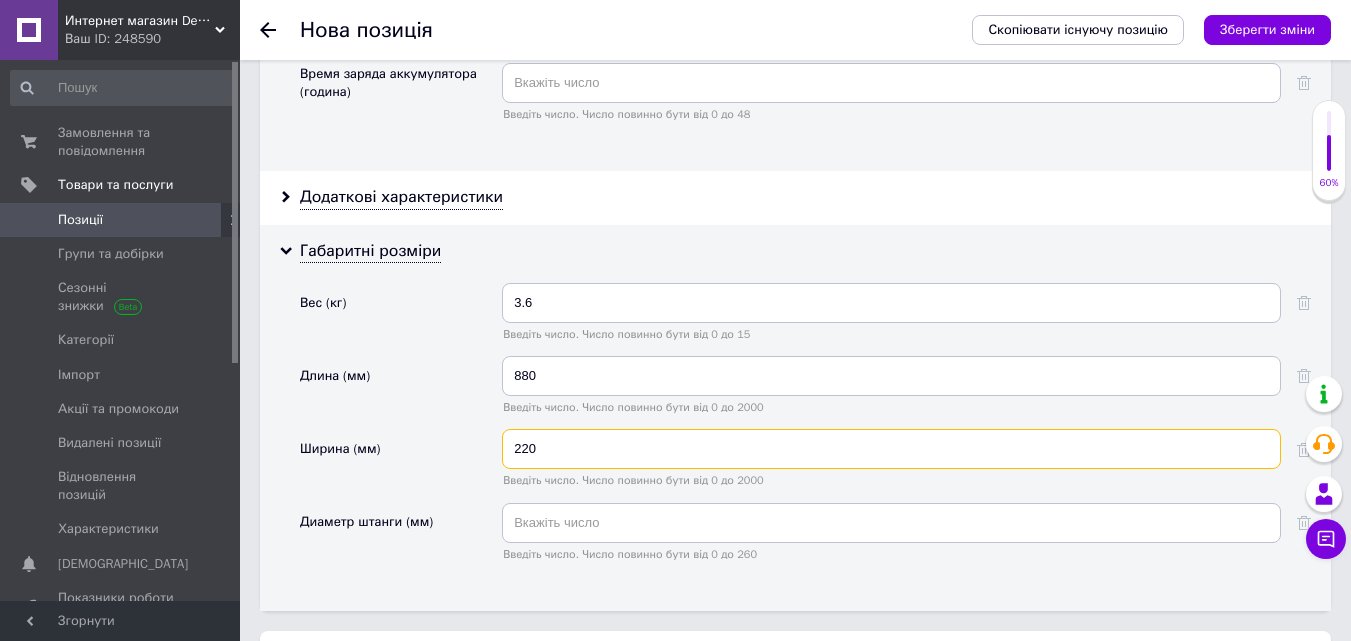 type on "220" 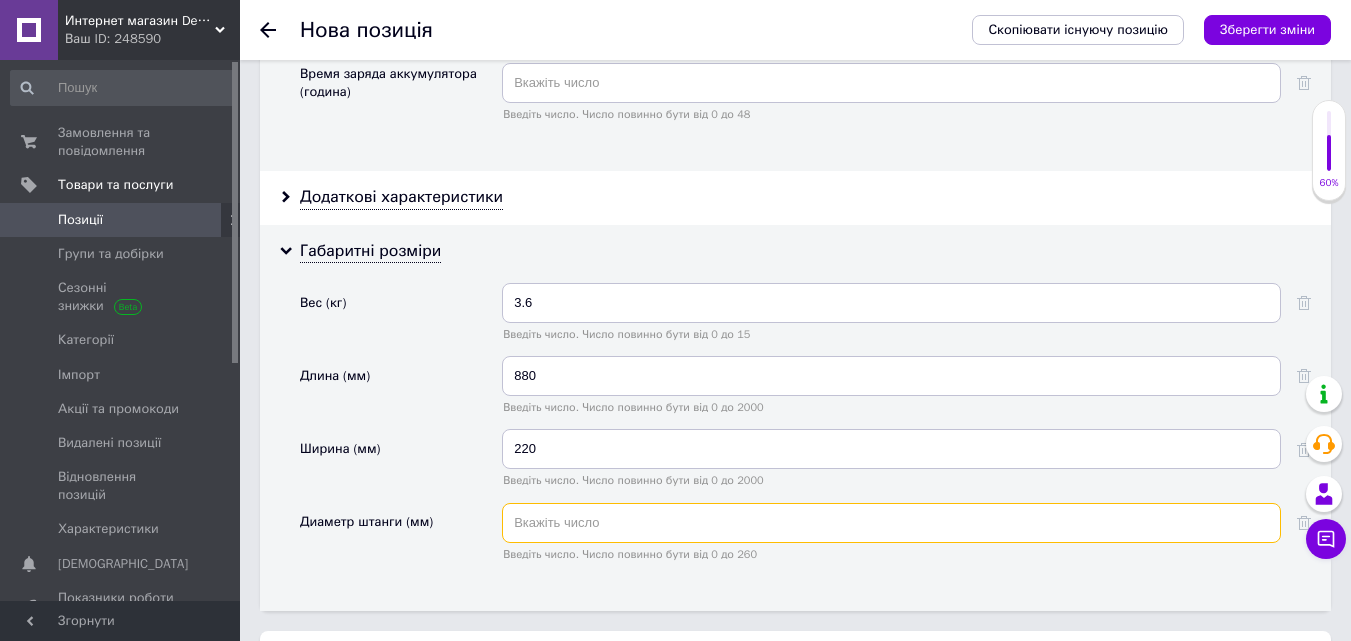 click at bounding box center (891, 523) 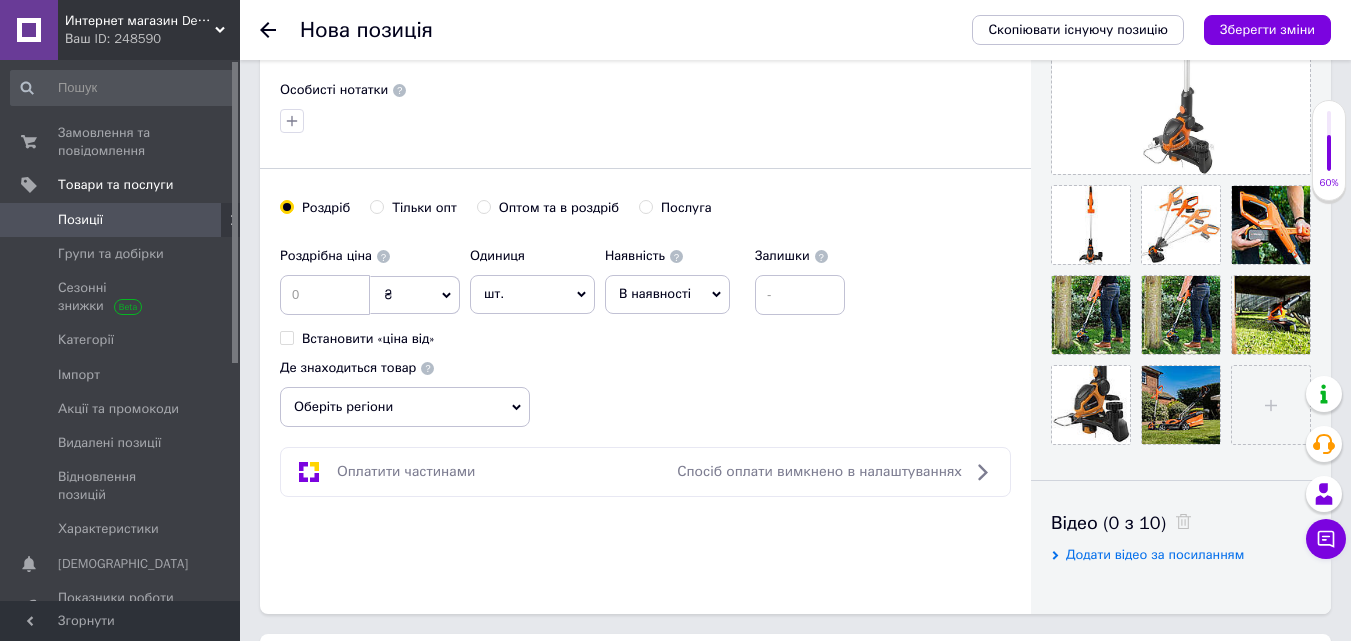scroll, scrollTop: 580, scrollLeft: 0, axis: vertical 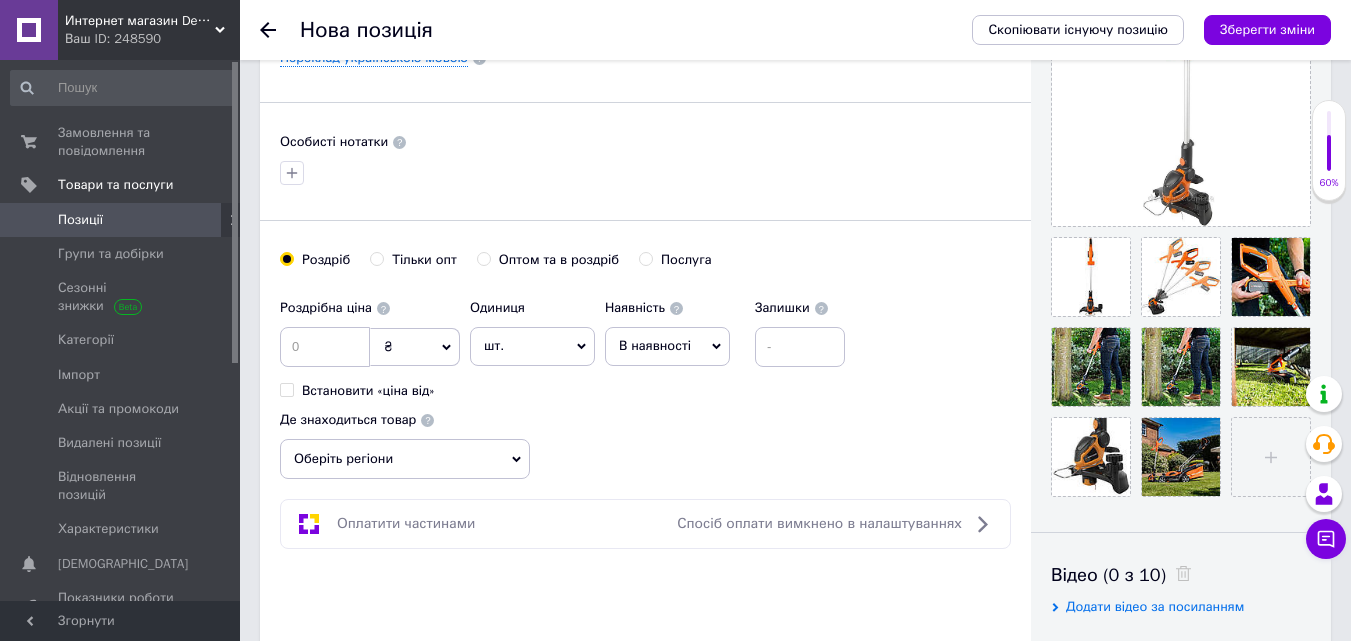 type on "140" 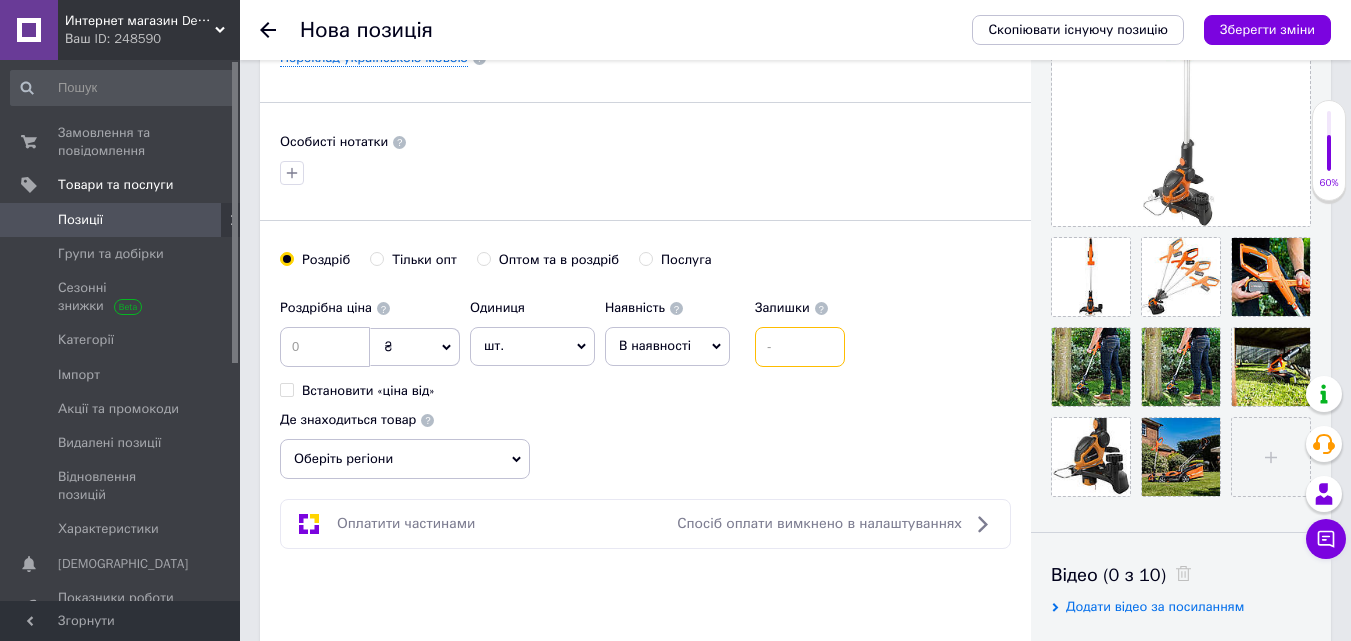 click at bounding box center (800, 347) 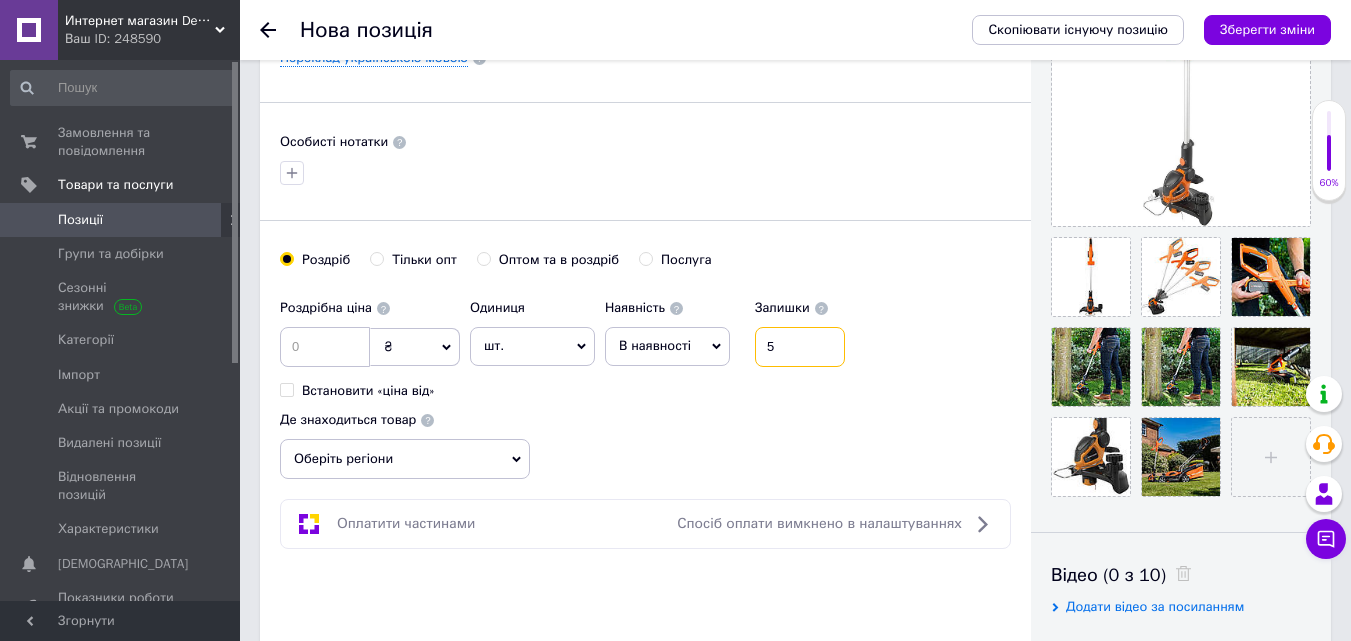 type on "5" 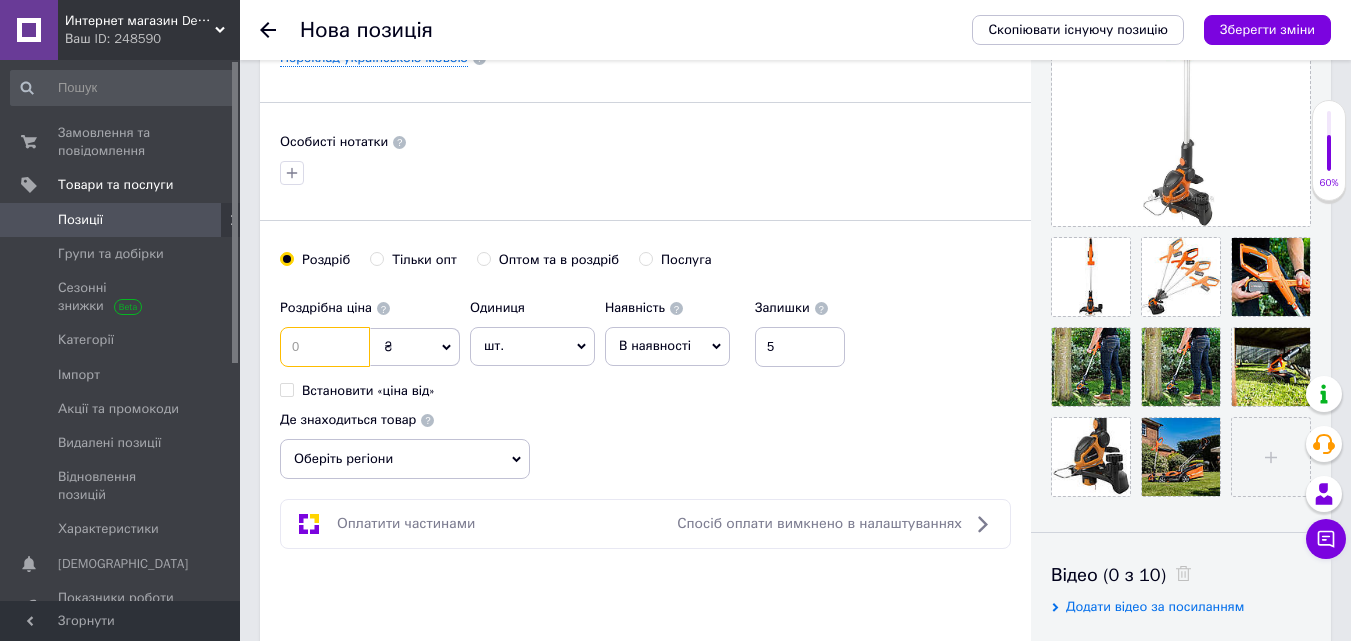 click at bounding box center [325, 347] 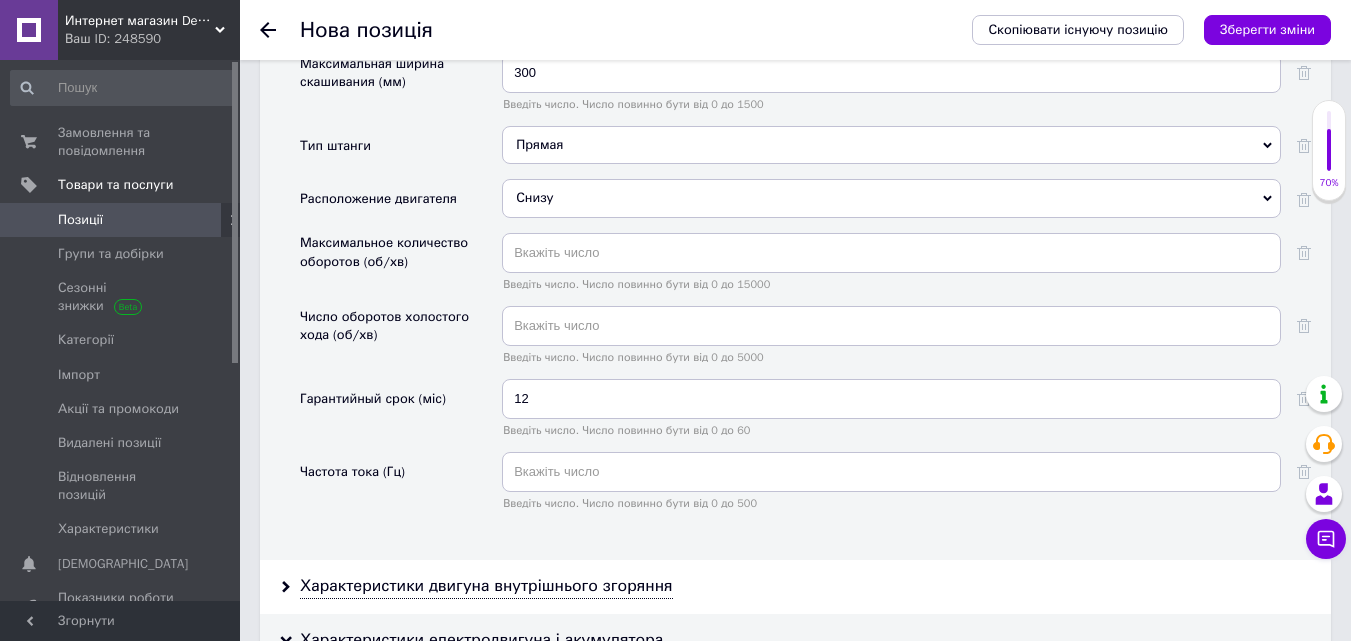 scroll, scrollTop: 2380, scrollLeft: 0, axis: vertical 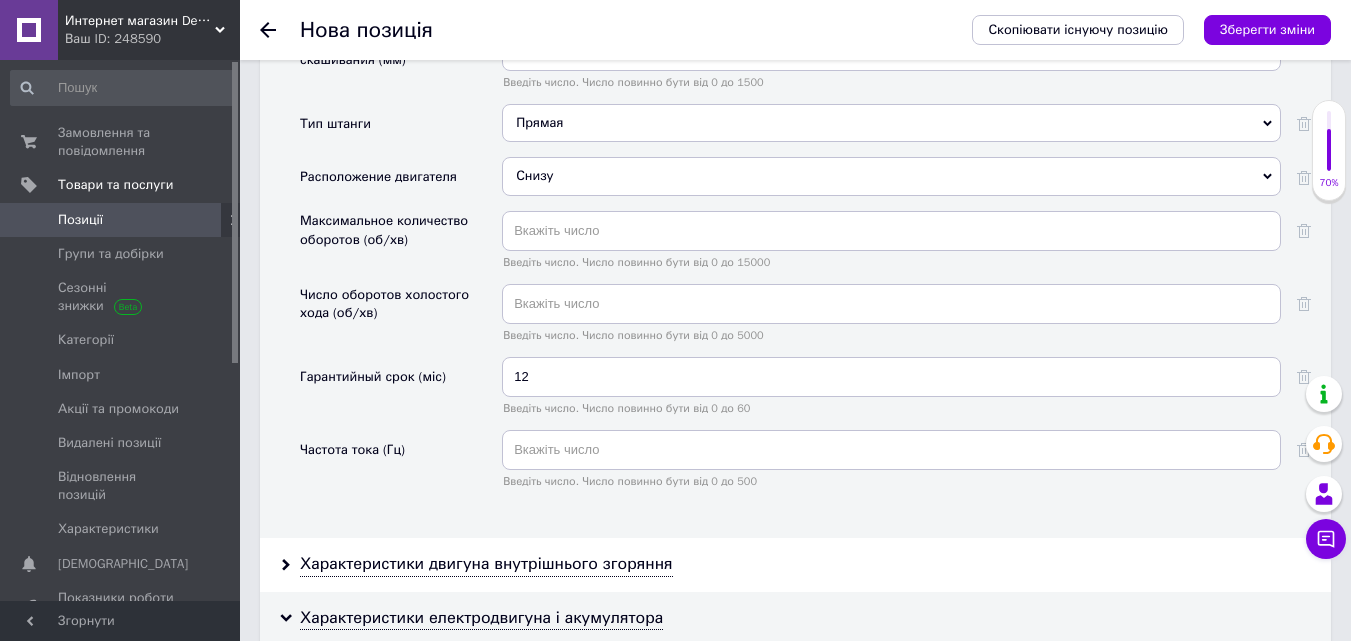 type on "2400" 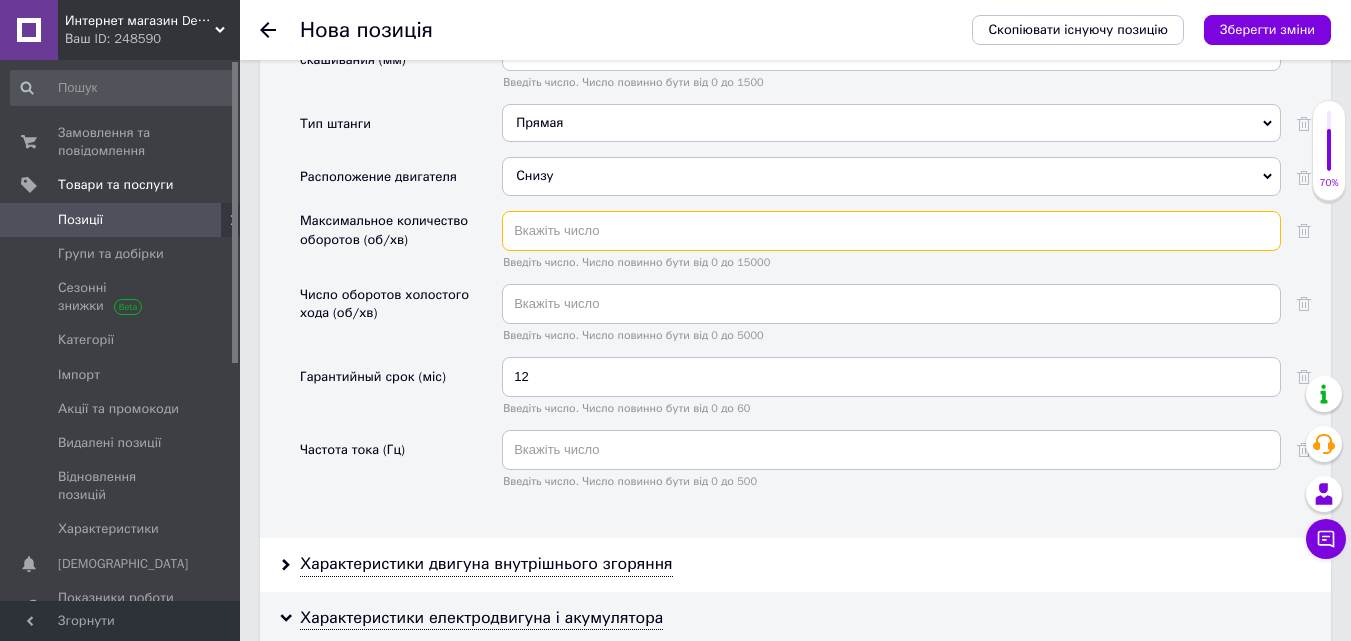 click at bounding box center (891, 231) 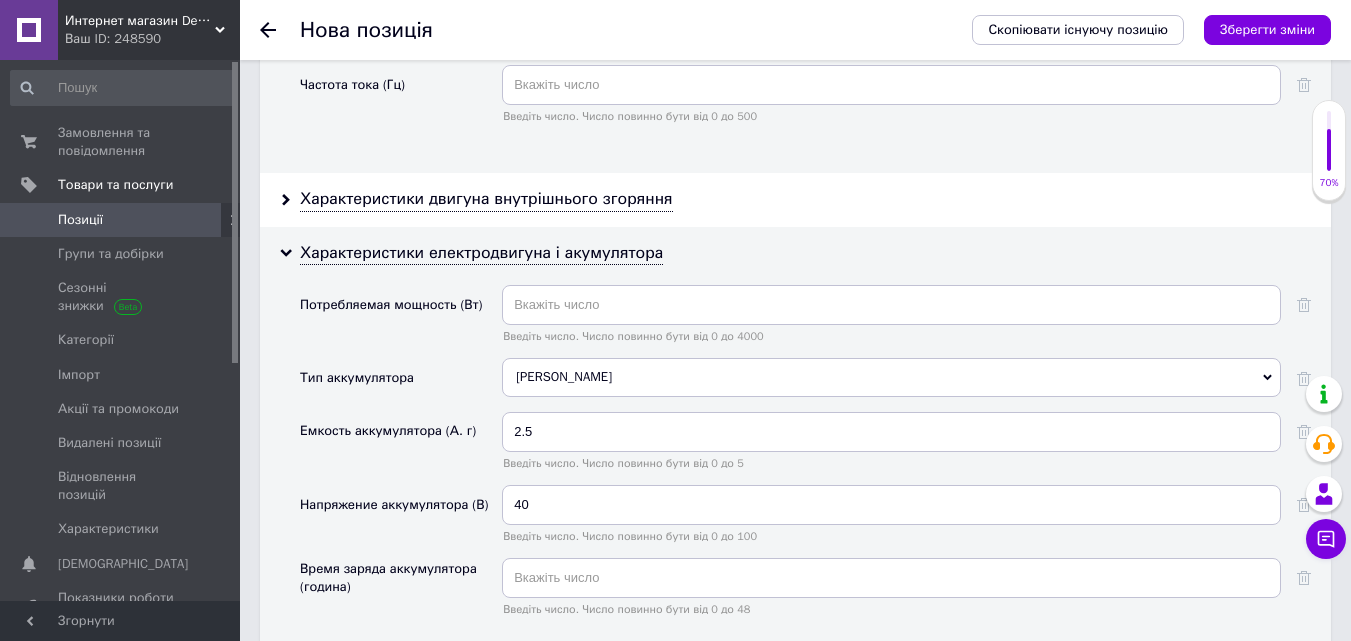 scroll, scrollTop: 2780, scrollLeft: 0, axis: vertical 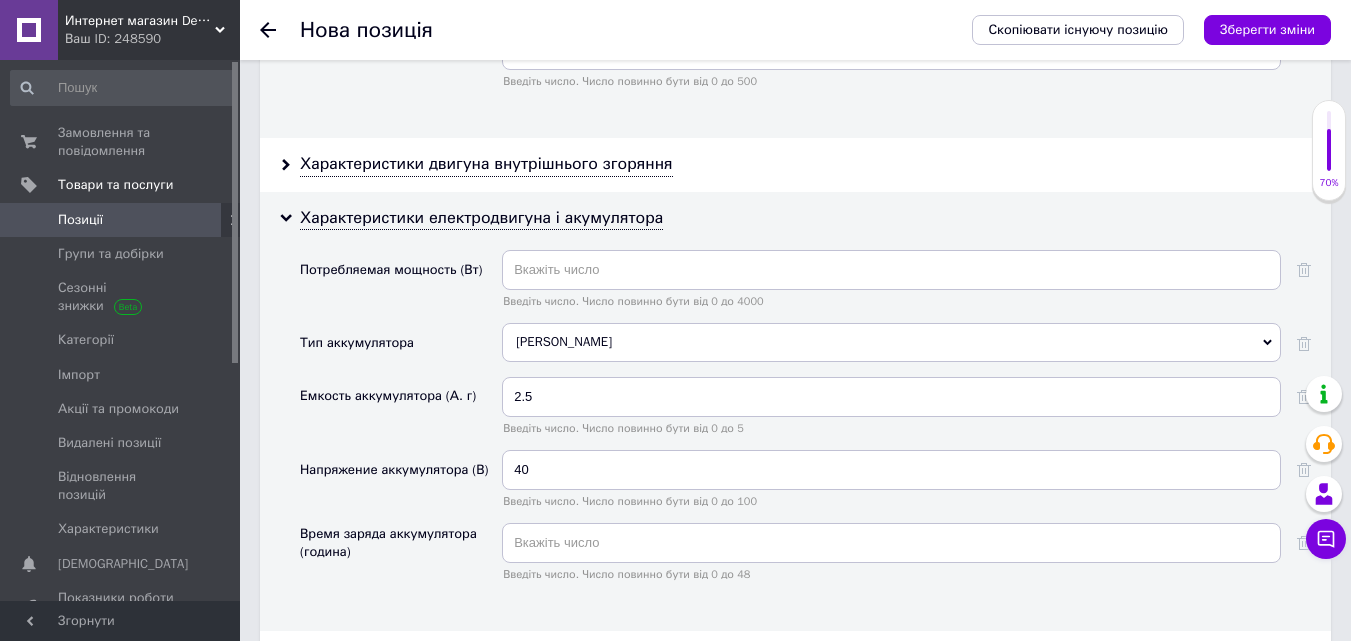 type on "8000" 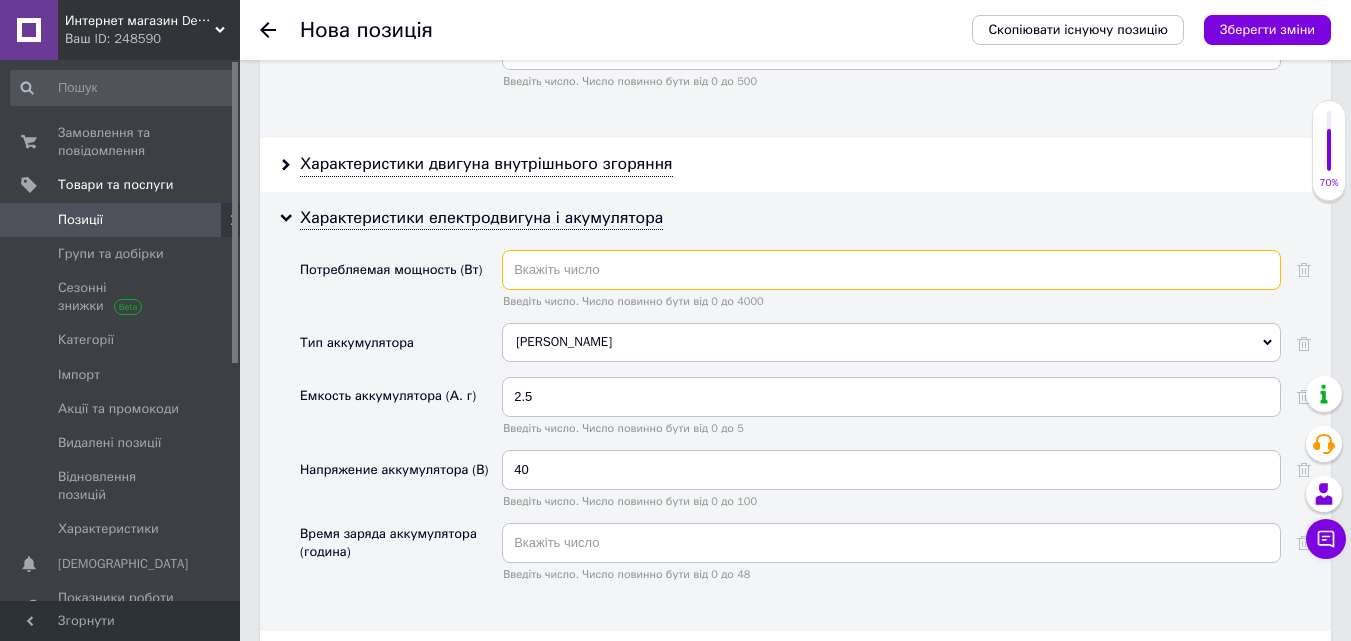 click at bounding box center [891, 270] 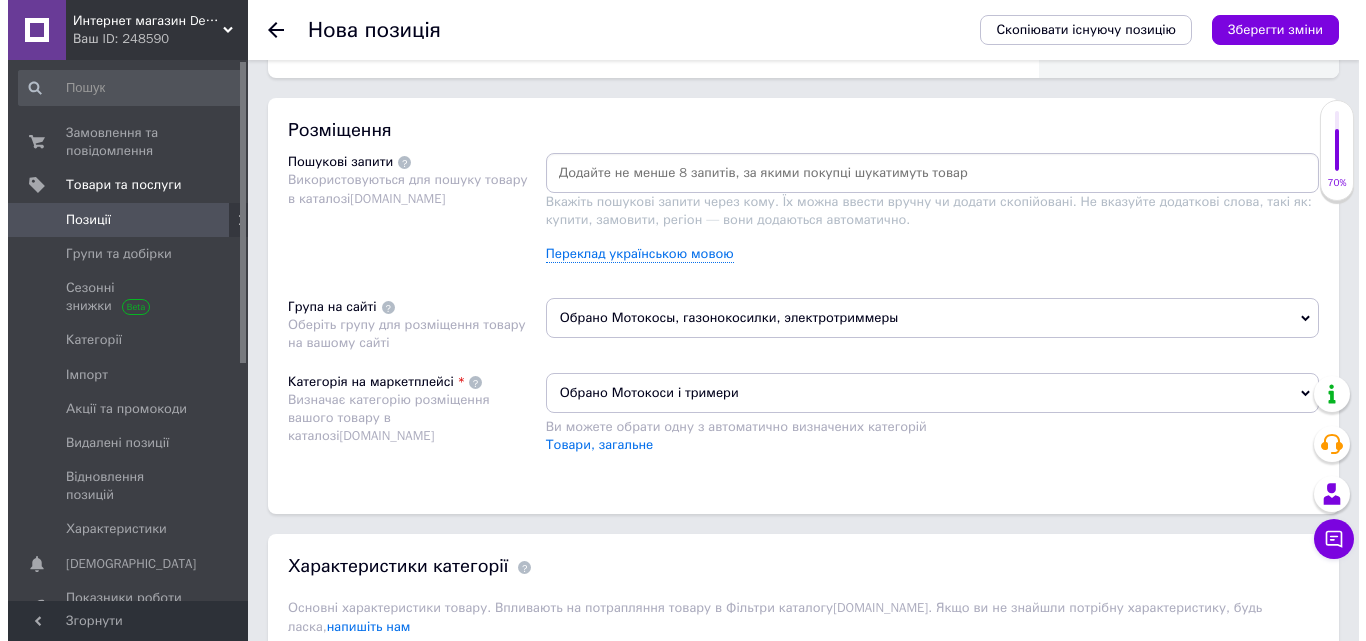 scroll, scrollTop: 1180, scrollLeft: 0, axis: vertical 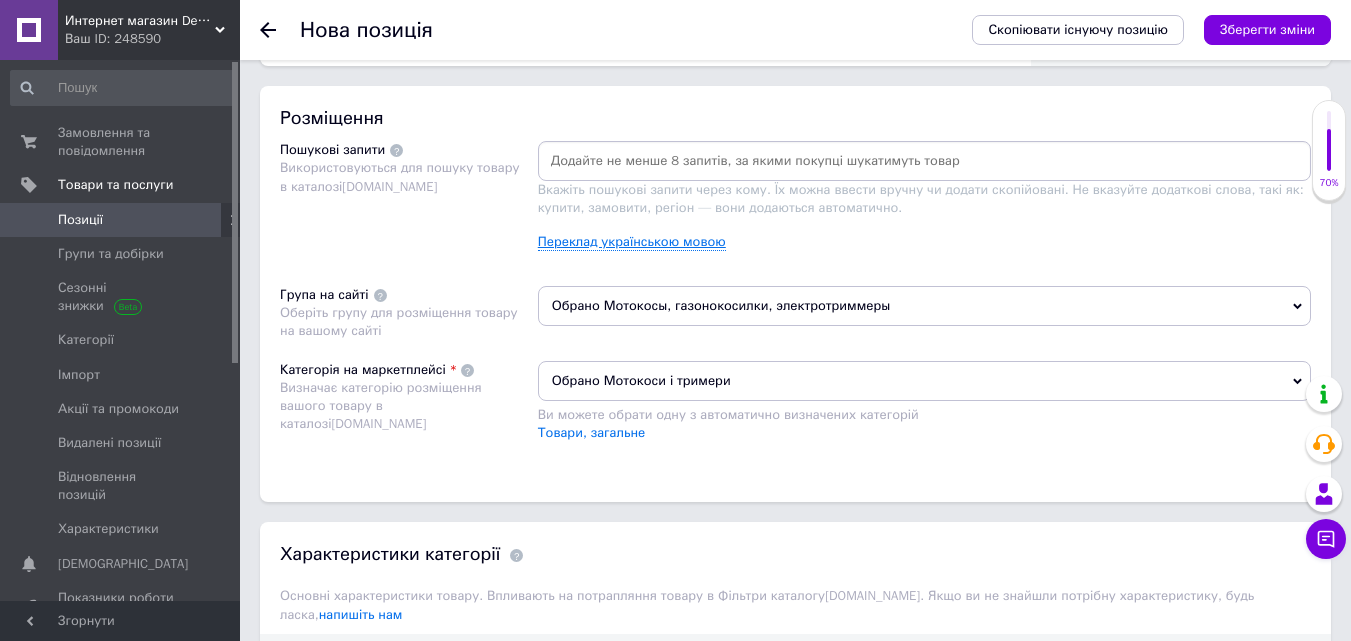type on "100" 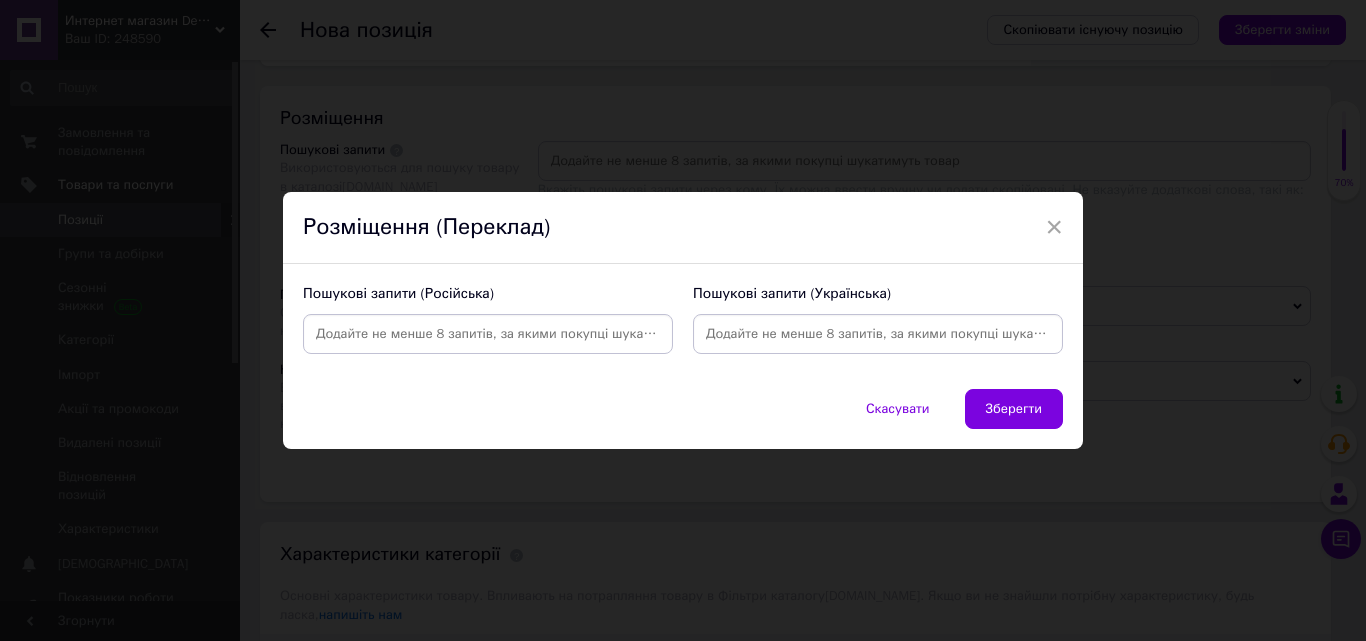 click at bounding box center (878, 334) 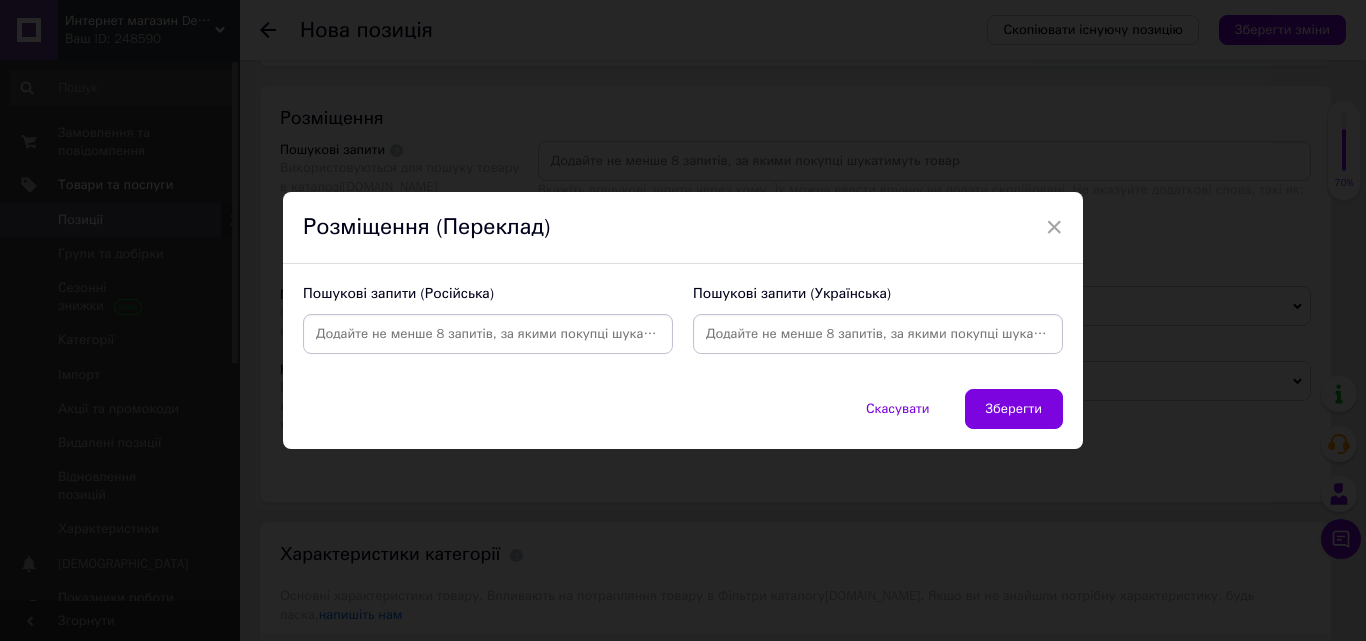 paste on "акумуляторний тример тример для трави тример без кабелю тример Yard Force тример 40В [PERSON_NAME] тример електротример тример акумуляторний безшумний тример газонокосарка ручна тример з колесом тример для дачі акумуляторна коса акумуляторна газонокосарка тример для країв газону акумуляторний тример Yard Force LT G30 тример 30 см тример для саду тример з регульованою головкою" 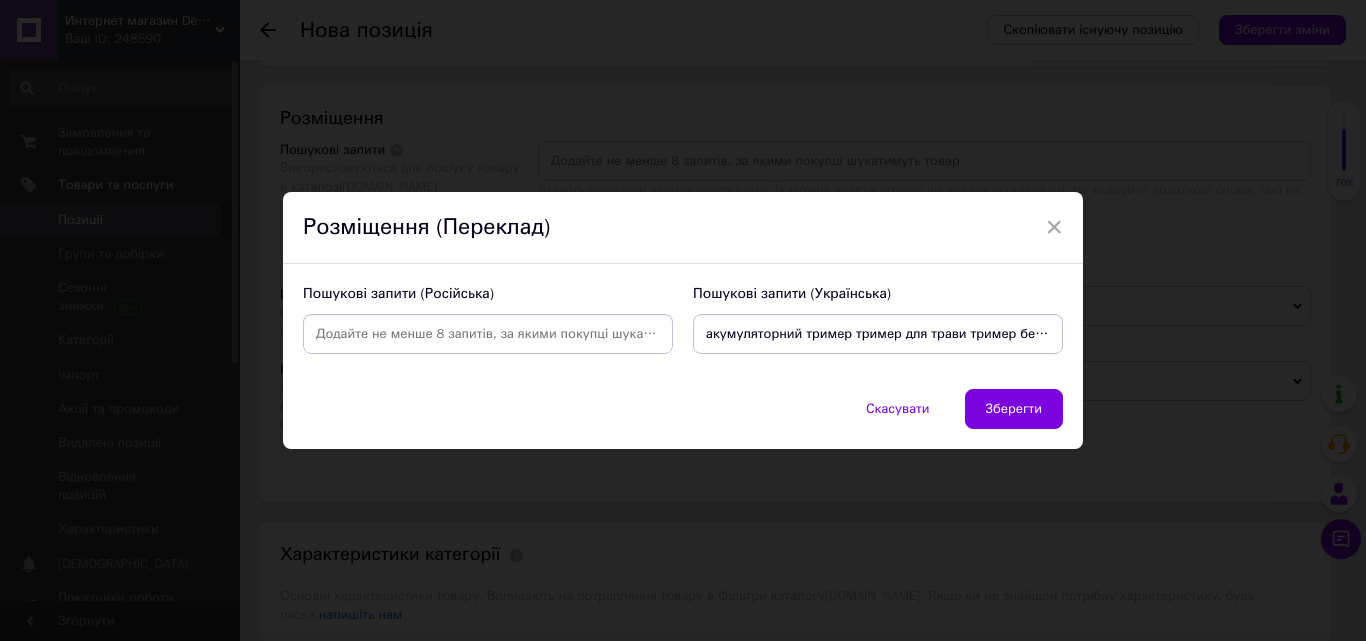scroll, scrollTop: 0, scrollLeft: 2090, axis: horizontal 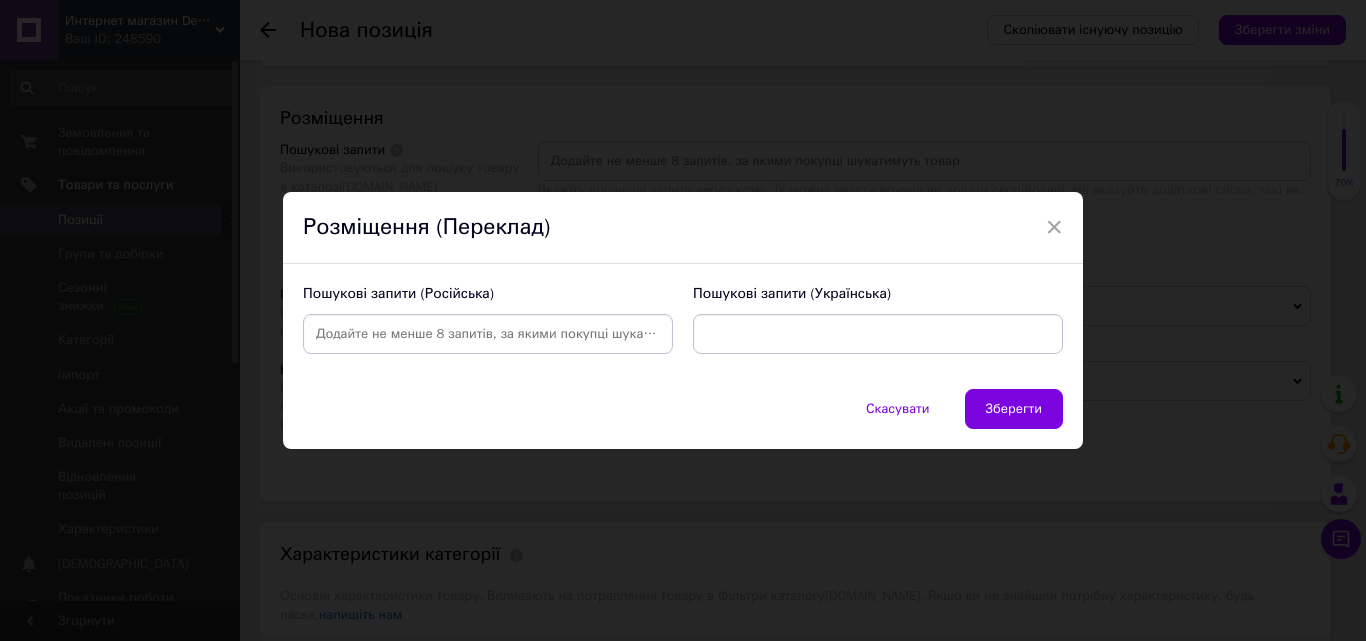 click on "акумуляторний тример тример для трави тример без кабелю тример Yard Force тример 40В [PERSON_NAME] тример електротример тример акумуляторний безшумний тример газонокосарка ручна тример з колесом тример для дачі акумуляторна коса акумуляторна газонокосарка тример для країв газону акумуляторний тример Yard Force LT G30 тример 30 см тример для саду тример з регульованою головкою" at bounding box center (878, 334) 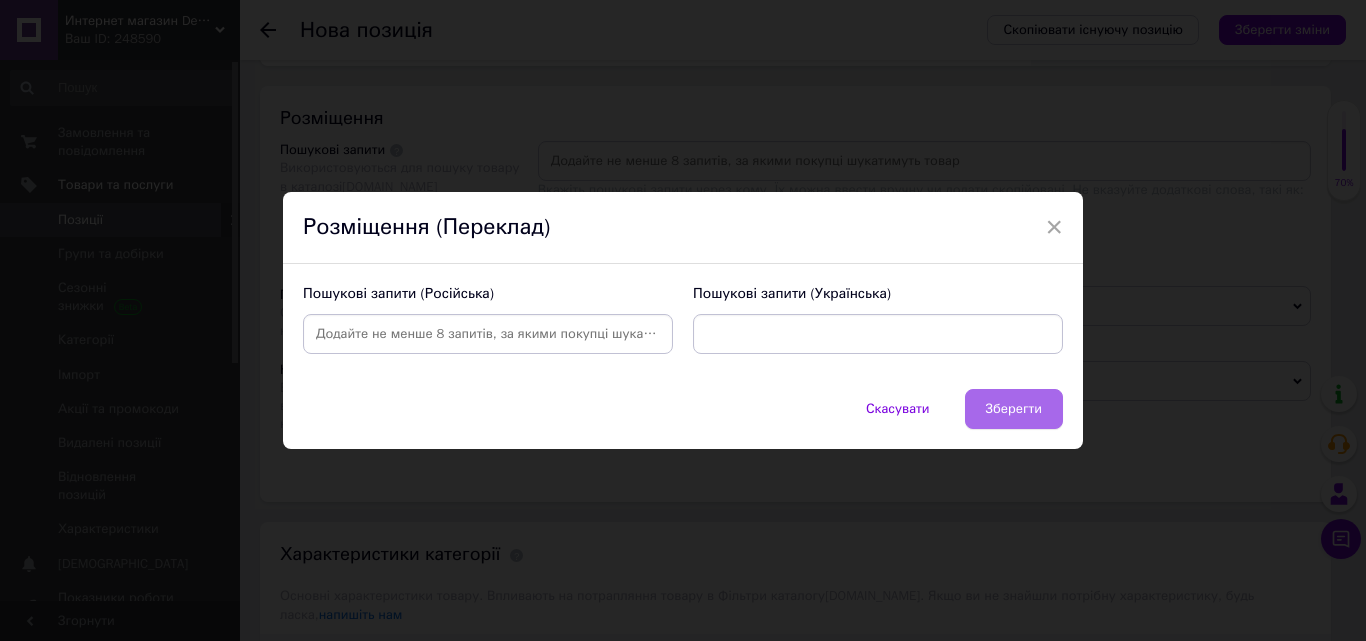 type on "акумуляторний тример тример для трави тример без кабелю тример Yard Force тример 40В [PERSON_NAME] тример електротример тример акумуляторний безшумний тример газонокосарка ручна тример з колесом тример для дачі акумуляторна коса акумуляторна газонокосарка тример для країв газону акумуляторний тример Yard Force LT G30 тример 30 см тример для саду тример з регульованою головкою" 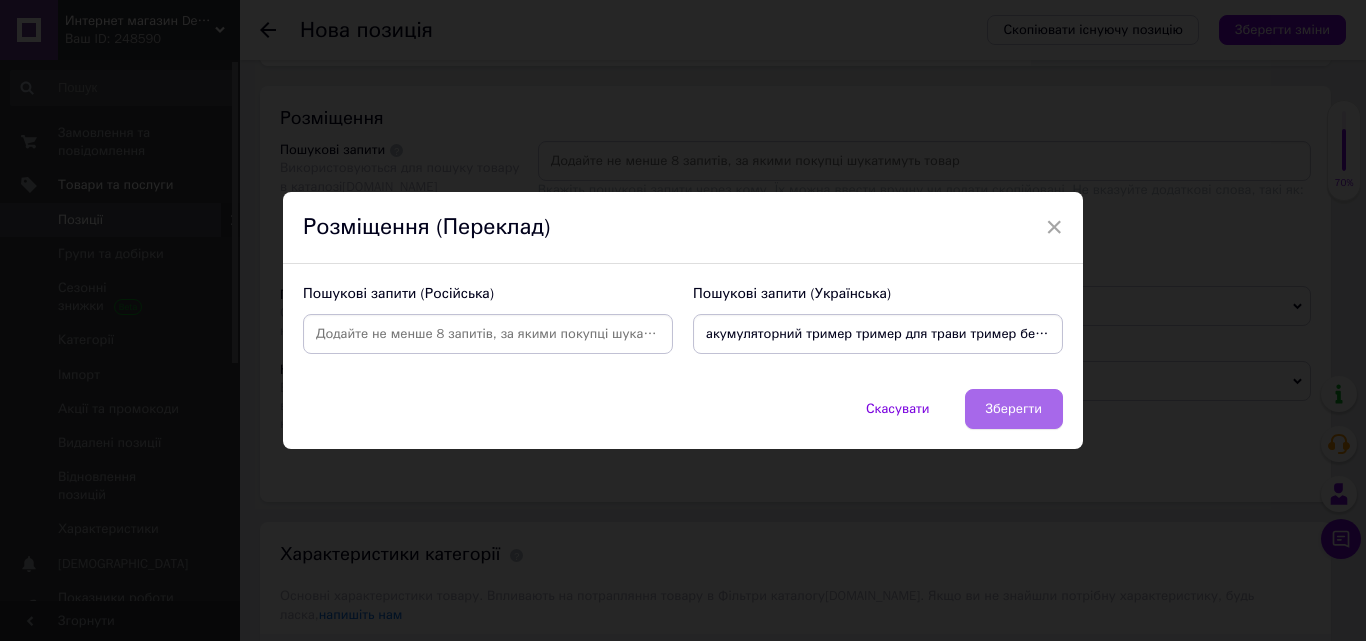 click on "Зберегти" at bounding box center [1014, 409] 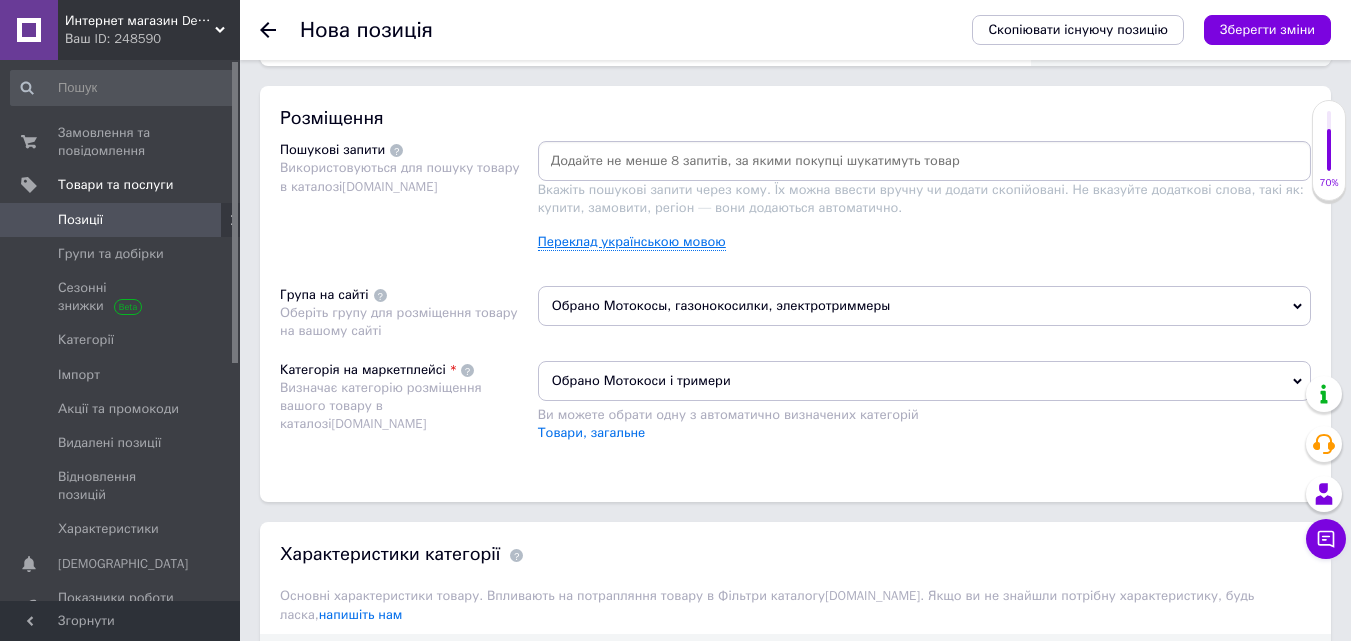 click on "Переклад українською мовою" at bounding box center (632, 242) 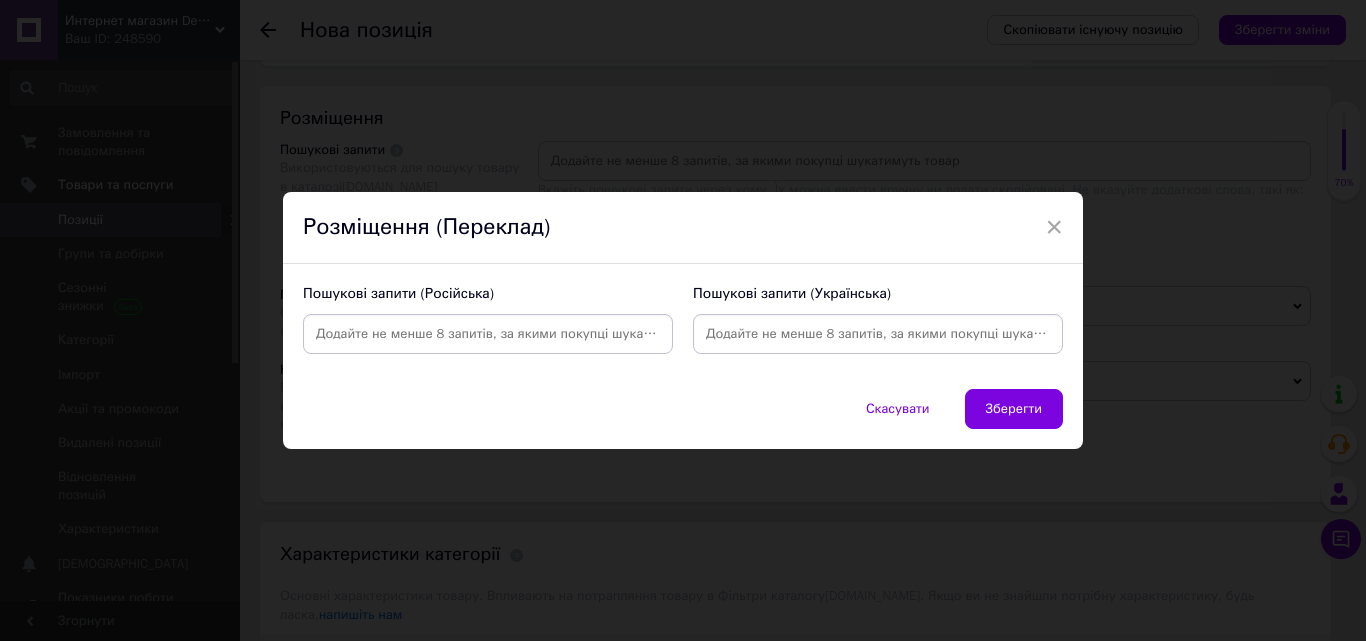 click at bounding box center [878, 334] 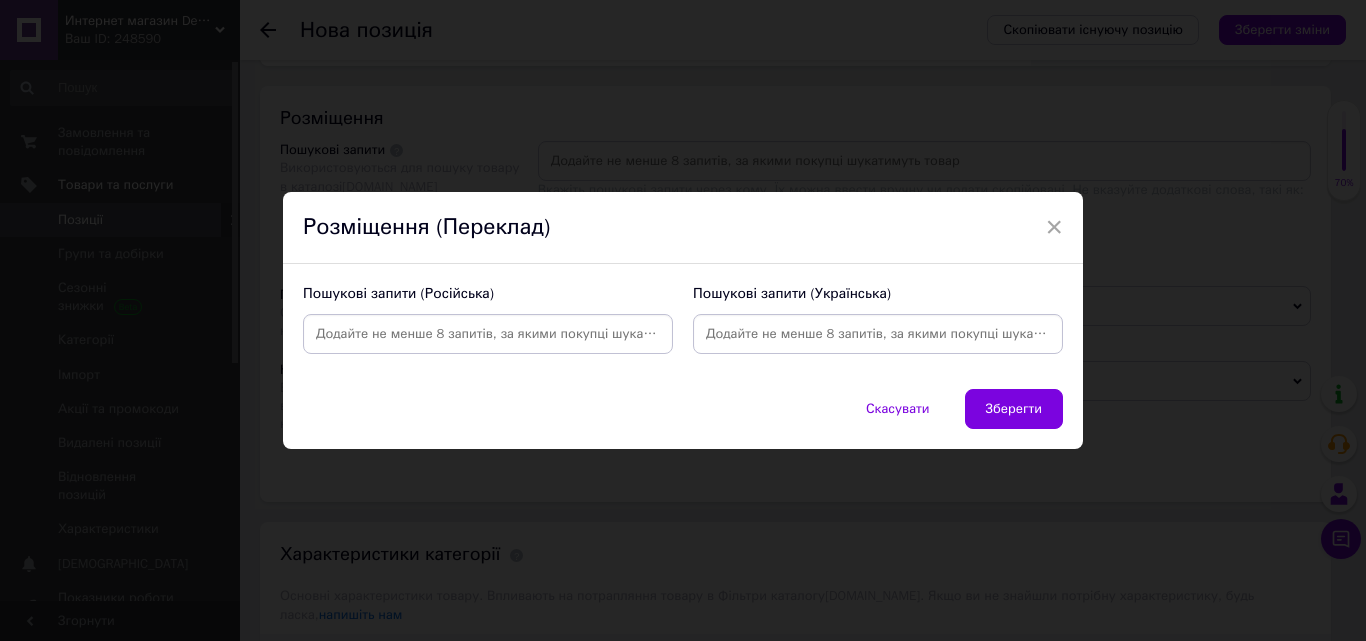 click at bounding box center (878, 334) 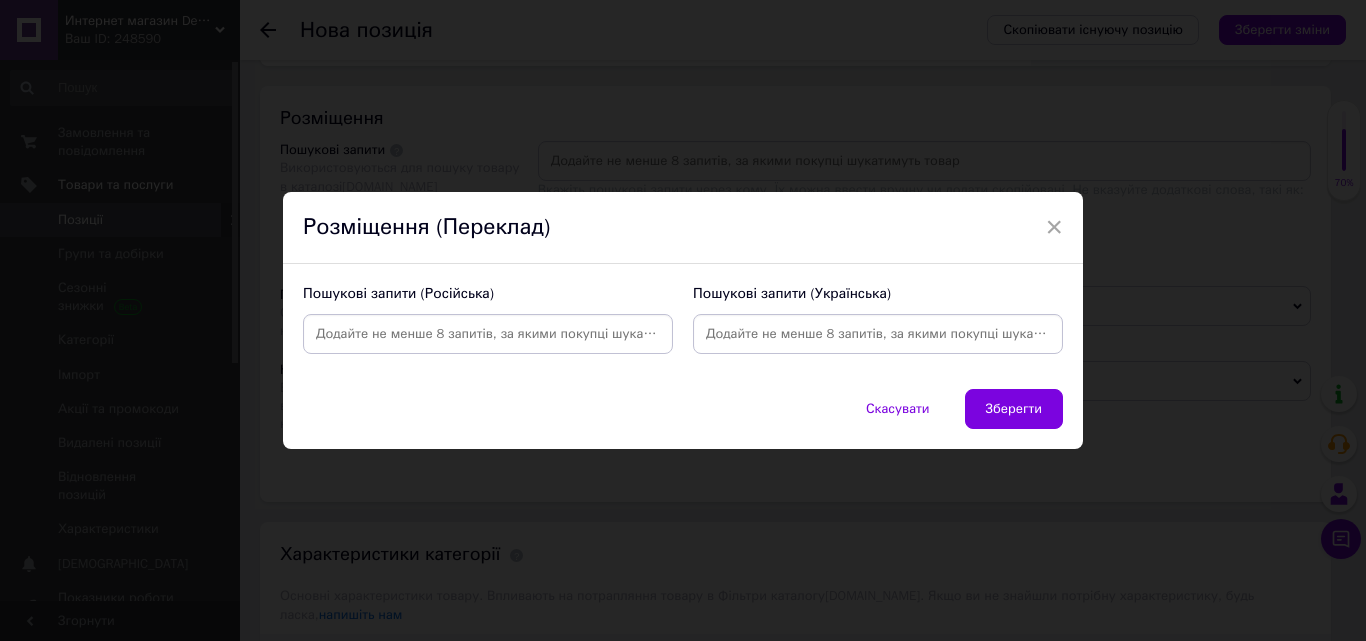 paste on "акумуляторний тример тример для трави тример без кабелю тример Yard Force тример 40В [PERSON_NAME] тример електротример тример акумуляторний безшумний тример газонокосарка ручна тример з колесом тример для дачі акумуляторна коса акумуляторна газонокосарка тример для країв газону акумуляторний тример Yard Force LT G30 тример 30 см тример для саду тример з регульованою головкою" 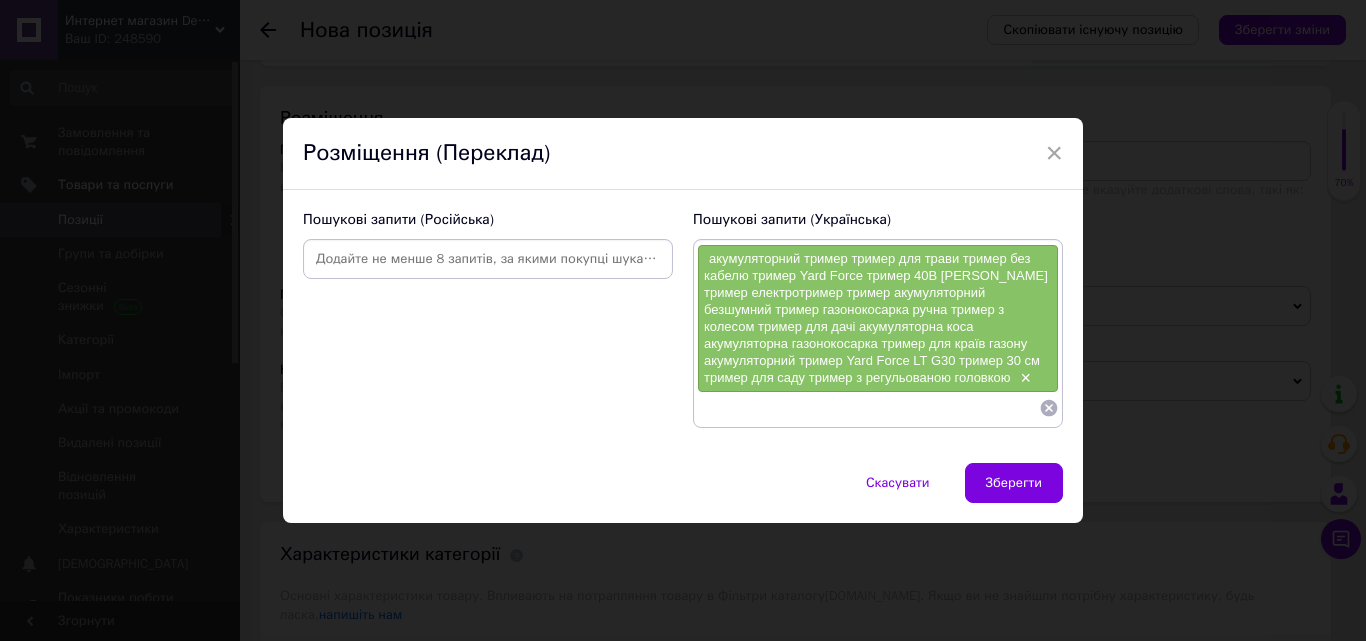 scroll, scrollTop: 0, scrollLeft: 0, axis: both 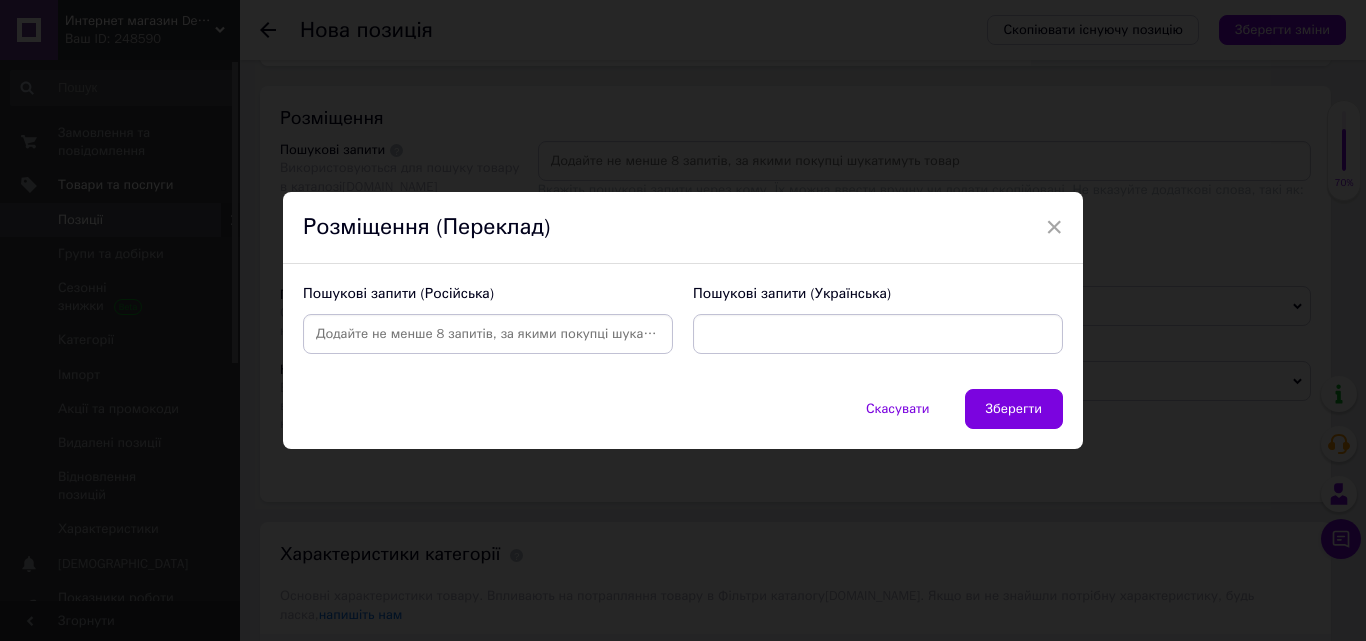 drag, startPoint x: 699, startPoint y: 341, endPoint x: 1156, endPoint y: 347, distance: 457.0394 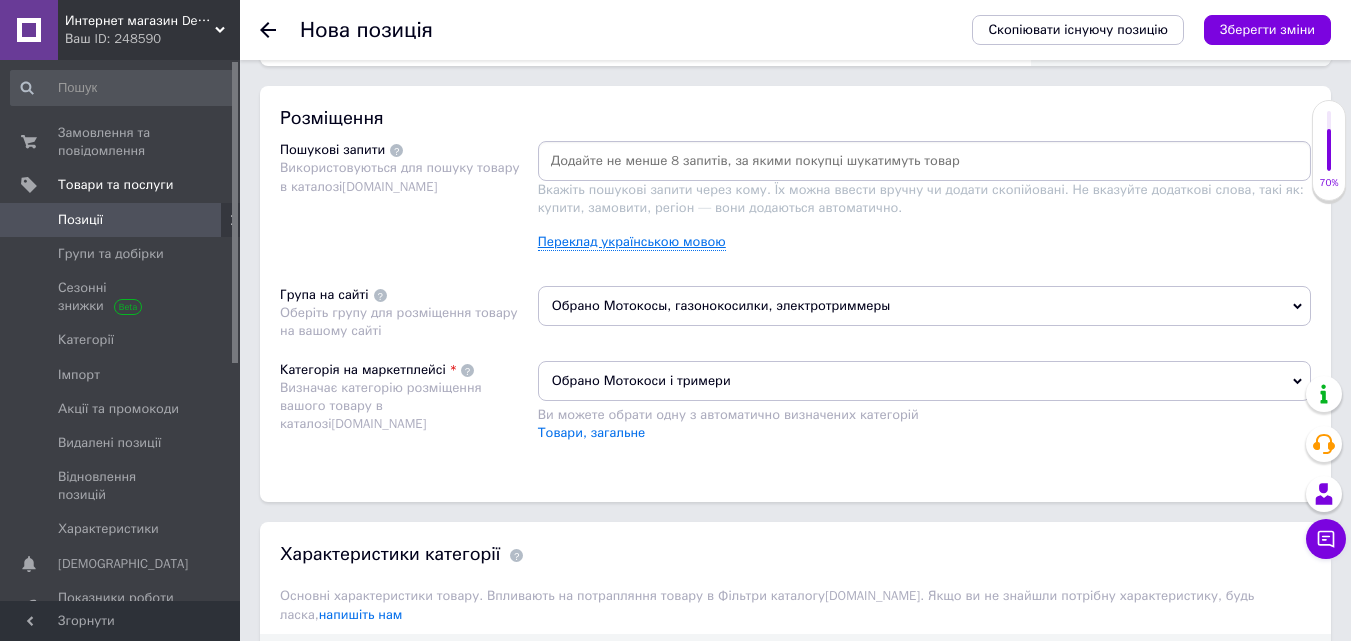 click on "Переклад українською мовою" at bounding box center [632, 242] 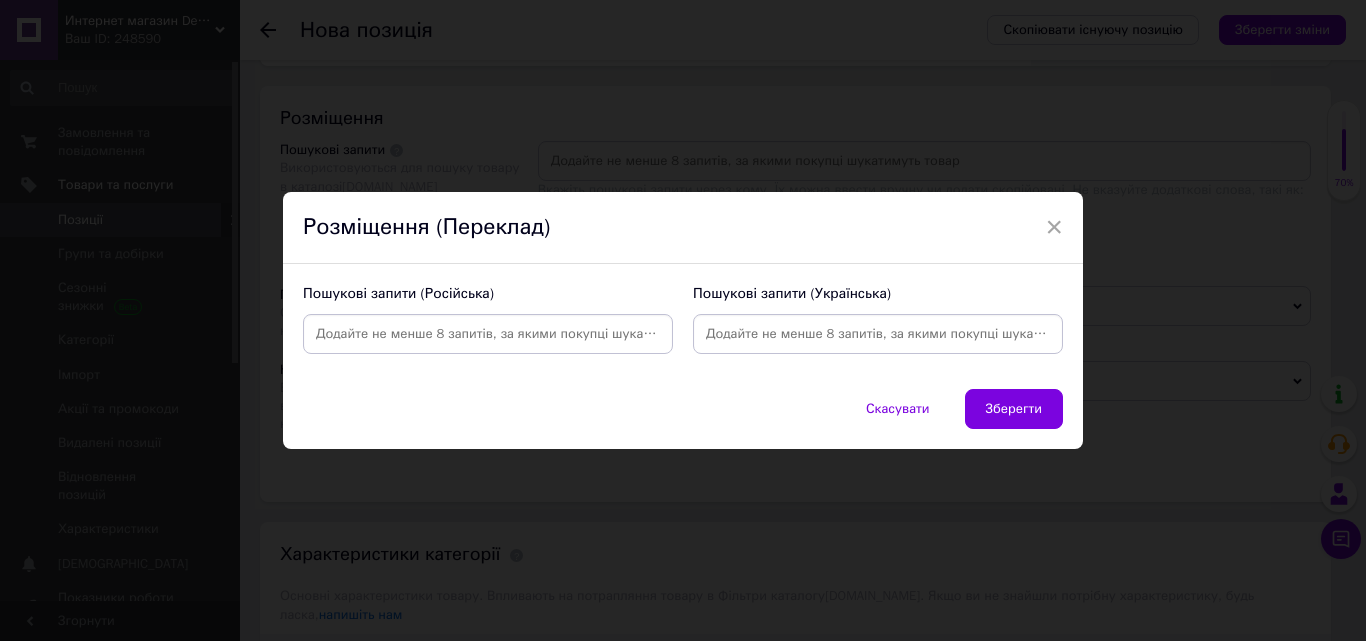 click at bounding box center [878, 334] 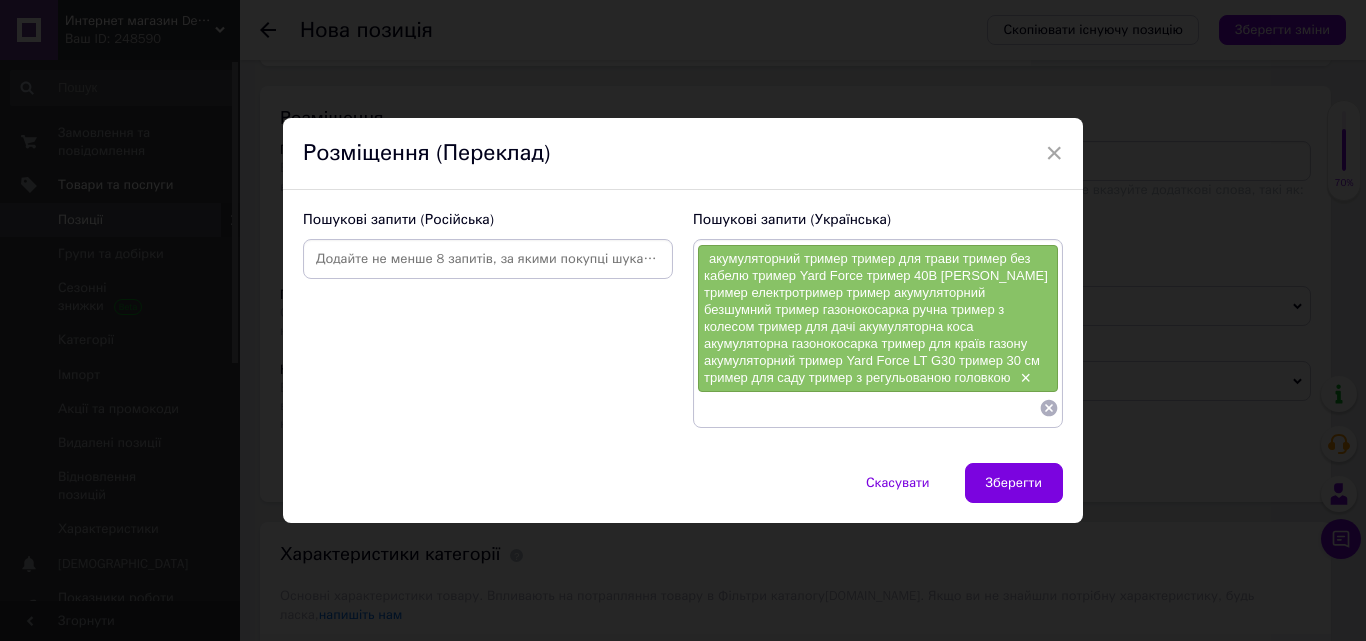 scroll, scrollTop: 0, scrollLeft: 0, axis: both 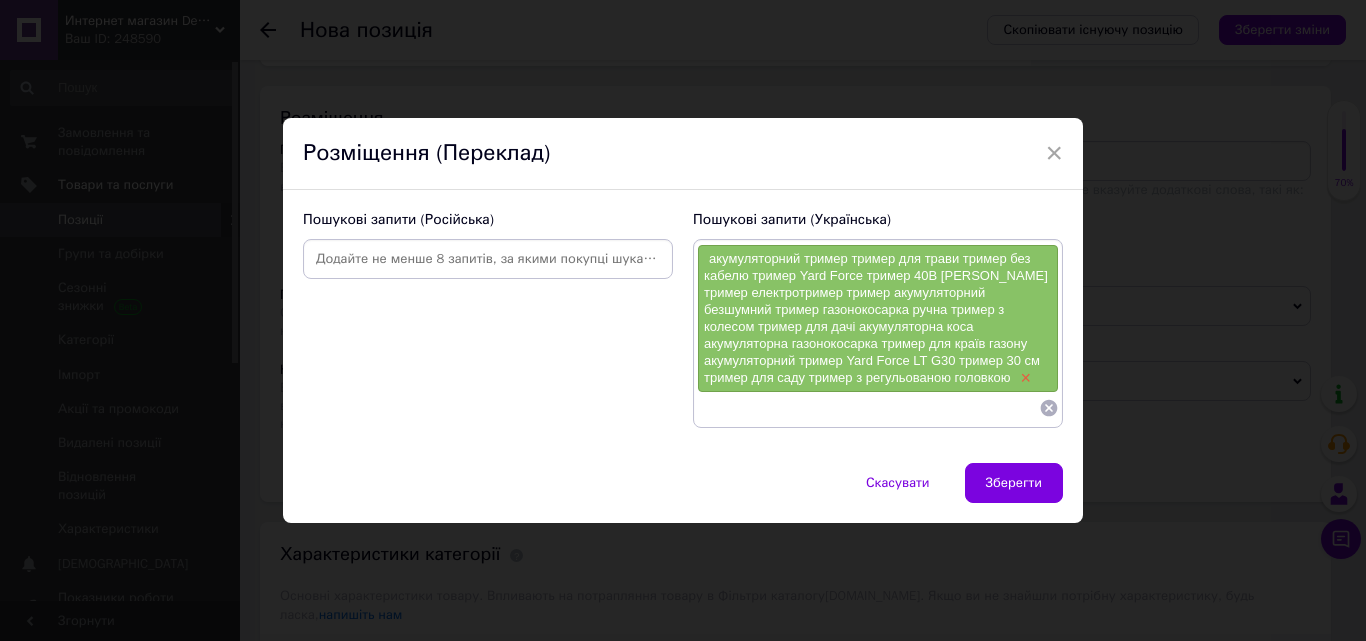 click on "×" at bounding box center (1024, 378) 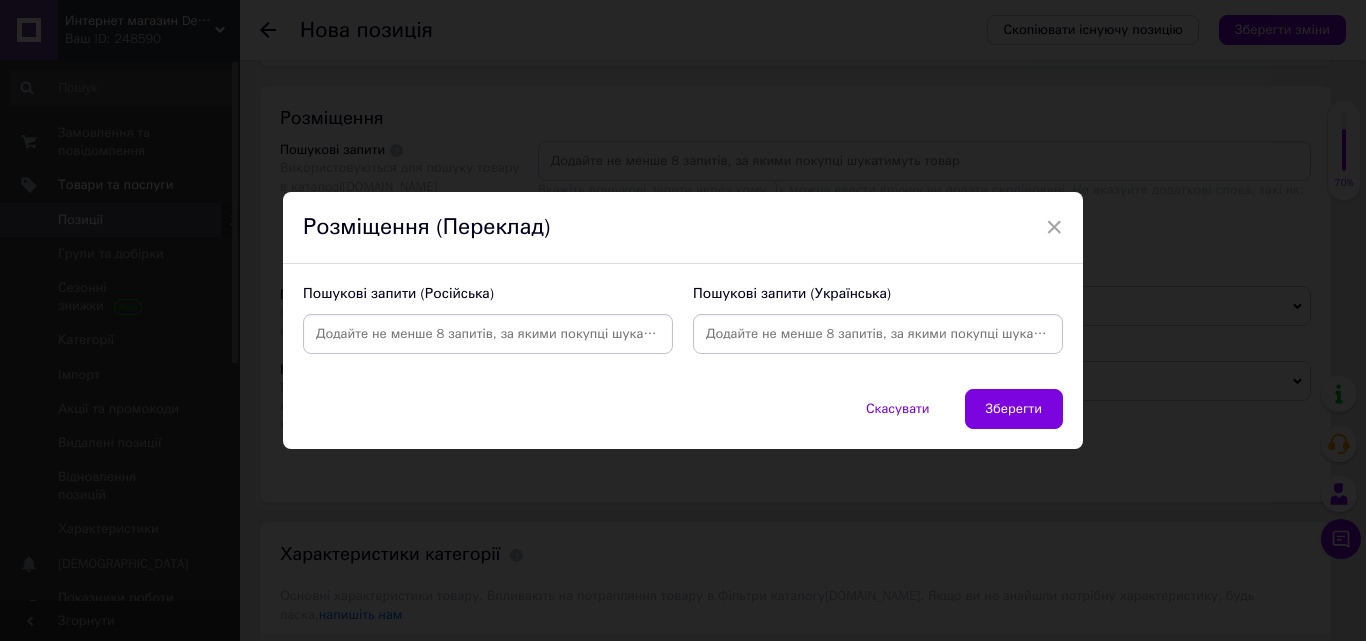 click at bounding box center [878, 334] 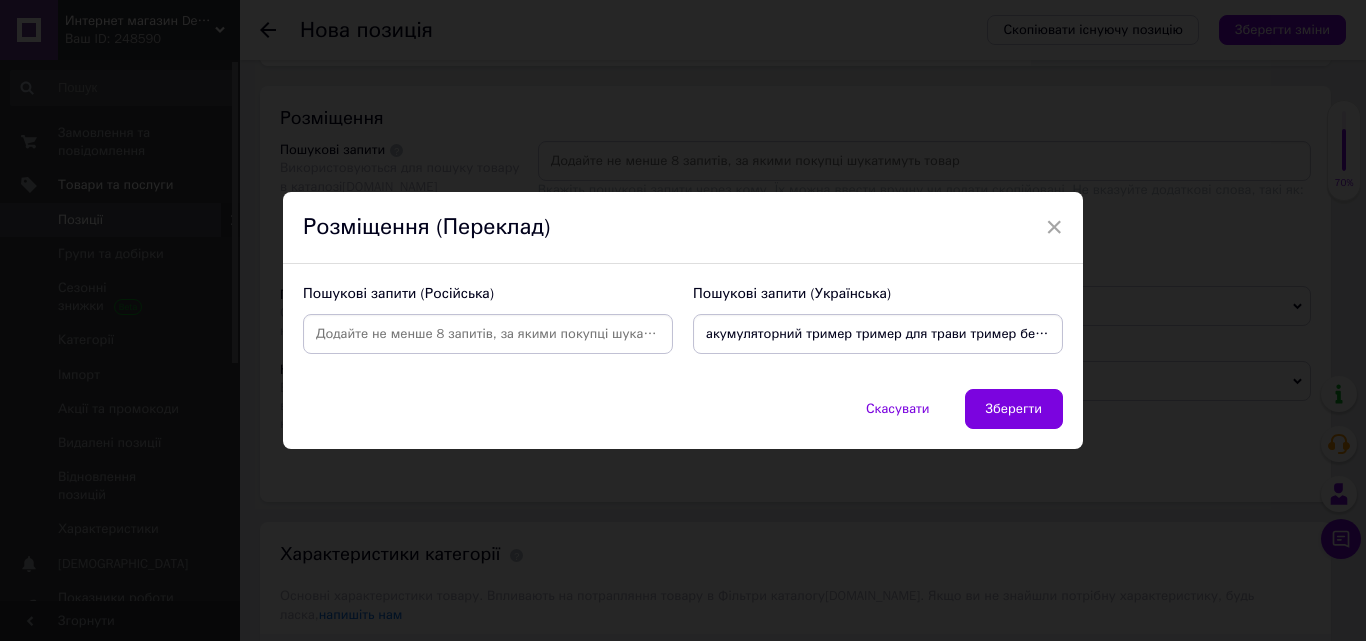 scroll, scrollTop: 0, scrollLeft: 2090, axis: horizontal 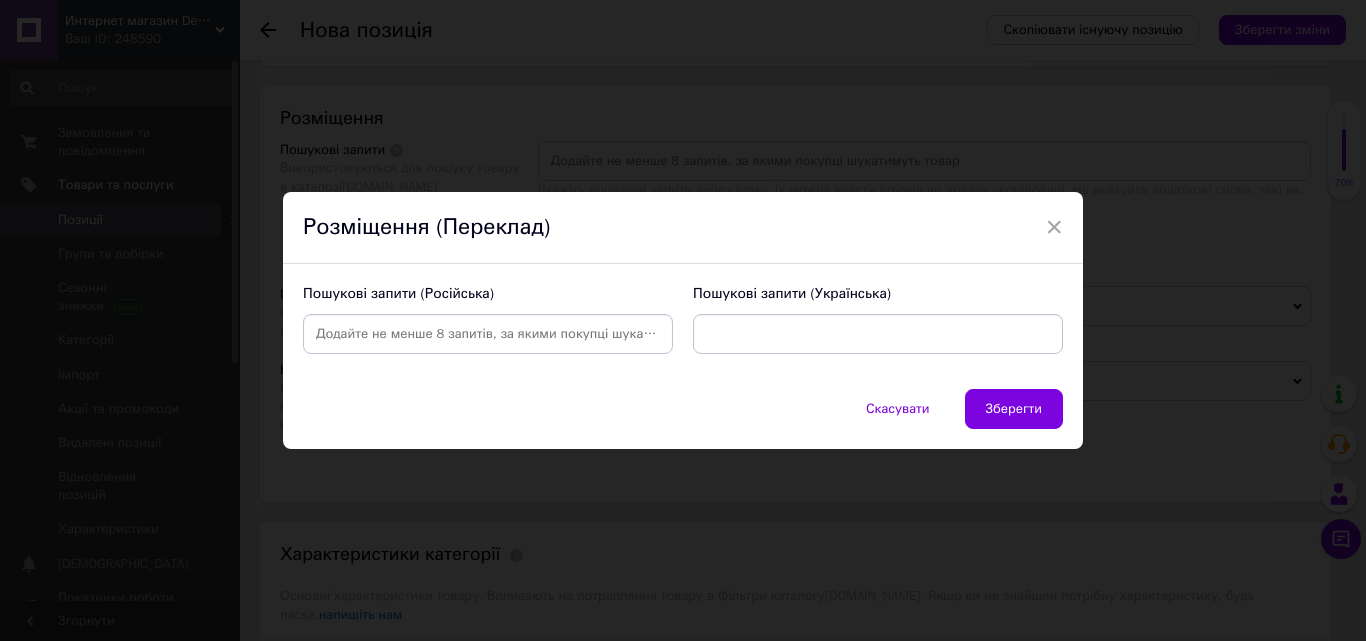 click on "акумуляторний тример тример для трави тример без кабелю тример Yard Force тример 40В [PERSON_NAME] тример електротример тример акумуляторний безшумний тример газонокосарка ручна тример з колесом тример для дачі акумуляторна коса акумуляторна газонокосарка тример для країв газону акумуляторний тример Yard Force LT G30 тример 30 см тример для саду тример з регульованою головкою" at bounding box center (878, 334) 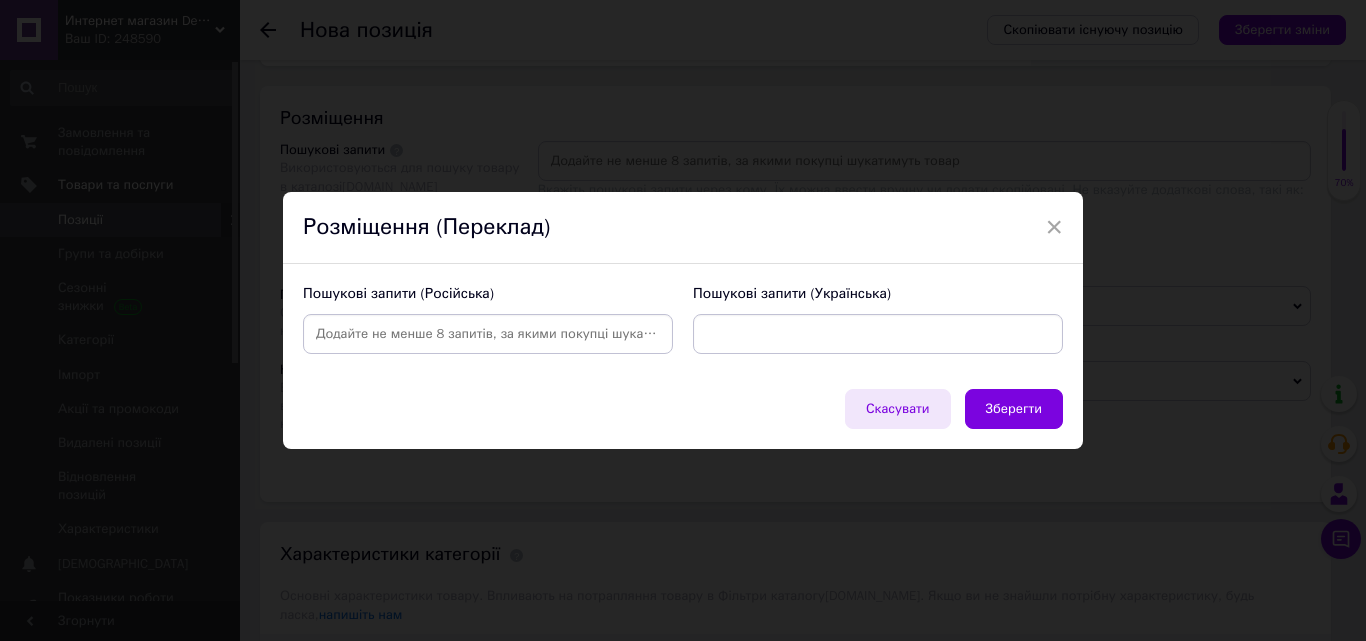 scroll, scrollTop: 0, scrollLeft: 1982, axis: horizontal 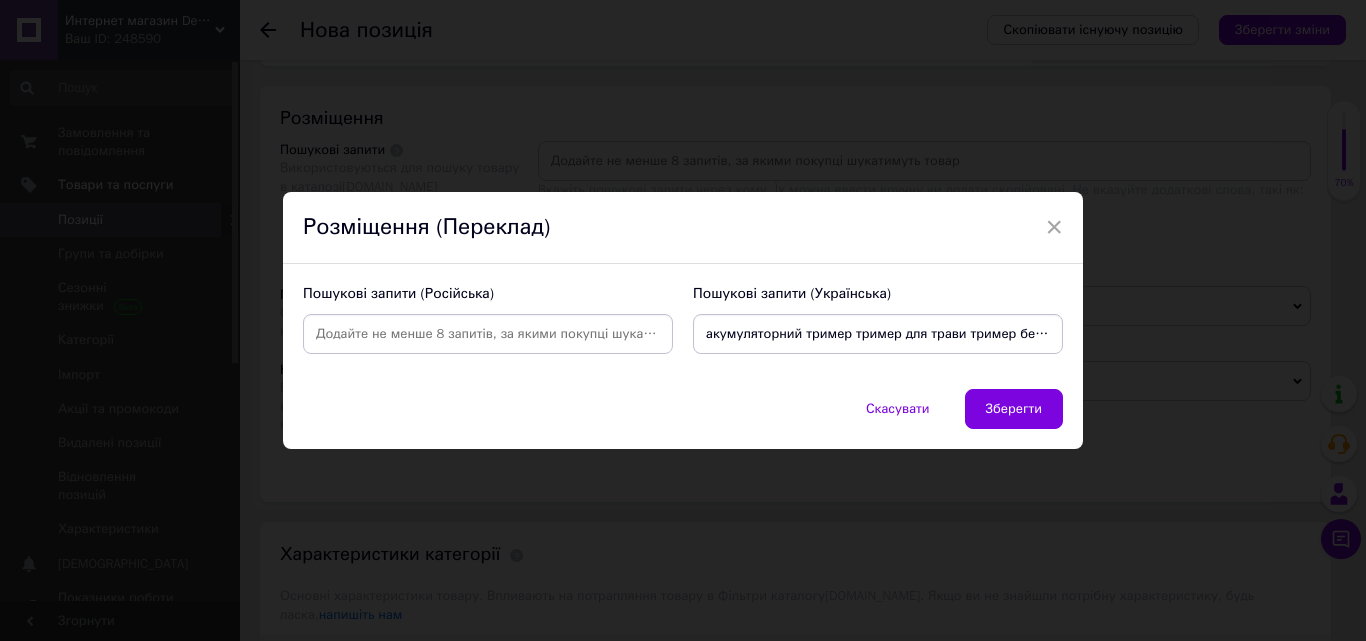 click on "Скасувати" at bounding box center (898, 409) 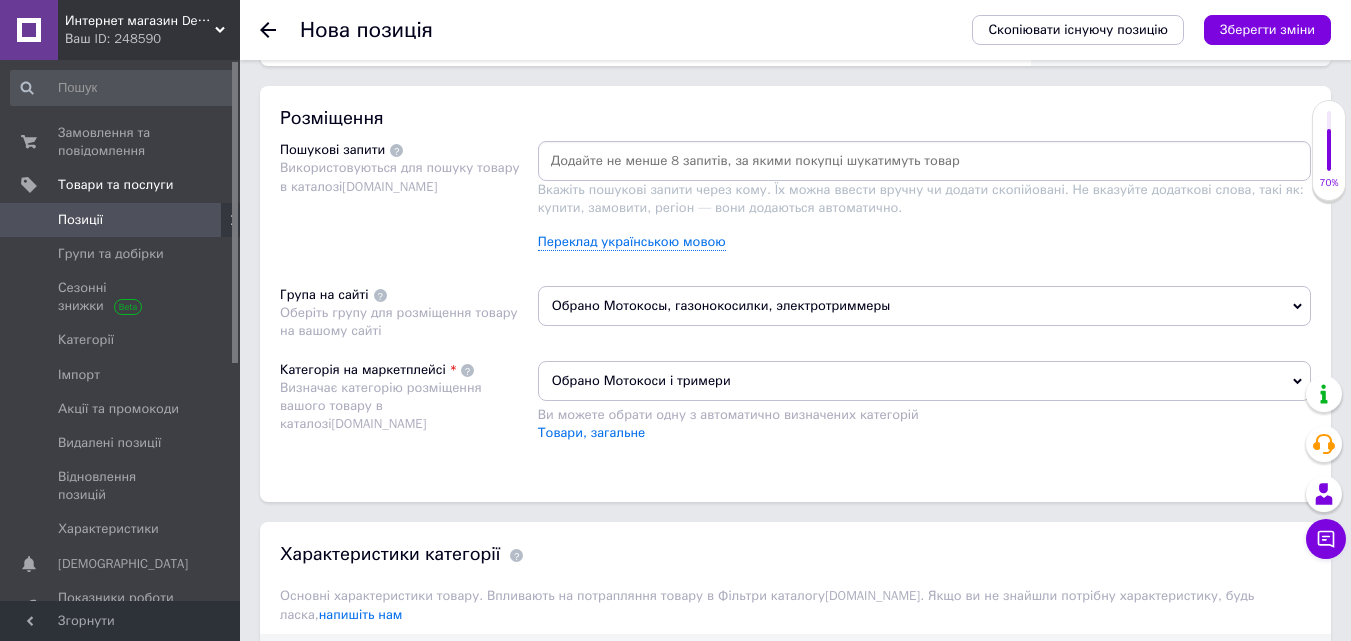 click on "Переклад українською мовою" at bounding box center [924, 242] 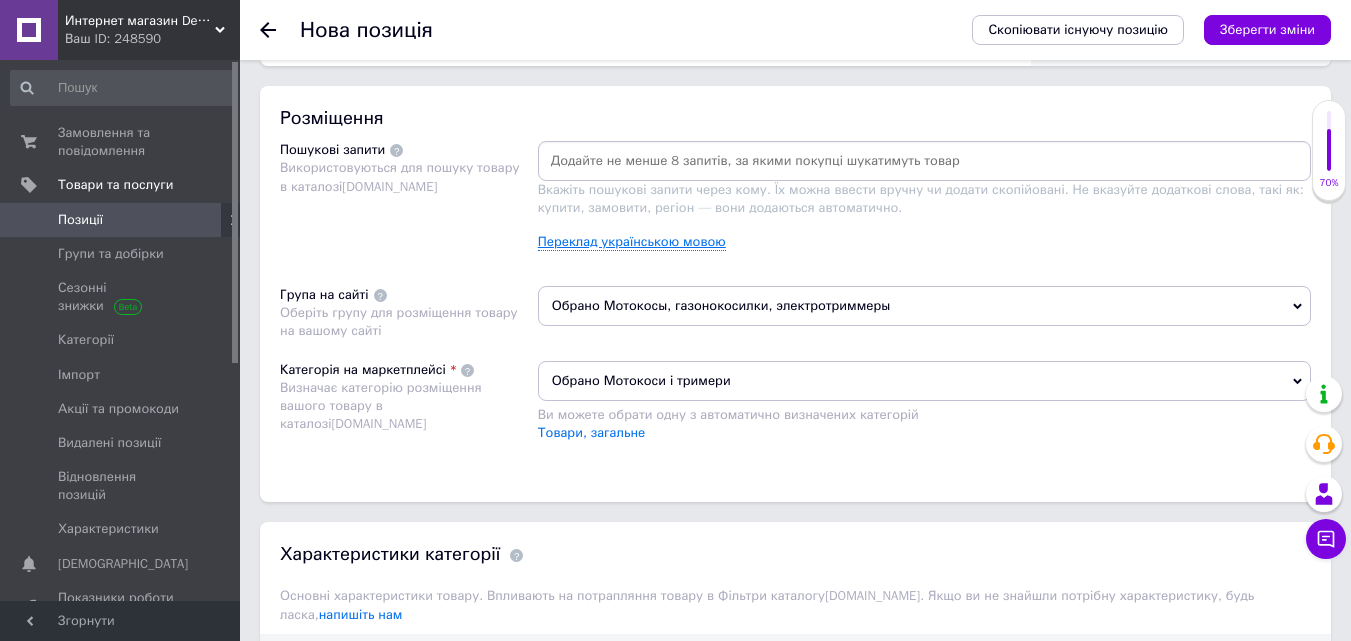 click on "Переклад українською мовою" at bounding box center [632, 242] 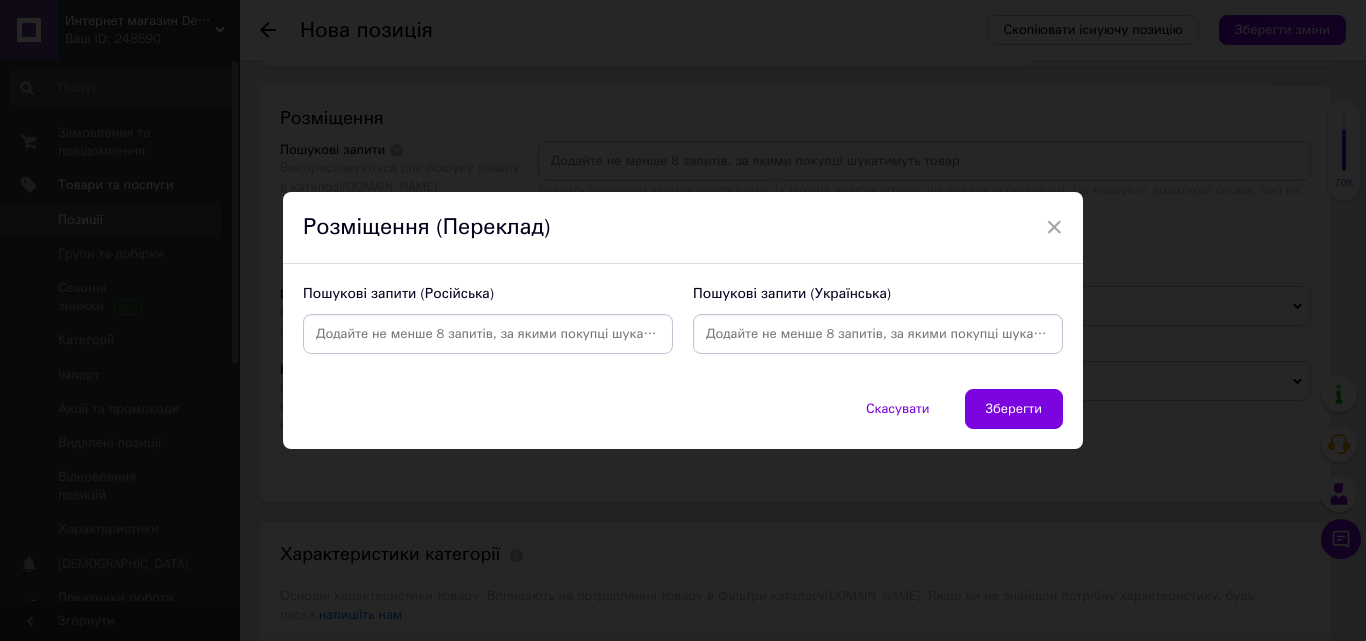 click at bounding box center (878, 334) 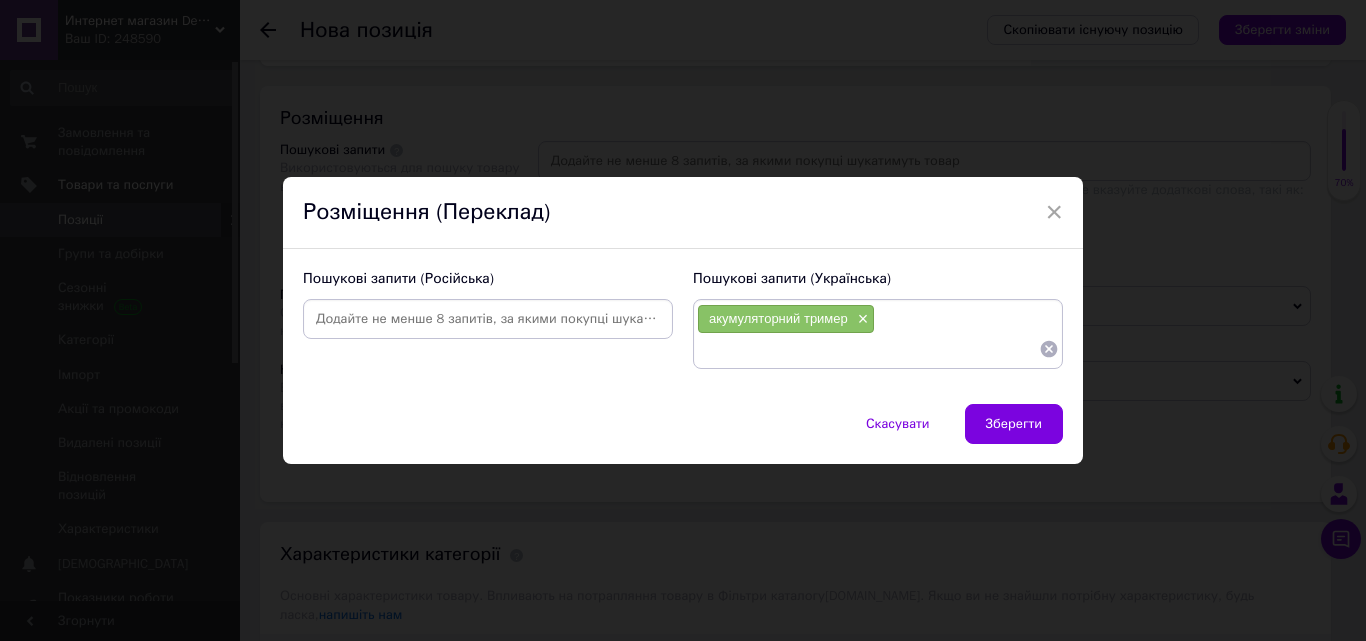 paste on "тример для трави" 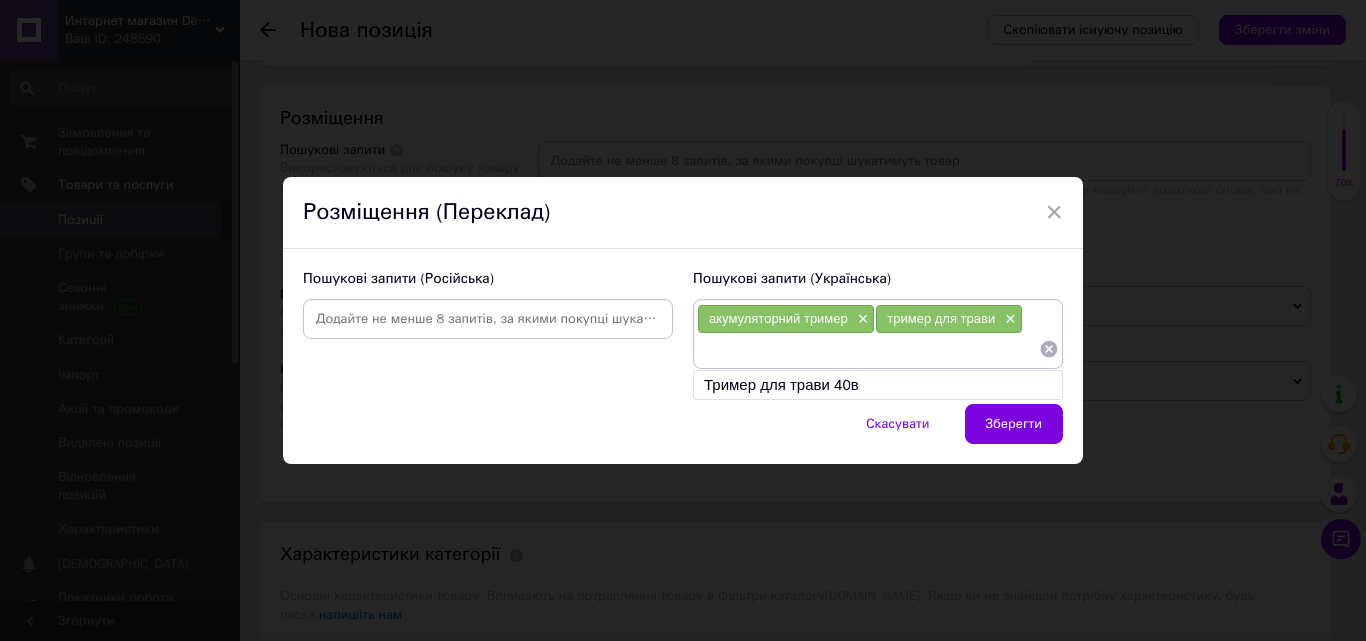 paste on "тример без кабелю" 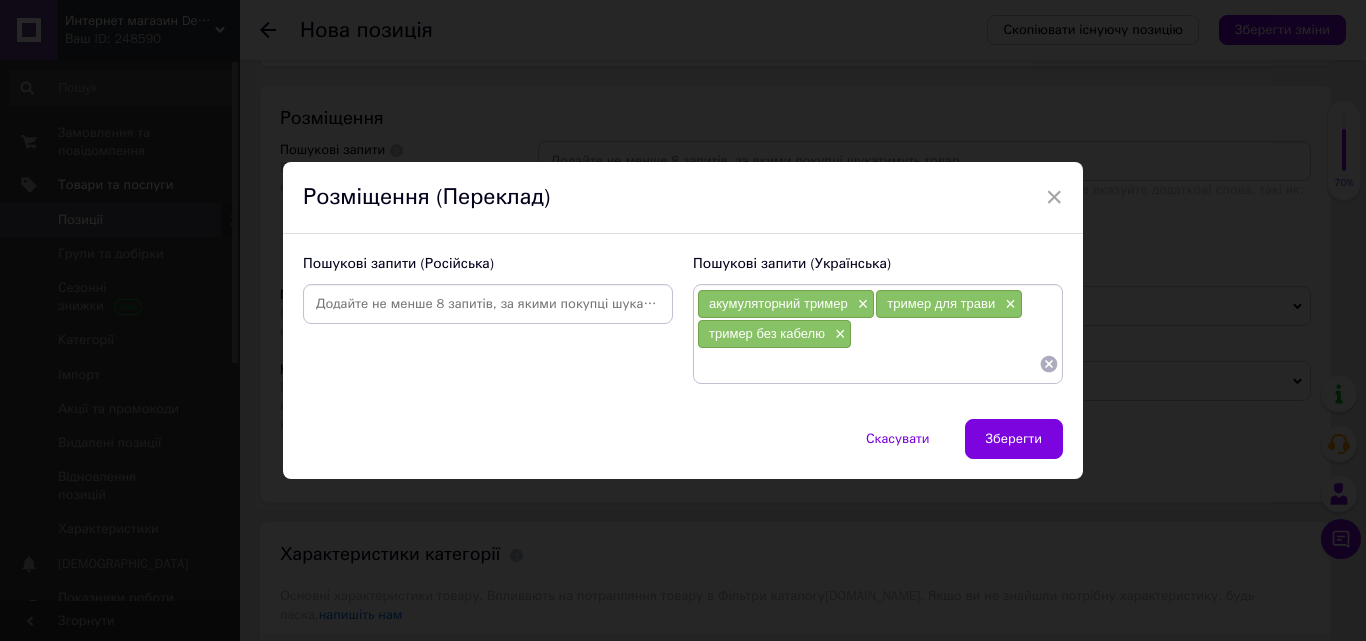 paste on "тример Yard Force" 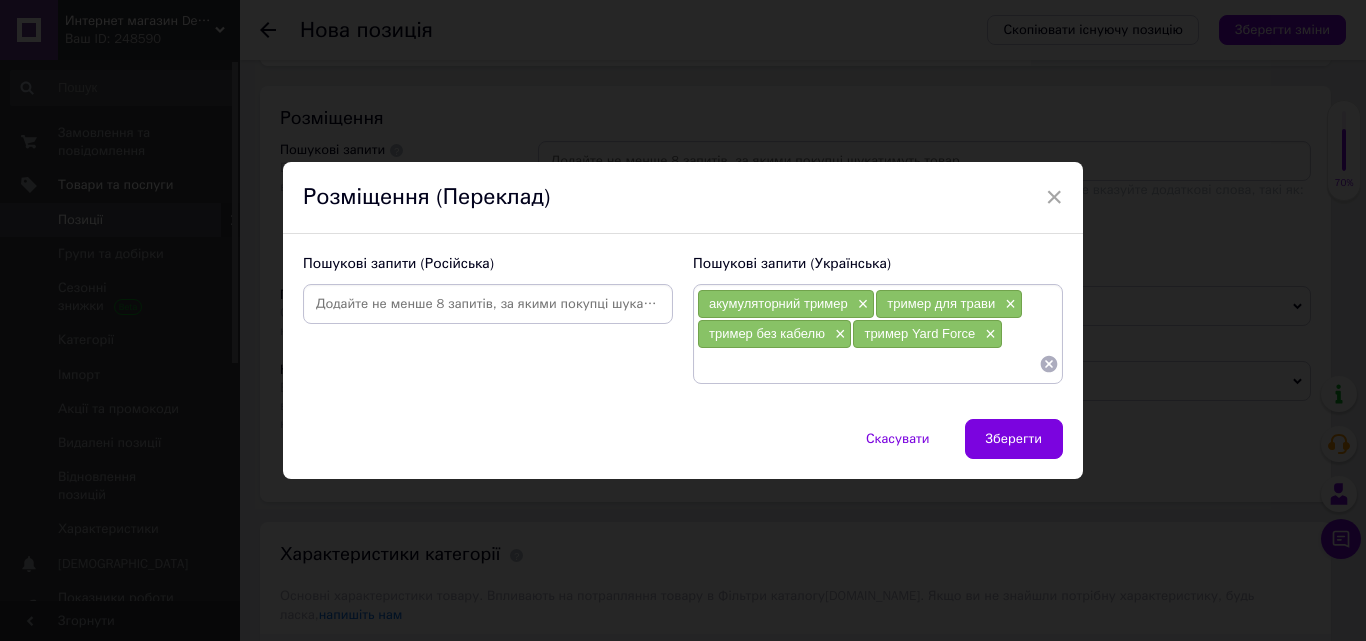 paste on "тример 40В" 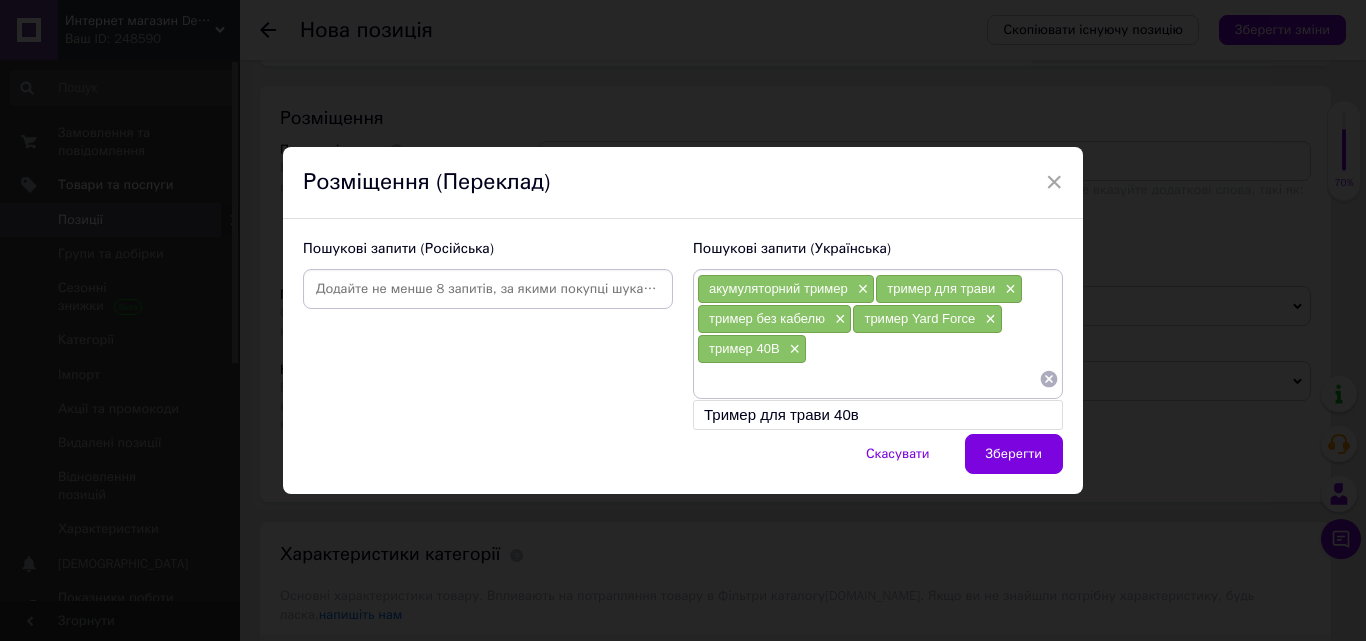paste on "[PERSON_NAME] тример" 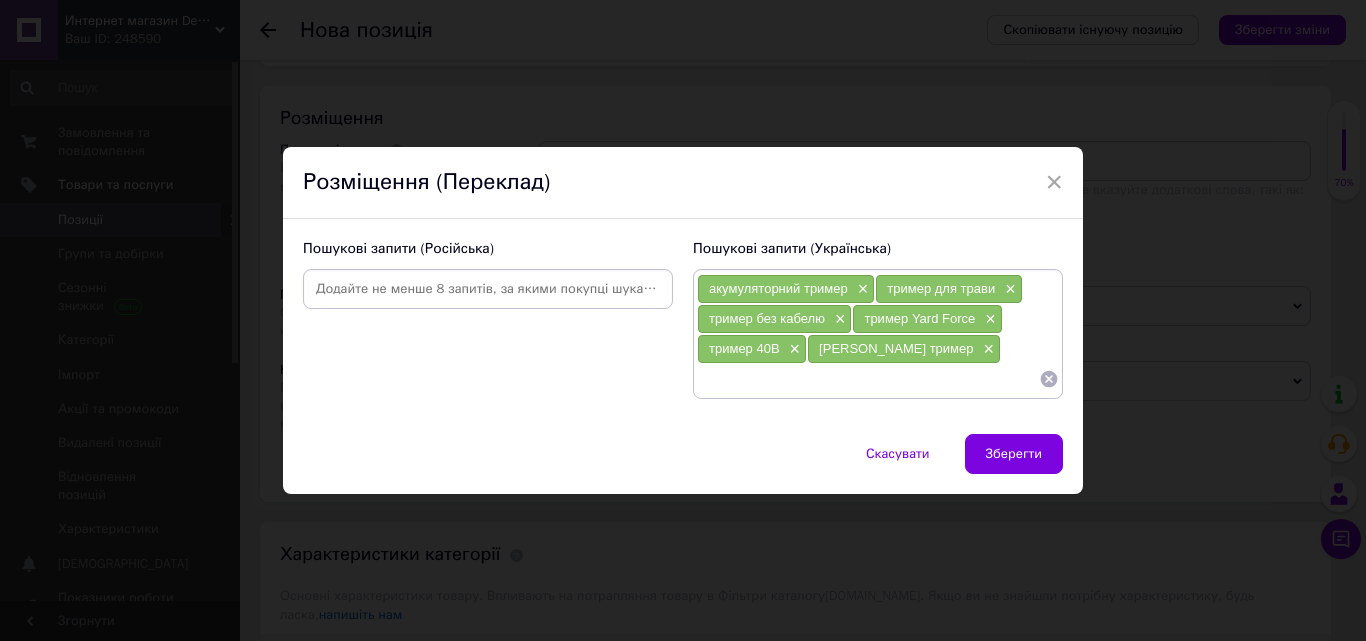 paste on "електротример" 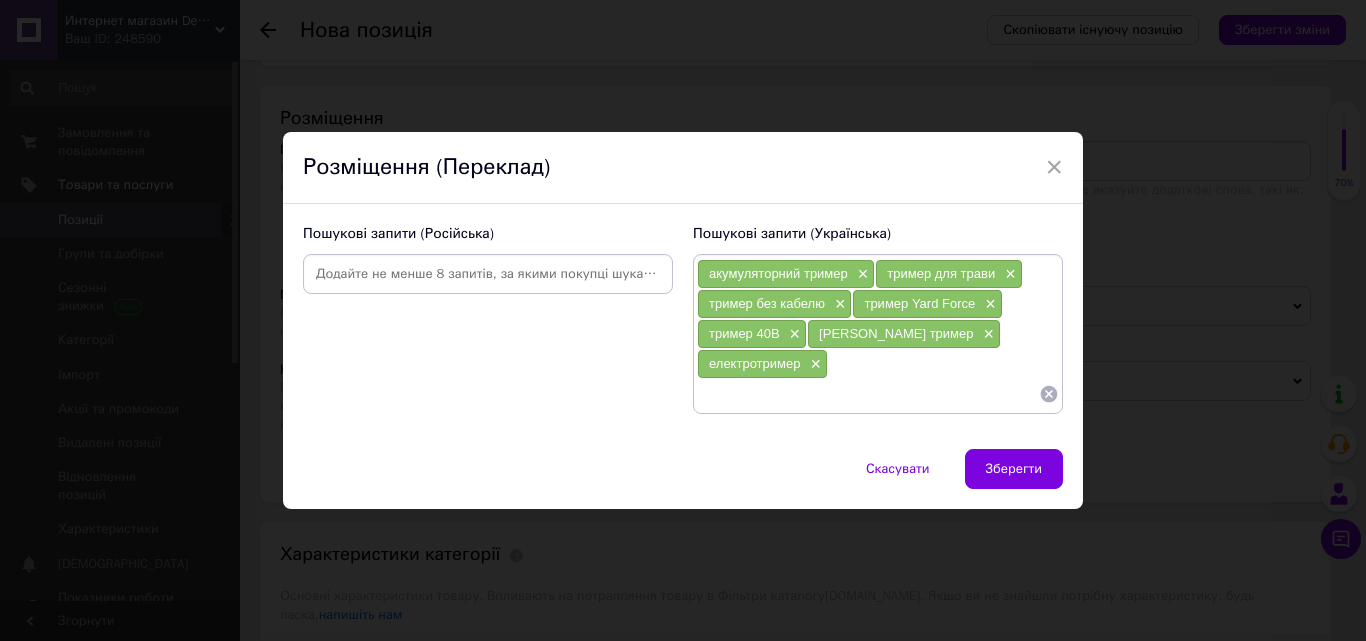 paste on "тример акумуляторний" 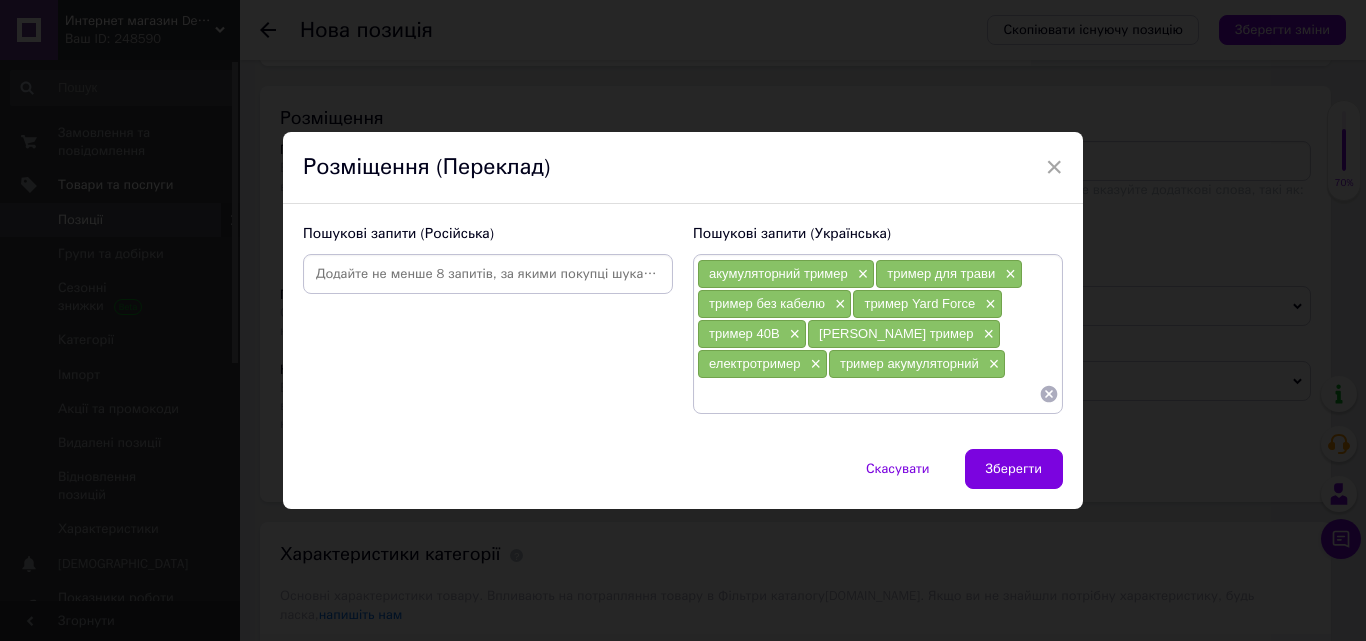 paste on "безшумний тример" 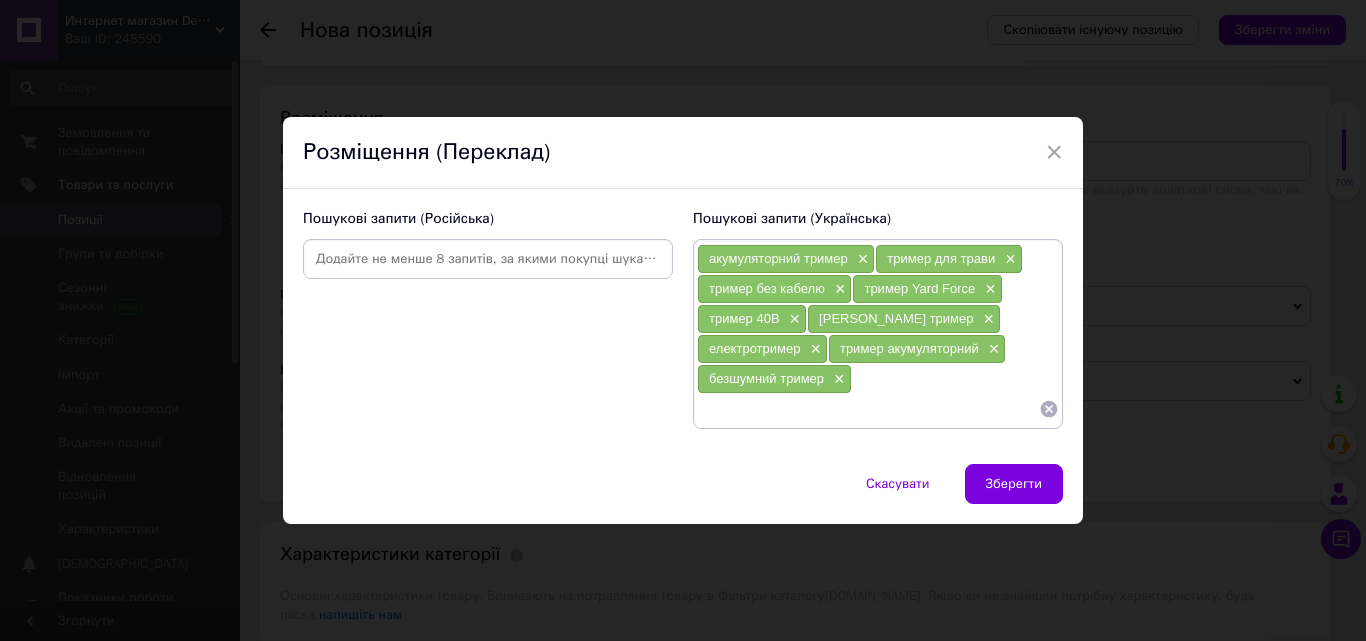 paste on "газонокосарка ручна" 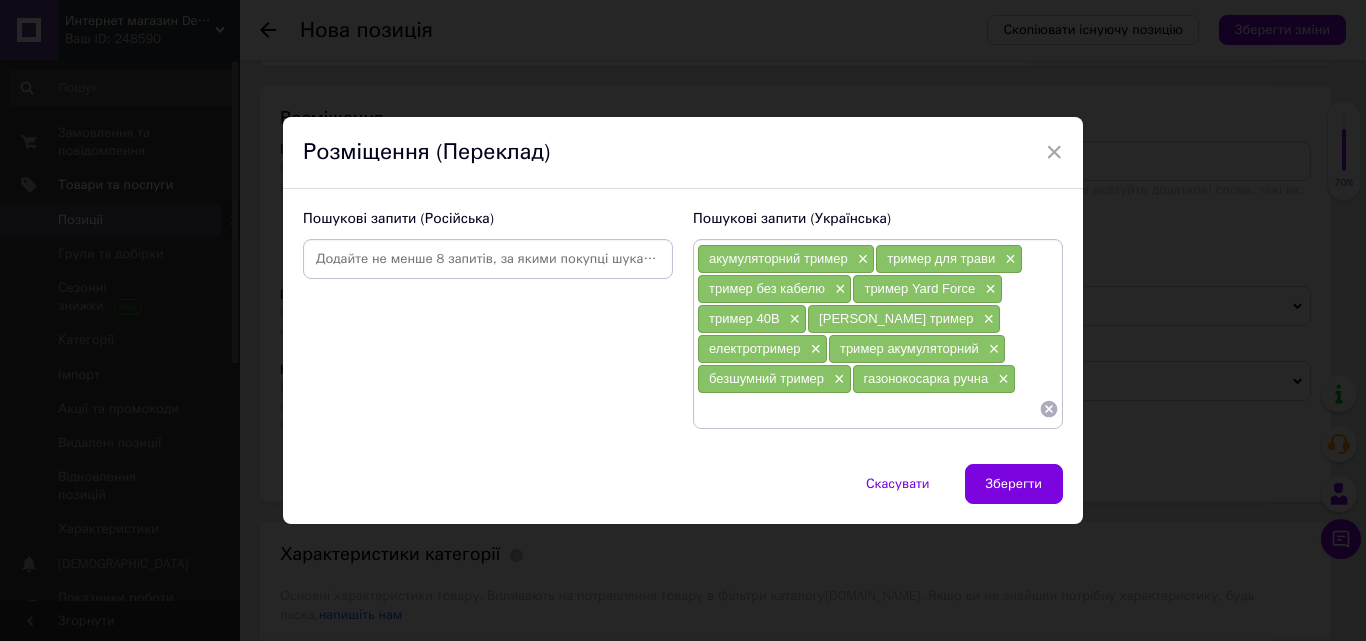 paste on "тример з колесом" 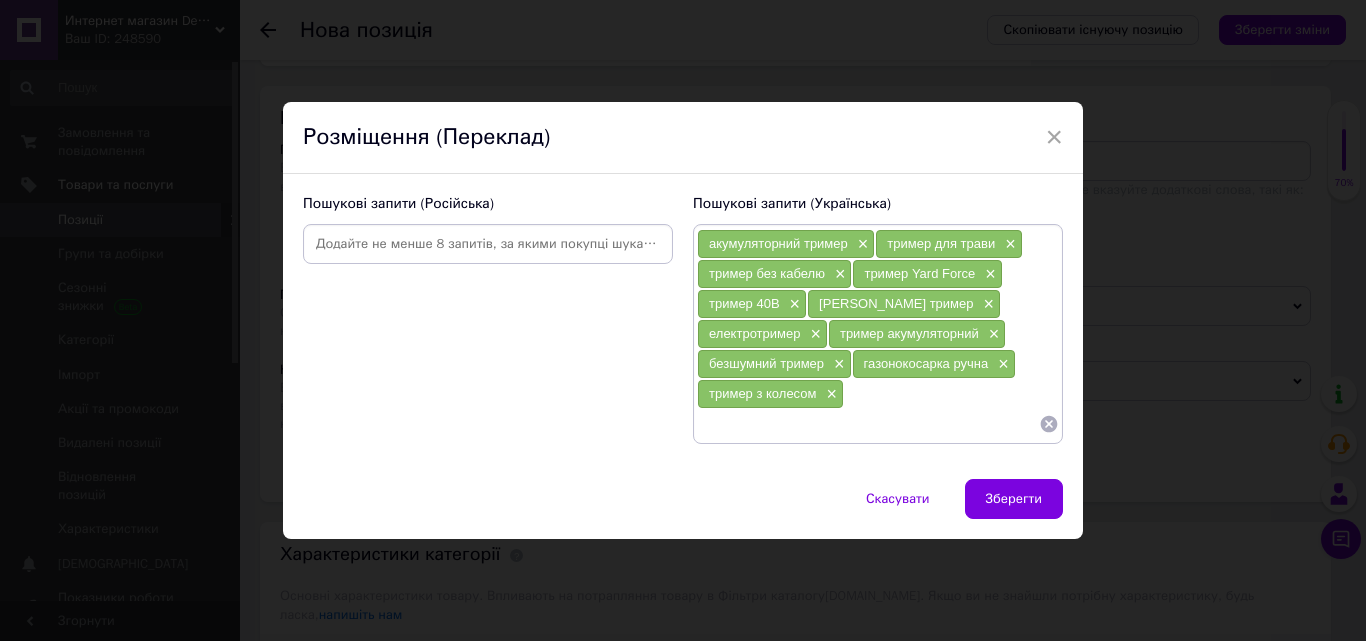 paste on "тример для дачі" 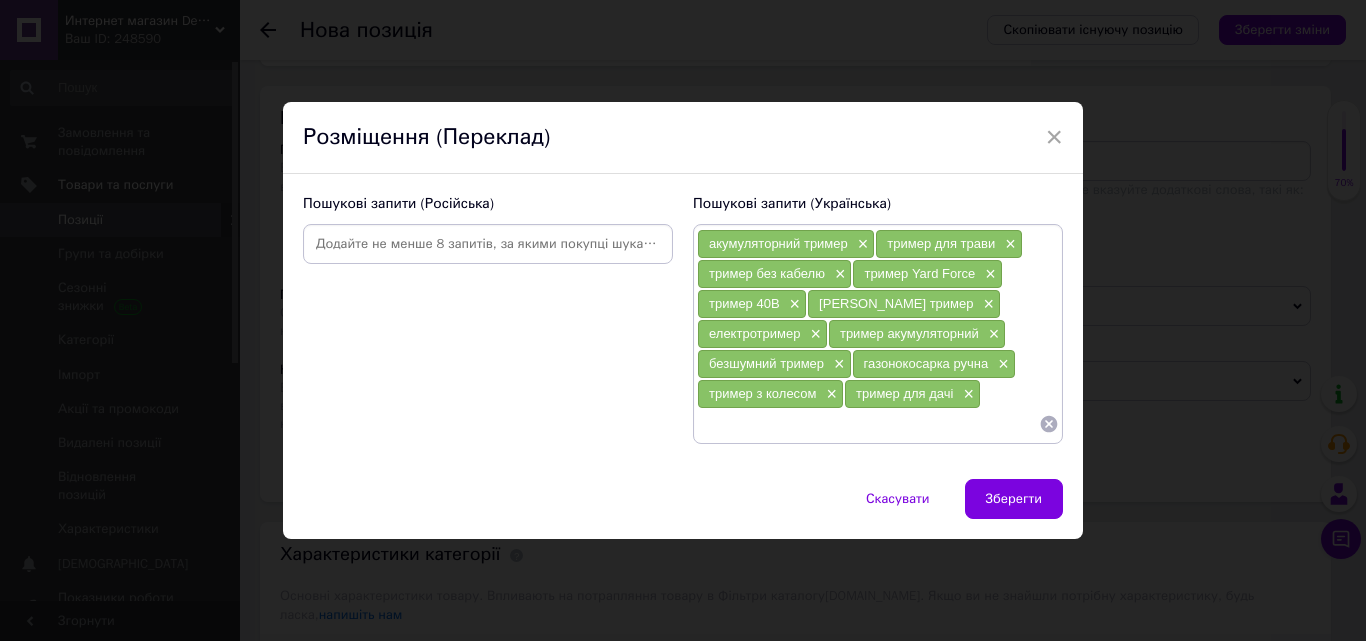 paste on "тример для дачі" 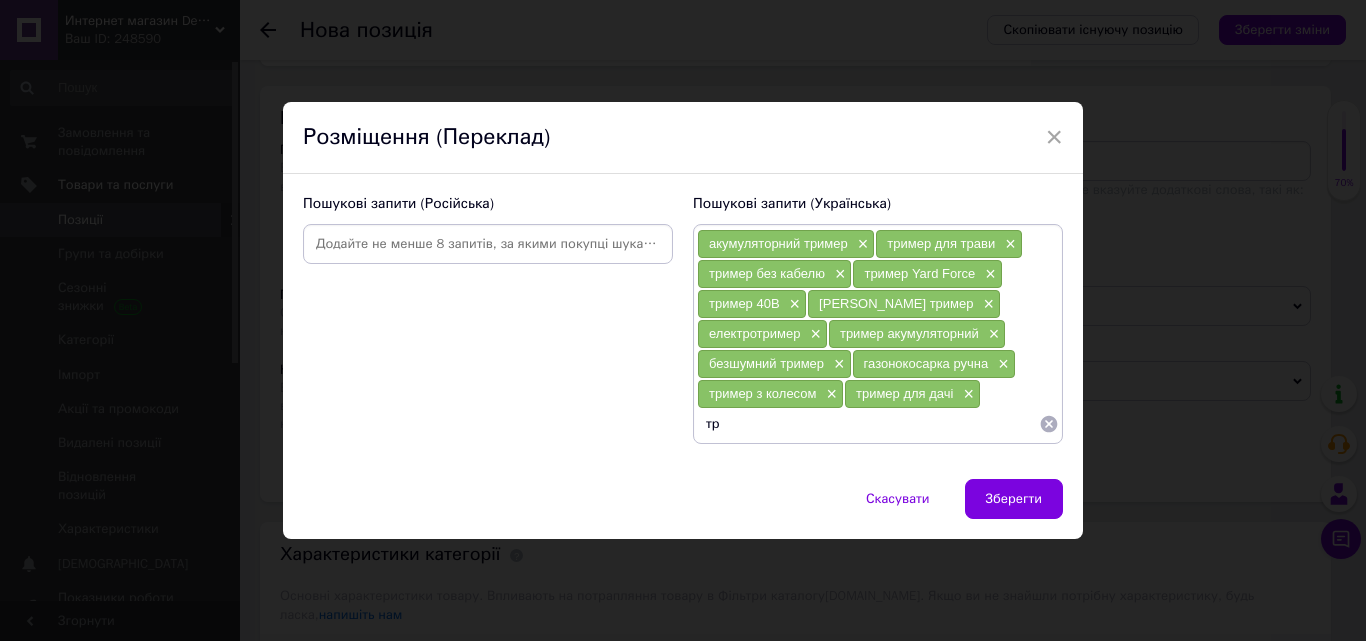 type on "т" 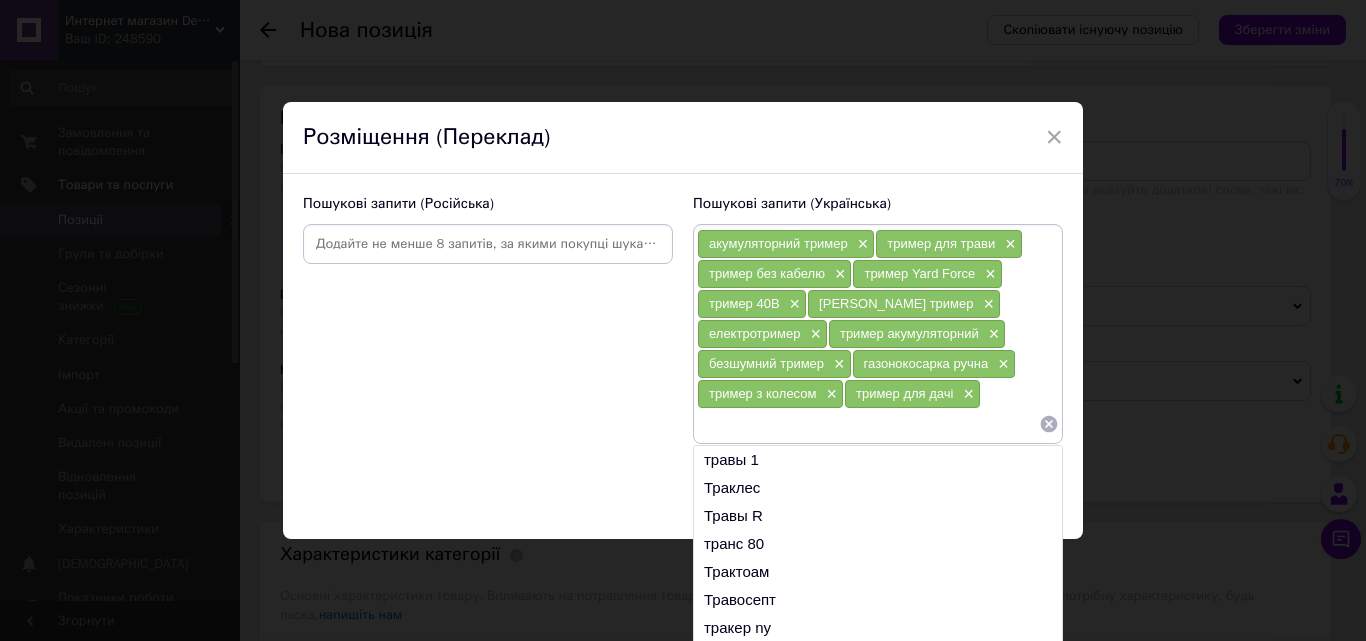 paste on "тример для дачі" 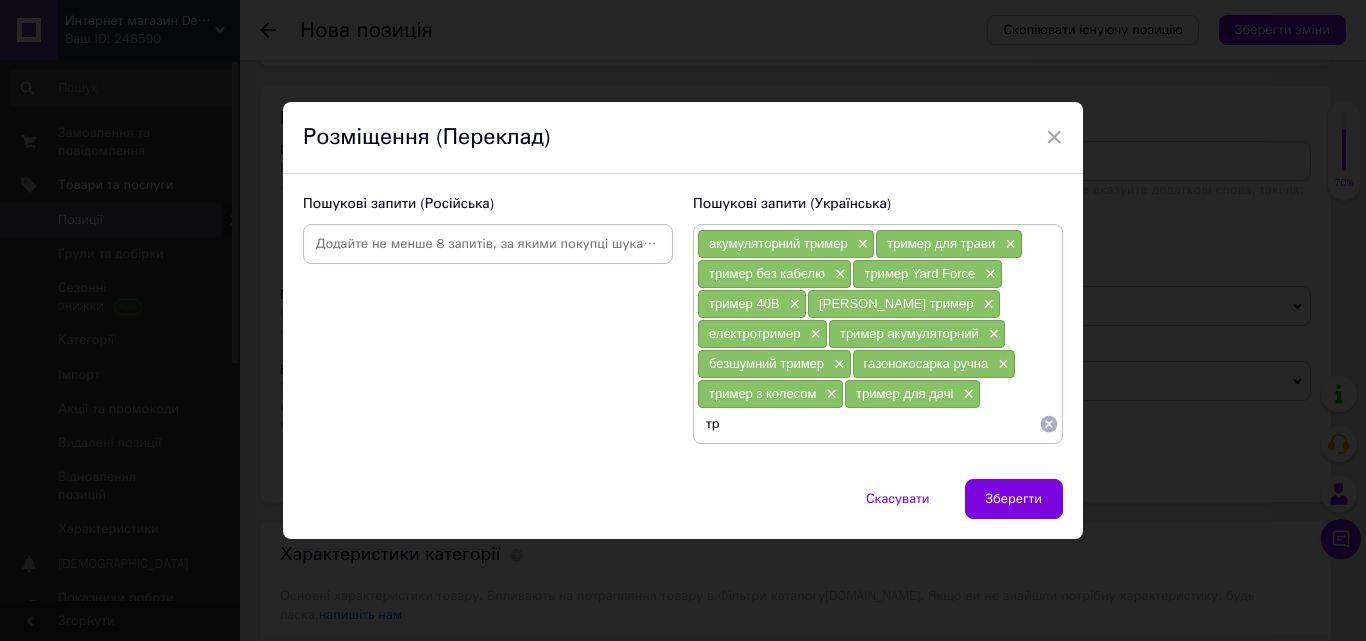 type on "т" 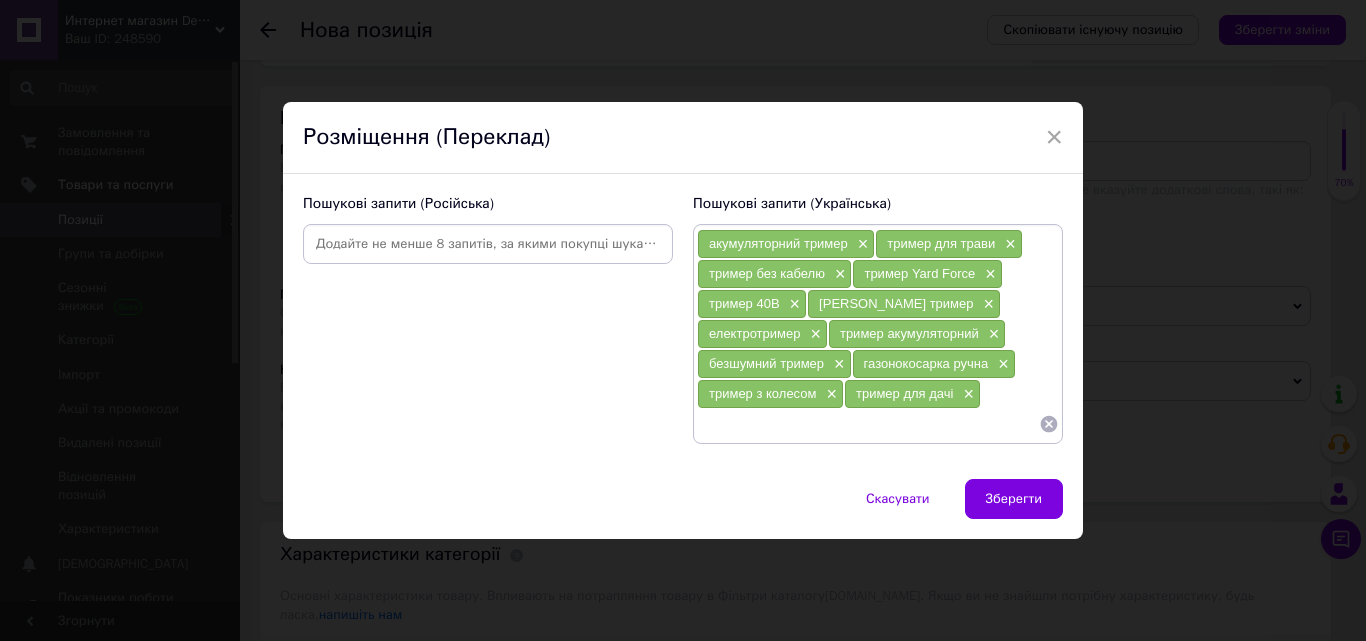paste on "акумуляторна газонокосарка" 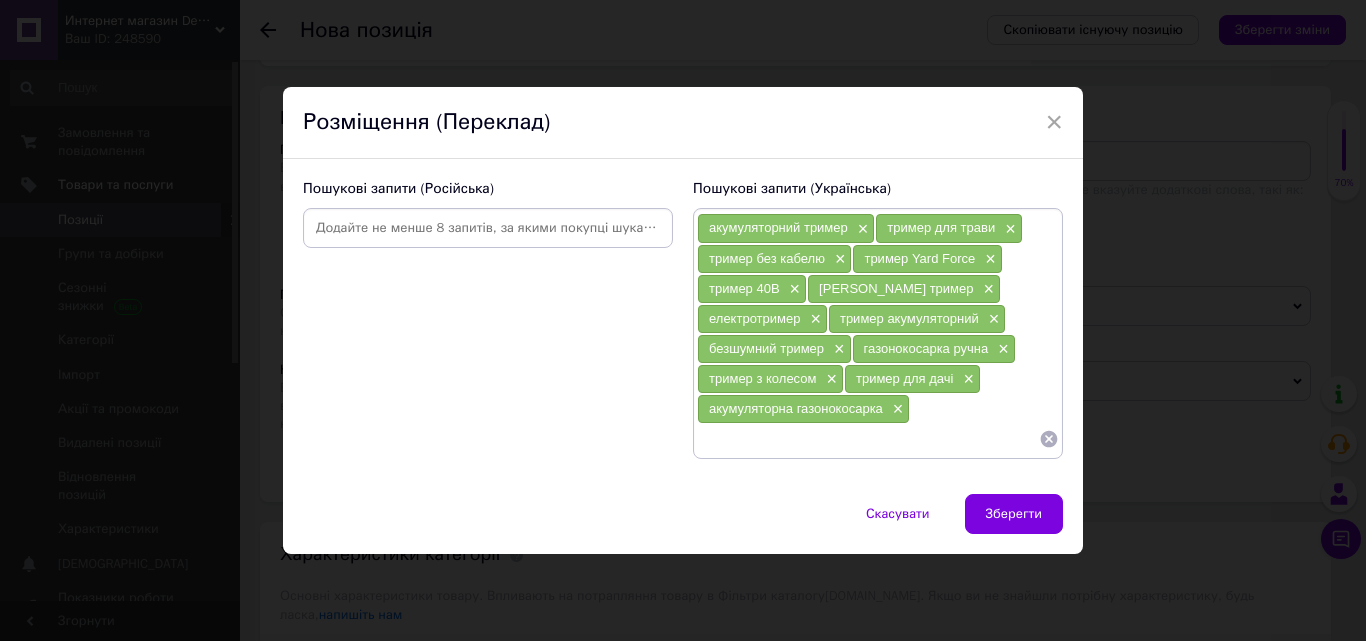 paste on "тример для країв газону" 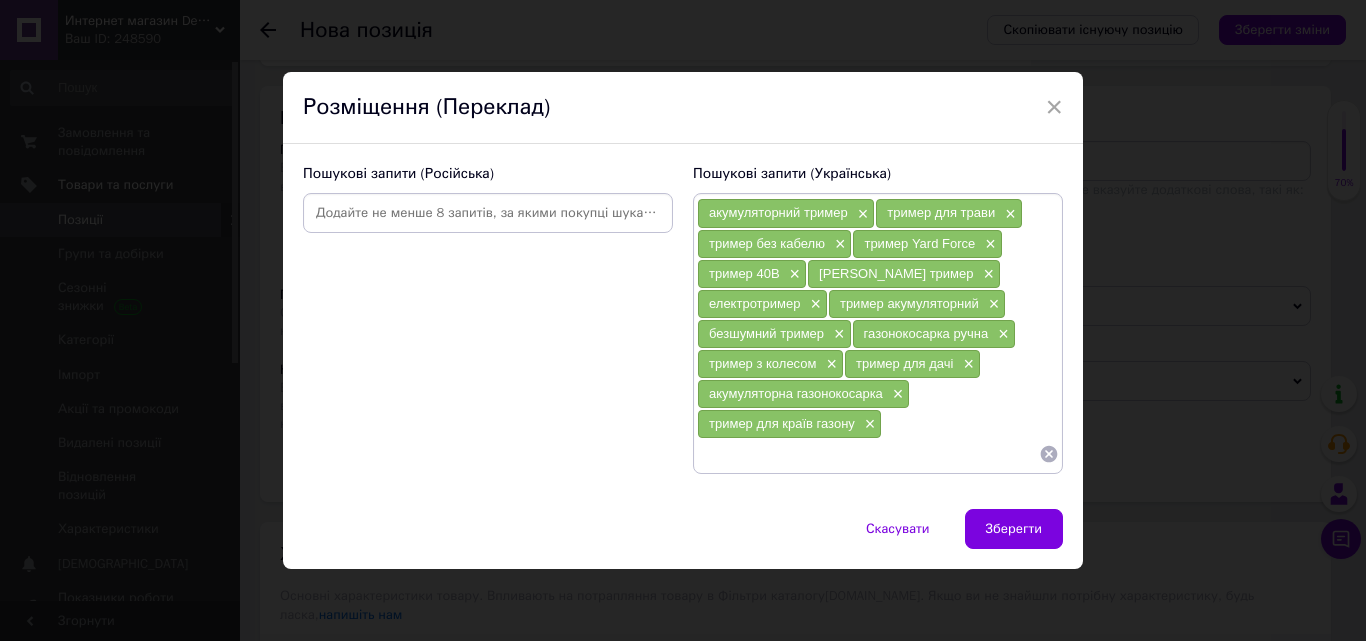 paste on "акумуляторний тример Yard Force LT G30" 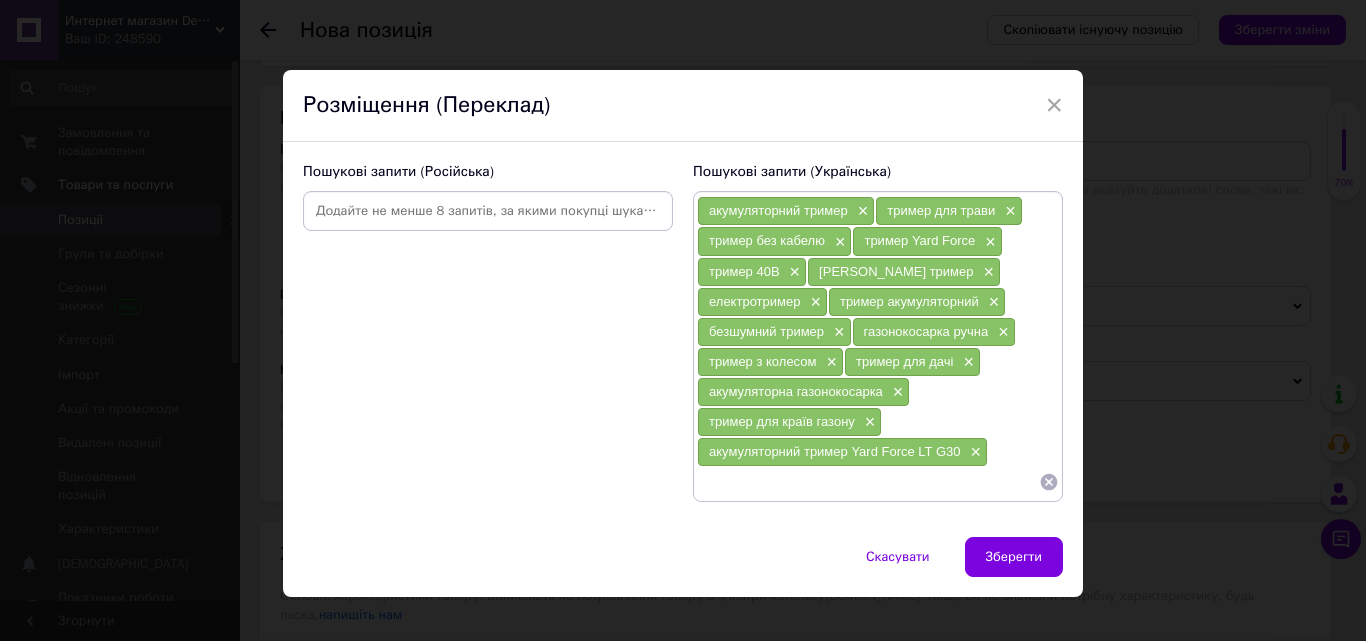 paste on "тример 30 см" 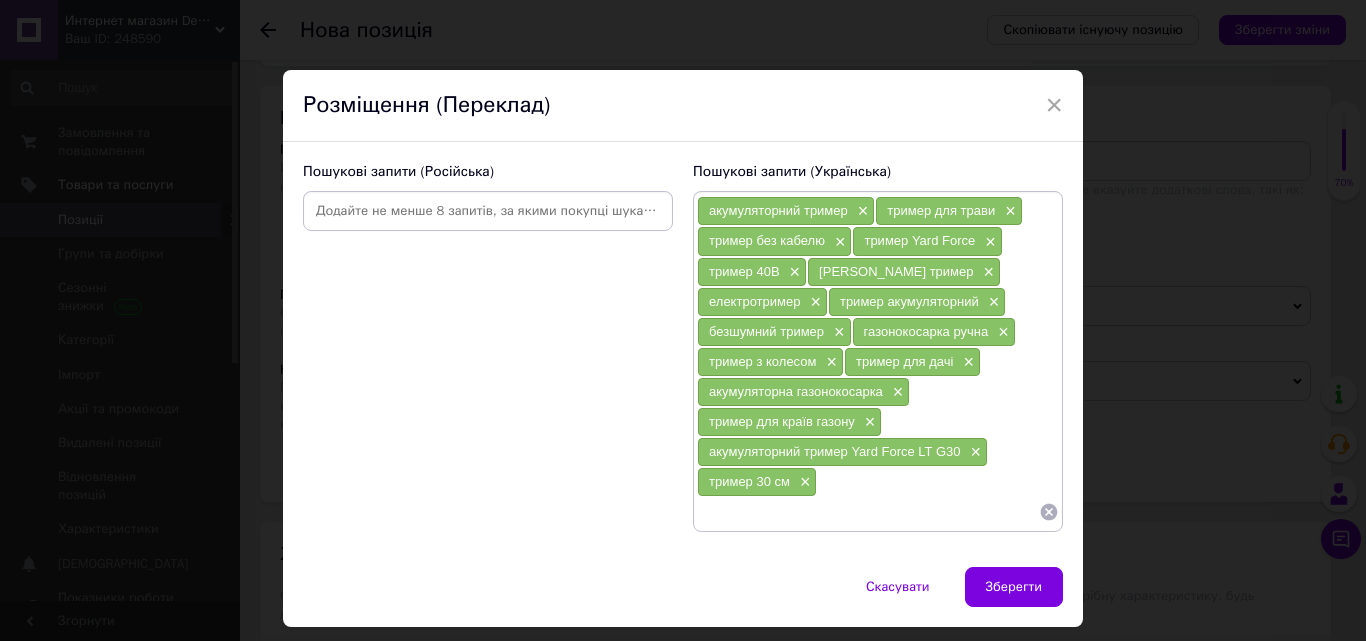 paste on "тример для саду" 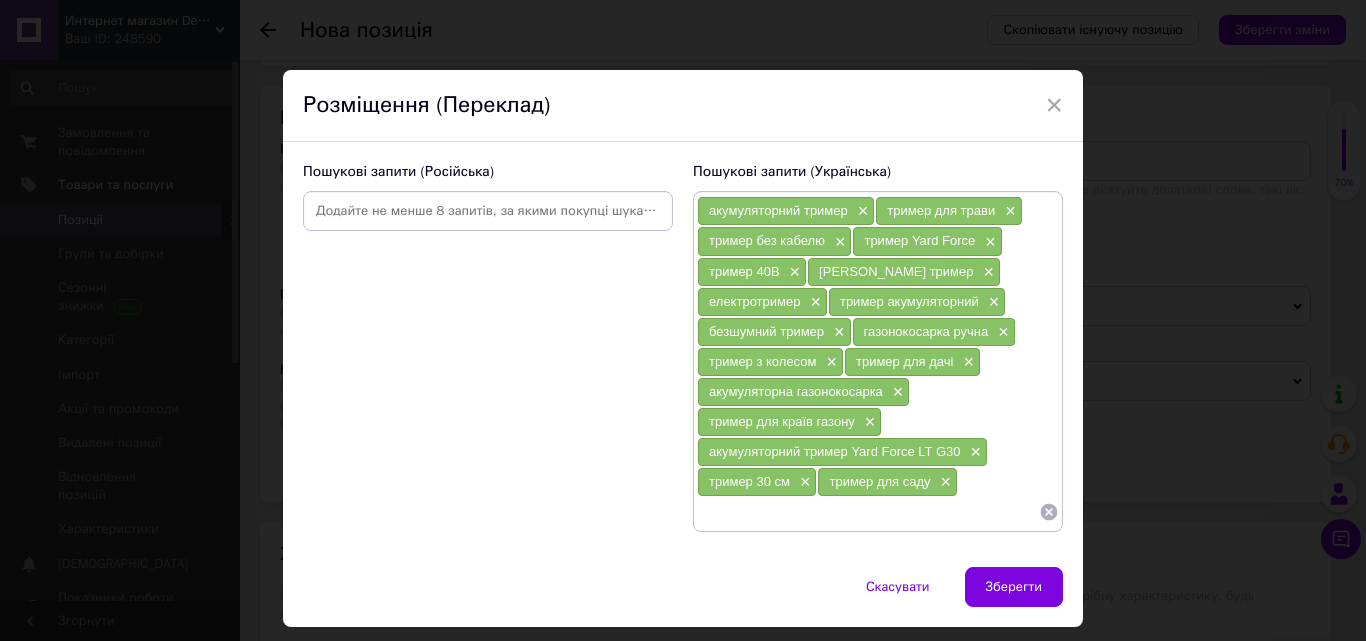 click on "Пошукові запити (Російська)" at bounding box center (488, 347) 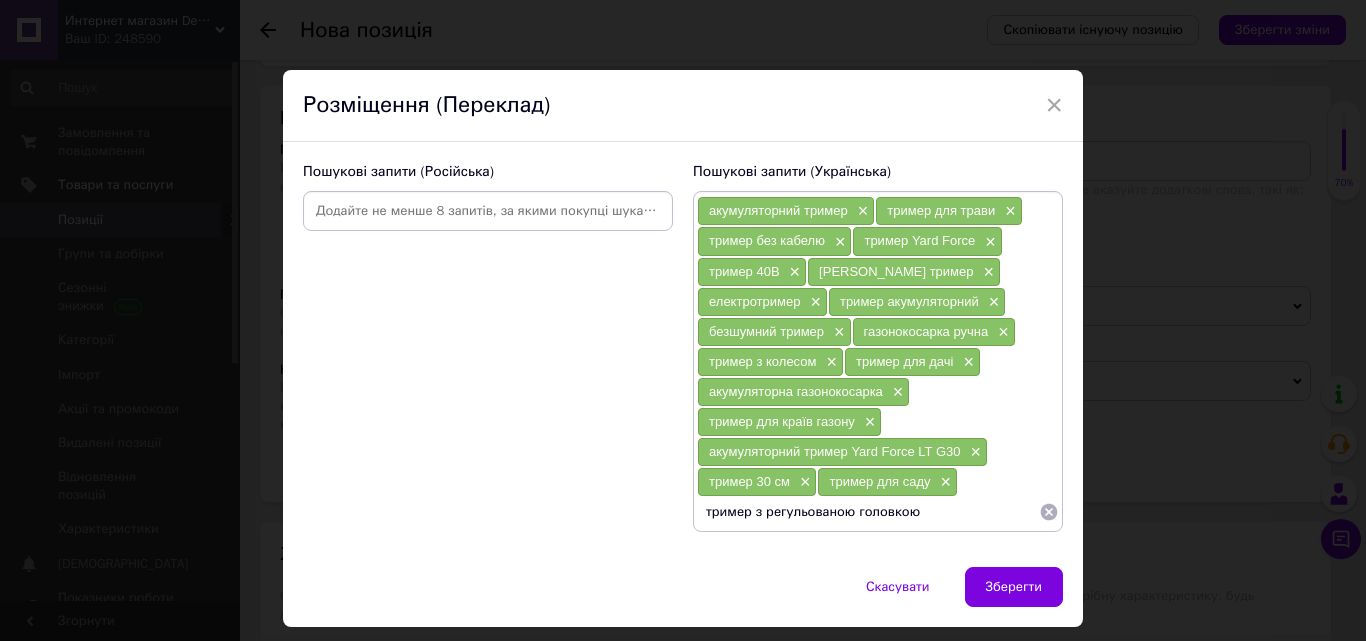 type 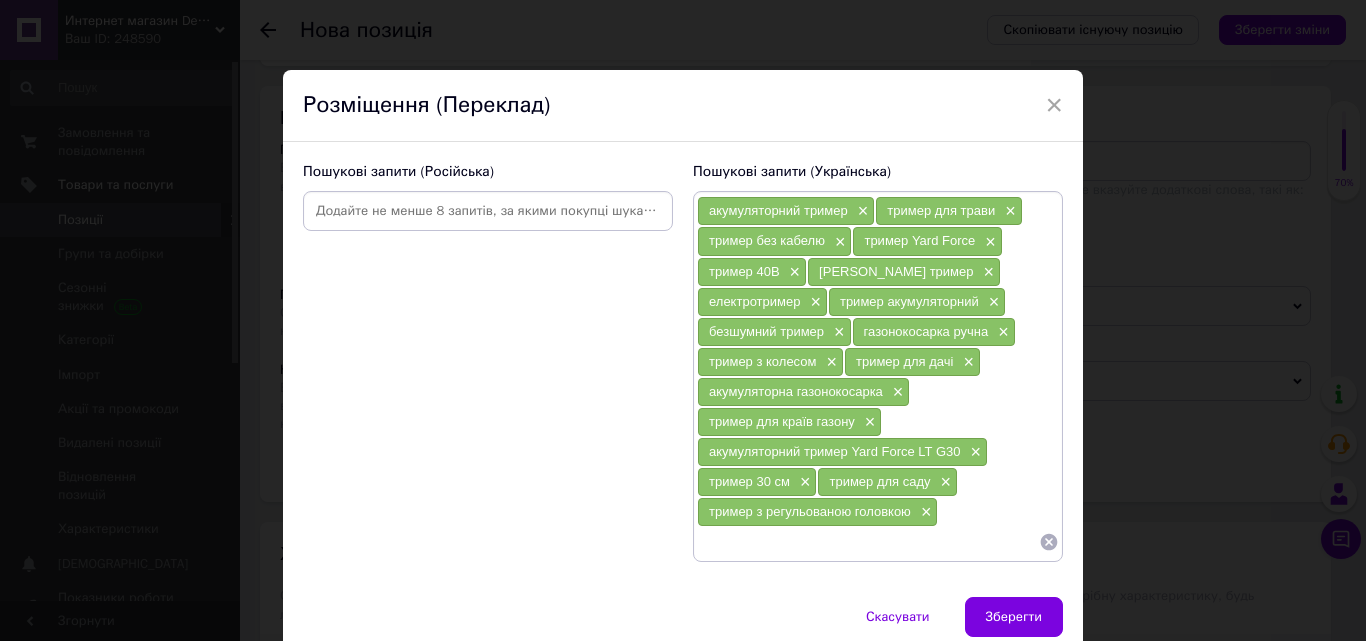 click at bounding box center [488, 211] 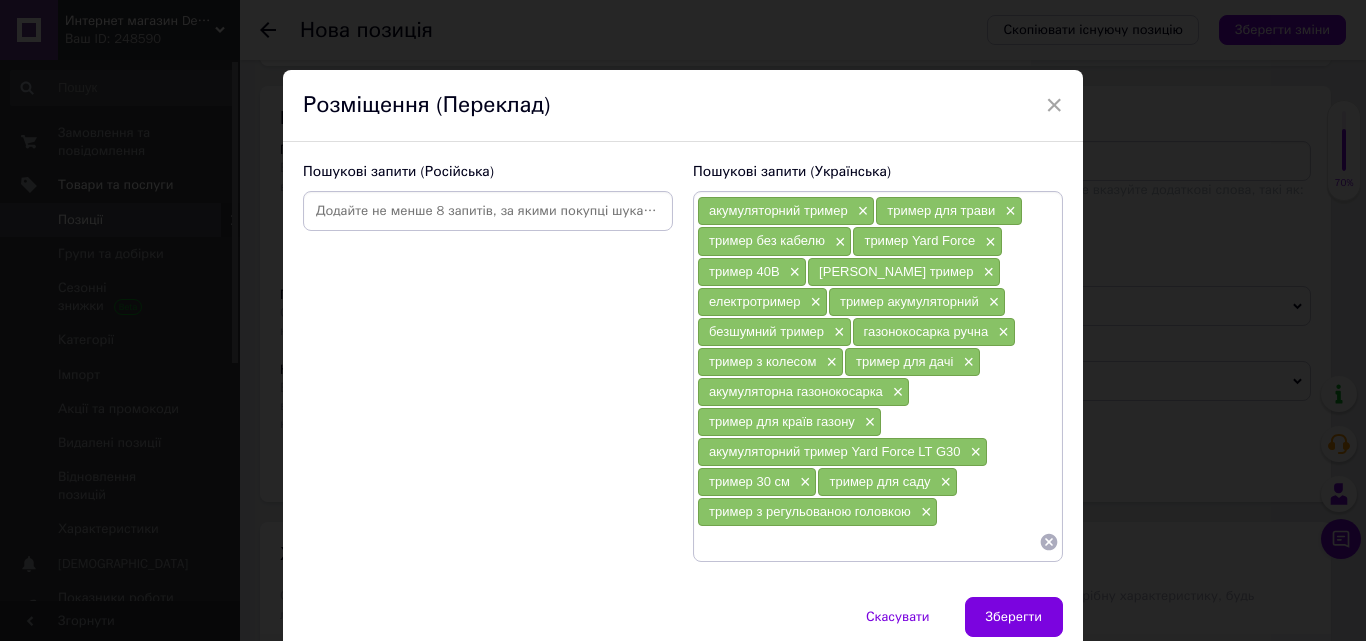 paste on "аккумуляторный триммер" 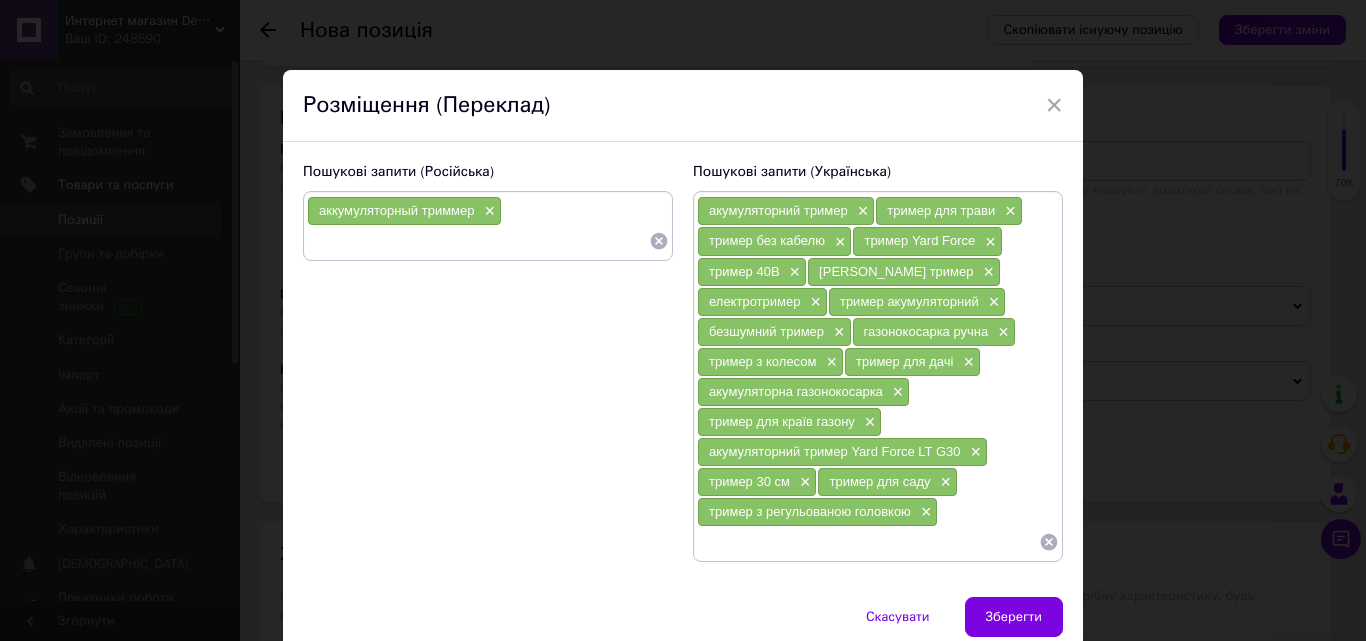 paste on "триммер для травы" 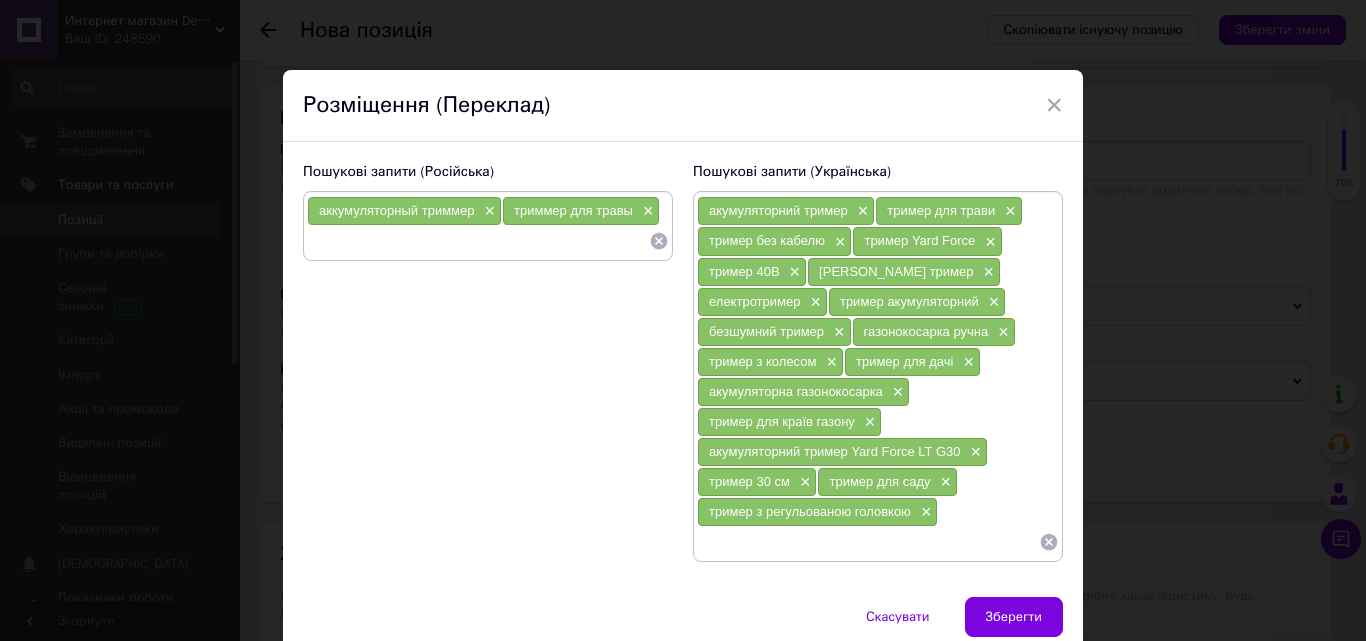 paste on "триммер без кабеля" 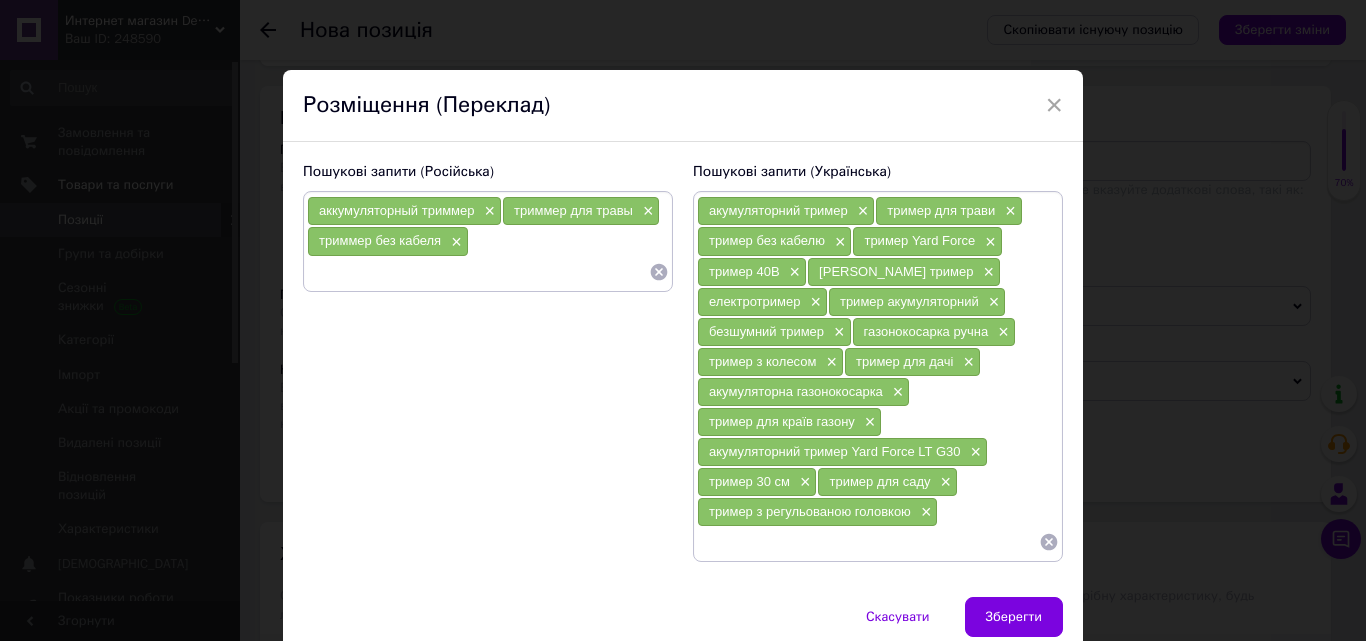 paste on "триммер Yard Force" 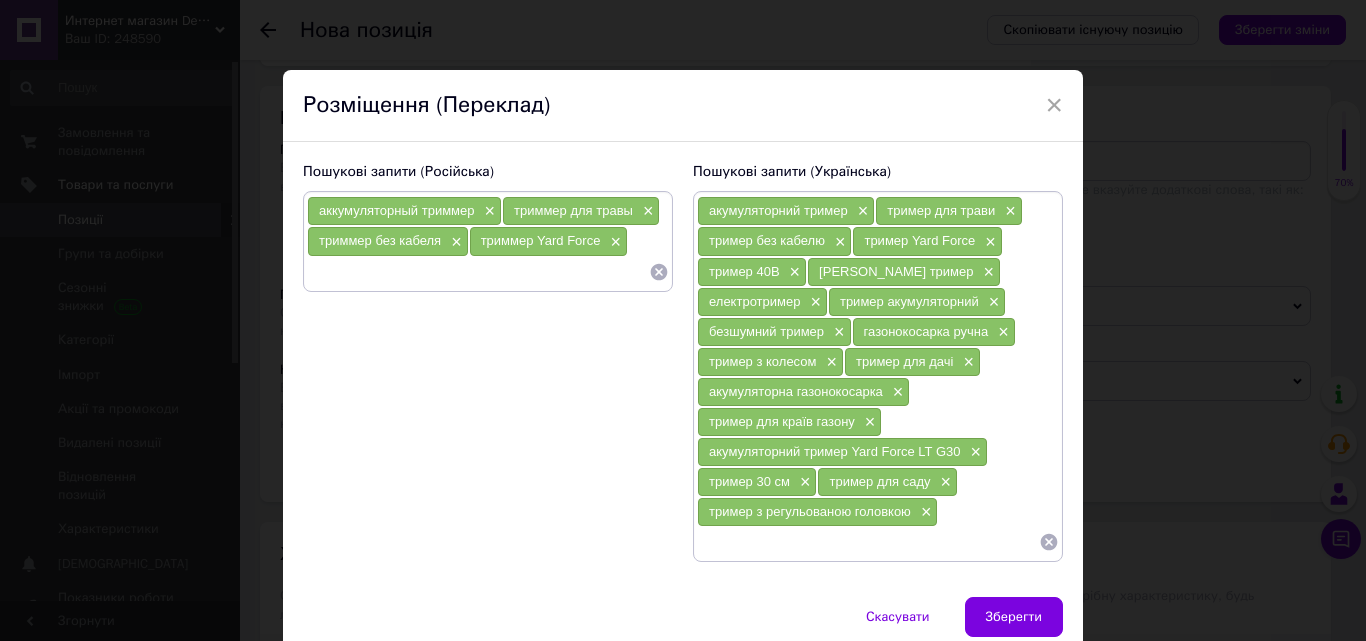 paste on "триммер 40В" 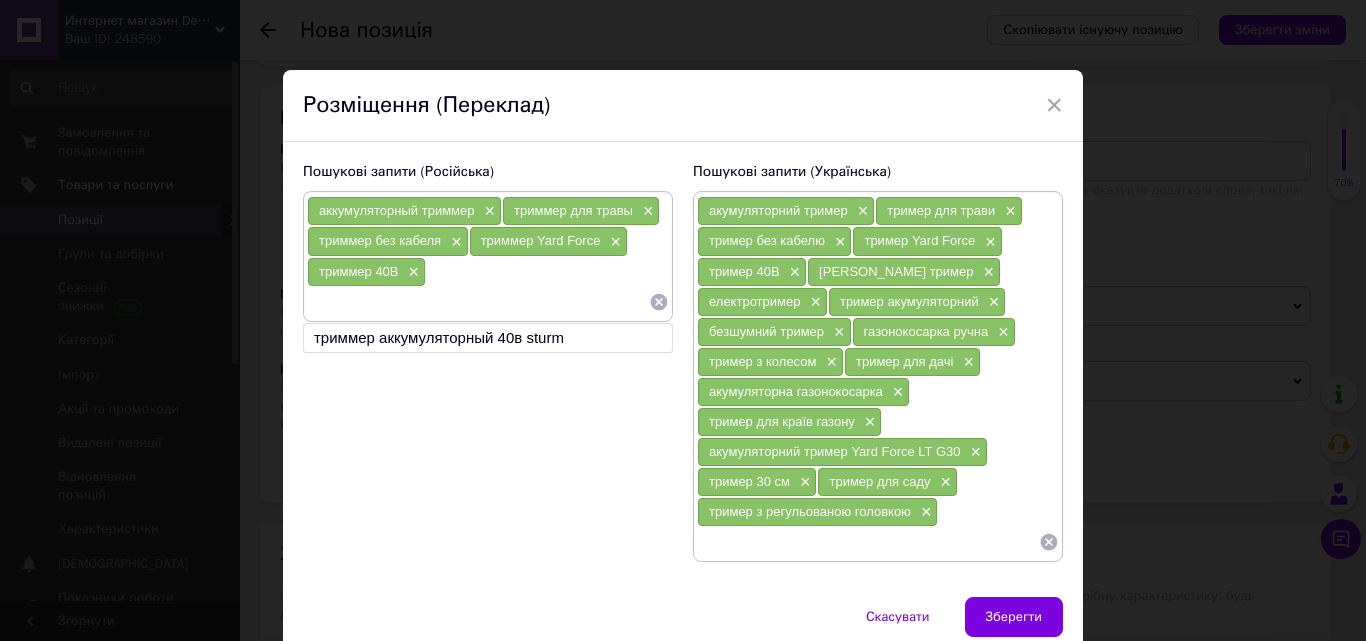 type on "v" 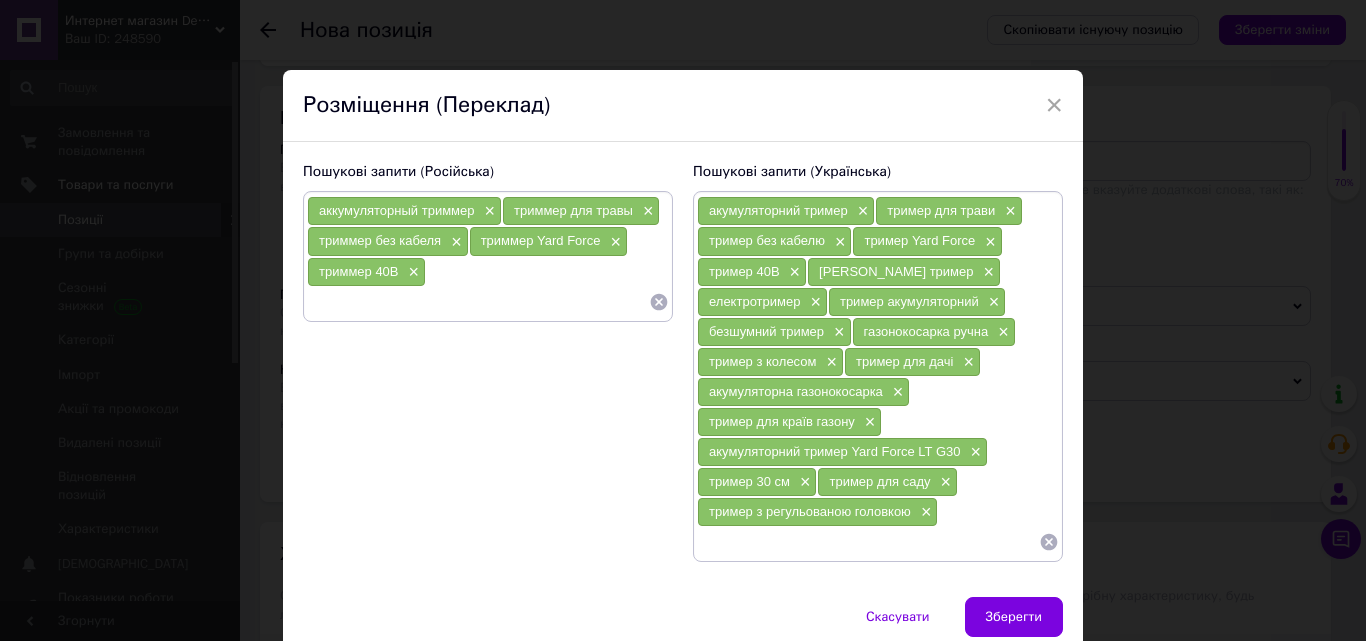 paste on "триммер 40В" 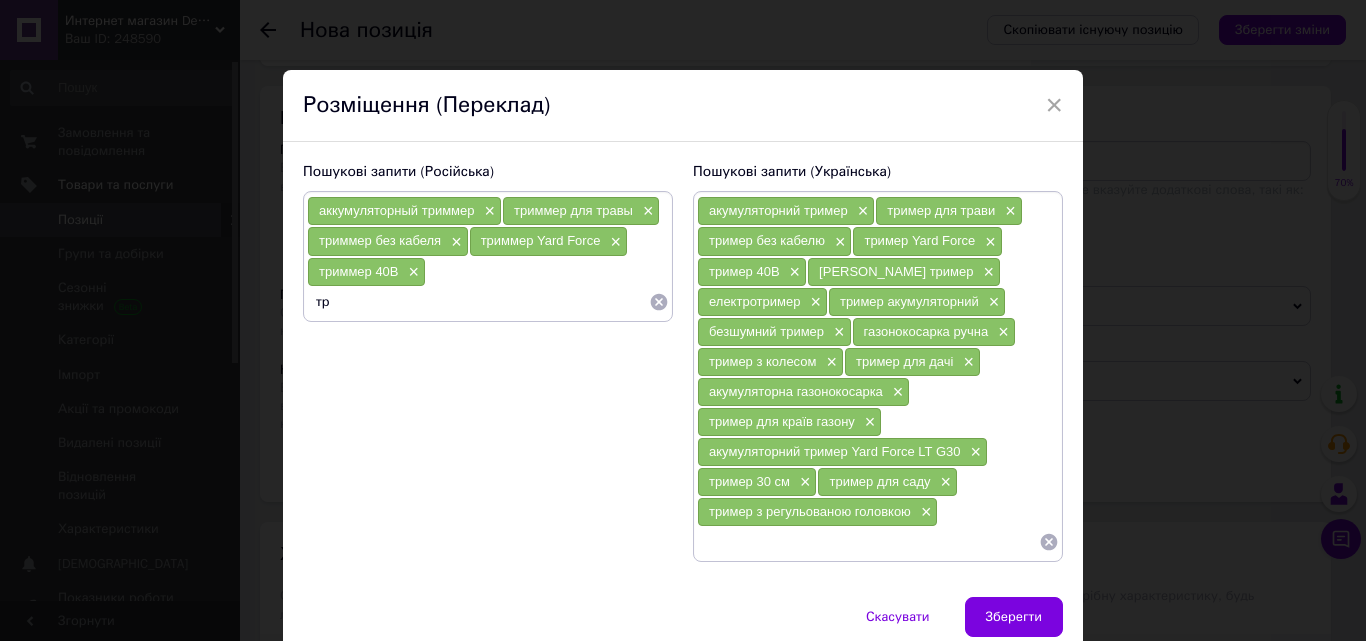 type on "т" 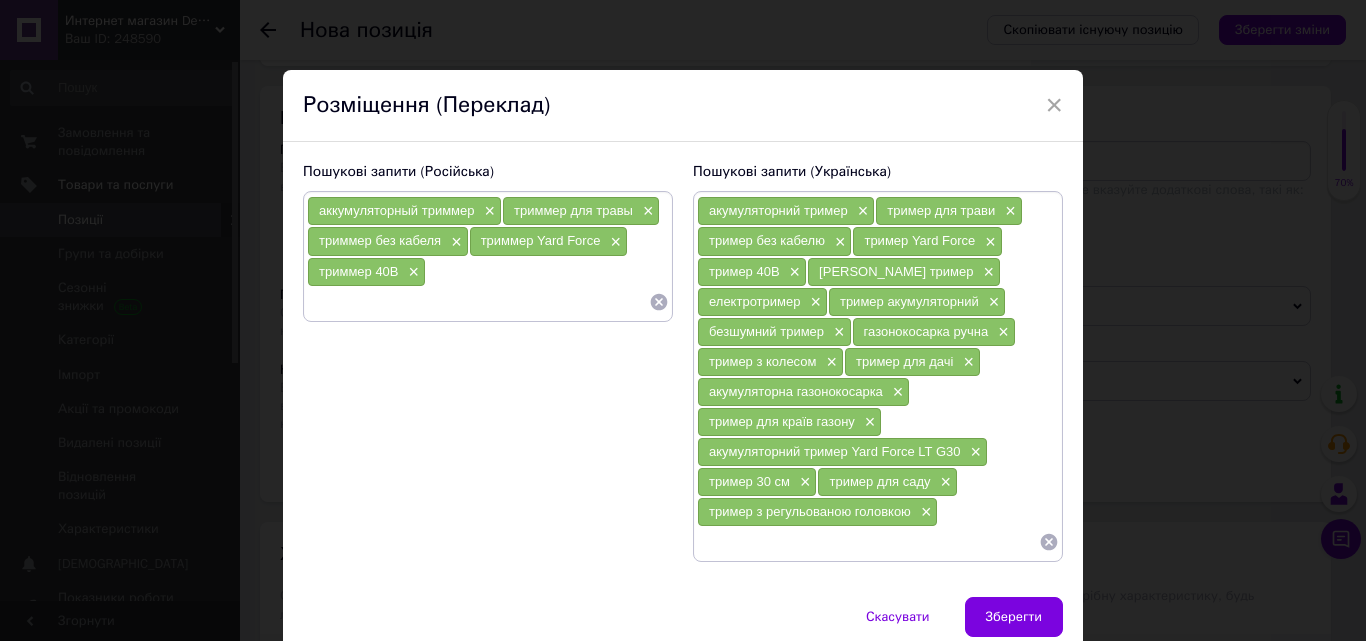 type on "c" 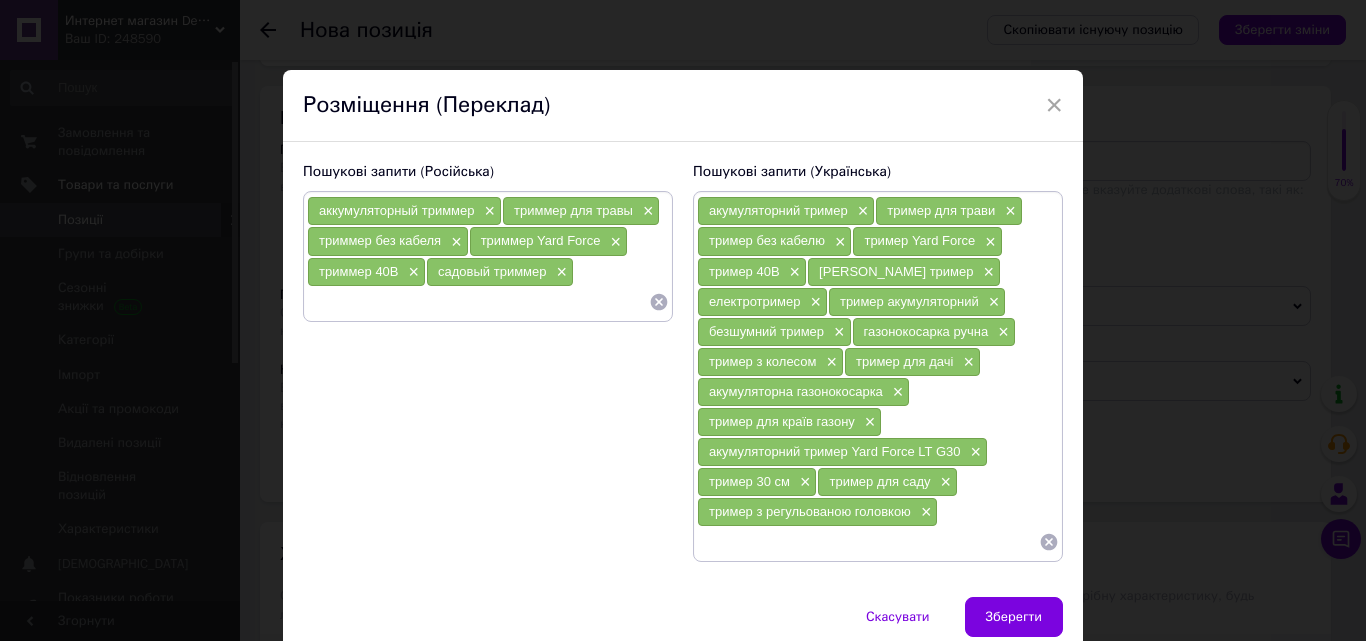 type on "c" 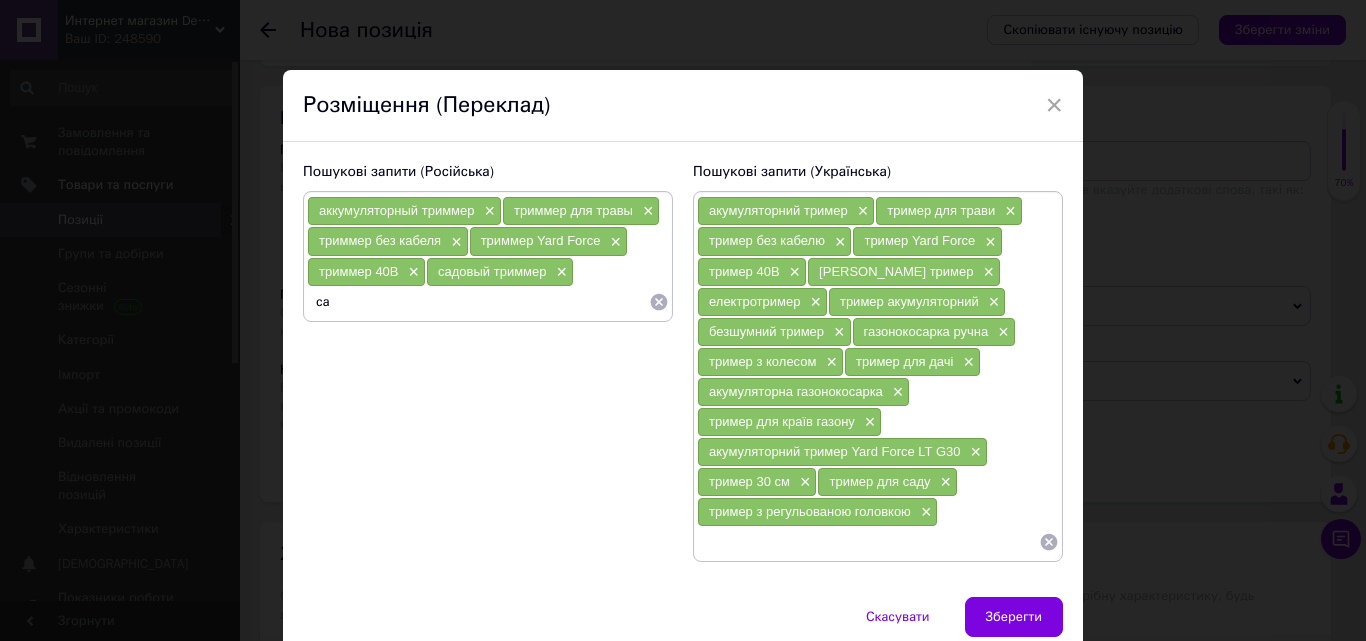 type on "с" 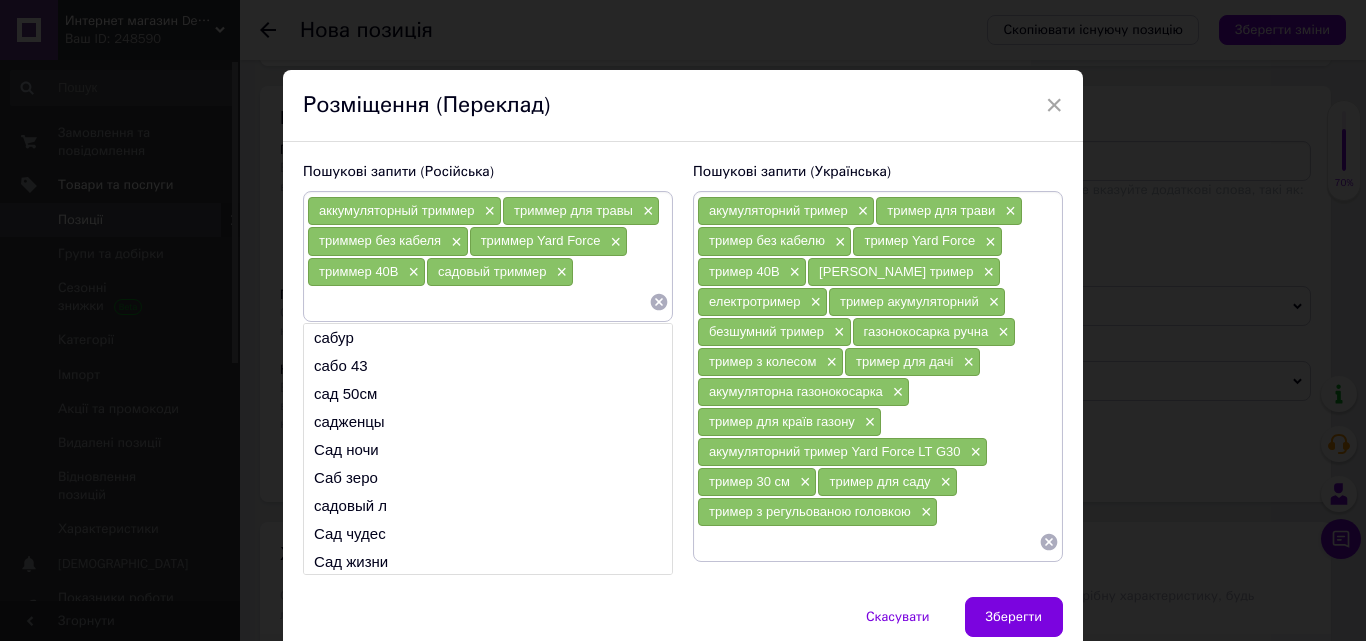 paste on "электротриммер" 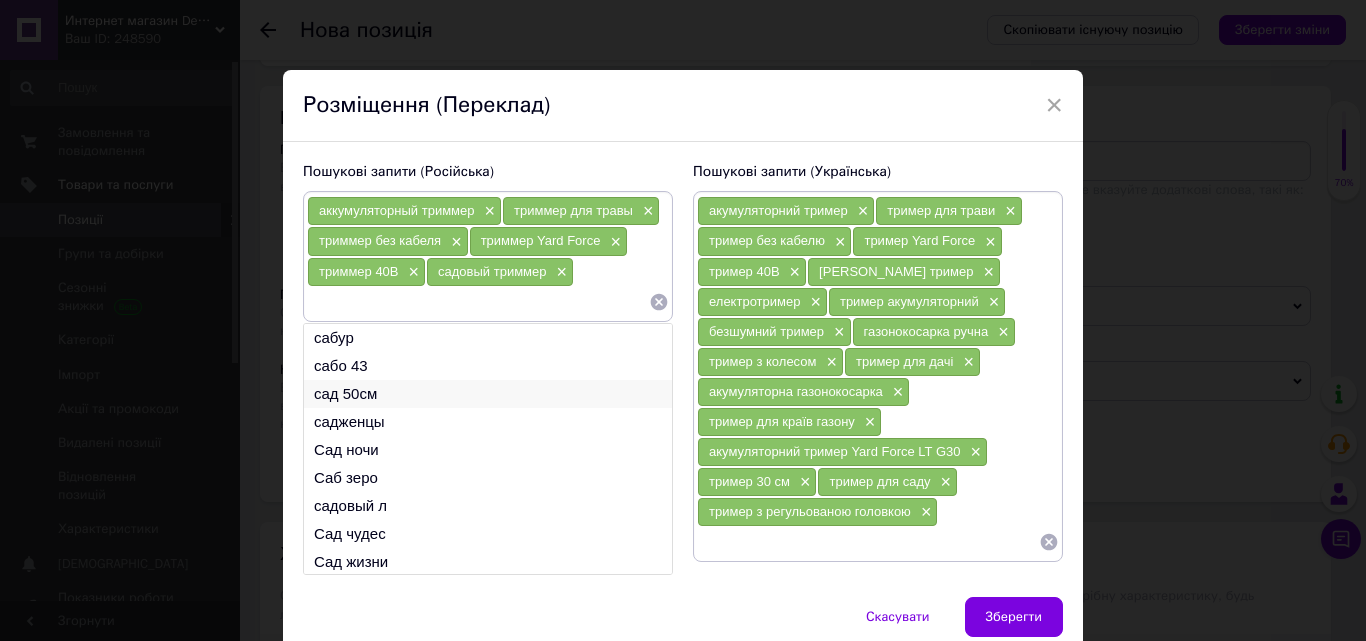 type on "электротриммер" 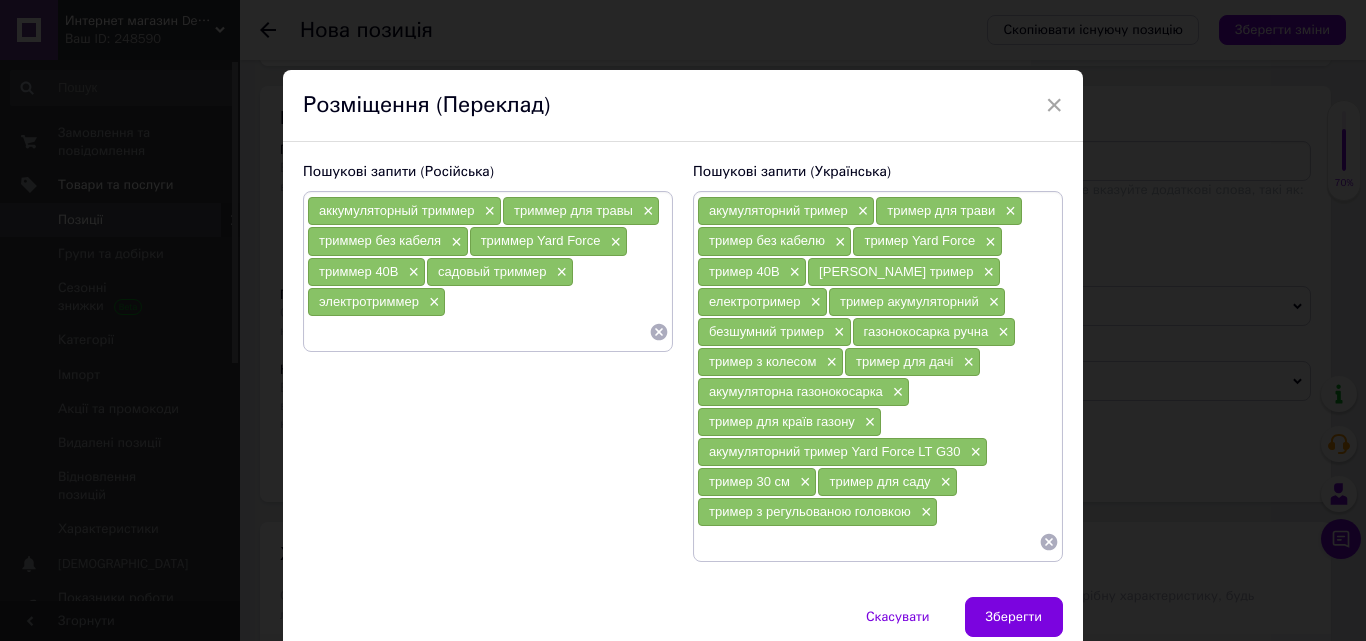 drag, startPoint x: 387, startPoint y: 279, endPoint x: 347, endPoint y: 332, distance: 66.4003 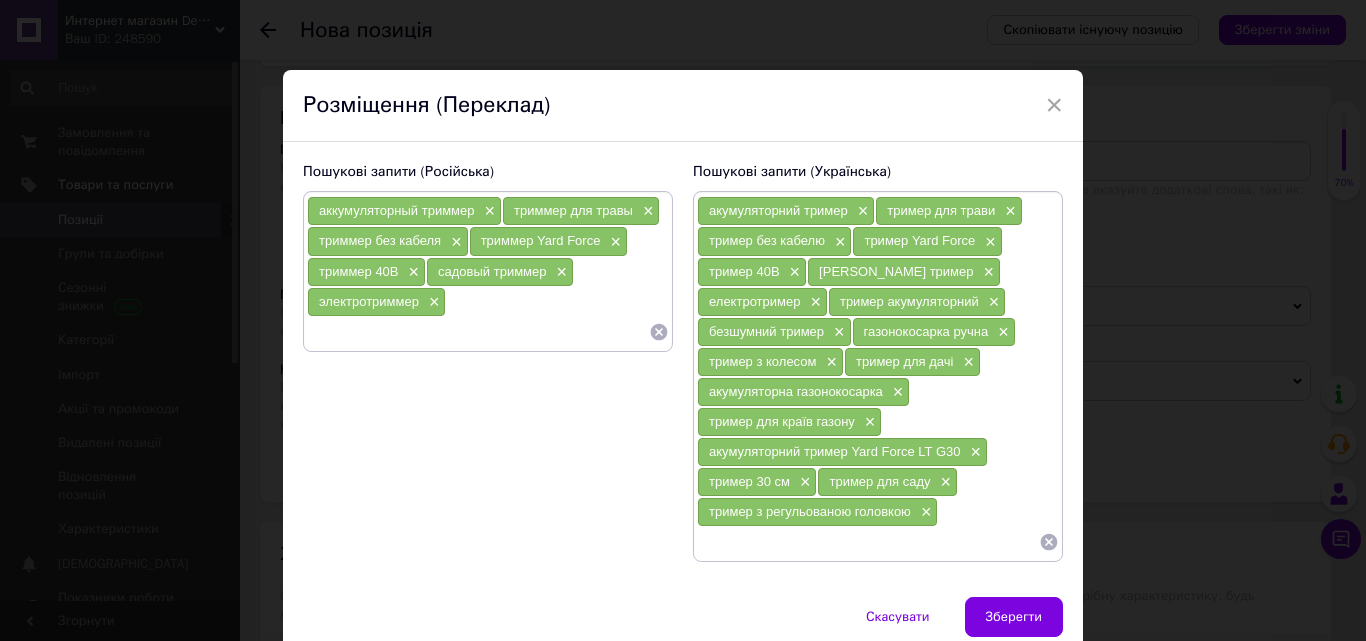 paste on "триммер аккумуляторный" 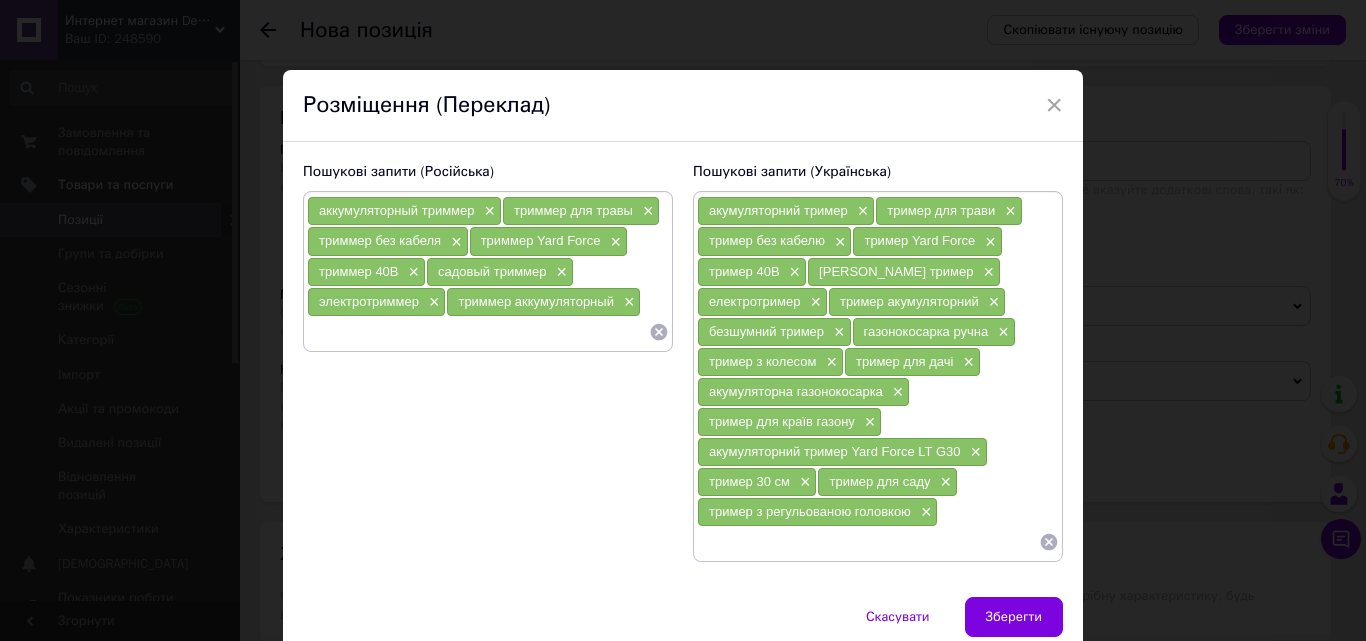 paste on "бесшумный триммер" 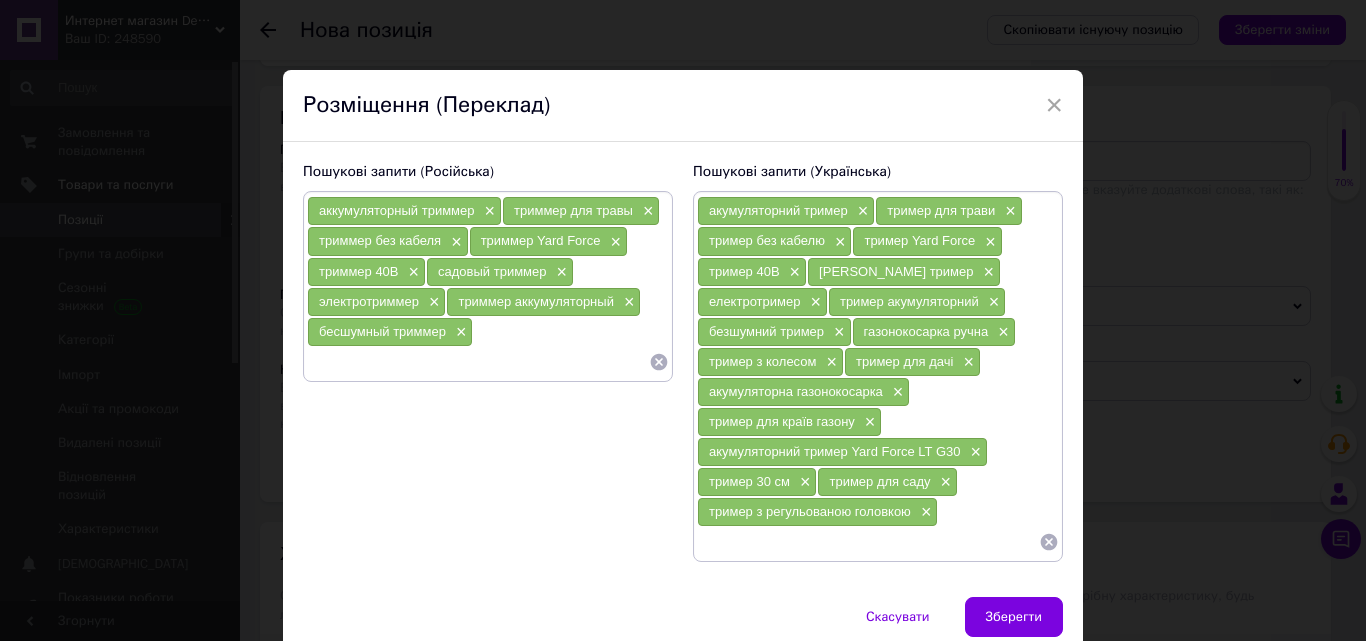 paste on "газонокосилка ручная" 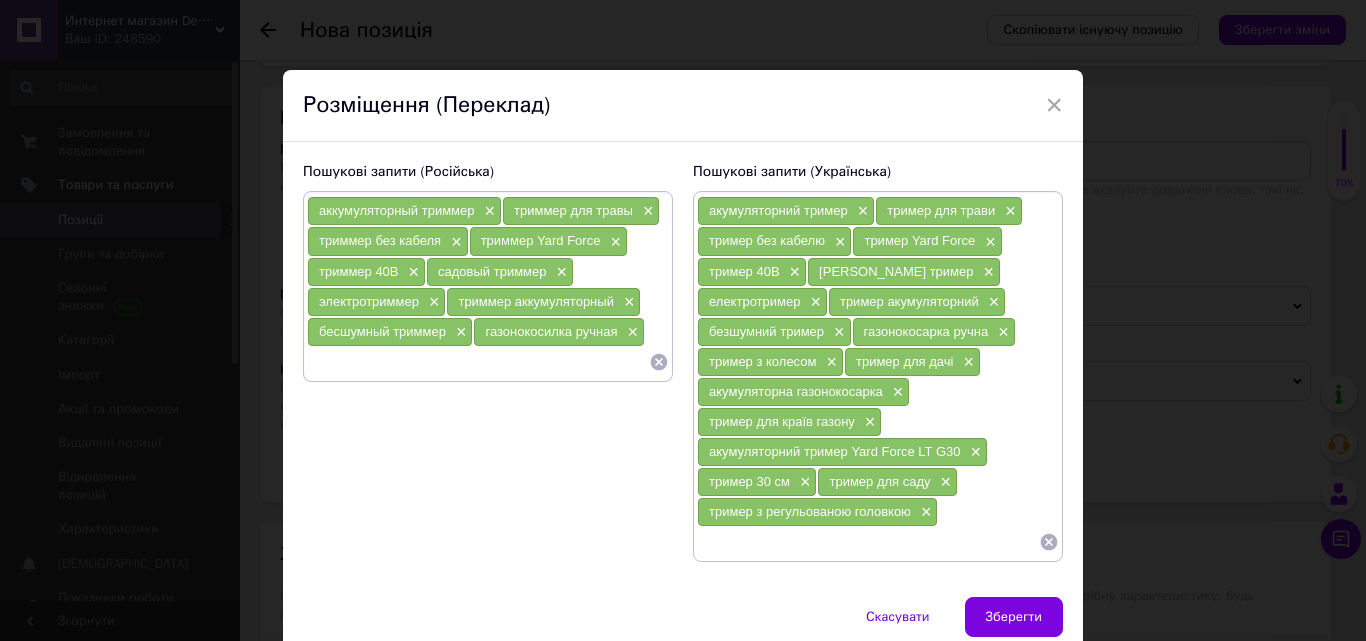 paste on "триммер с колесом" 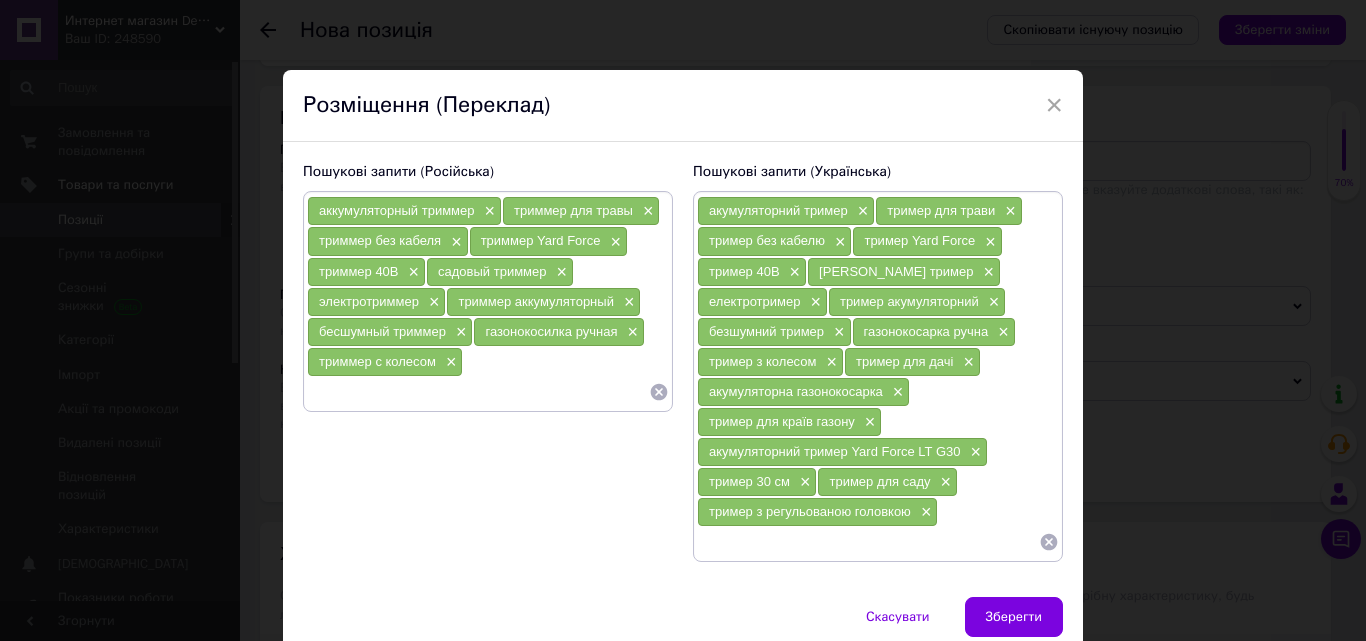 paste on "триммер для дачи" 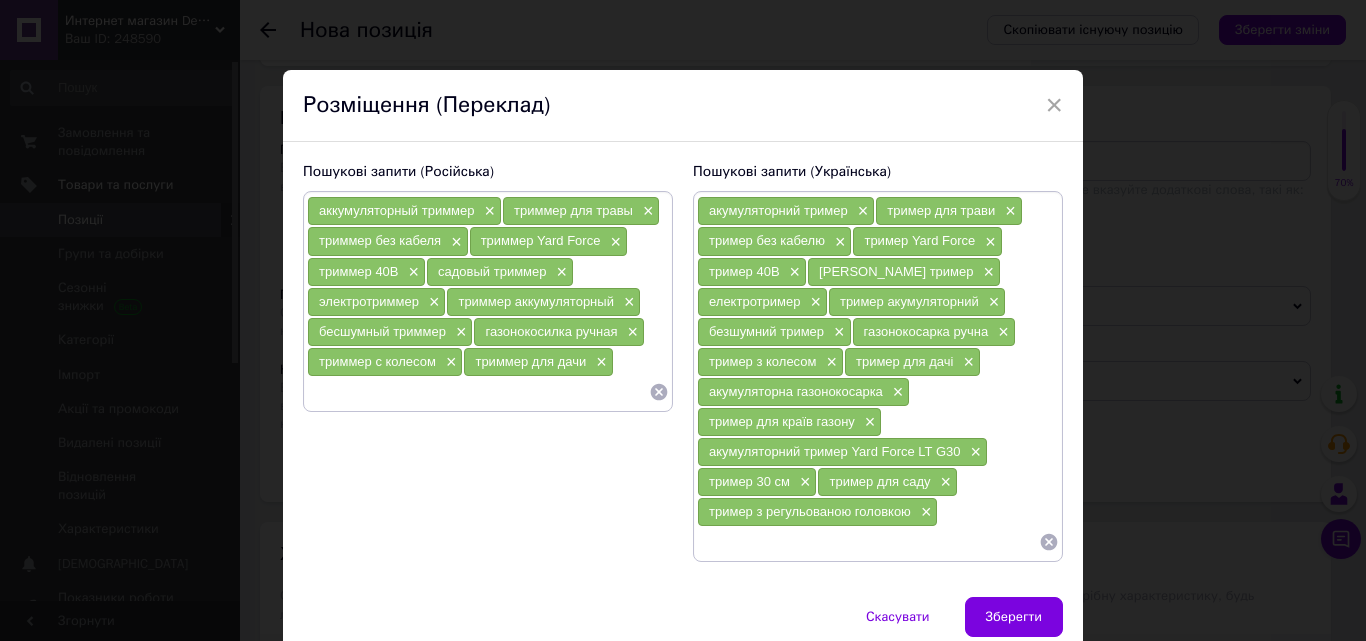 paste on "аккумуляторная коса" 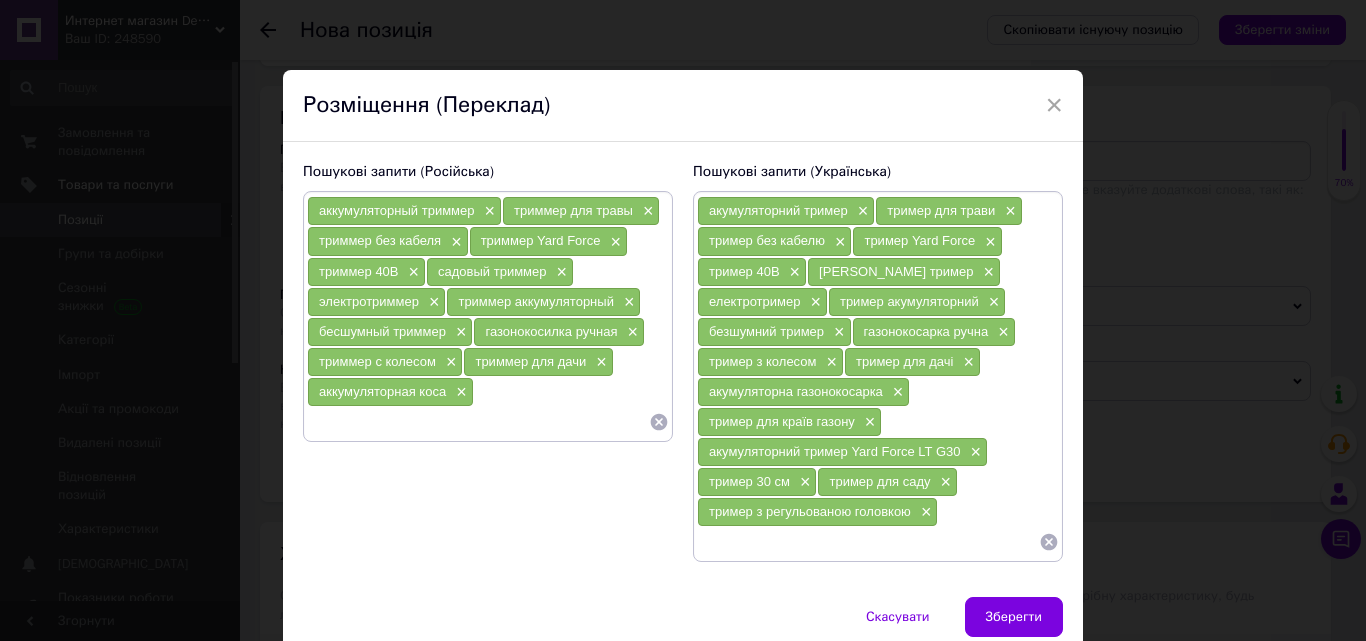 paste on "аккумуляторная газонокосилка" 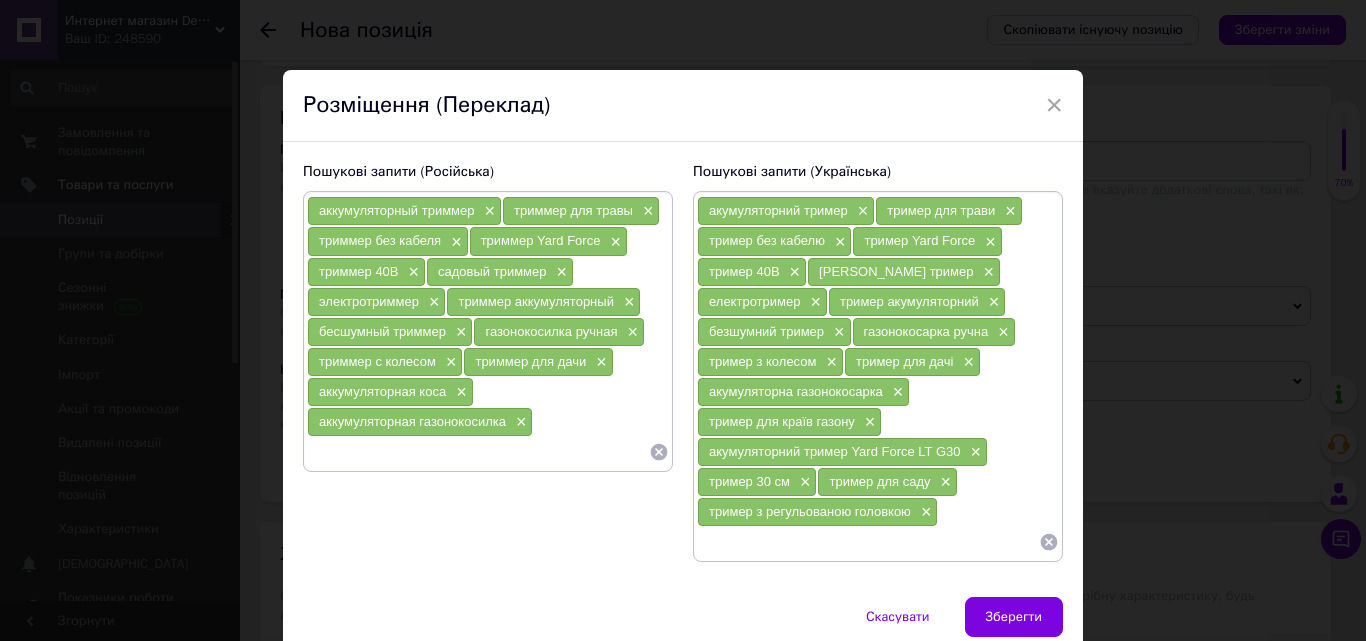 paste on "триммер для краев газона" 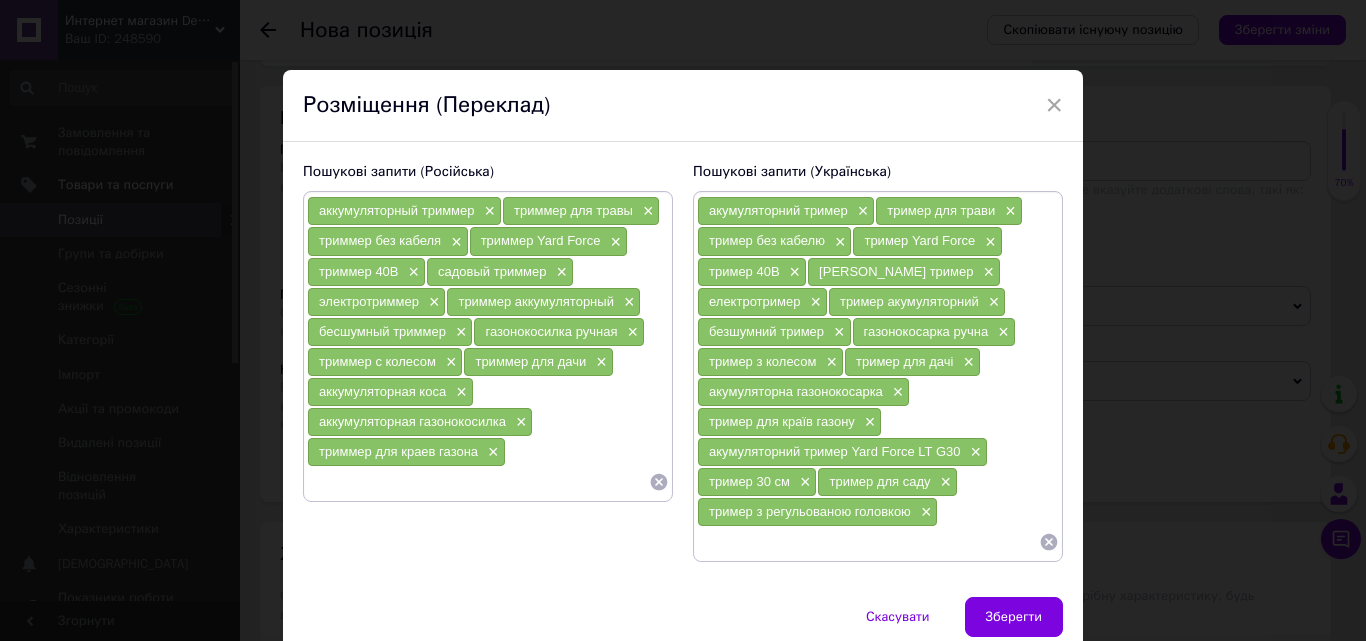 paste on "аккумуляторный триммер Yard Force LT G30" 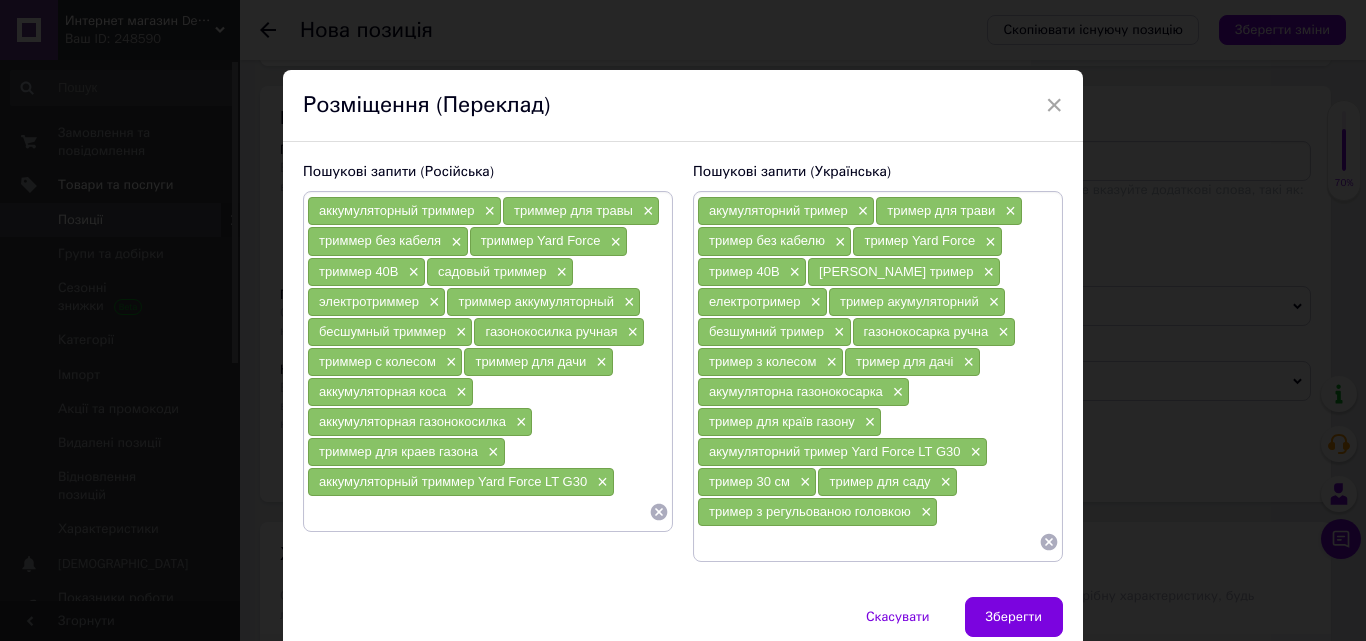 paste on "триммер 30 см" 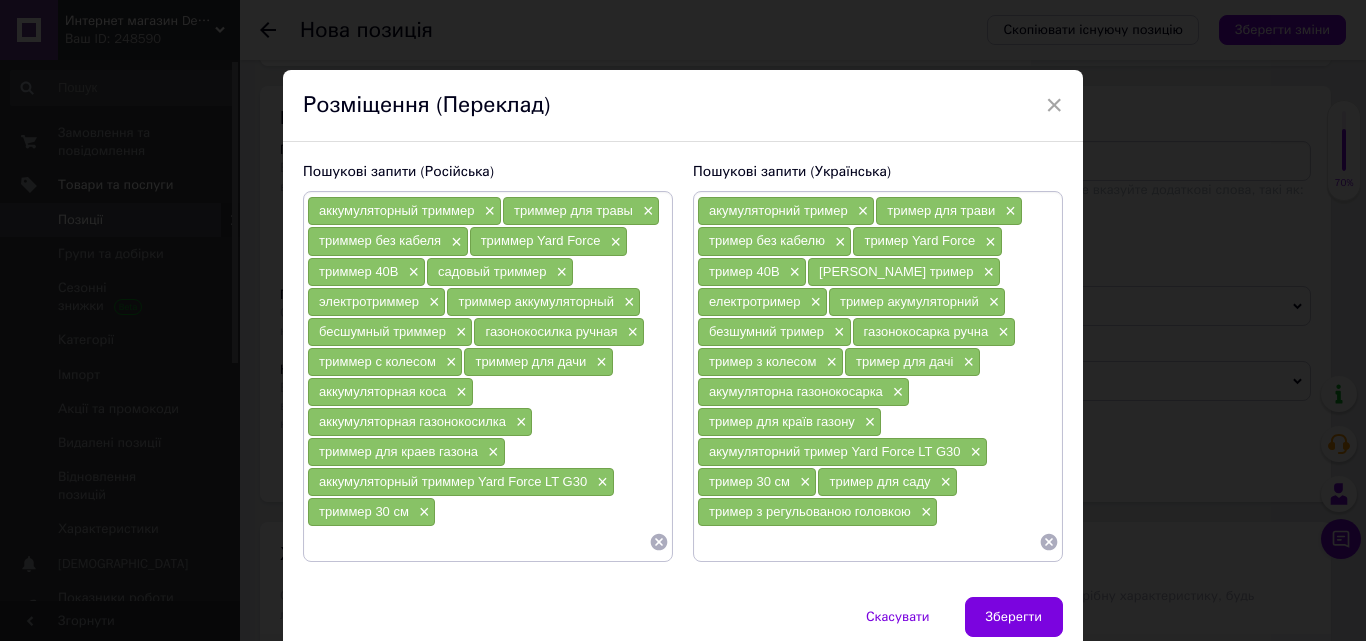 paste on "триммер для сада" 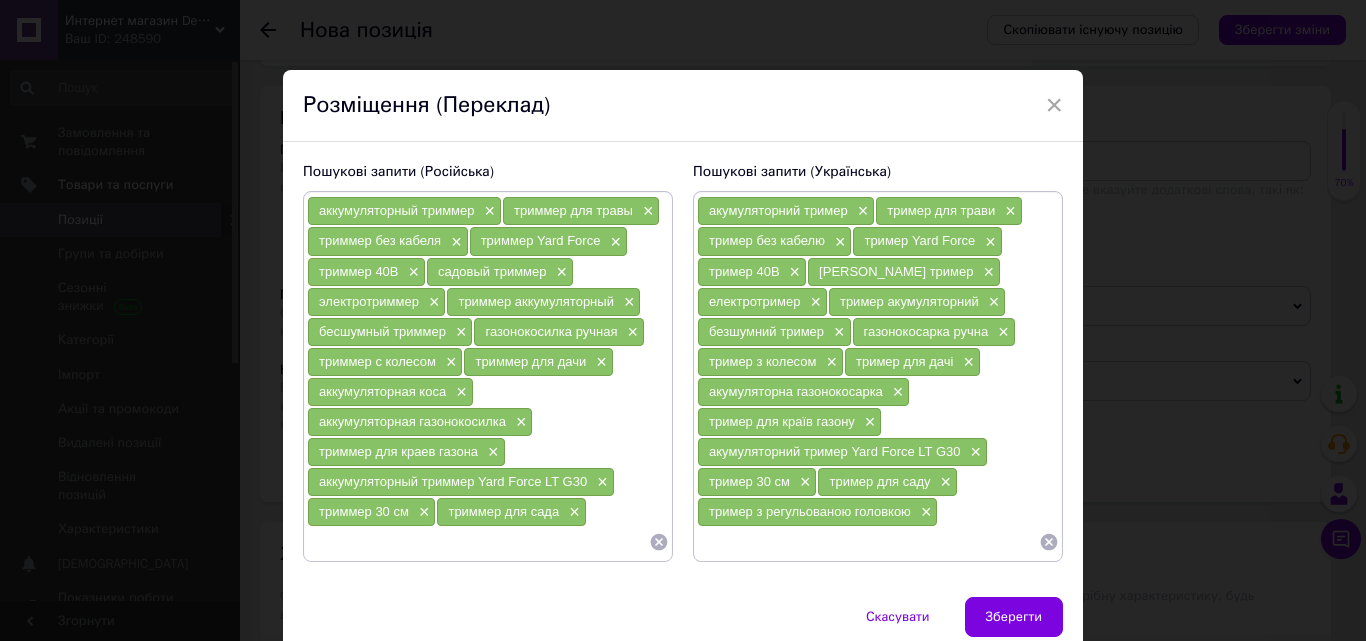 paste on "триммер с регулируемой головкой" 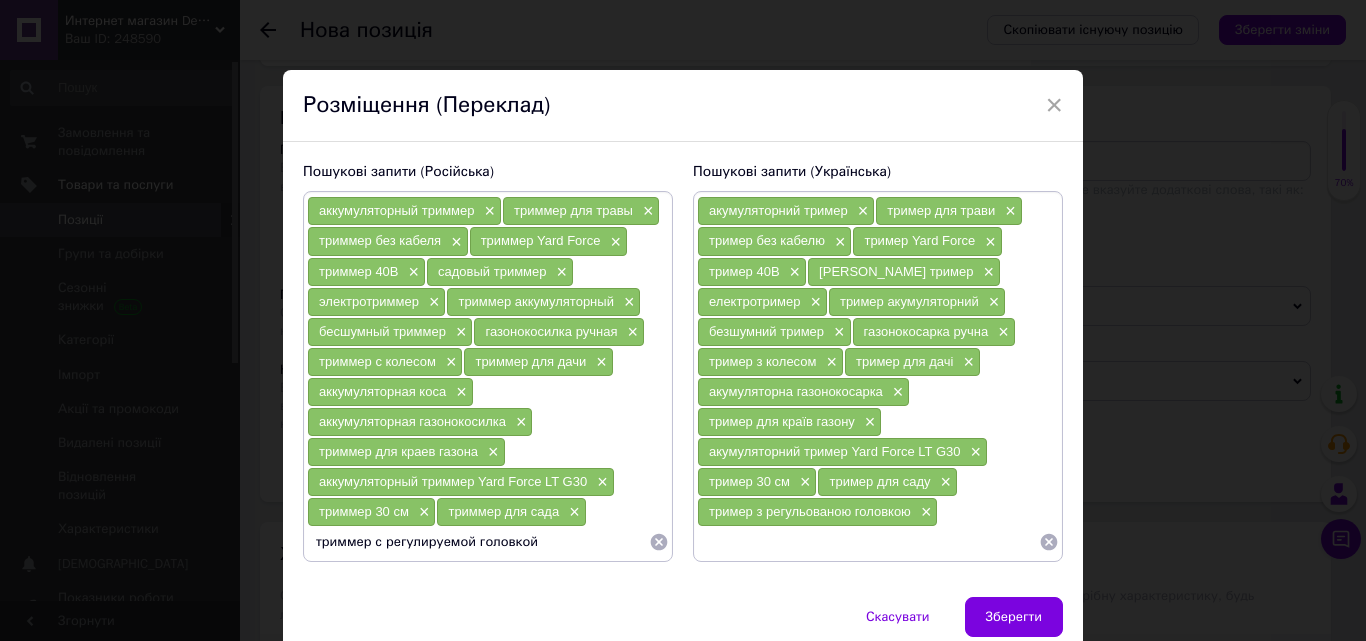 type 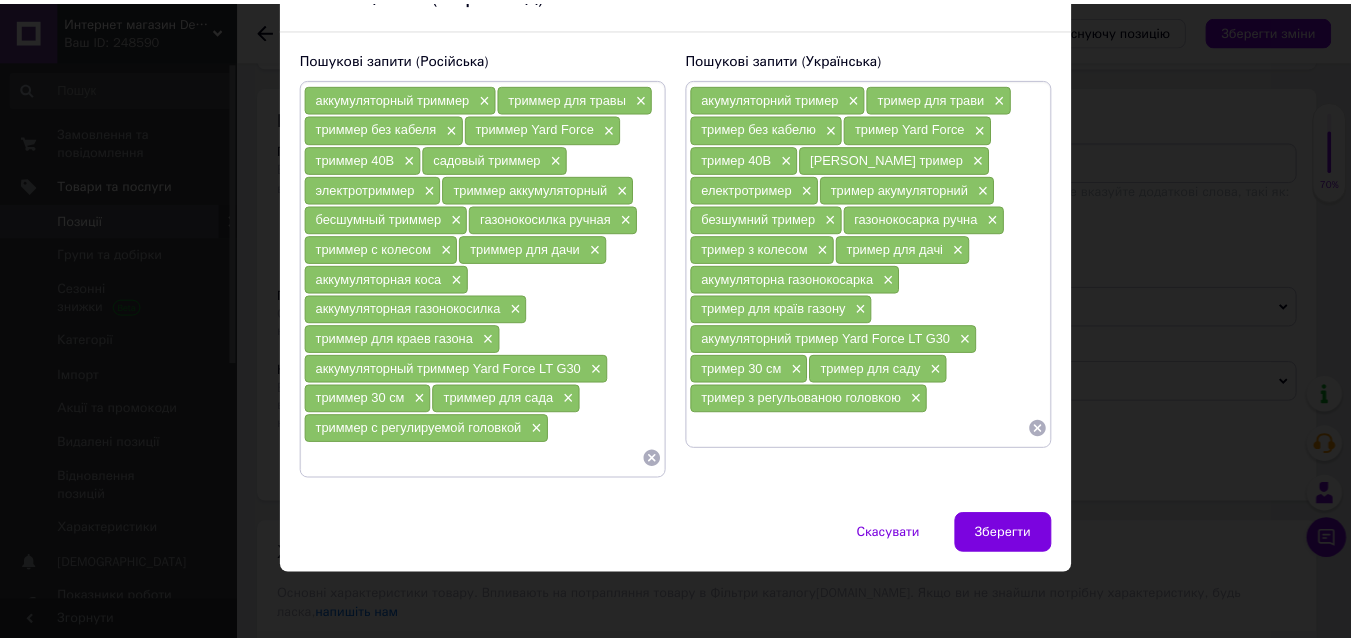 scroll, scrollTop: 117, scrollLeft: 0, axis: vertical 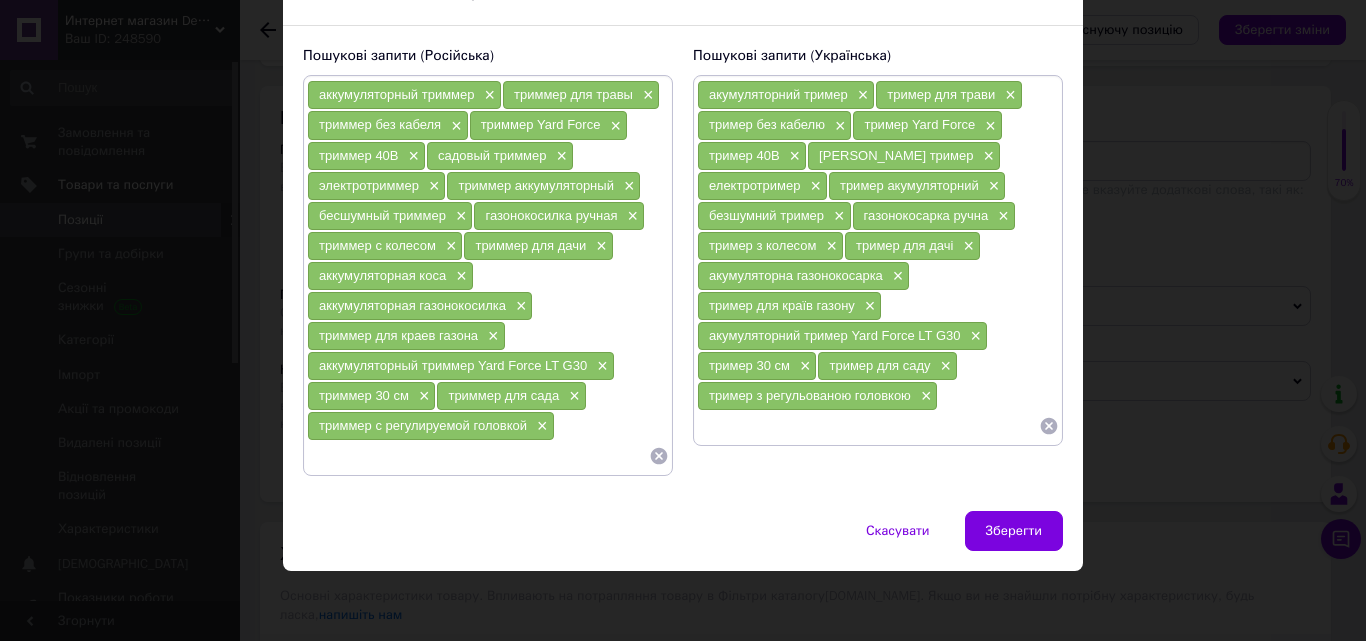 drag, startPoint x: 1024, startPoint y: 527, endPoint x: 1008, endPoint y: 524, distance: 16.27882 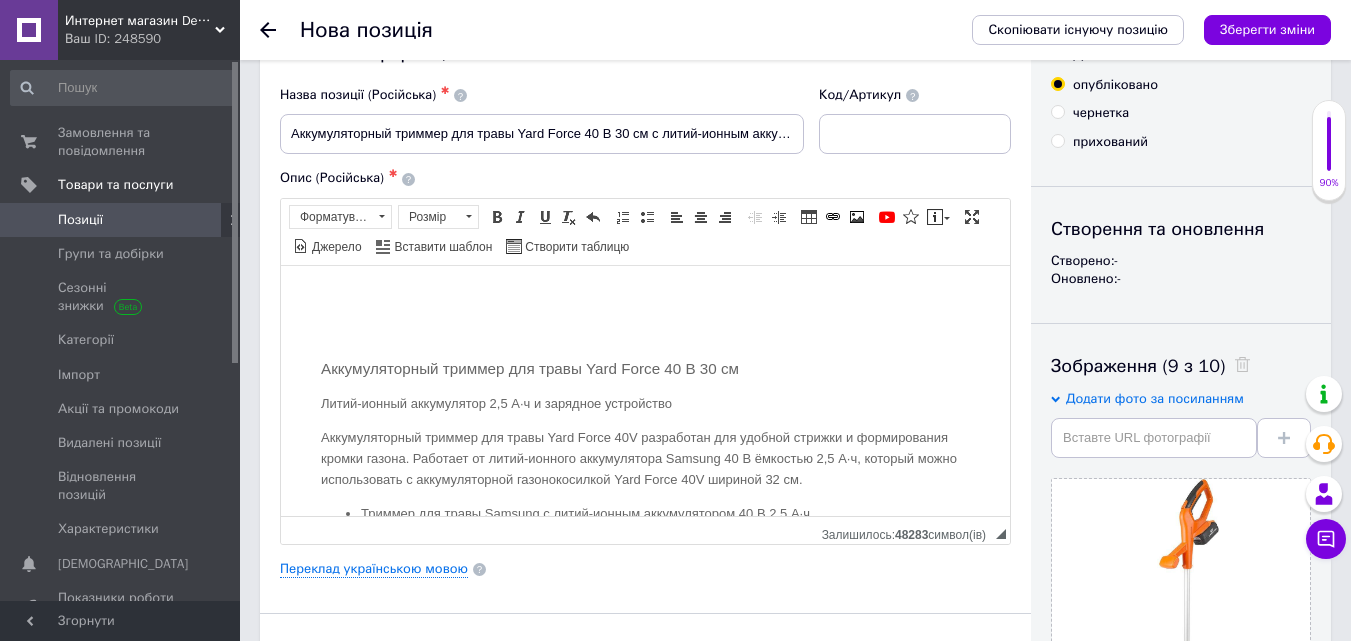 scroll, scrollTop: 100, scrollLeft: 0, axis: vertical 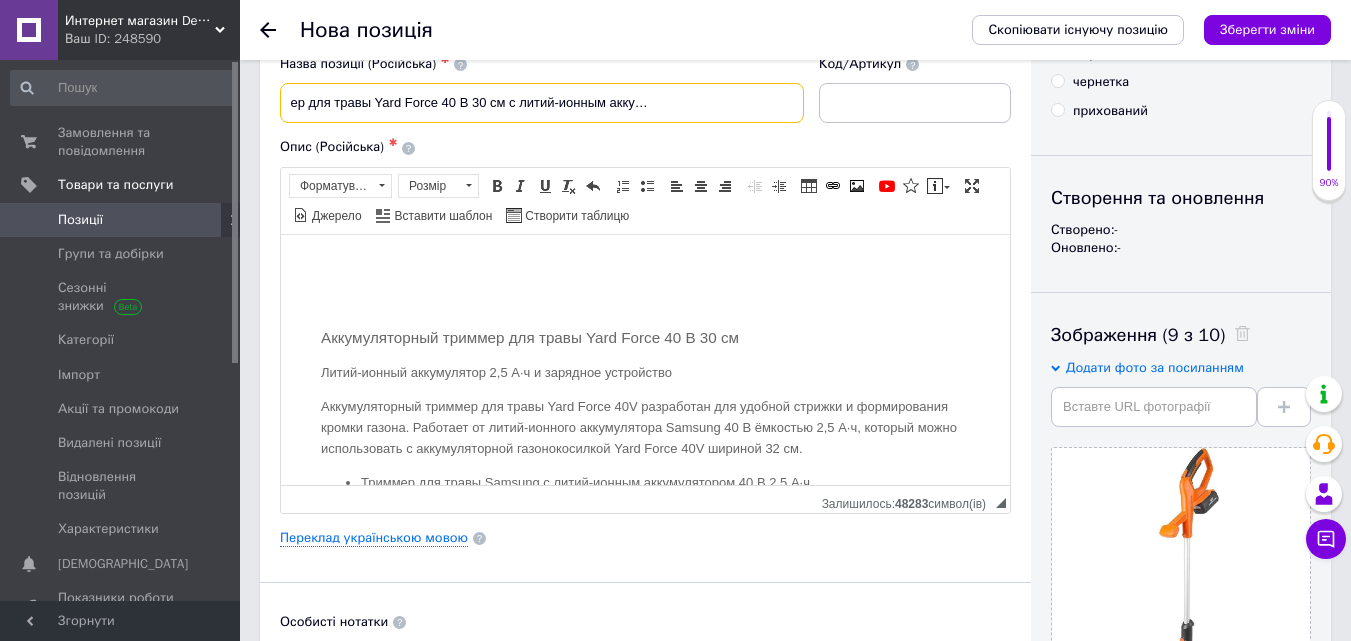drag, startPoint x: 671, startPoint y: 104, endPoint x: 845, endPoint y: 95, distance: 174.2326 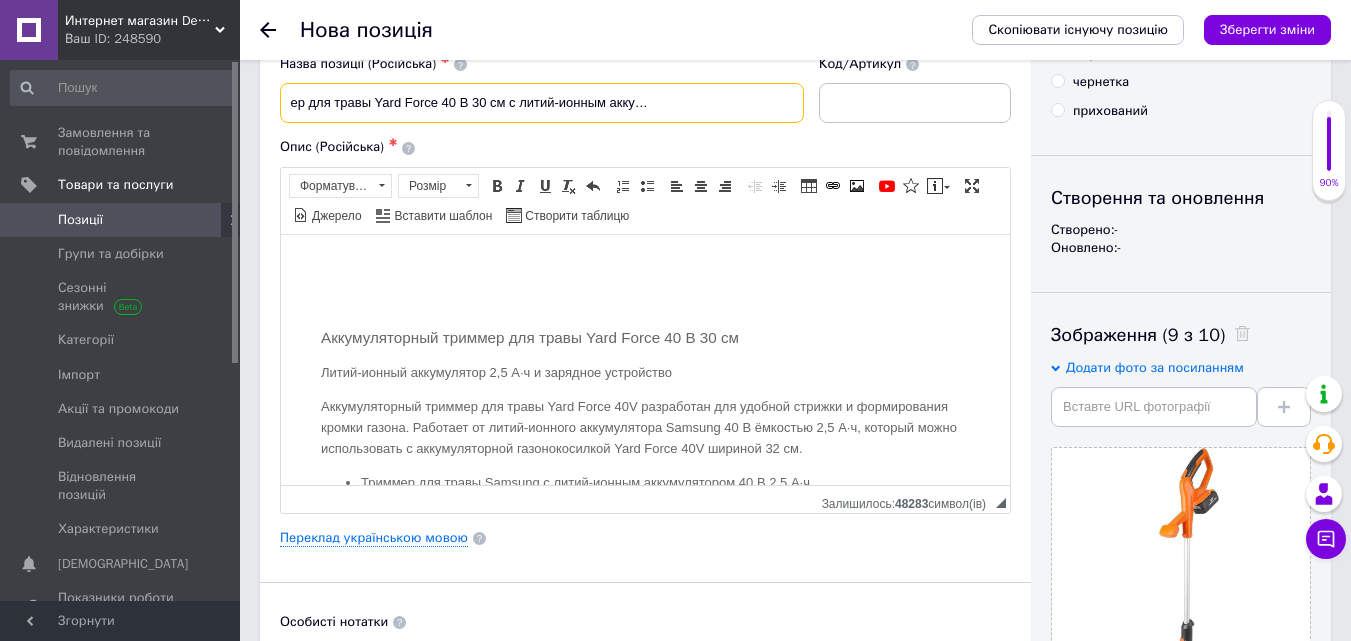 drag, startPoint x: 747, startPoint y: 105, endPoint x: 814, endPoint y: 109, distance: 67.11929 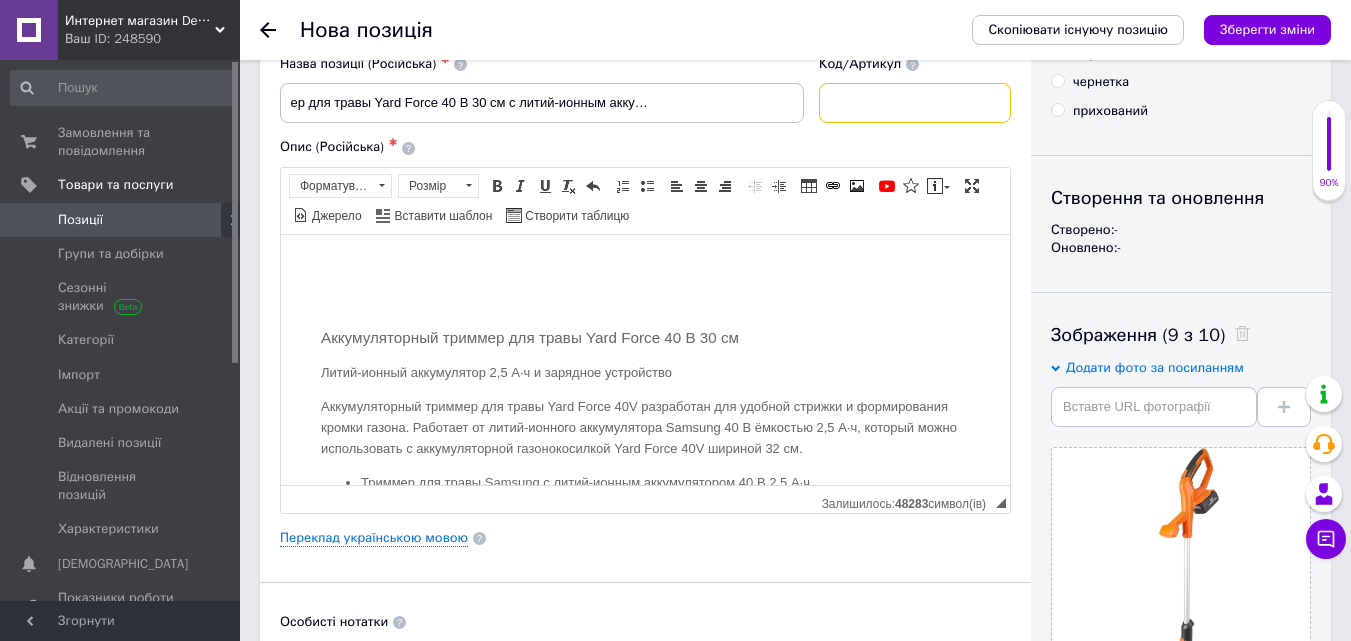scroll, scrollTop: 0, scrollLeft: 0, axis: both 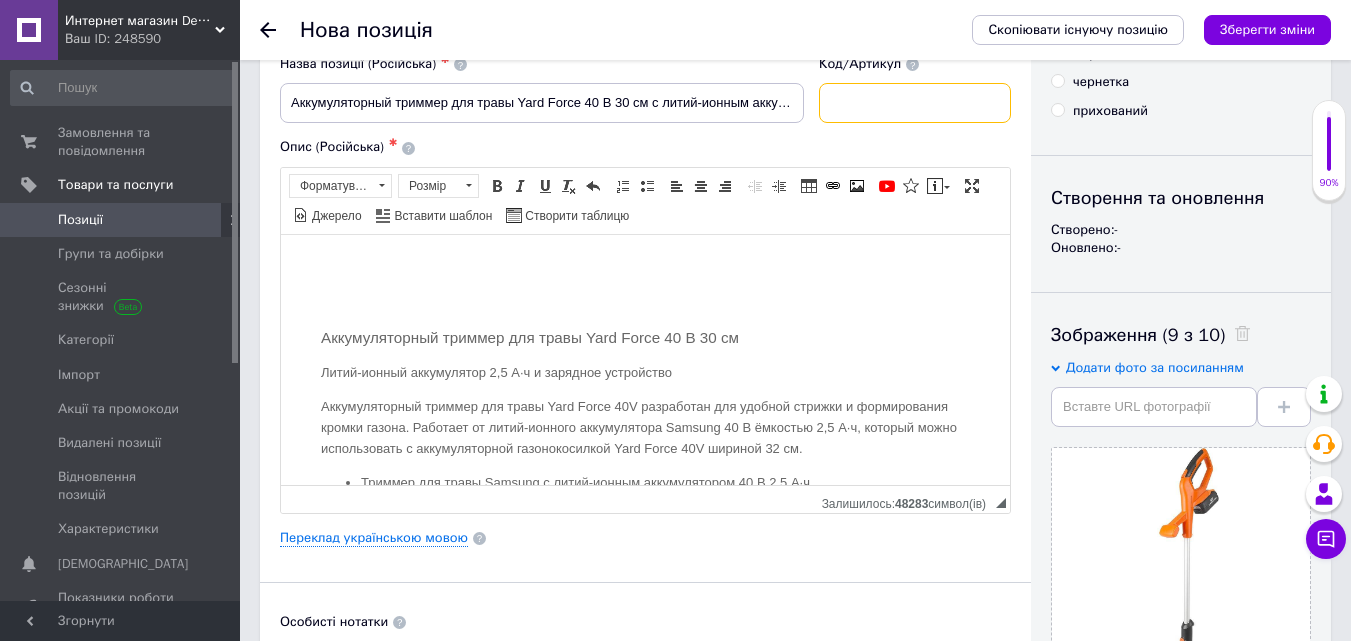click at bounding box center [915, 103] 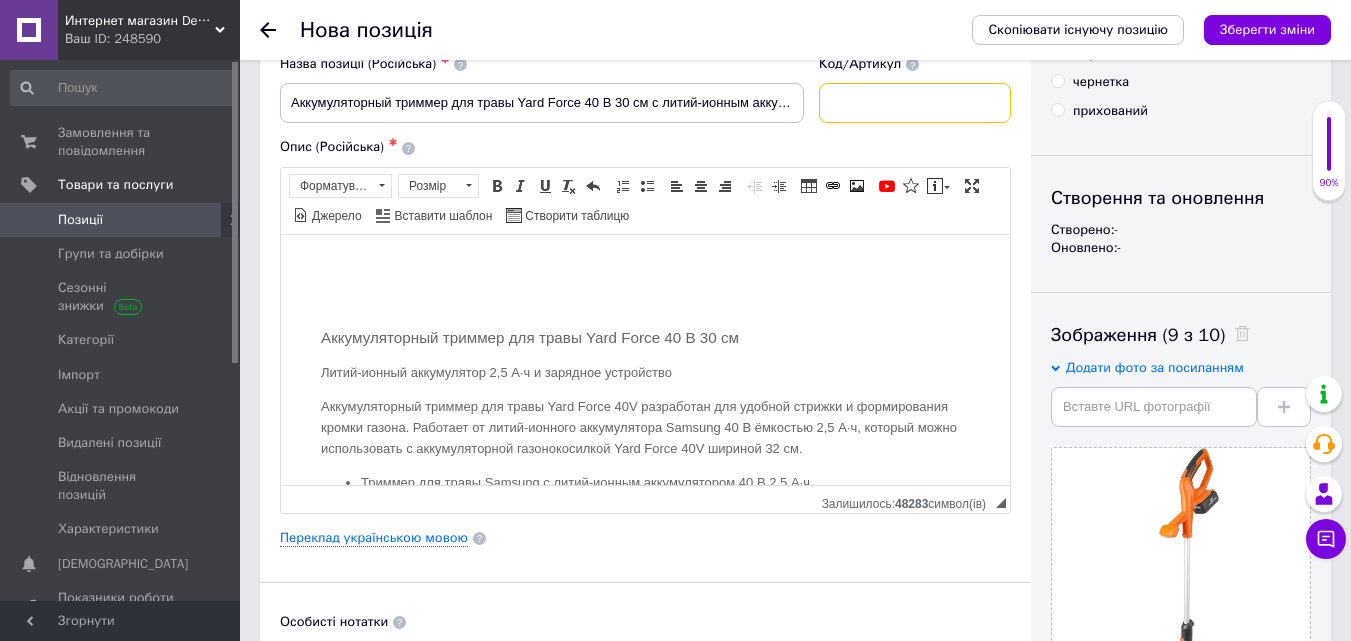 paste on "LT G30" 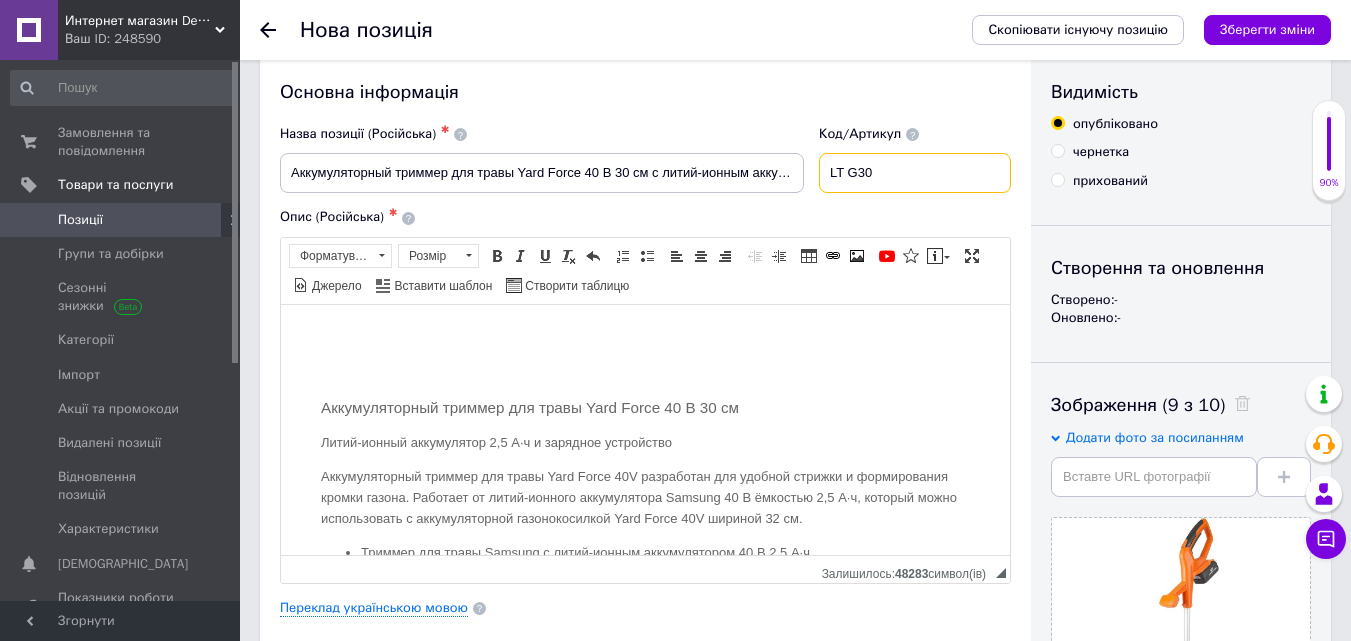 scroll, scrollTop: 0, scrollLeft: 0, axis: both 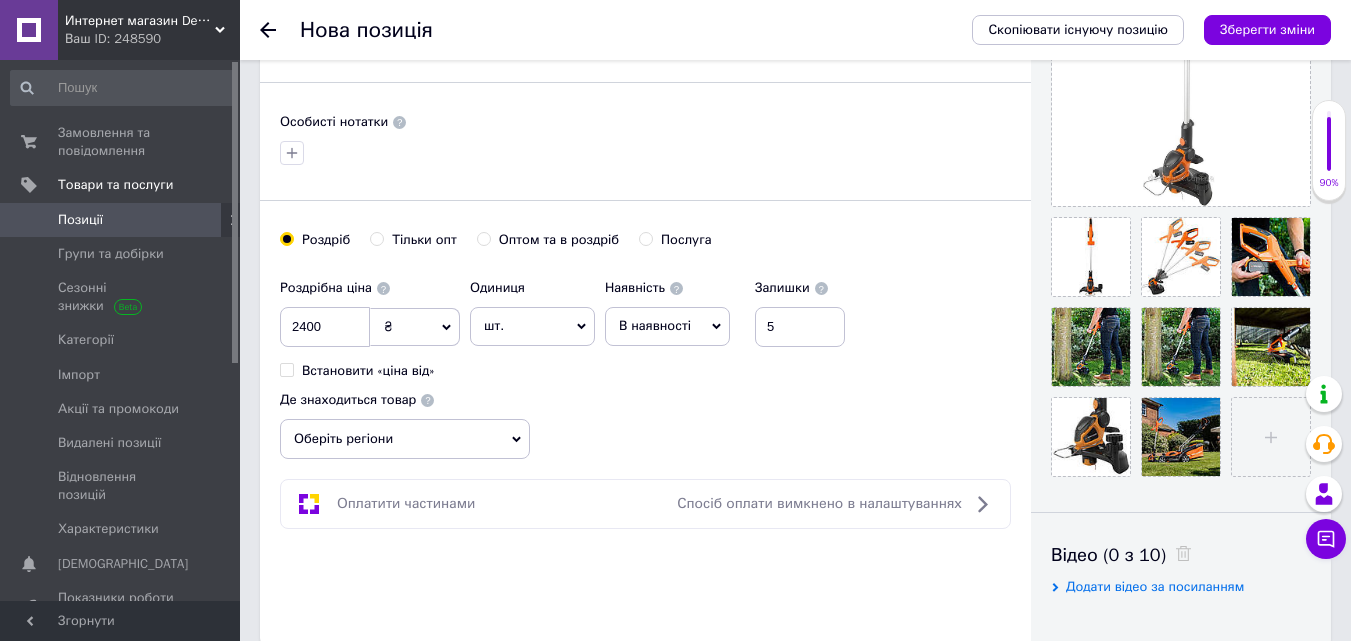 type on "LT G30" 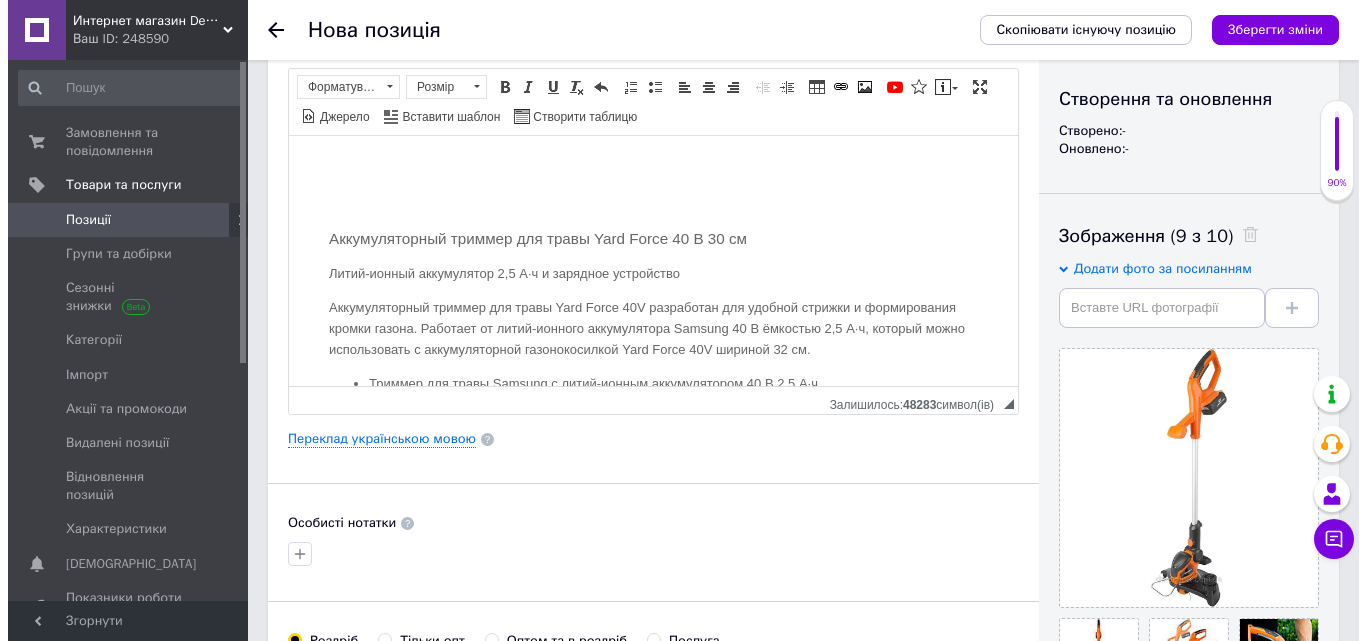 scroll, scrollTop: 100, scrollLeft: 0, axis: vertical 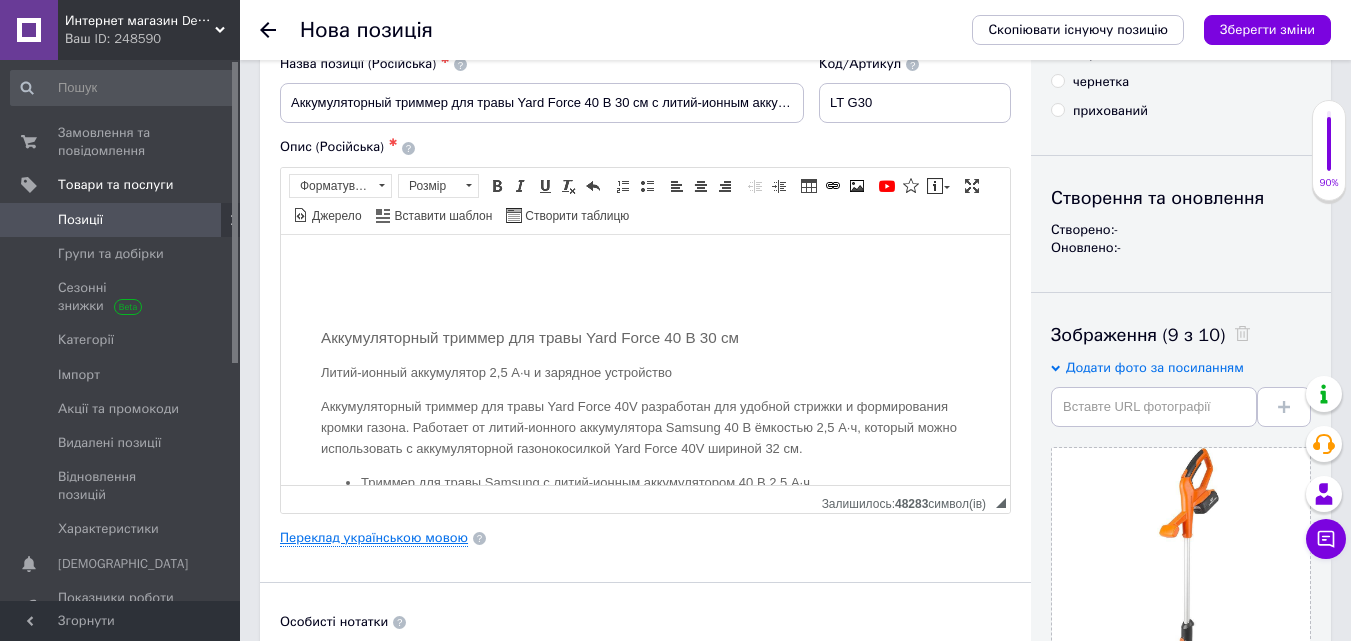 click on "Переклад українською мовою" at bounding box center [374, 538] 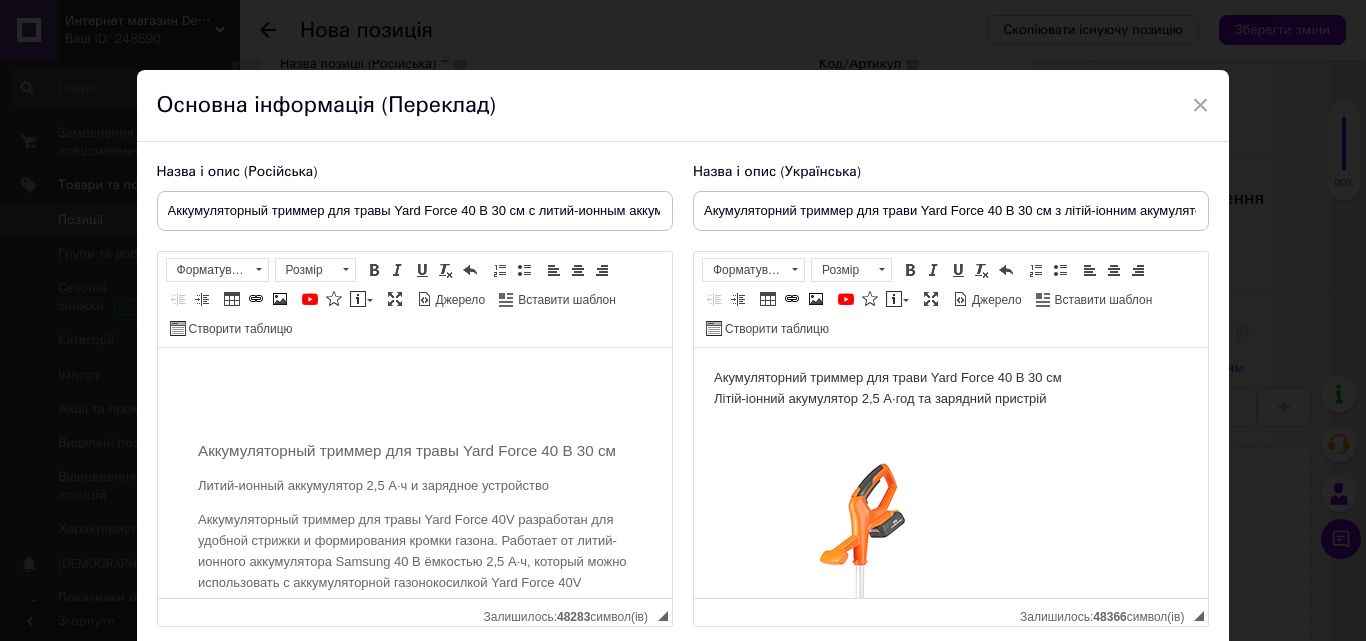scroll, scrollTop: 0, scrollLeft: 0, axis: both 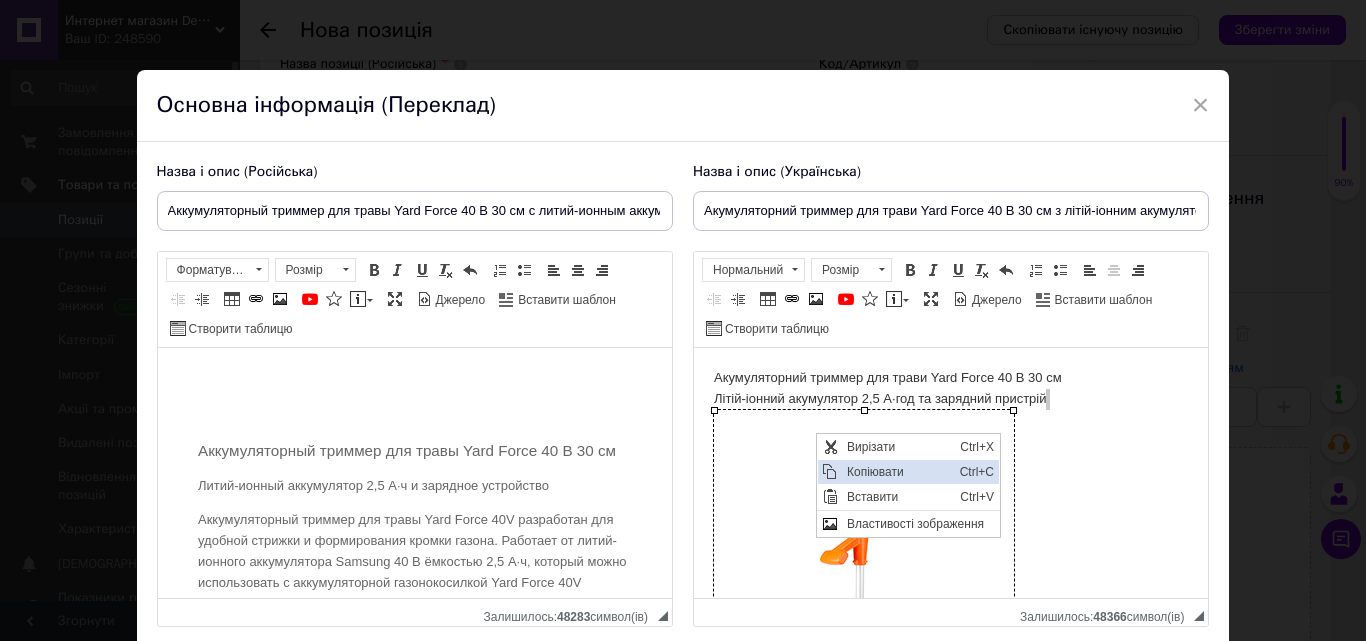 click on "Копіювати" at bounding box center [898, 472] 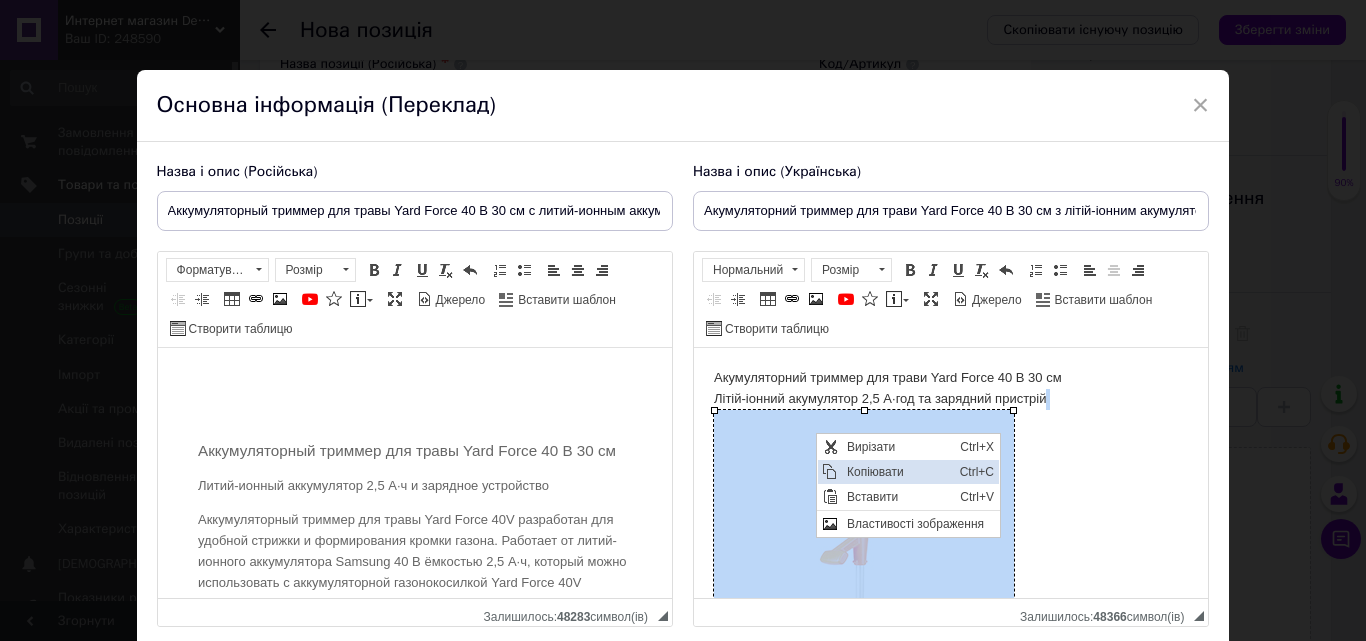 copy 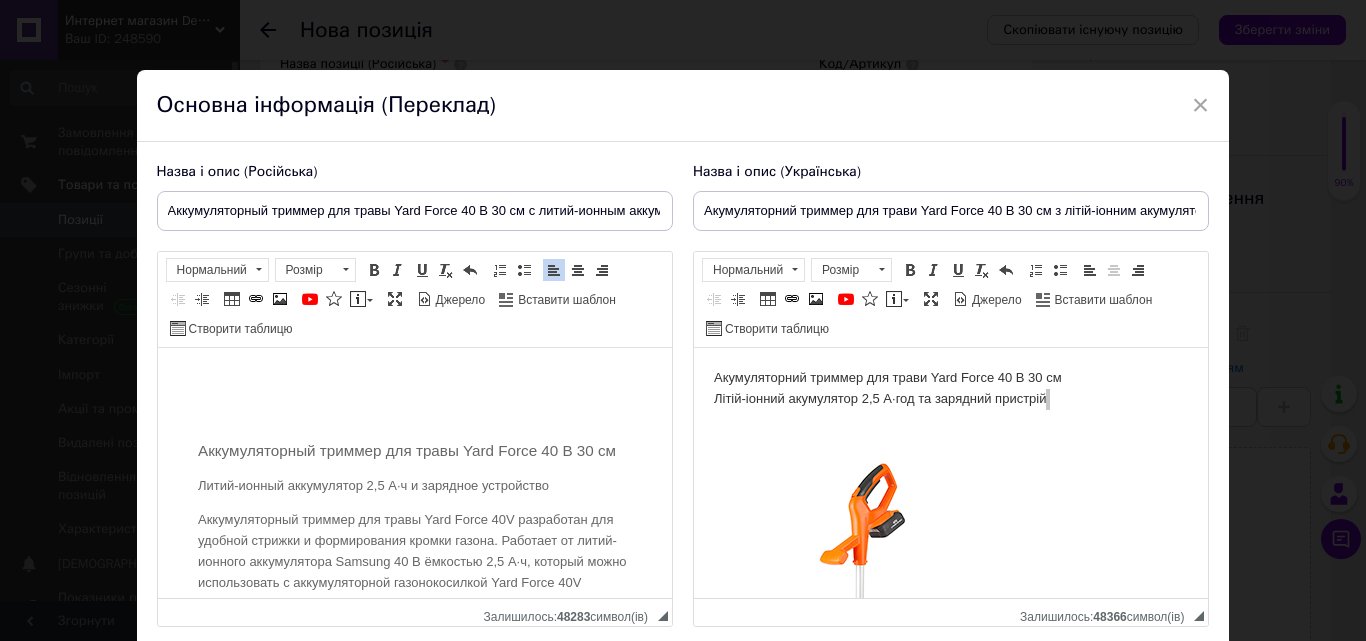 click on "Аккумуляторный триммер для травы Yard Force 40 В 30 см Литий-ионный аккумулятор 2,5 А·ч и зарядное устройство Аккумуляторный триммер для травы Yard Force 40V разработан для удобной стрижки и формирования кромки газона. Работает от литий-ионного аккумулятора Samsung 40 В ёмкостью 2,5 А·ч, который можно использовать с аккумуляторной газонокосилкой Yard Force 40V шириной 32 см. Триммер для травы Samsung с литий-ионным аккумулятором 40 В 2,5 А·ч ширина скашивания 30 см Защитите растения от кустарников, цветов и [PERSON_NAME] мебели Колеса для дополнительной поддержки и облегчения окантовки ." at bounding box center (414, 1173) 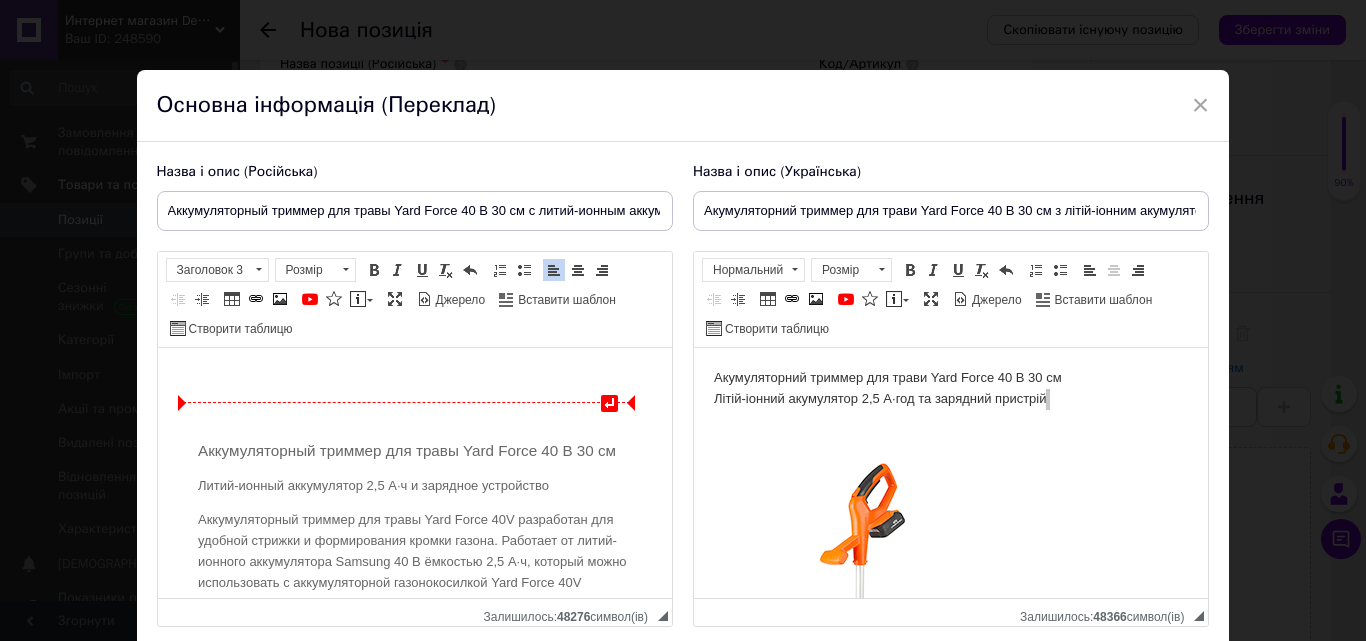 click on "↵ Аккумуляторный триммер для травы Yard Force 40 В 30 см Литий-ионный аккумулятор 2,5 А·ч и зарядное устройство Аккумуляторный триммер для травы Yard Force 40V разработан для удобной стрижки и формирования кромки газона. Работает от литий-ионного аккумулятора Samsung 40 В ёмкостью 2,5 А·ч, который можно использовать с аккумуляторной газонокосилкой Yard Force 40V шириной 32 см. Триммер для травы Samsung с литий-ионным аккумулятором 40 В 2,5 А·ч ширина скашивания 30 см Защитите растения от кустарников, цветов и [PERSON_NAME] мебели Колеса для дополнительной поддержки и облегчения окантовки" at bounding box center (414, 1173) 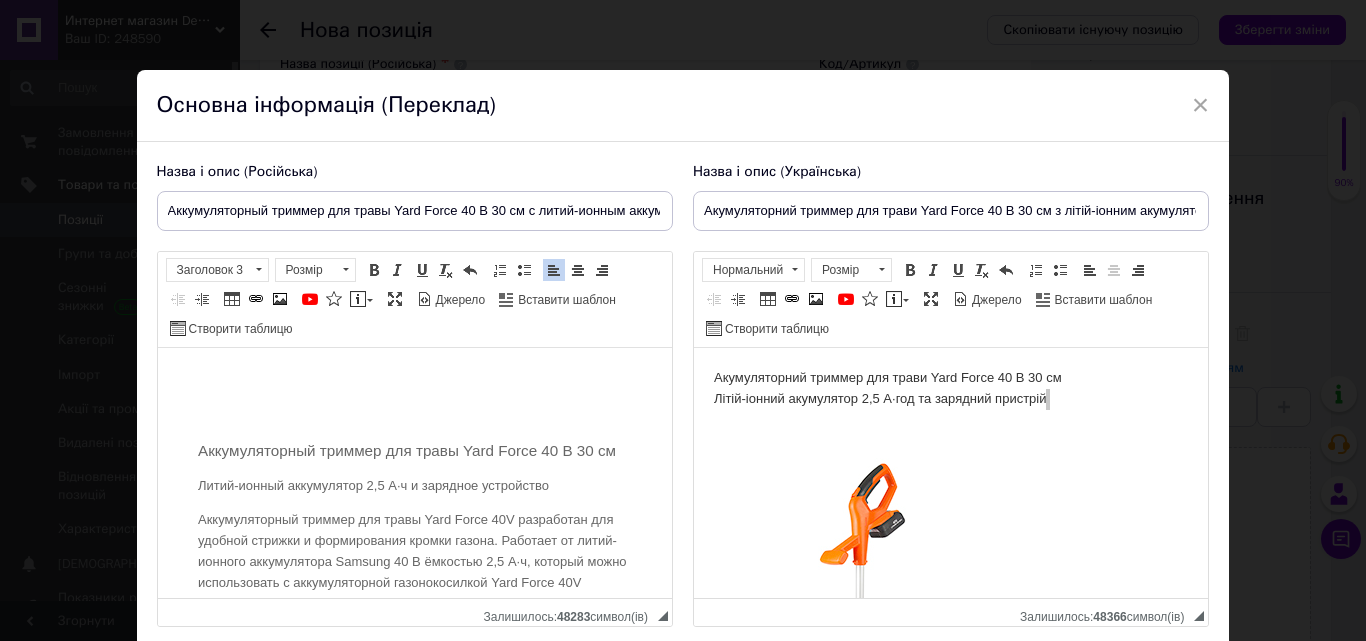 click at bounding box center (414, 378) 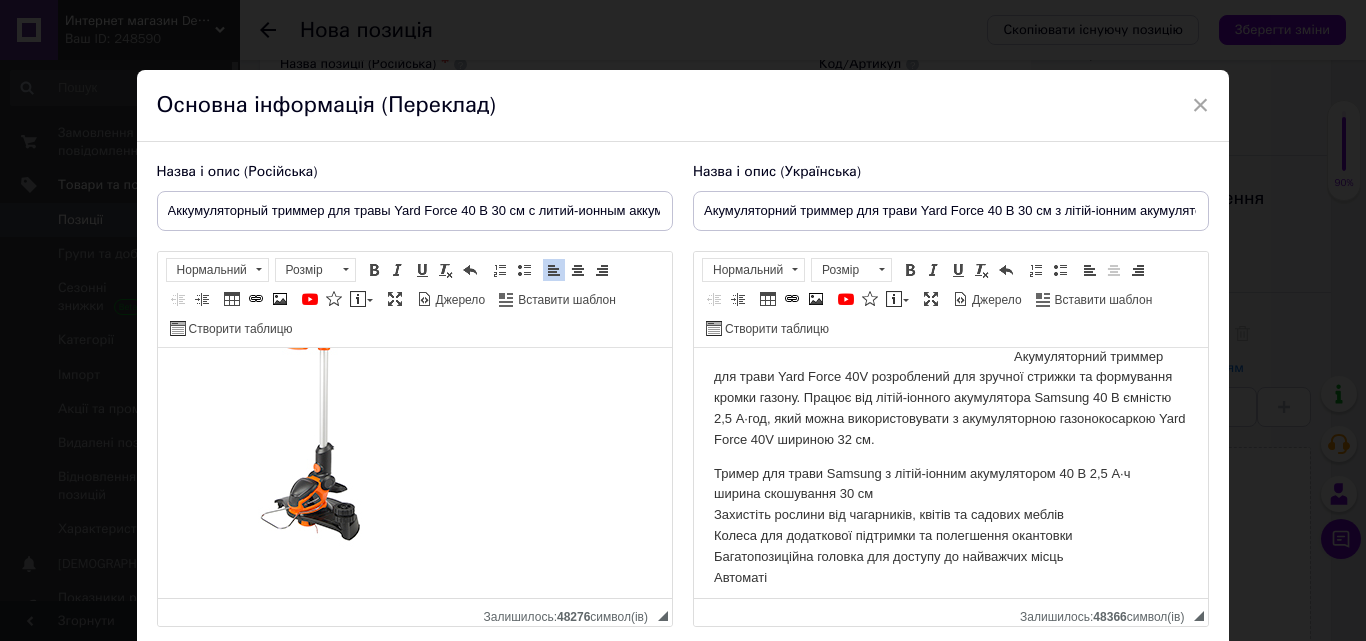 scroll, scrollTop: 500, scrollLeft: 0, axis: vertical 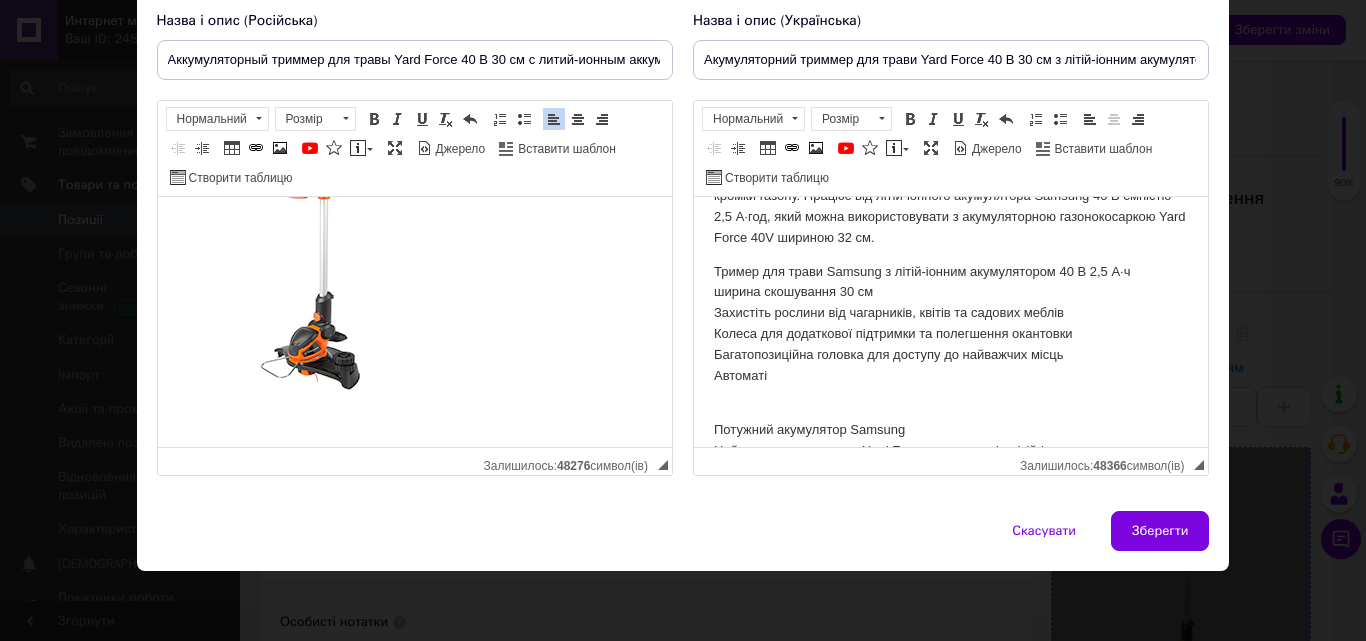 drag, startPoint x: 1163, startPoint y: 543, endPoint x: 1142, endPoint y: 533, distance: 23.259407 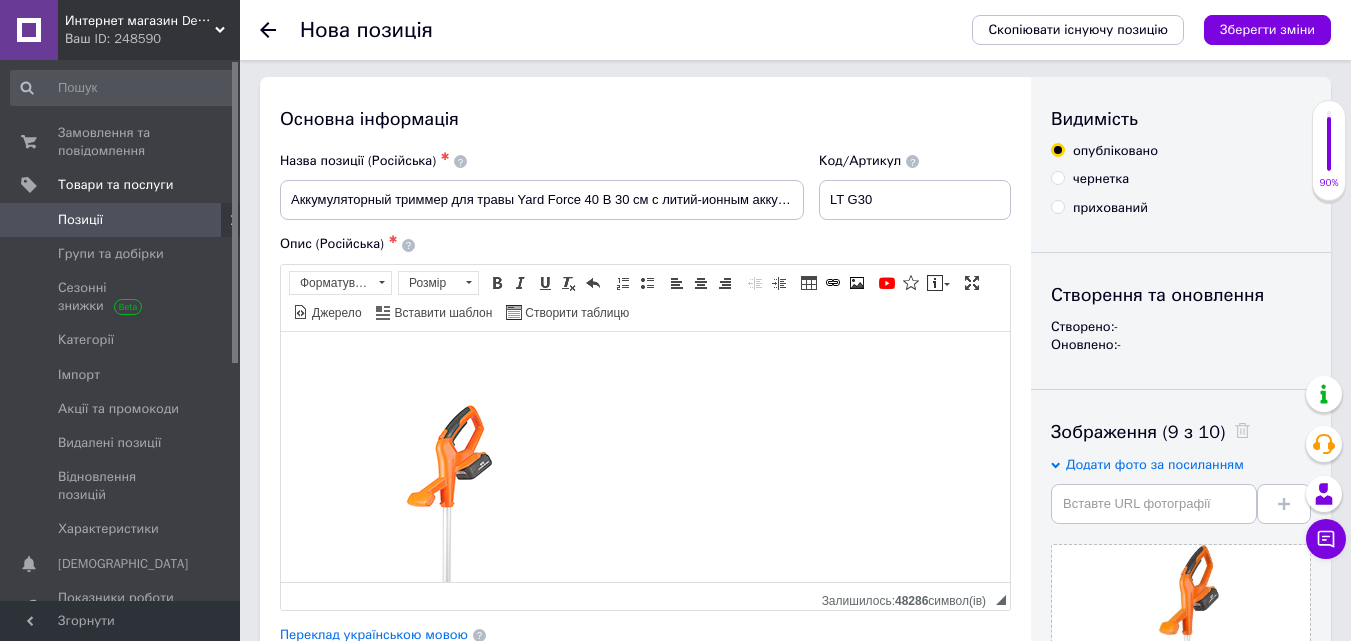 scroll, scrollTop: 0, scrollLeft: 0, axis: both 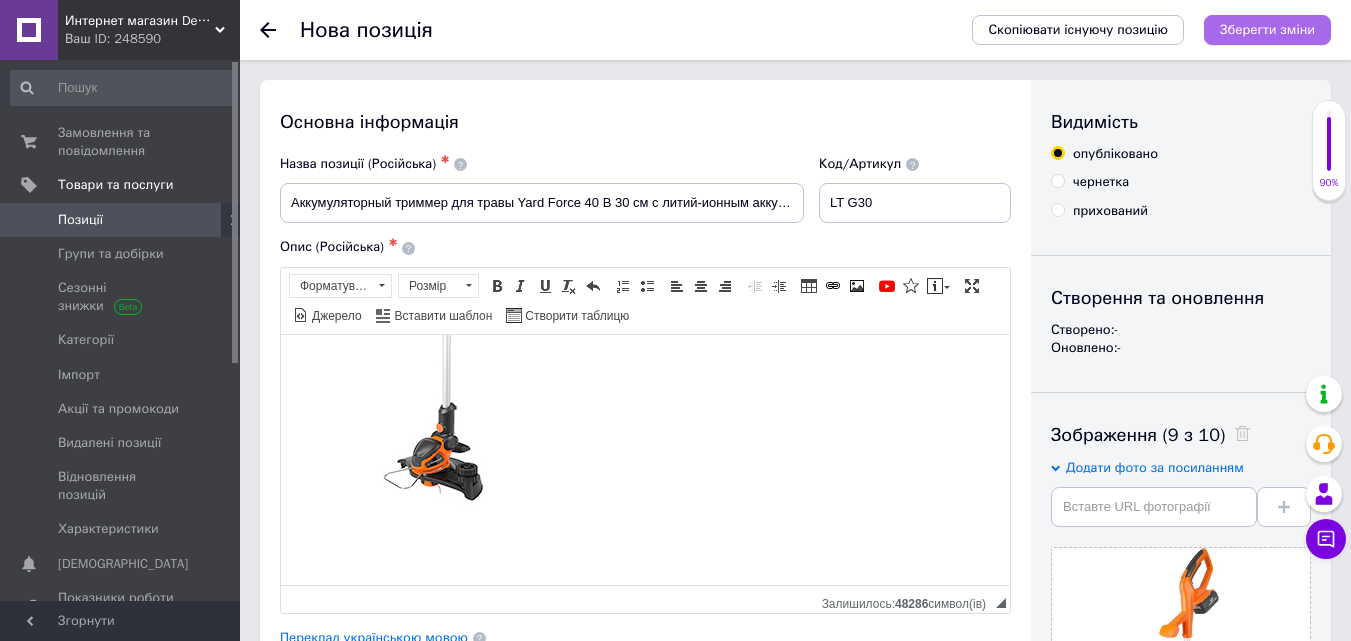 click on "Зберегти зміни" at bounding box center (1267, 29) 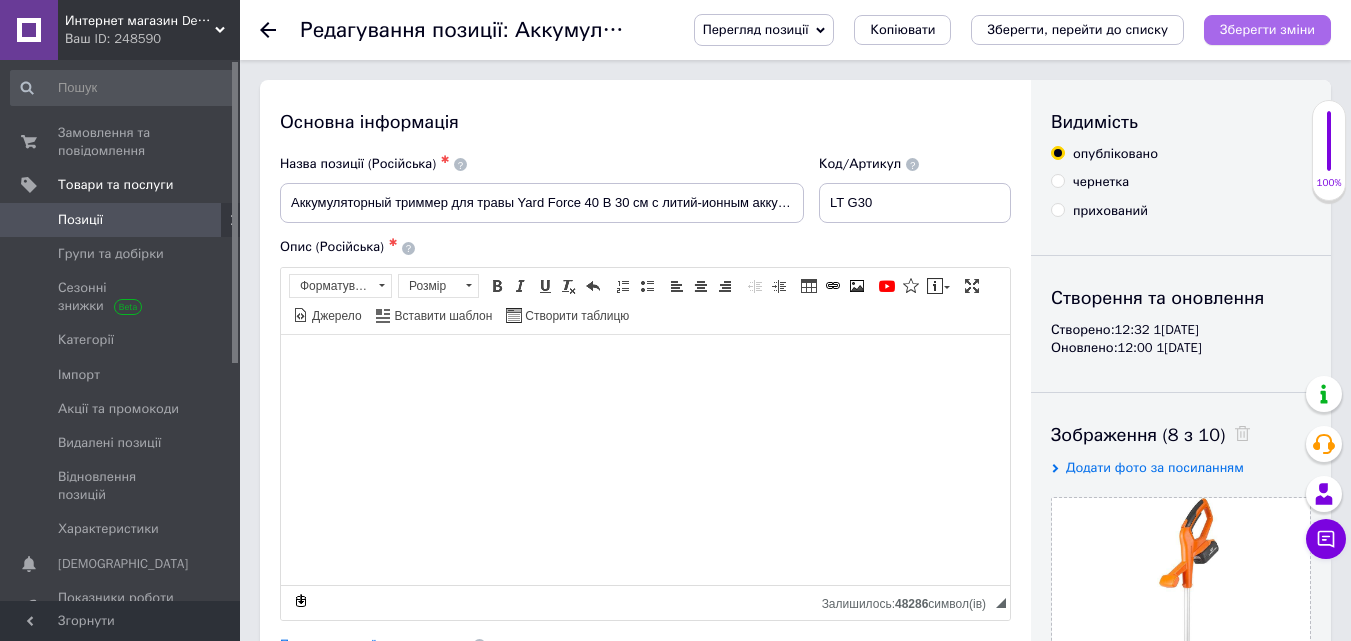 click on "Зберегти зміни" at bounding box center (1267, 30) 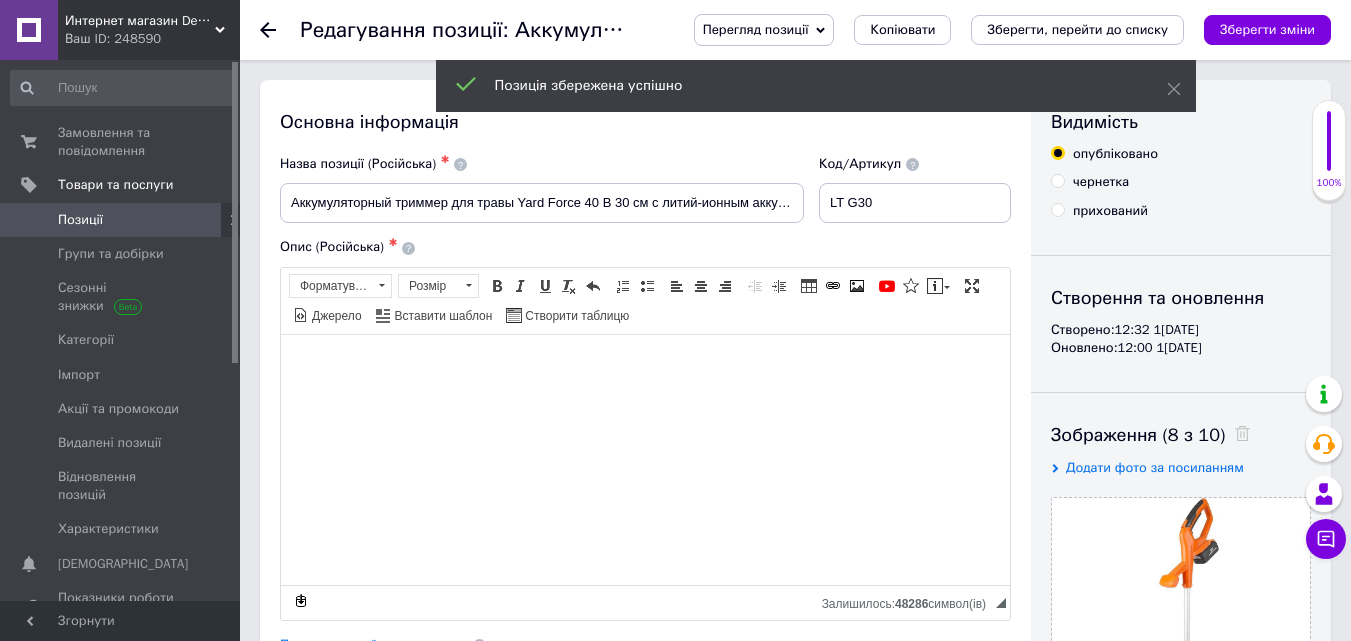 click 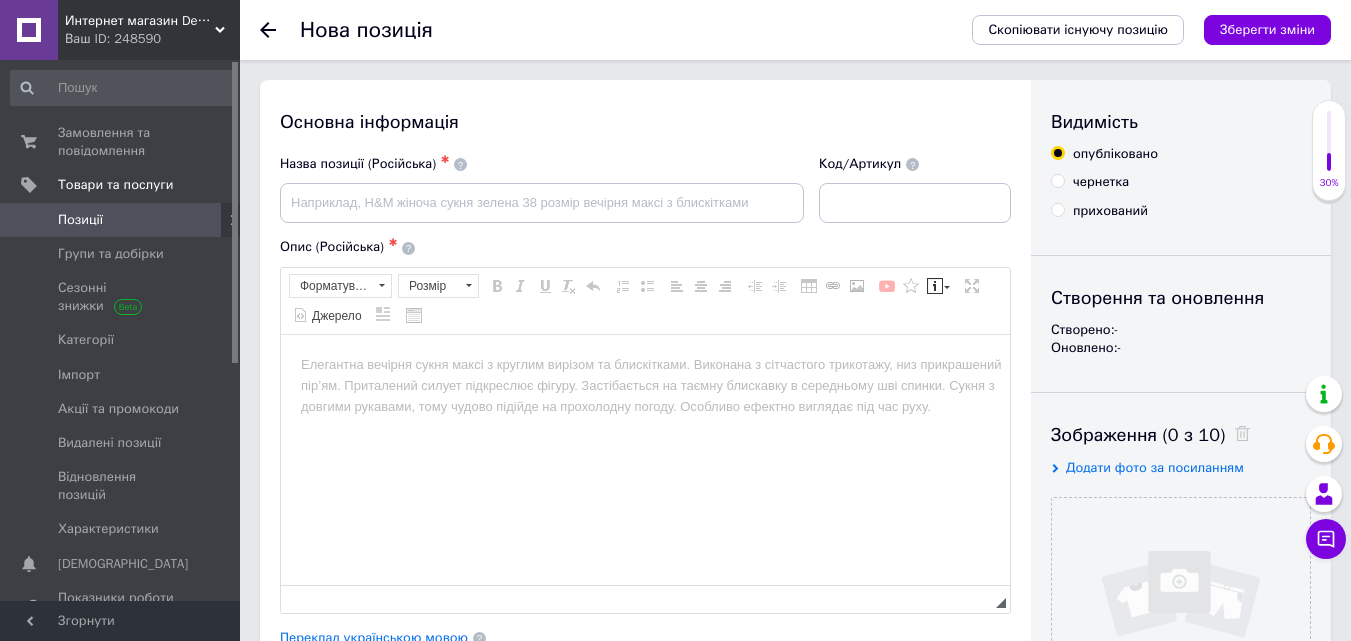 scroll, scrollTop: 0, scrollLeft: 0, axis: both 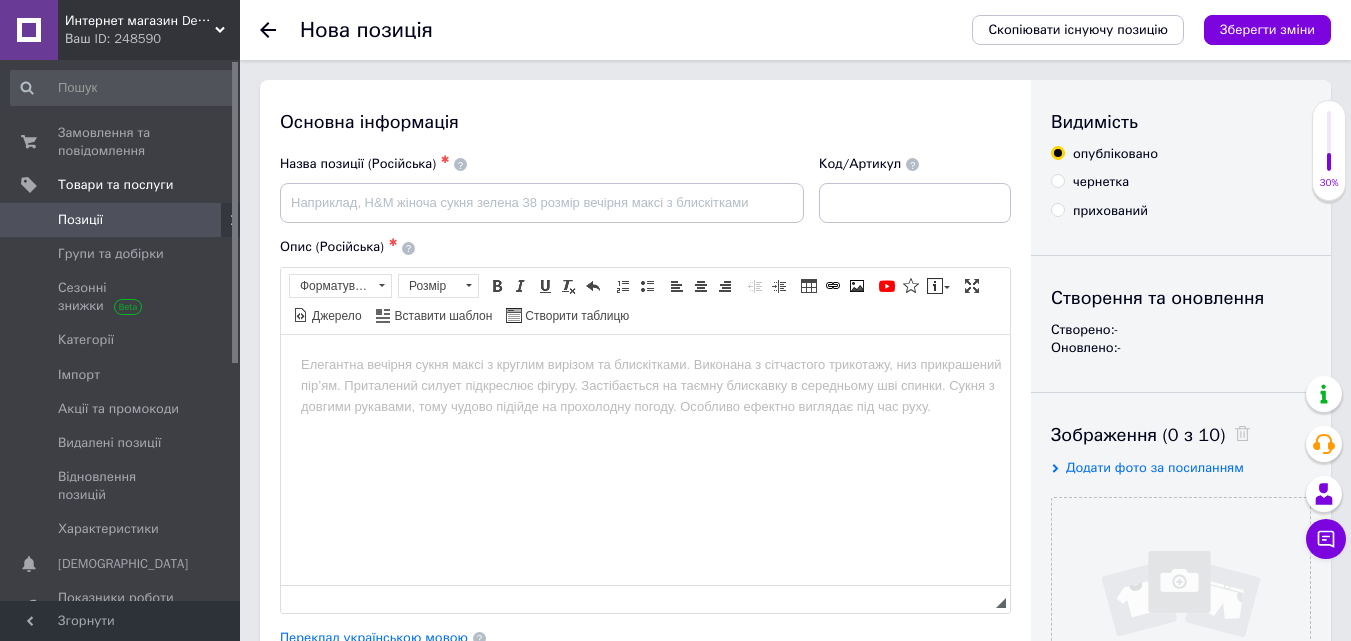 click 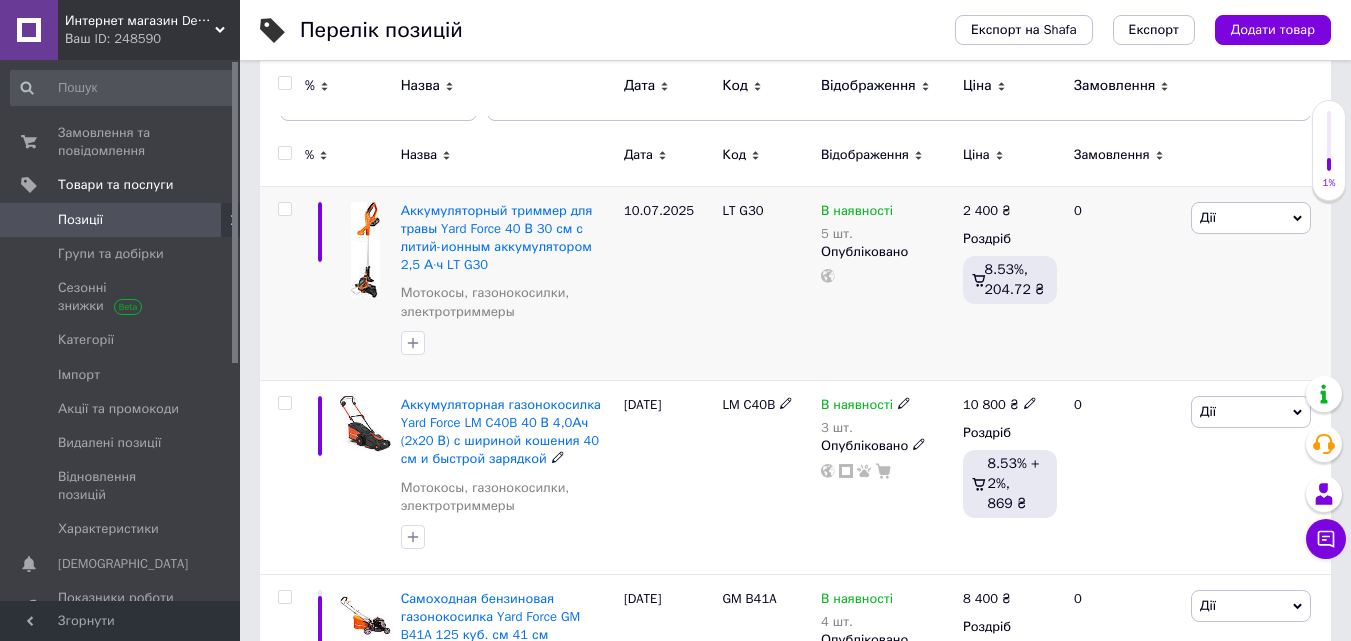 scroll, scrollTop: 100, scrollLeft: 0, axis: vertical 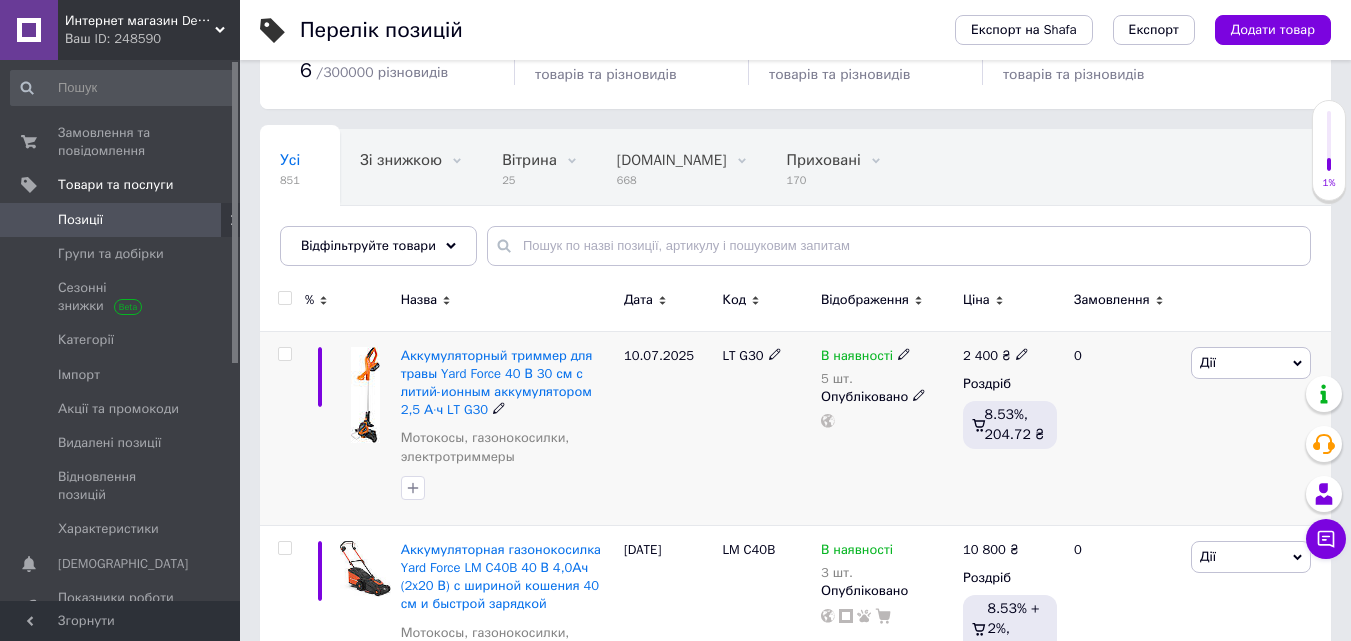 click on "Дії" at bounding box center (1251, 363) 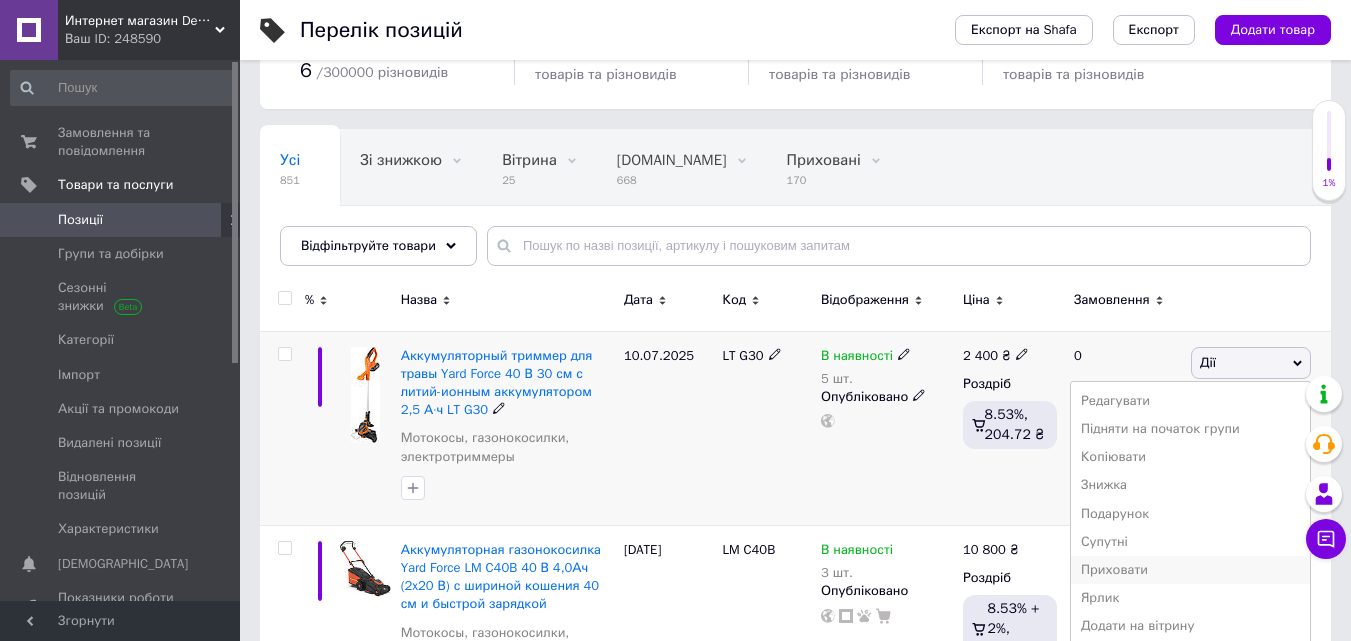 scroll, scrollTop: 300, scrollLeft: 0, axis: vertical 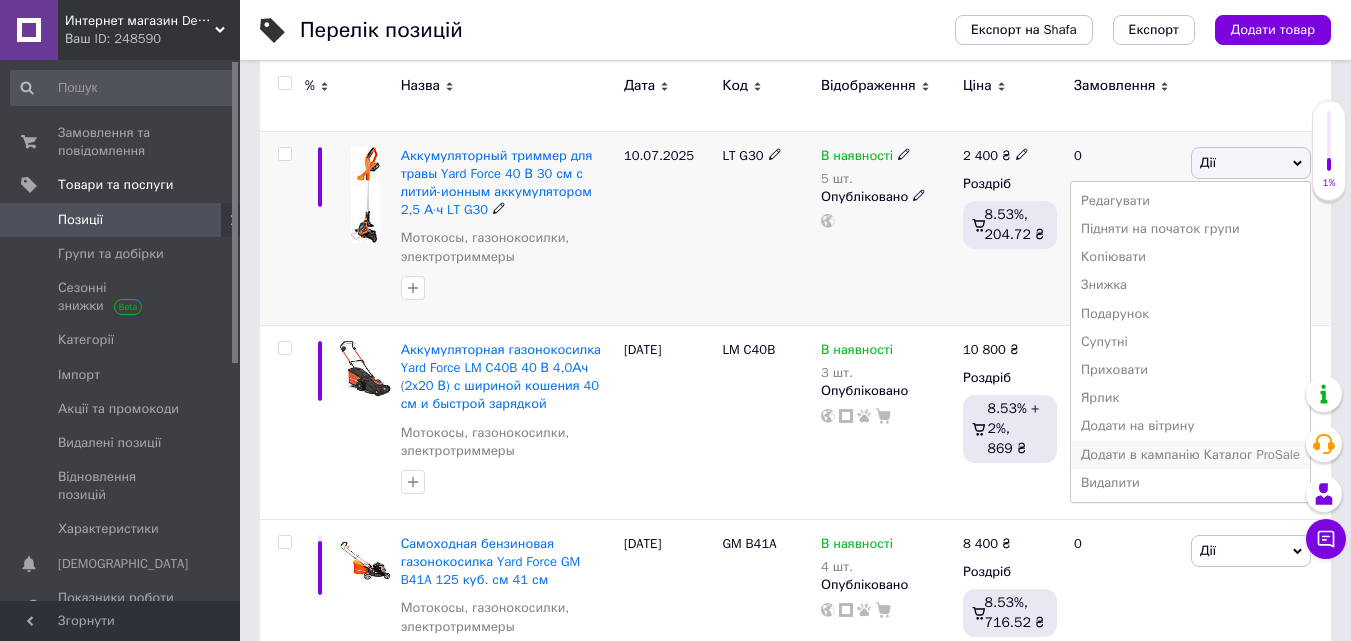 click on "Додати в кампанію Каталог ProSale" at bounding box center [1190, 455] 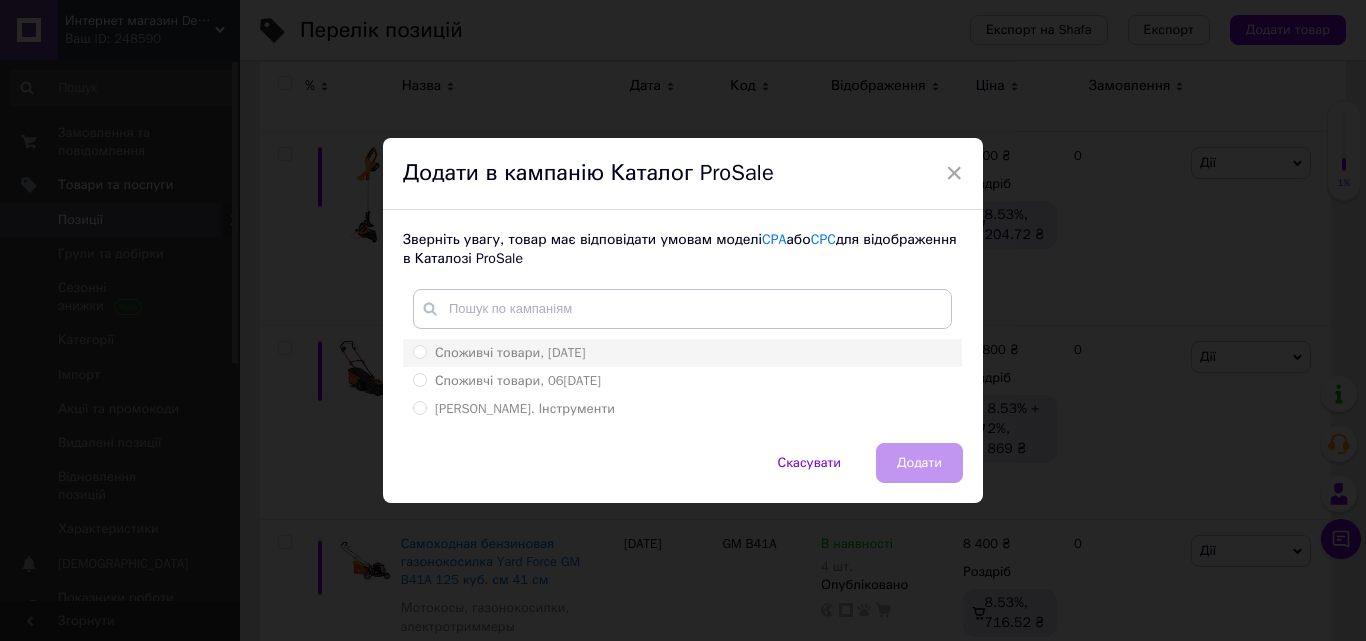 click on "Споживчі товари, [DATE]" at bounding box center [510, 352] 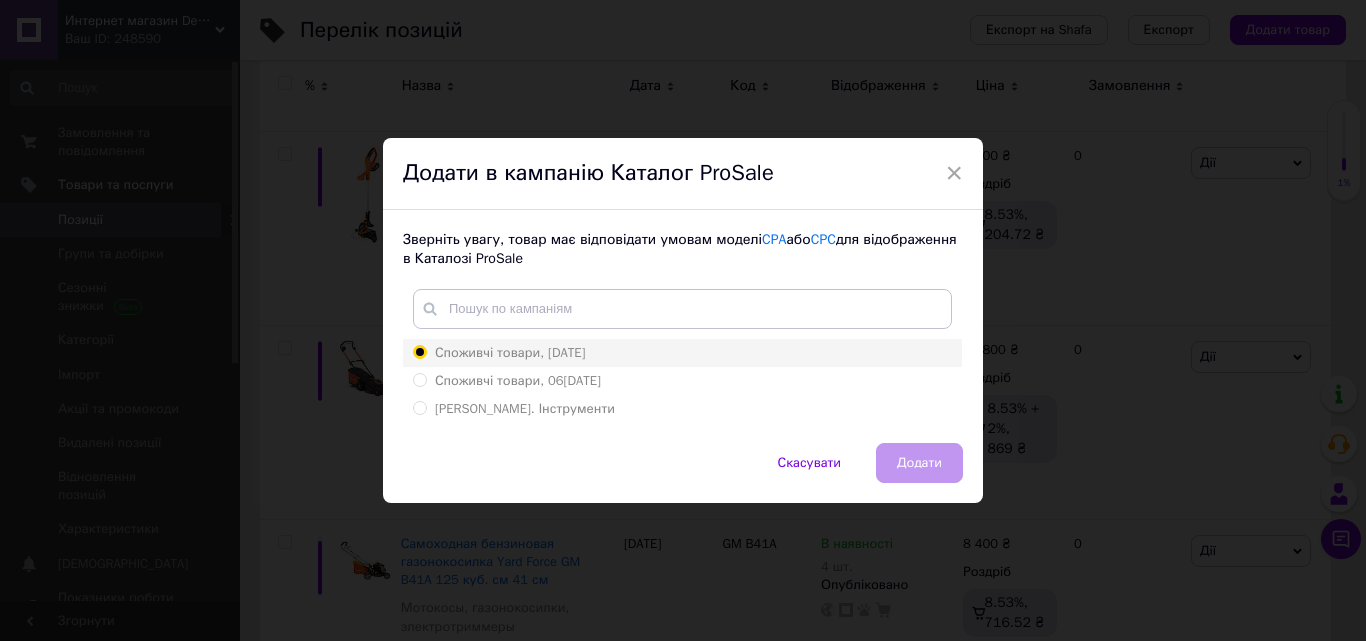 click on "Споживчі товари, [DATE]" at bounding box center (419, 351) 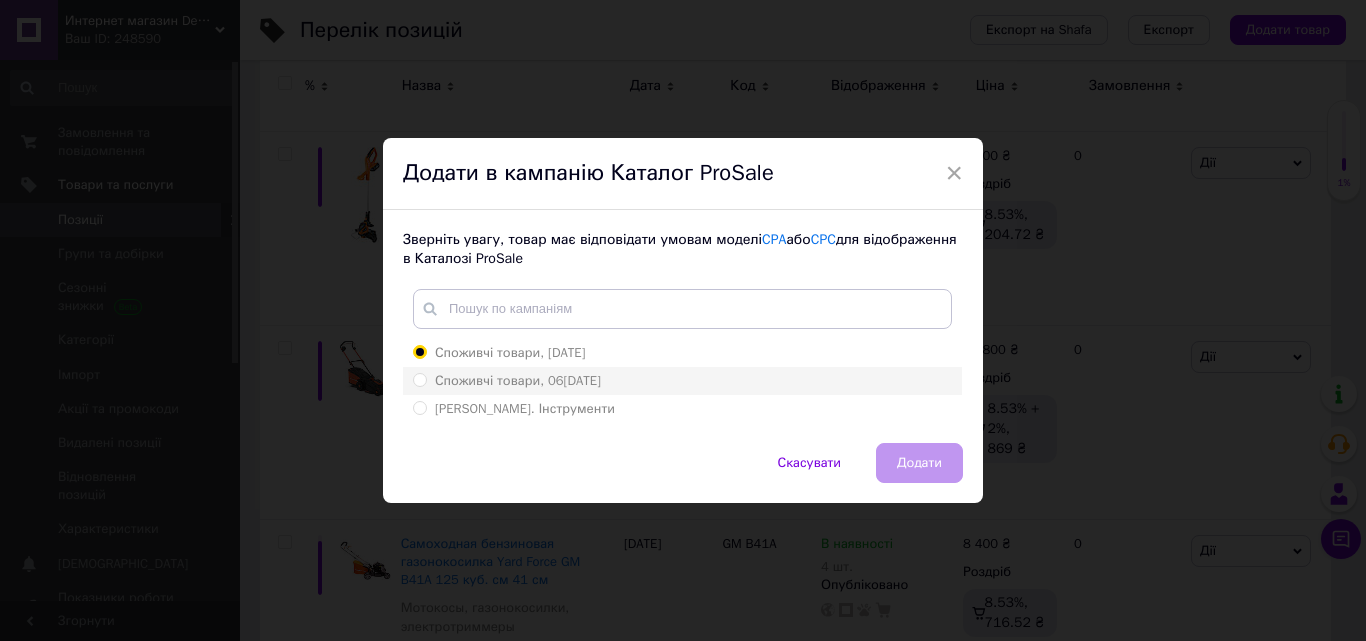 radio on "true" 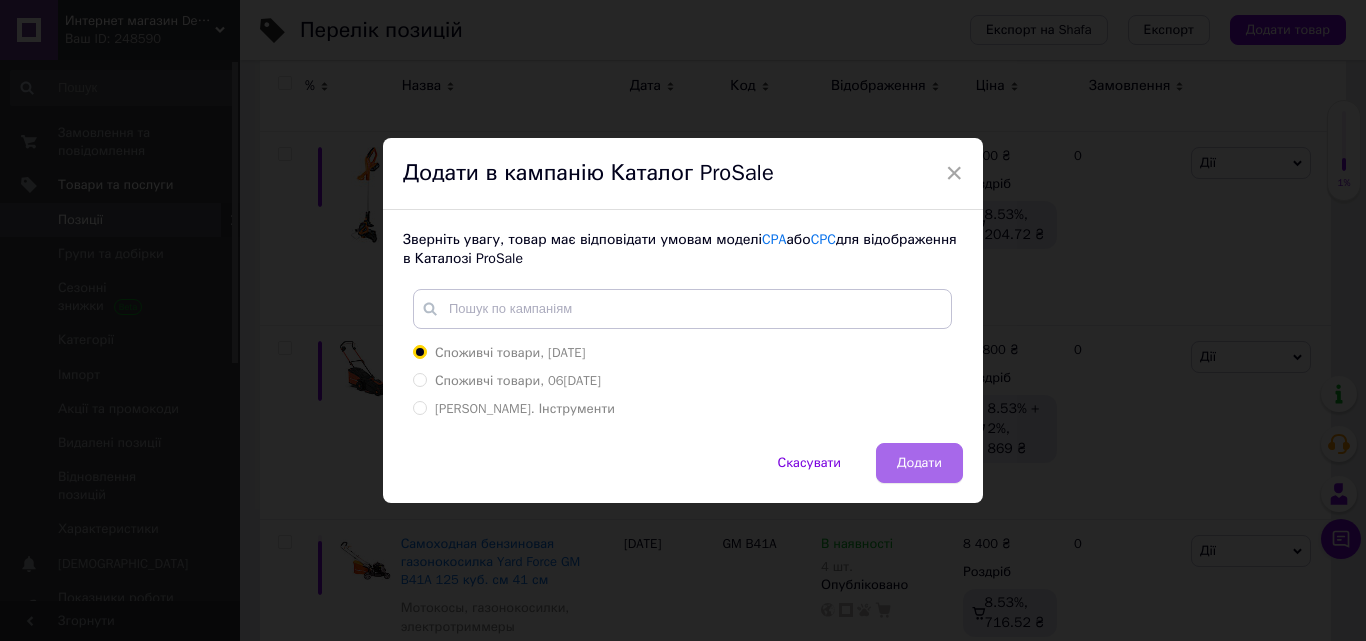 click on "Додати" at bounding box center [919, 463] 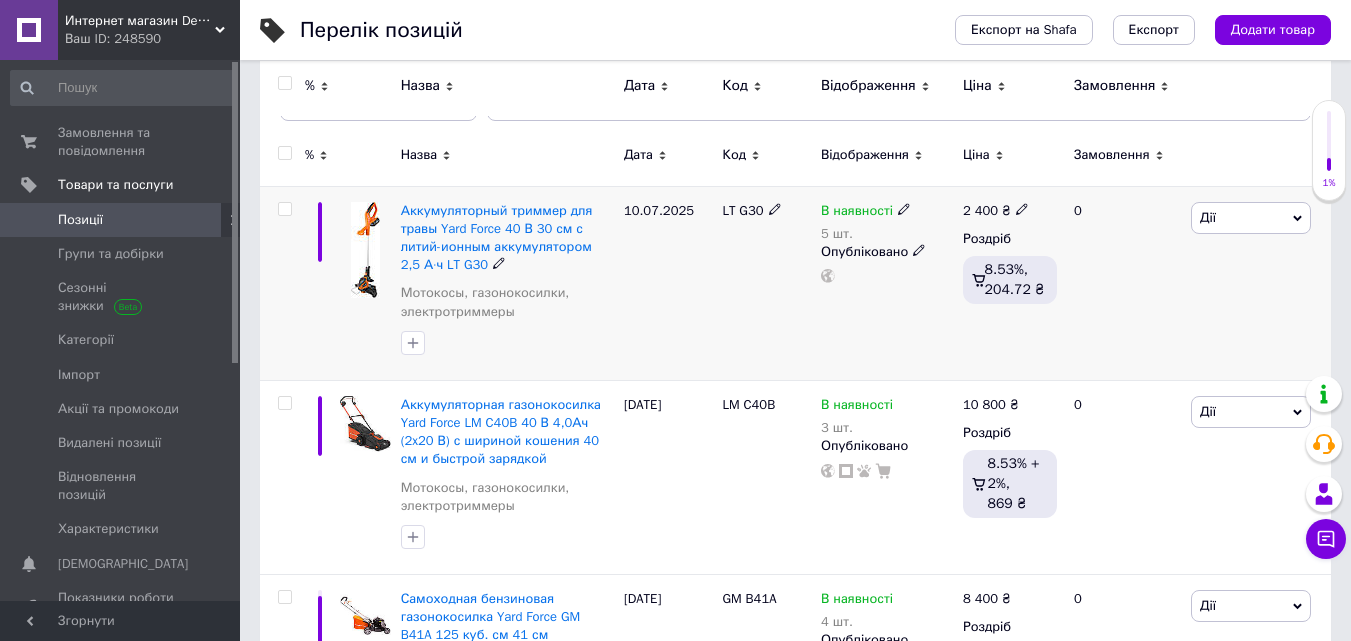 scroll, scrollTop: 100, scrollLeft: 0, axis: vertical 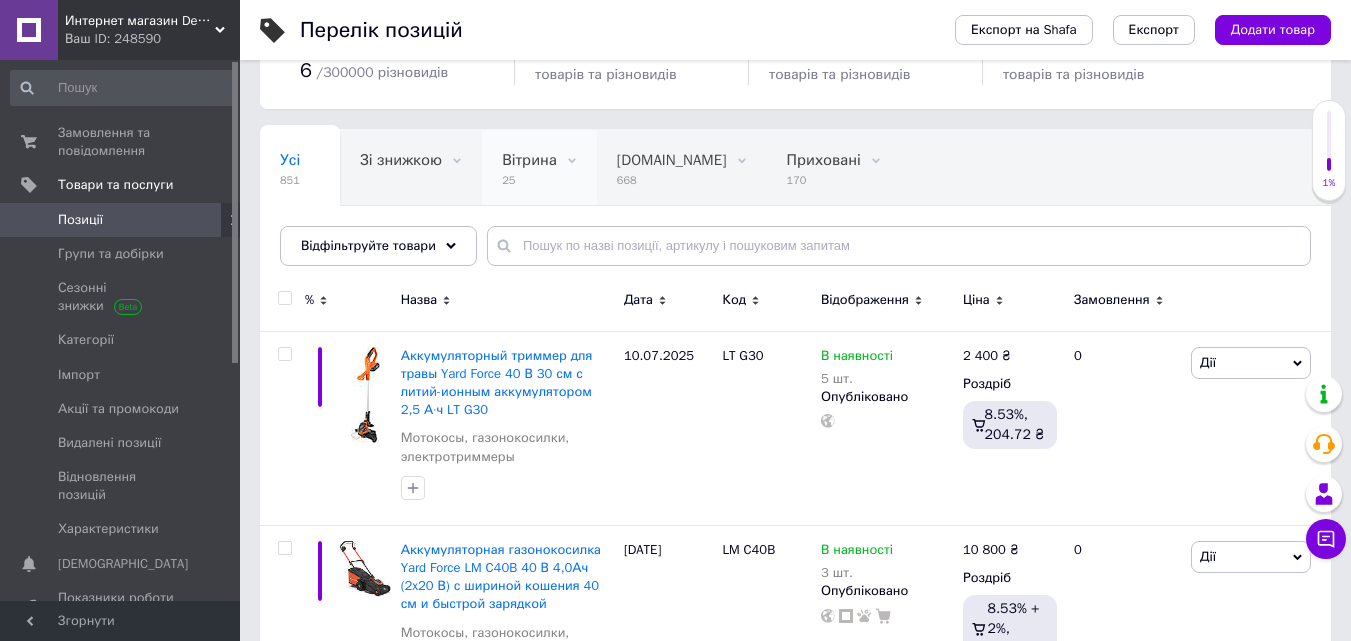 click at bounding box center (572, 161) 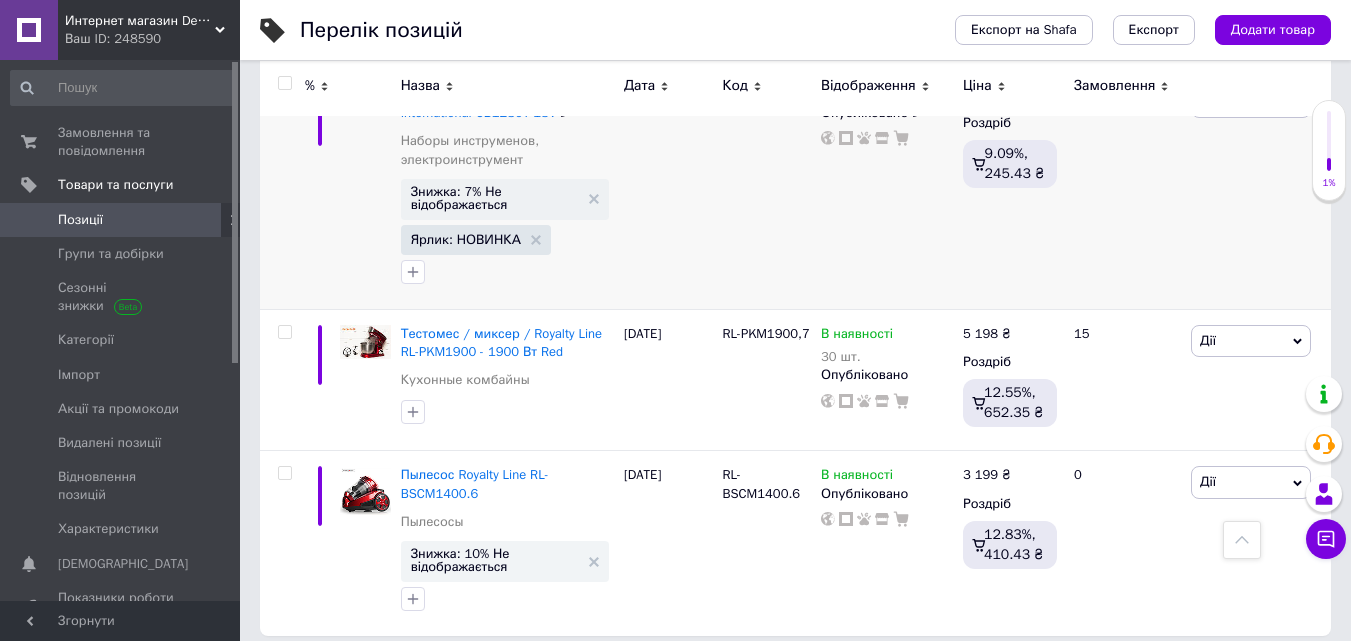 scroll, scrollTop: 4037, scrollLeft: 0, axis: vertical 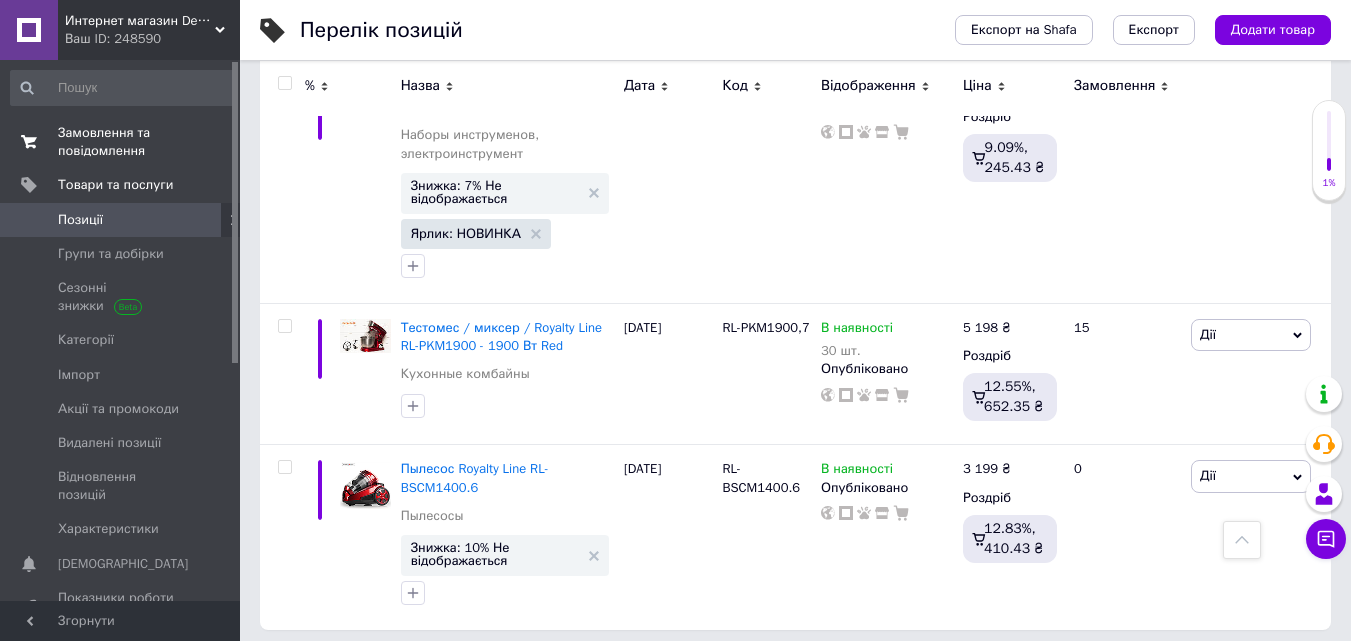 click on "Замовлення та повідомлення" at bounding box center [121, 142] 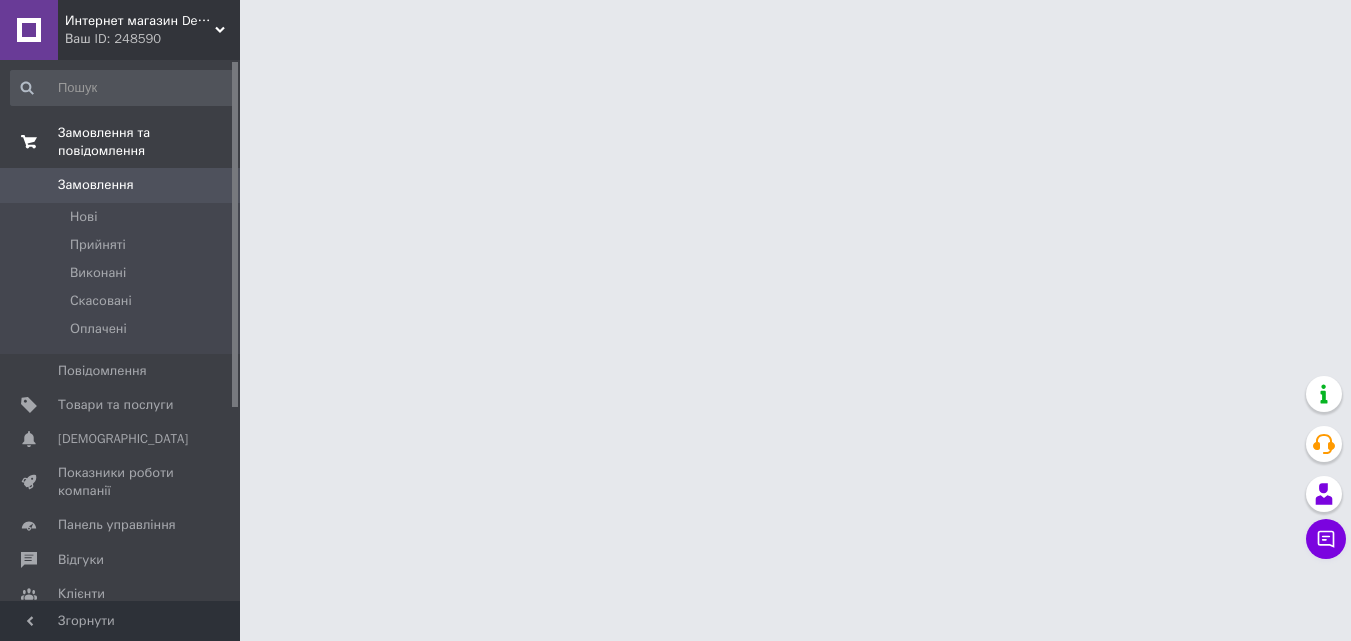 scroll, scrollTop: 0, scrollLeft: 0, axis: both 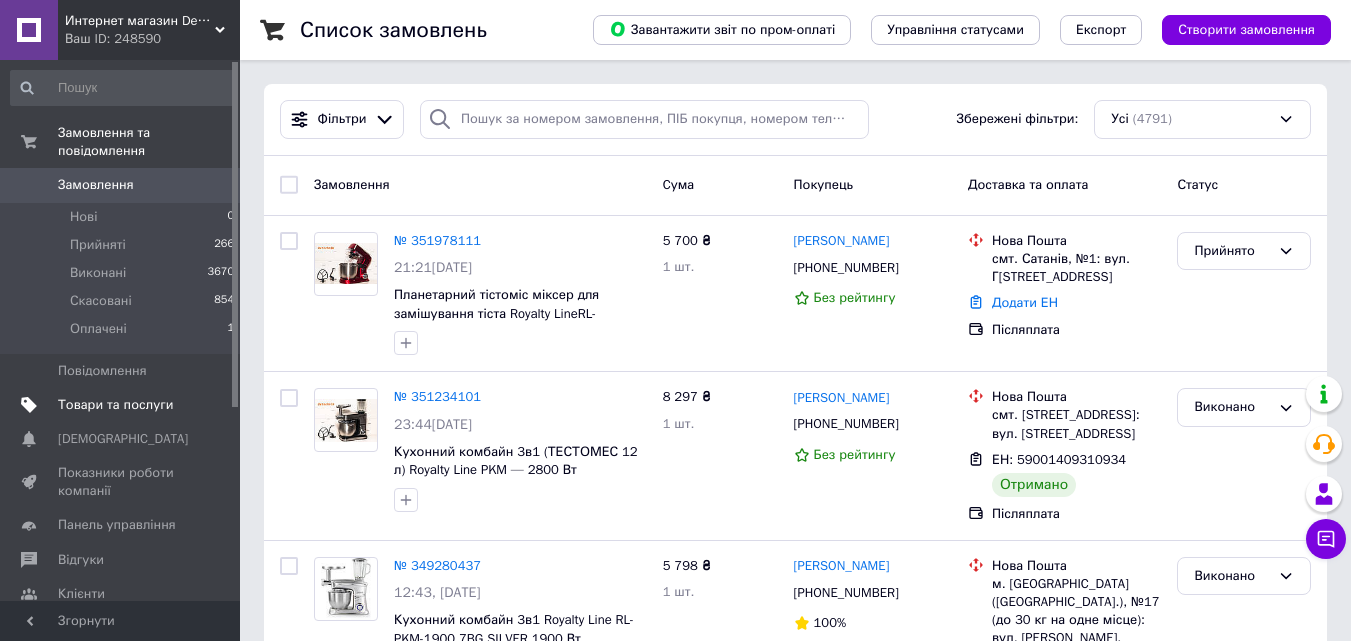 click on "Товари та послуги" at bounding box center (121, 405) 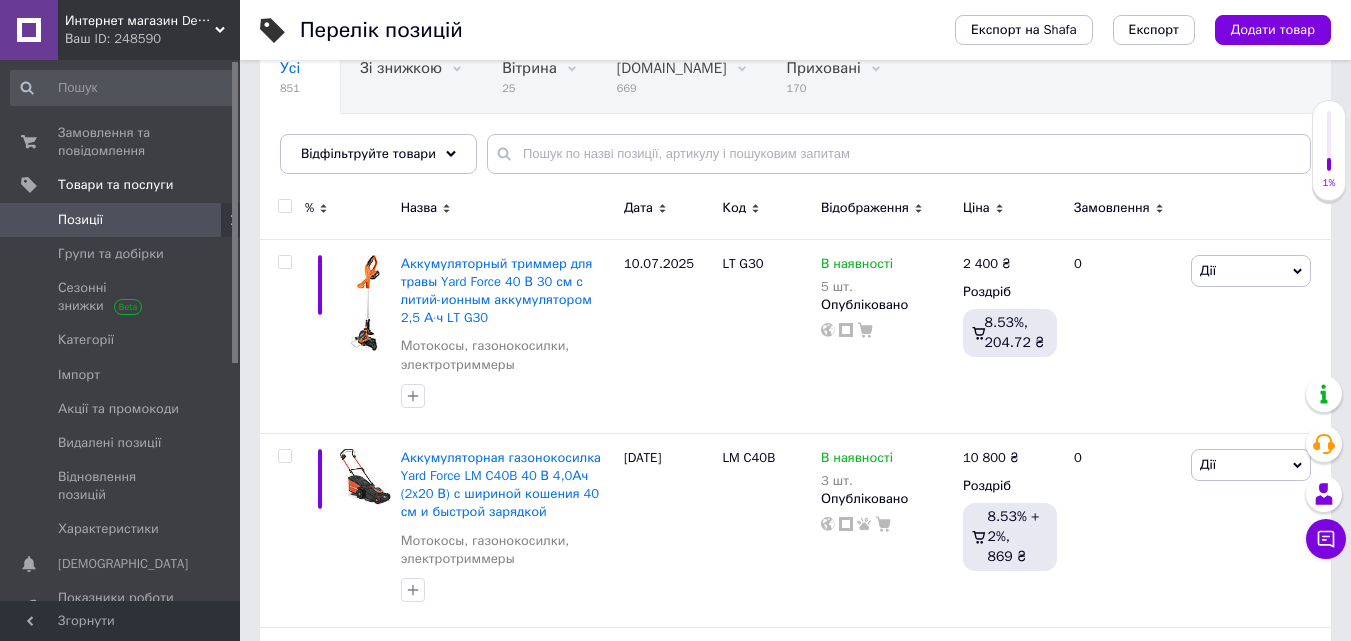 scroll, scrollTop: 200, scrollLeft: 0, axis: vertical 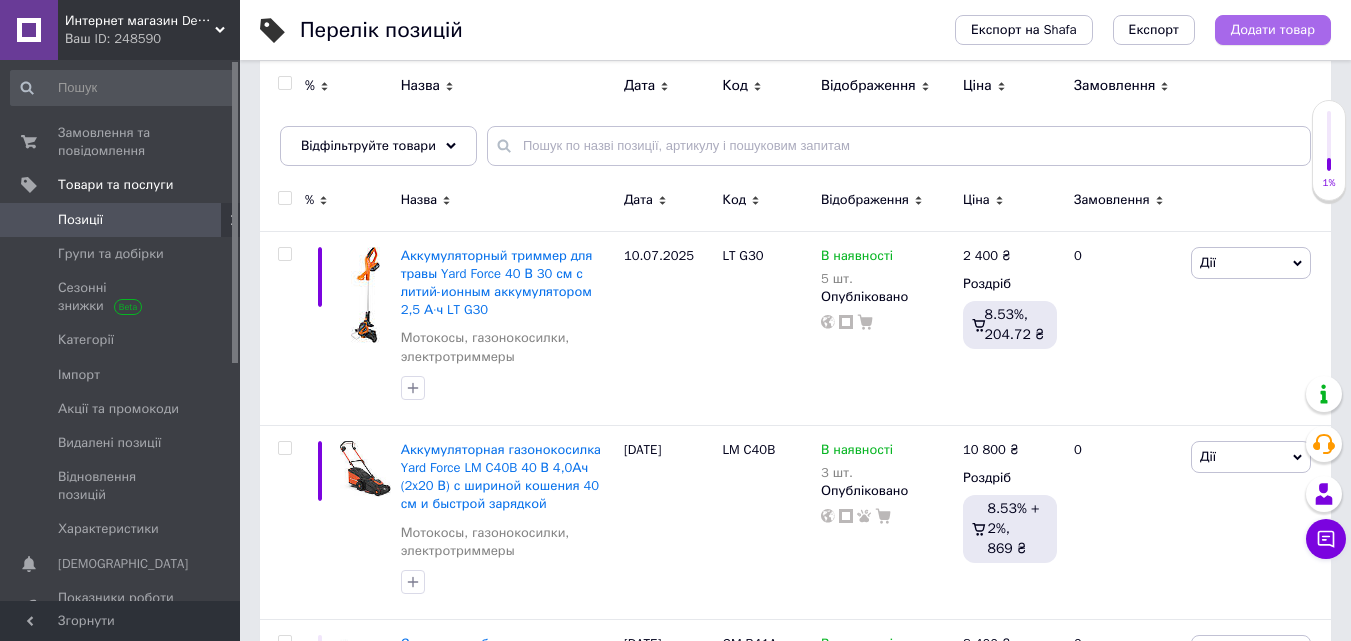 click on "Додати товар" at bounding box center [1273, 30] 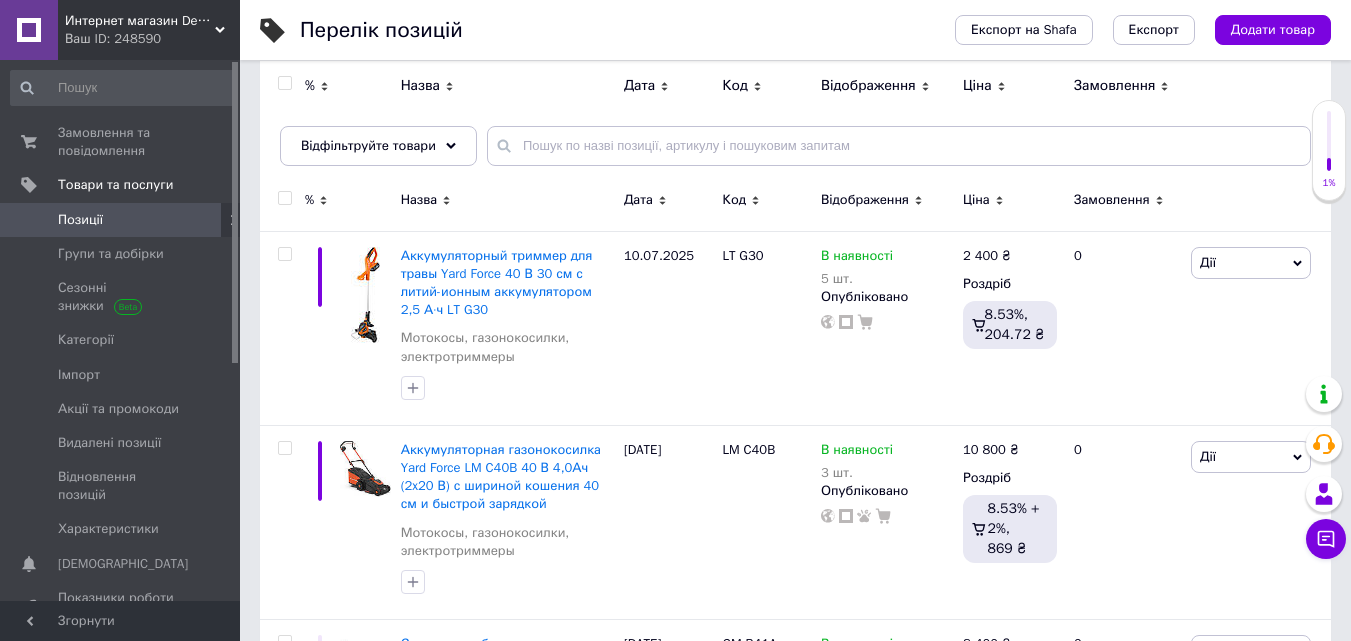 drag, startPoint x: 1276, startPoint y: 37, endPoint x: 1239, endPoint y: 52, distance: 39.92493 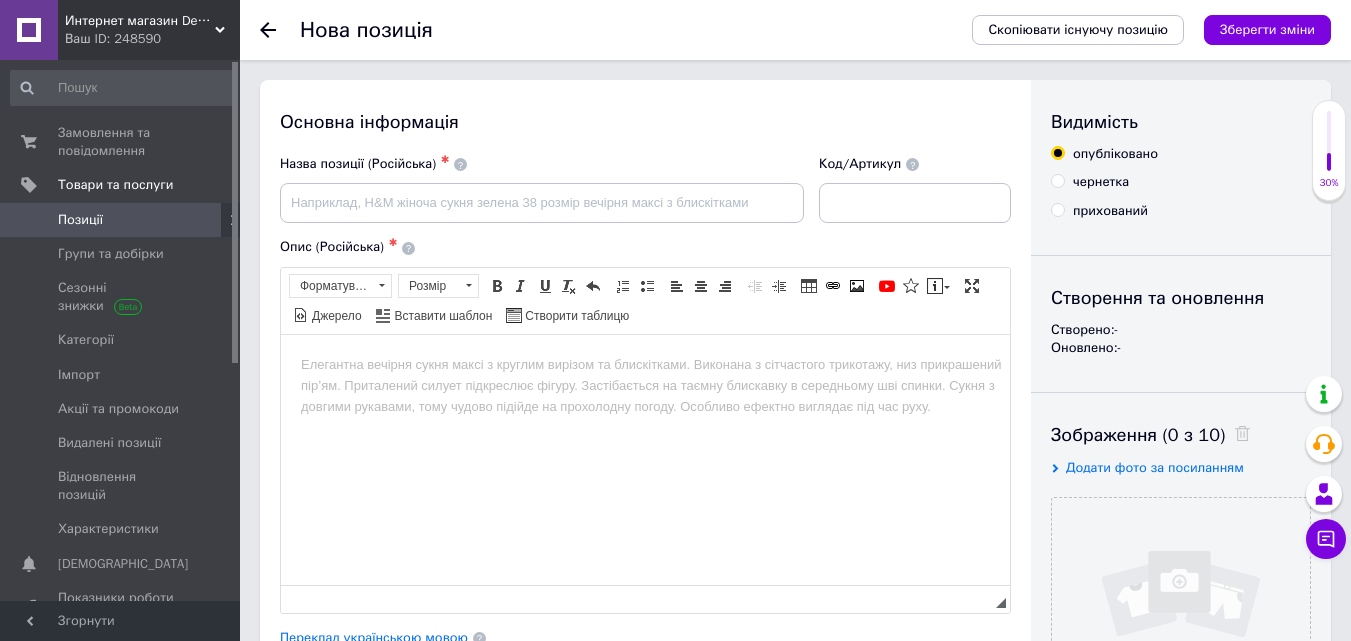 scroll, scrollTop: 0, scrollLeft: 0, axis: both 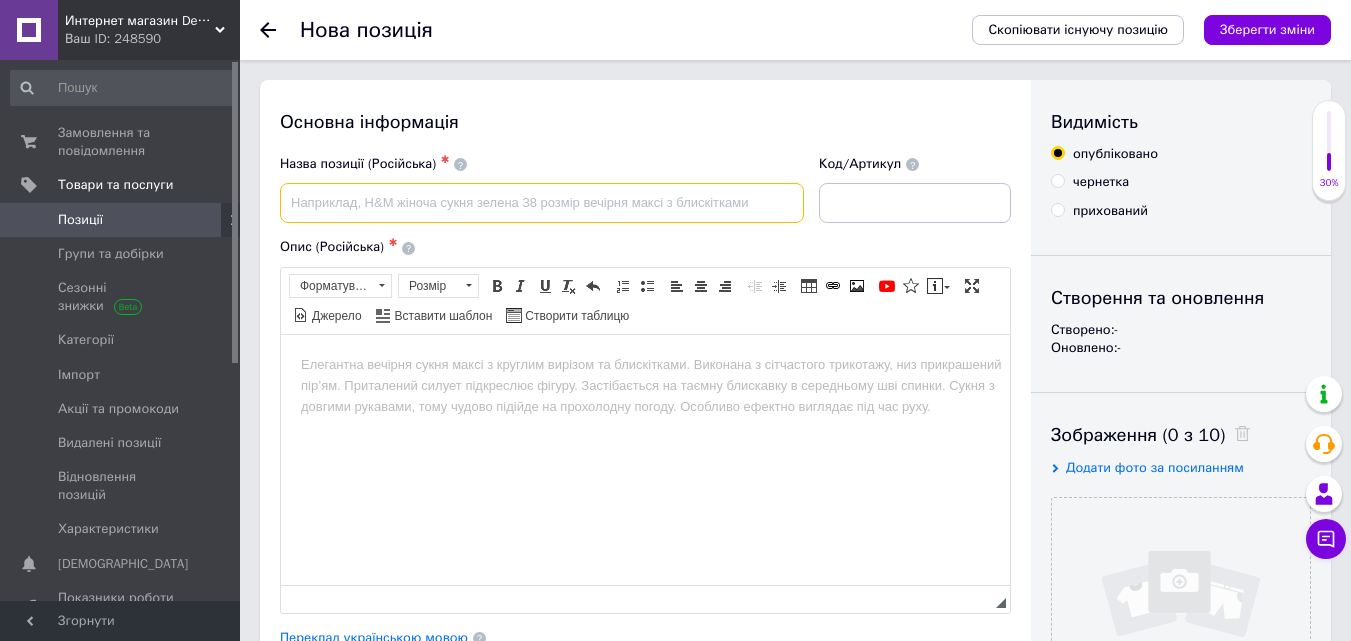 click at bounding box center (542, 203) 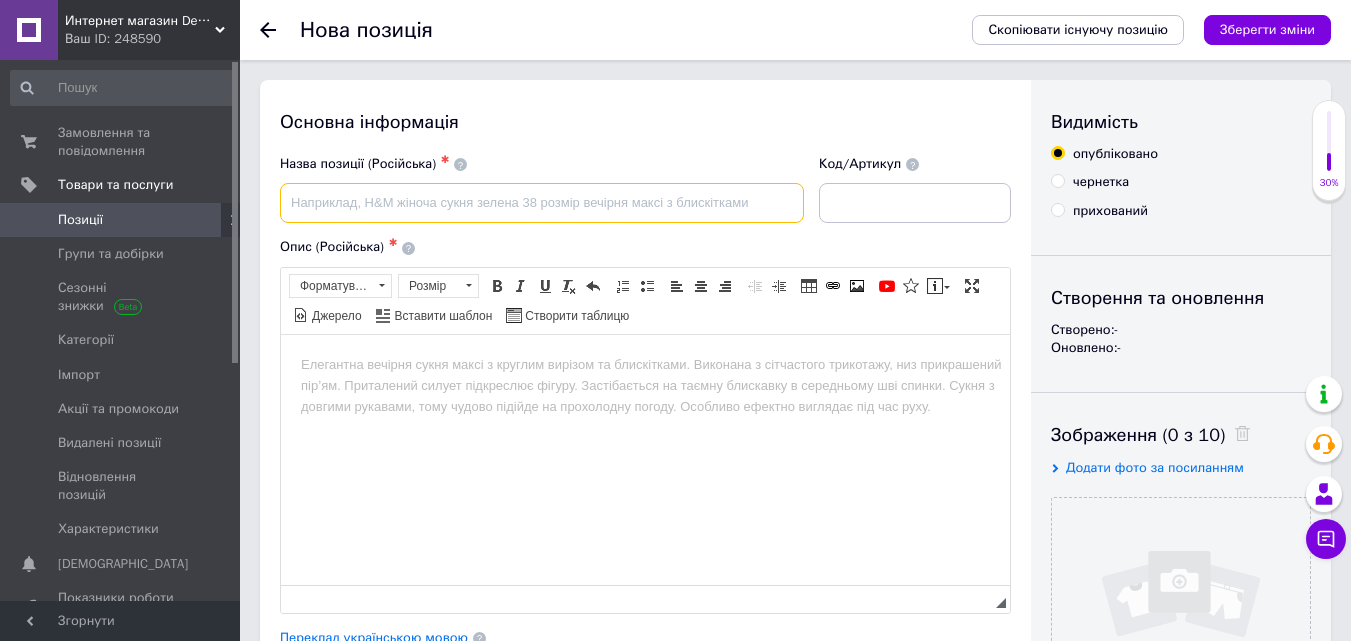 paste on "Аккумуляторный триммер для травы Yard Force 20 В, 25 см, с литий-ионным аккумулятором и зарядным устройством —" 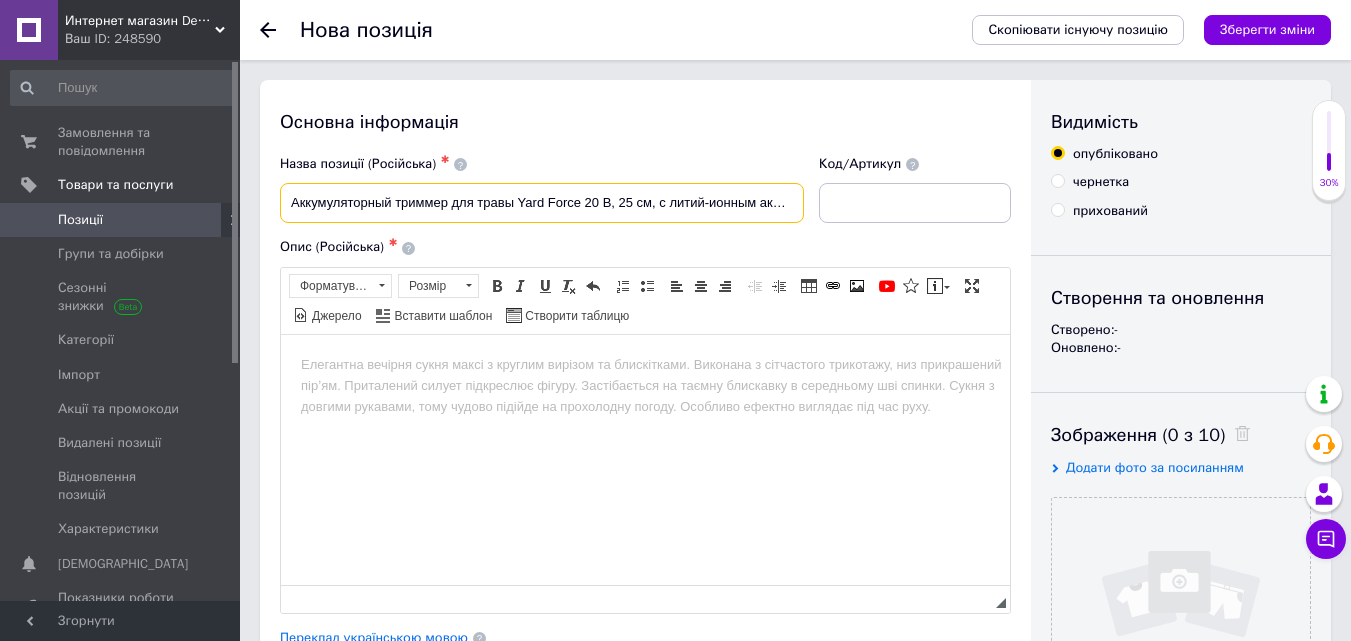 scroll, scrollTop: 0, scrollLeft: 231, axis: horizontal 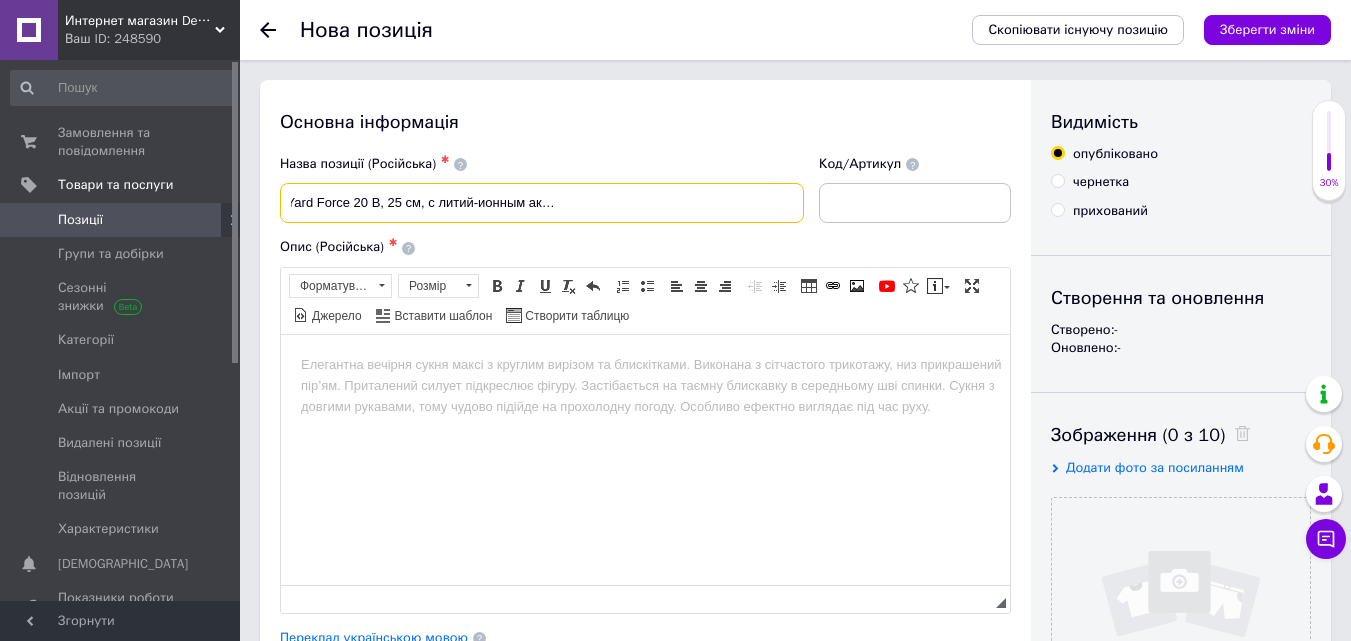 drag, startPoint x: 776, startPoint y: 199, endPoint x: 820, endPoint y: 197, distance: 44.04543 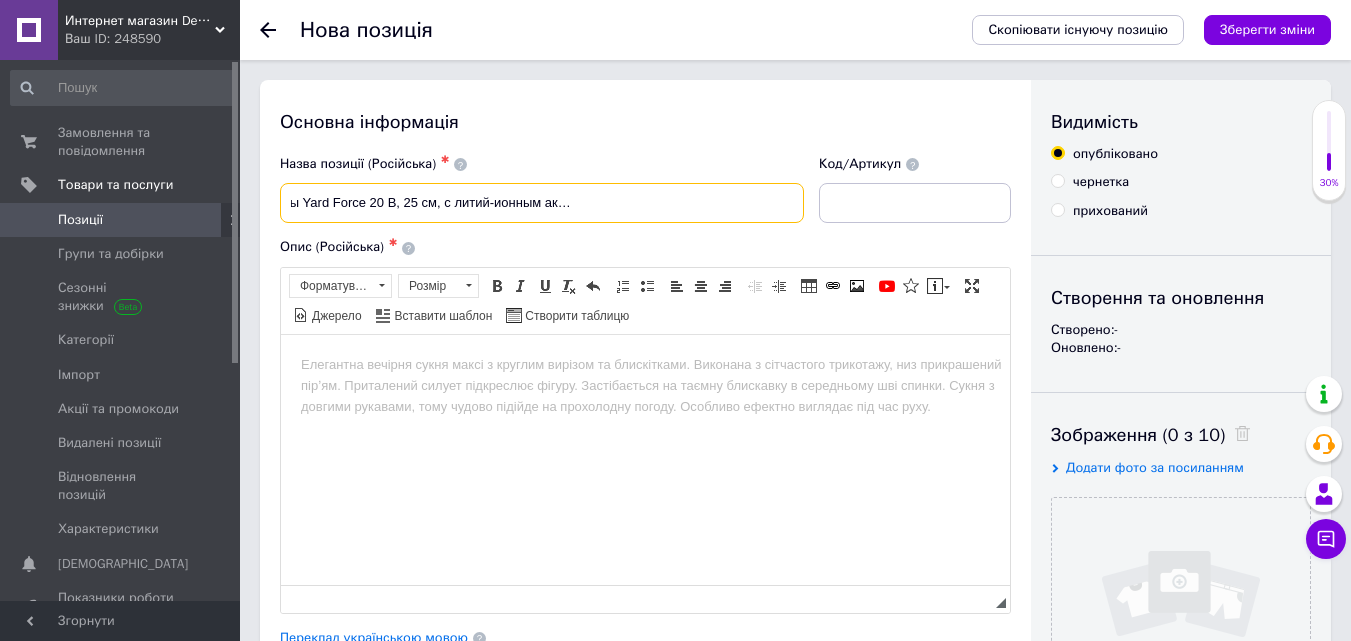scroll, scrollTop: 0, scrollLeft: 215, axis: horizontal 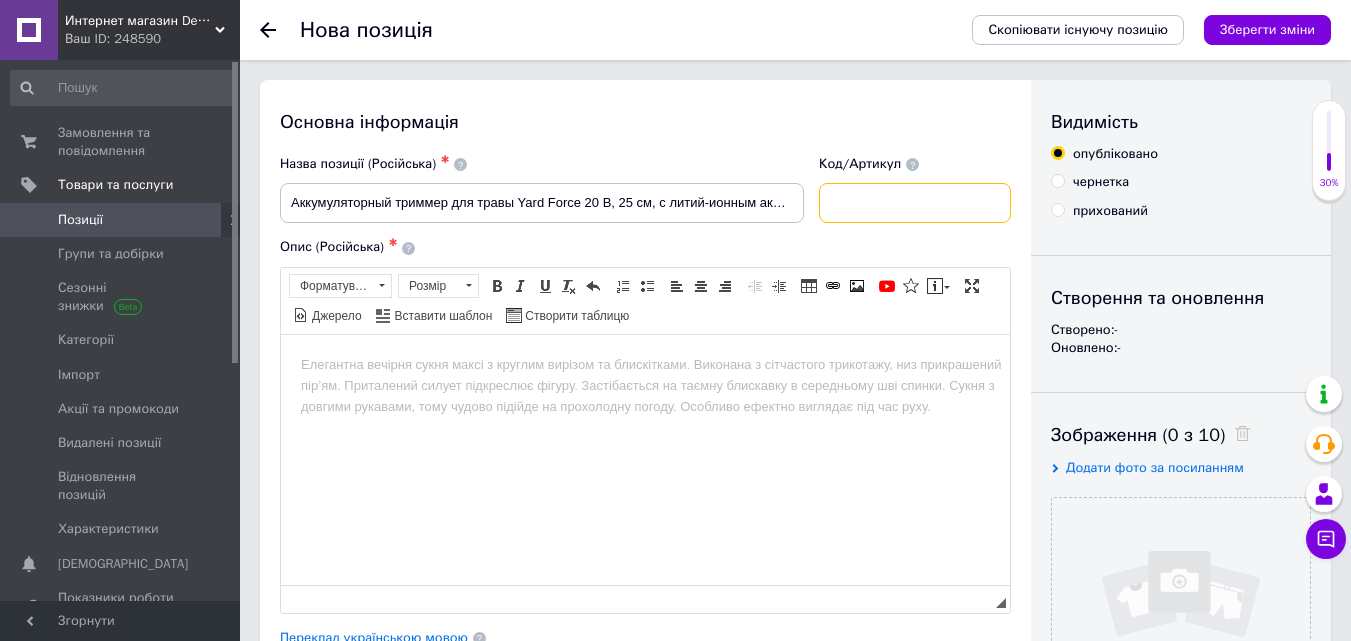 click at bounding box center (915, 203) 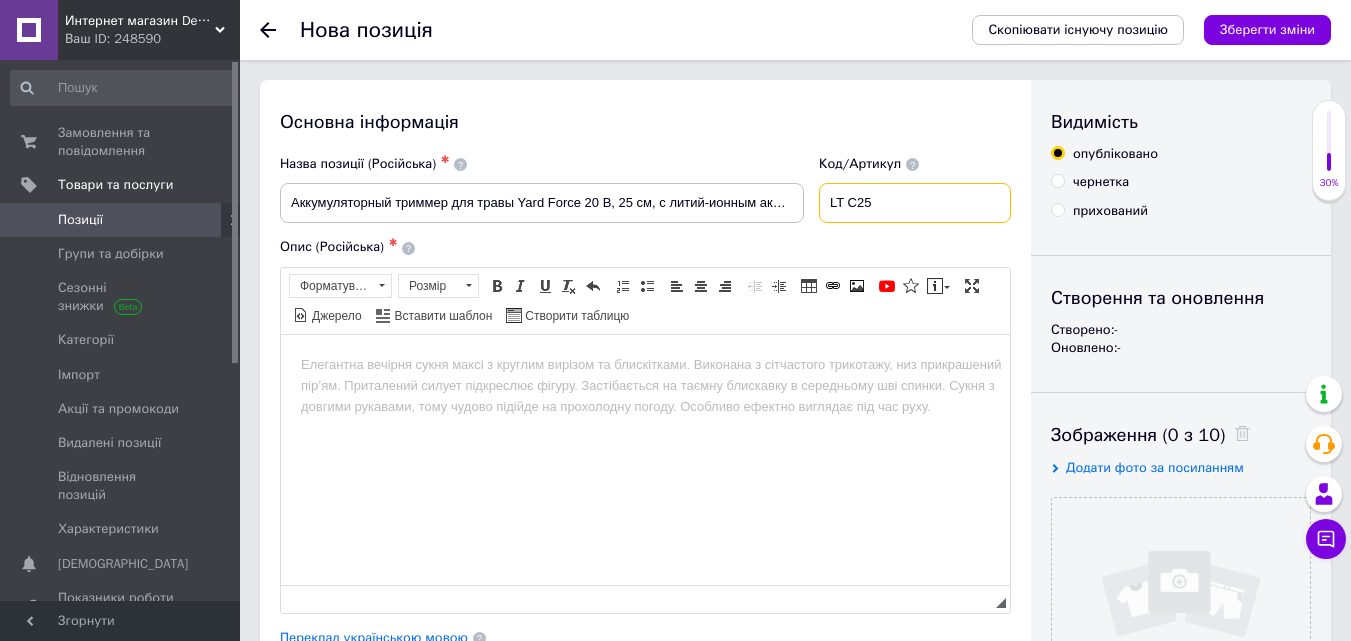 type on "LT C25" 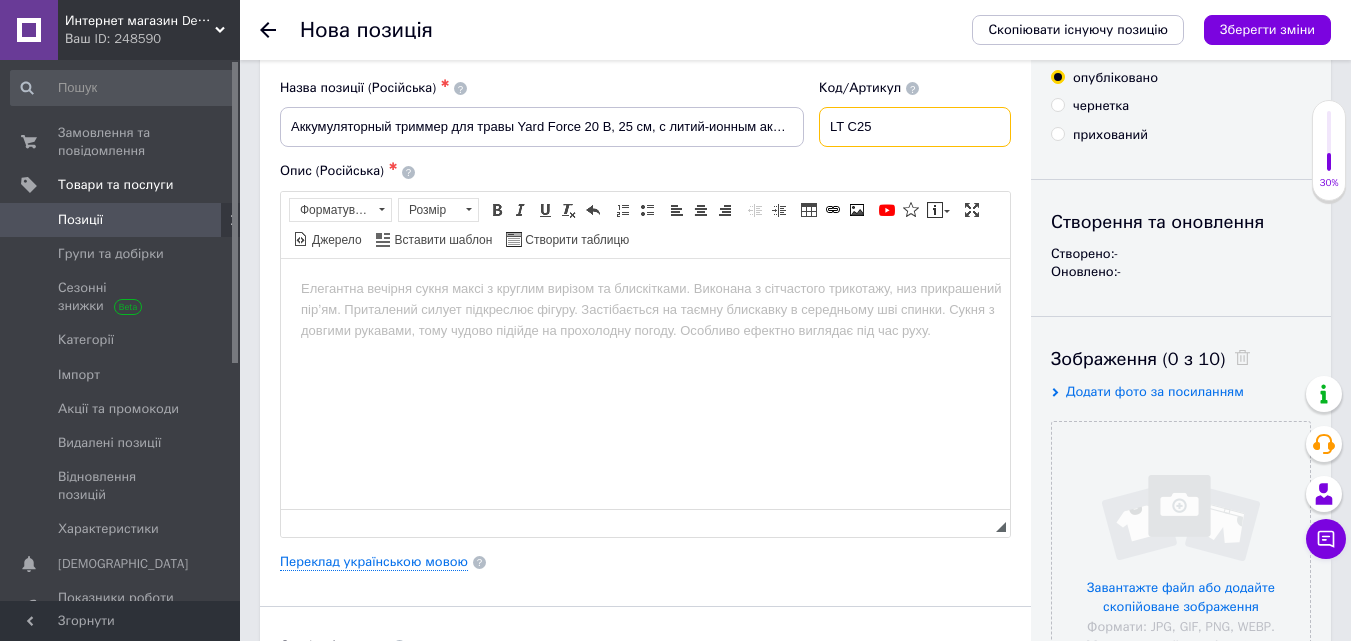 scroll, scrollTop: 0, scrollLeft: 0, axis: both 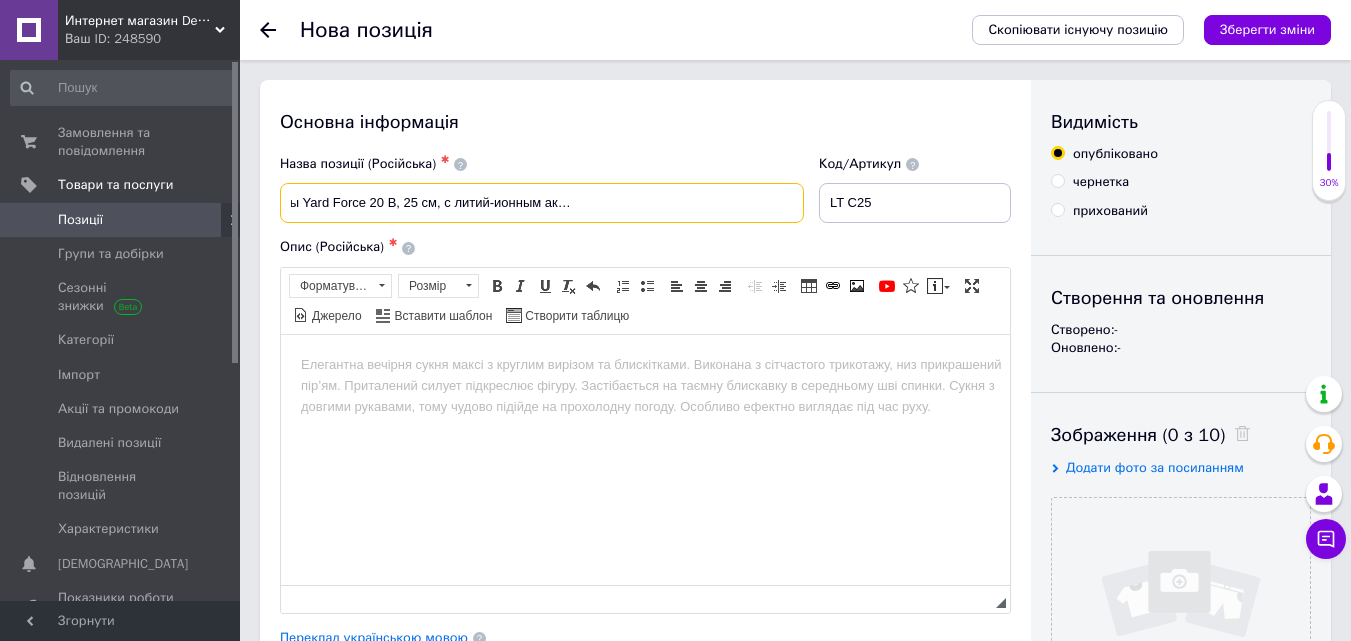 drag, startPoint x: 288, startPoint y: 201, endPoint x: 860, endPoint y: 230, distance: 572.7347 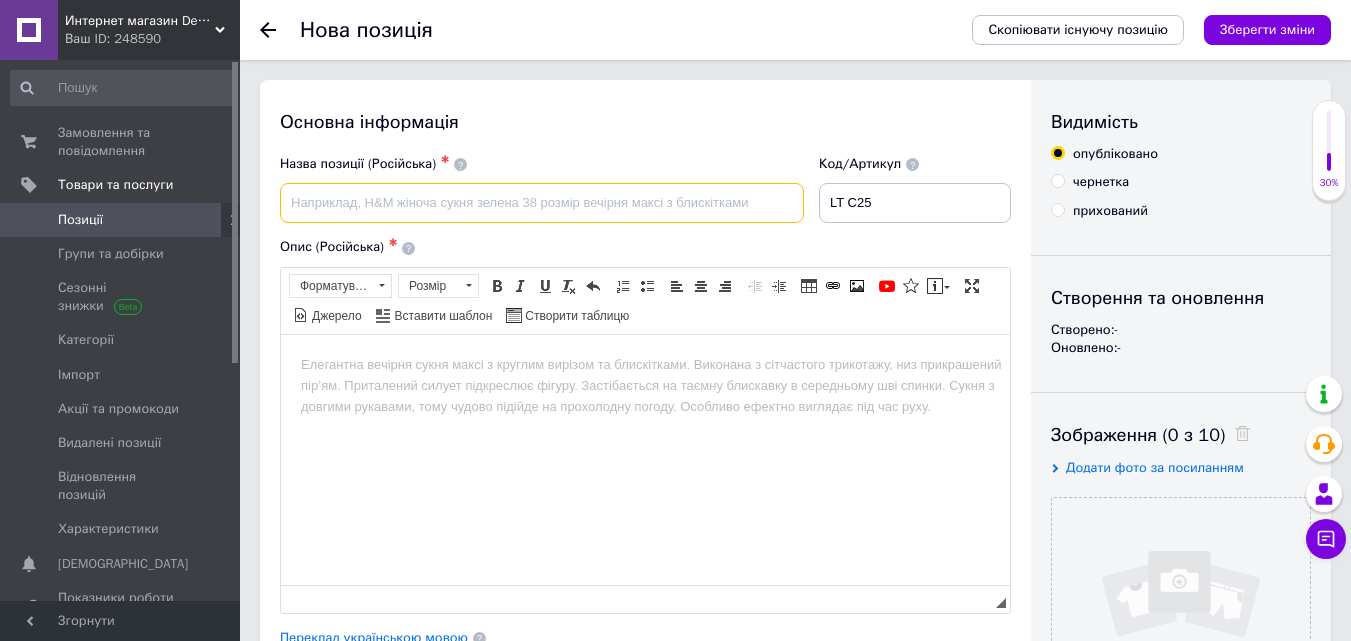 scroll, scrollTop: 0, scrollLeft: 0, axis: both 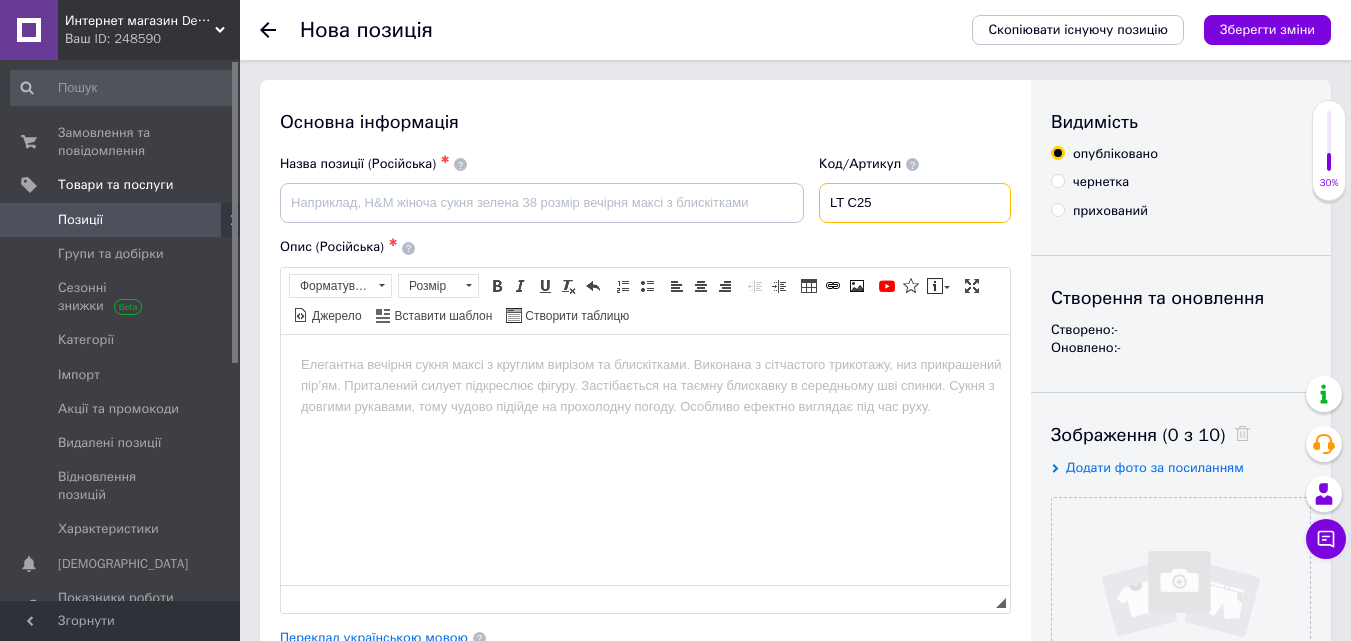 click on "LT C25" at bounding box center (915, 203) 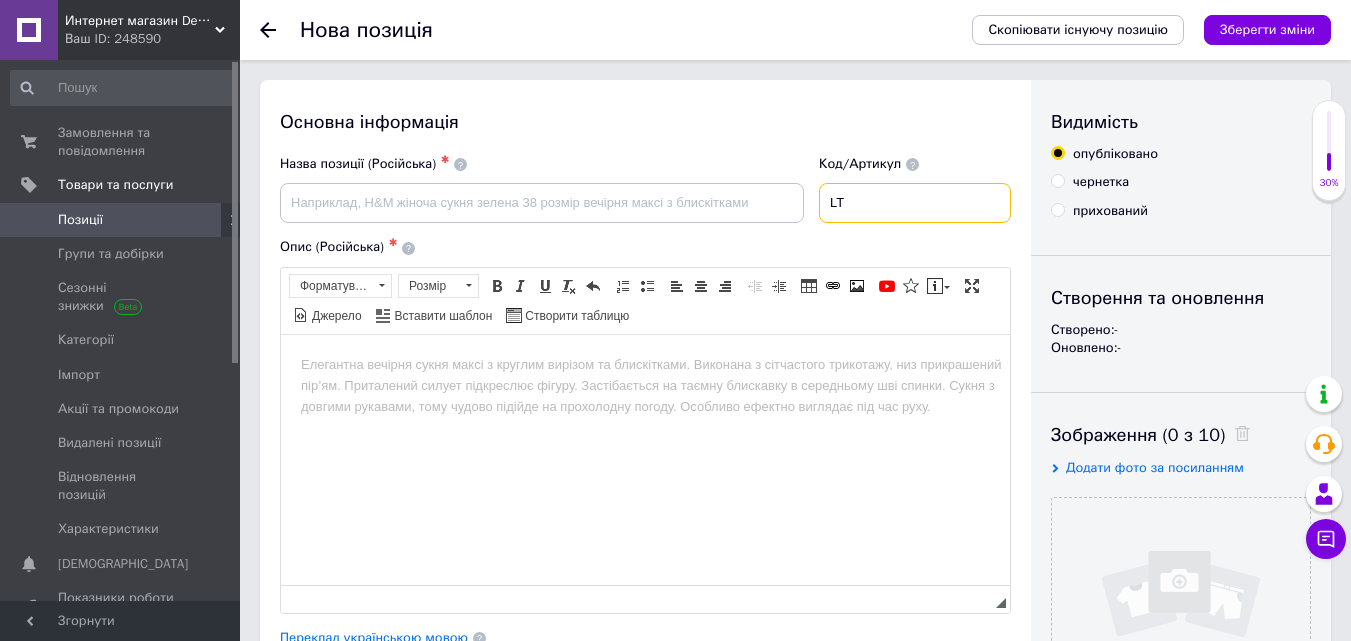 type on "L" 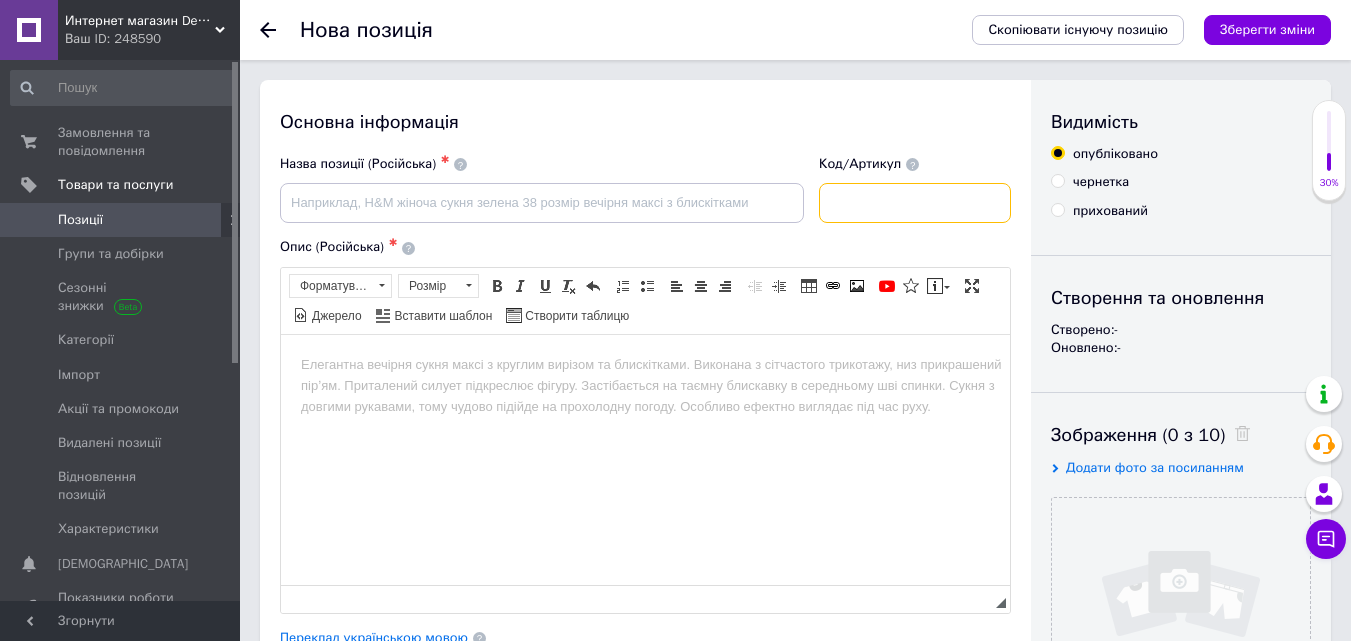 type 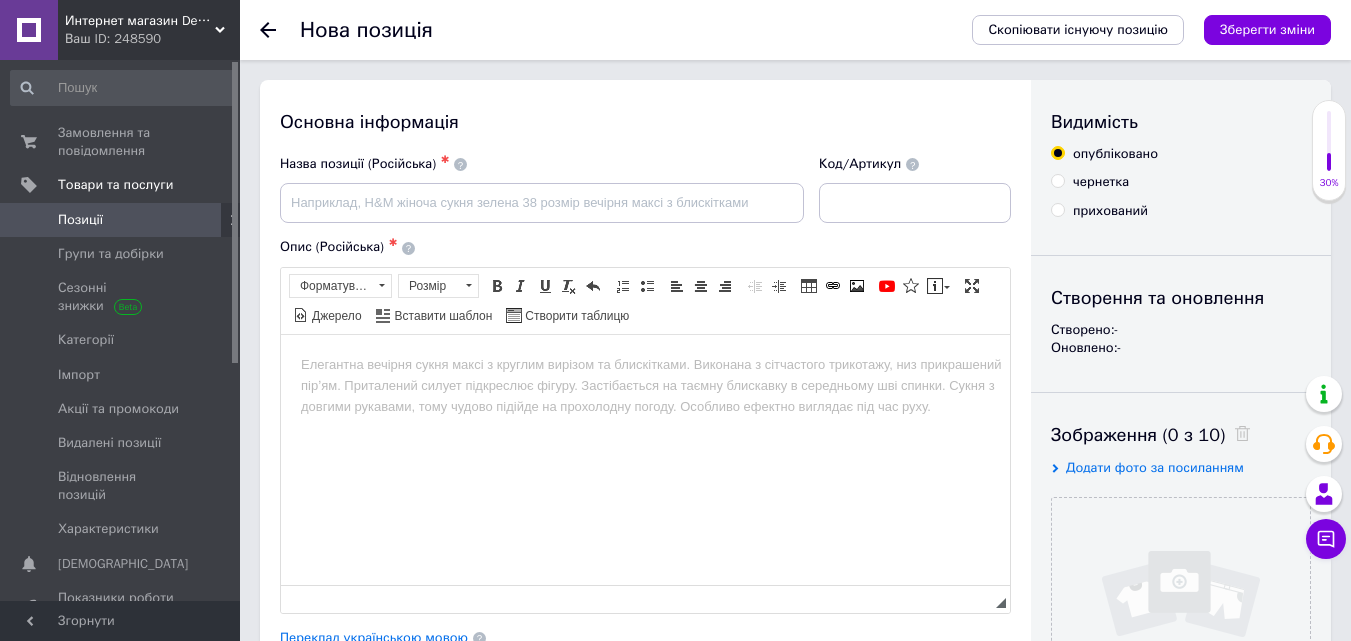click 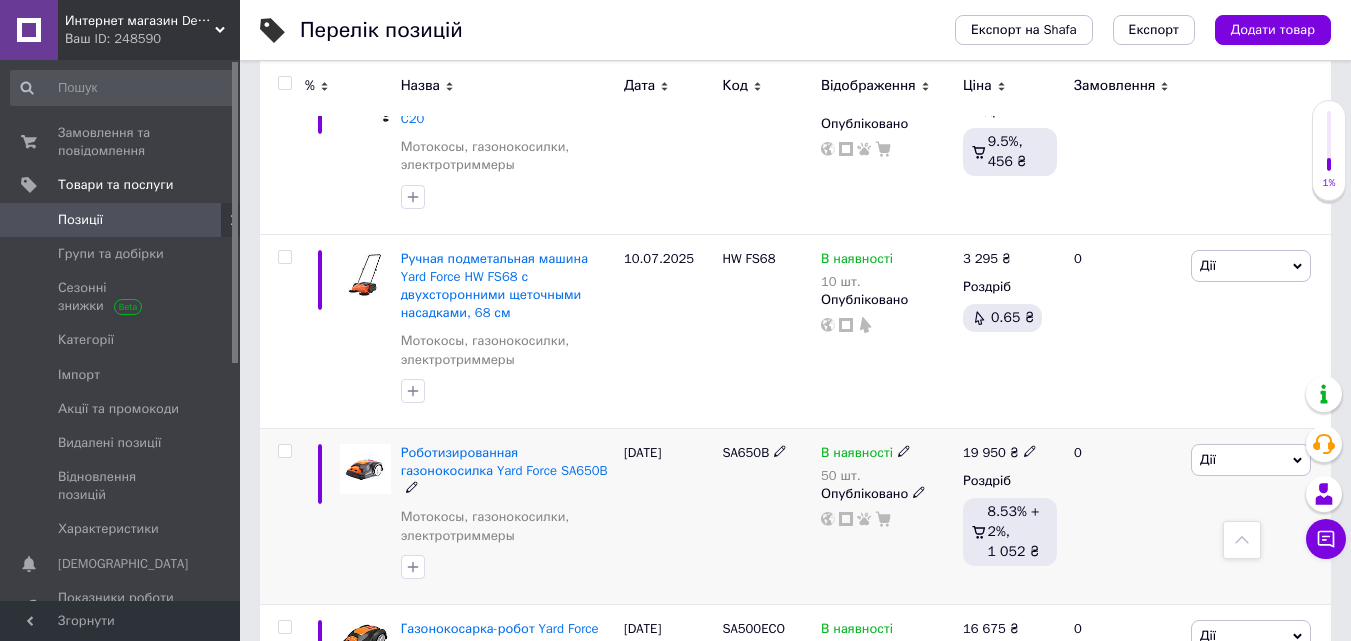 scroll, scrollTop: 1800, scrollLeft: 0, axis: vertical 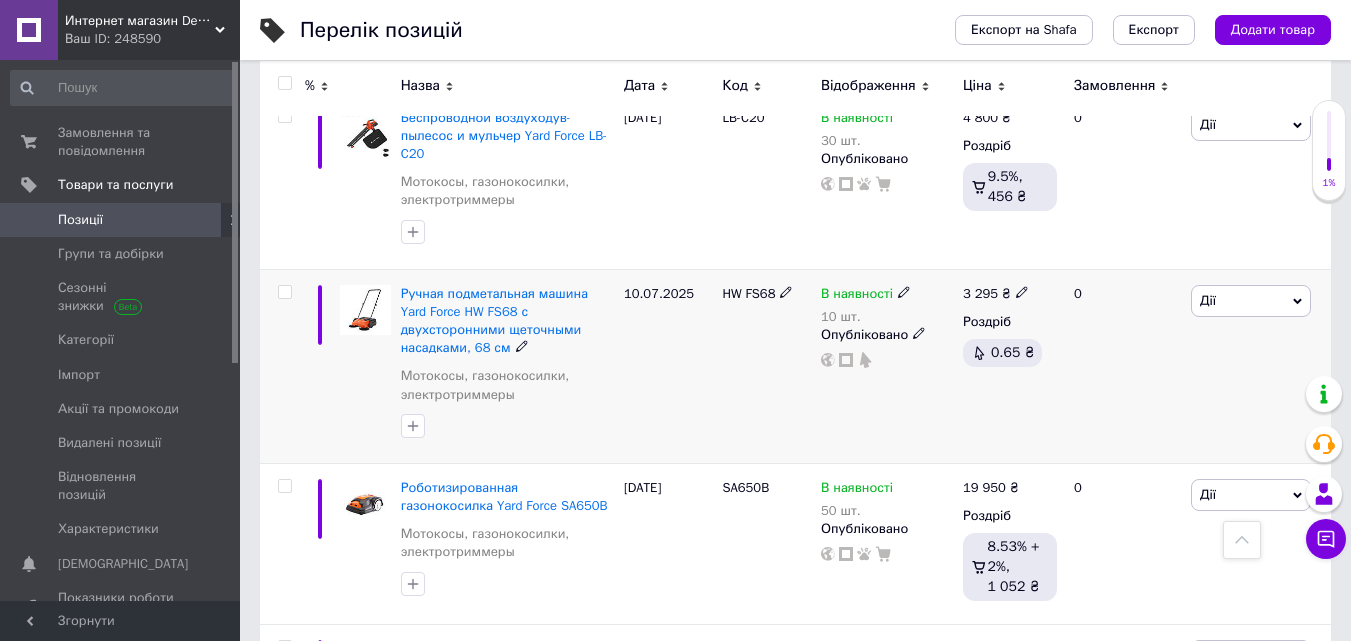 click 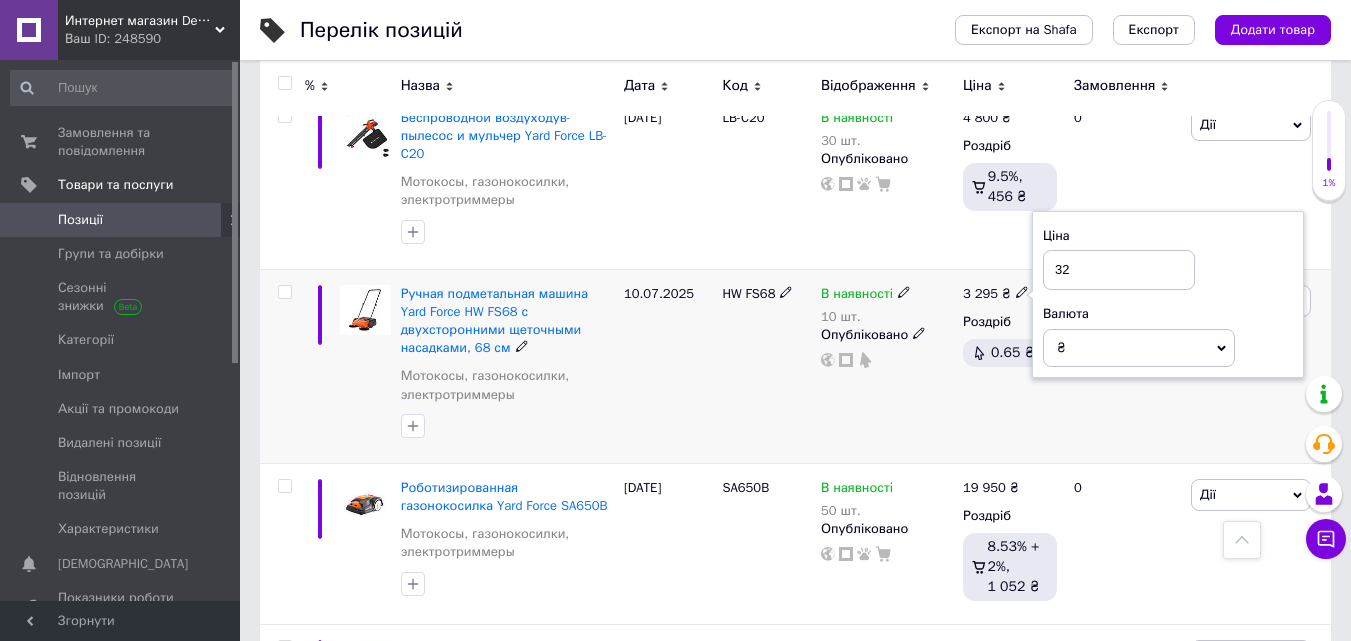 type on "3" 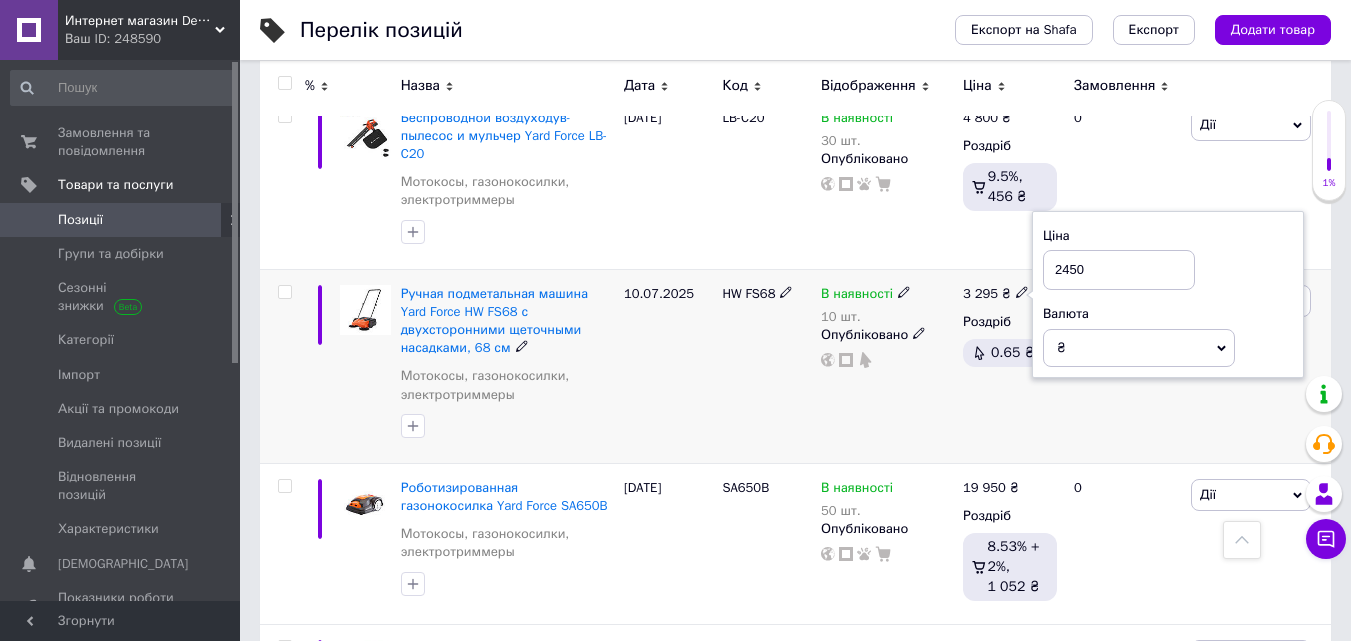 type on "2450" 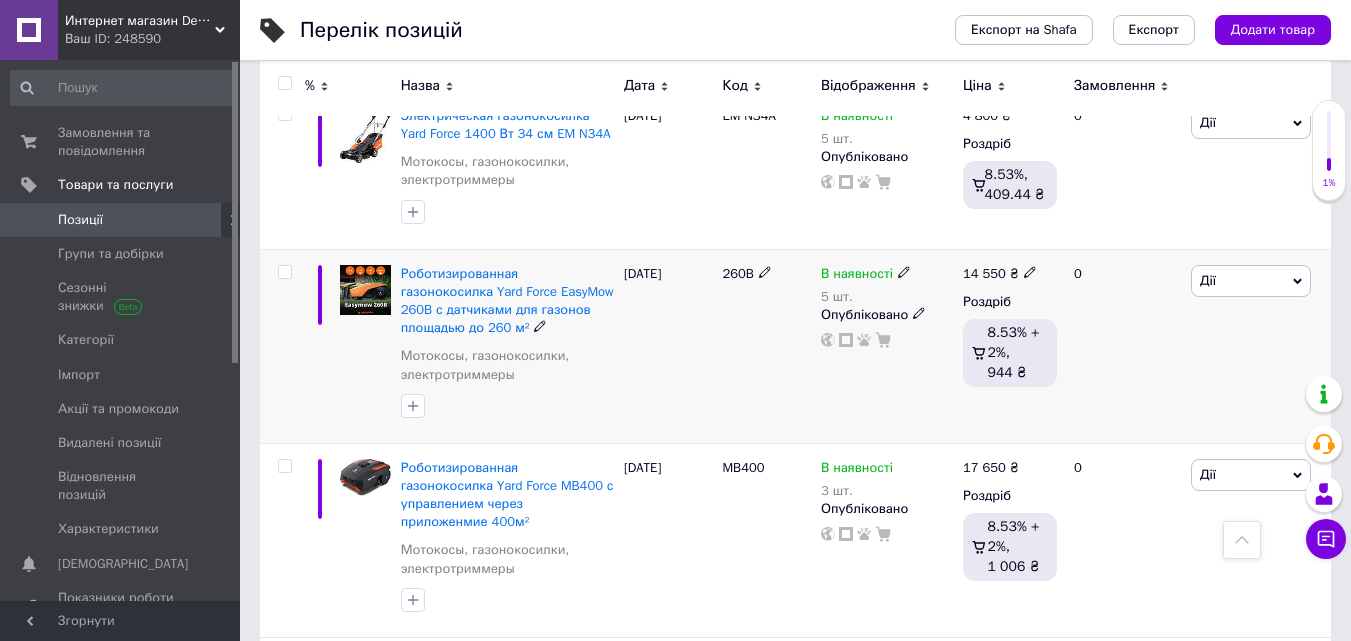 scroll, scrollTop: 900, scrollLeft: 0, axis: vertical 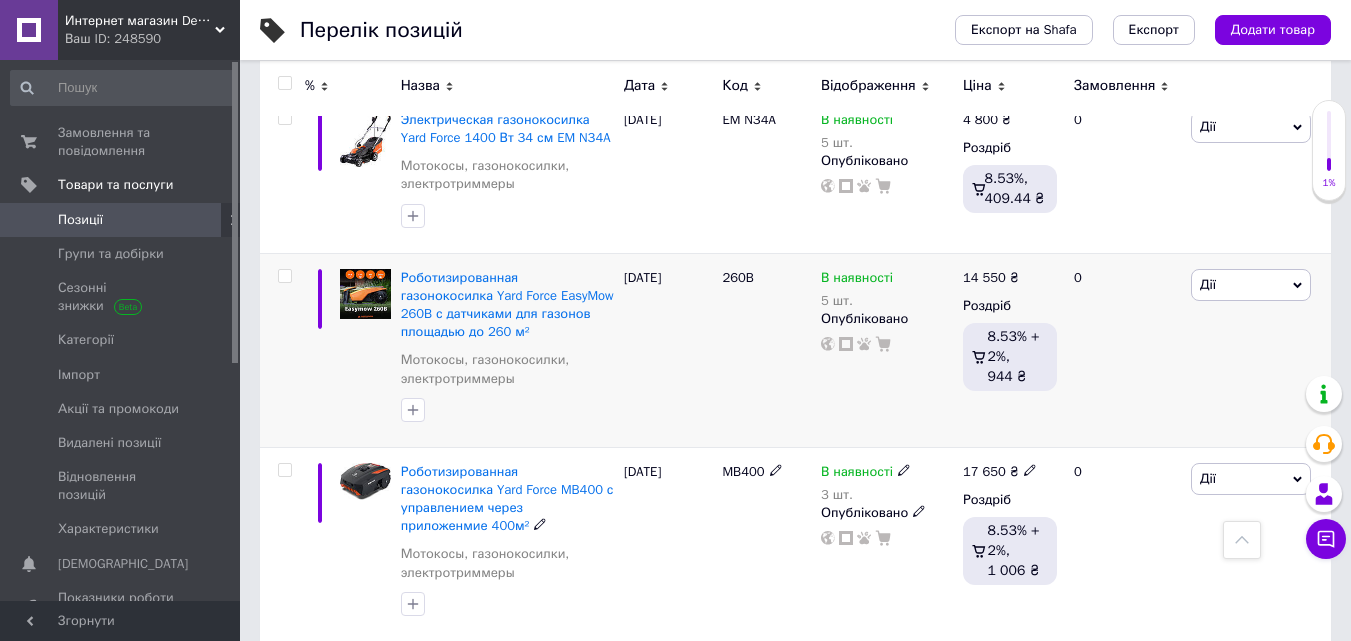 click at bounding box center (284, 470) 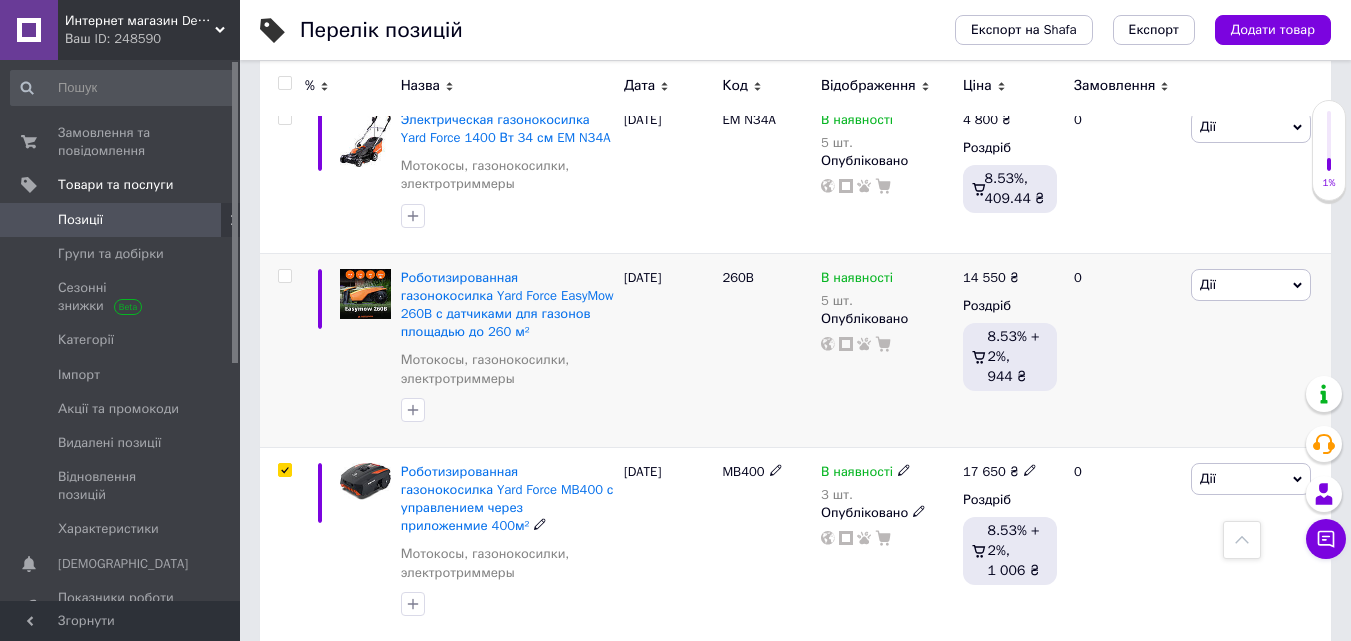checkbox on "true" 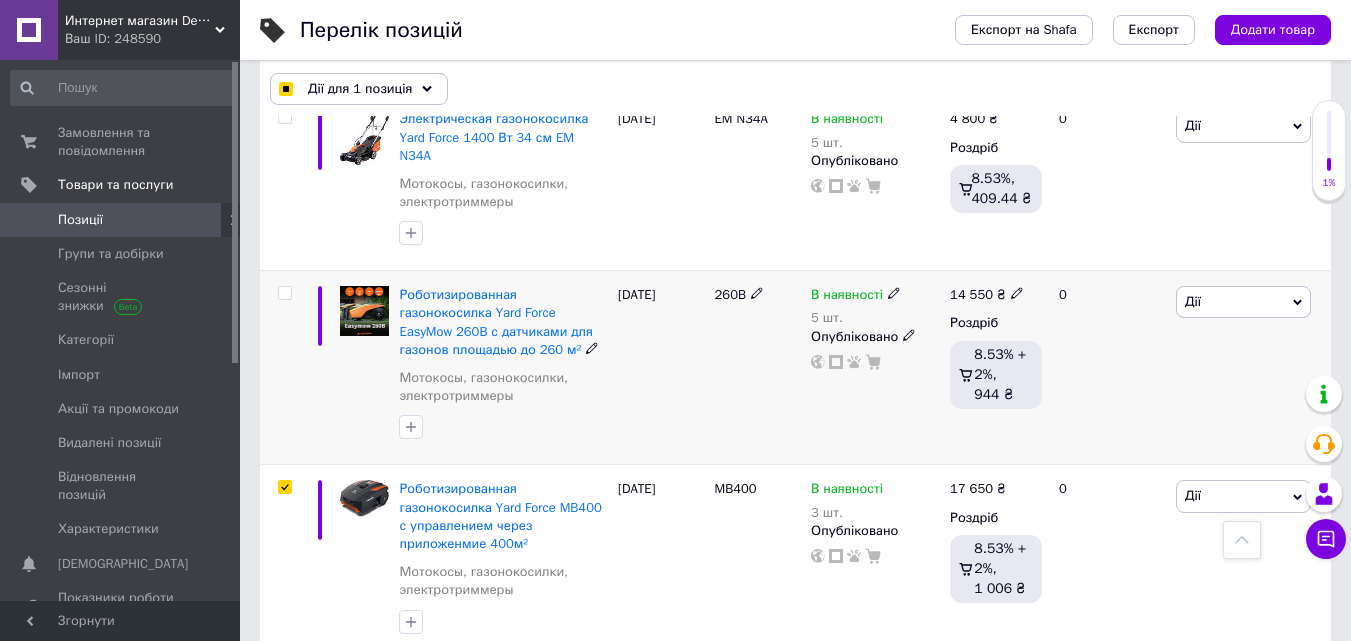click at bounding box center [284, 293] 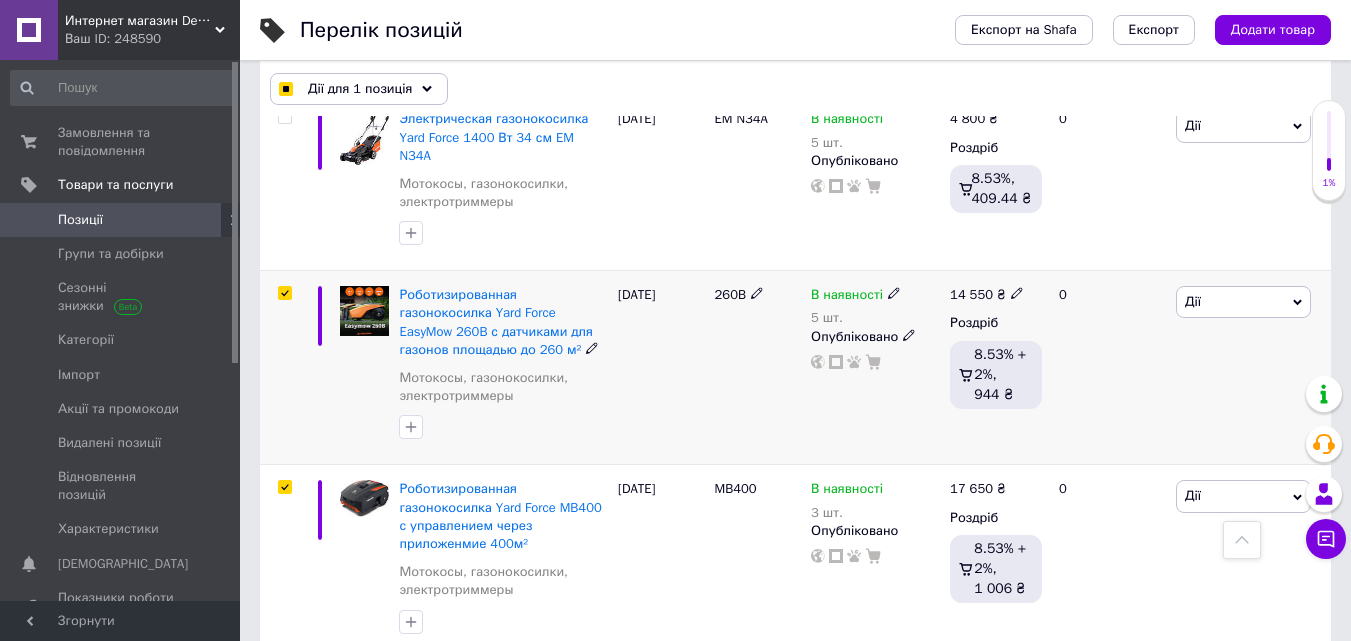 checkbox on "true" 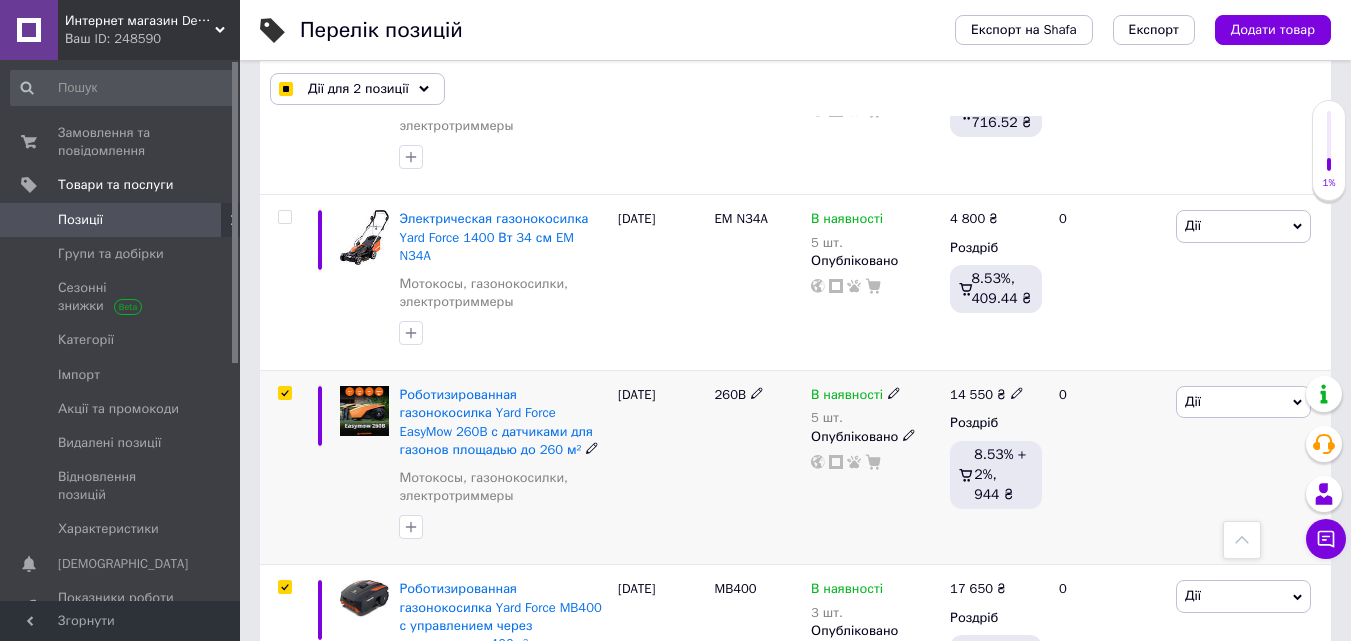 scroll, scrollTop: 700, scrollLeft: 0, axis: vertical 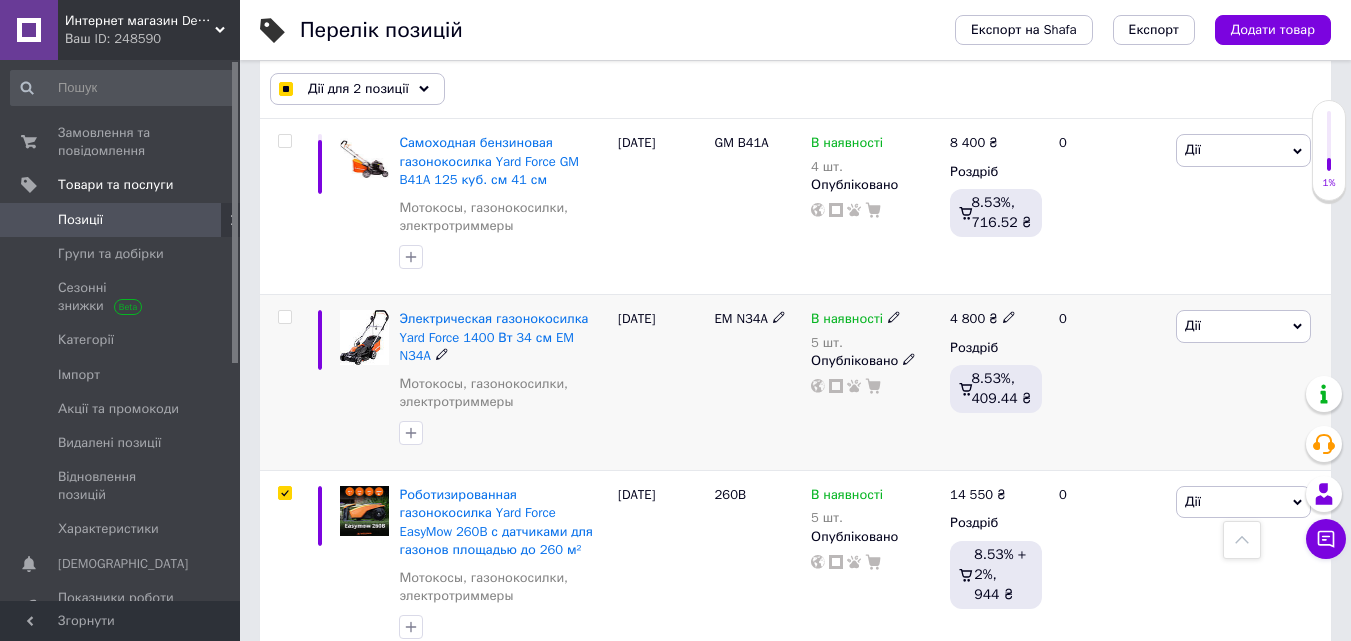 click at bounding box center [284, 317] 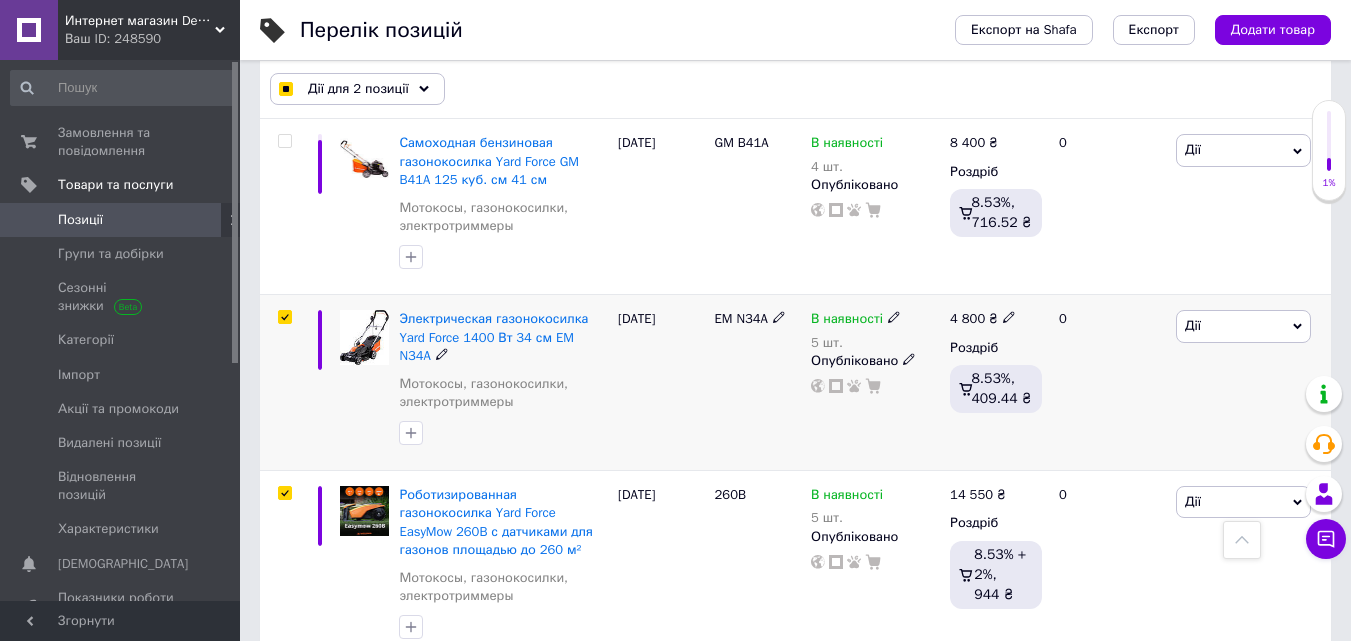 checkbox on "true" 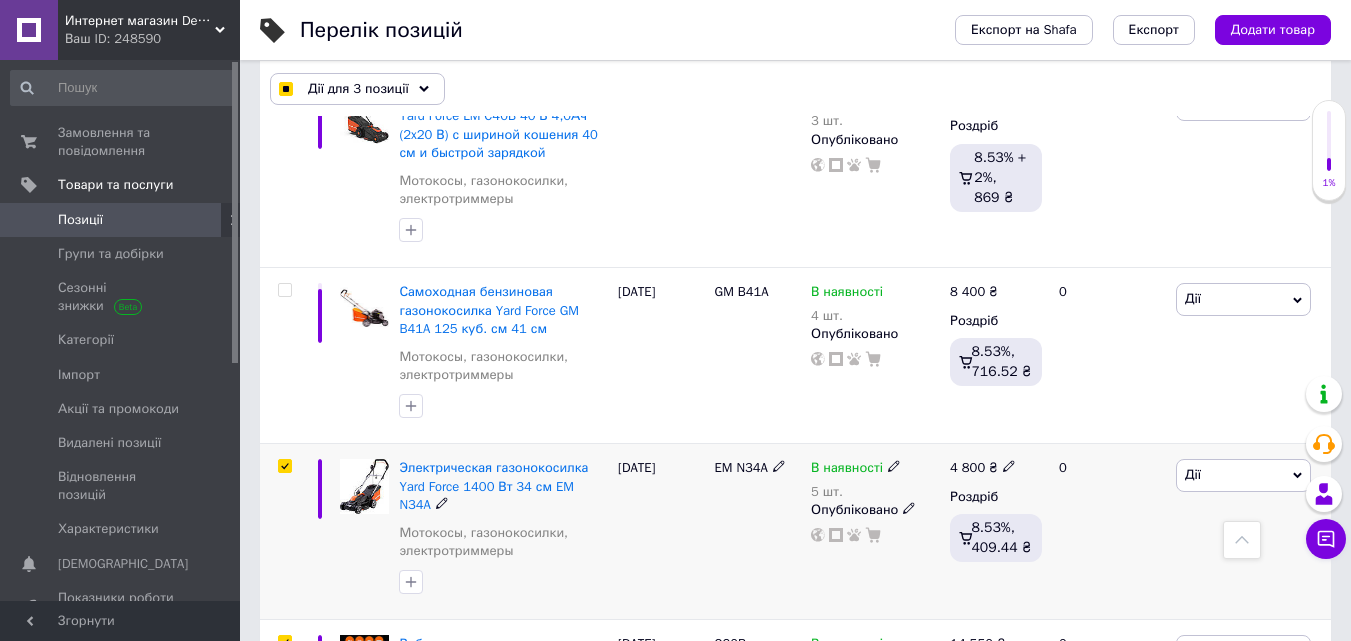 scroll, scrollTop: 500, scrollLeft: 0, axis: vertical 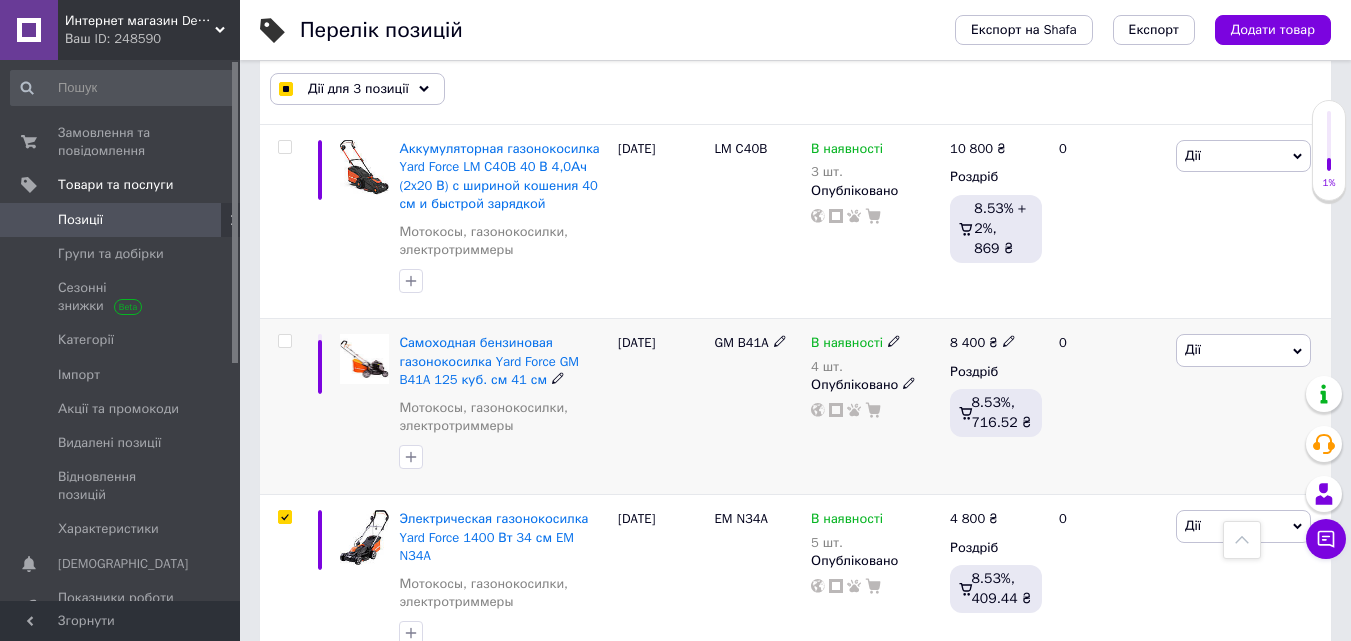 click at bounding box center [284, 341] 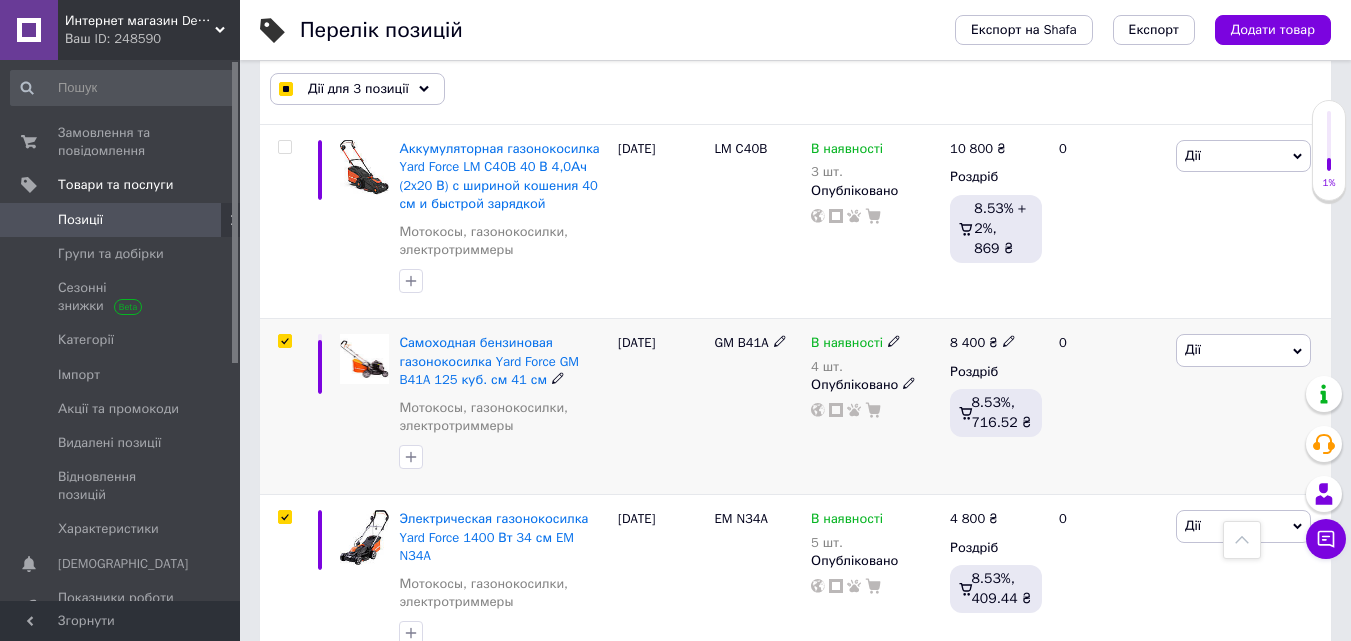 checkbox on "true" 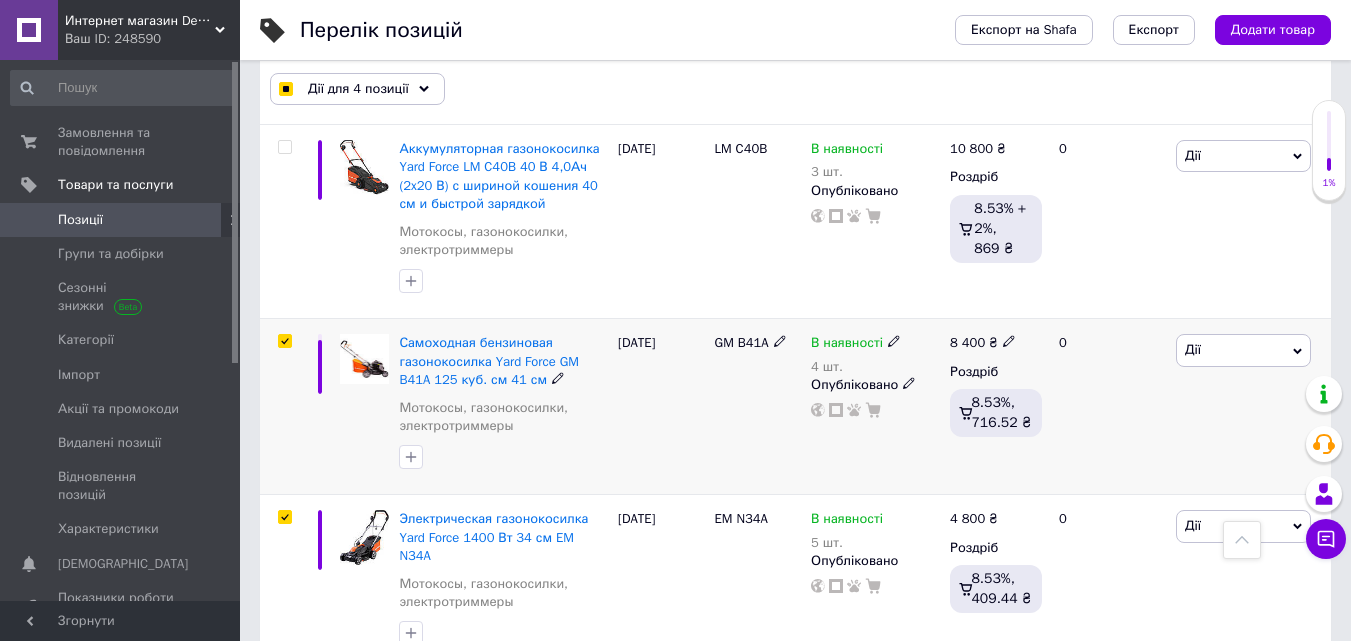 checkbox on "true" 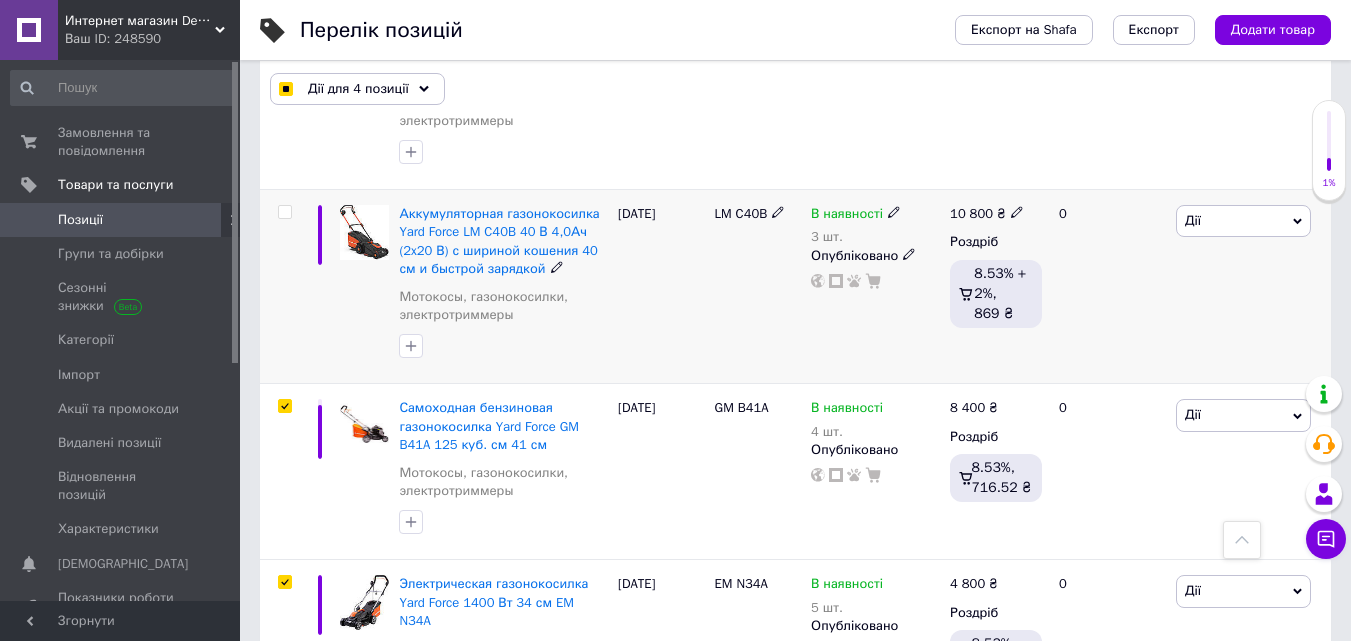 scroll, scrollTop: 400, scrollLeft: 0, axis: vertical 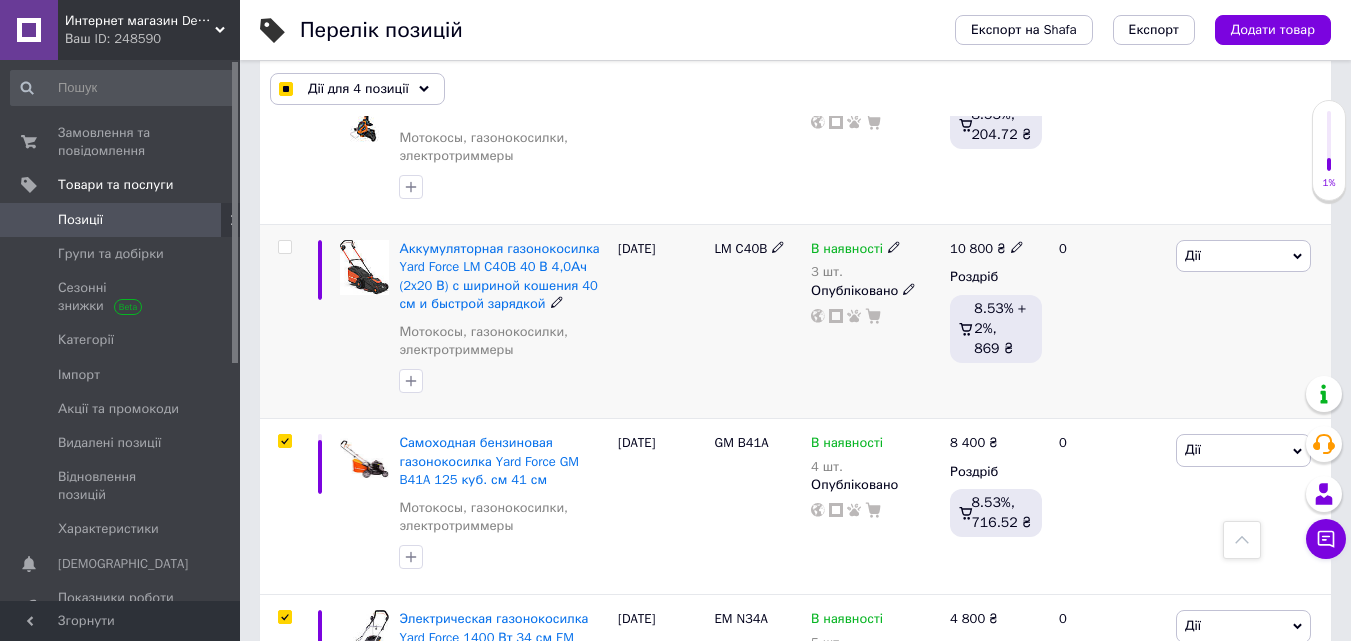 click at bounding box center (284, 247) 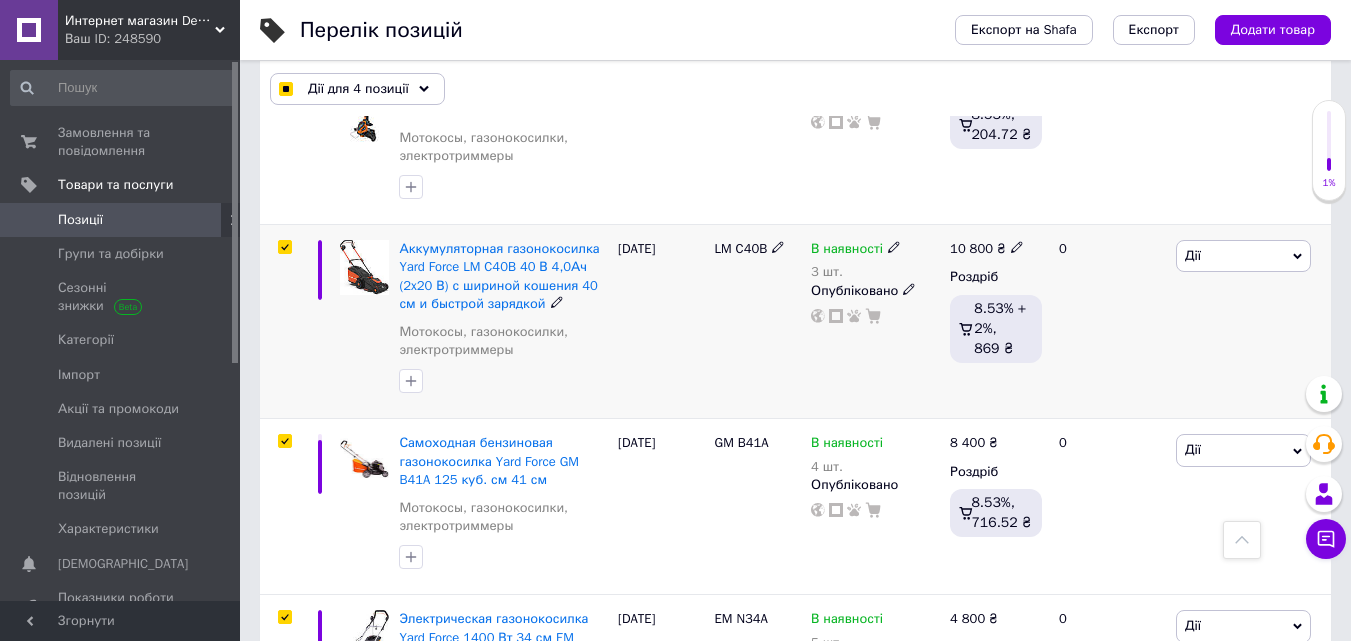 checkbox on "true" 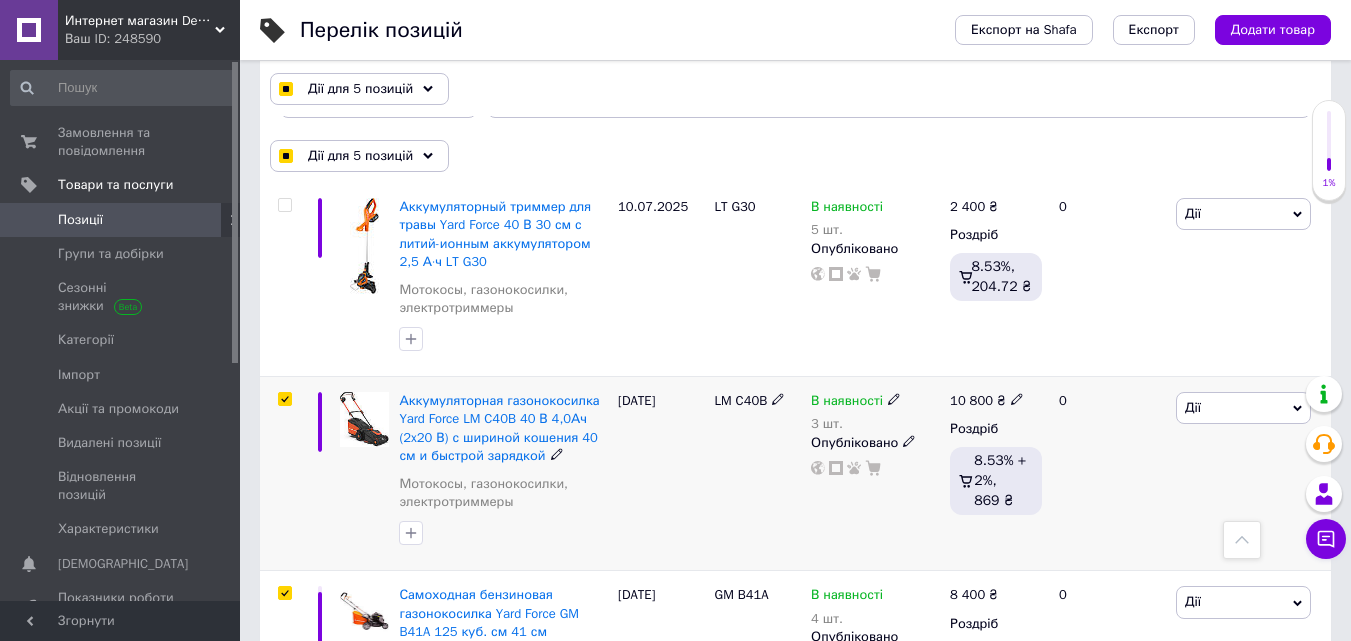 scroll, scrollTop: 200, scrollLeft: 0, axis: vertical 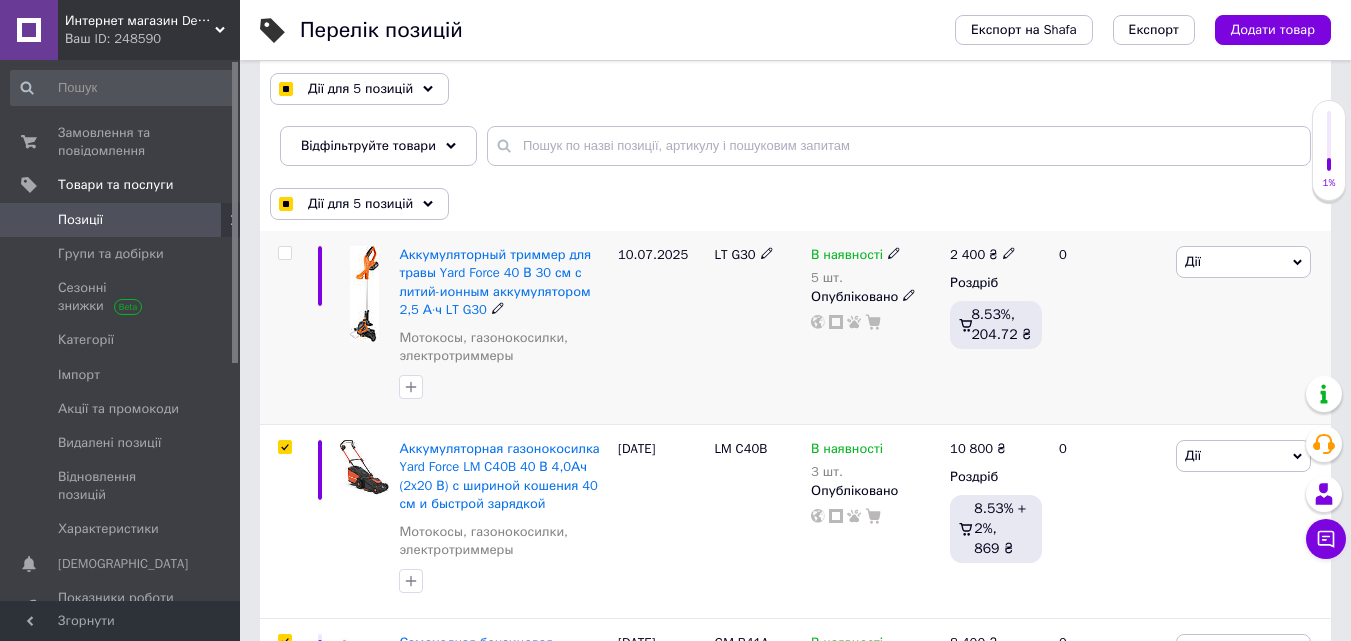 click at bounding box center (284, 253) 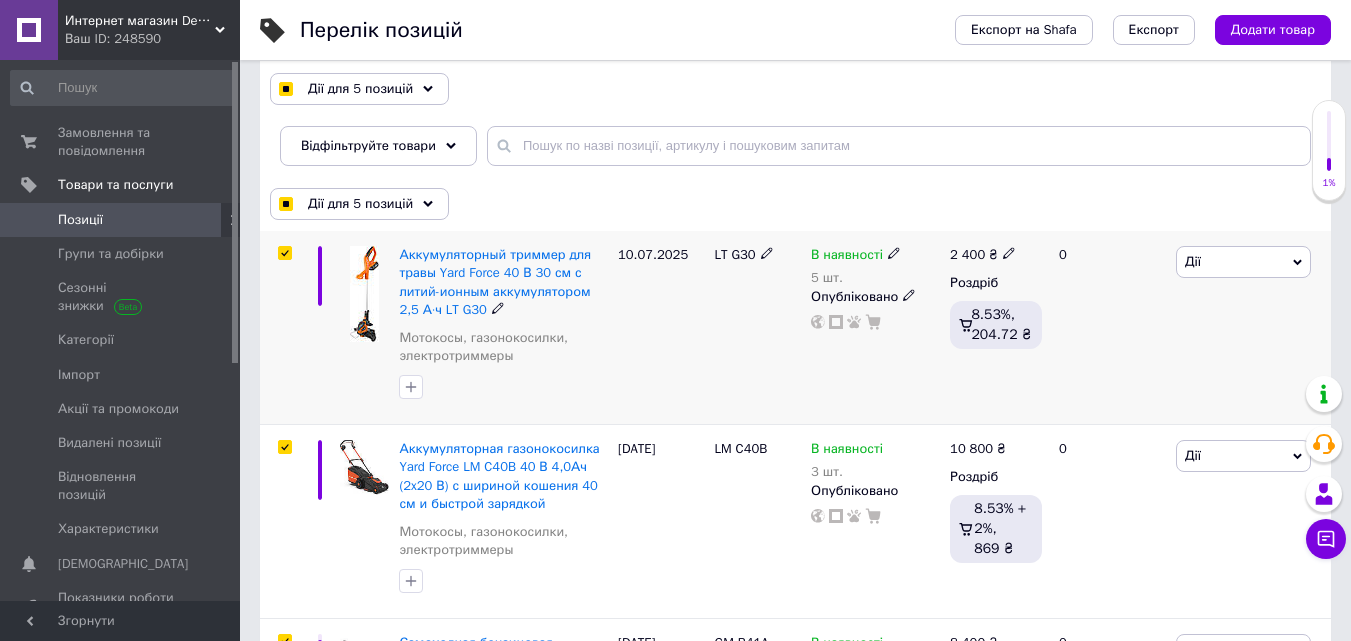 checkbox on "true" 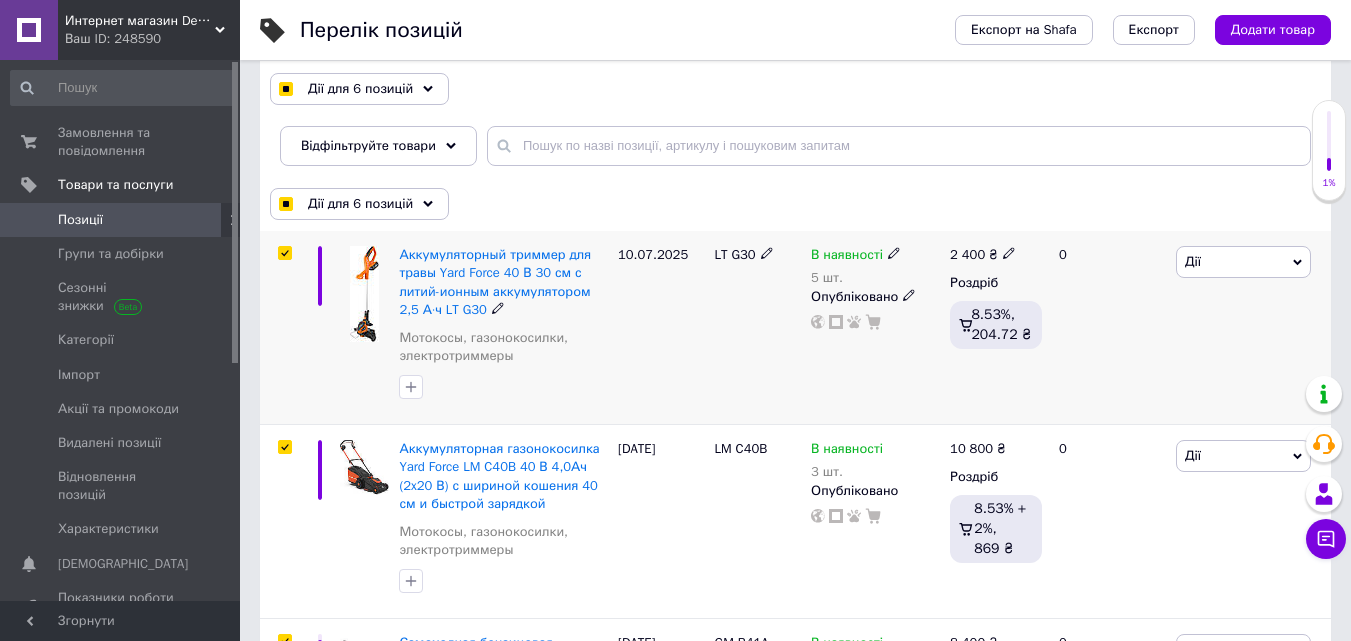 checkbox on "true" 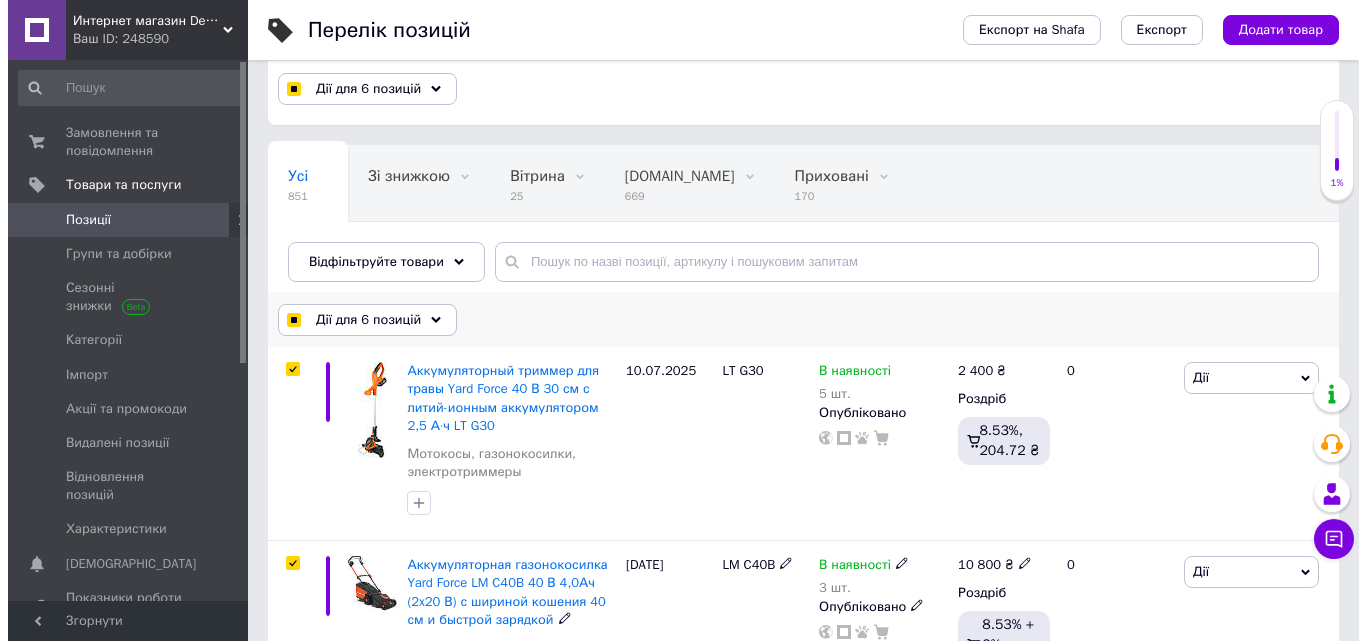 scroll, scrollTop: 0, scrollLeft: 0, axis: both 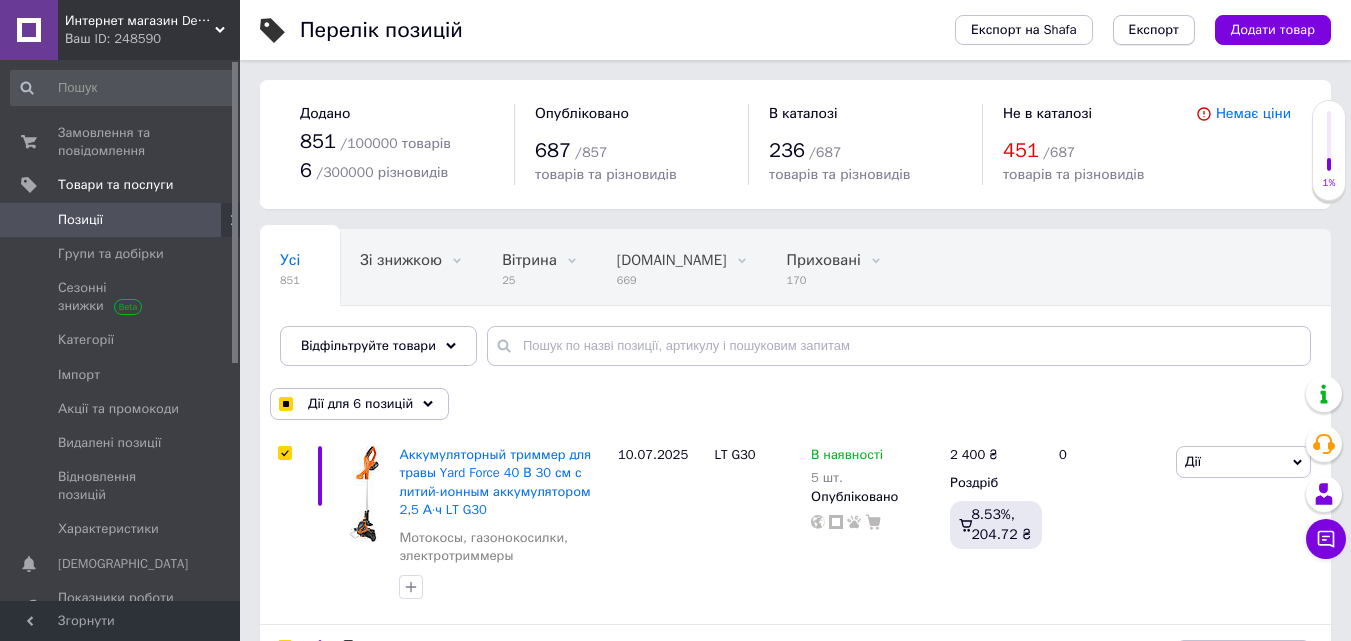 click on "Експорт" at bounding box center [1154, 30] 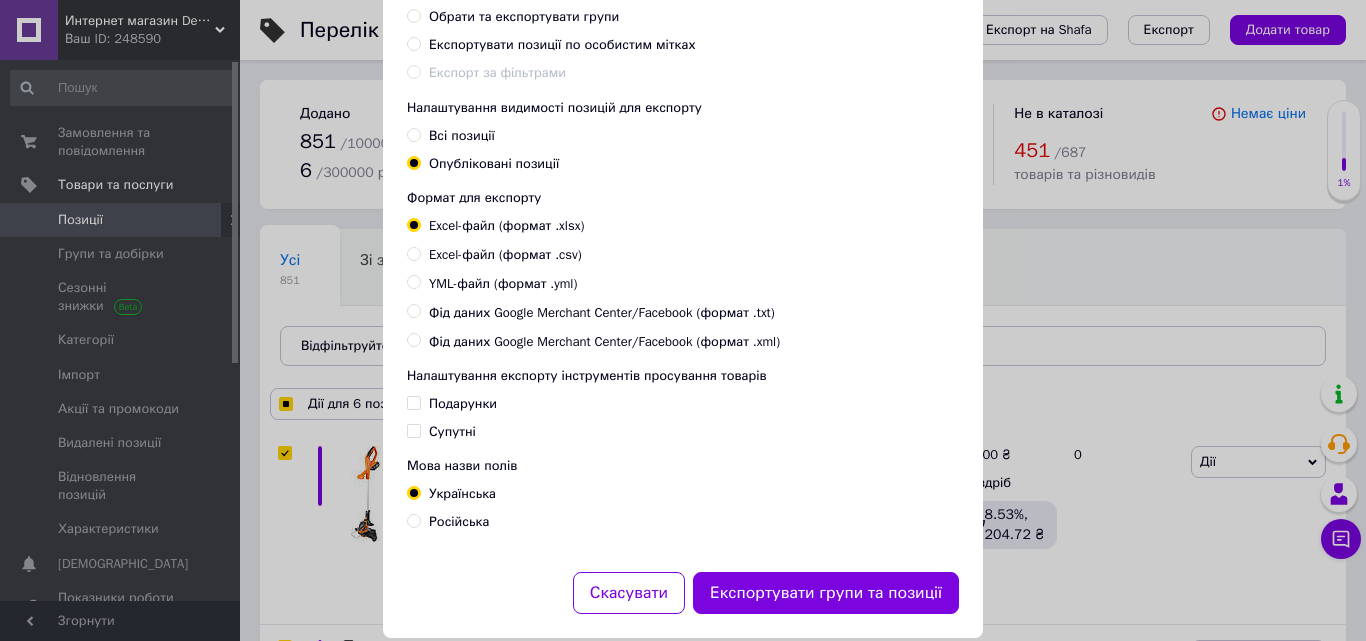 scroll, scrollTop: 200, scrollLeft: 0, axis: vertical 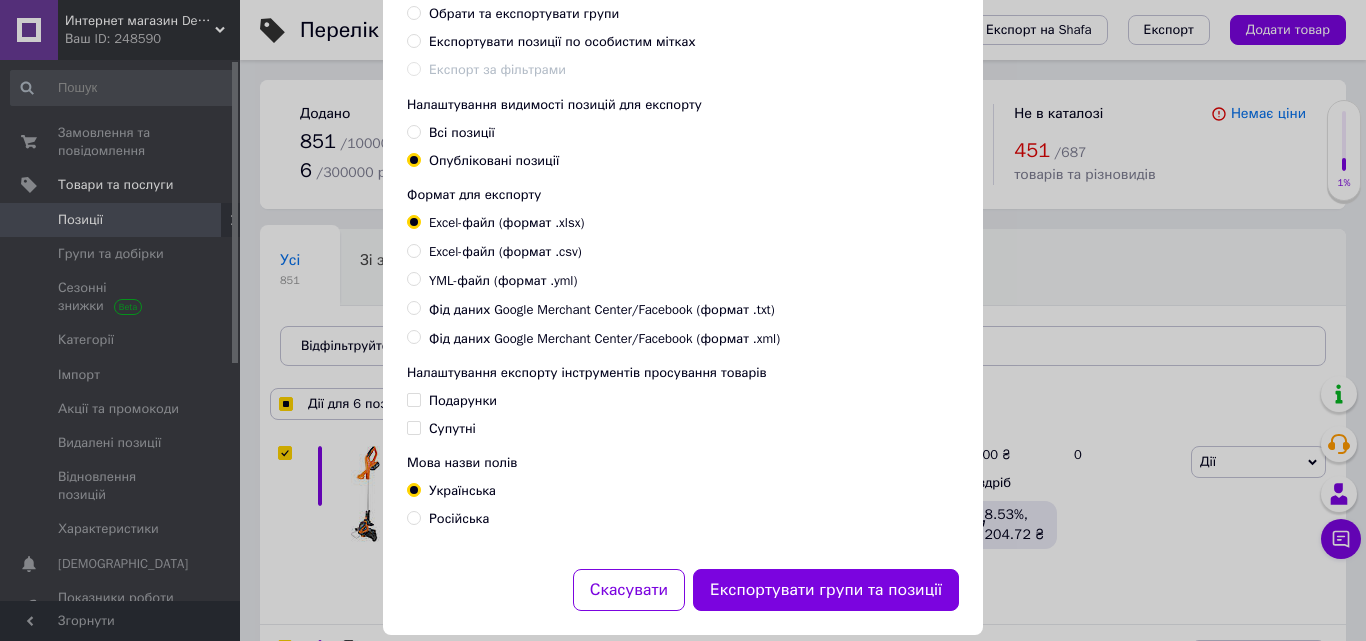 click on "YML-файл (формат .yml)" at bounding box center [413, 278] 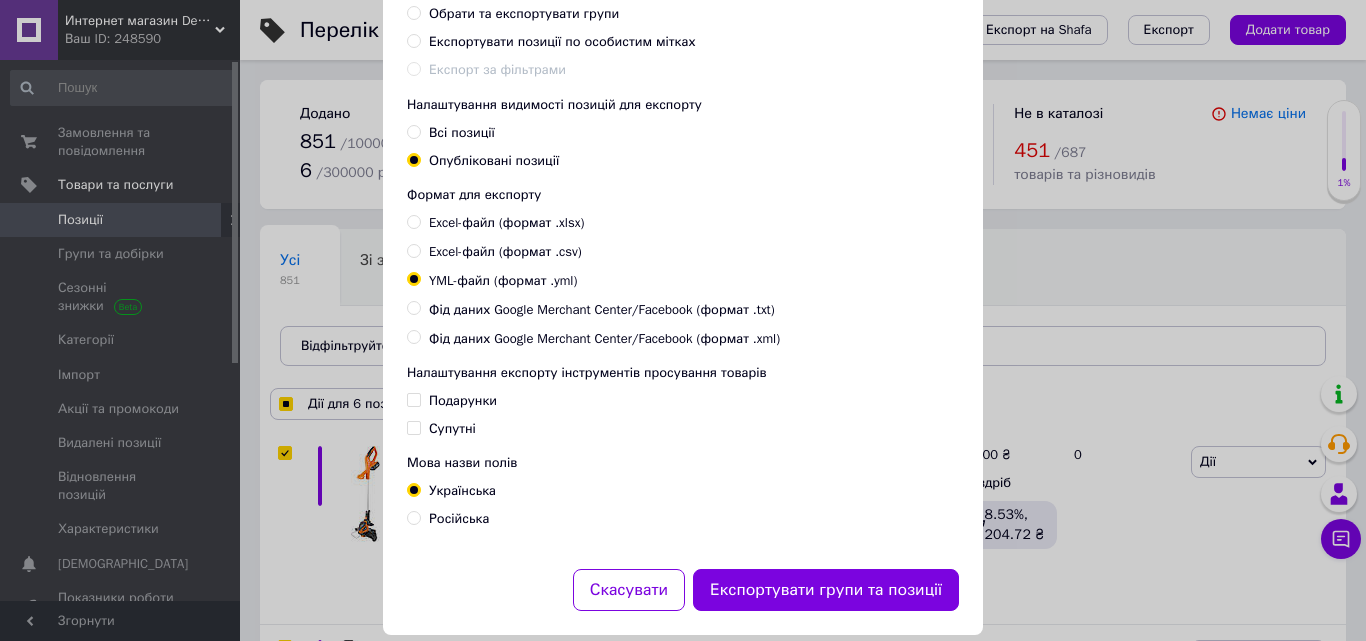 checkbox on "true" 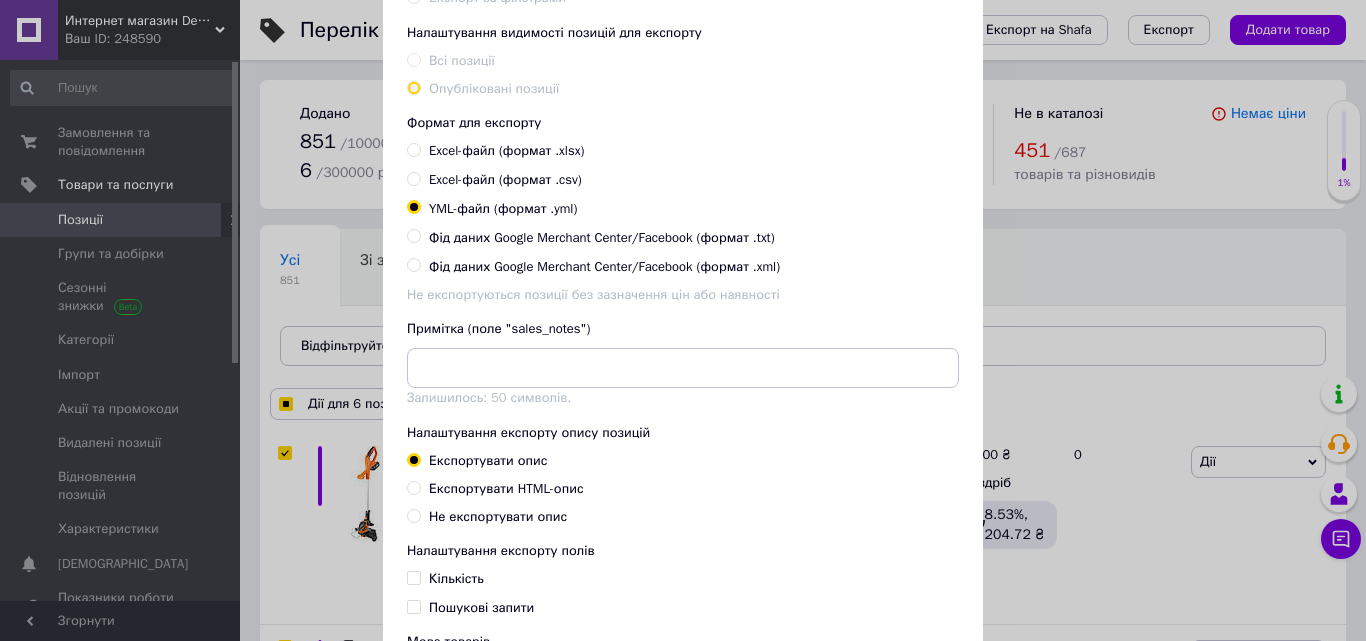 scroll, scrollTop: 400, scrollLeft: 0, axis: vertical 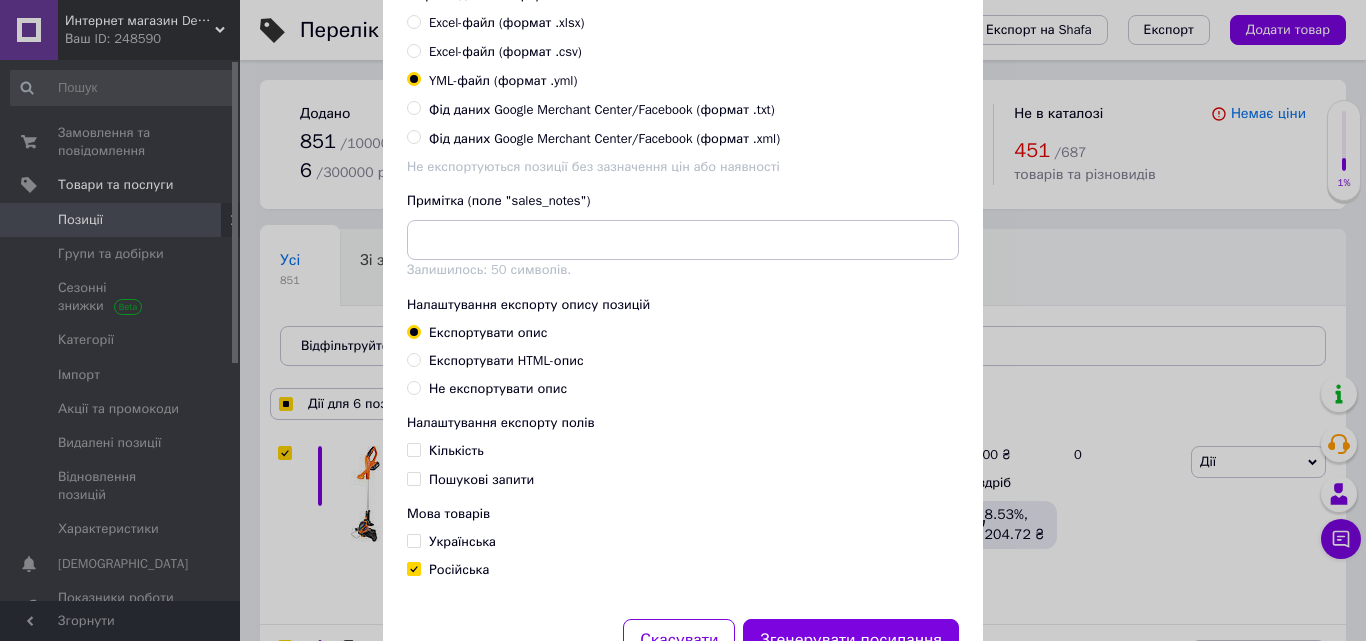 click at bounding box center [414, 450] 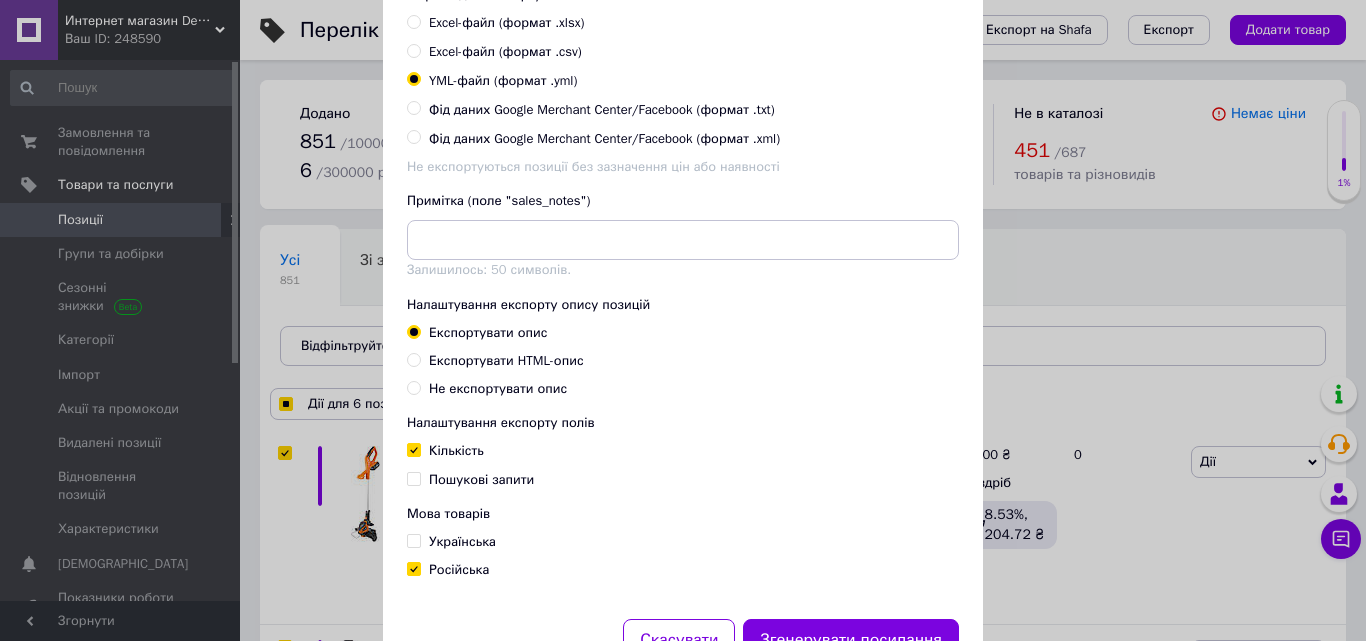 checkbox on "true" 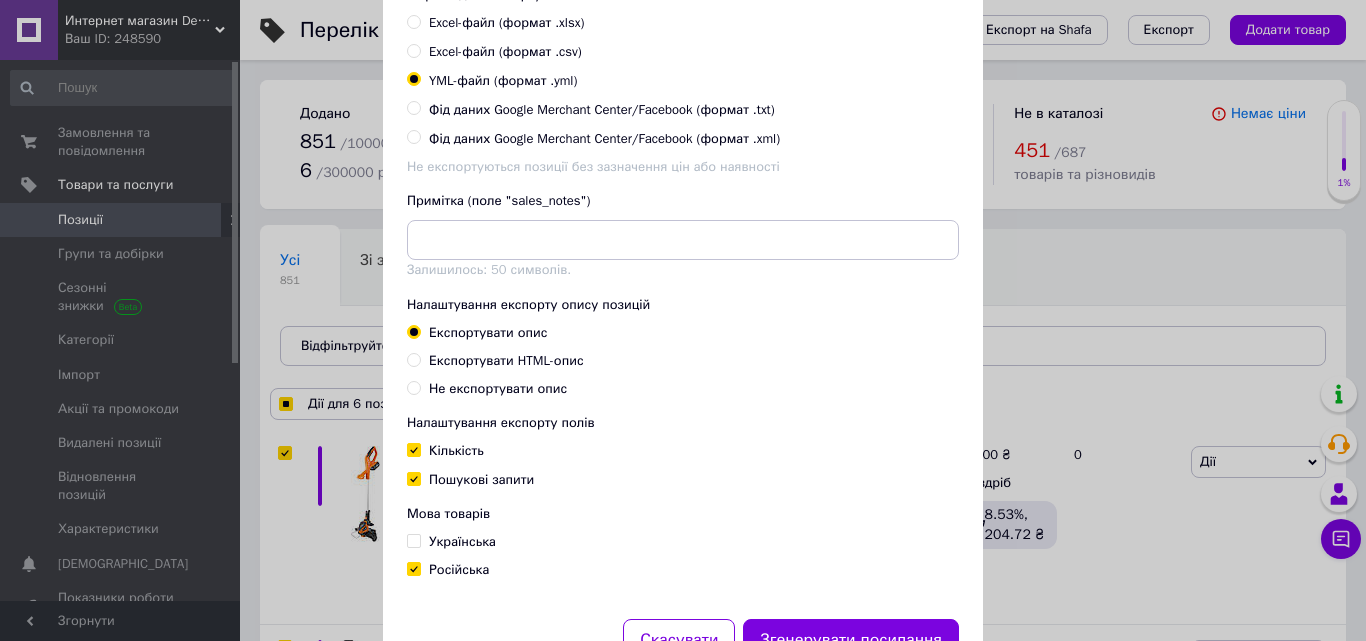 checkbox on "true" 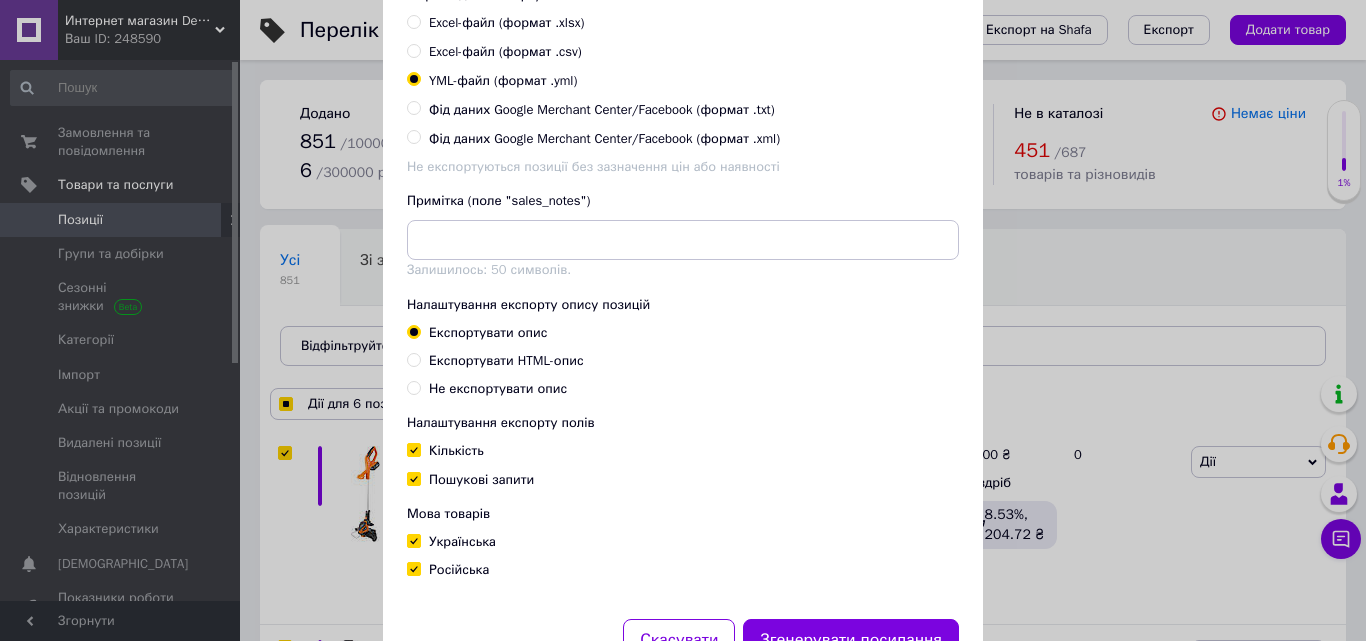 checkbox on "true" 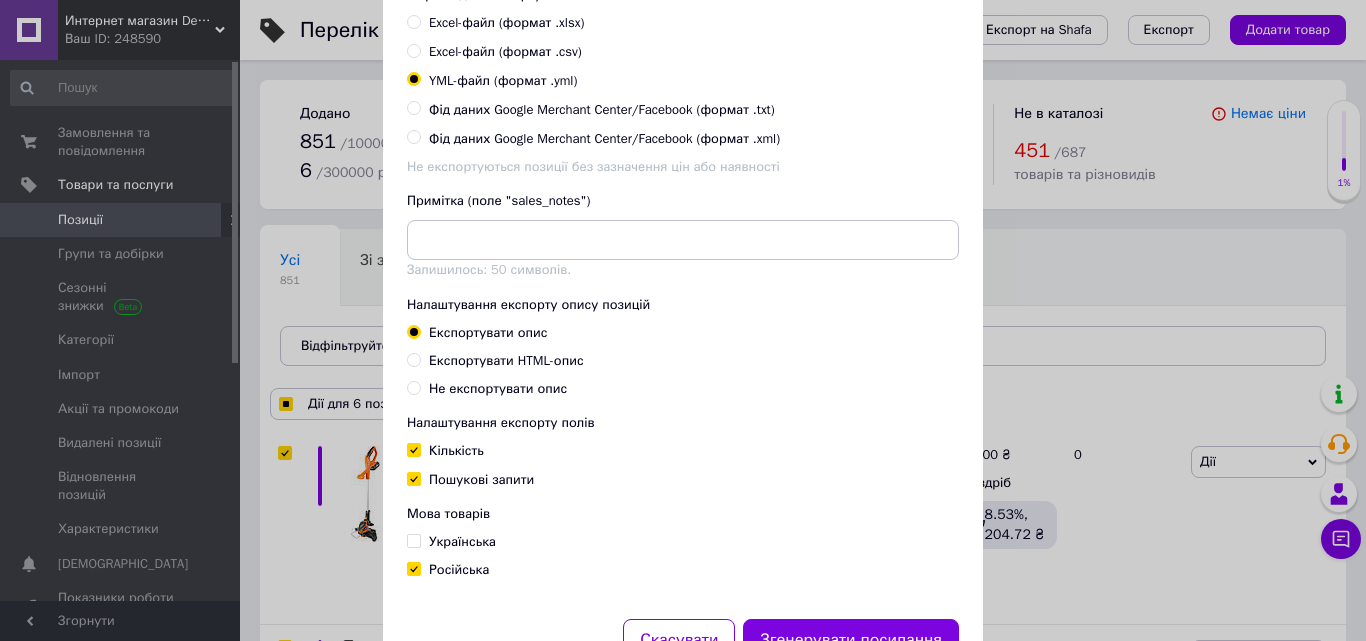 checkbox on "false" 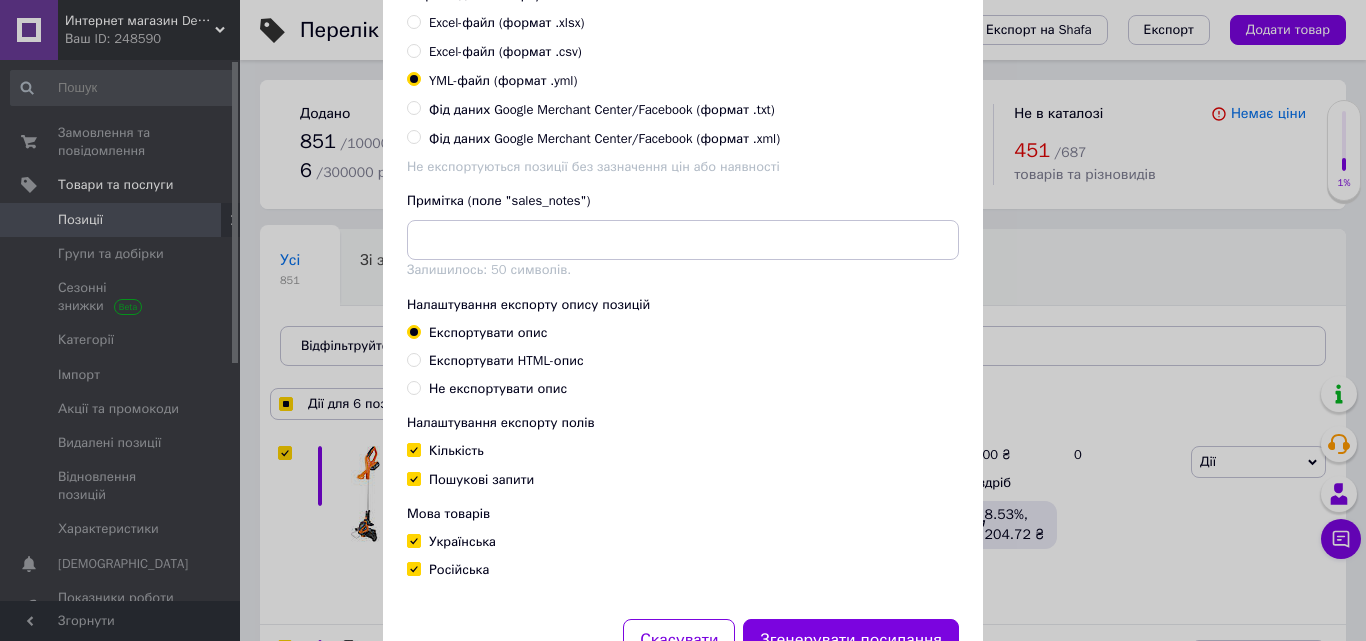 checkbox on "true" 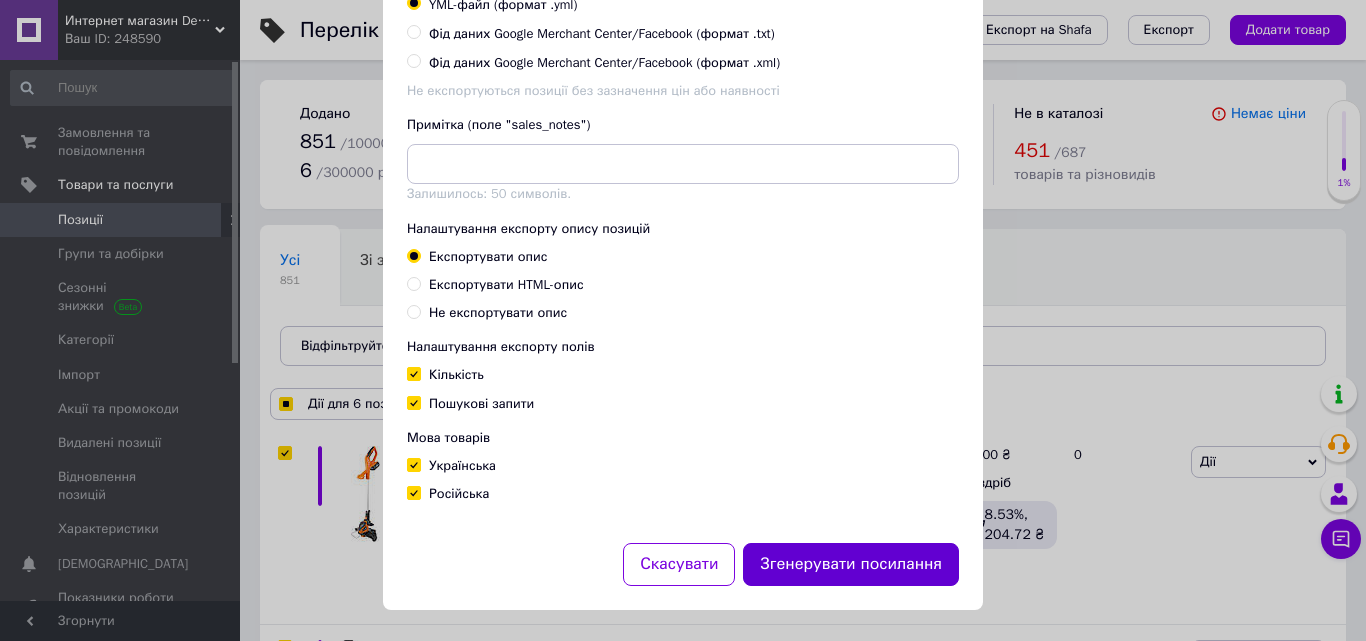 scroll, scrollTop: 478, scrollLeft: 0, axis: vertical 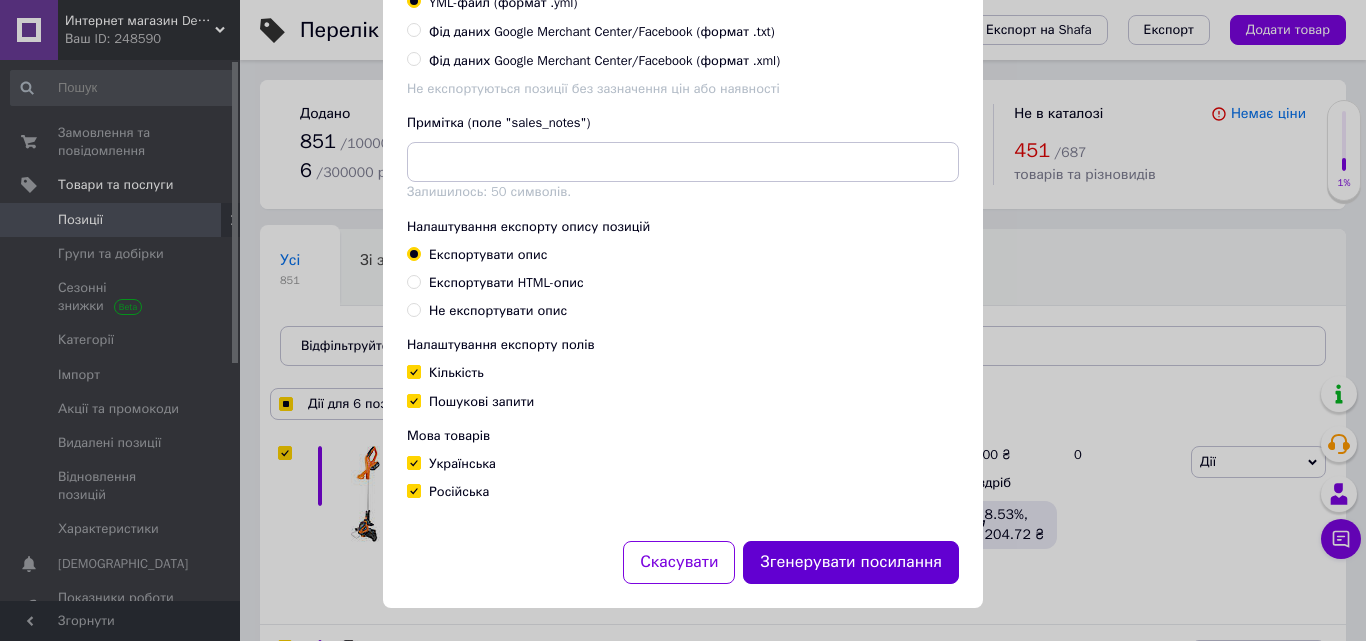 click on "Згенерувати посилання" at bounding box center [851, 562] 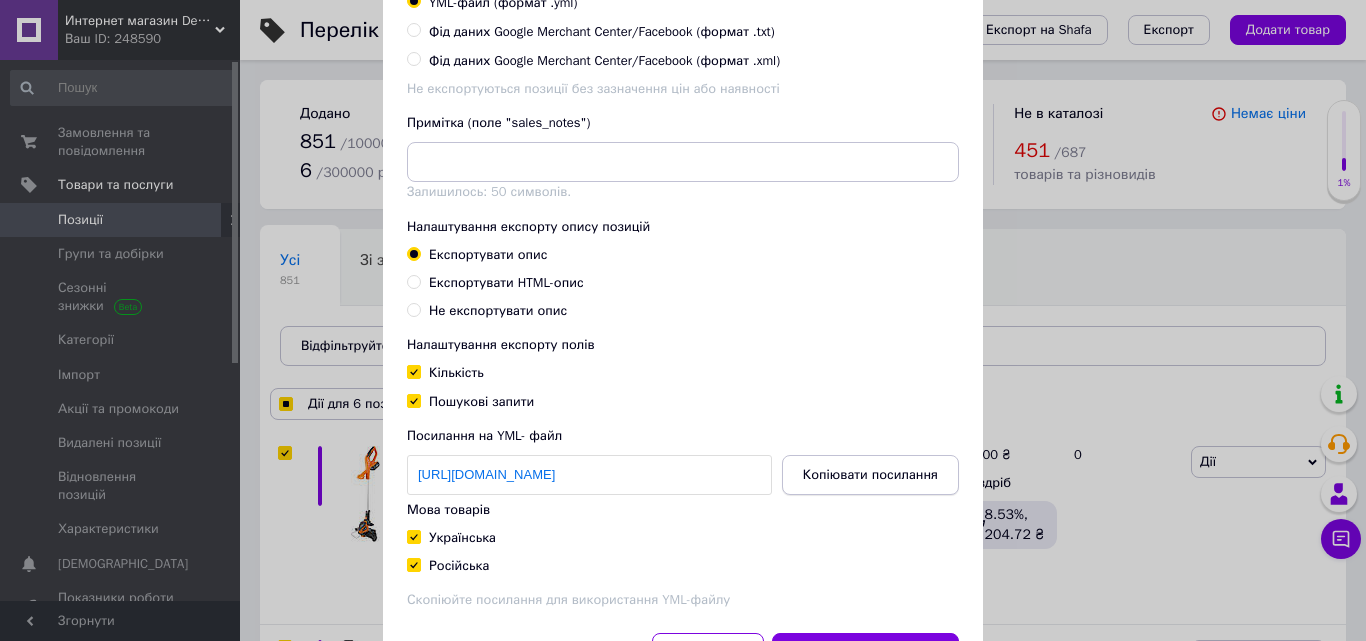 click on "Копіювати посилання" at bounding box center [870, 475] 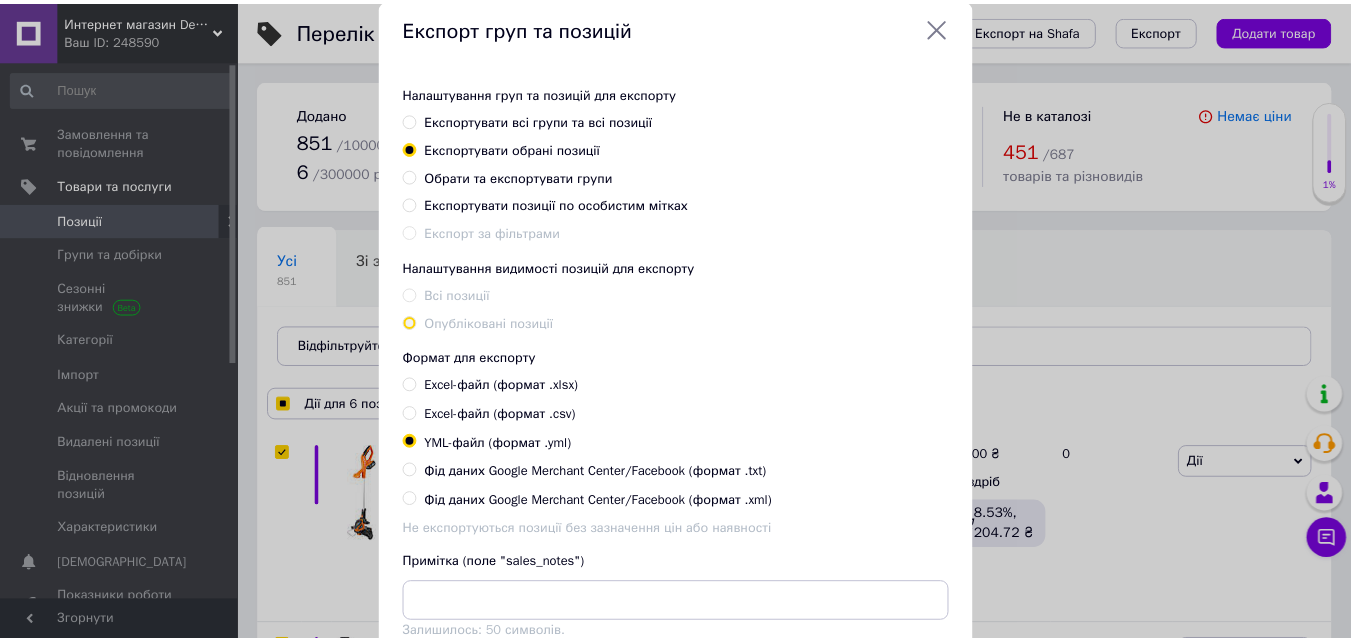 scroll, scrollTop: 0, scrollLeft: 0, axis: both 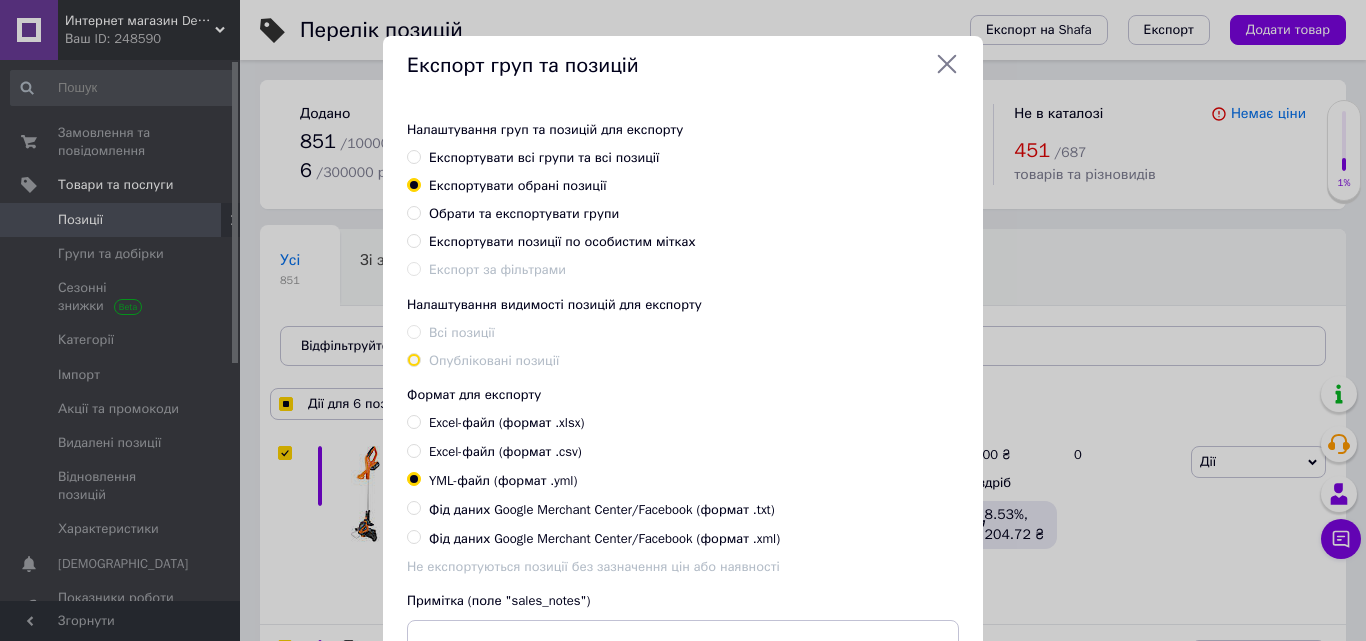click 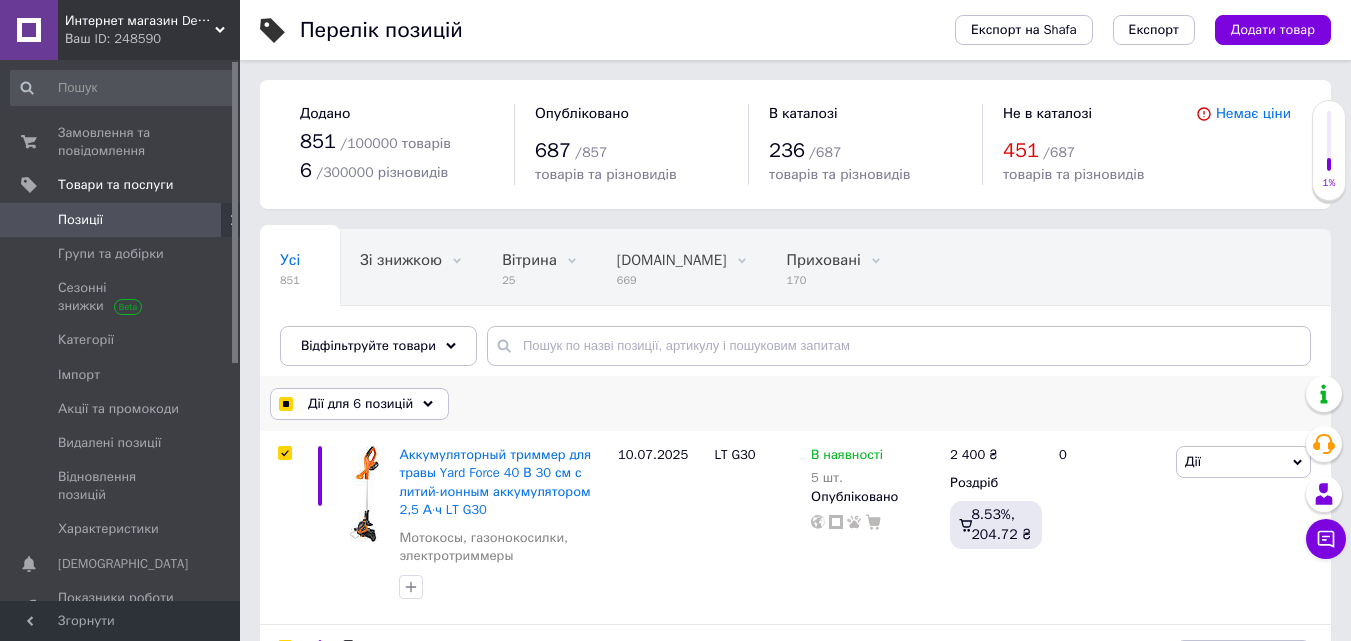 click on "Дії для 6 позицій" at bounding box center (359, 404) 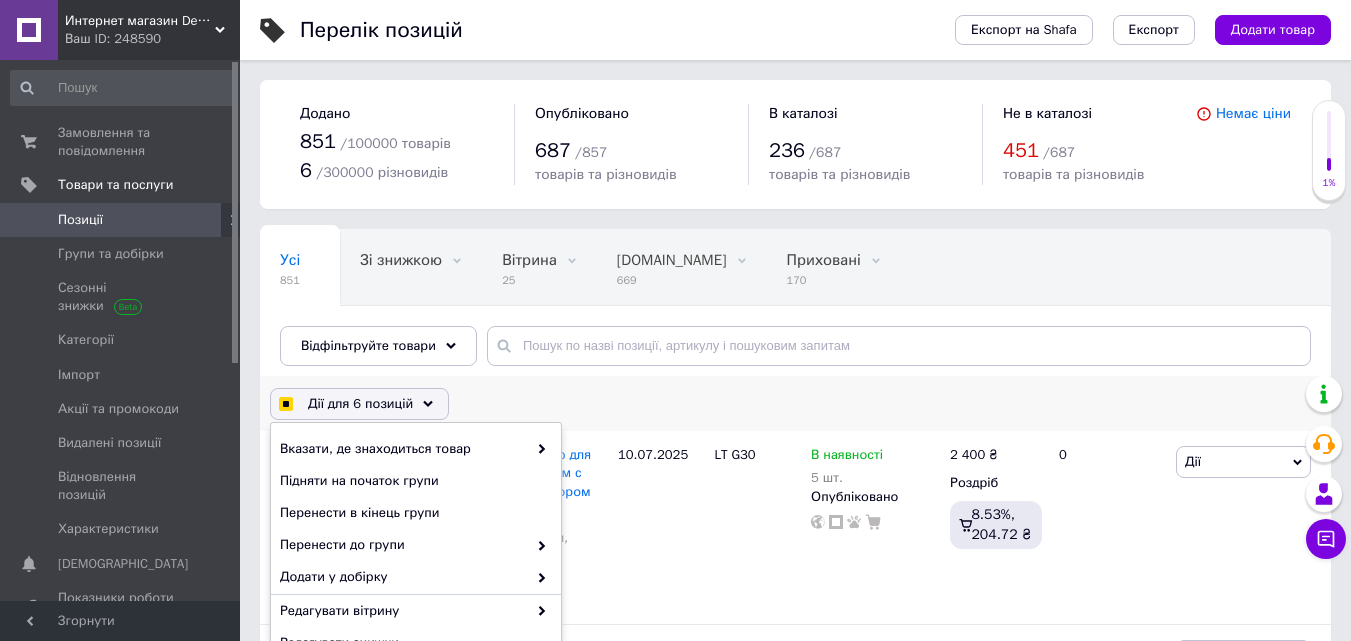 click on "Дії для 6 позицій" at bounding box center [359, 404] 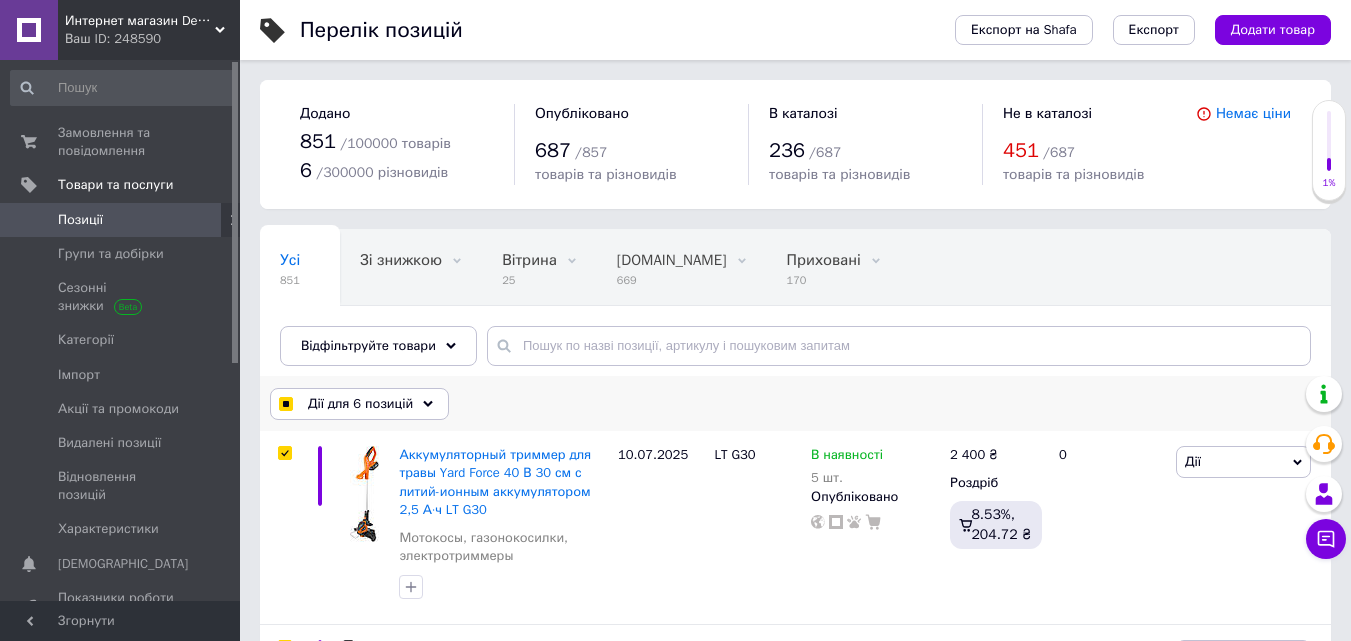 click at bounding box center (285, 404) 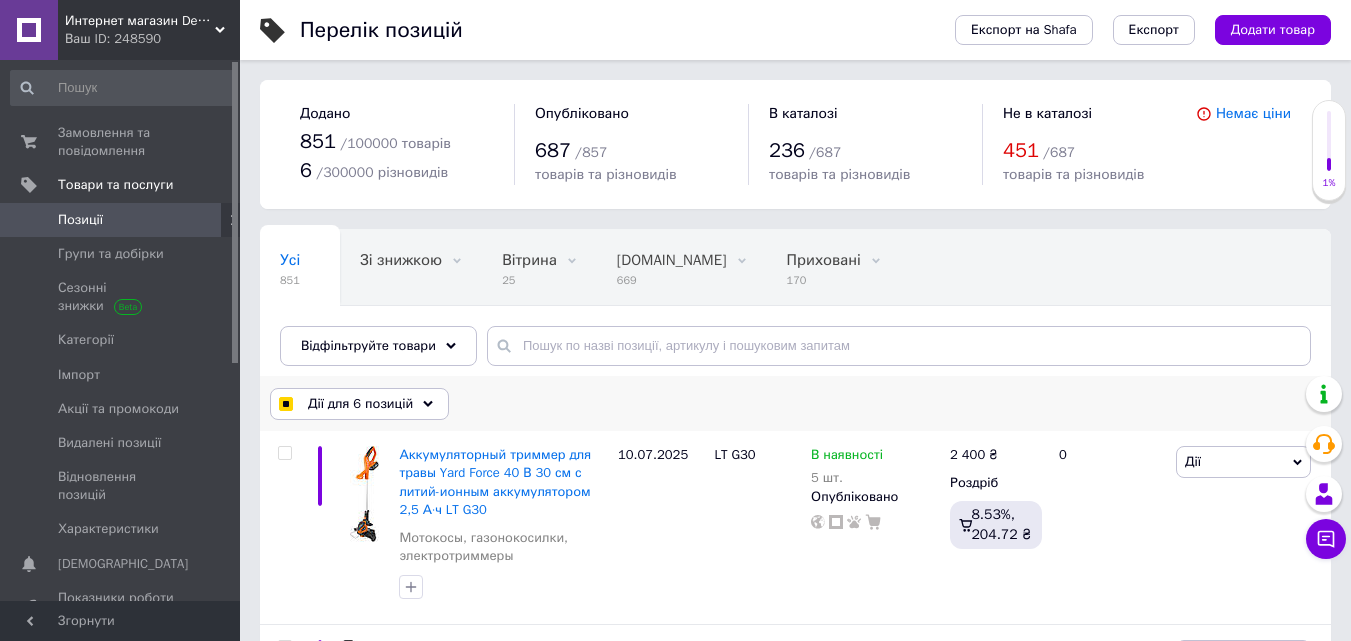 checkbox on "false" 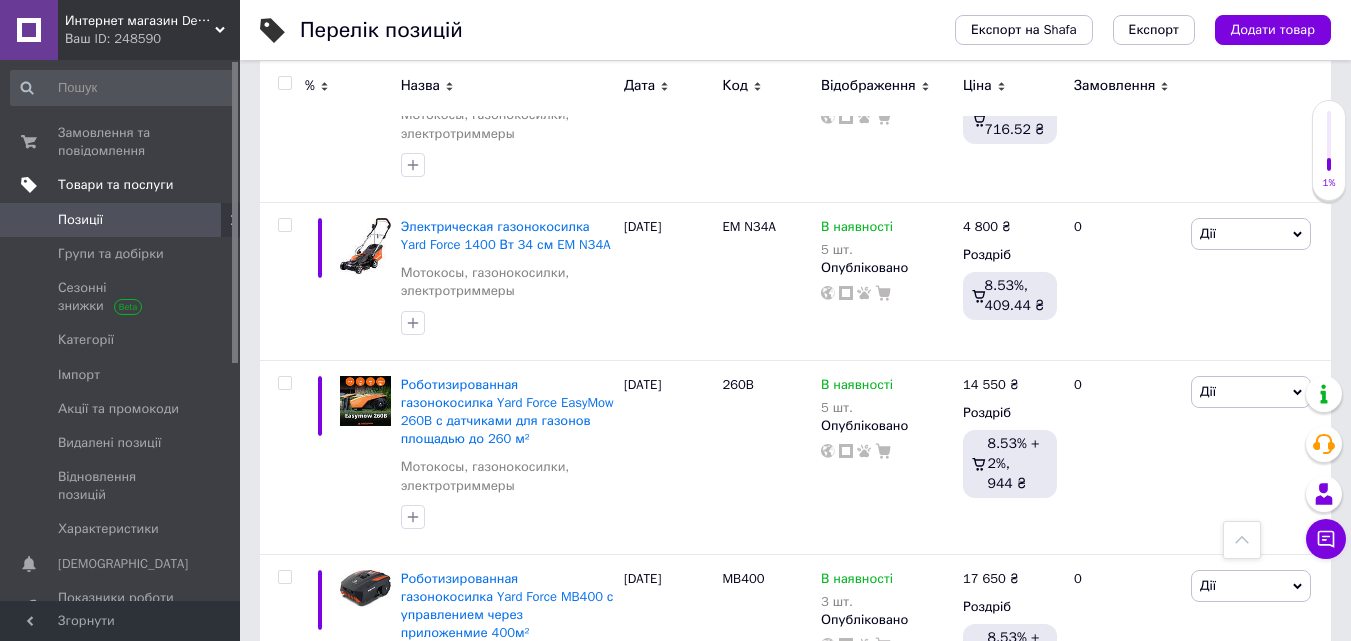scroll, scrollTop: 500, scrollLeft: 0, axis: vertical 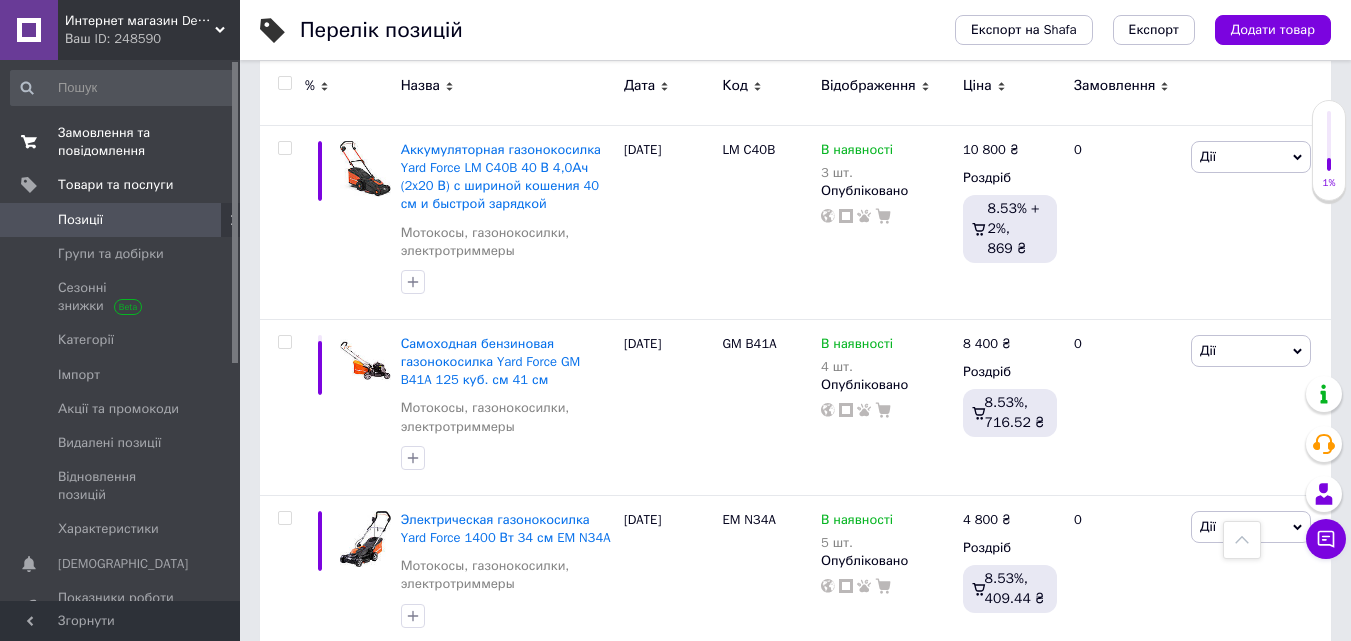 click on "Замовлення та повідомлення" at bounding box center (121, 142) 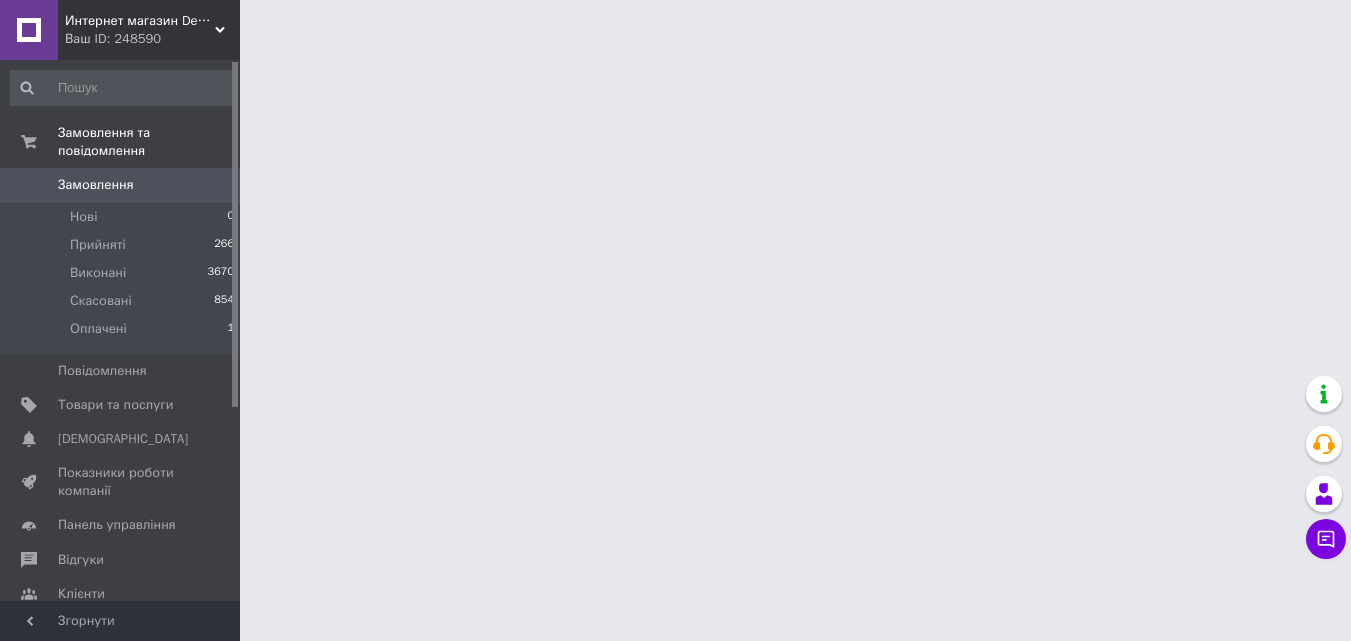 scroll, scrollTop: 0, scrollLeft: 0, axis: both 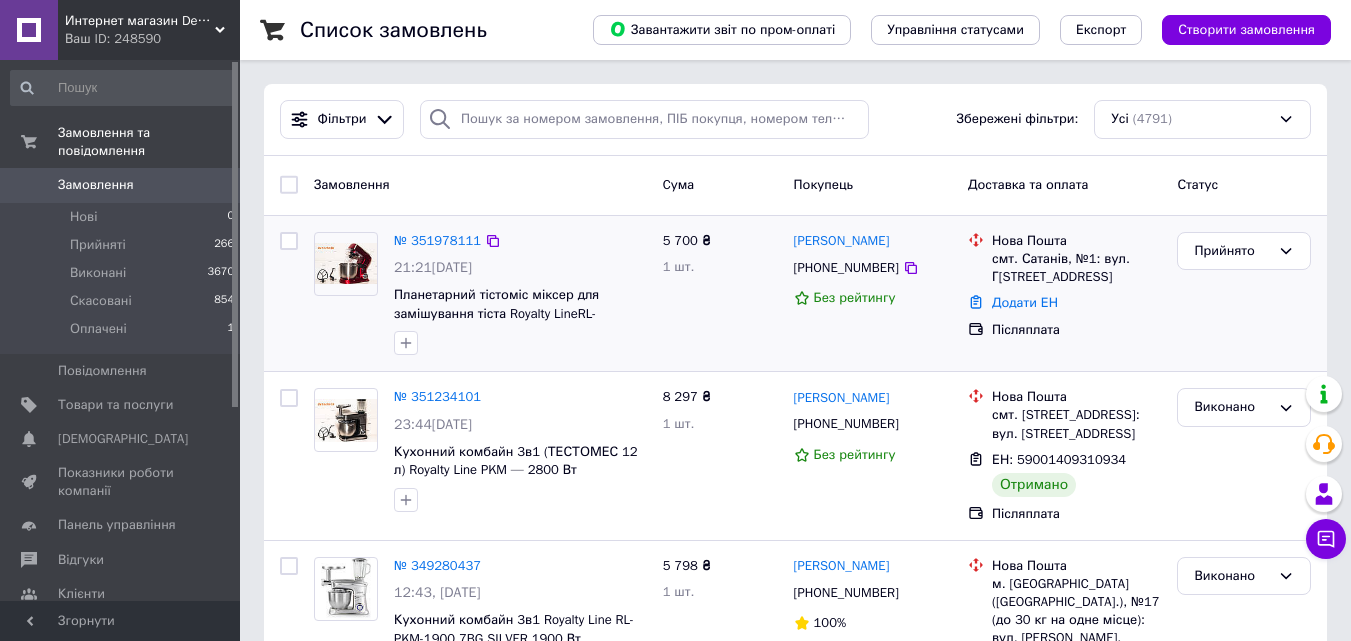click on "5 700 ₴ 1 шт." at bounding box center (720, 294) 